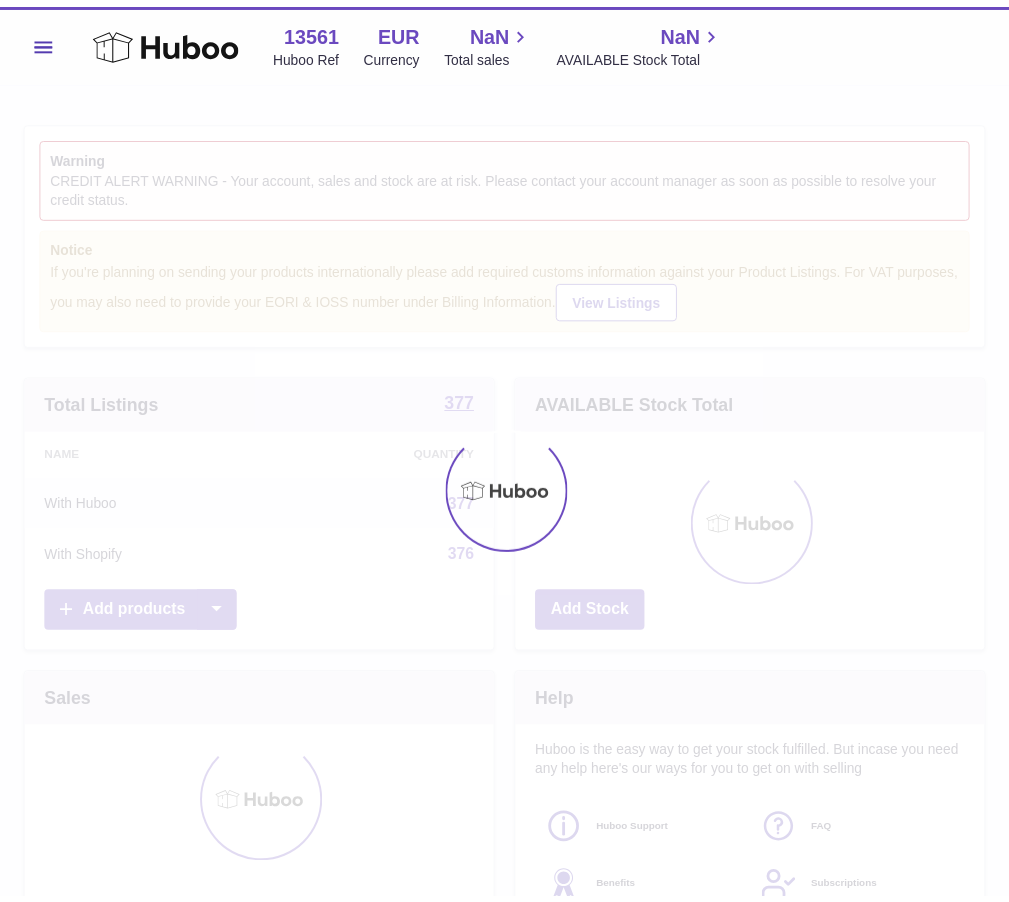 scroll, scrollTop: 0, scrollLeft: 0, axis: both 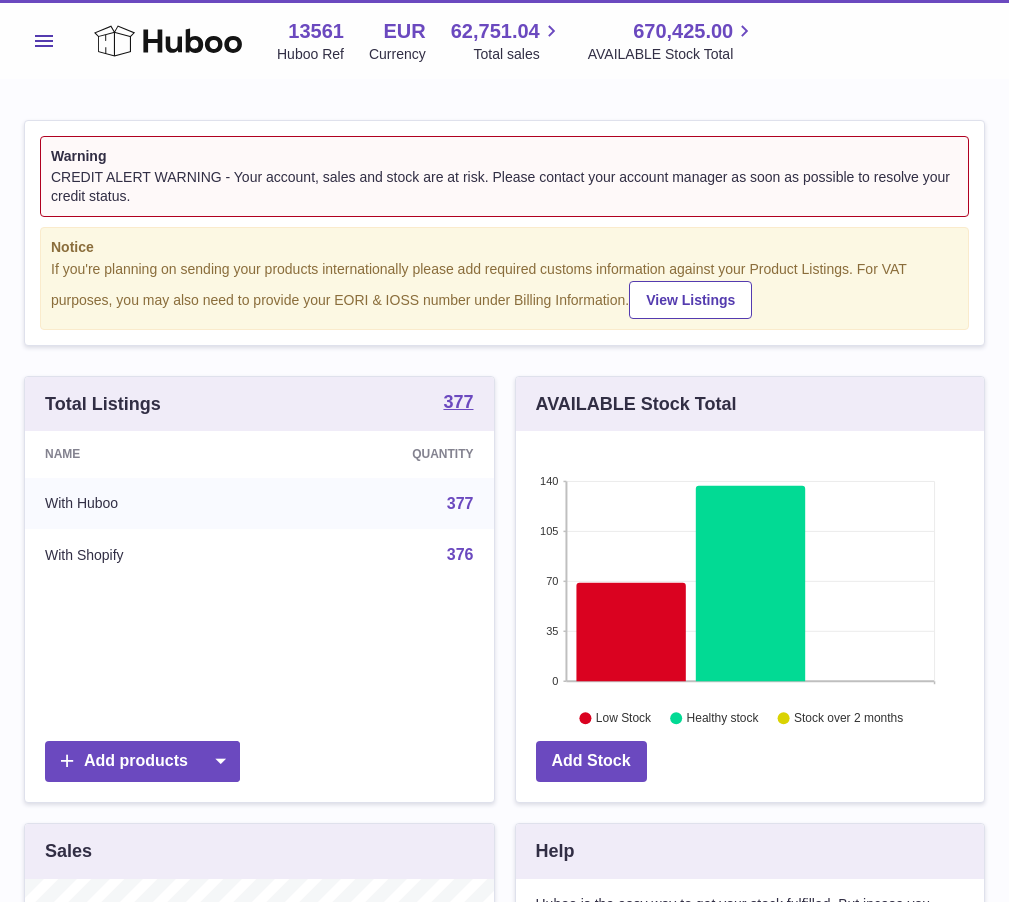 click on "Menu" at bounding box center [44, 41] 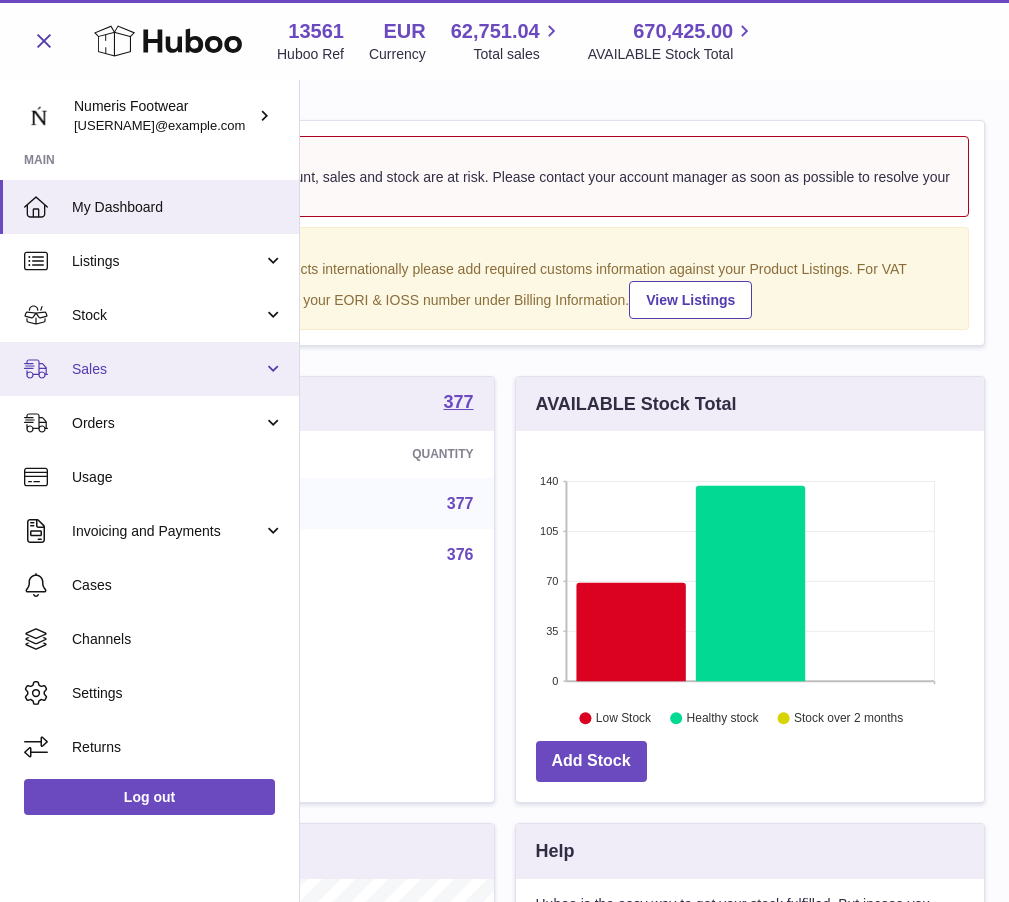 click on "Sales" at bounding box center [149, 369] 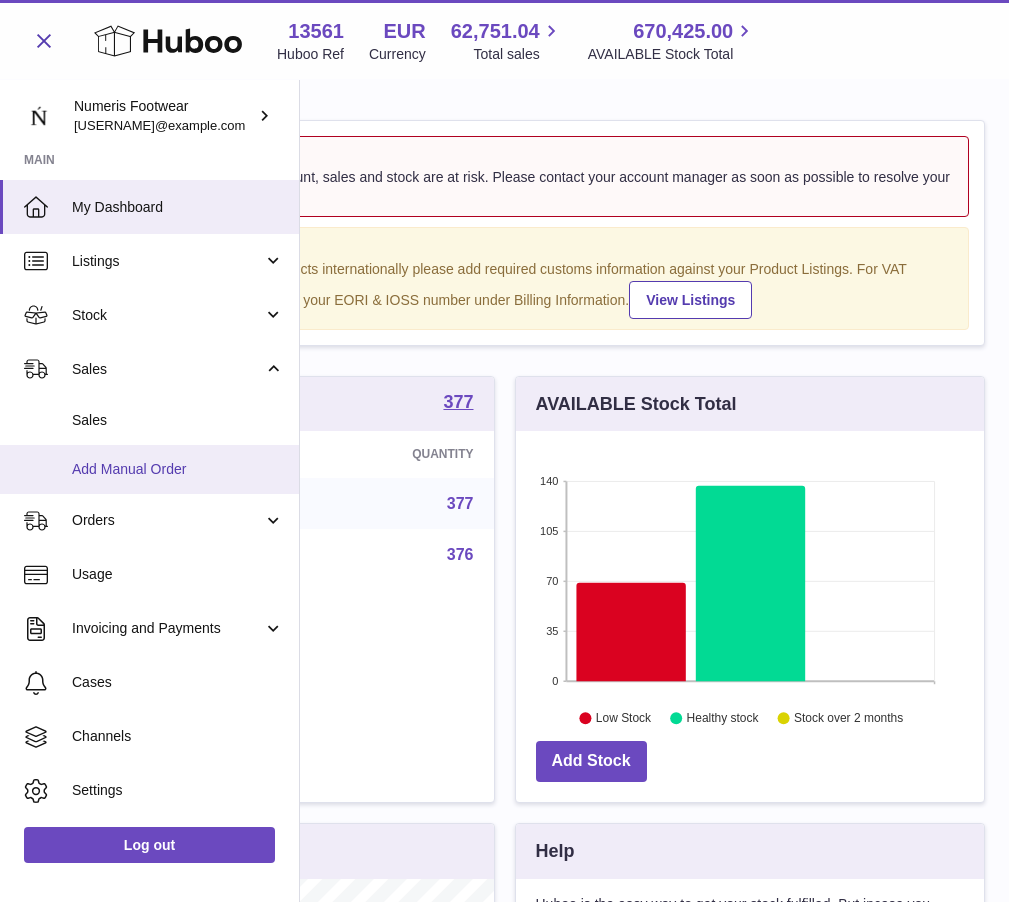 click on "Add Manual Order" at bounding box center [178, 469] 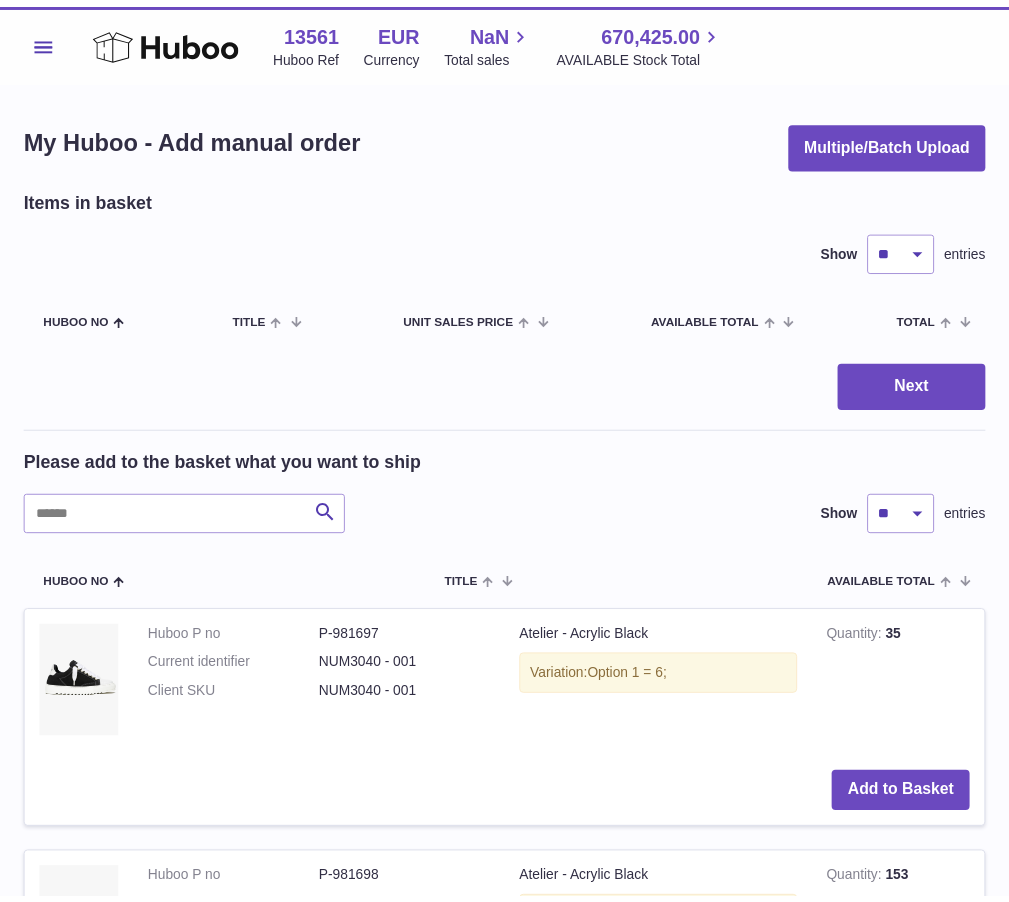 scroll, scrollTop: 0, scrollLeft: 0, axis: both 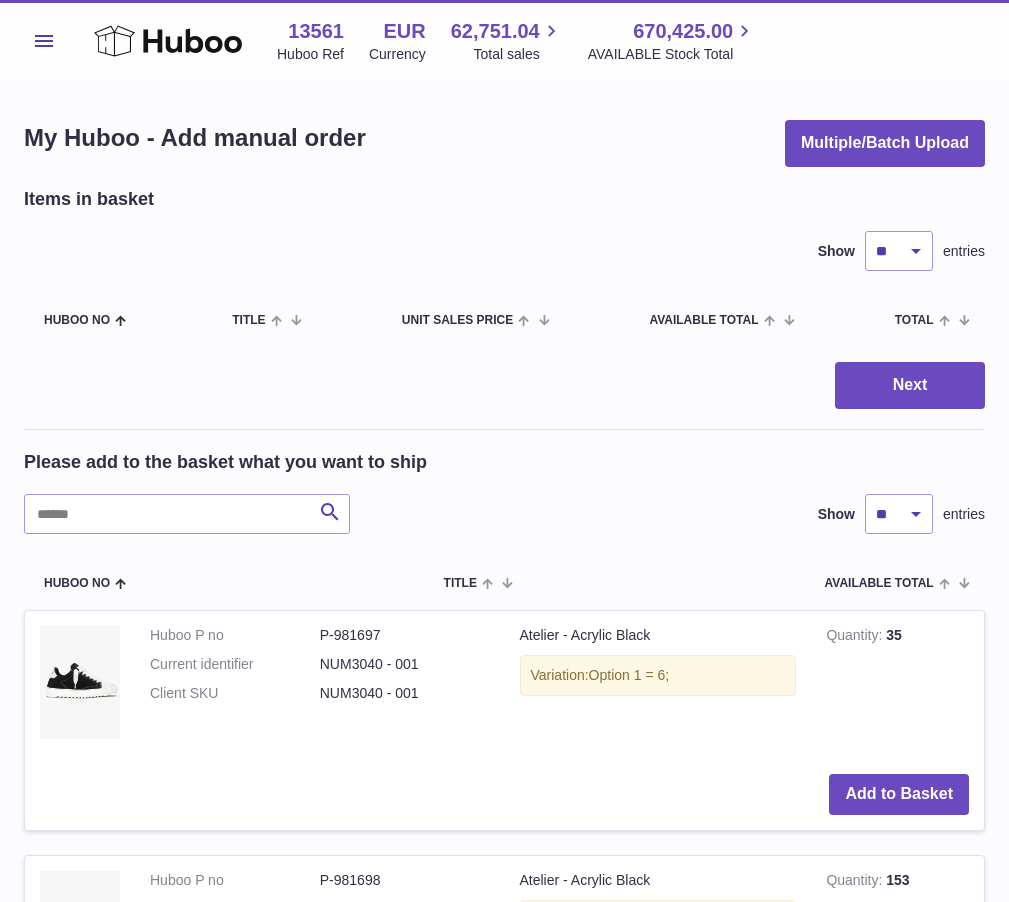 click on "Menu" at bounding box center [44, 41] 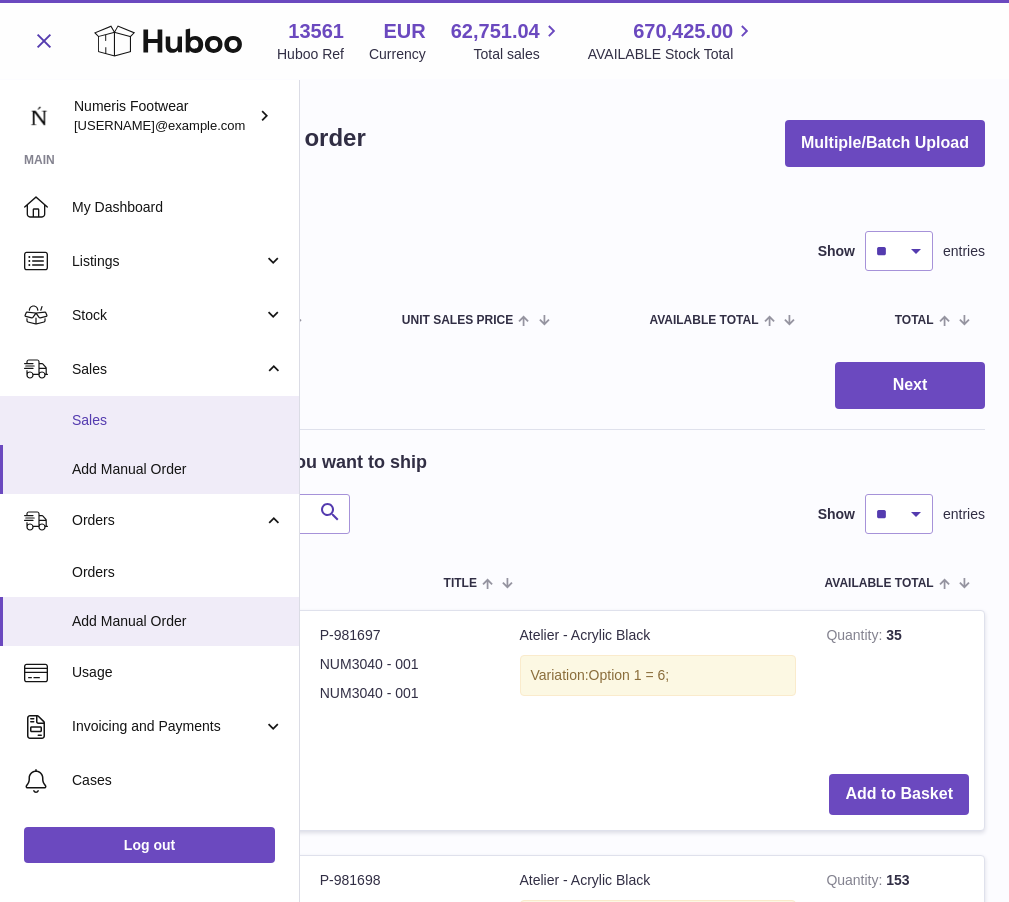 click on "Sales" at bounding box center (149, 420) 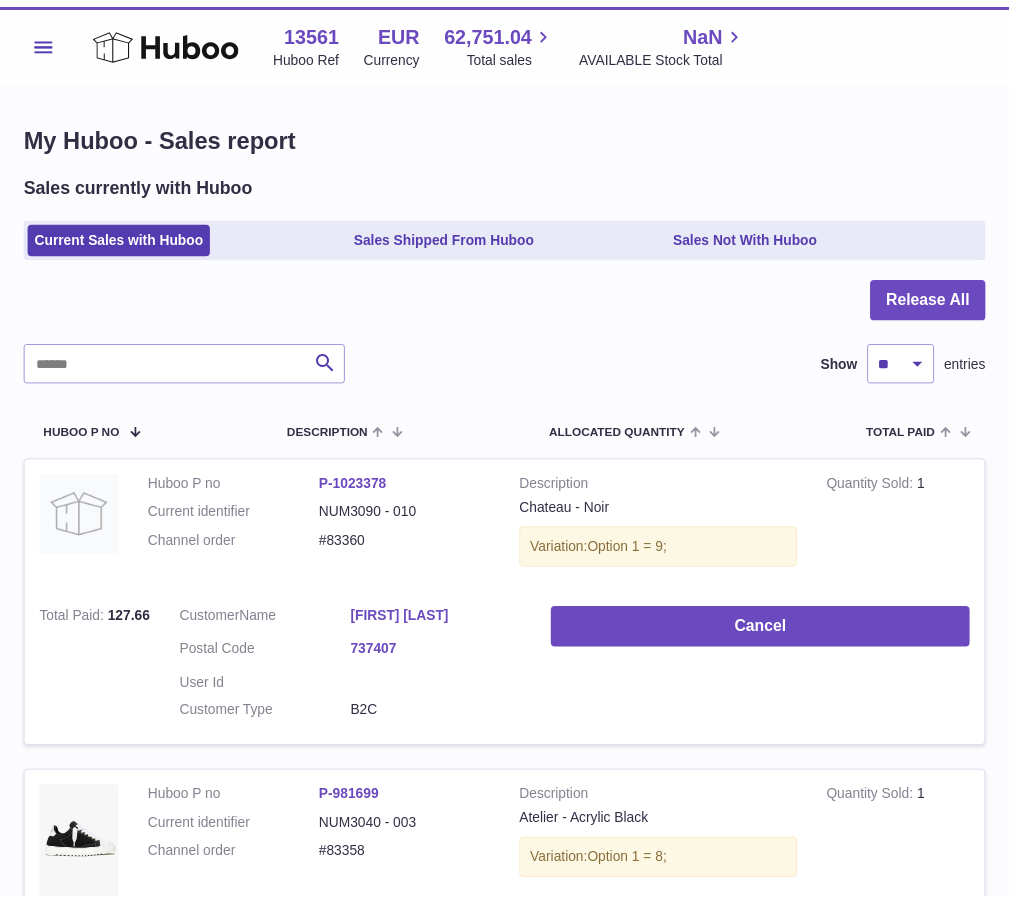 scroll, scrollTop: 0, scrollLeft: 0, axis: both 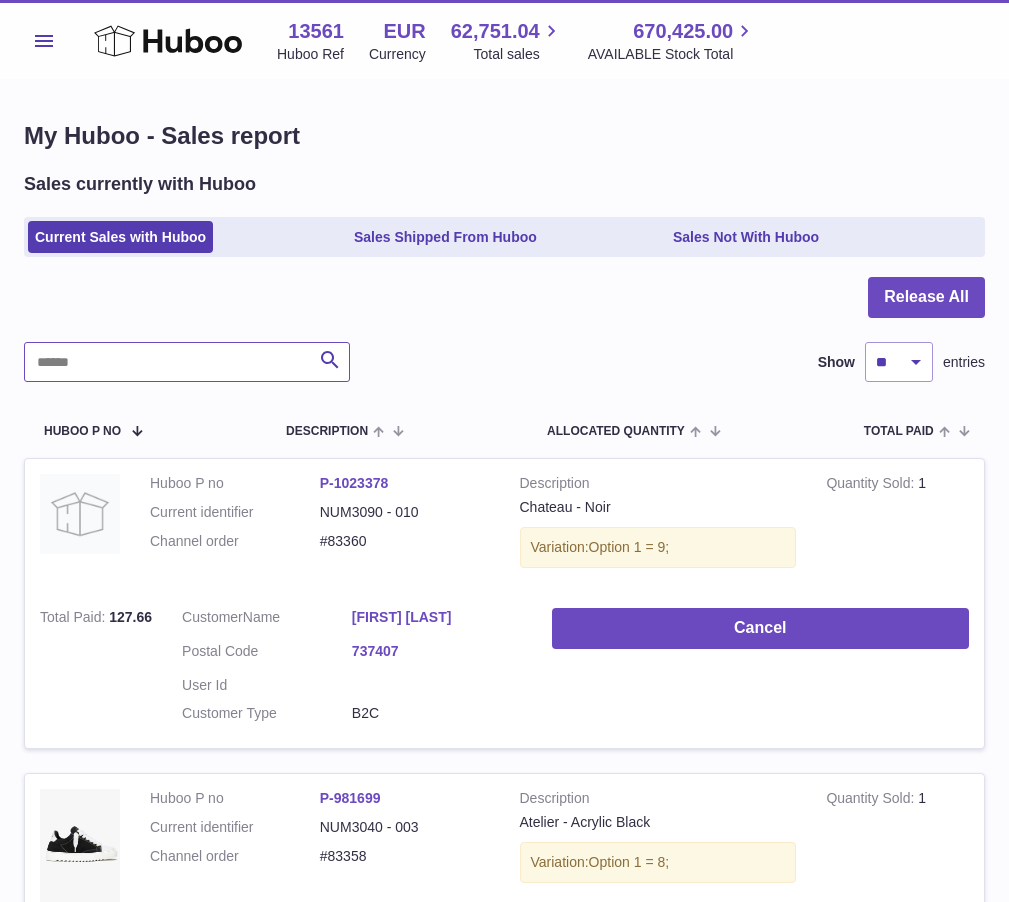 click at bounding box center [187, 362] 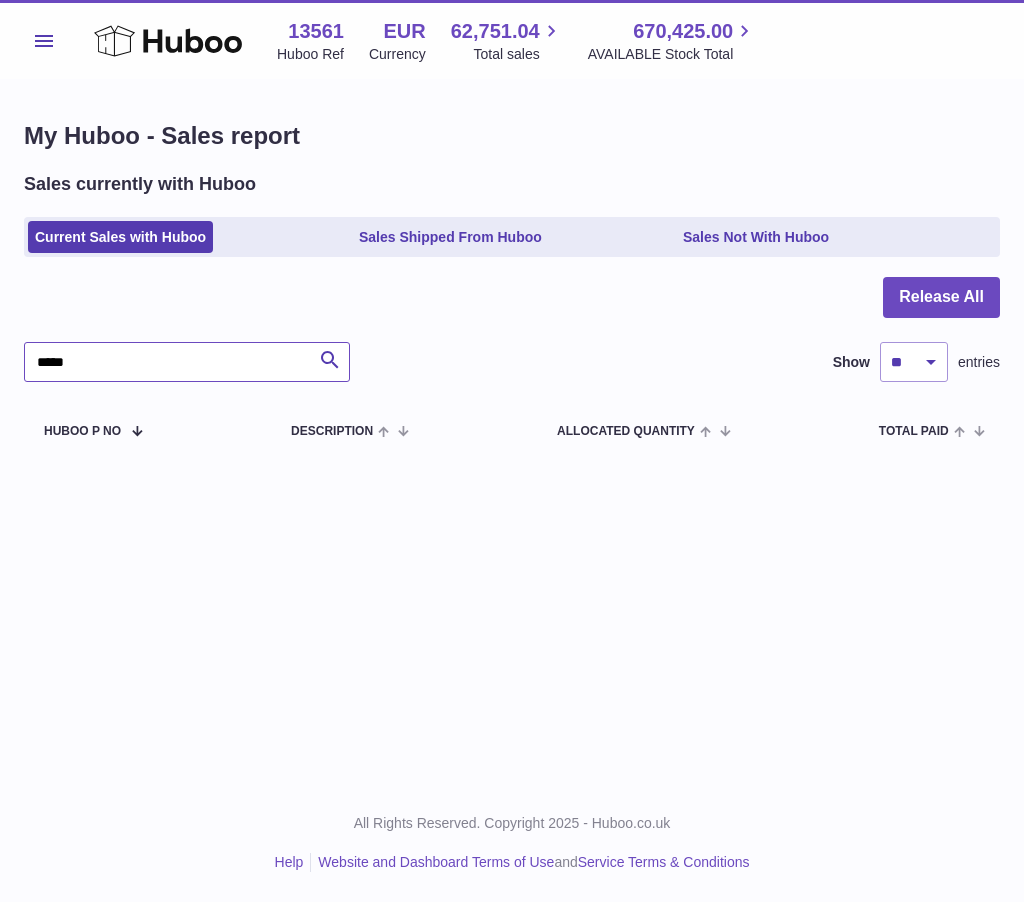 type on "*****" 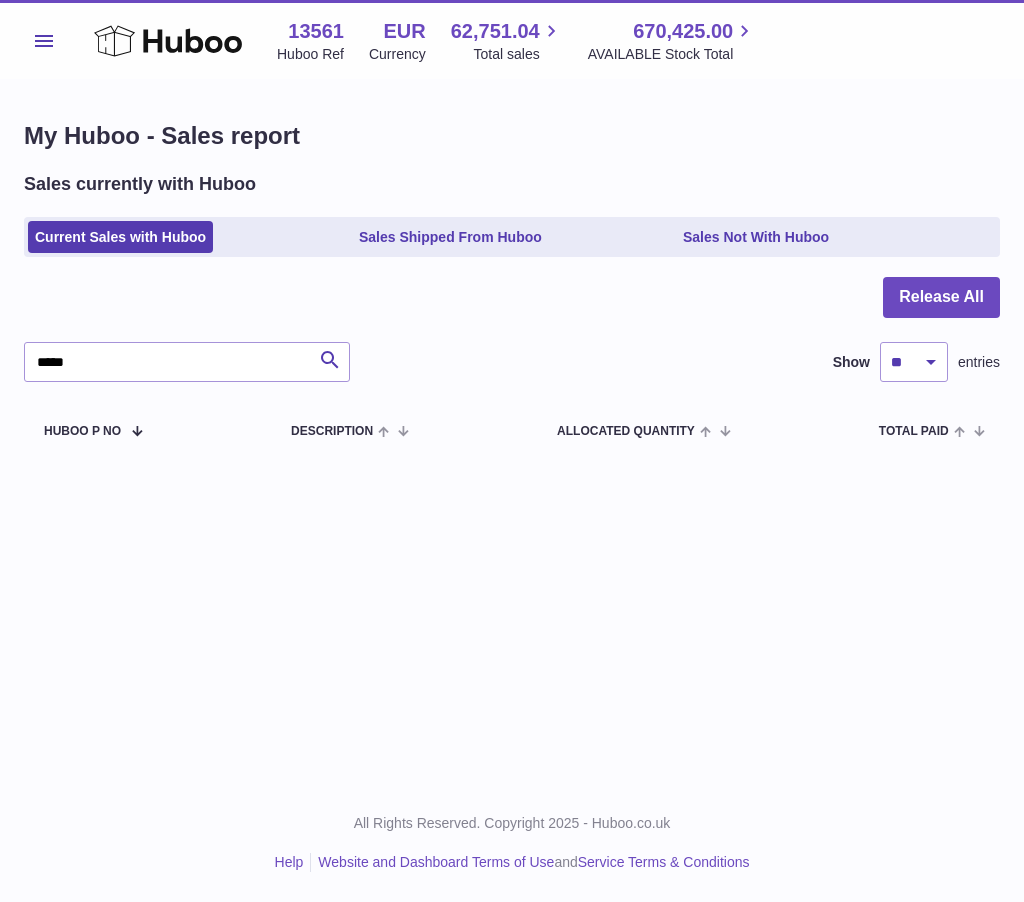 click on "Current Sales with Huboo
Sales Shipped From Huboo
Sales Not With Huboo" at bounding box center [512, 237] 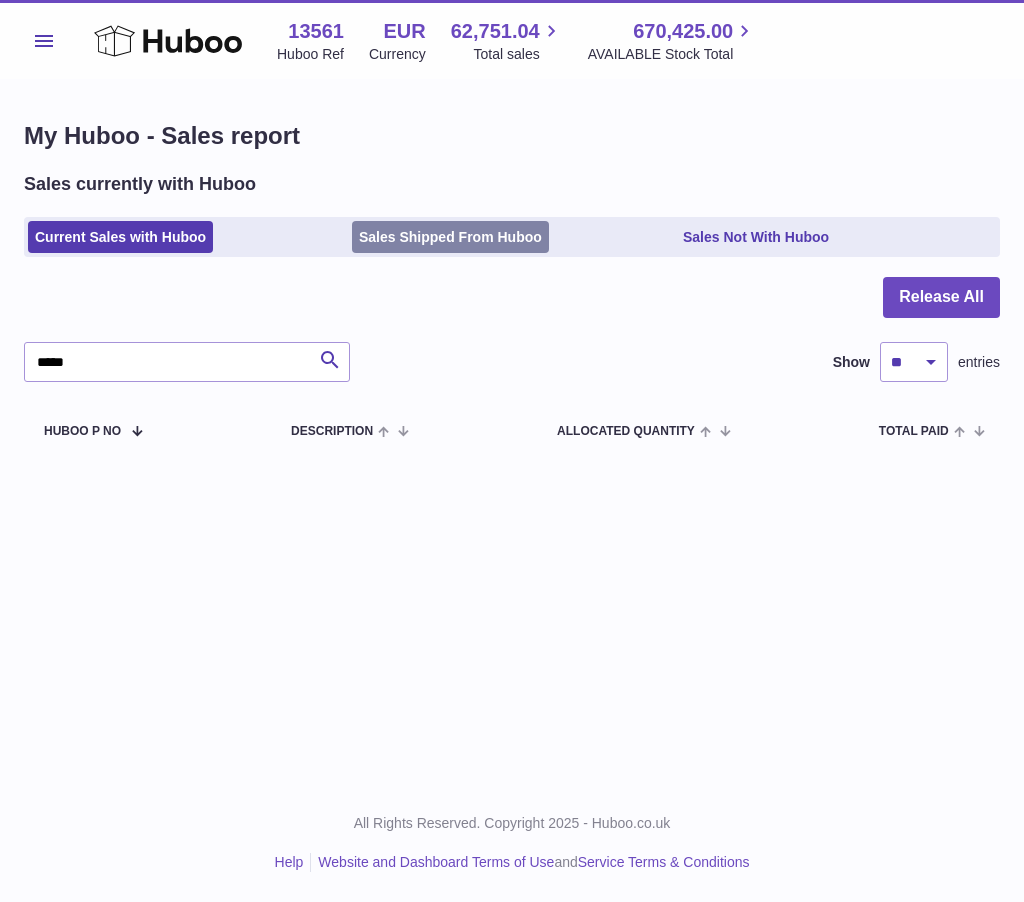 click on "Sales Shipped From Huboo" at bounding box center [450, 237] 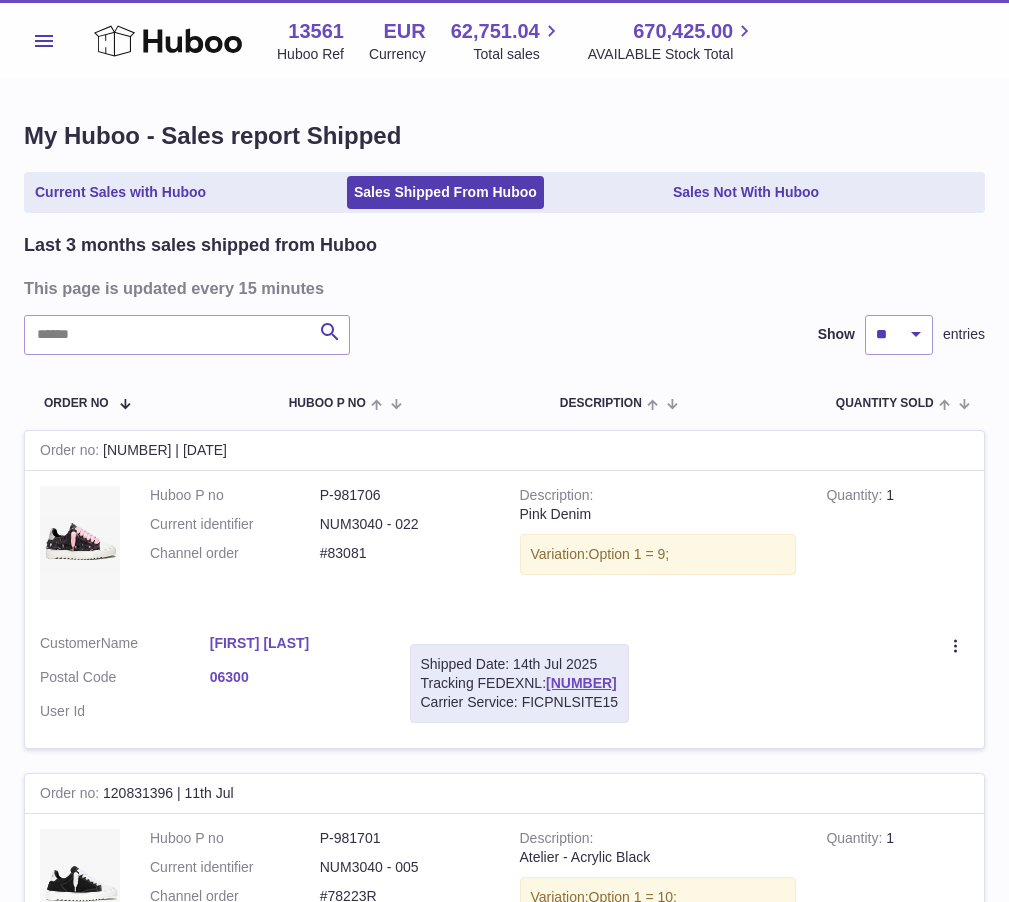 scroll, scrollTop: 0, scrollLeft: 0, axis: both 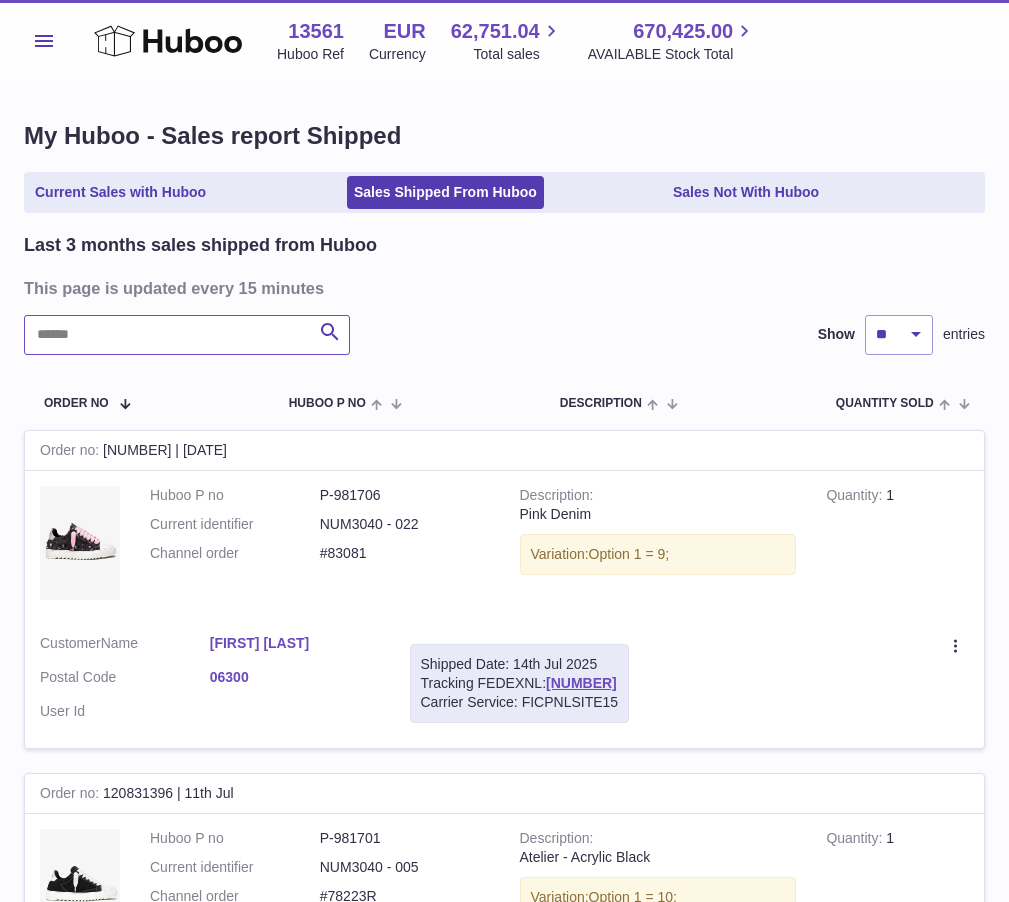 click at bounding box center [187, 335] 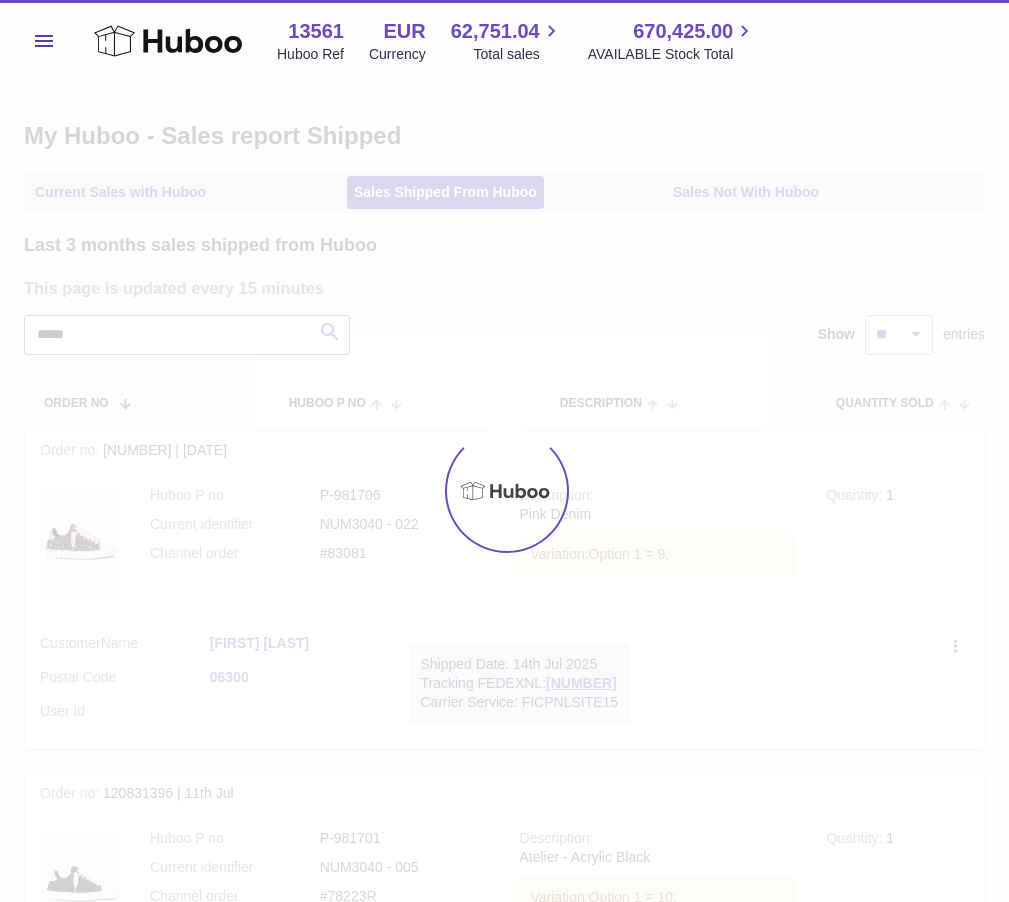 type on "*****" 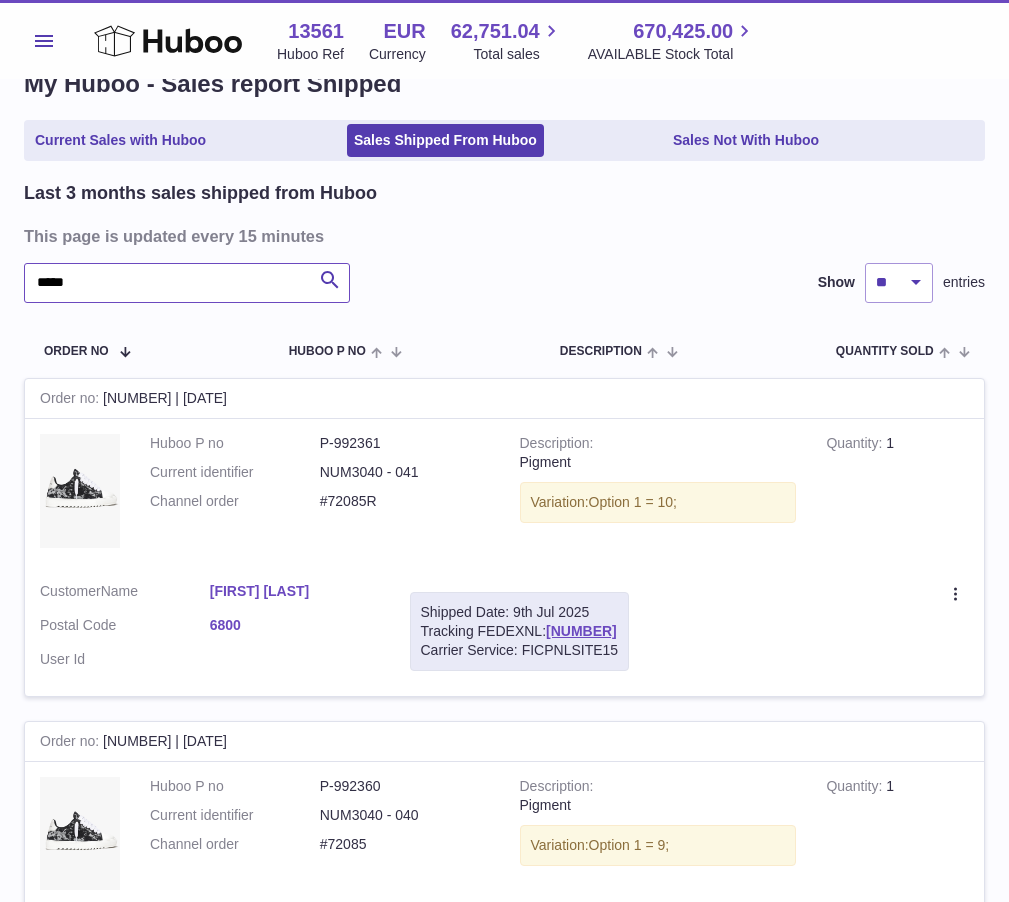 scroll, scrollTop: 100, scrollLeft: 0, axis: vertical 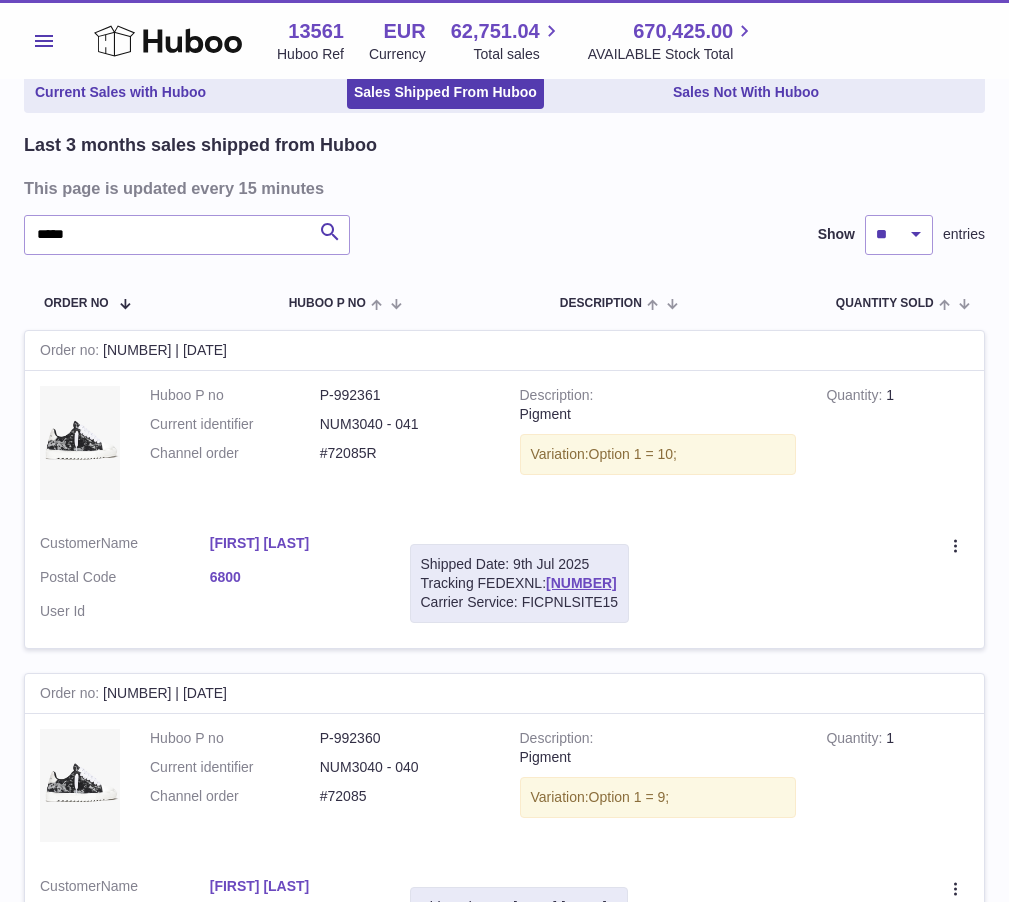 click on "Menu" at bounding box center [44, 41] 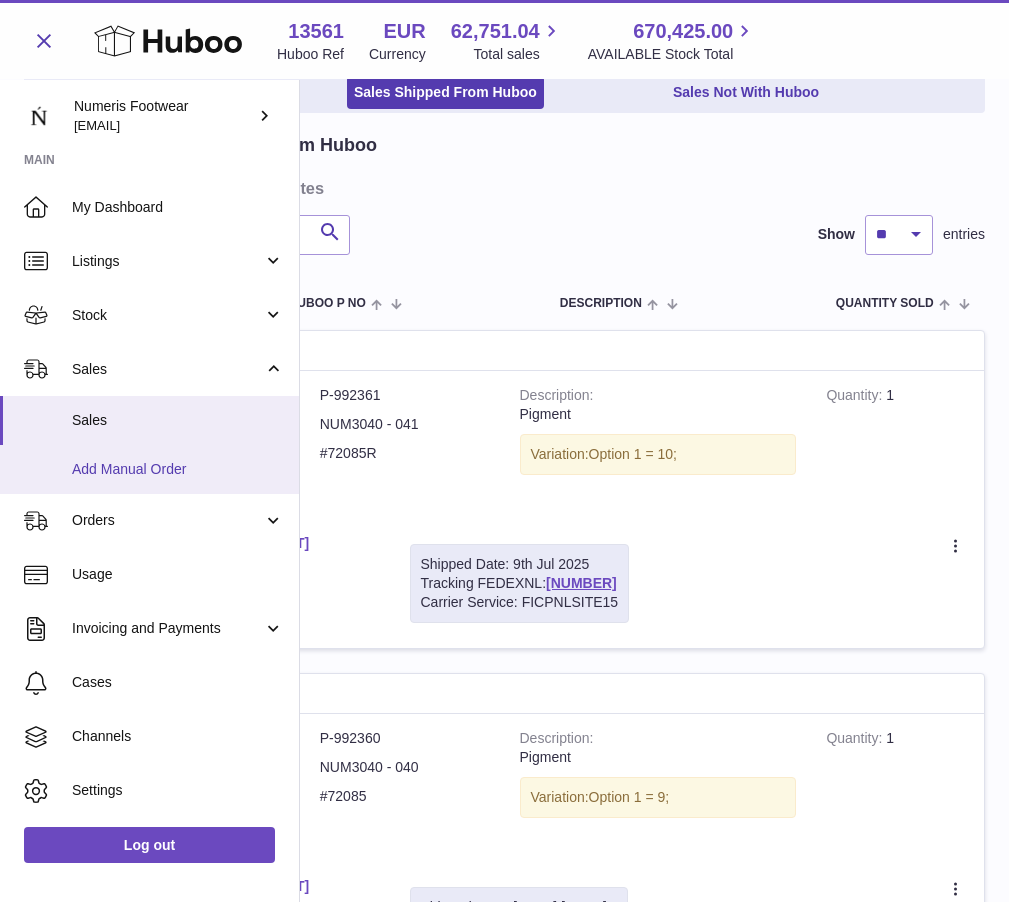 click on "Add Manual Order" at bounding box center [178, 469] 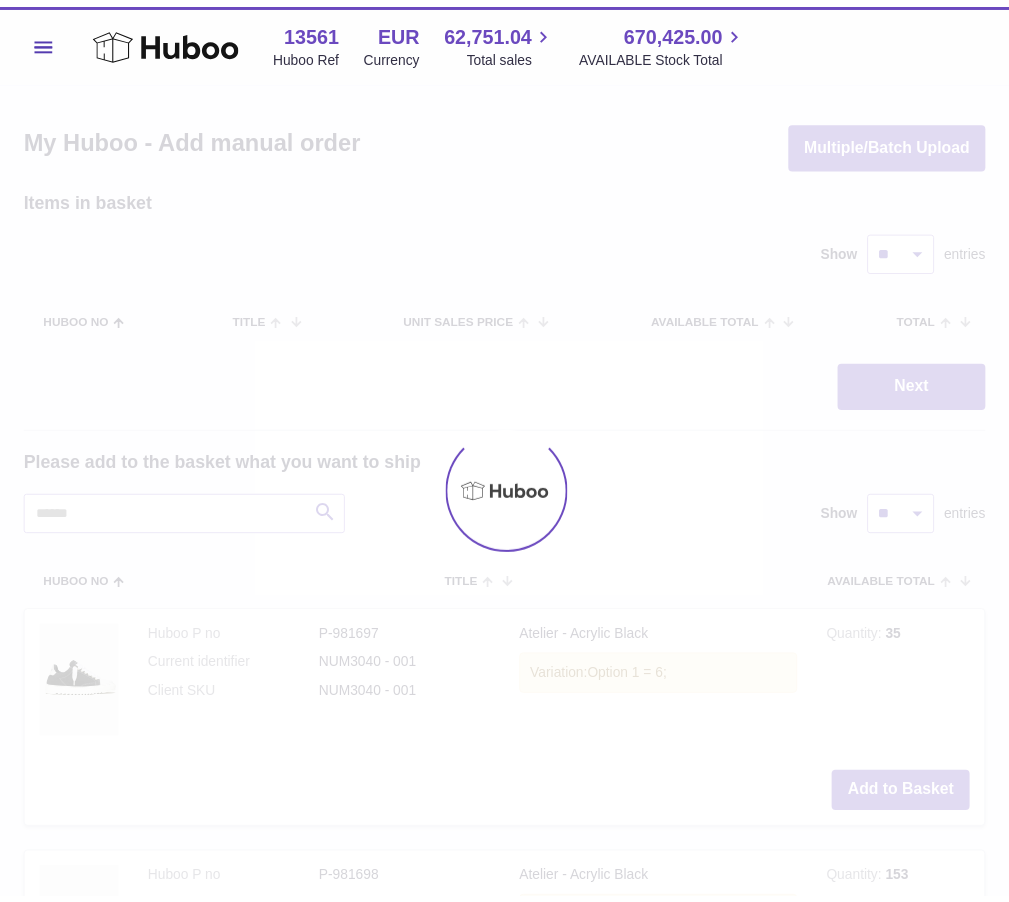 scroll, scrollTop: 0, scrollLeft: 0, axis: both 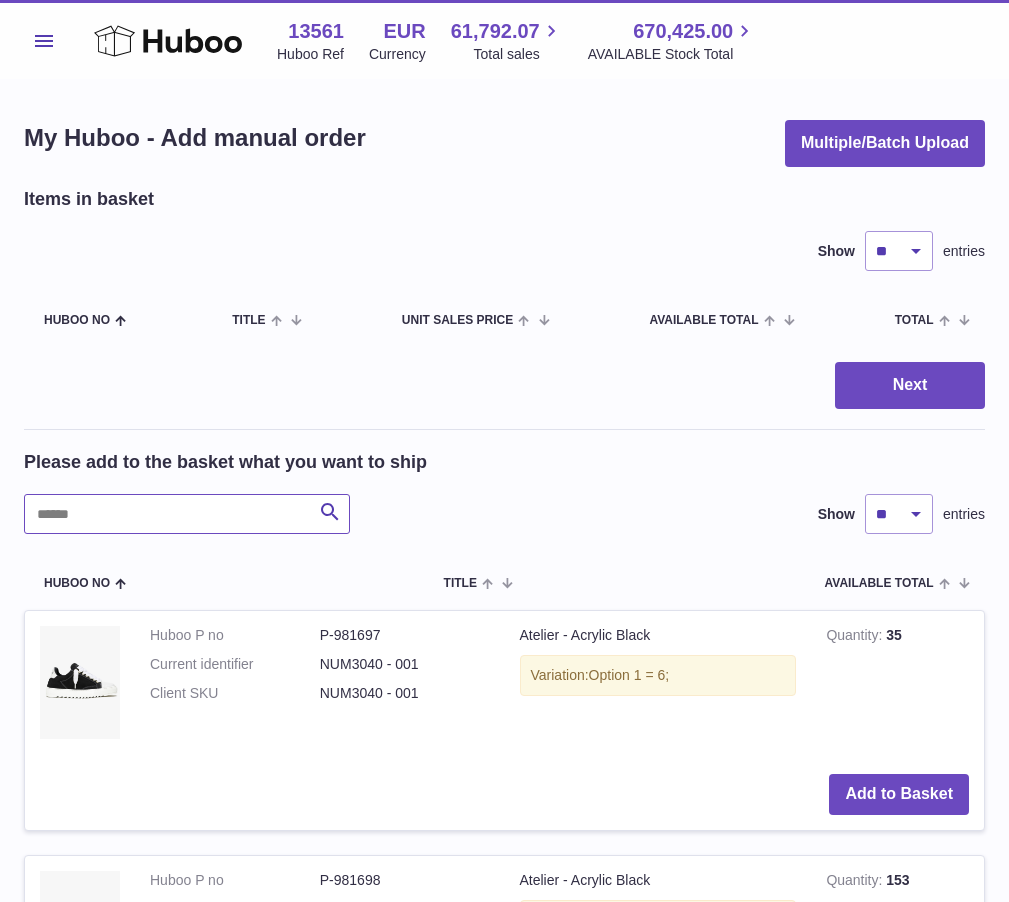 click at bounding box center [187, 514] 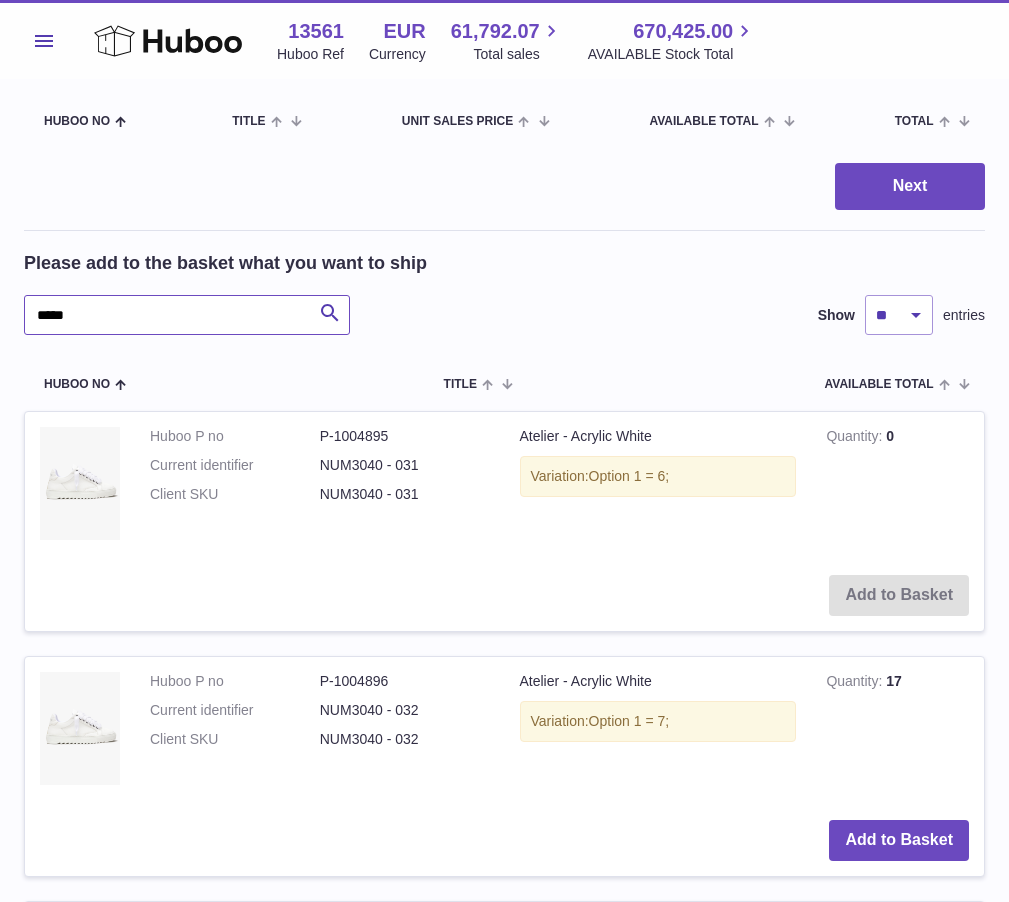 scroll, scrollTop: 200, scrollLeft: 0, axis: vertical 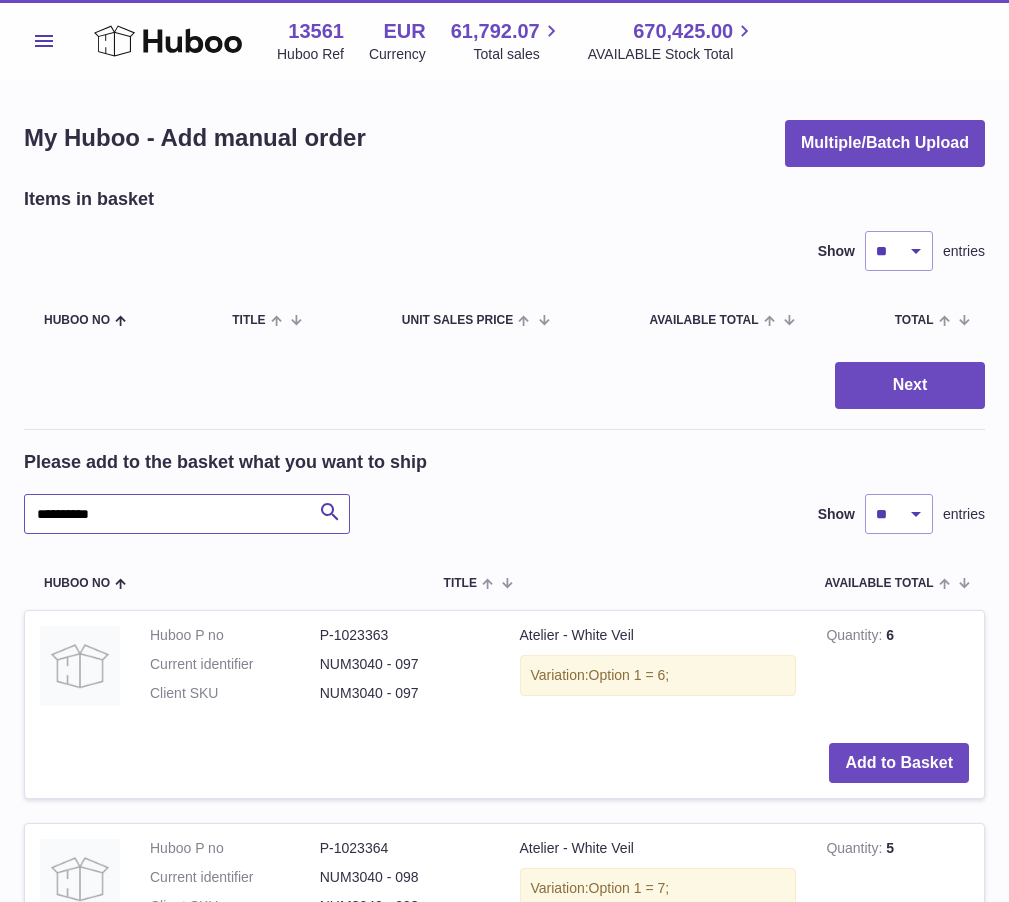 drag, startPoint x: 164, startPoint y: 513, endPoint x: -83, endPoint y: 528, distance: 247.45505 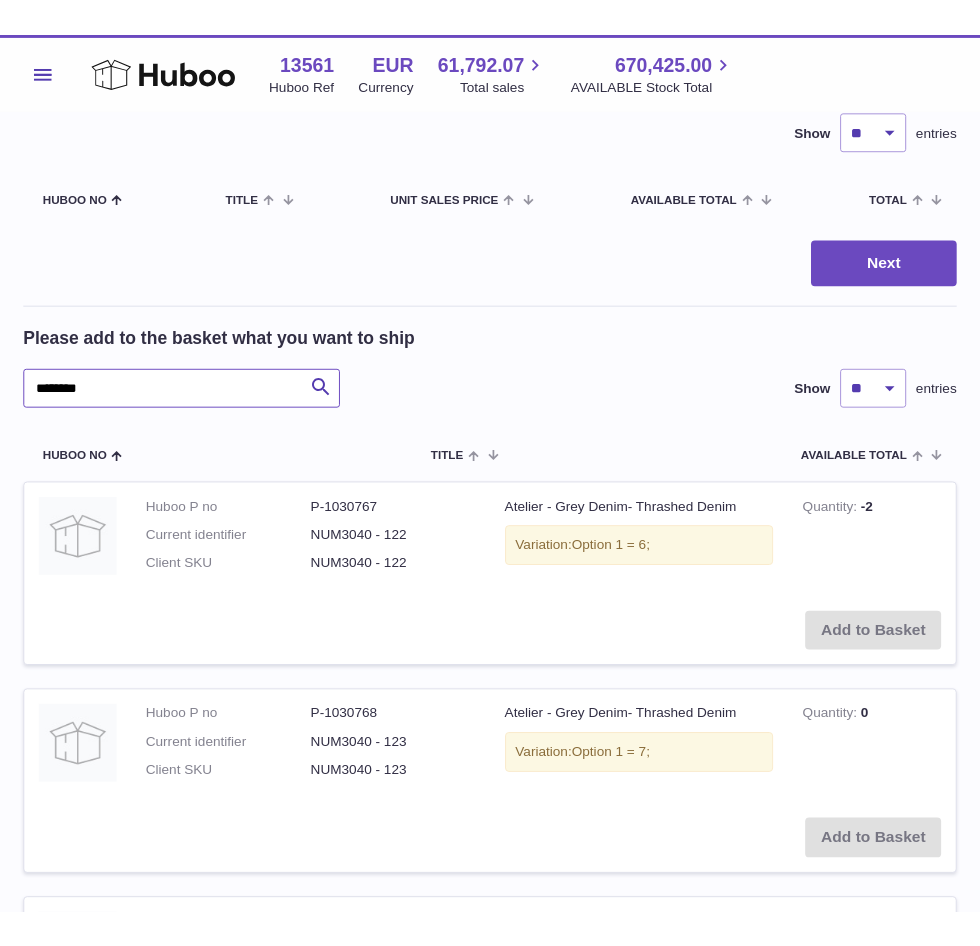 scroll, scrollTop: 300, scrollLeft: 0, axis: vertical 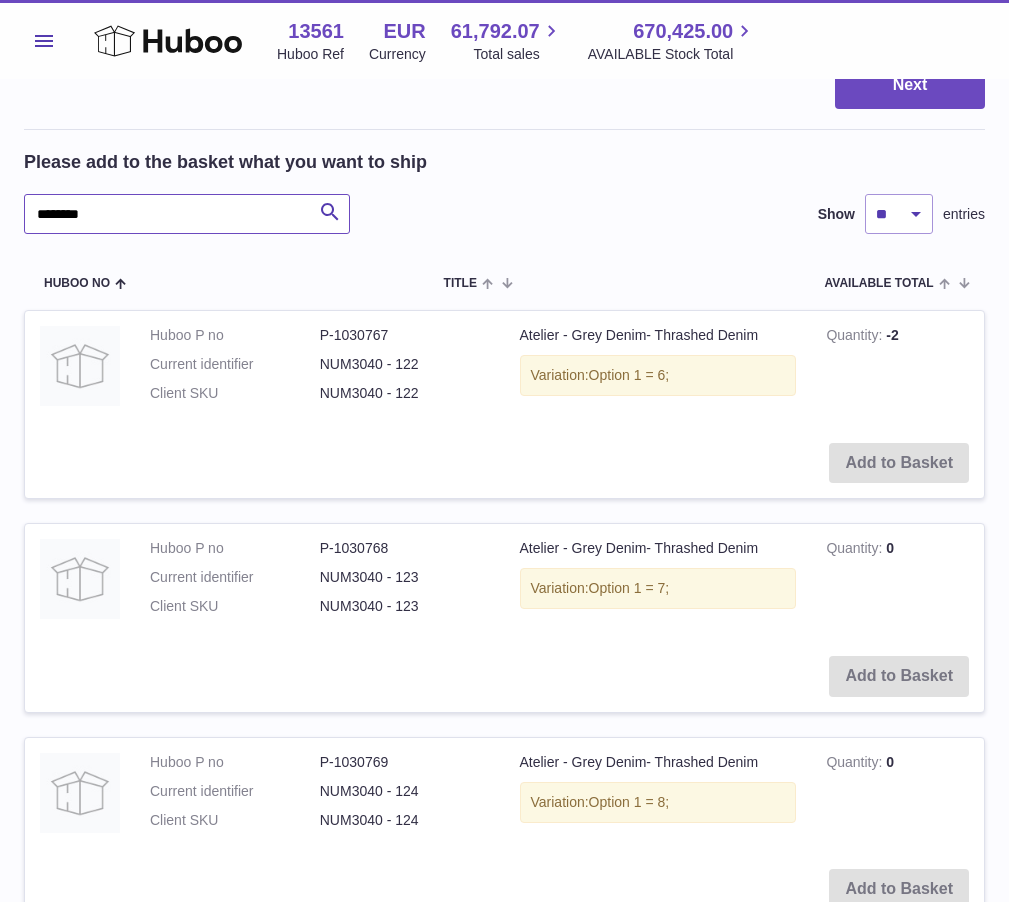 drag, startPoint x: 78, startPoint y: 220, endPoint x: -83, endPoint y: 227, distance: 161.1521 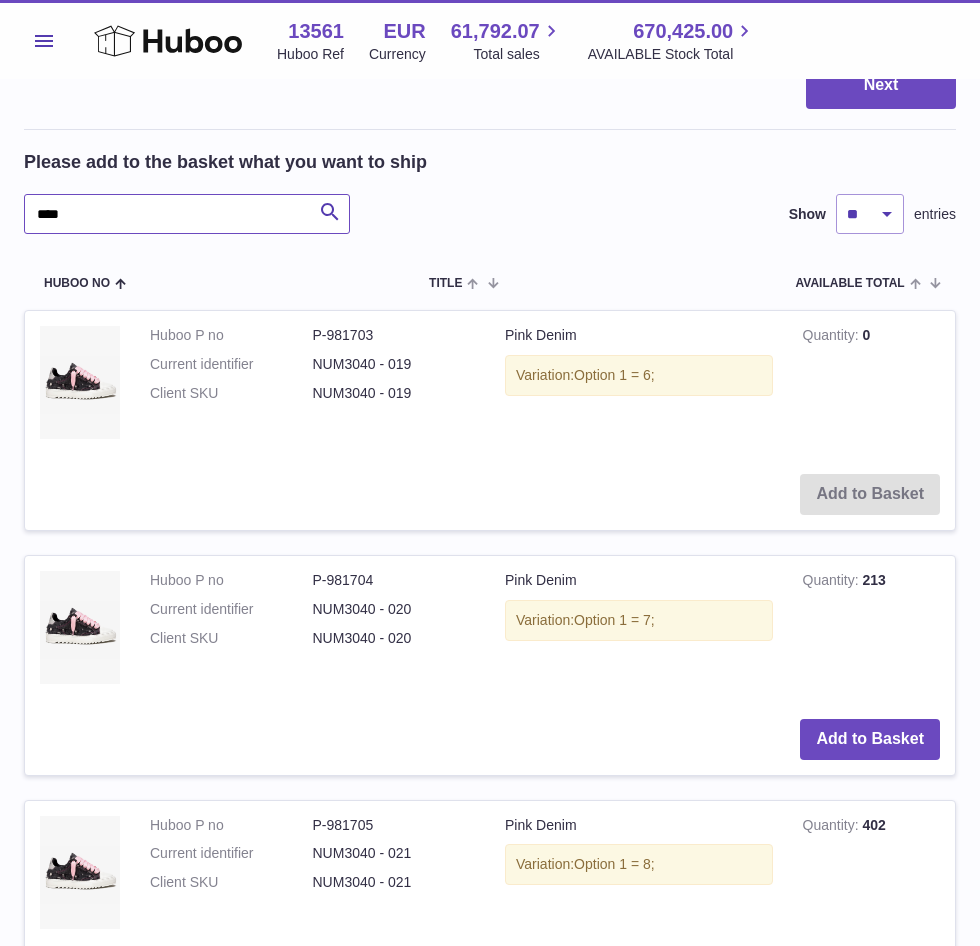 drag, startPoint x: 135, startPoint y: 203, endPoint x: -112, endPoint y: 244, distance: 250.37971 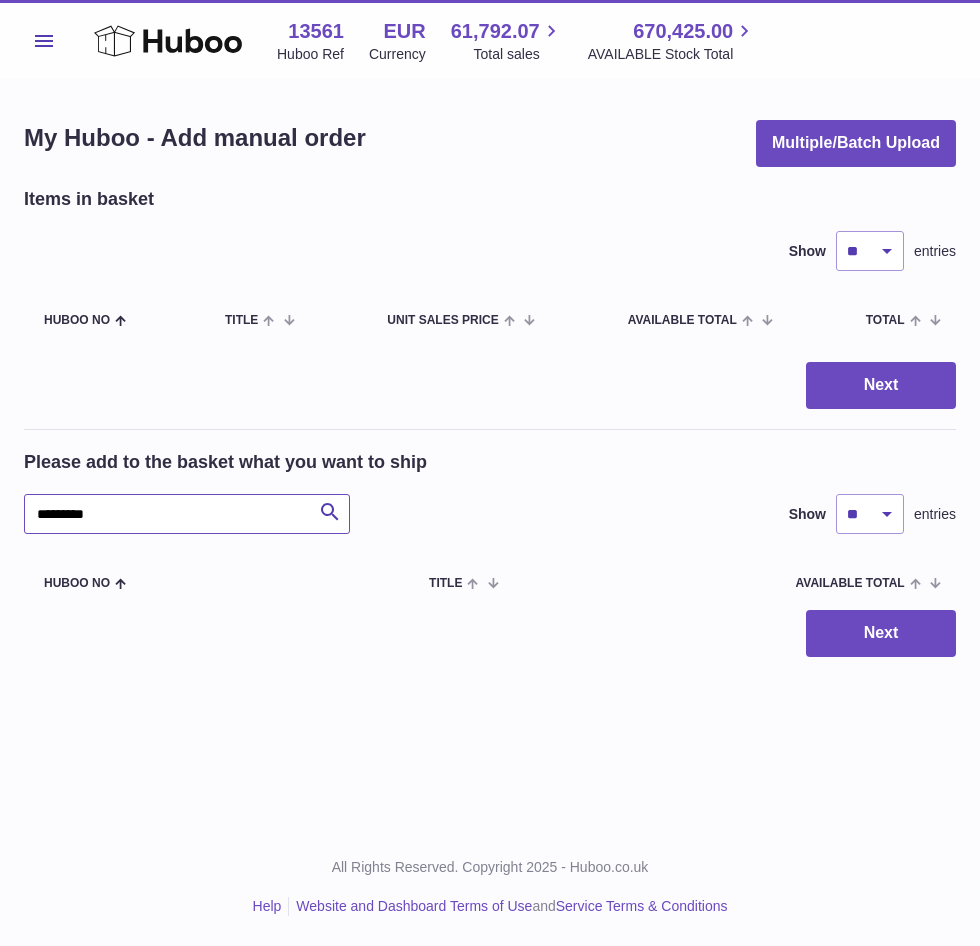scroll, scrollTop: 0, scrollLeft: 0, axis: both 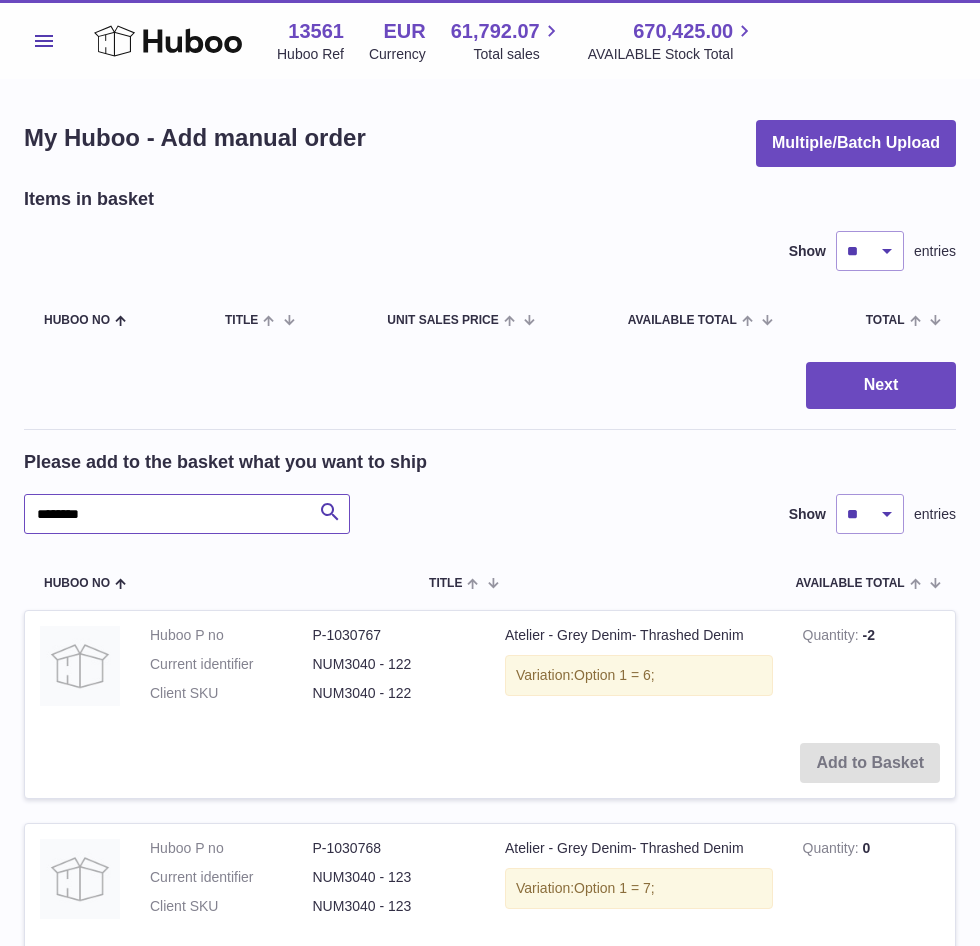 drag, startPoint x: 153, startPoint y: 521, endPoint x: -22, endPoint y: 552, distance: 177.7245 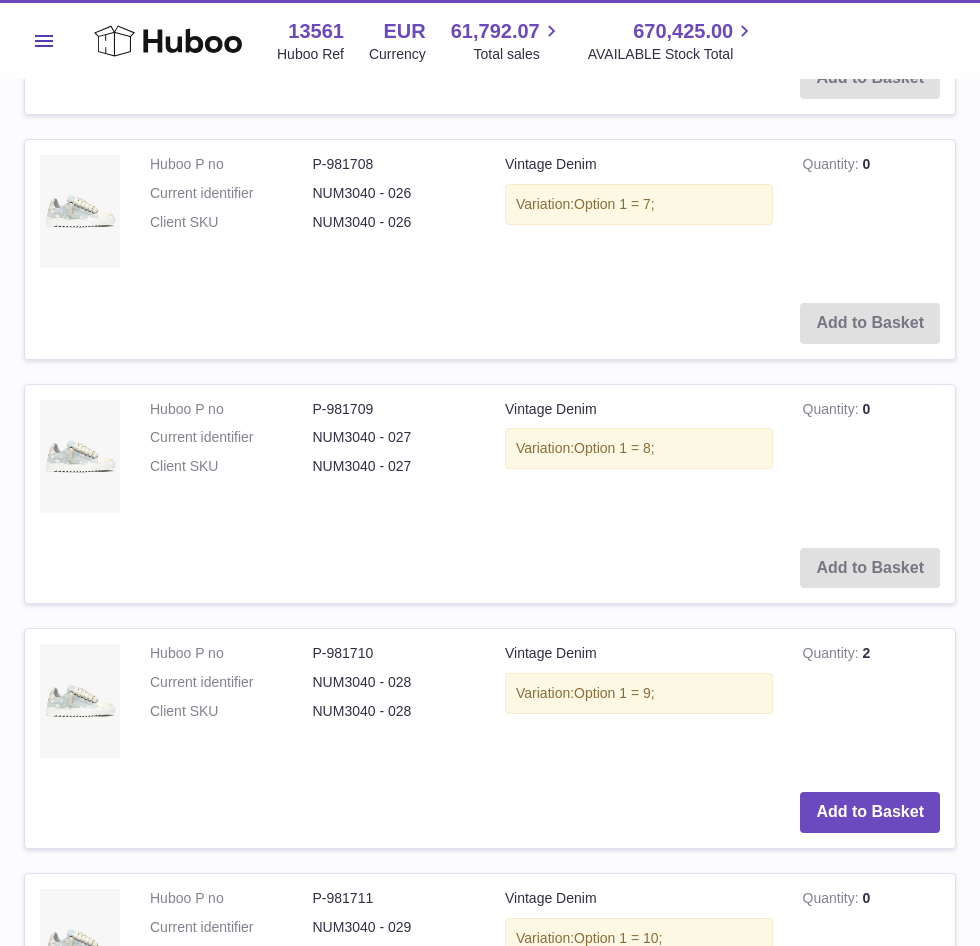 scroll, scrollTop: 900, scrollLeft: 0, axis: vertical 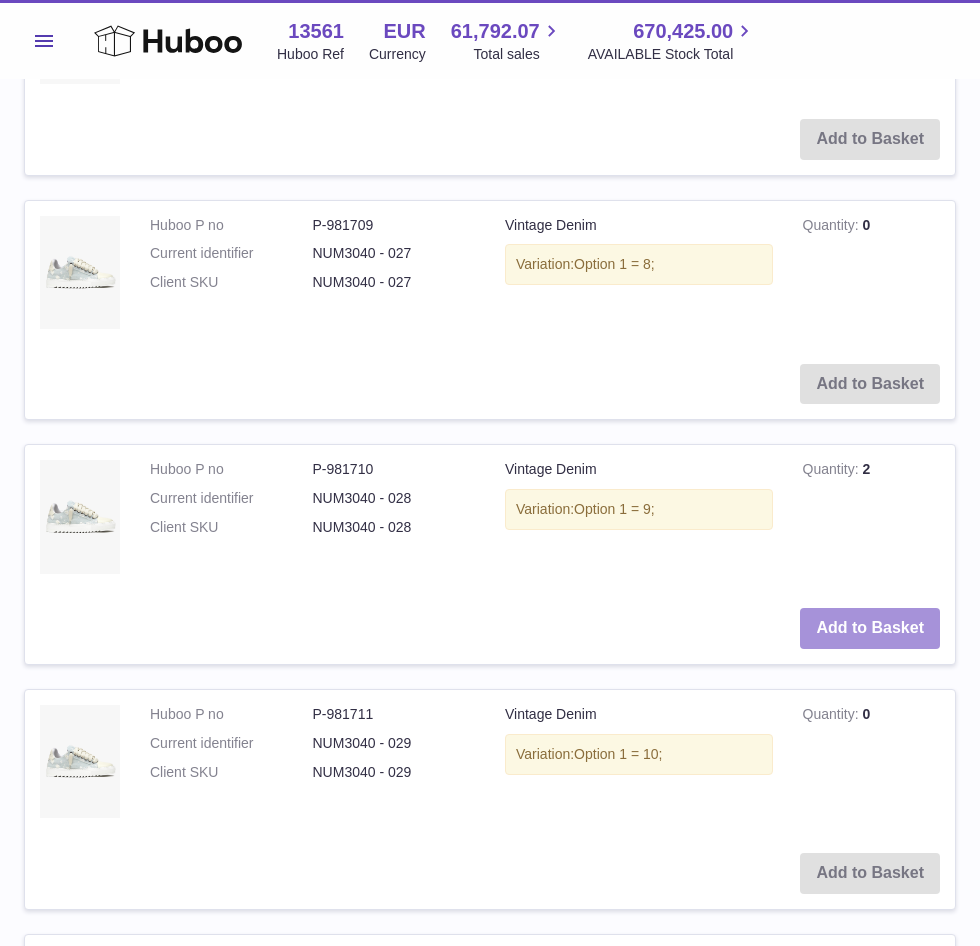 type on "*******" 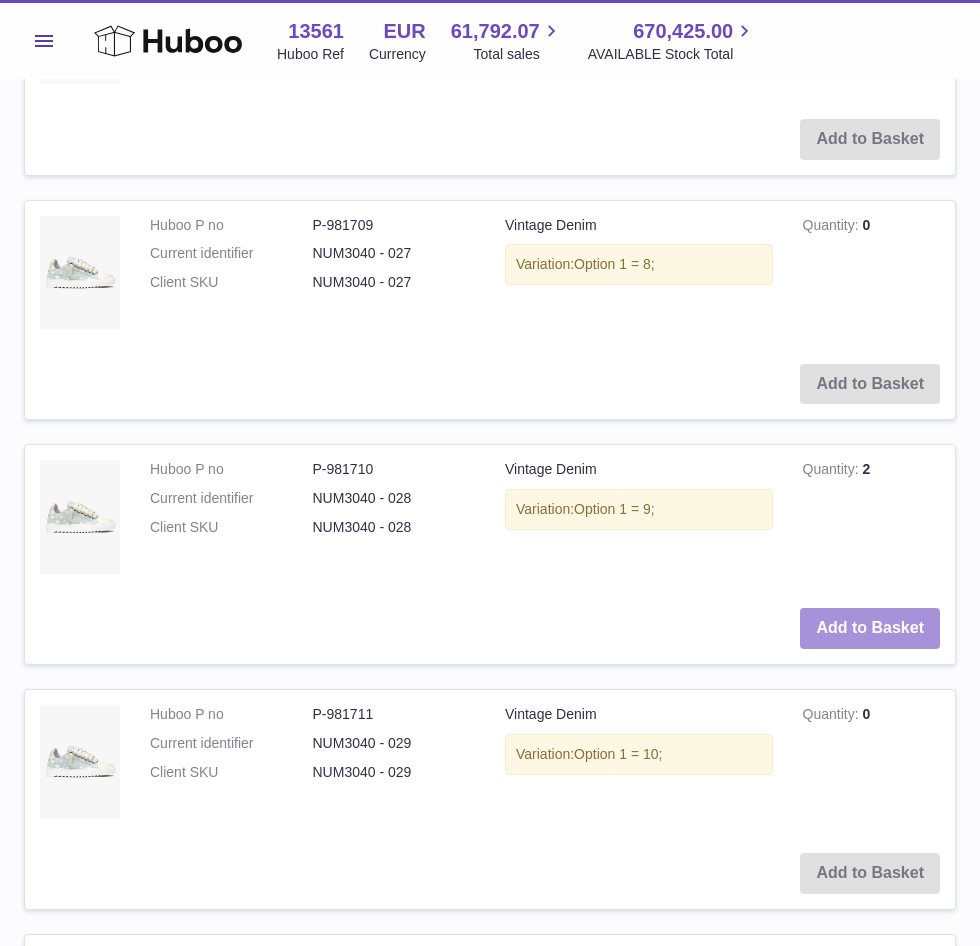 click on "Add to Basket" at bounding box center (870, 628) 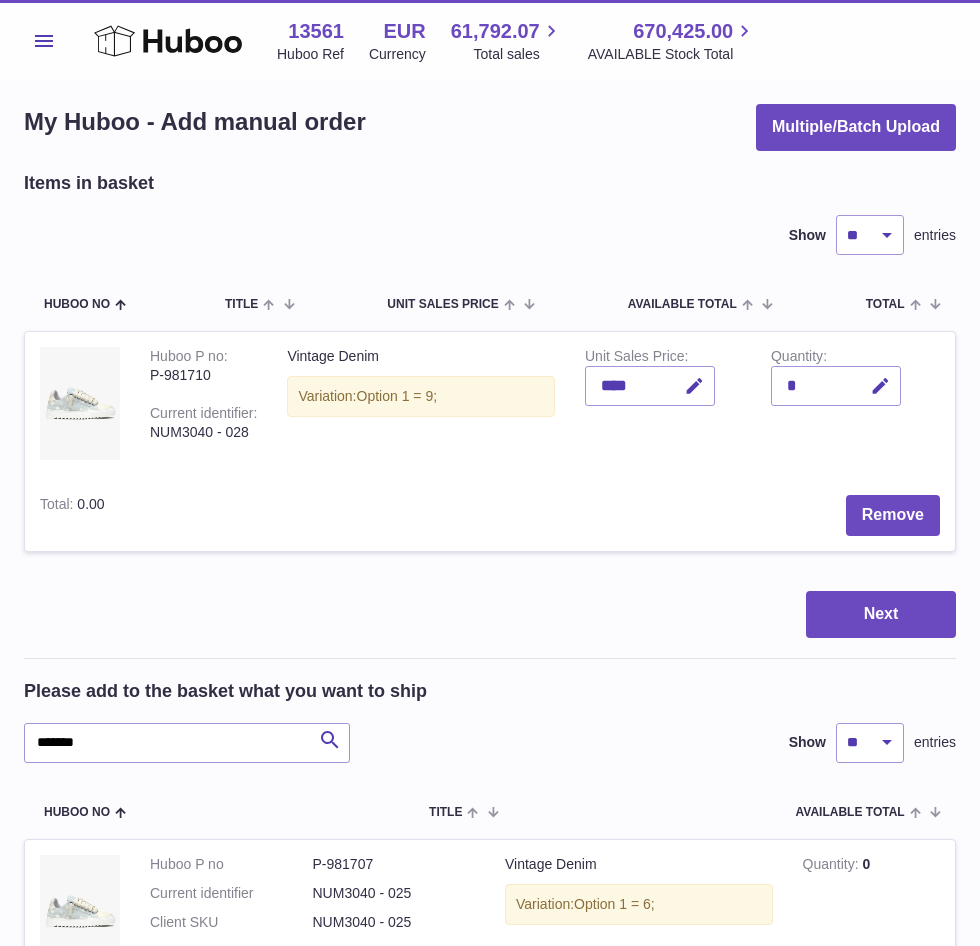 scroll, scrollTop: 0, scrollLeft: 0, axis: both 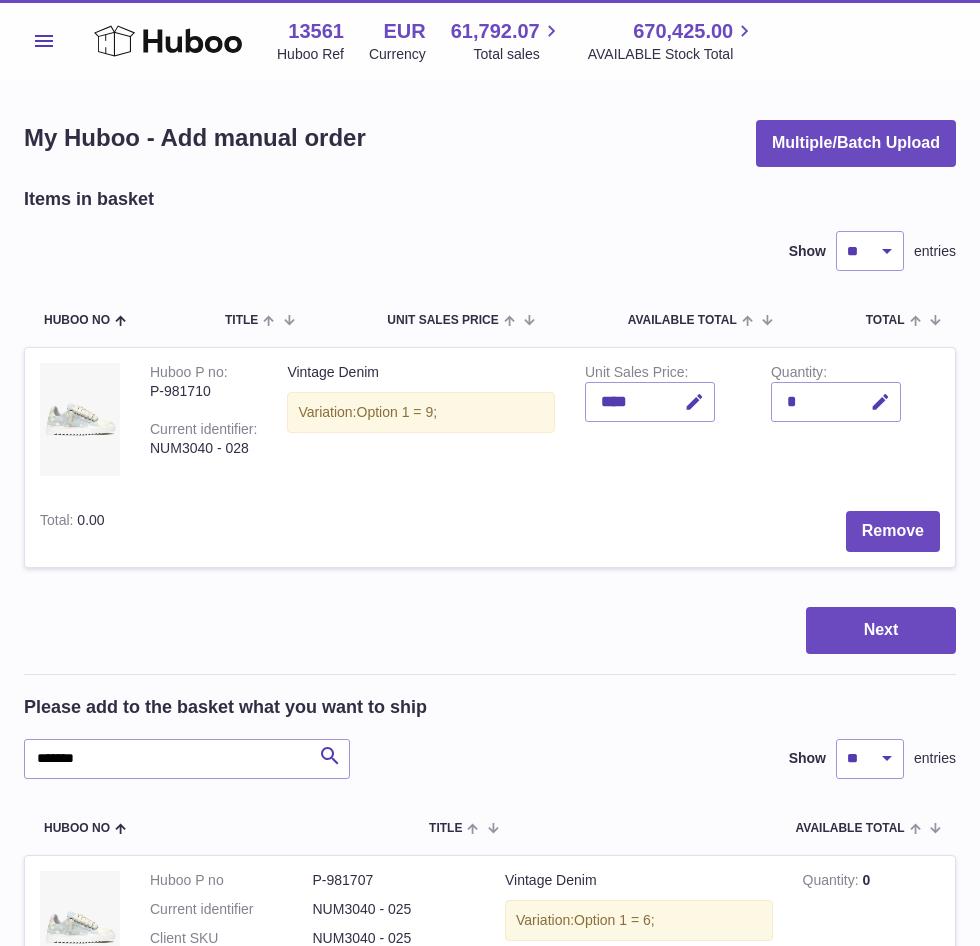 click on "Items in basket
Show
** ** ** ***
entries
Huboo no       Title       Unit Sales Price       AVAILABLE Total       Total
Action
Huboo P no   P-981710   Current identifier   NUM3040 - 028
Vintage Denim
Variation:
Option 1 = 9;
Unit Sales Price
****
Quantity
*
Total   0.00
Remove
Next
Please add to the basket what you want to ship   *******     Search
Show
** ** ** ***
entries
Huboo no       Title
AVAILABLE Total
Action
Huboo P no   P-981707   Current identifier   NUM3040 - 025     Client SKU       0" at bounding box center [490, 1401] 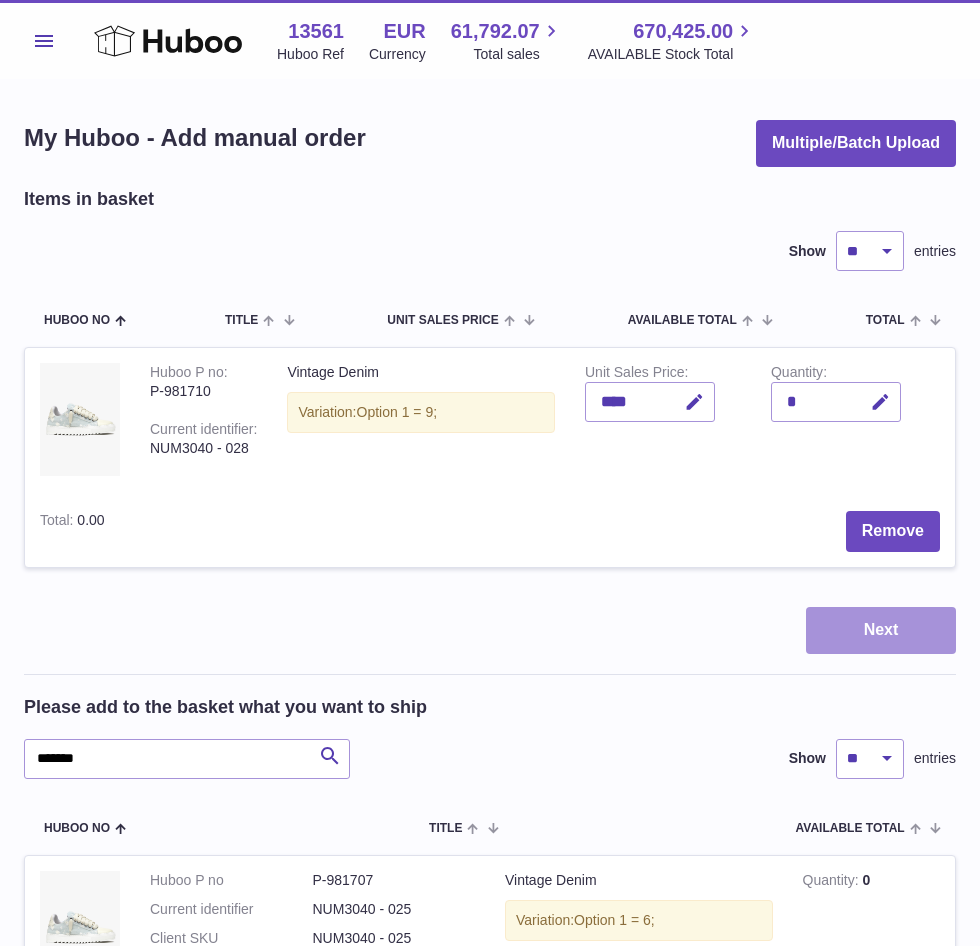 click on "Next" at bounding box center [881, 630] 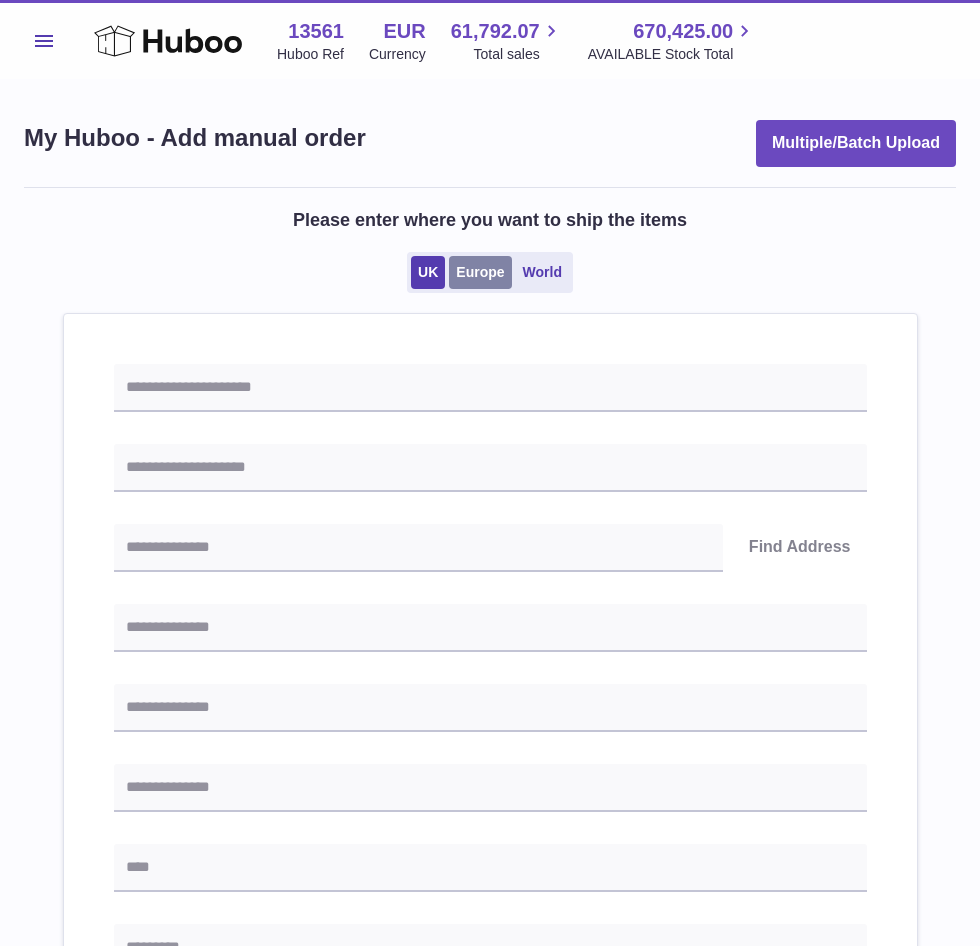 click on "Europe" at bounding box center [480, 272] 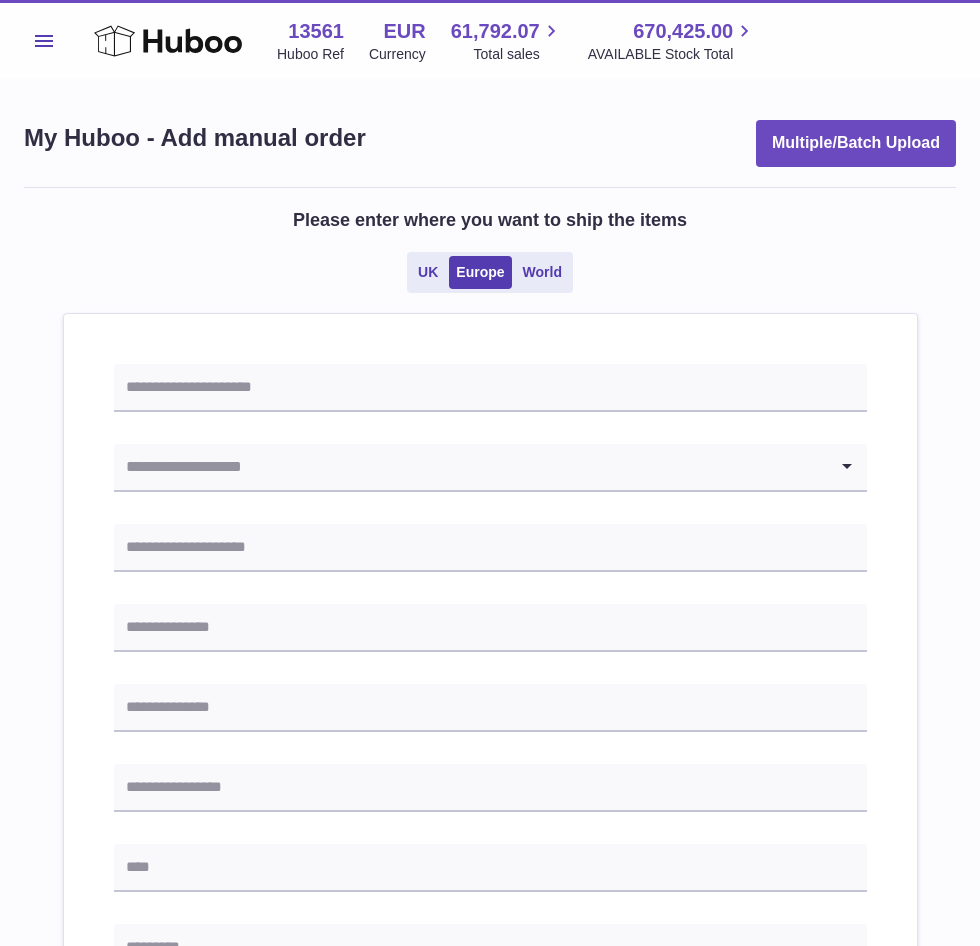 click on "Loading...
Please enter how you want to ship             Loading...
You require an order to be fulfilled which is going directly to another business or retailer rather than directly to a consumer. Please ensure you have contacted our customer service department for further information relating to any associated costs and (order completion) timescales, before proceeding.
Optional extra fields             Loading...       This will appear on the packing slip. e.g. 'Please contact us through Amazon'
B2C
Loading..." at bounding box center (490, 932) 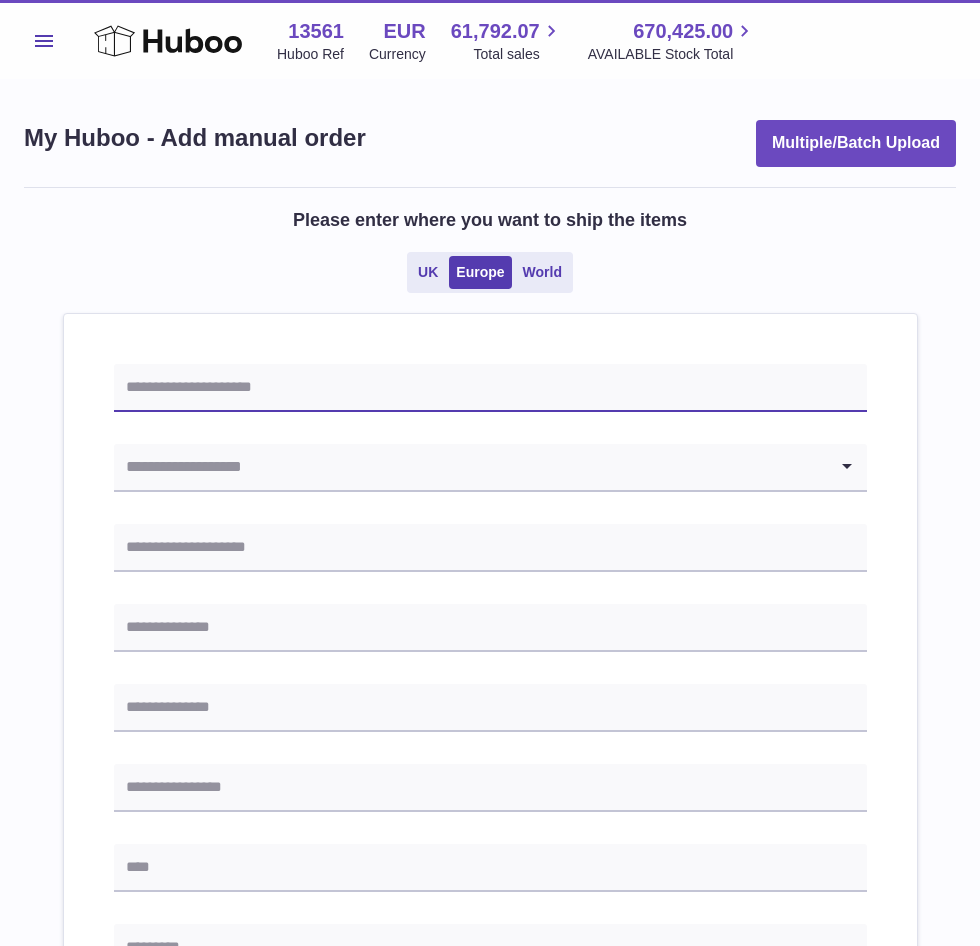click at bounding box center [490, 388] 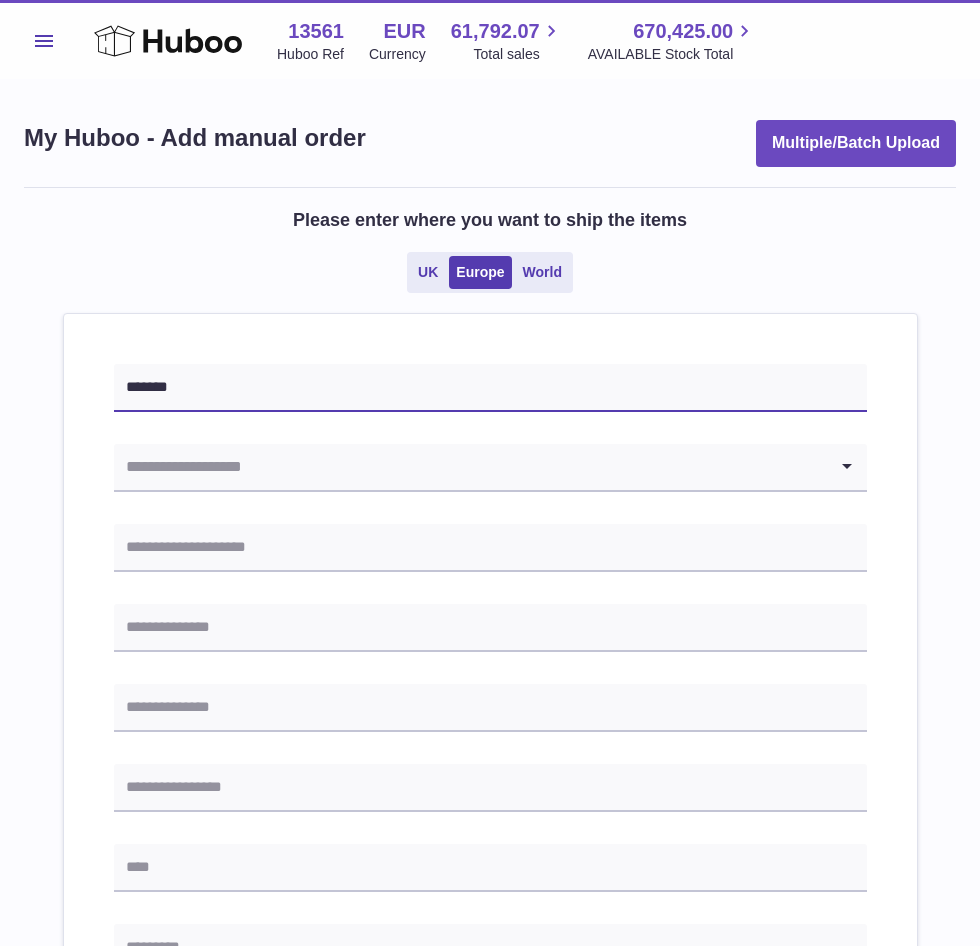 type on "*******" 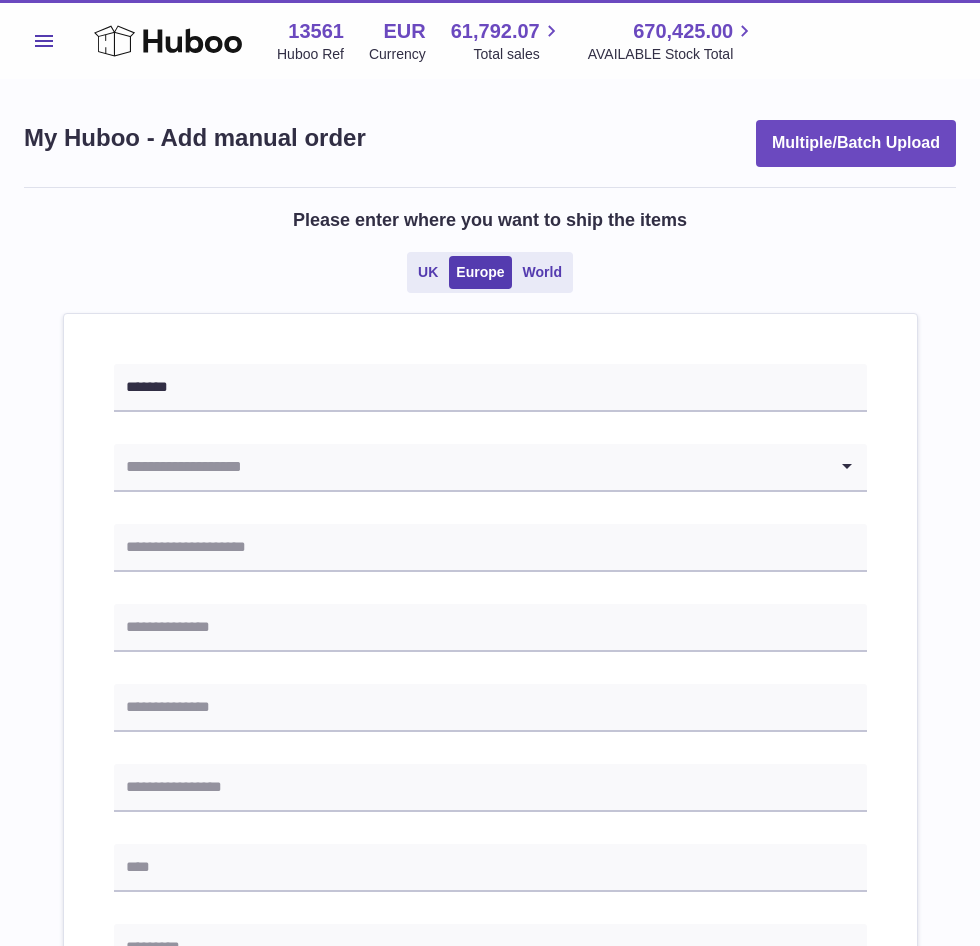 click at bounding box center (470, 467) 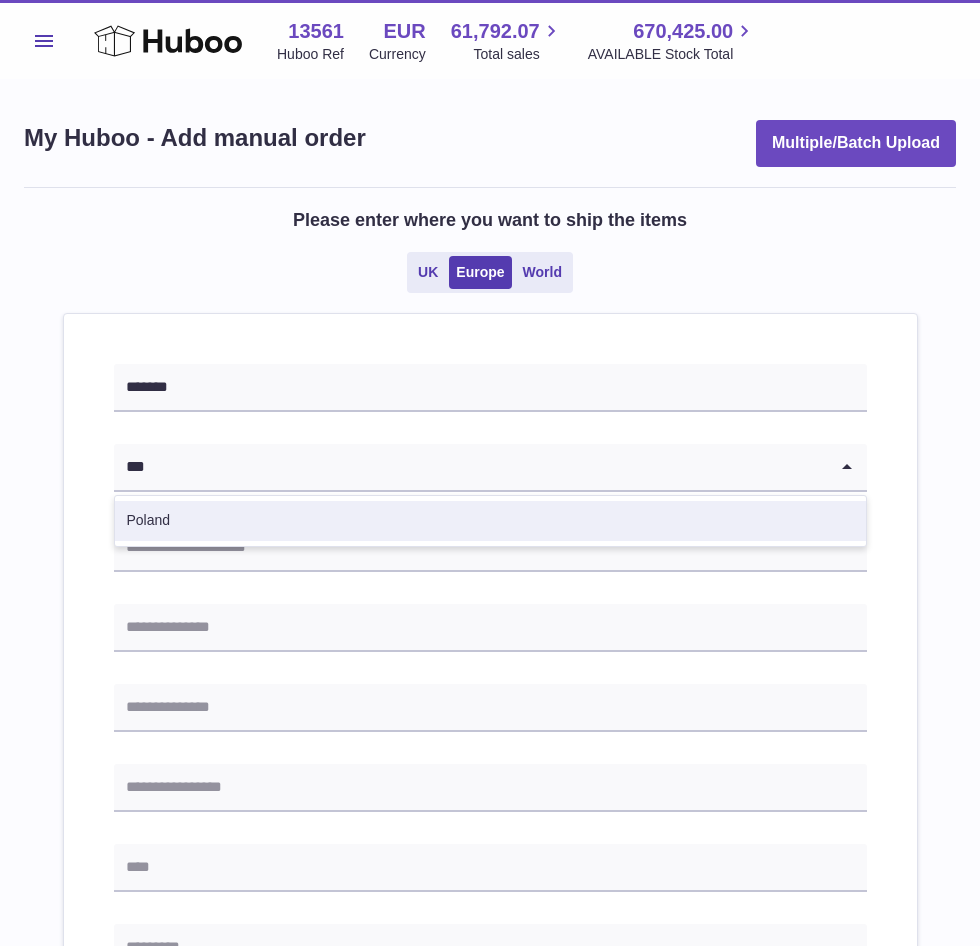 click on "Poland" at bounding box center (490, 521) 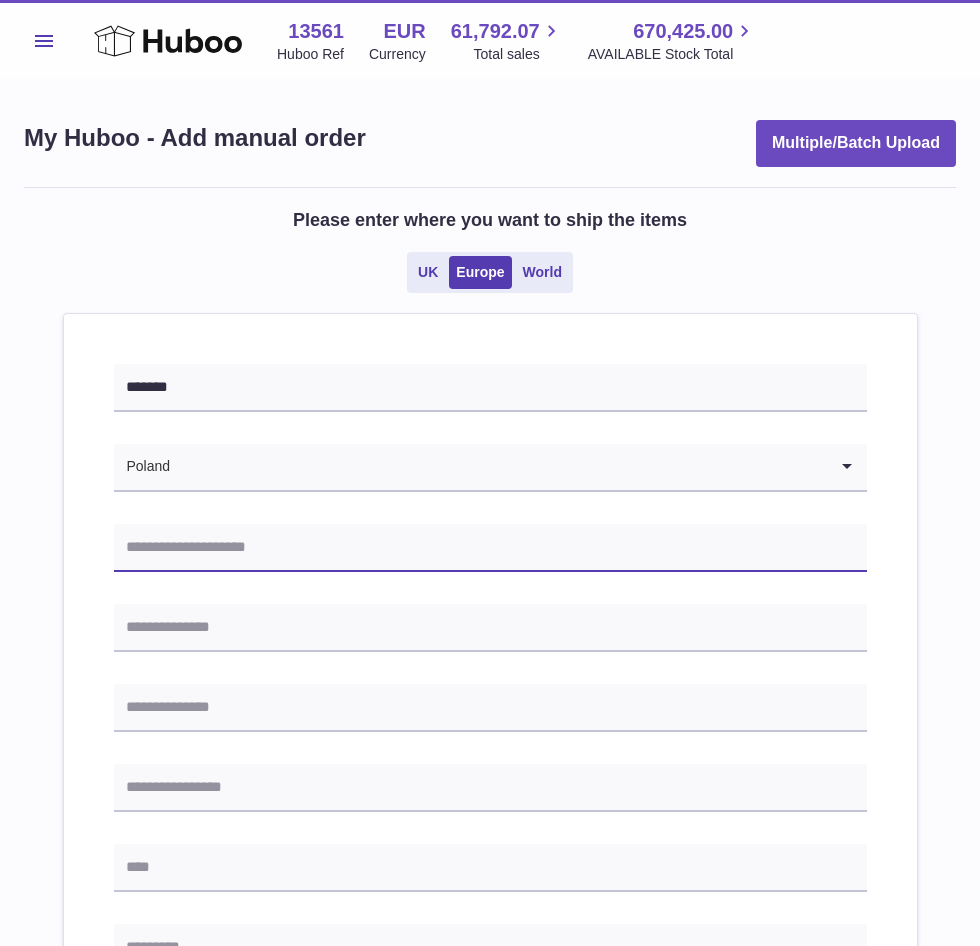click at bounding box center [490, 548] 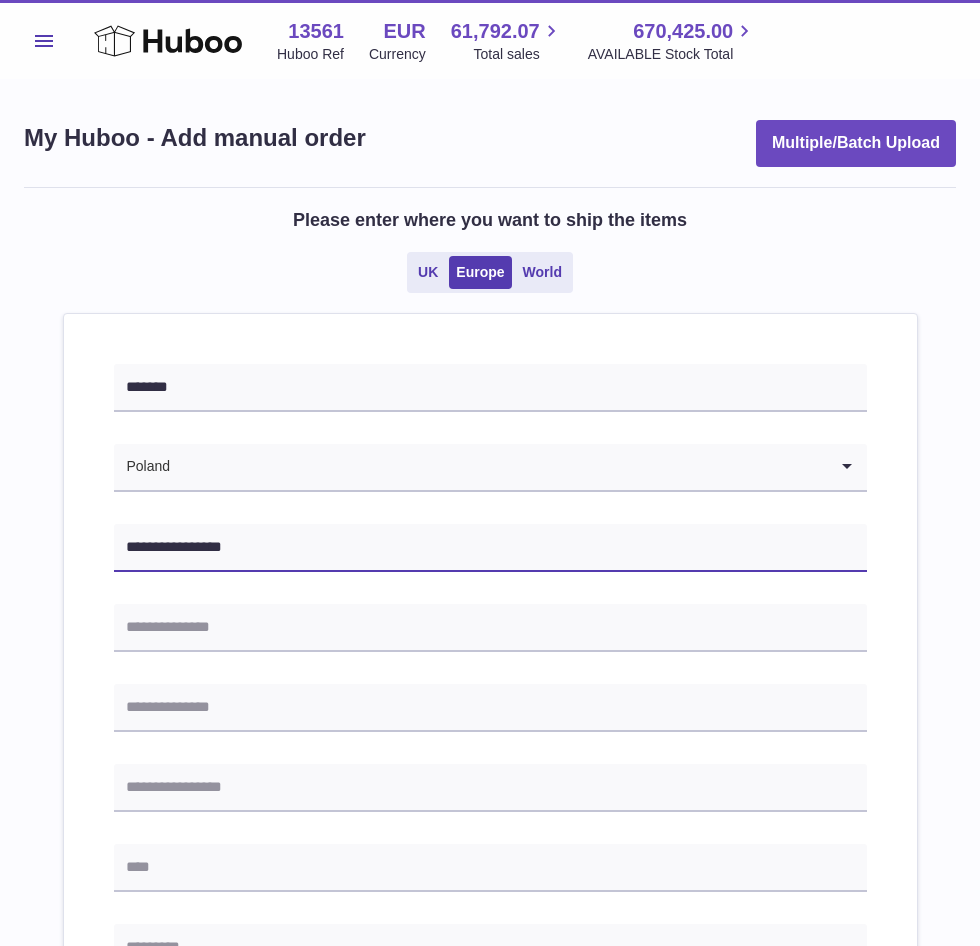 type on "**********" 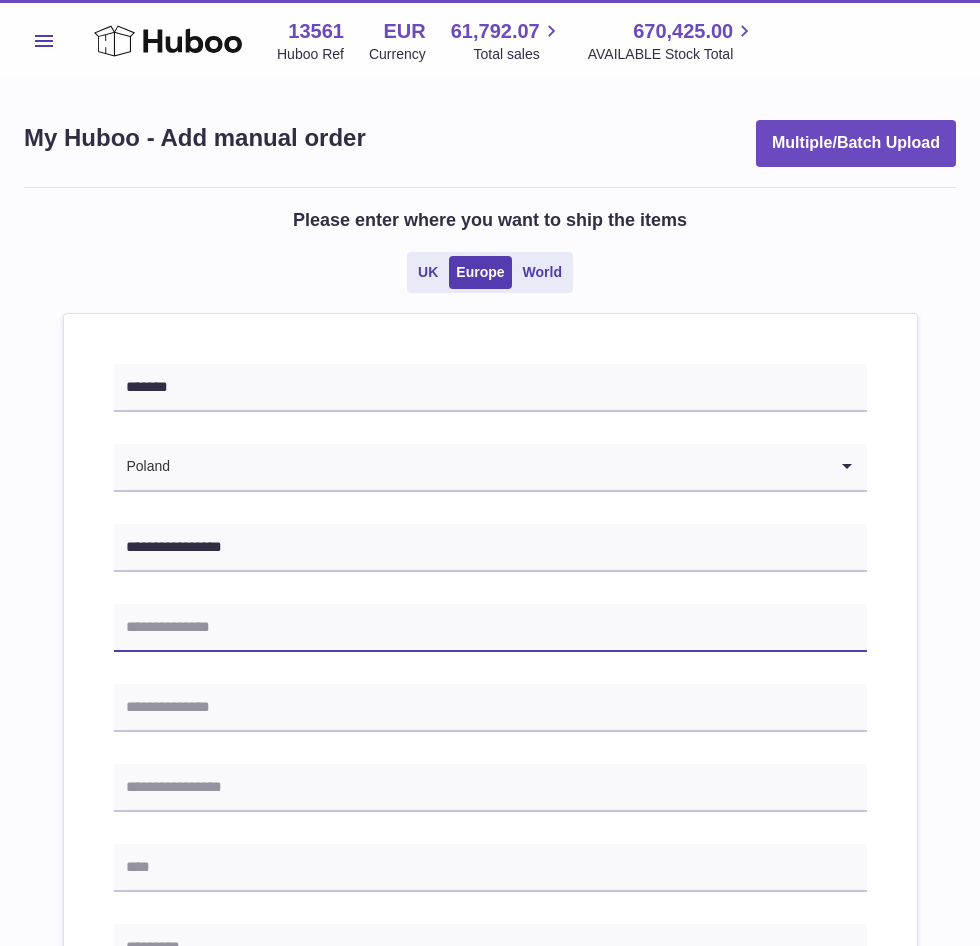 click at bounding box center [490, 628] 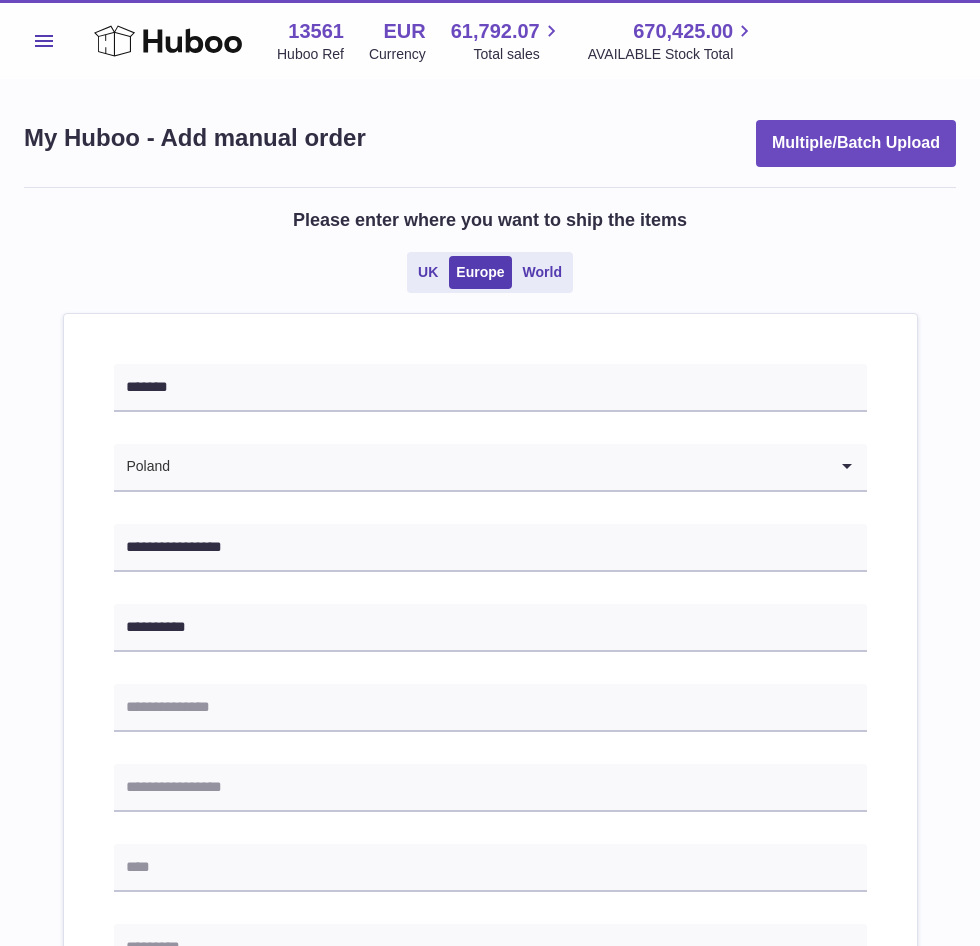 type on "**********" 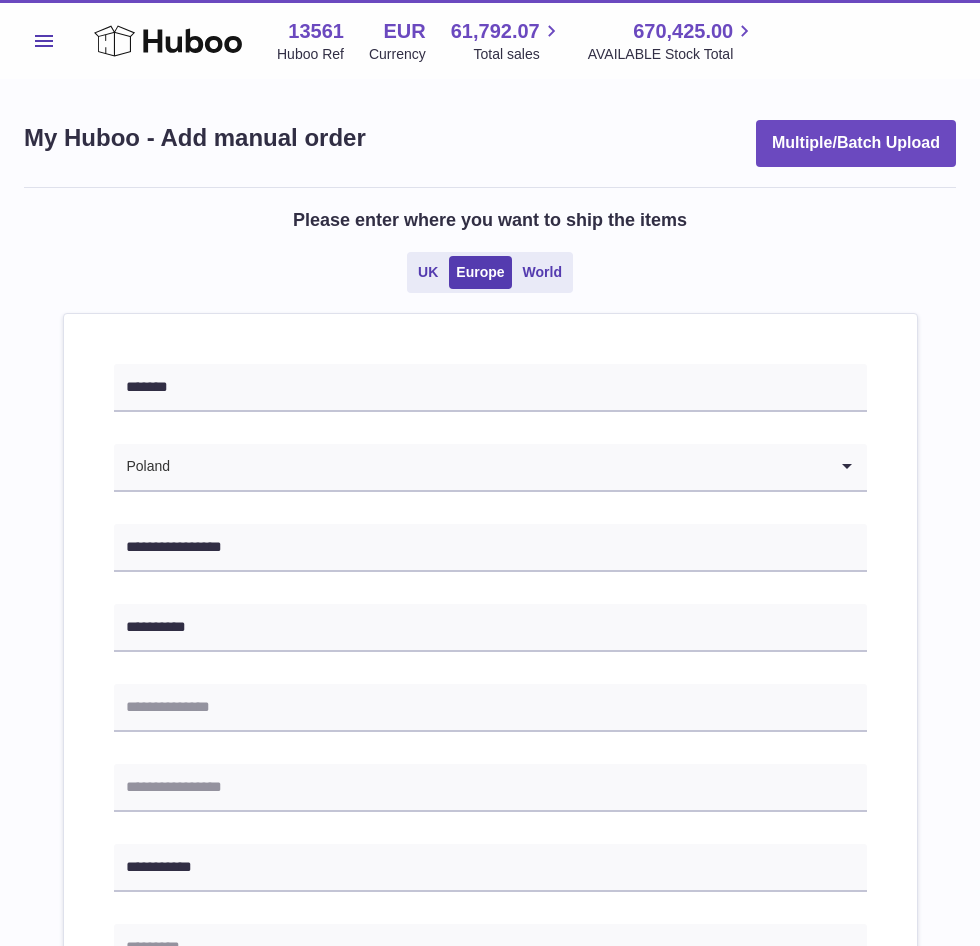 type on "******" 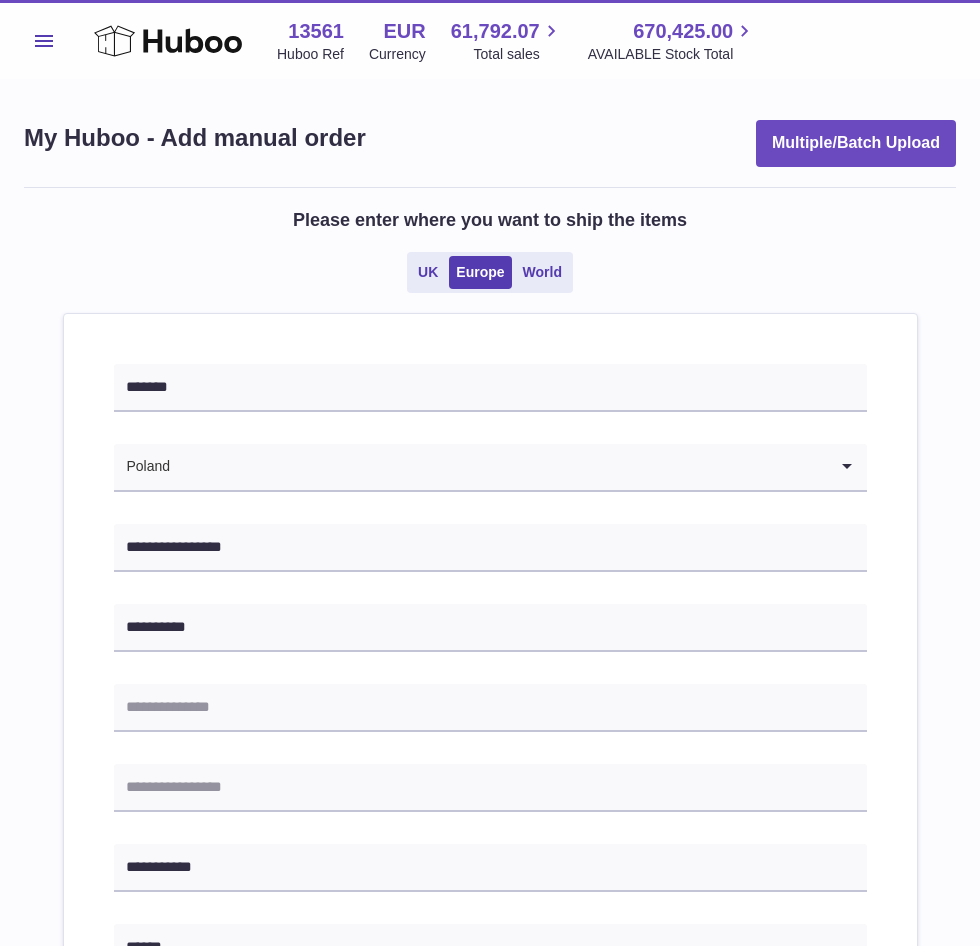 type on "*********" 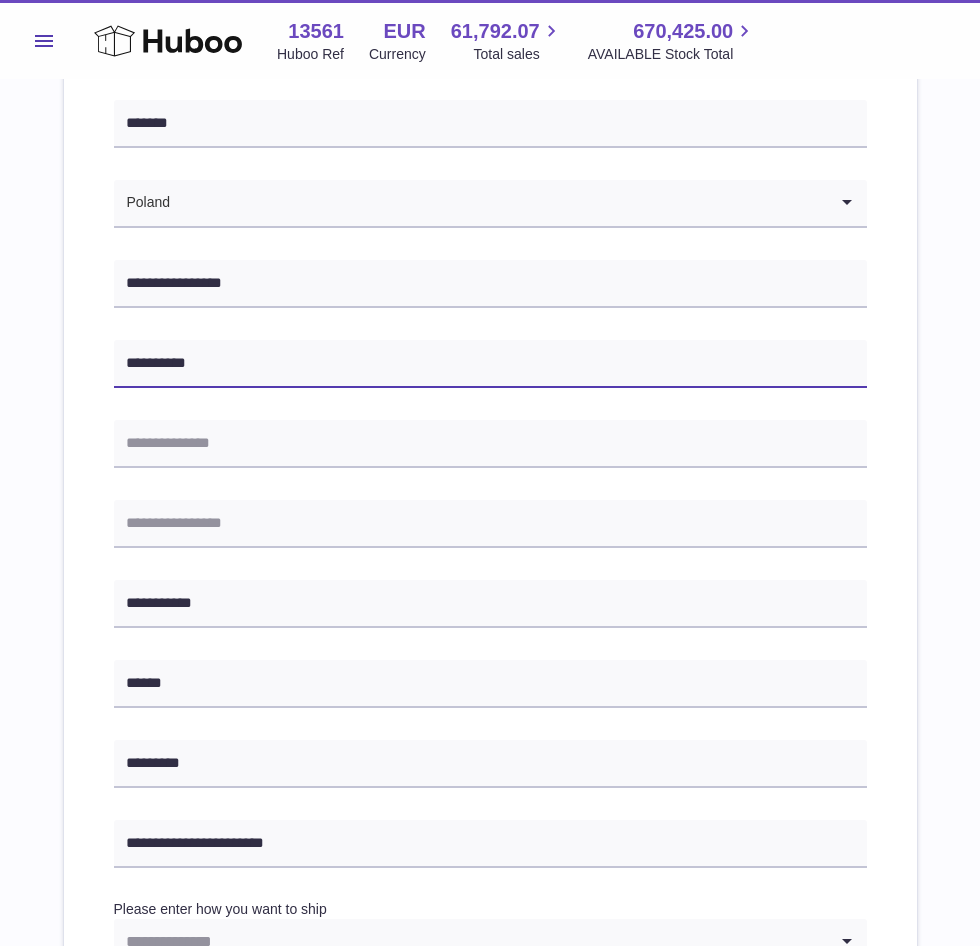 scroll, scrollTop: 300, scrollLeft: 0, axis: vertical 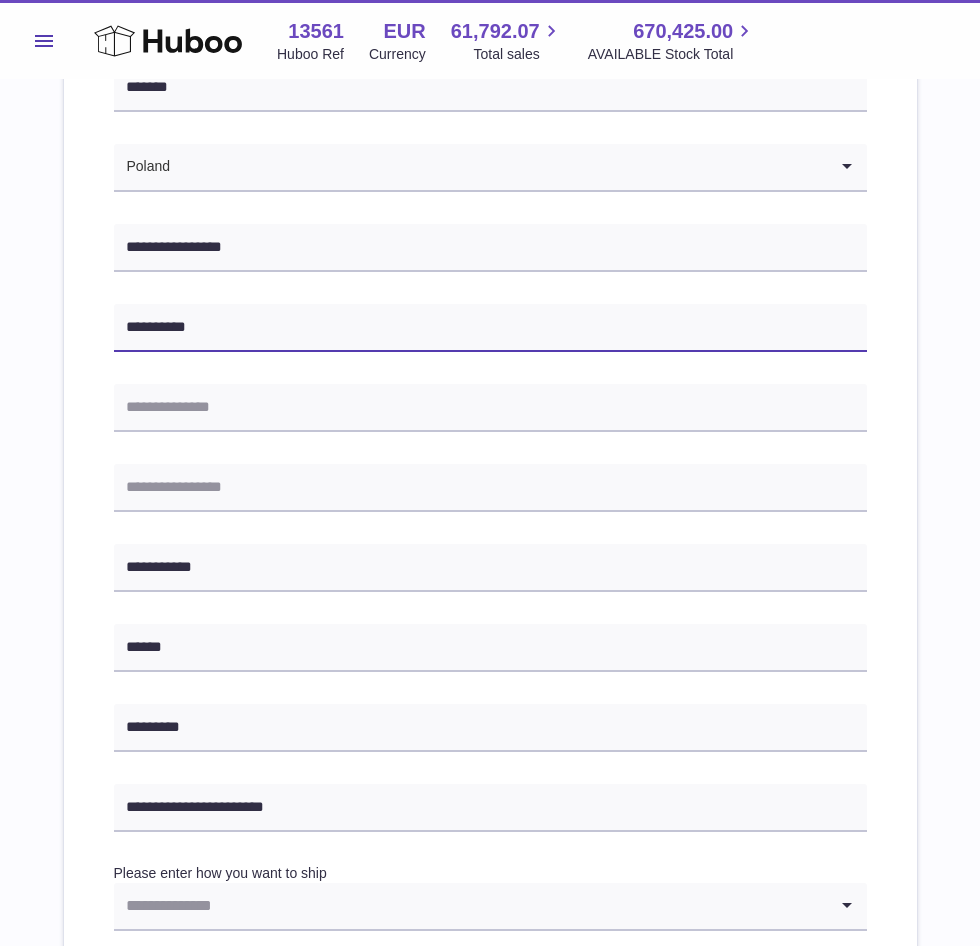 type on "**********" 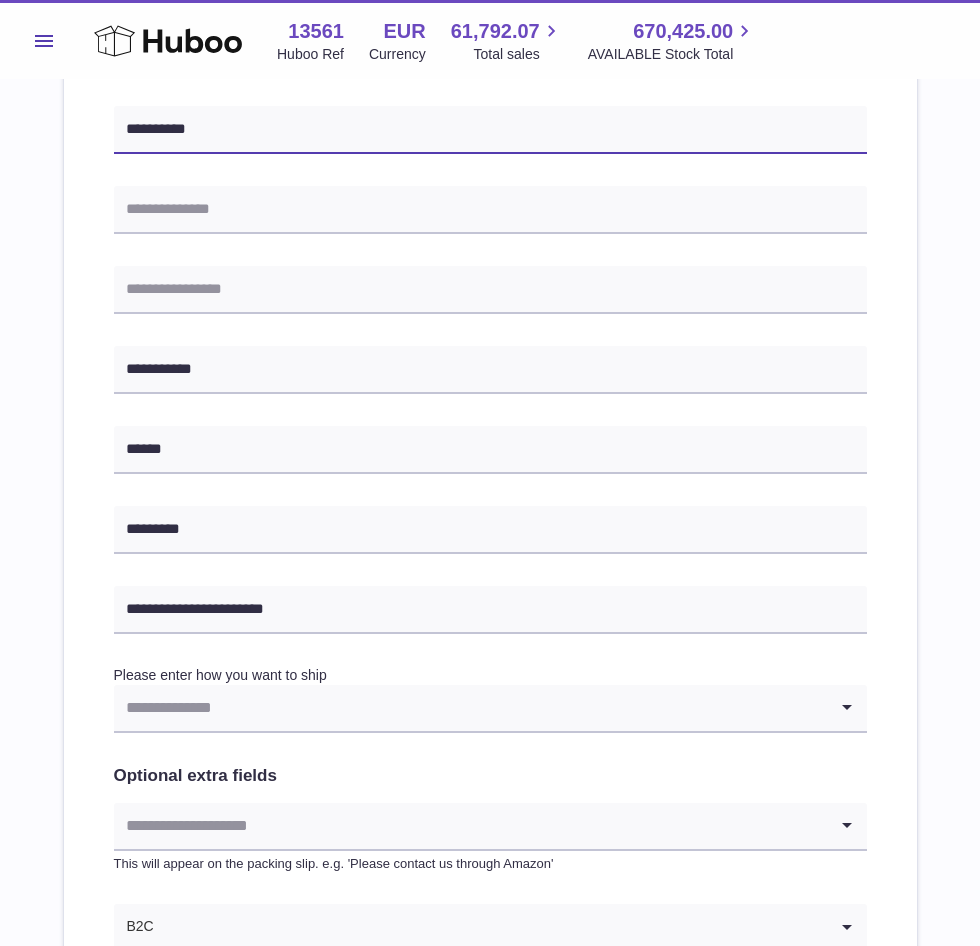 scroll, scrollTop: 500, scrollLeft: 0, axis: vertical 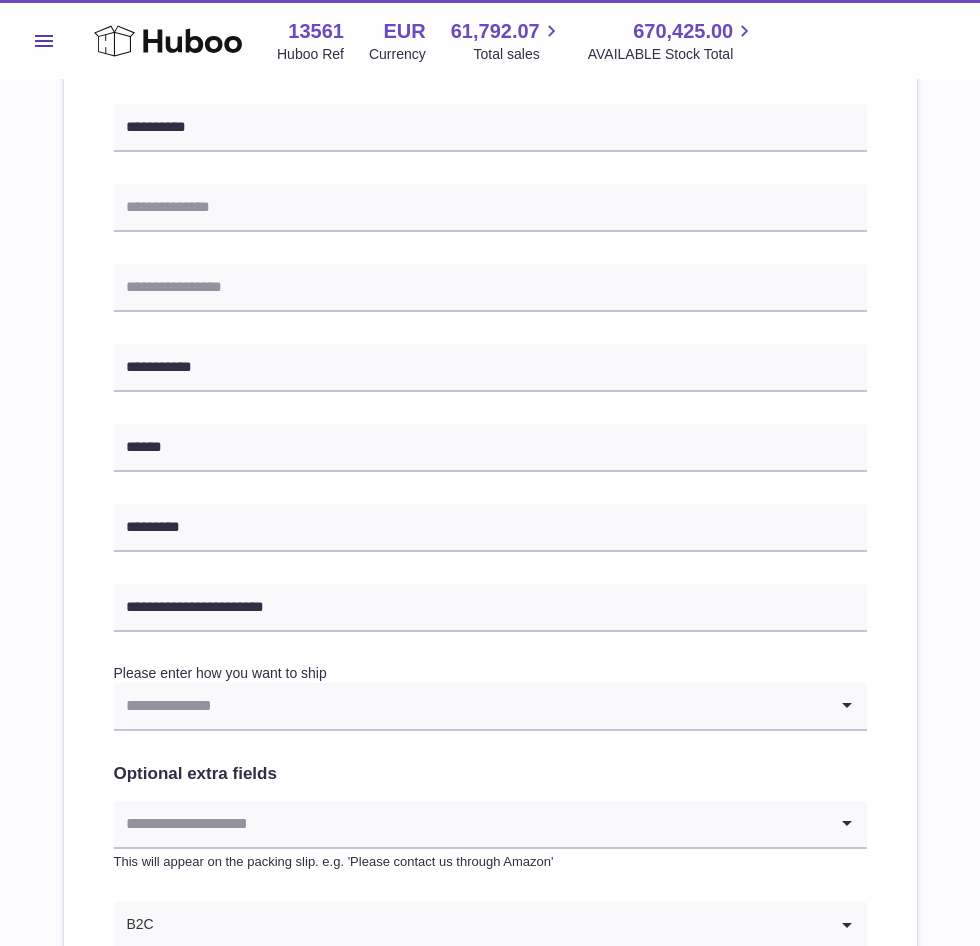 click at bounding box center (470, 706) 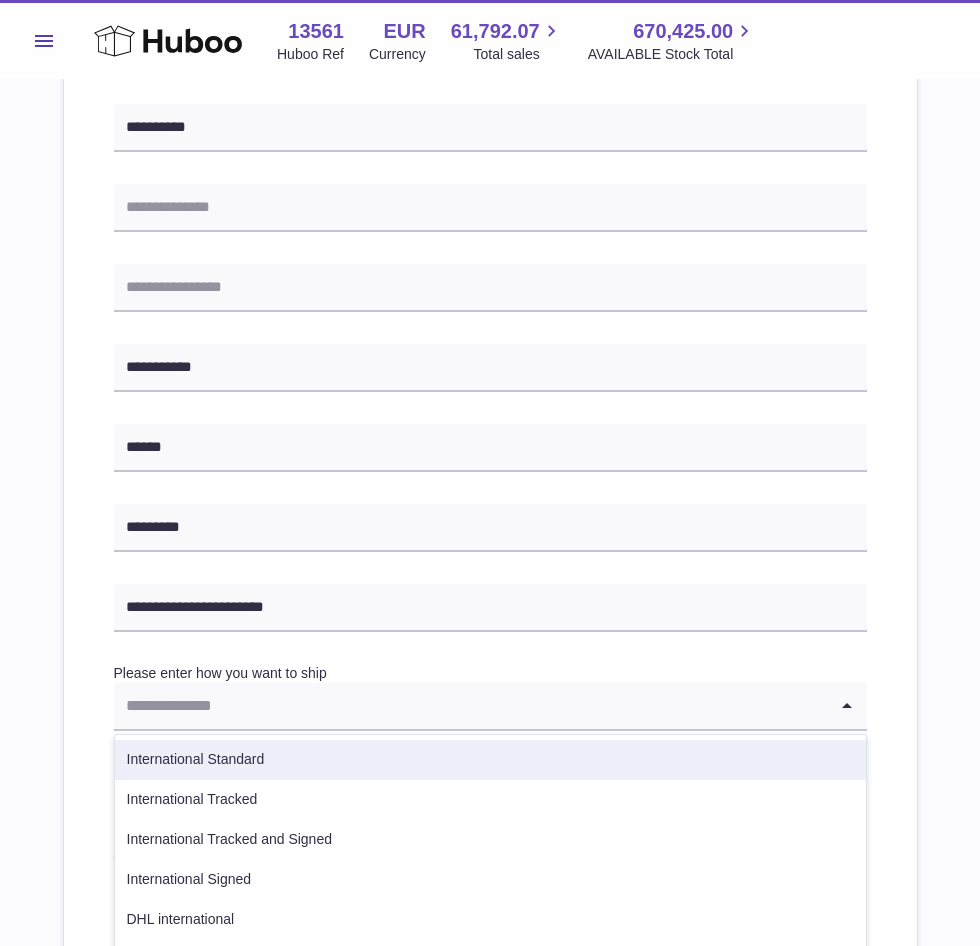click on "International Standard
International Tracked
International Tracked and Signed
International Signed
DHL international
Collection" at bounding box center (490, 860) 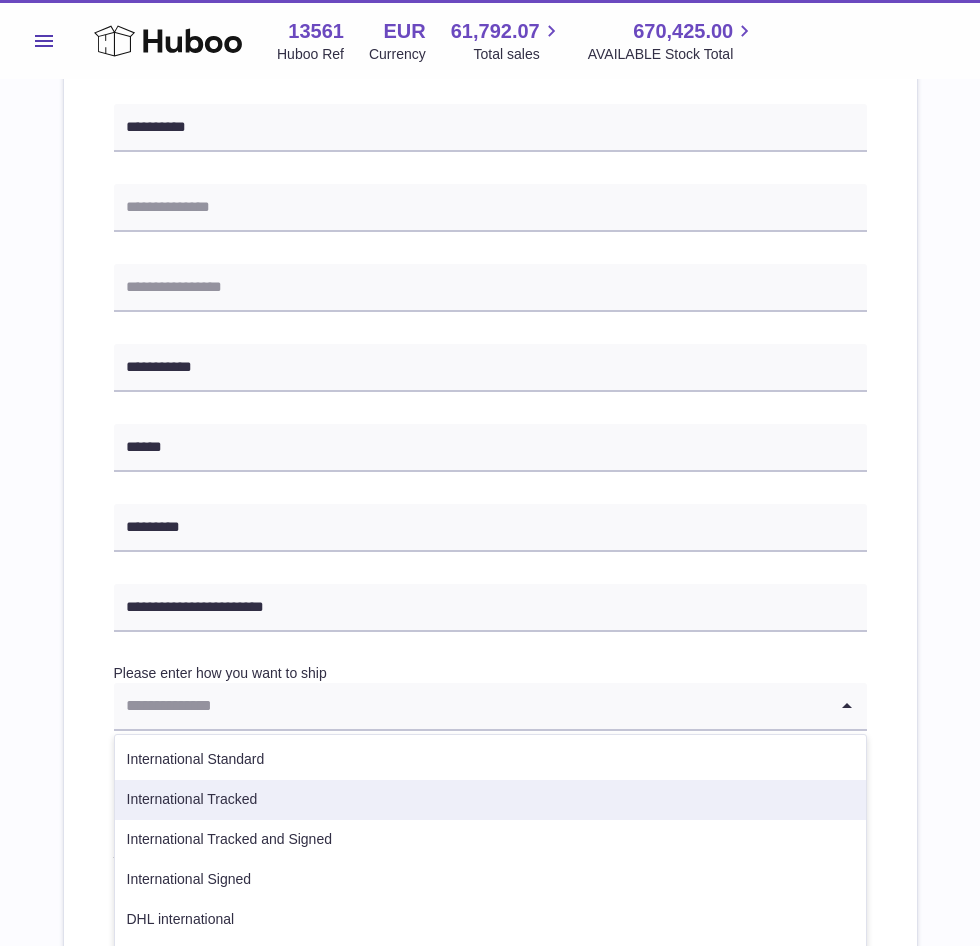 click on "International Tracked" at bounding box center (490, 800) 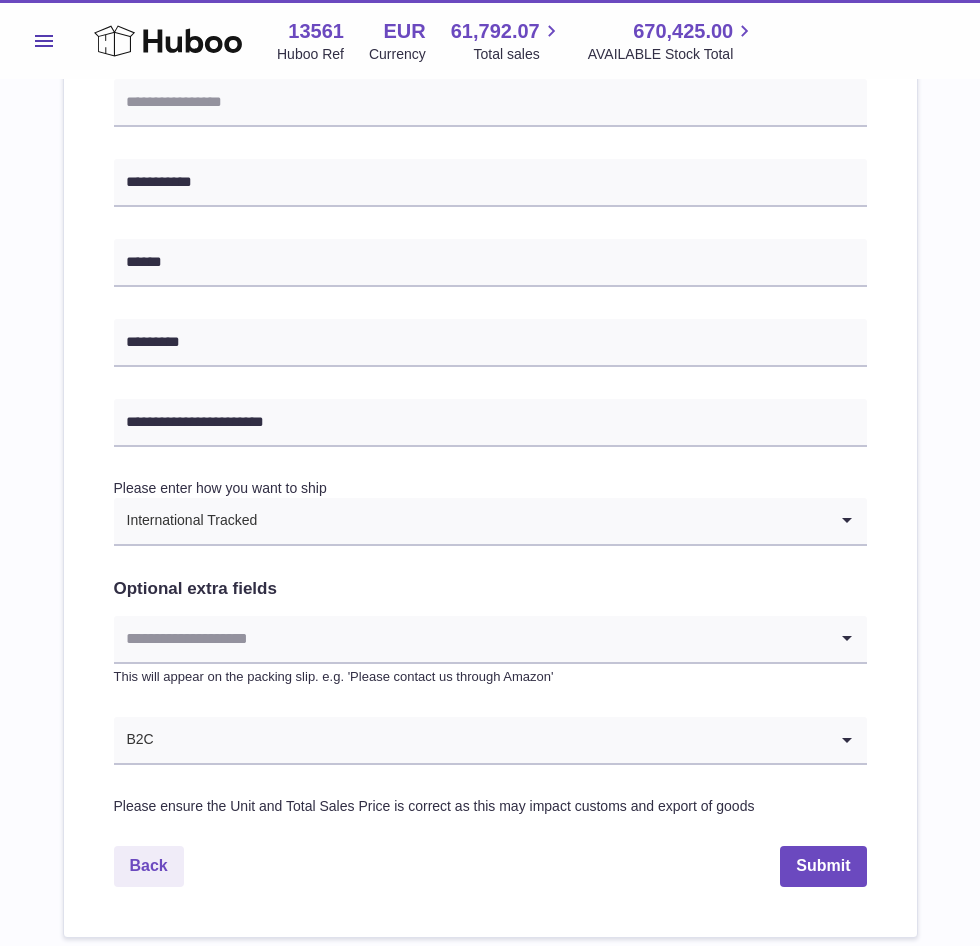 scroll, scrollTop: 800, scrollLeft: 0, axis: vertical 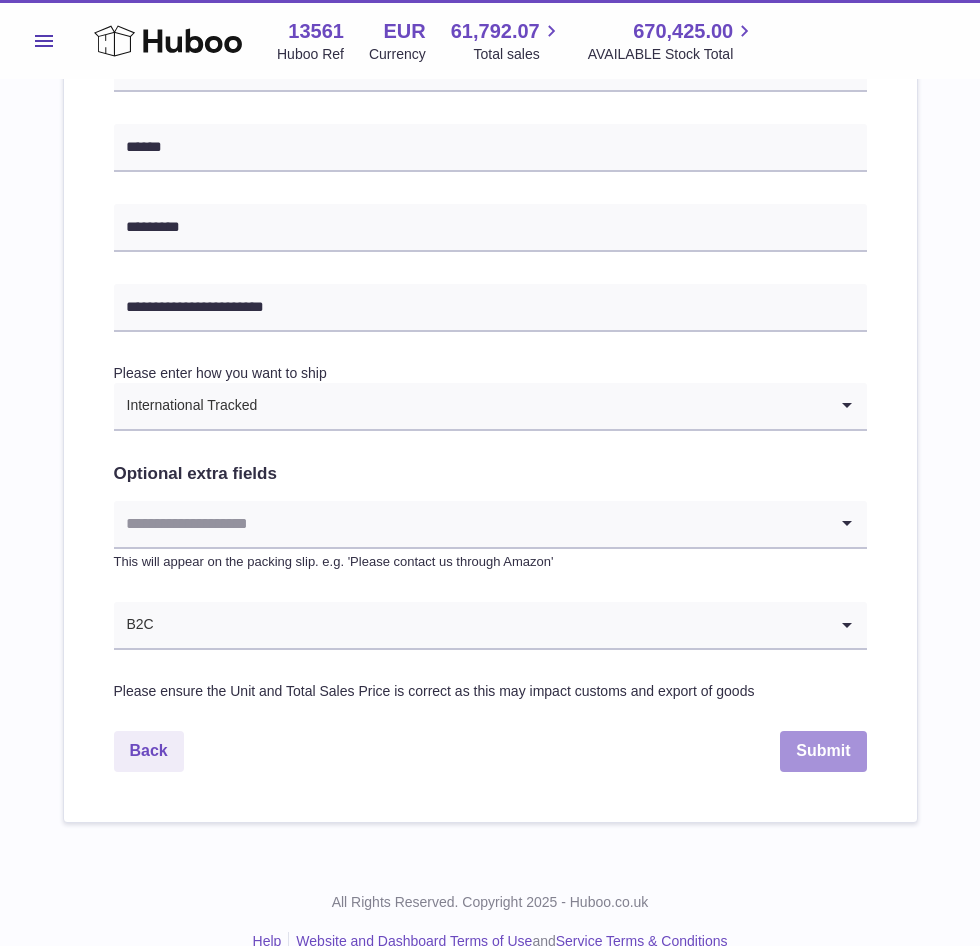 click on "Submit" at bounding box center [823, 751] 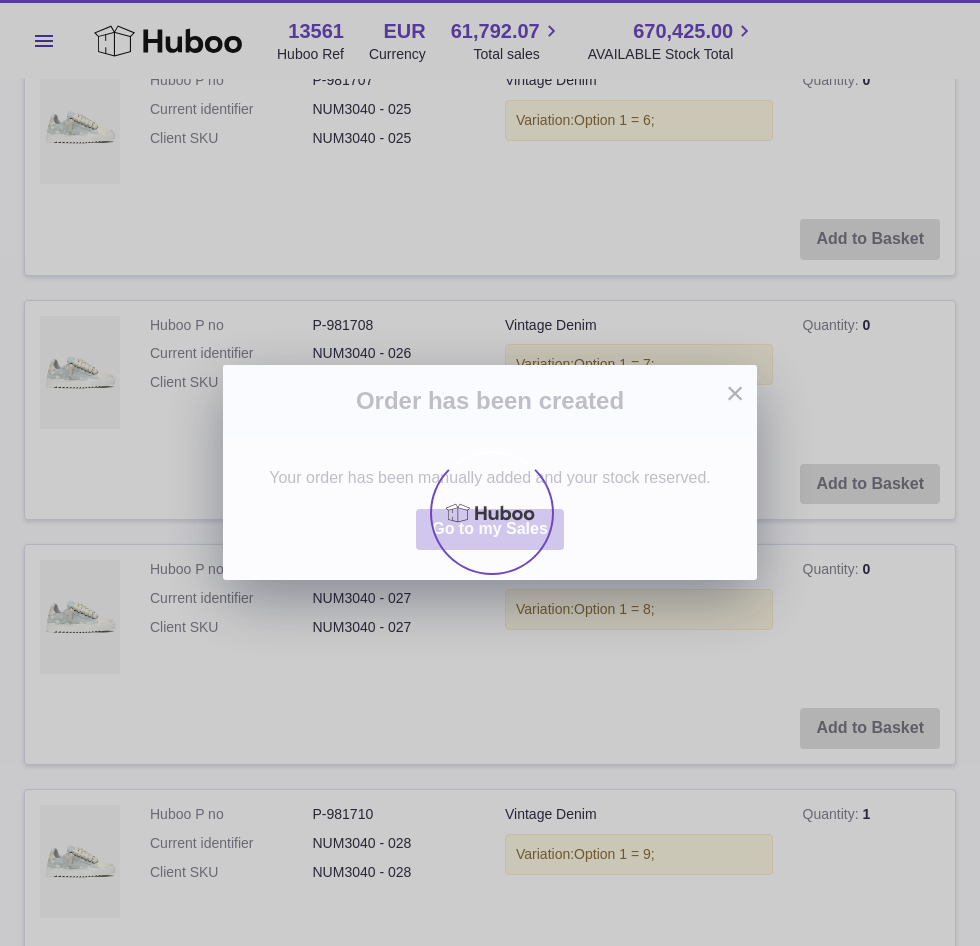 scroll, scrollTop: 0, scrollLeft: 0, axis: both 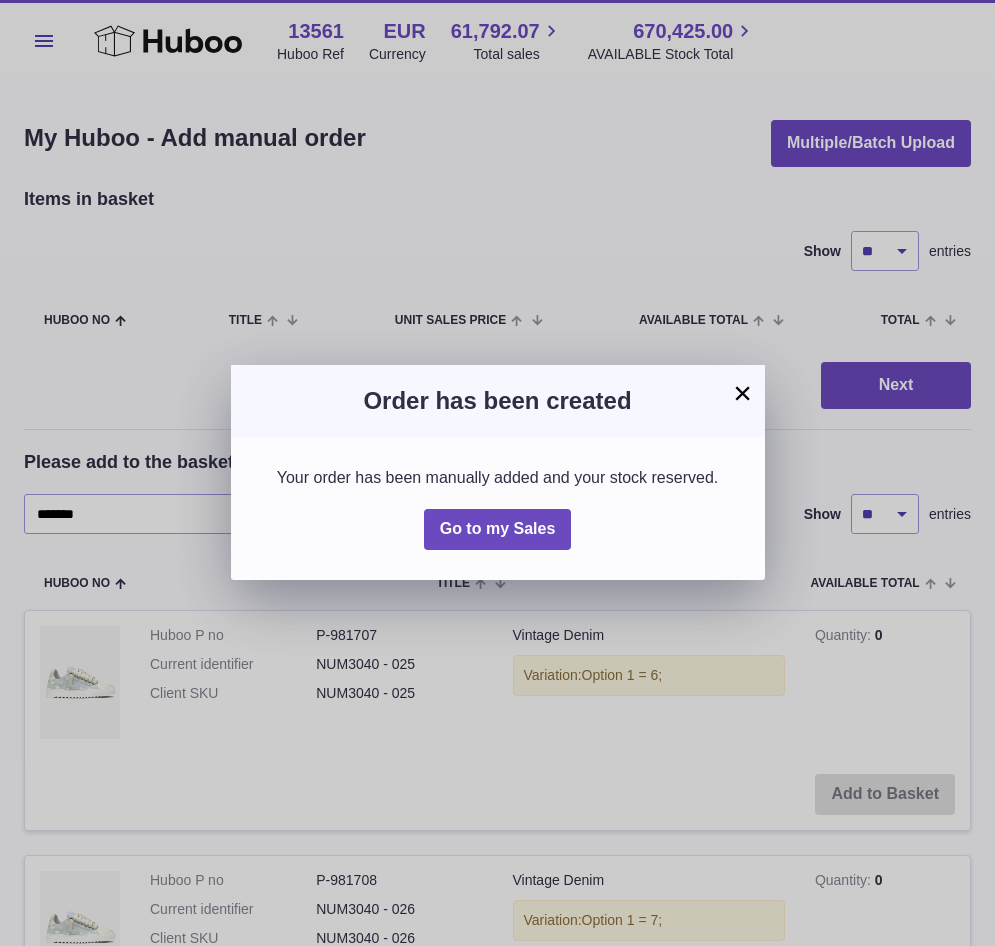 click on "×" at bounding box center (743, 393) 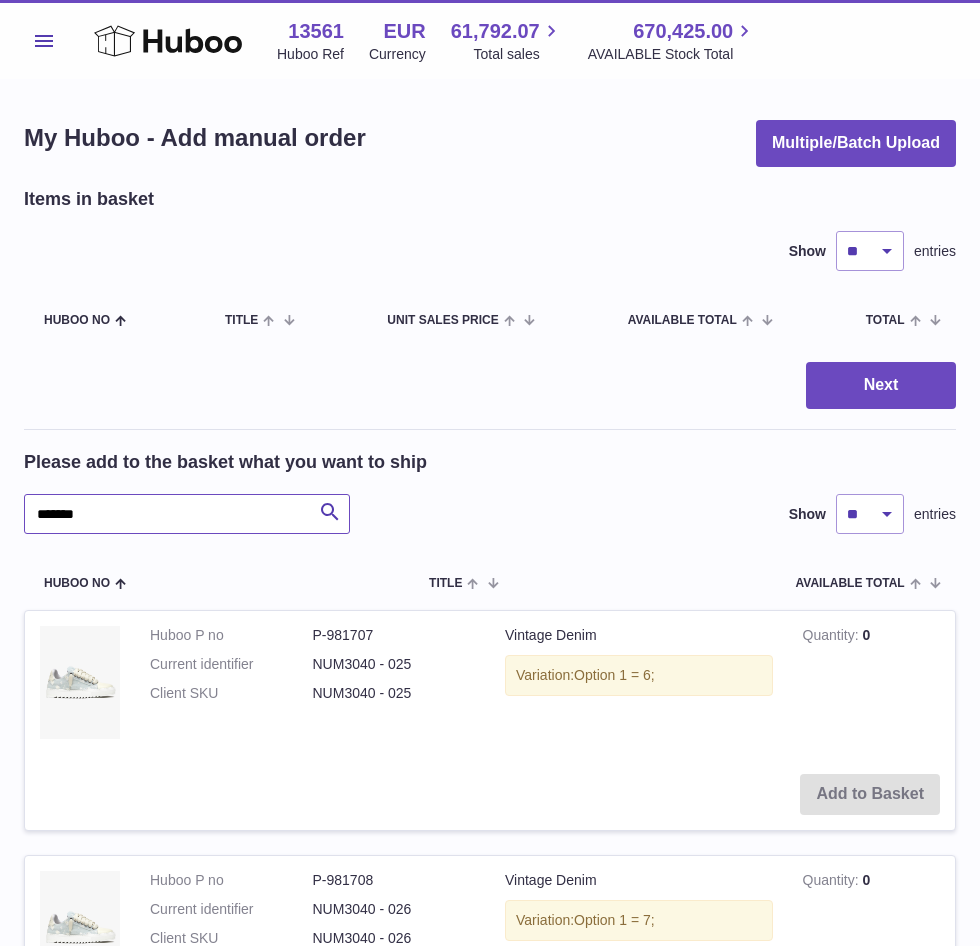 drag, startPoint x: 114, startPoint y: 517, endPoint x: 27, endPoint y: 530, distance: 87.965904 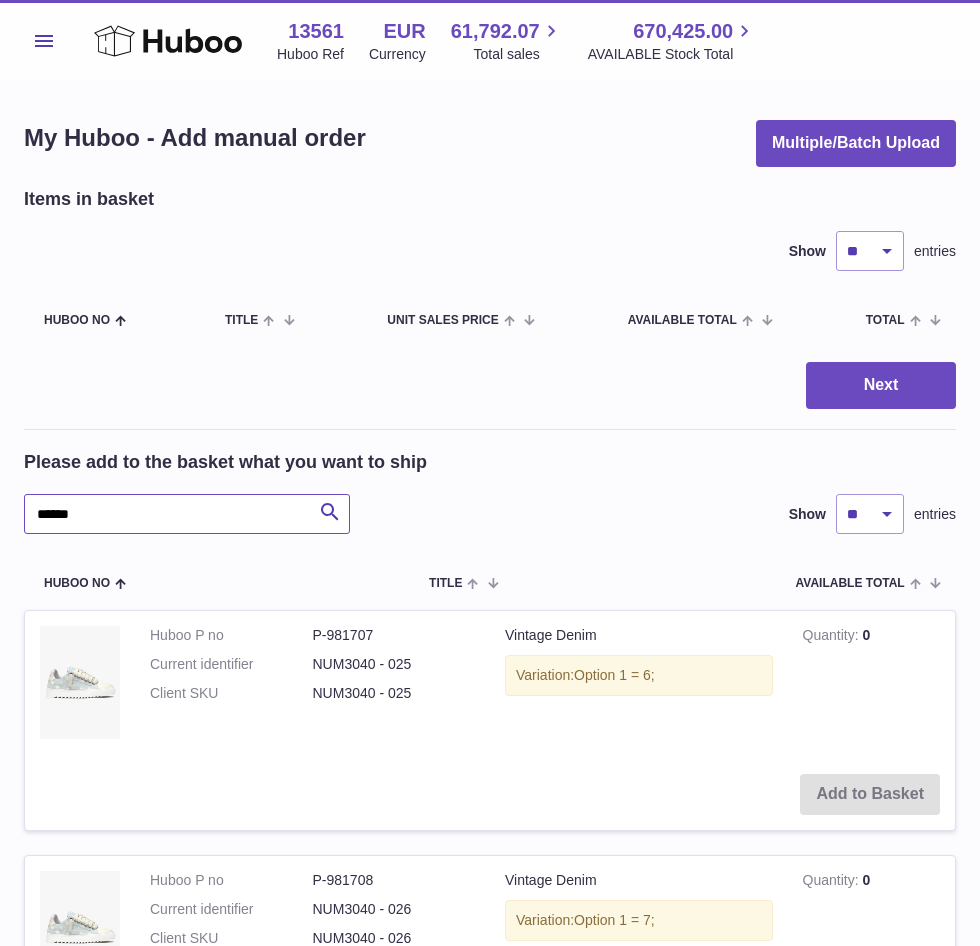 type on "*******" 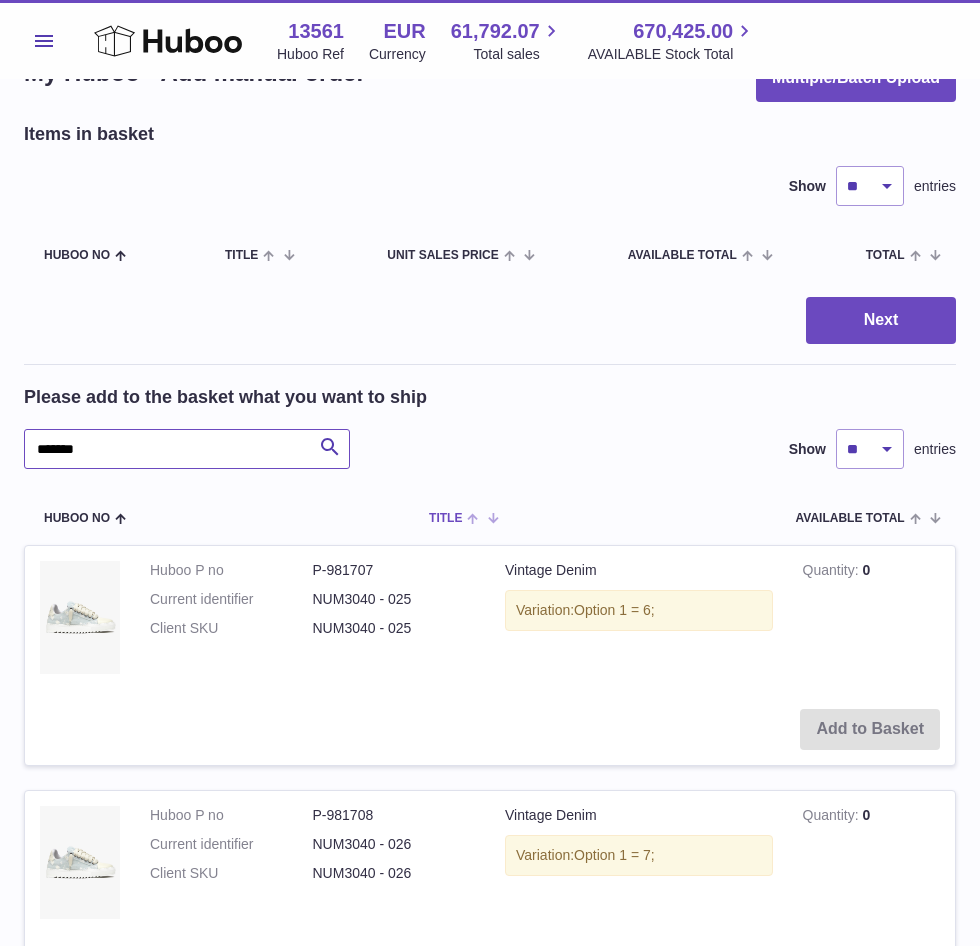 scroll, scrollTop: 100, scrollLeft: 0, axis: vertical 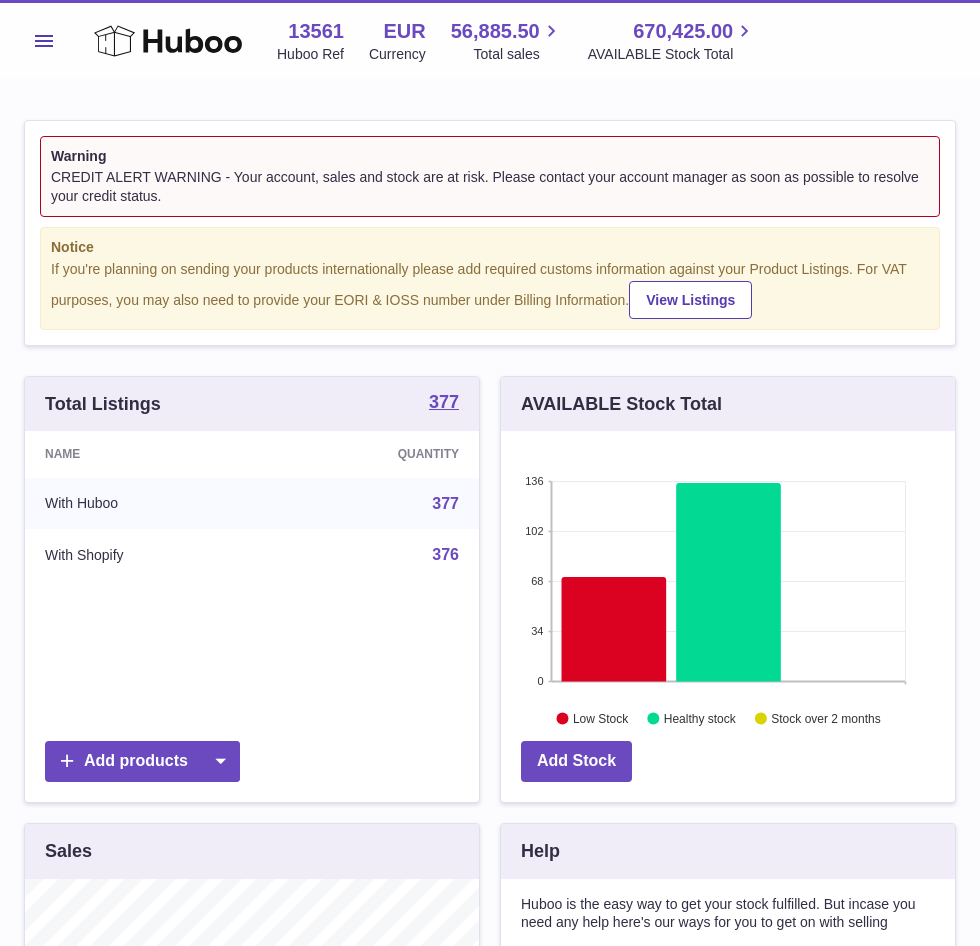 click on "Menu" at bounding box center (44, 41) 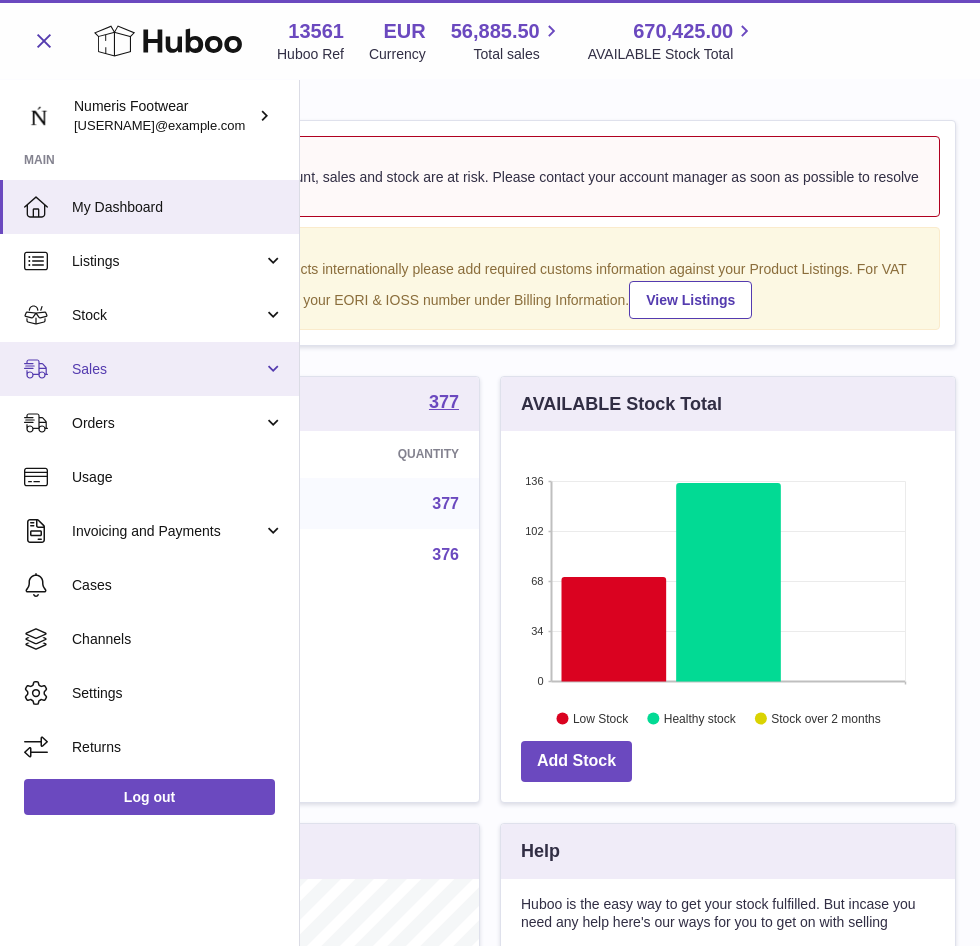 click on "Sales" at bounding box center (149, 369) 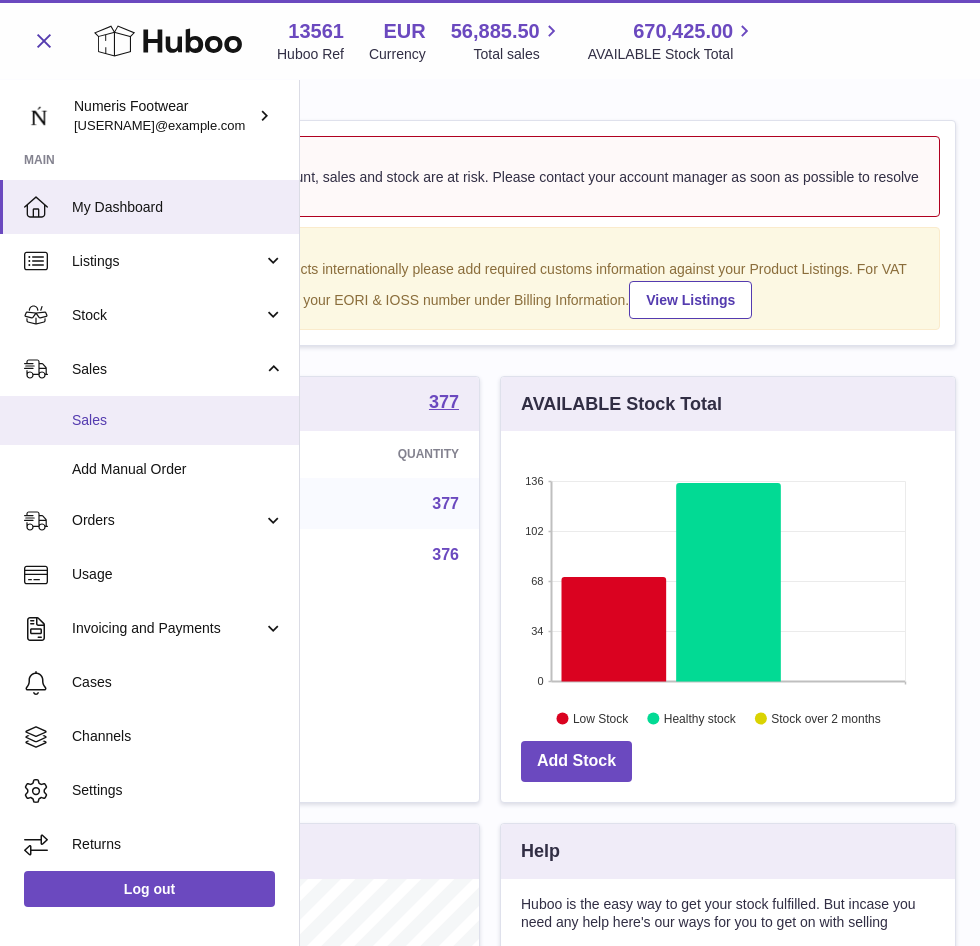 click on "Sales" at bounding box center [178, 420] 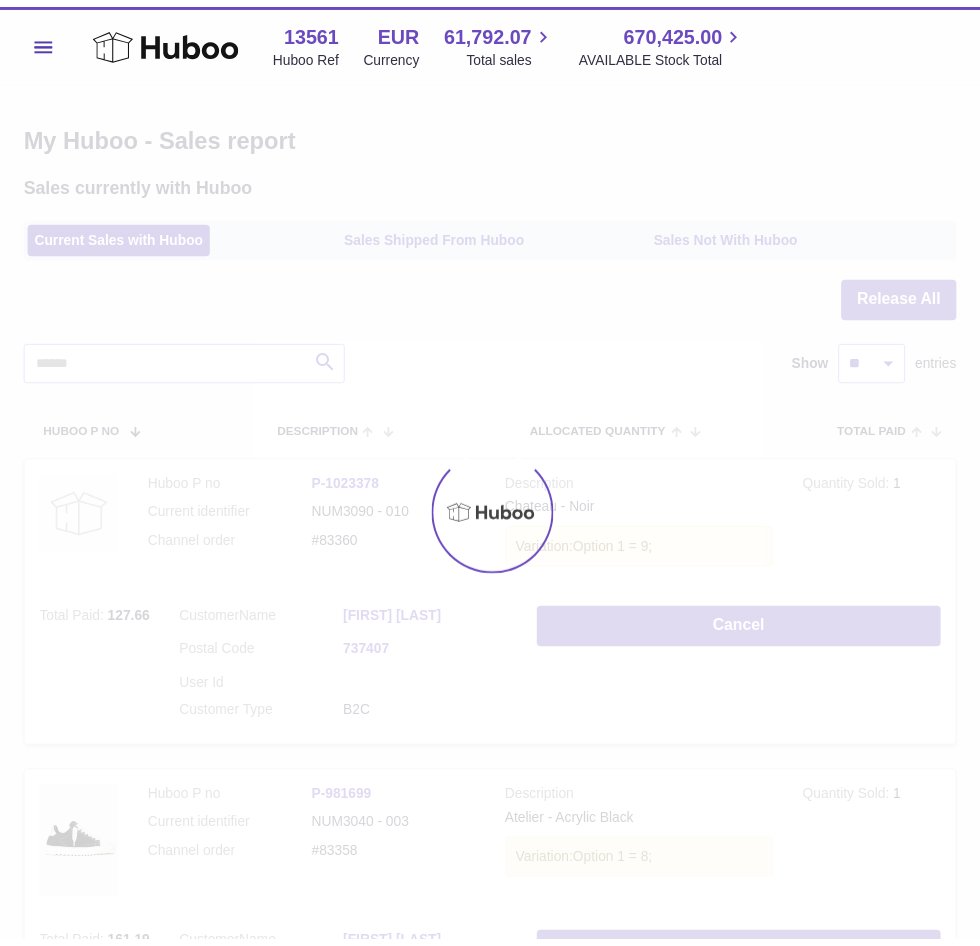 scroll, scrollTop: 0, scrollLeft: 0, axis: both 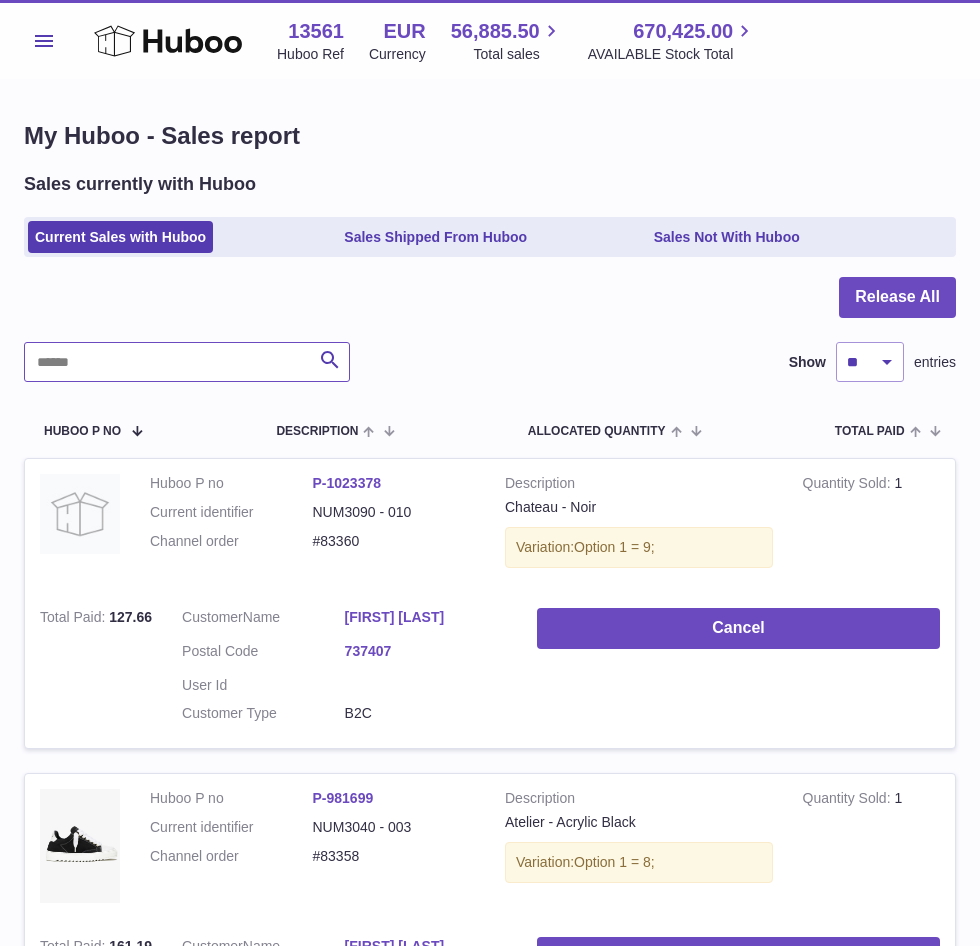 click at bounding box center [187, 362] 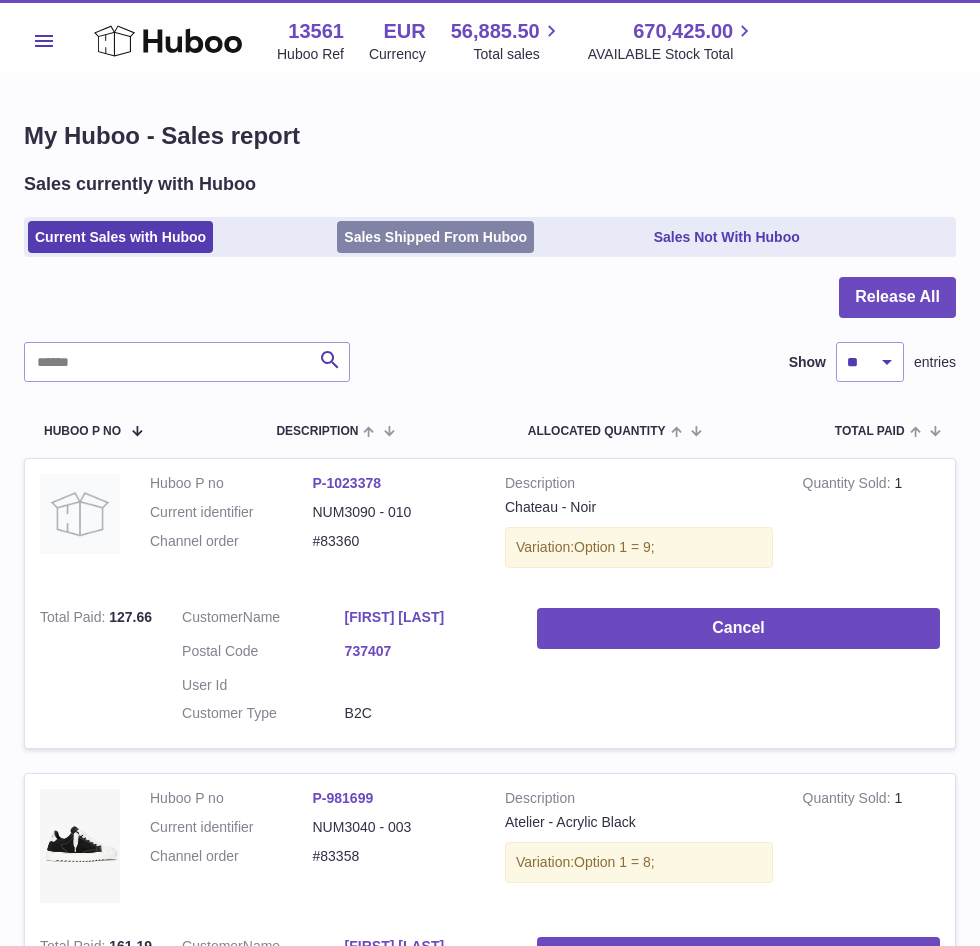 click on "Sales Shipped From Huboo" at bounding box center (435, 237) 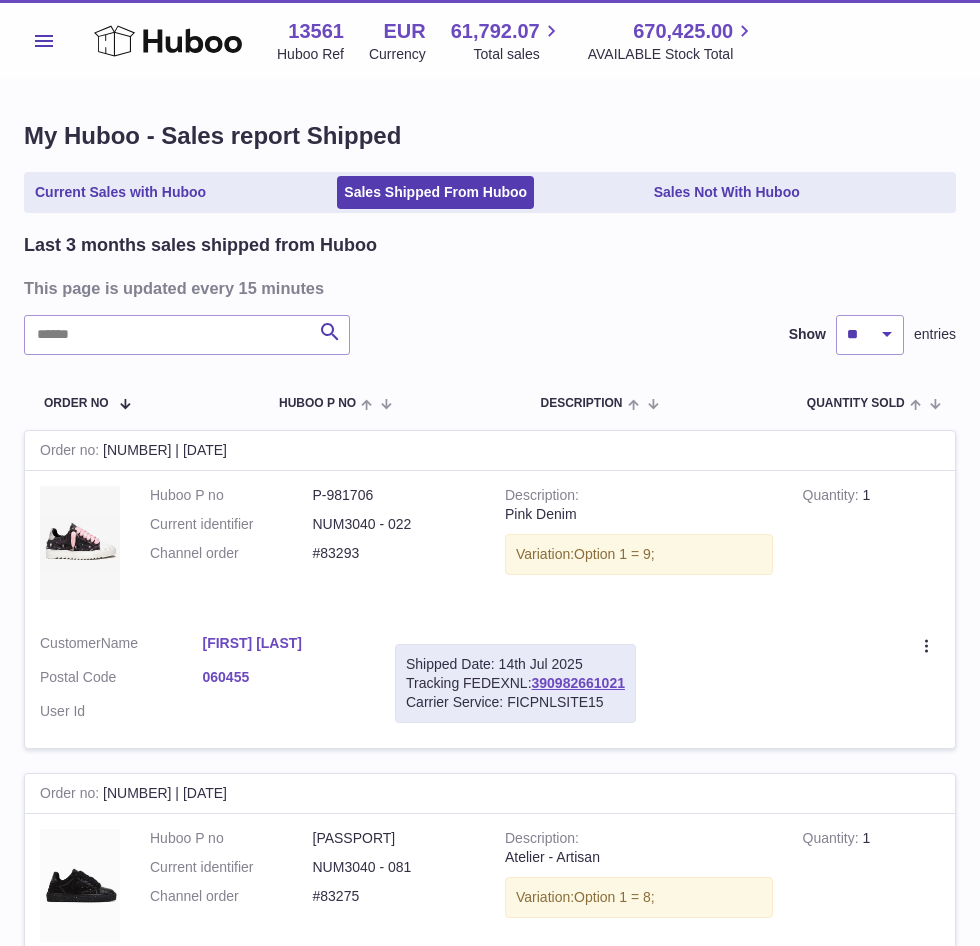 scroll, scrollTop: 0, scrollLeft: 0, axis: both 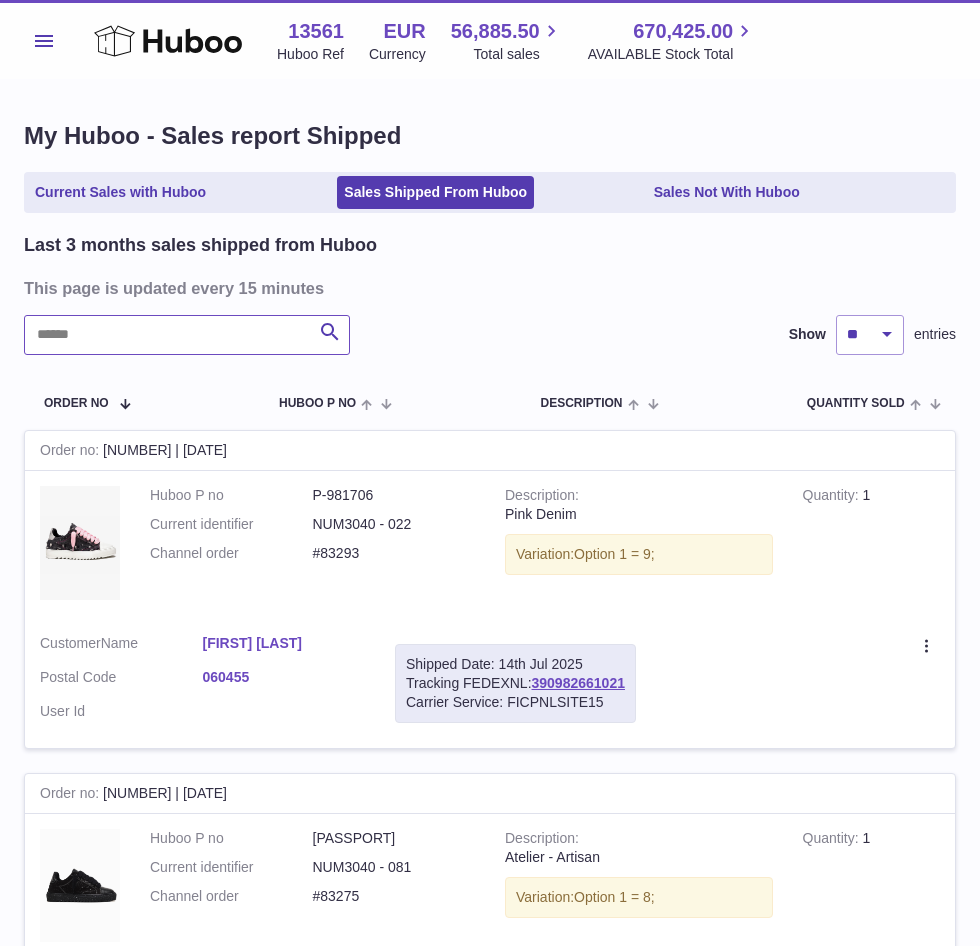 click at bounding box center [187, 335] 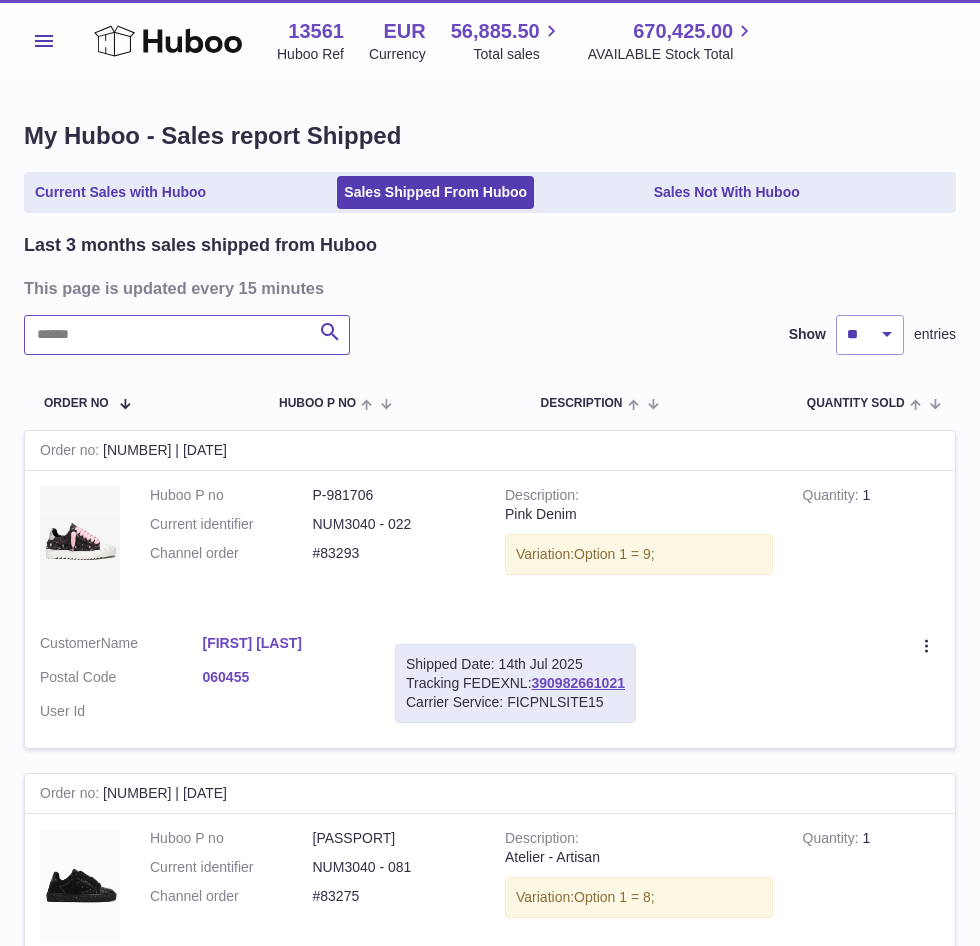 paste on "******" 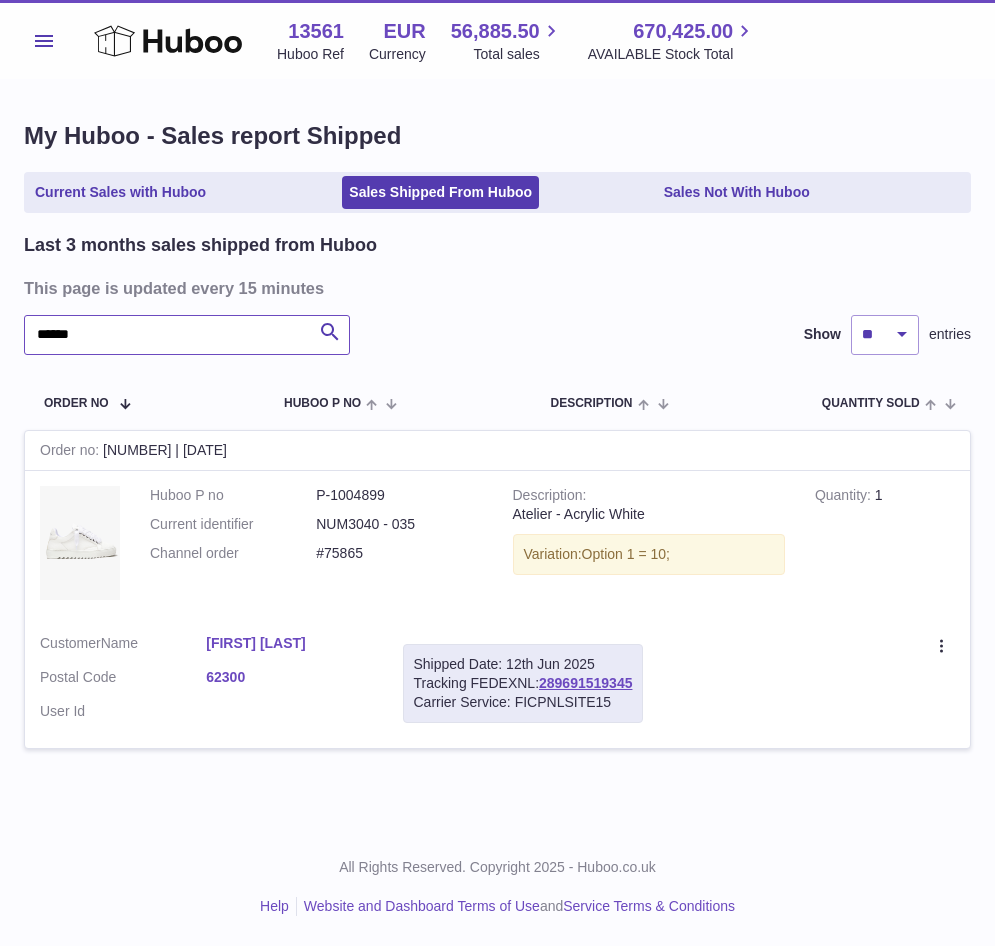 click on "******" at bounding box center (187, 335) 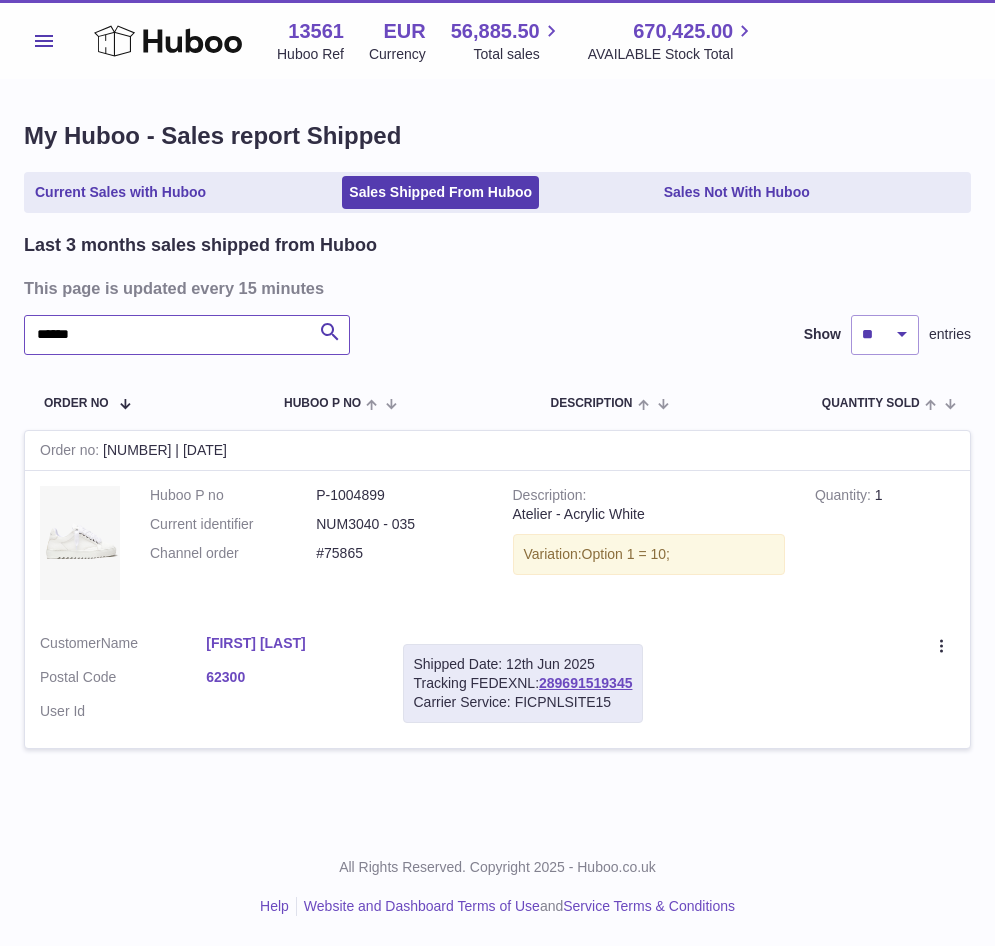 click on "******" at bounding box center [187, 335] 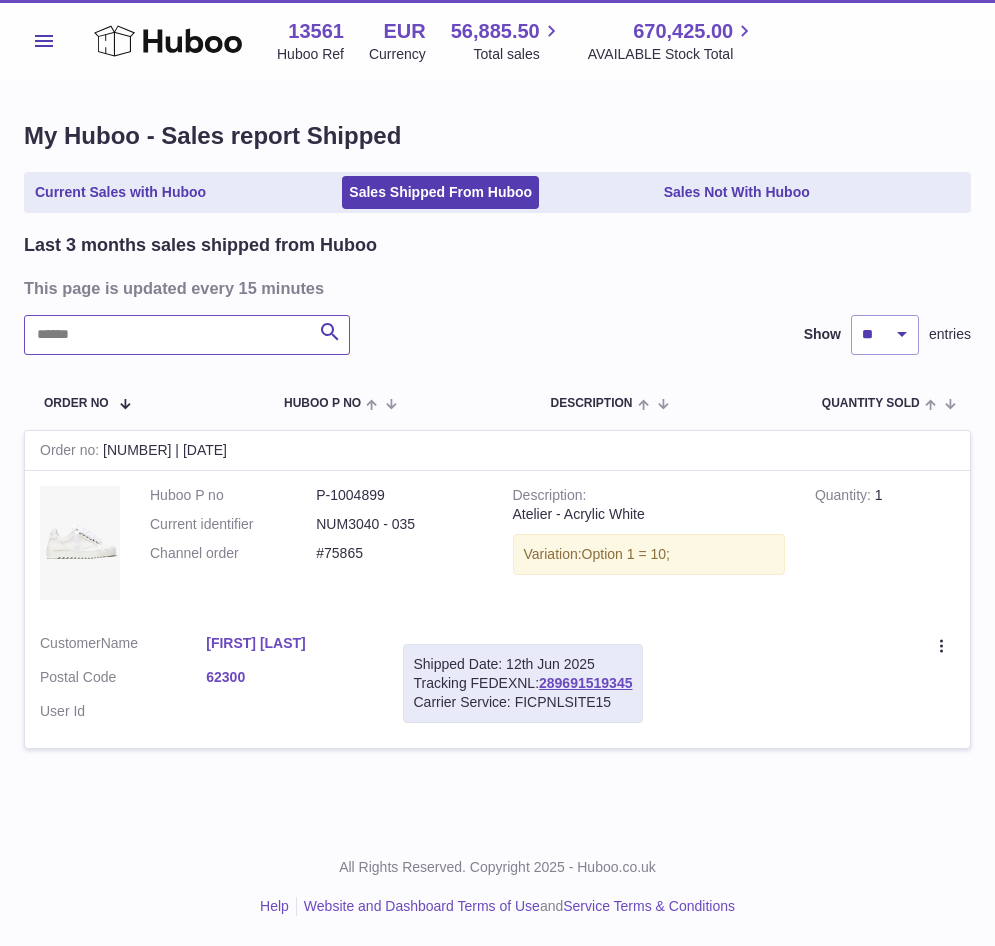 paste on "******" 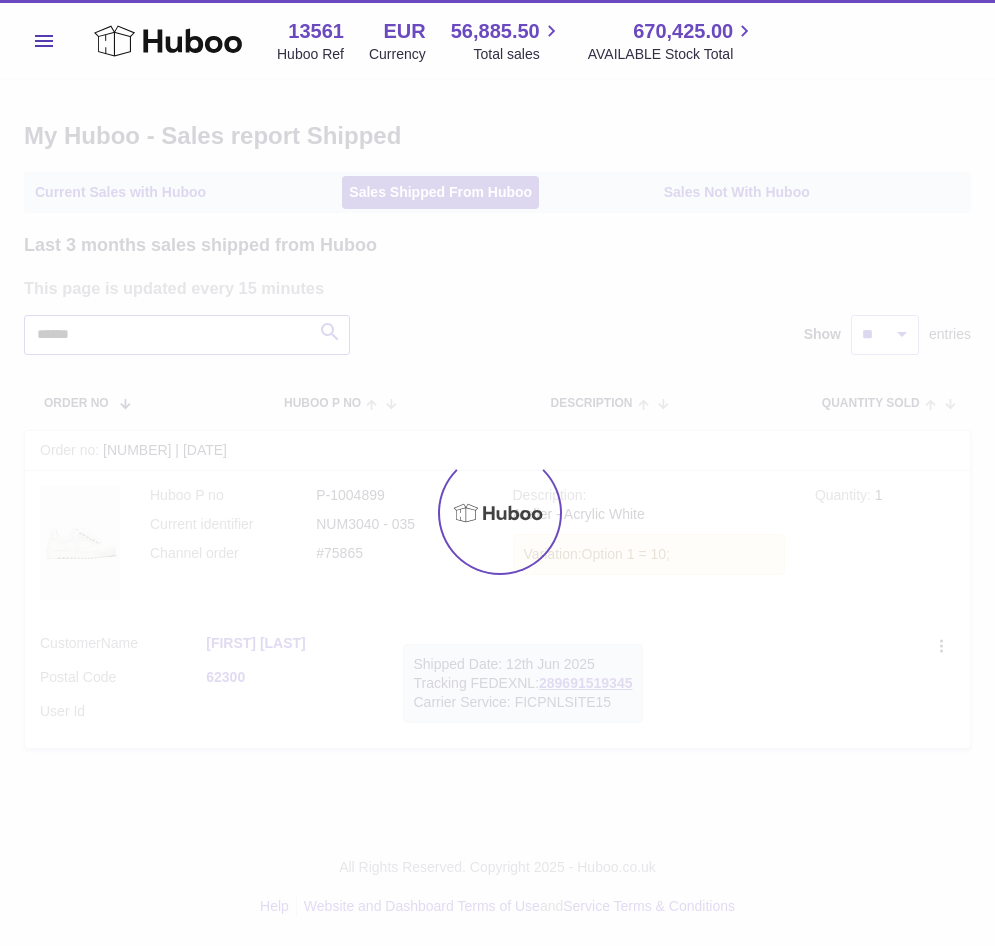 type on "******" 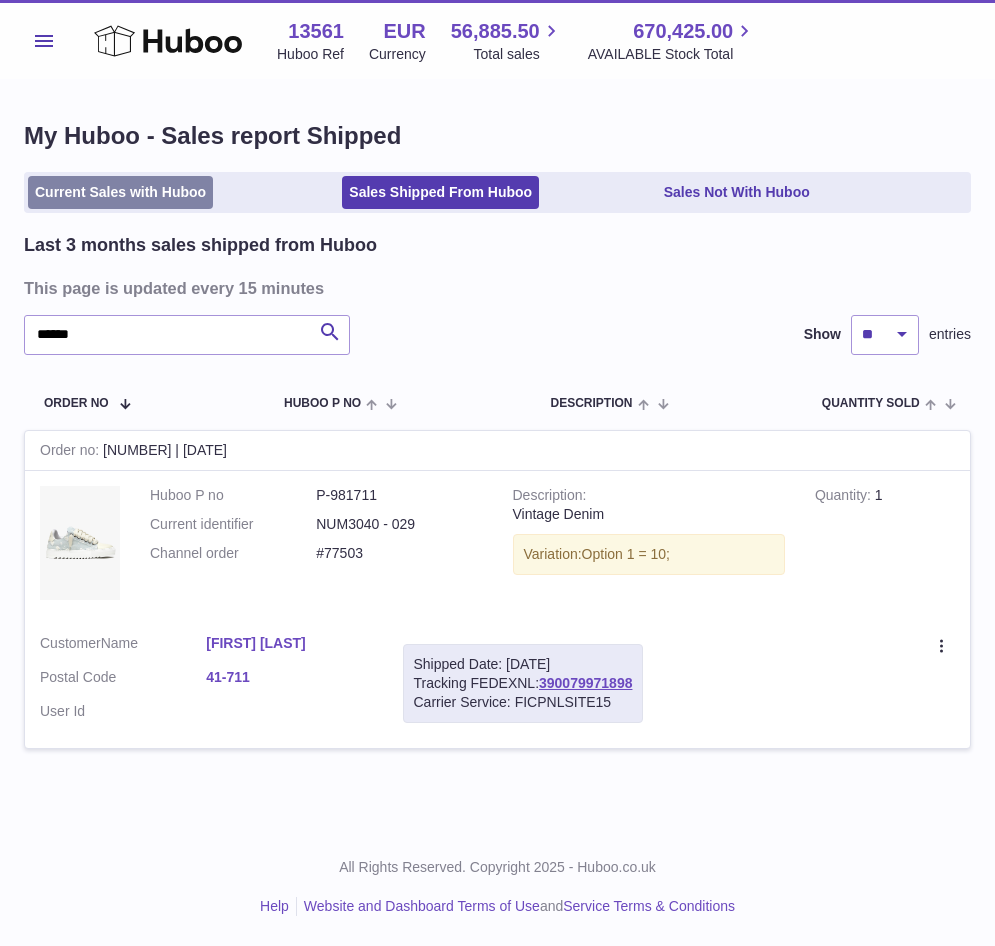 click on "Current Sales with Huboo" at bounding box center [120, 192] 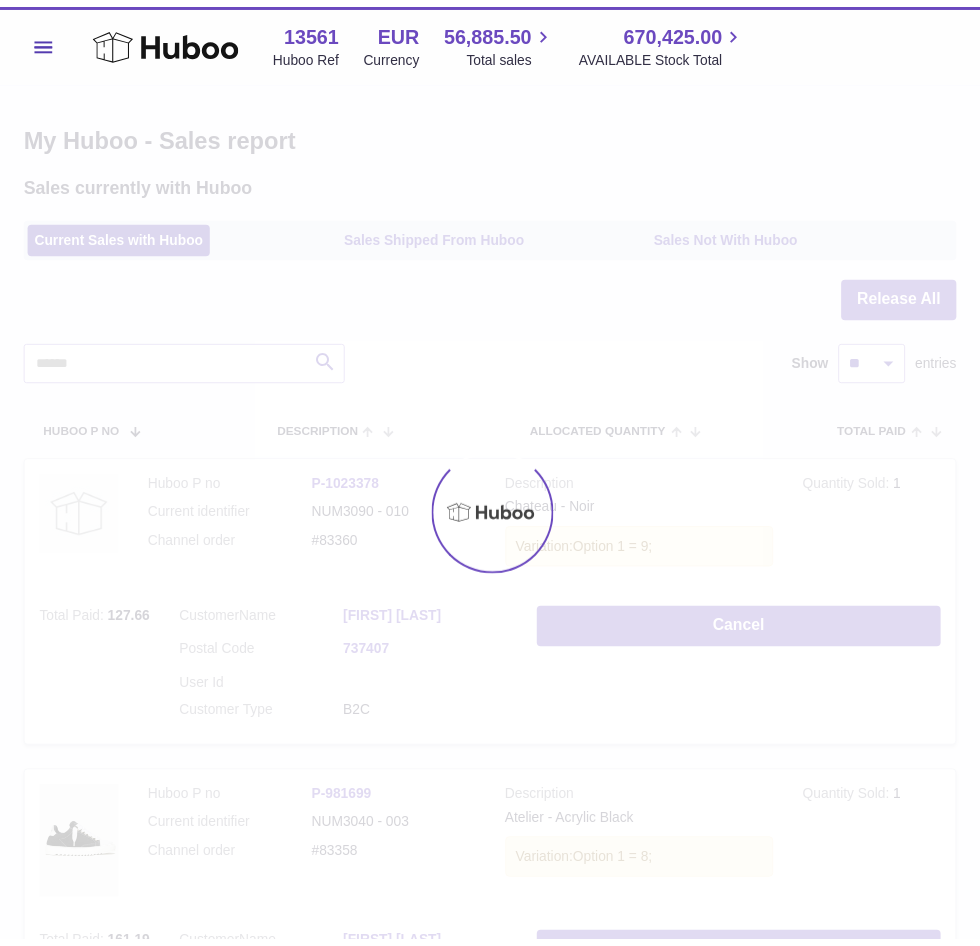 scroll, scrollTop: 0, scrollLeft: 0, axis: both 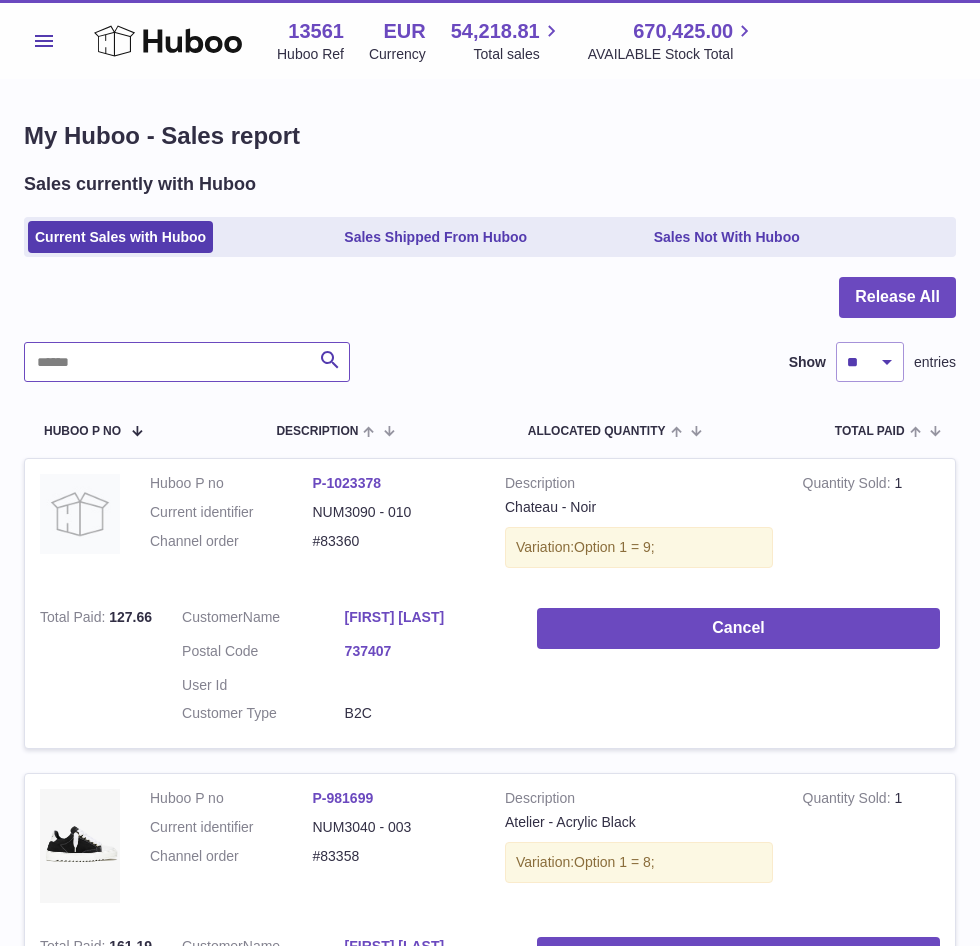 click at bounding box center (187, 362) 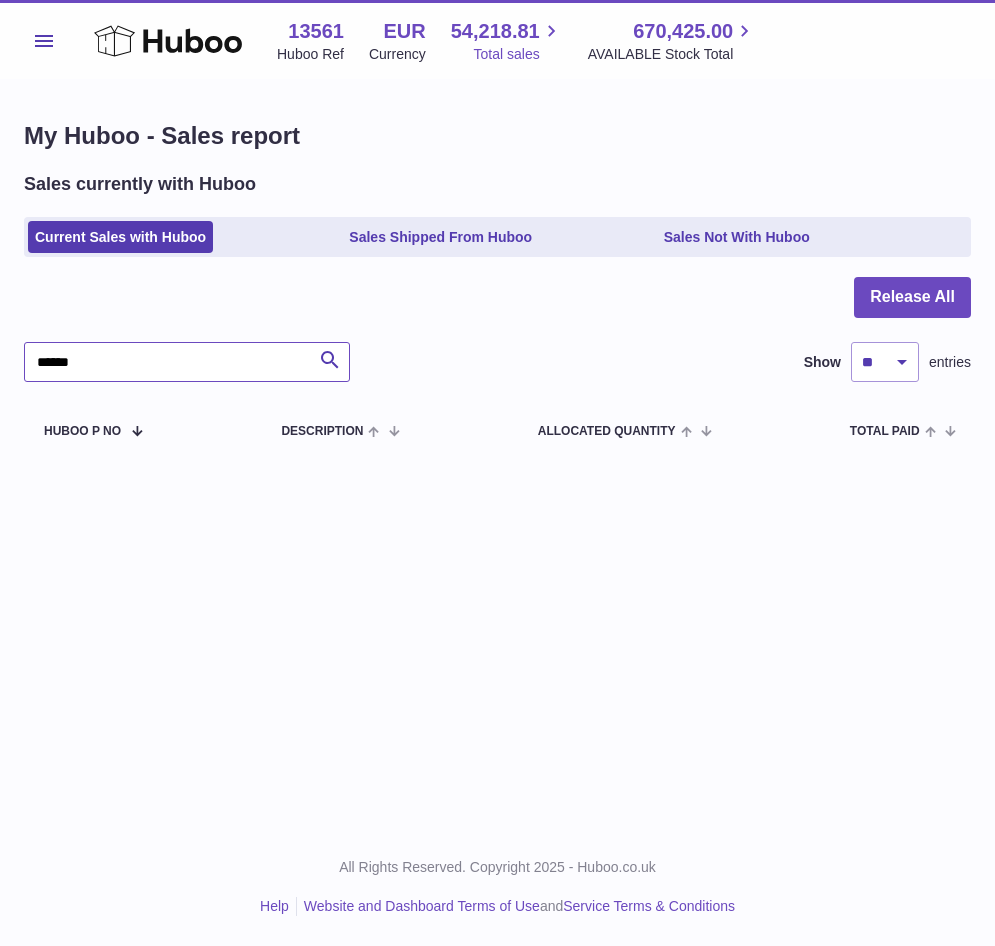 type on "******" 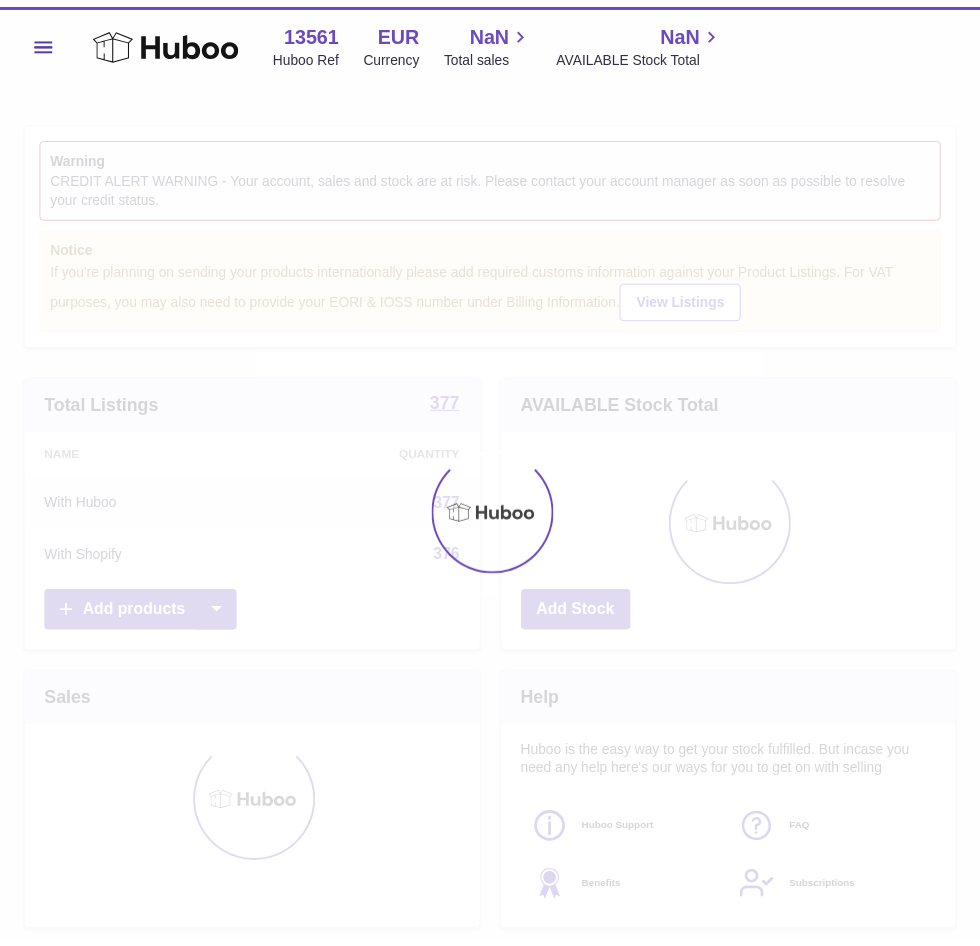 scroll, scrollTop: 0, scrollLeft: 0, axis: both 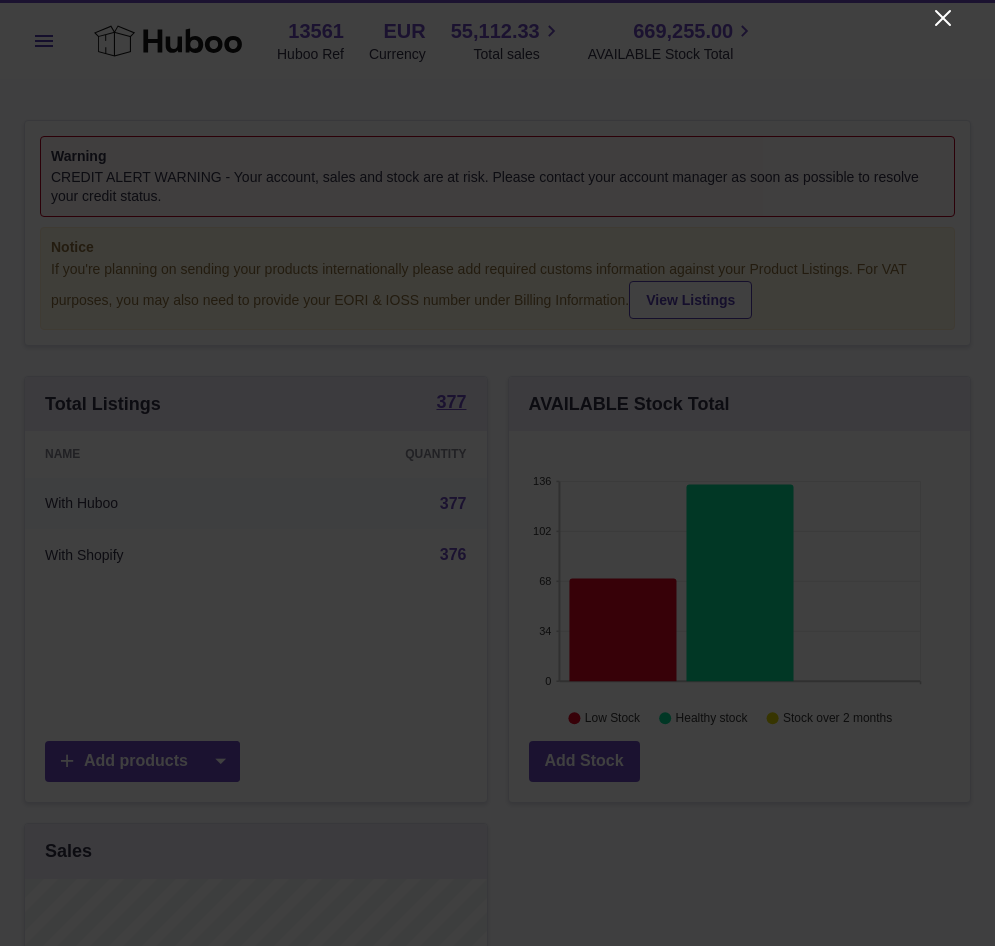 click 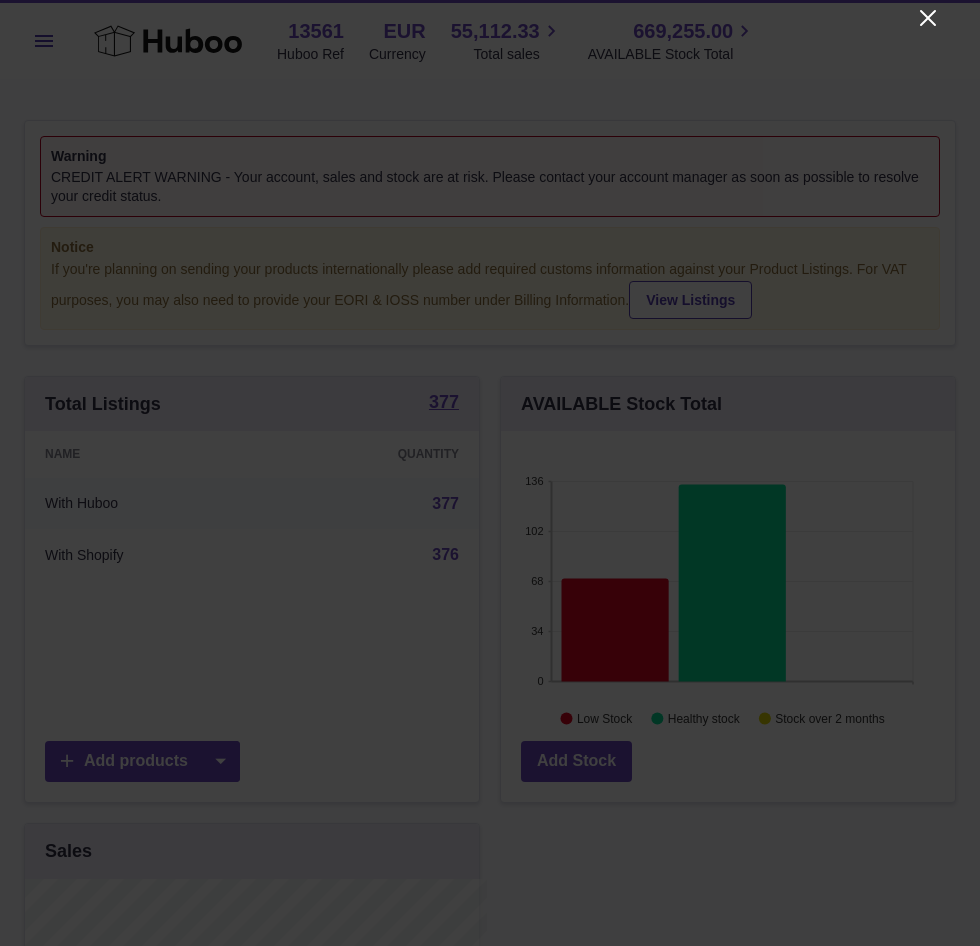 scroll, scrollTop: 312, scrollLeft: 454, axis: both 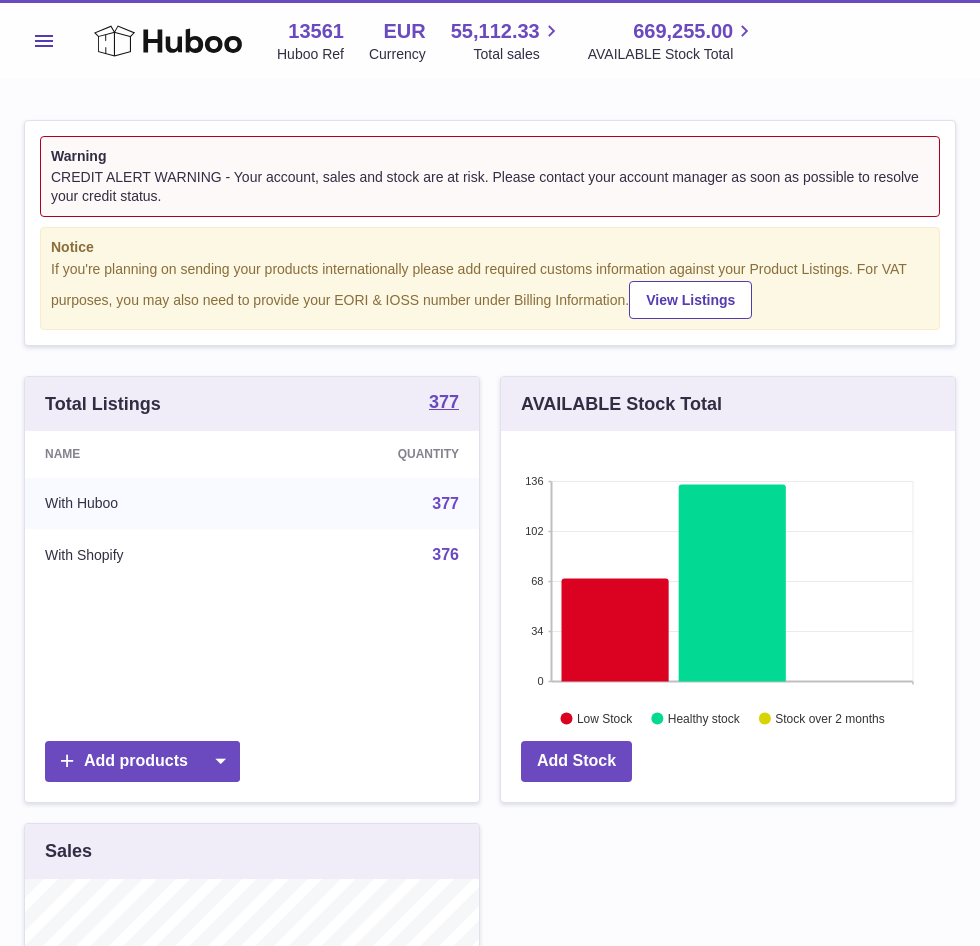 click on "Menu" at bounding box center (44, 41) 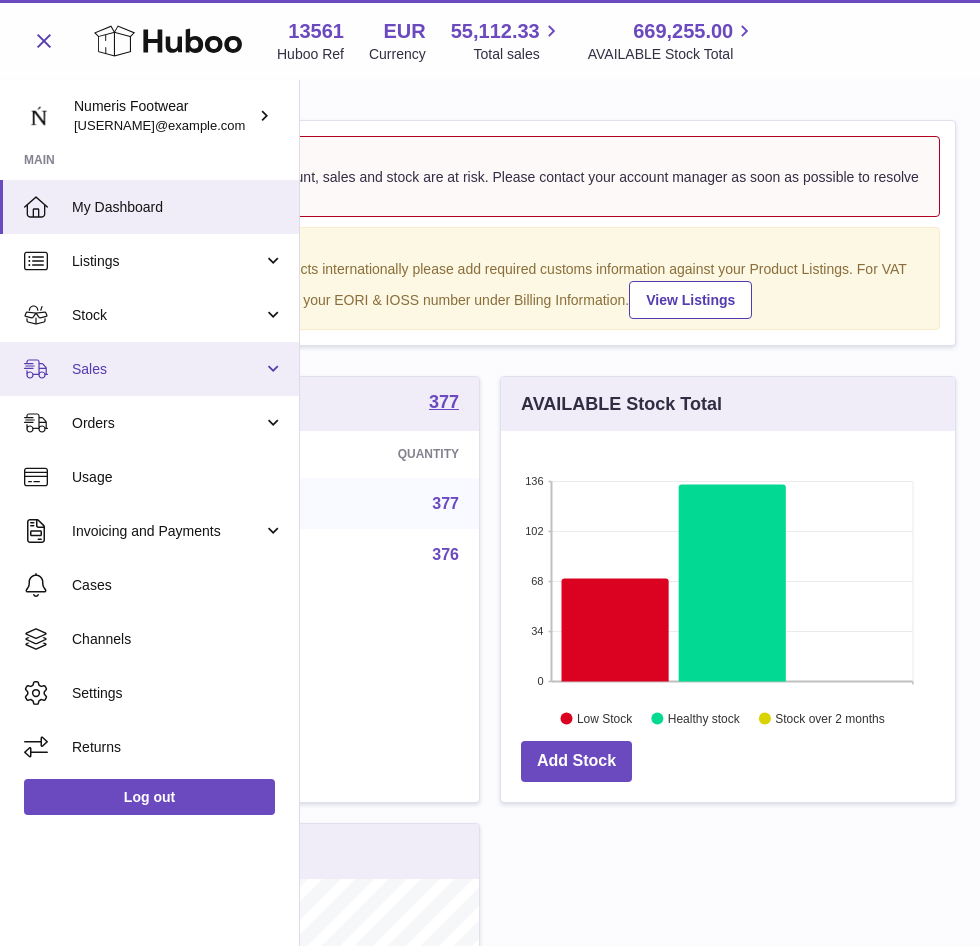 click on "Sales" at bounding box center (149, 369) 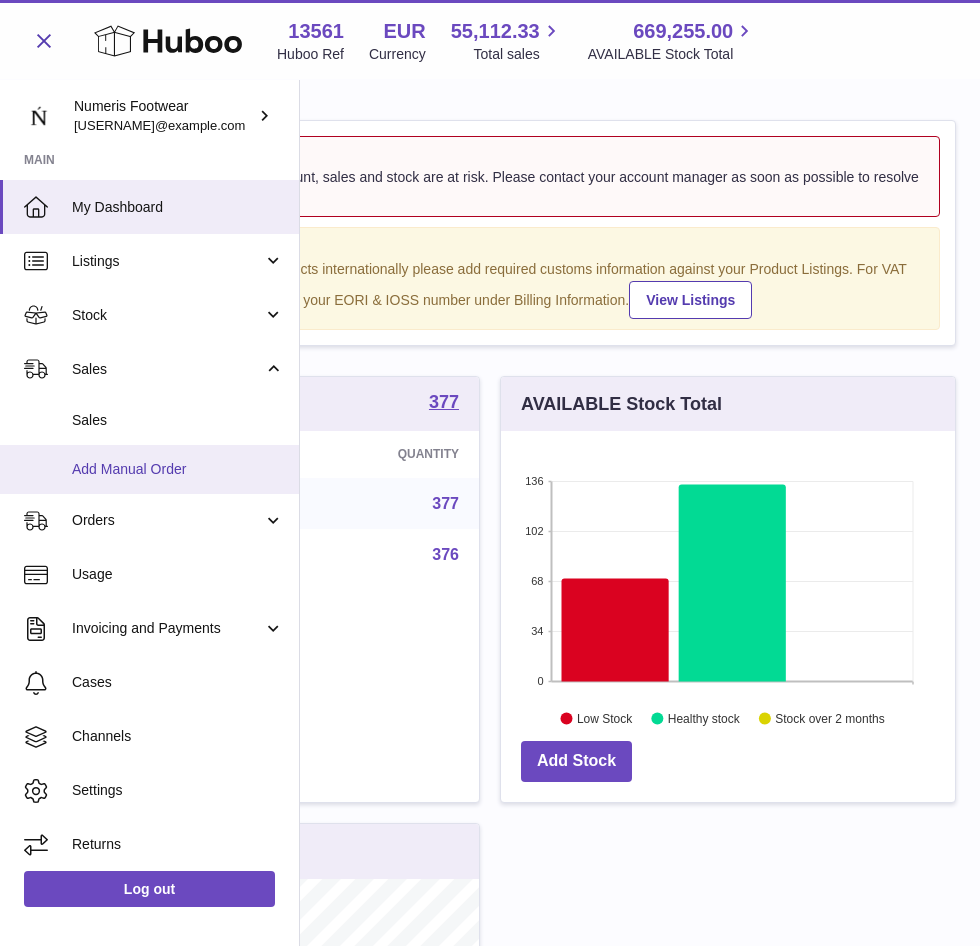 click on "Add Manual Order" at bounding box center [149, 469] 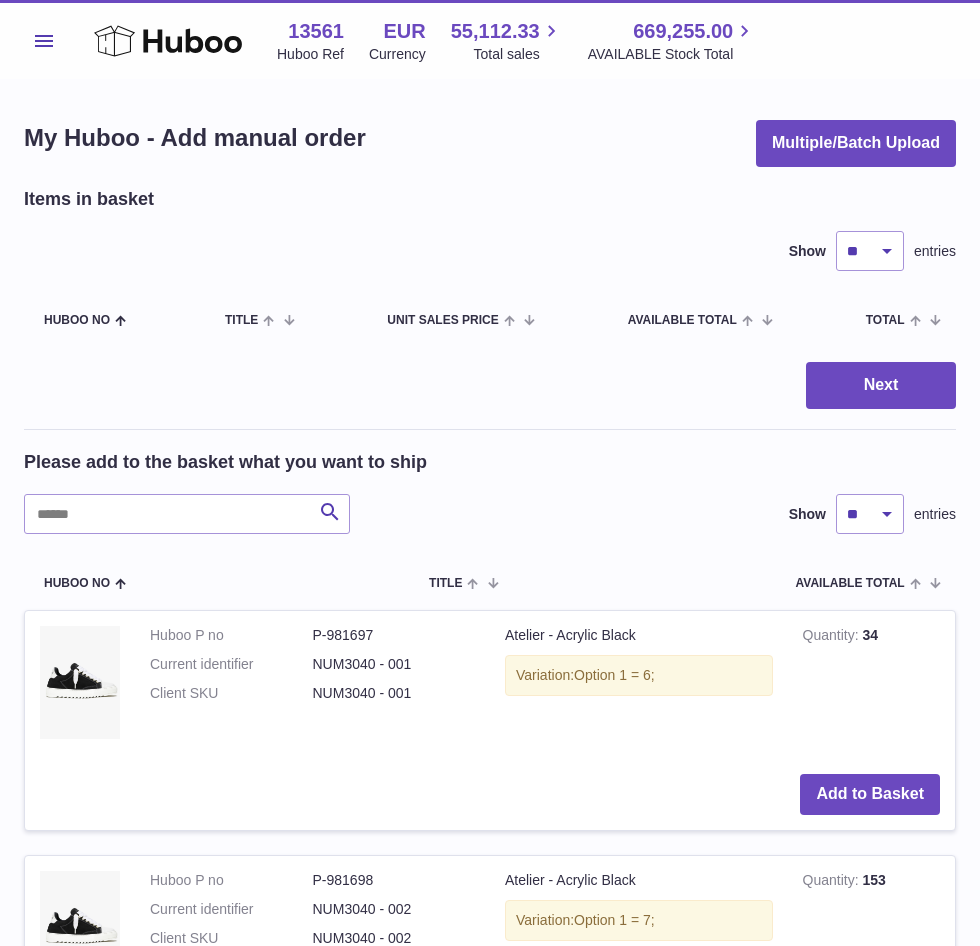 scroll, scrollTop: 0, scrollLeft: 0, axis: both 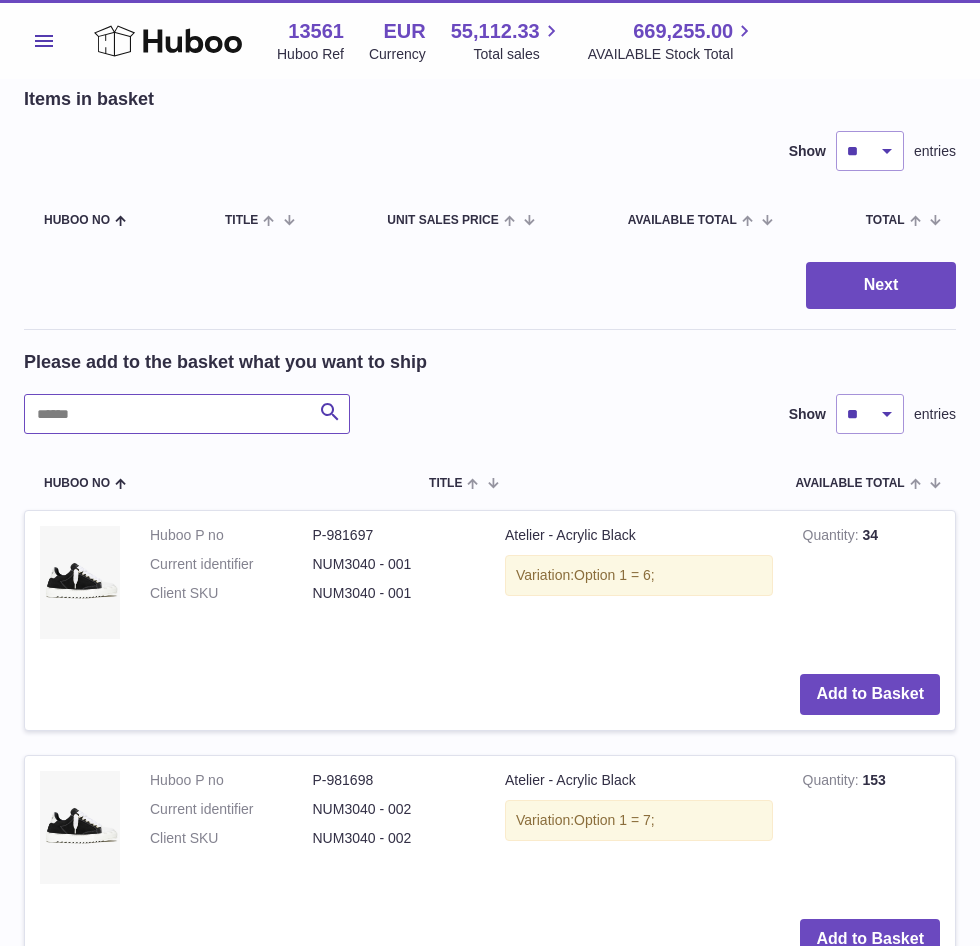 click at bounding box center (187, 414) 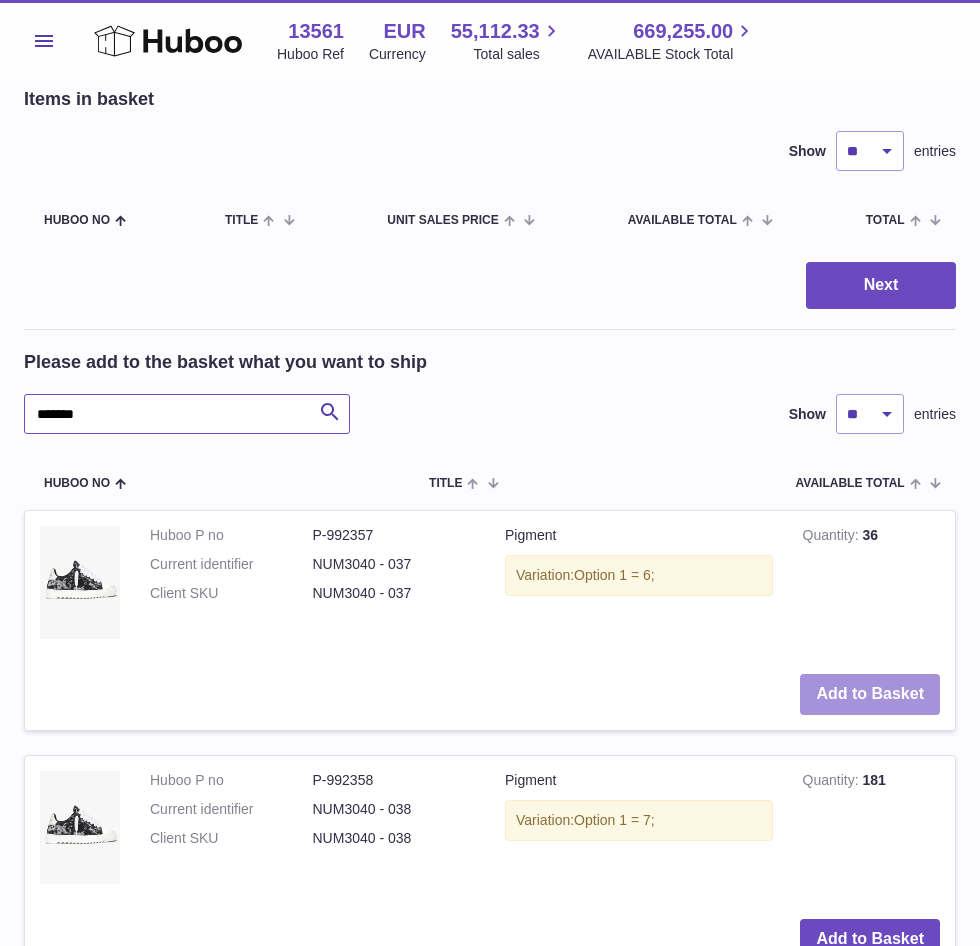 type on "*******" 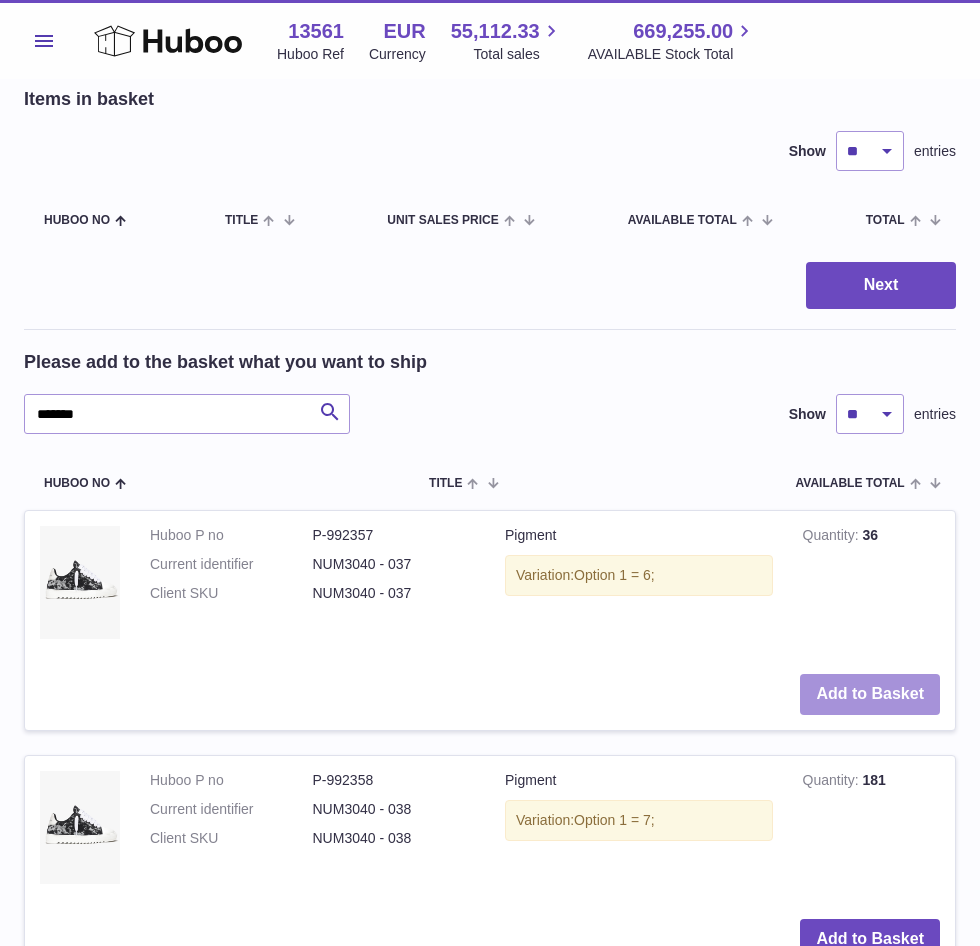 click on "Add to Basket" at bounding box center [870, 694] 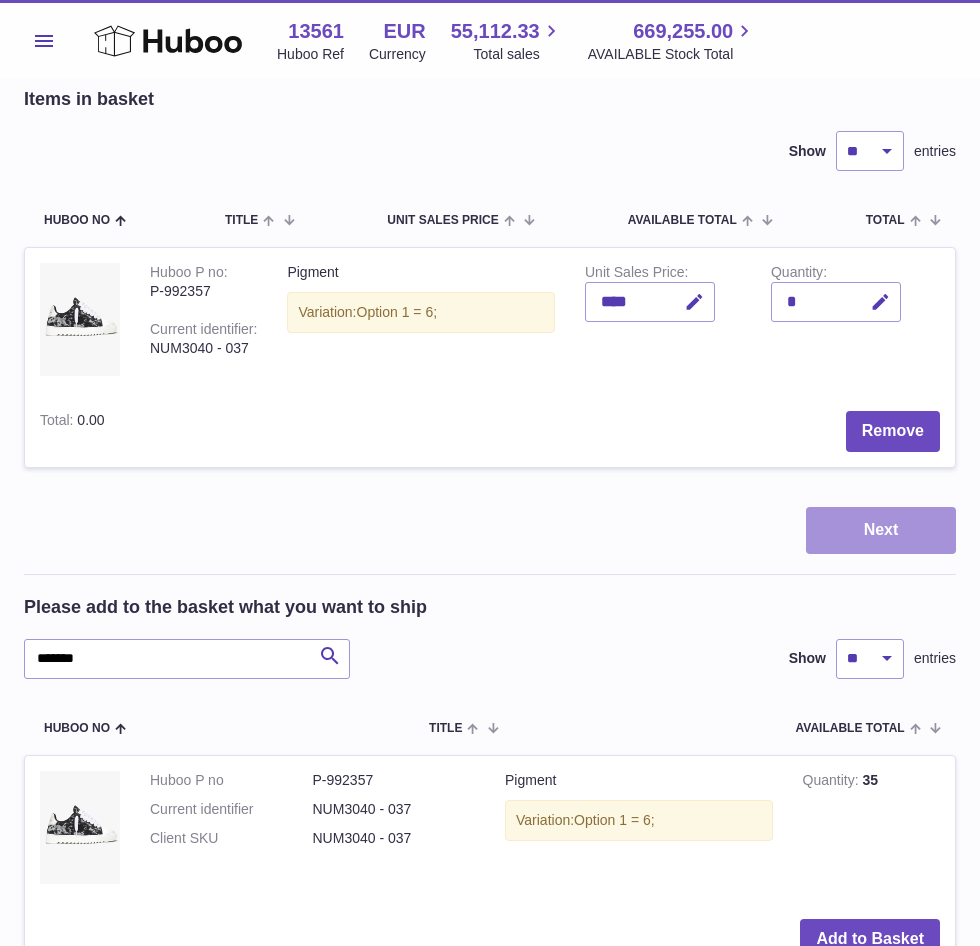 click on "Next" at bounding box center (881, 530) 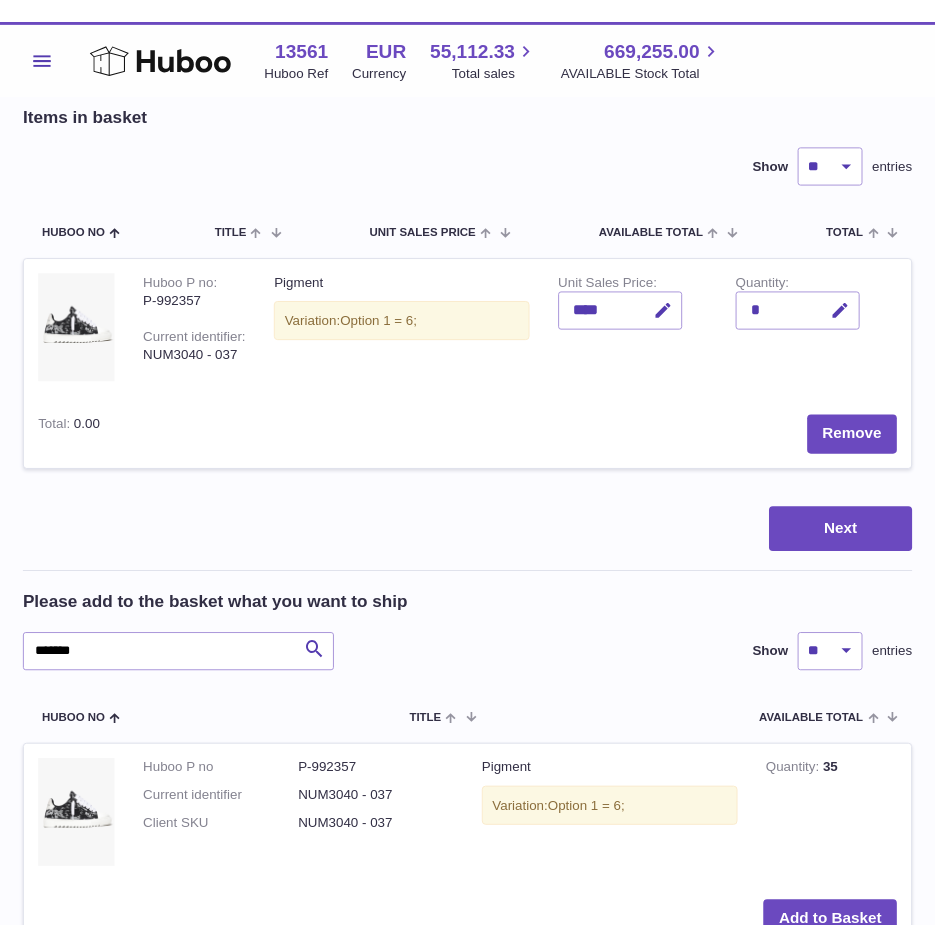 scroll, scrollTop: 0, scrollLeft: 0, axis: both 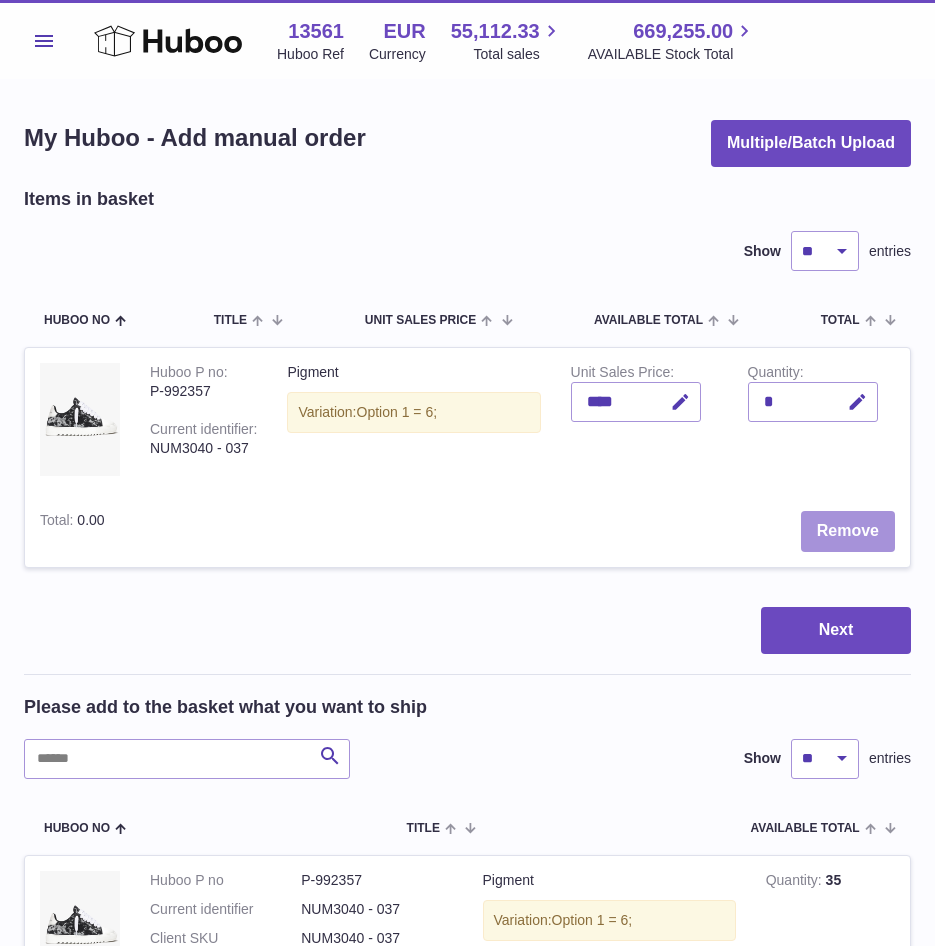 drag, startPoint x: 877, startPoint y: 520, endPoint x: 645, endPoint y: 610, distance: 248.84534 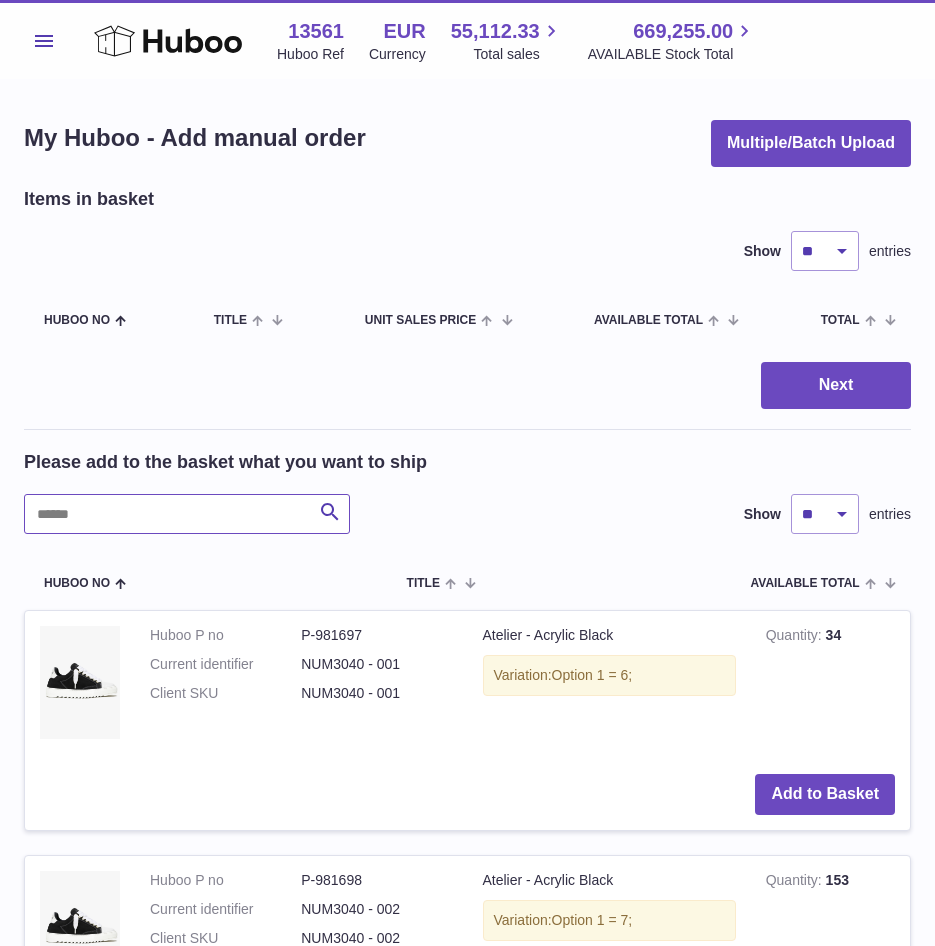 click at bounding box center [187, 514] 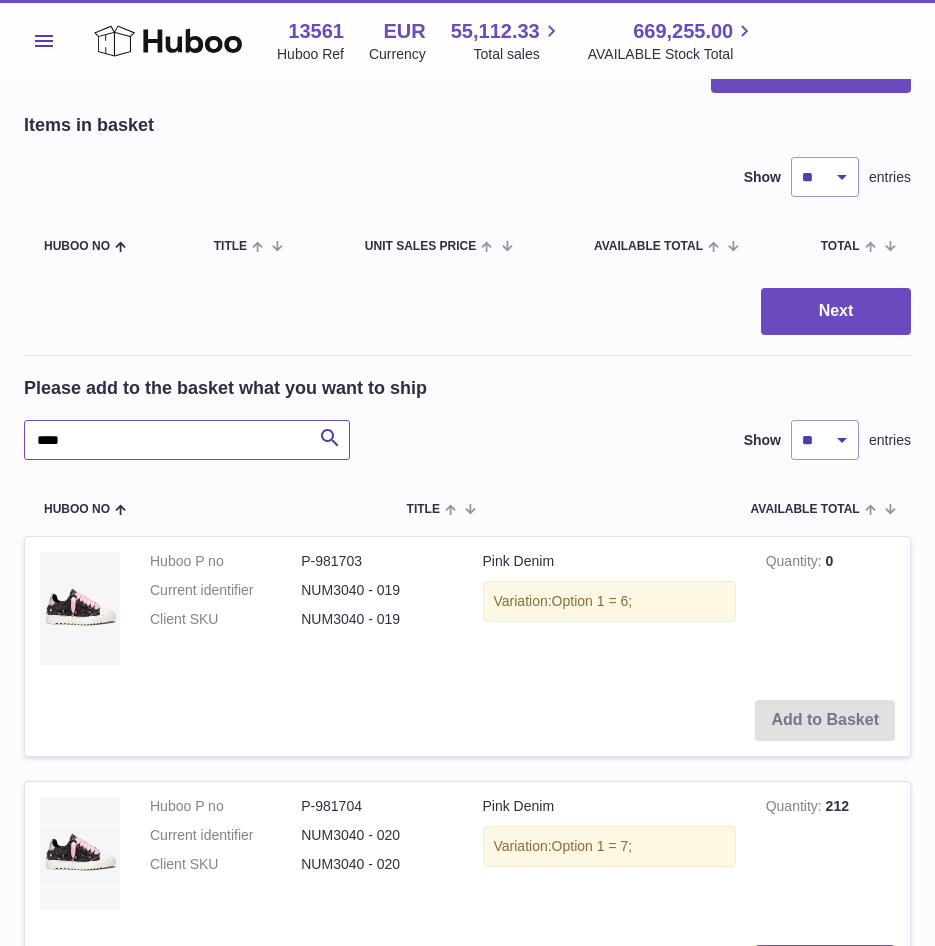 scroll, scrollTop: 200, scrollLeft: 0, axis: vertical 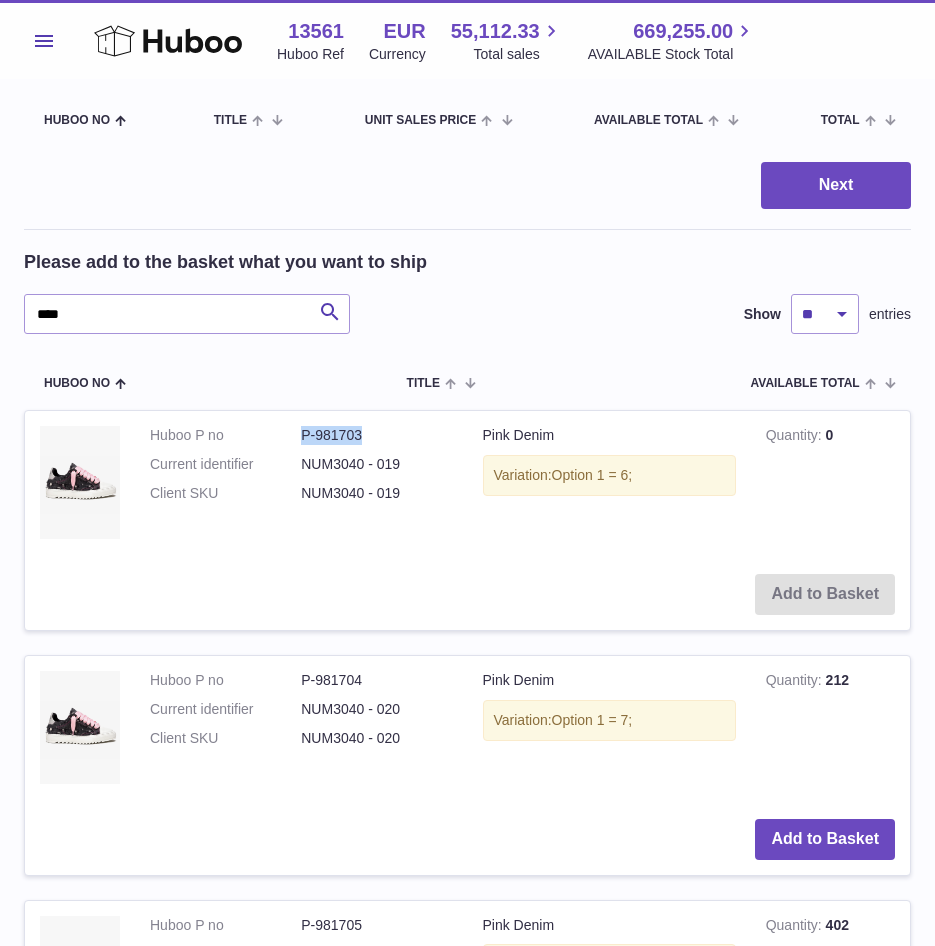 drag, startPoint x: 370, startPoint y: 439, endPoint x: 292, endPoint y: 444, distance: 78.160095 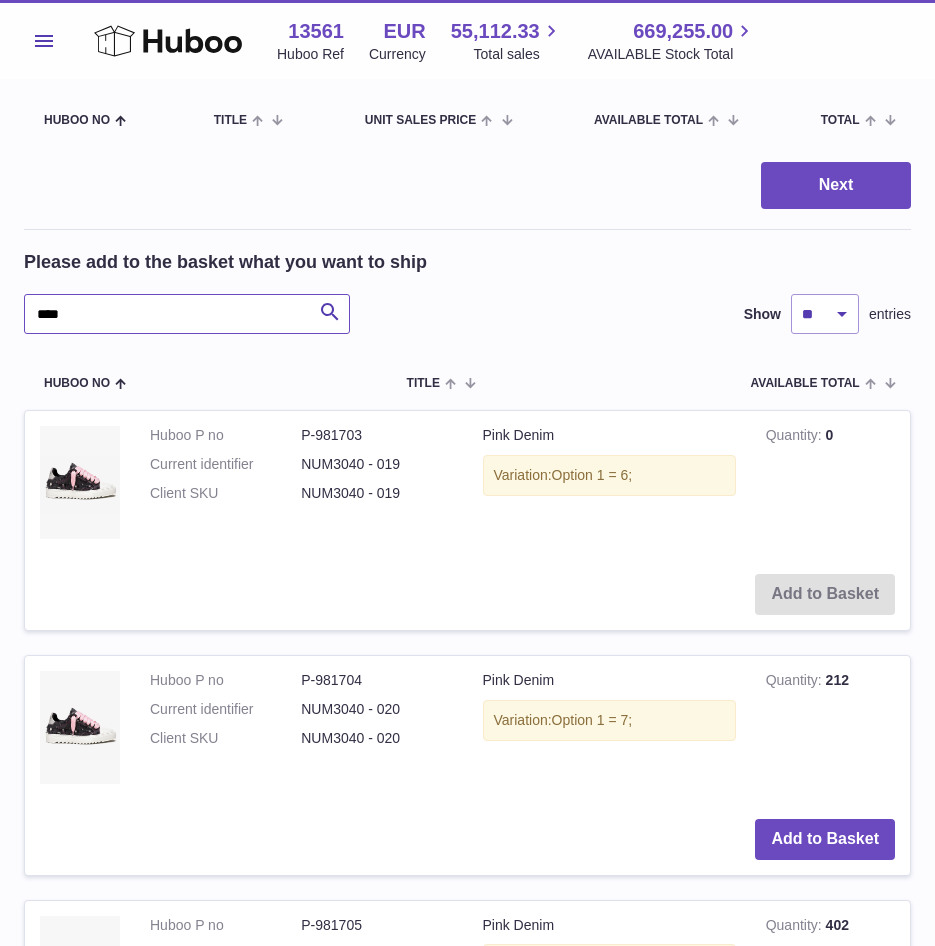drag, startPoint x: 168, startPoint y: 319, endPoint x: 47, endPoint y: 314, distance: 121.103264 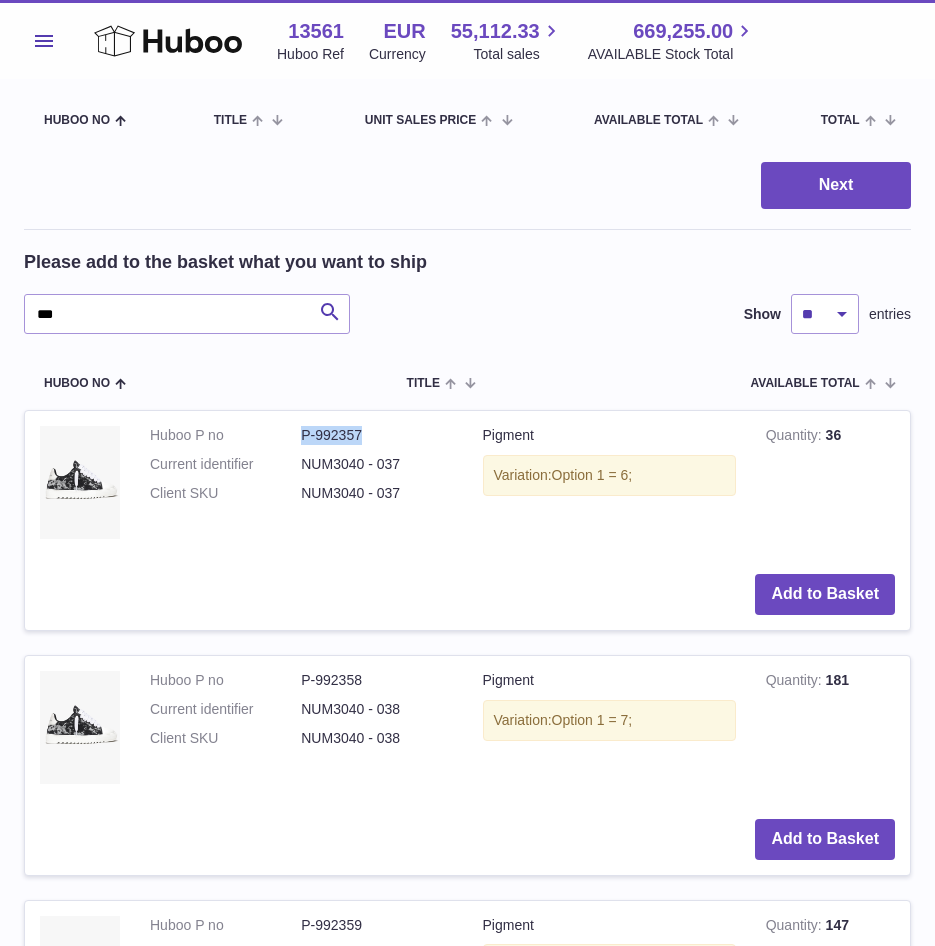 drag, startPoint x: 370, startPoint y: 428, endPoint x: 303, endPoint y: 439, distance: 67.89698 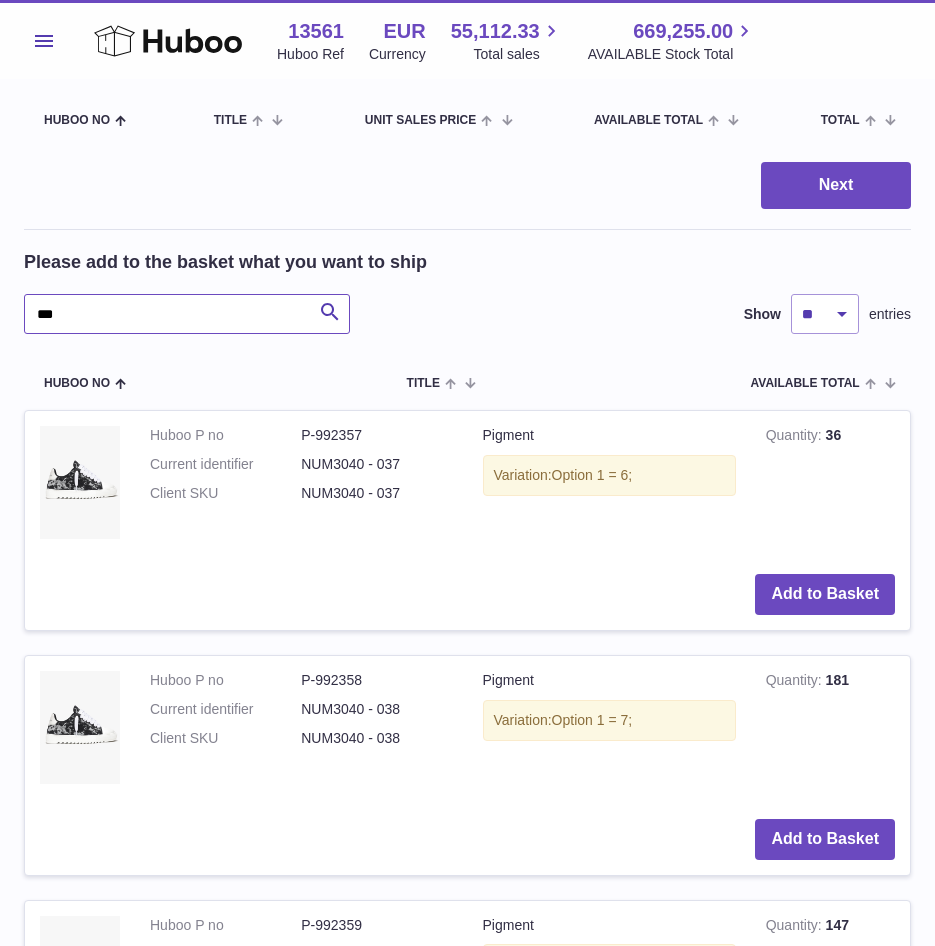 drag, startPoint x: 127, startPoint y: 319, endPoint x: -53, endPoint y: 350, distance: 182.64993 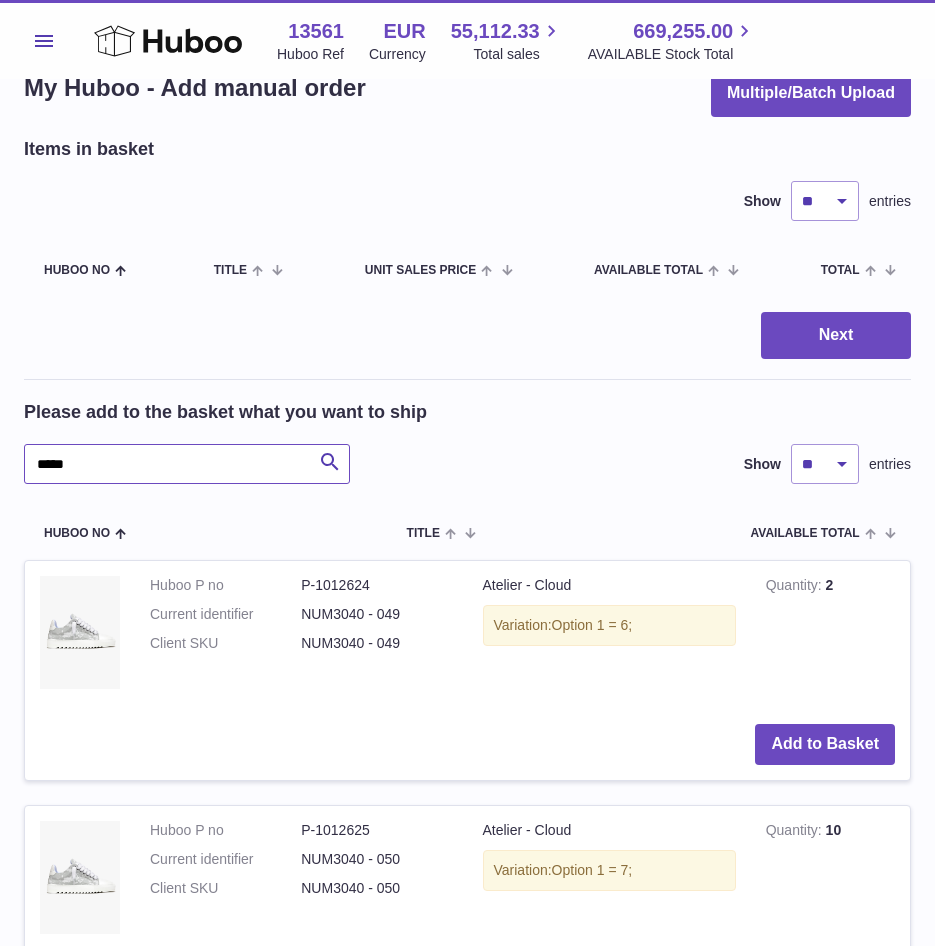 scroll, scrollTop: 0, scrollLeft: 0, axis: both 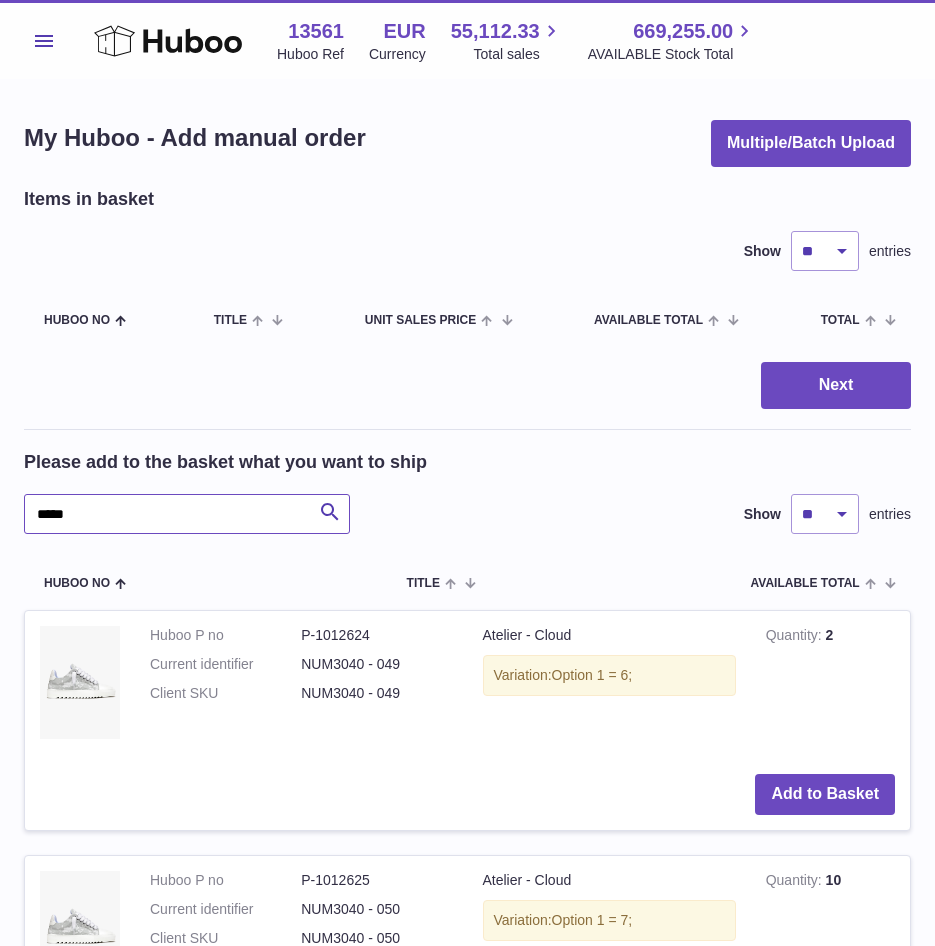 drag, startPoint x: 173, startPoint y: 510, endPoint x: 19, endPoint y: 523, distance: 154.54773 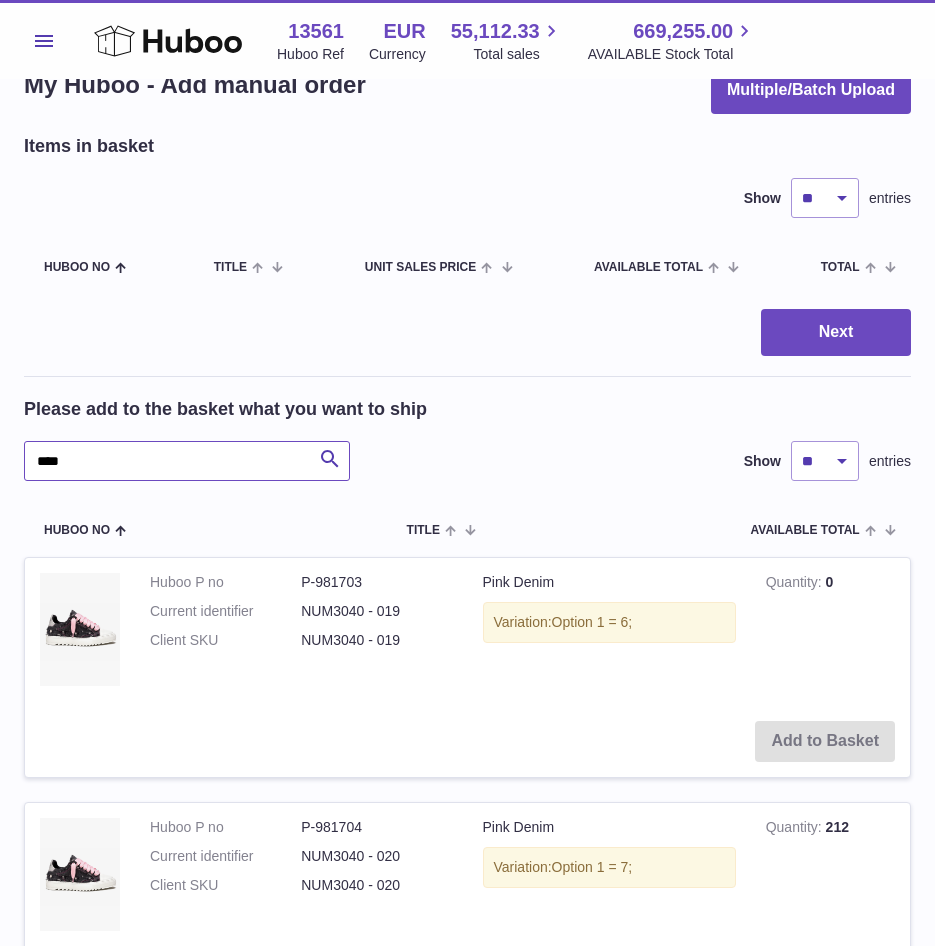 scroll, scrollTop: 0, scrollLeft: 0, axis: both 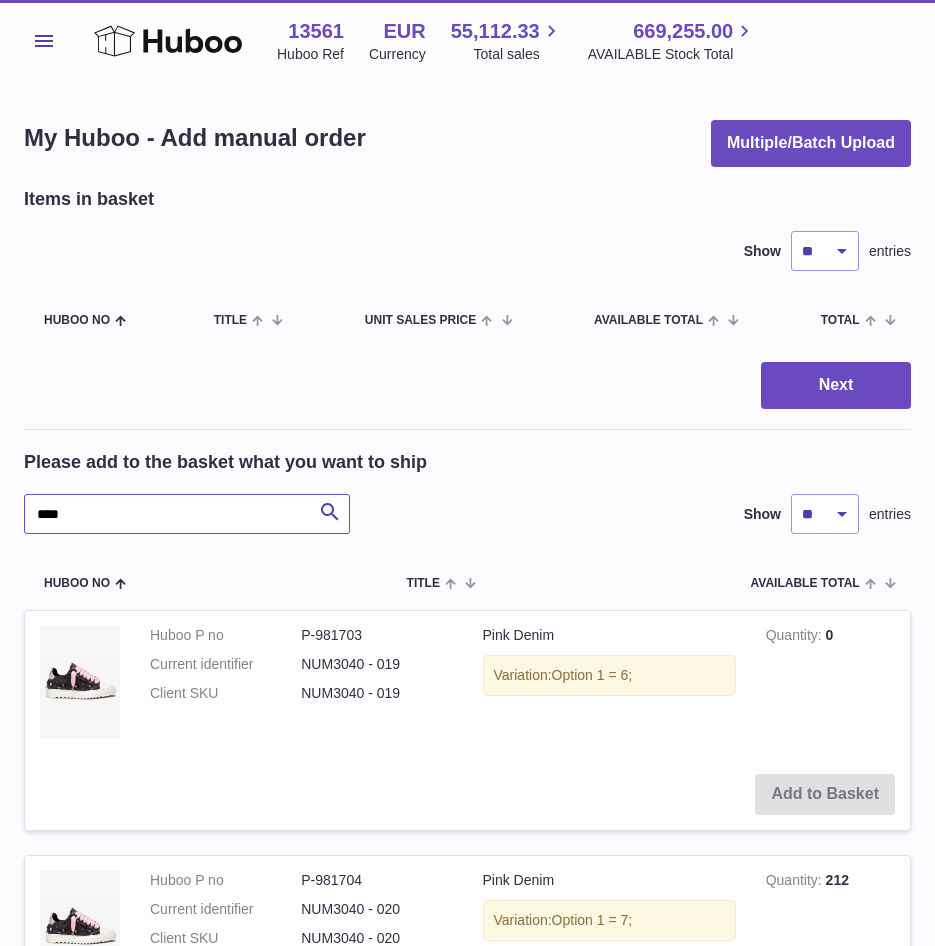 drag, startPoint x: 113, startPoint y: 517, endPoint x: 49, endPoint y: 519, distance: 64.03124 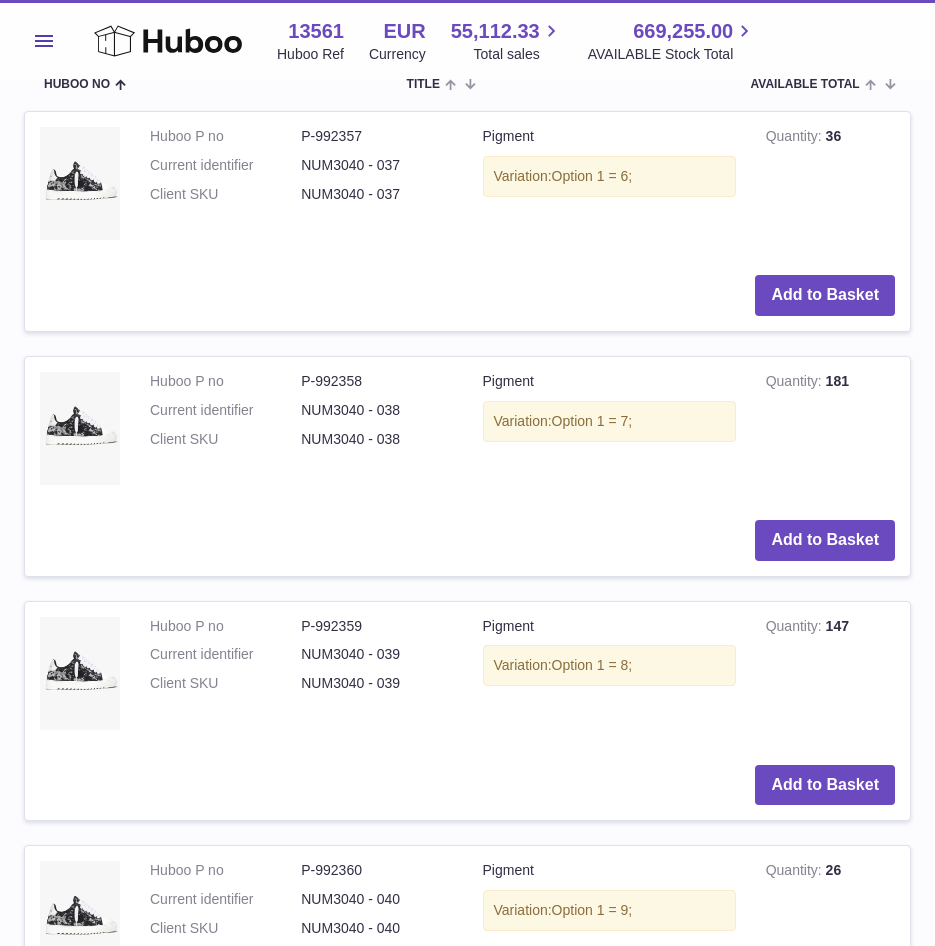 scroll, scrollTop: 500, scrollLeft: 0, axis: vertical 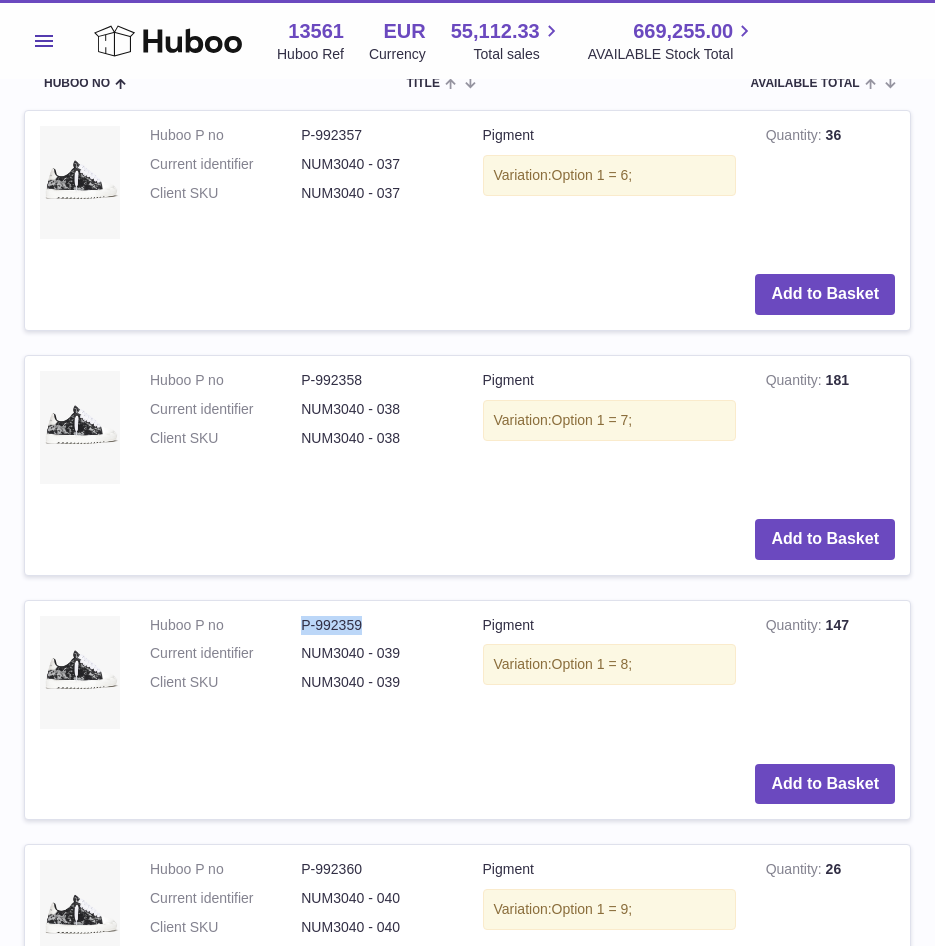 drag, startPoint x: 380, startPoint y: 626, endPoint x: 273, endPoint y: 623, distance: 107.042046 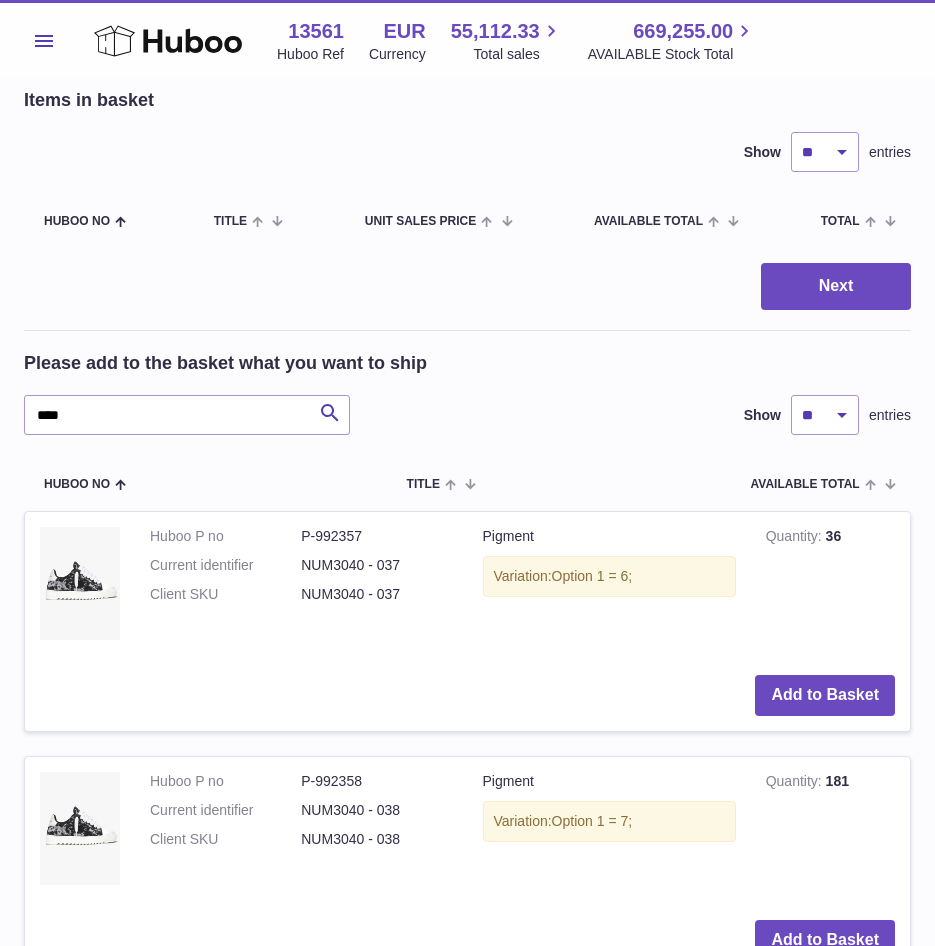 scroll, scrollTop: 0, scrollLeft: 0, axis: both 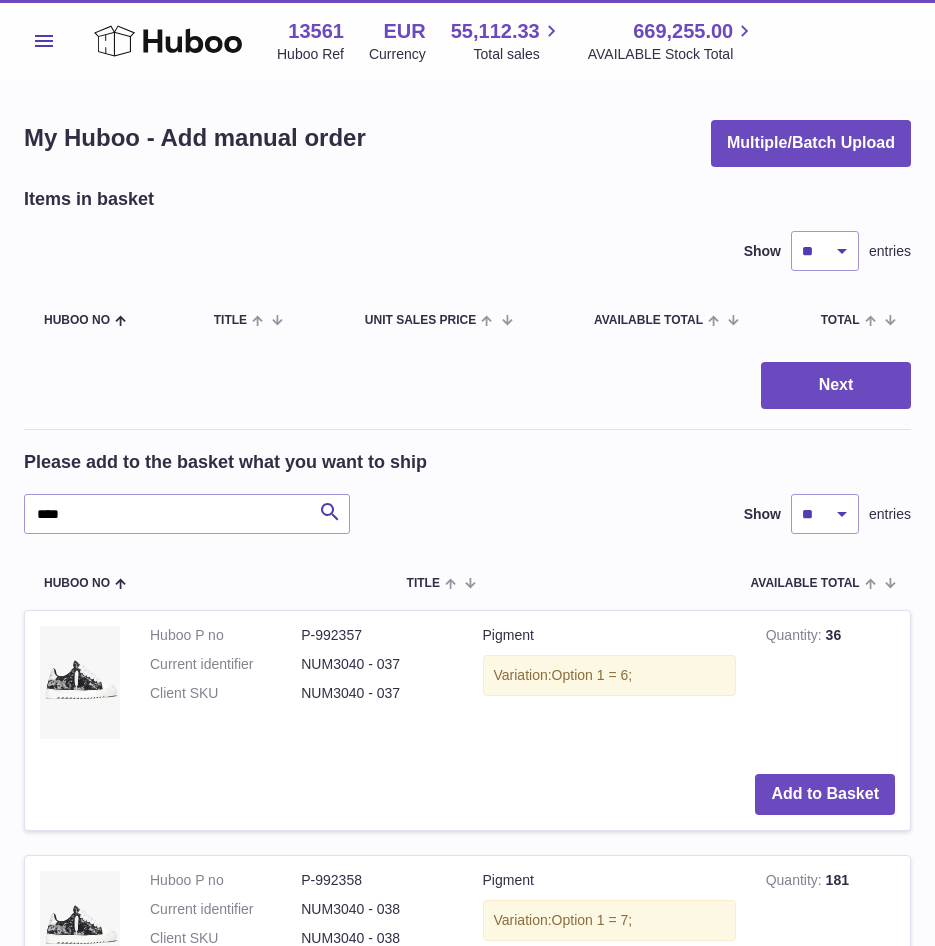 drag, startPoint x: 123, startPoint y: 491, endPoint x: 25, endPoint y: 520, distance: 102.20078 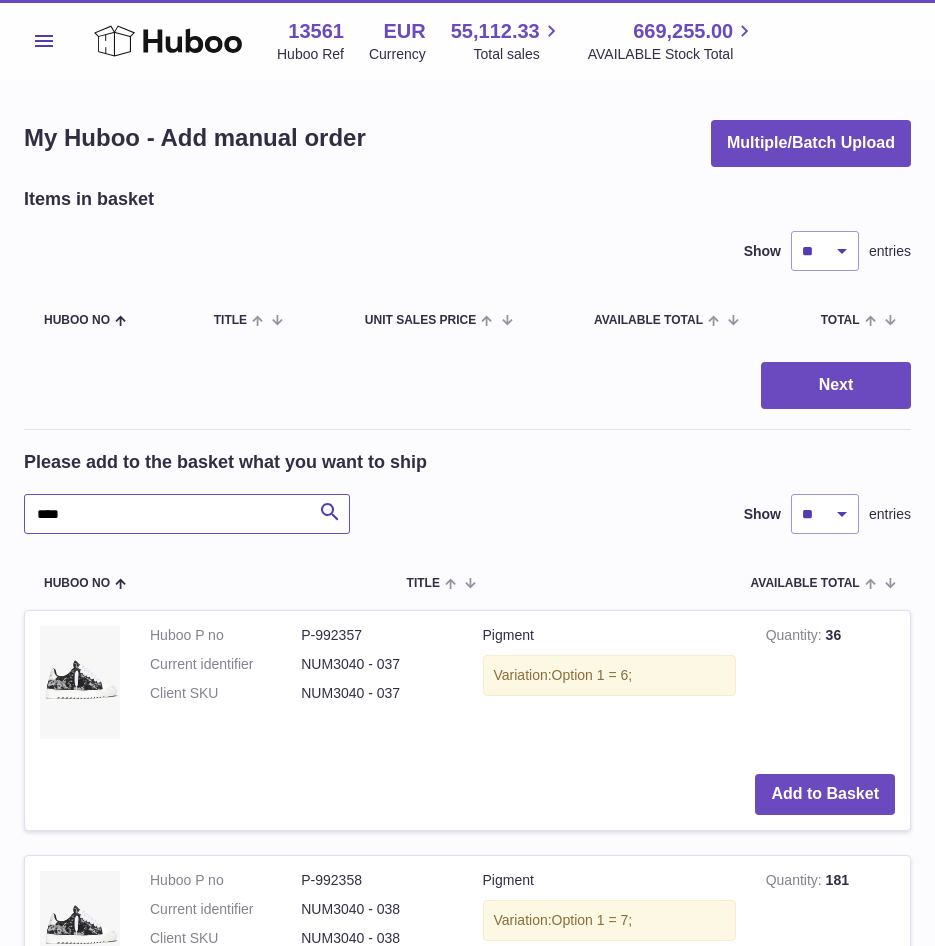 drag, startPoint x: 97, startPoint y: 521, endPoint x: -74, endPoint y: 537, distance: 171.7469 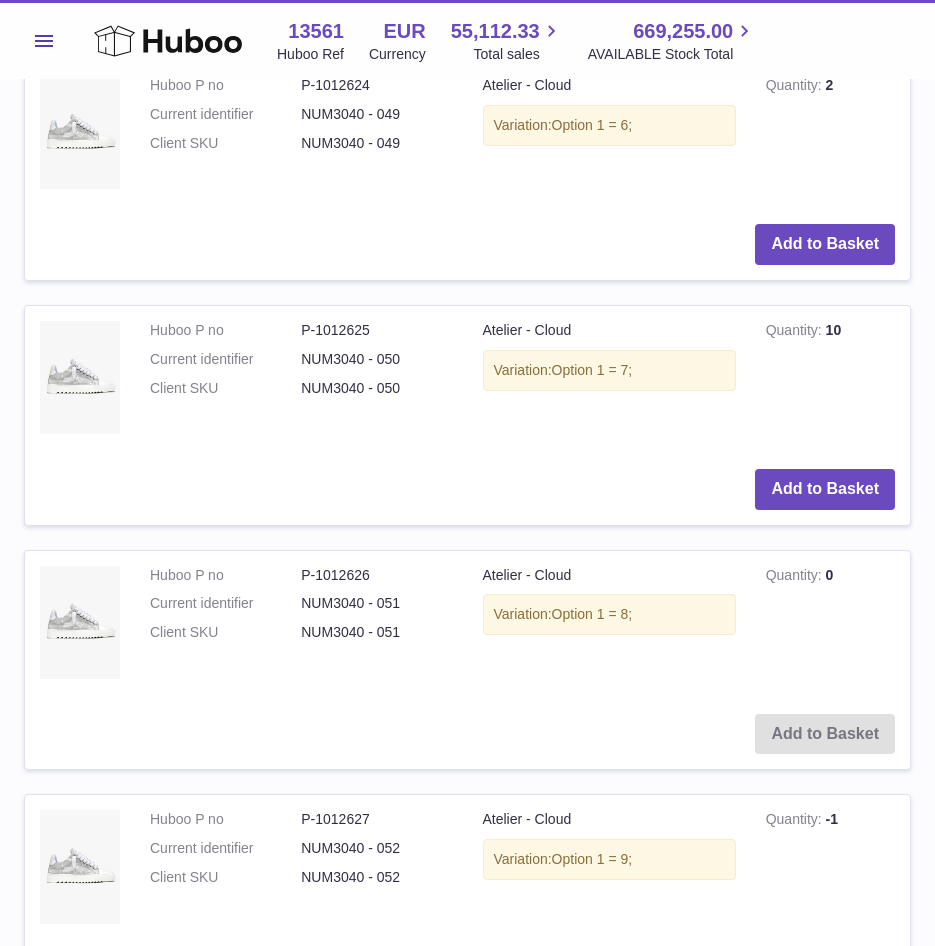 scroll, scrollTop: 600, scrollLeft: 0, axis: vertical 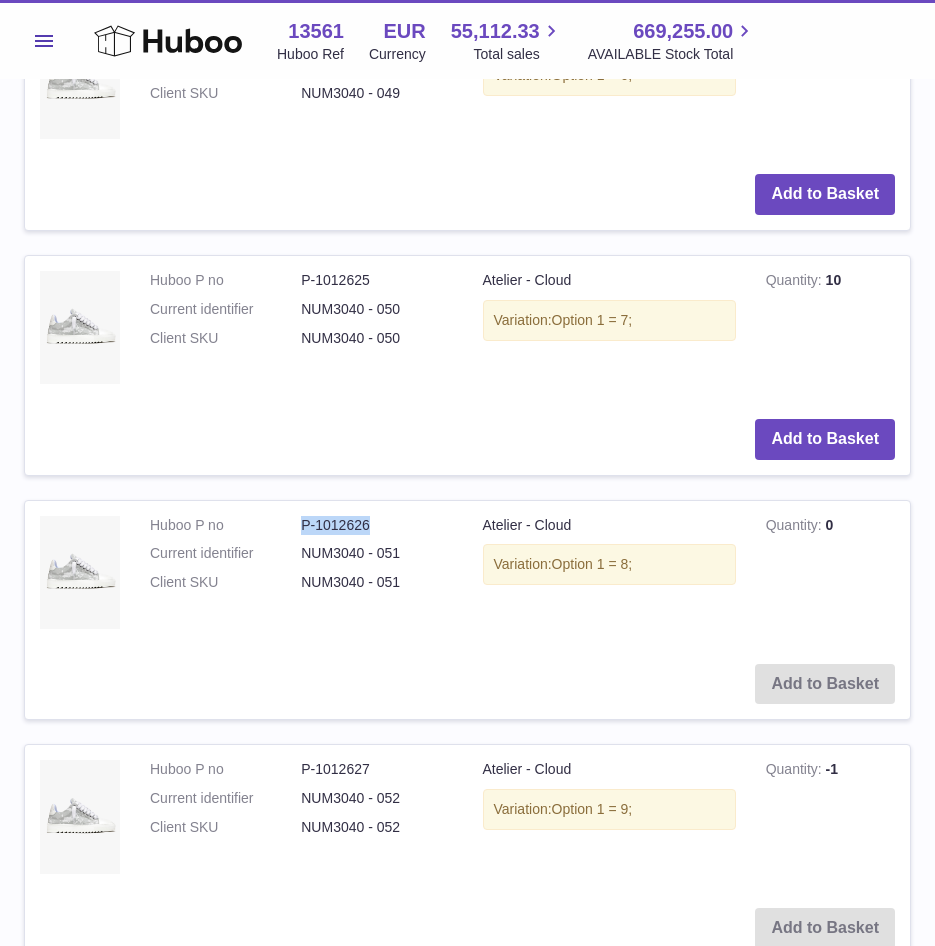 drag, startPoint x: 367, startPoint y: 522, endPoint x: 287, endPoint y: 529, distance: 80.305664 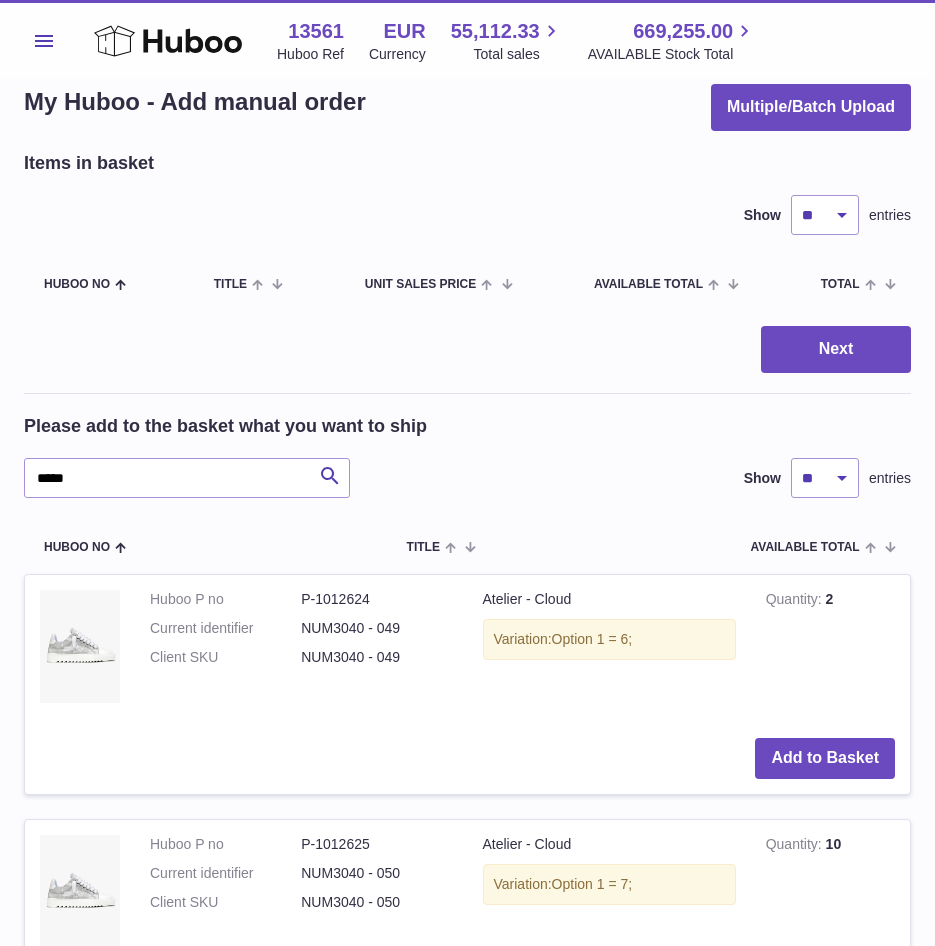 scroll, scrollTop: 0, scrollLeft: 0, axis: both 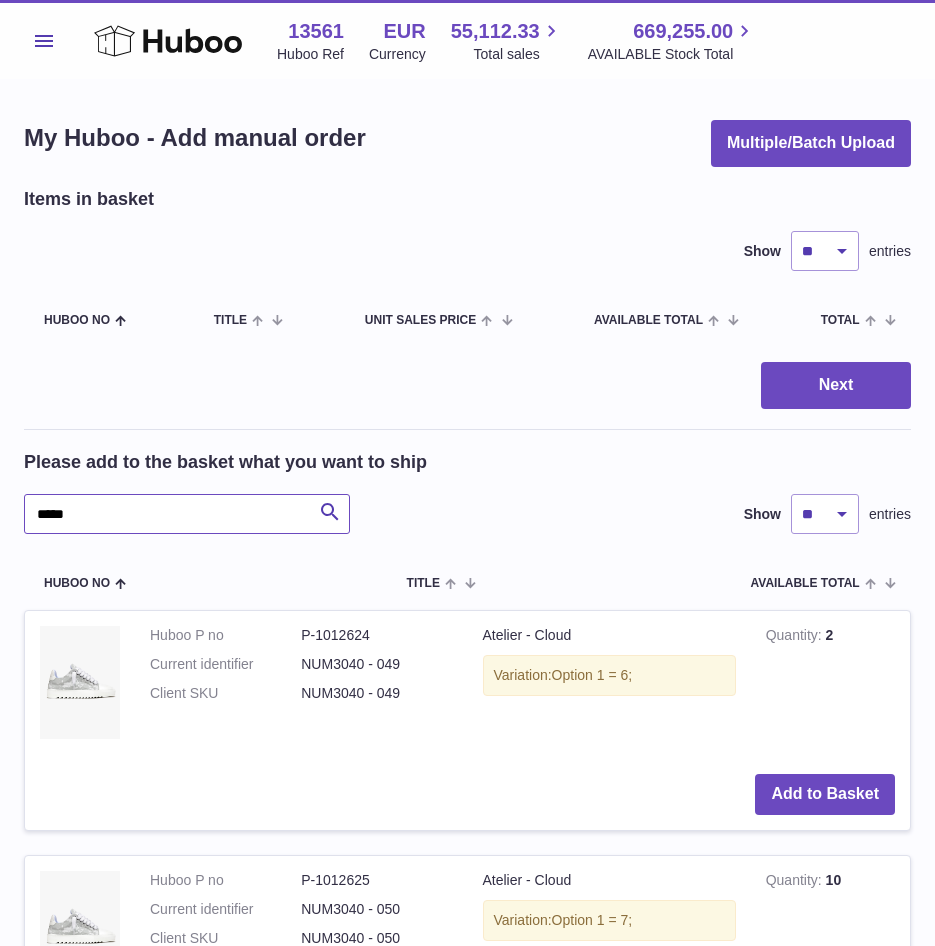 drag, startPoint x: 161, startPoint y: 523, endPoint x: -253, endPoint y: 537, distance: 414.23663 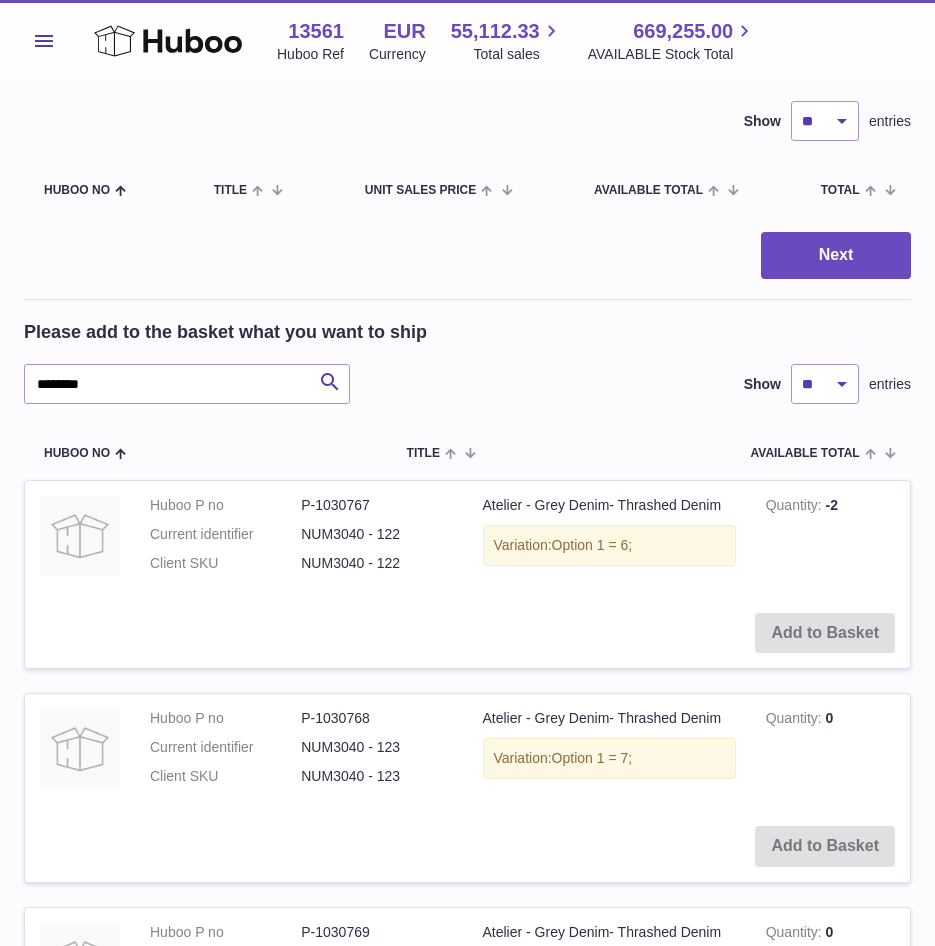 scroll, scrollTop: 0, scrollLeft: 0, axis: both 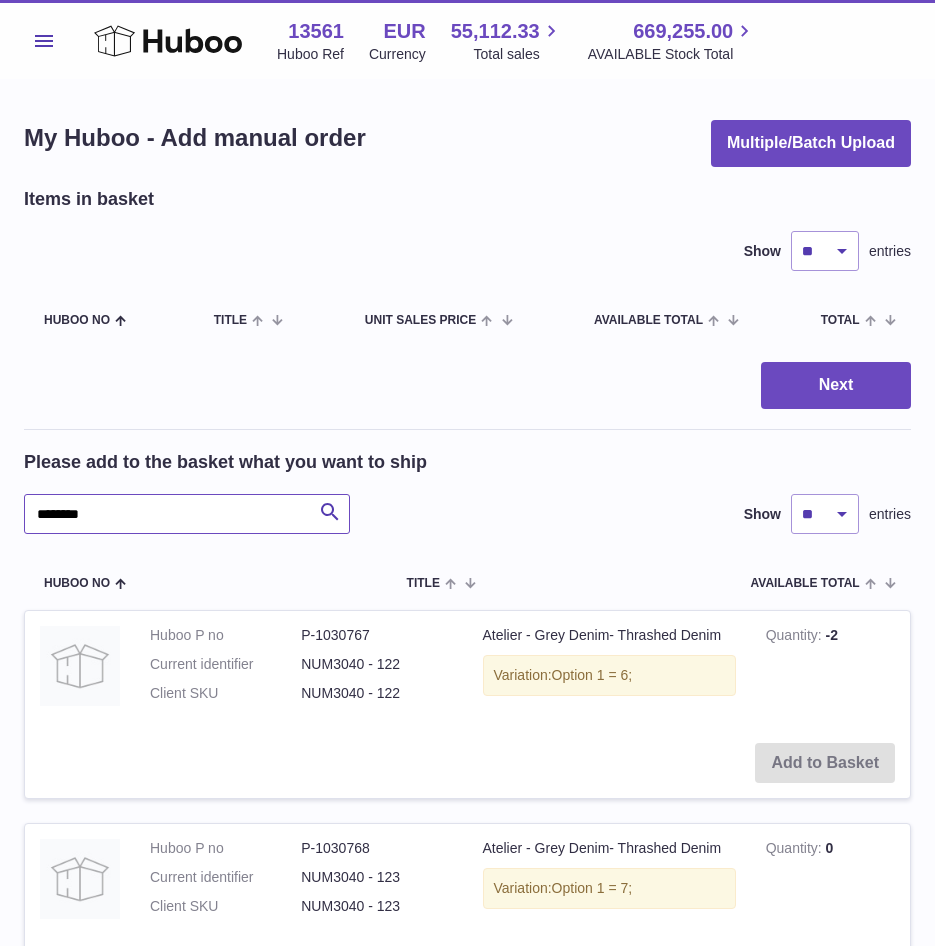 drag, startPoint x: 121, startPoint y: 506, endPoint x: -57, endPoint y: 512, distance: 178.10109 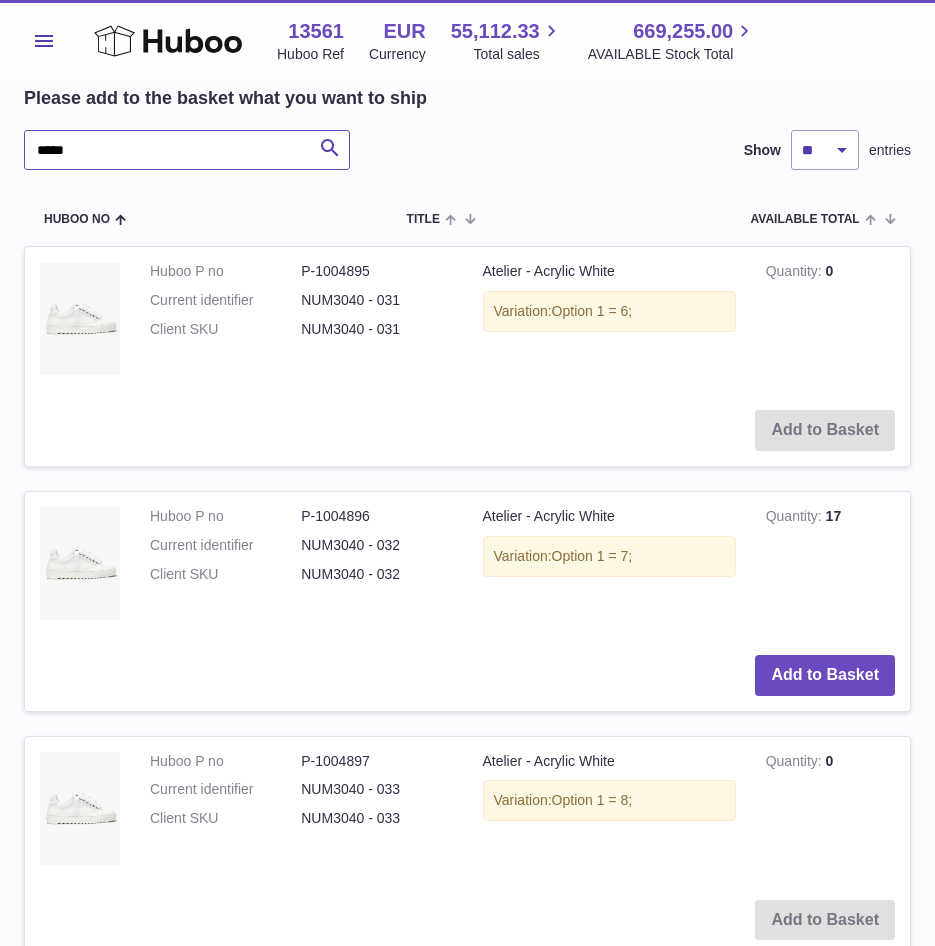 scroll, scrollTop: 400, scrollLeft: 0, axis: vertical 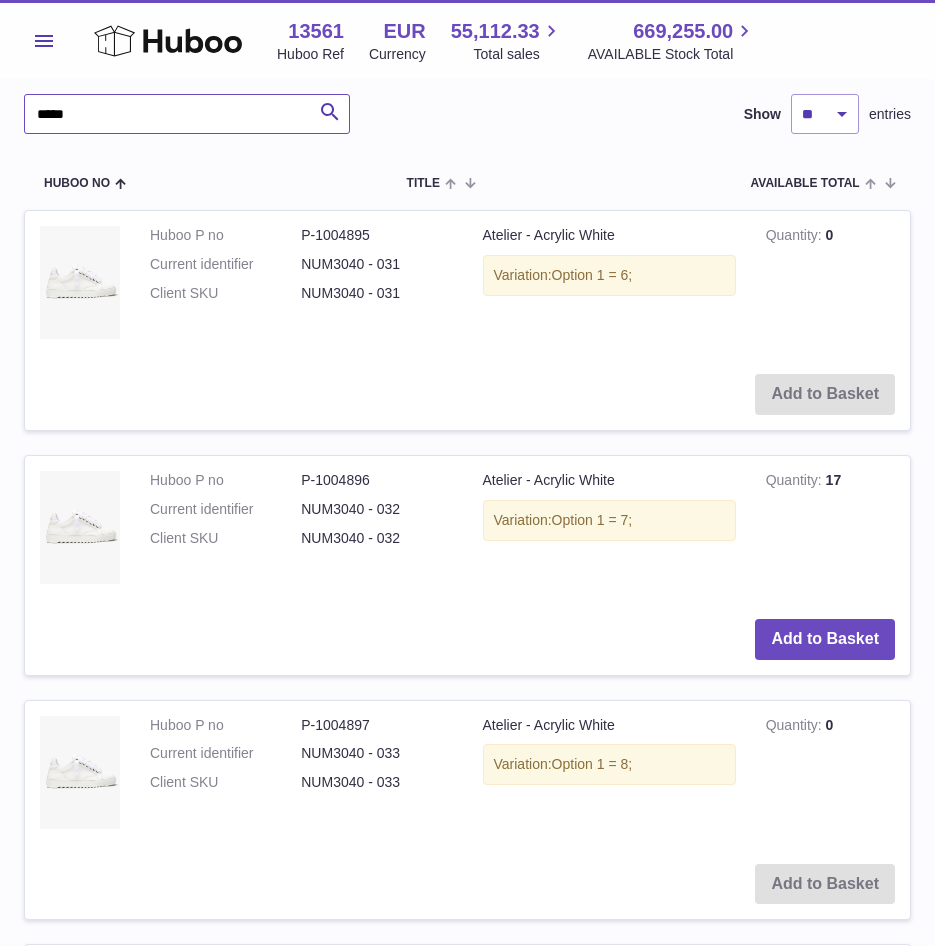 type on "*****" 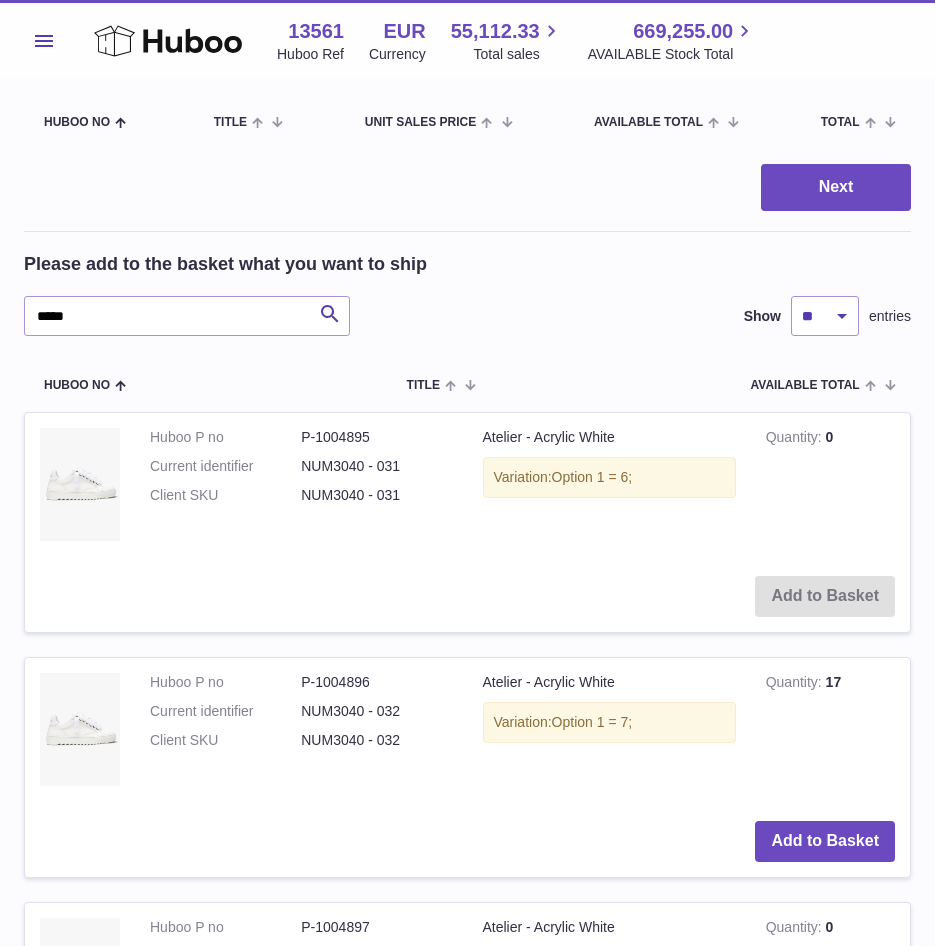 scroll, scrollTop: 0, scrollLeft: 0, axis: both 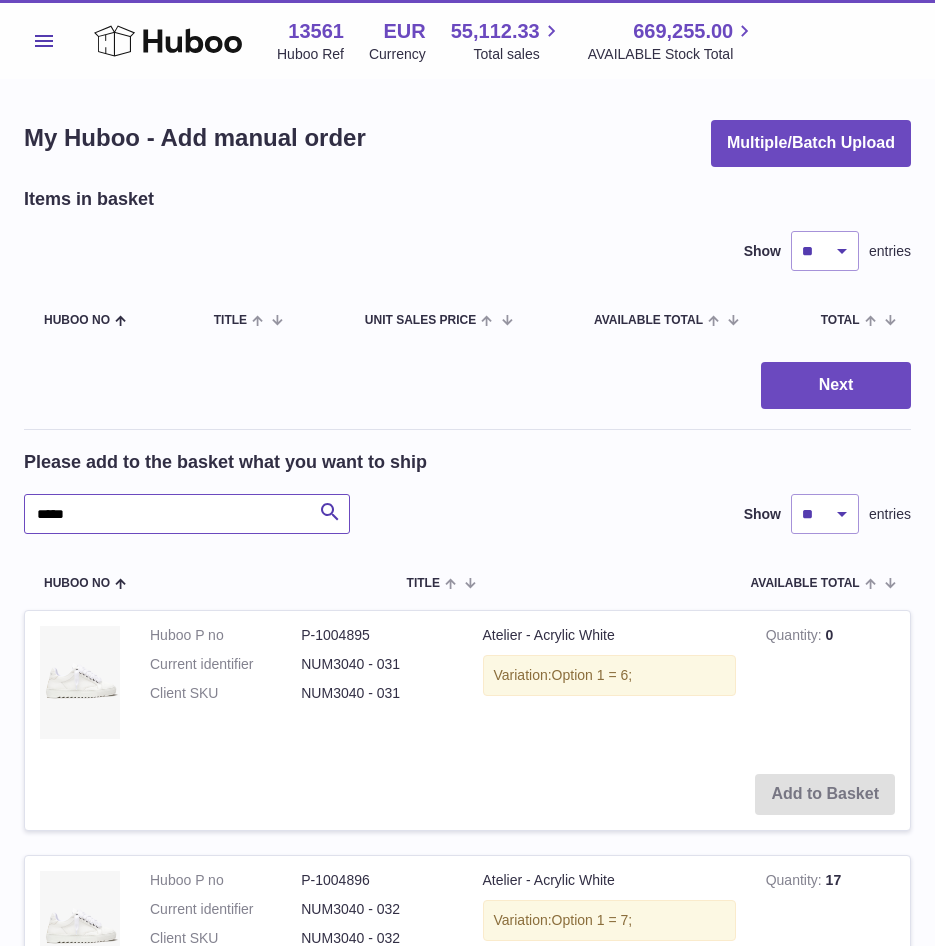 drag, startPoint x: 160, startPoint y: 513, endPoint x: -281, endPoint y: 535, distance: 441.5484 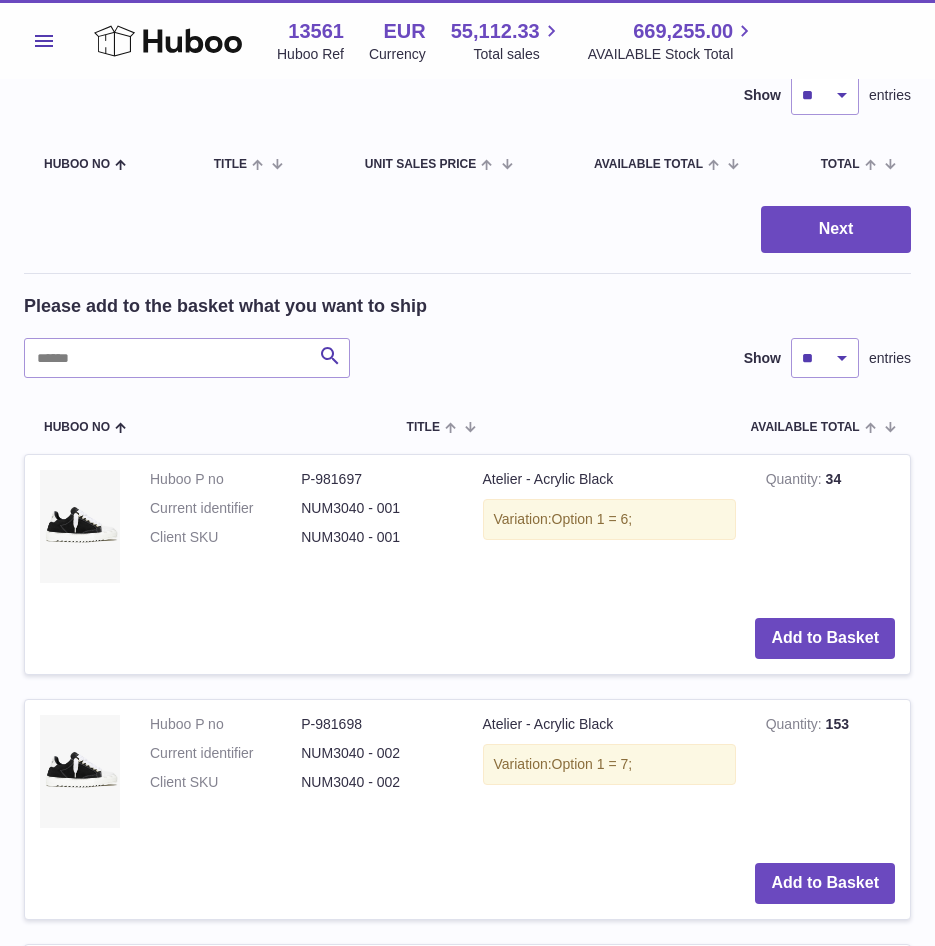 scroll, scrollTop: 0, scrollLeft: 0, axis: both 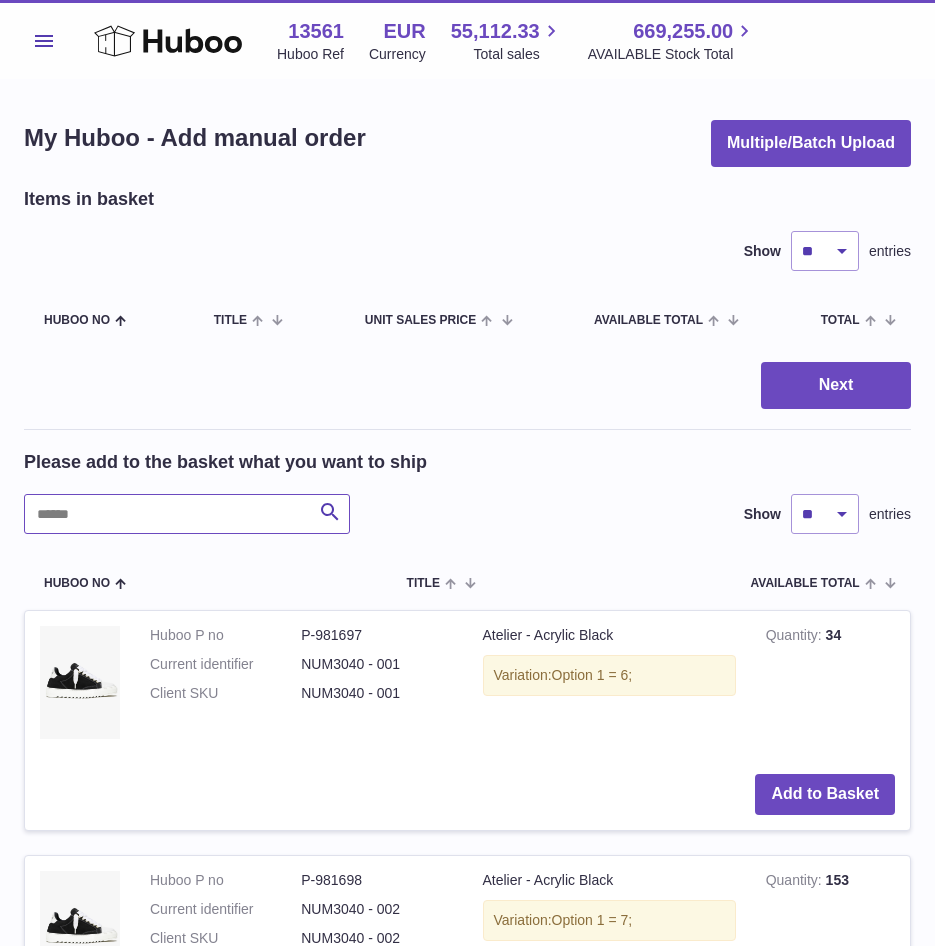 click at bounding box center [187, 514] 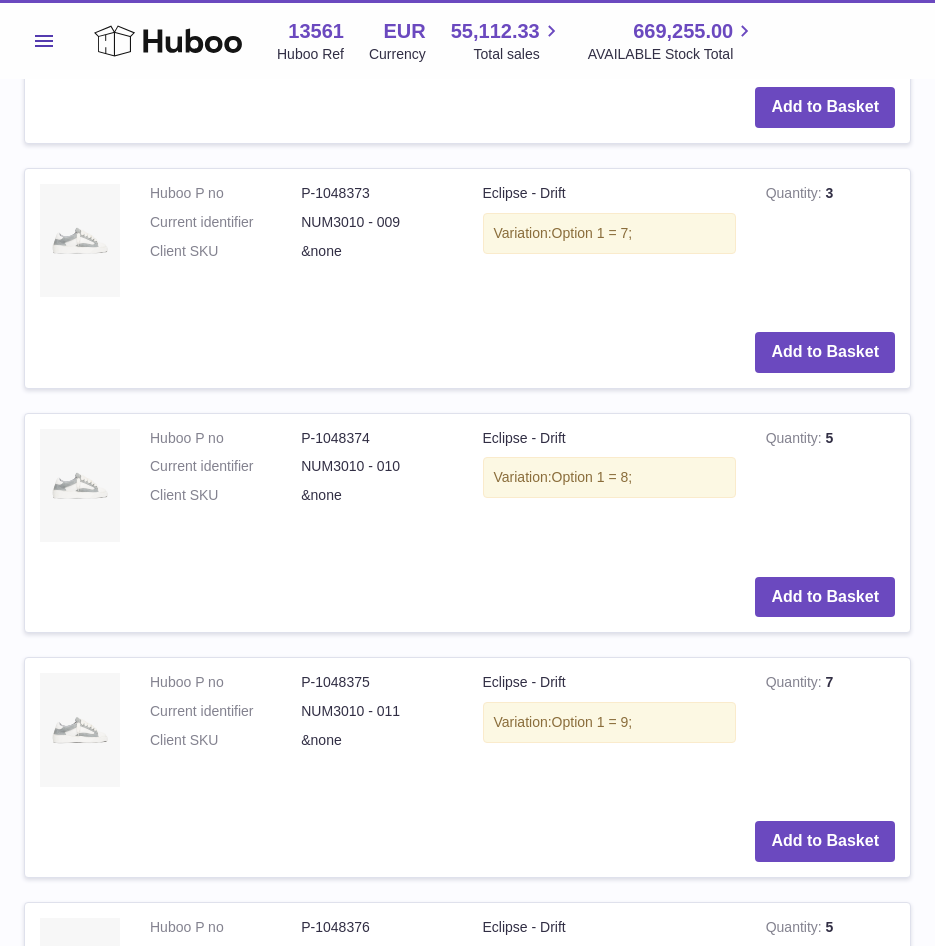 scroll, scrollTop: 800, scrollLeft: 0, axis: vertical 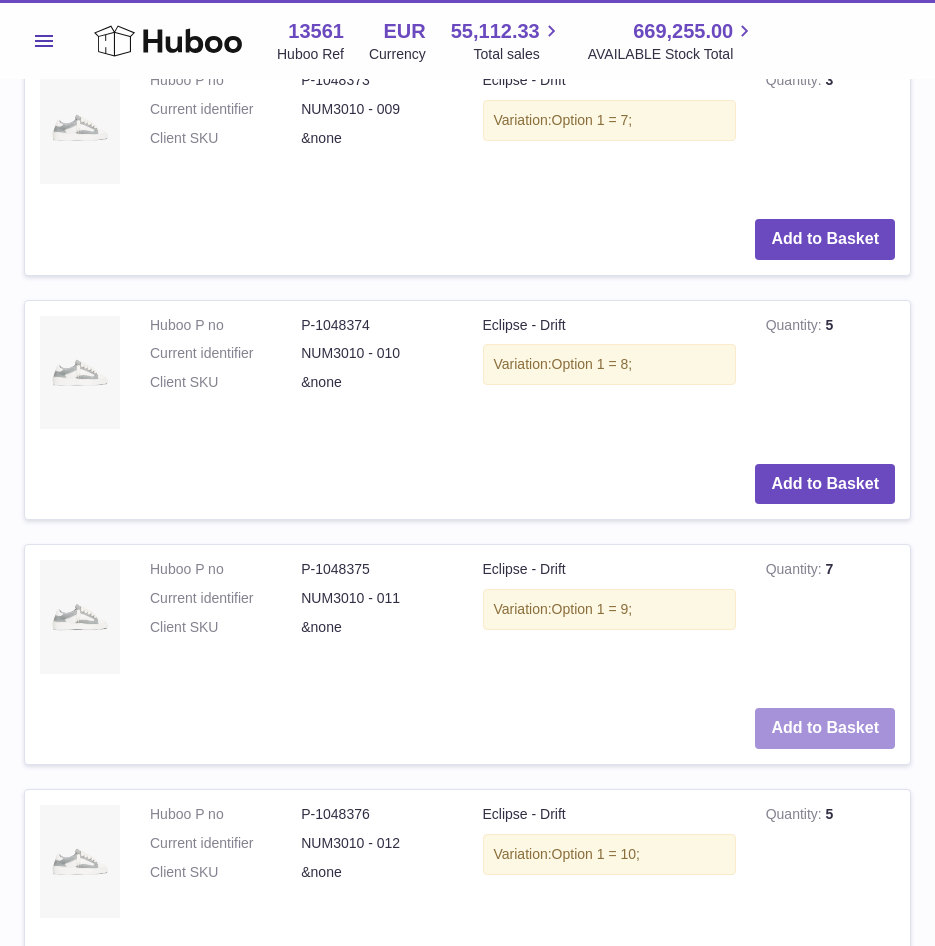 type on "*****" 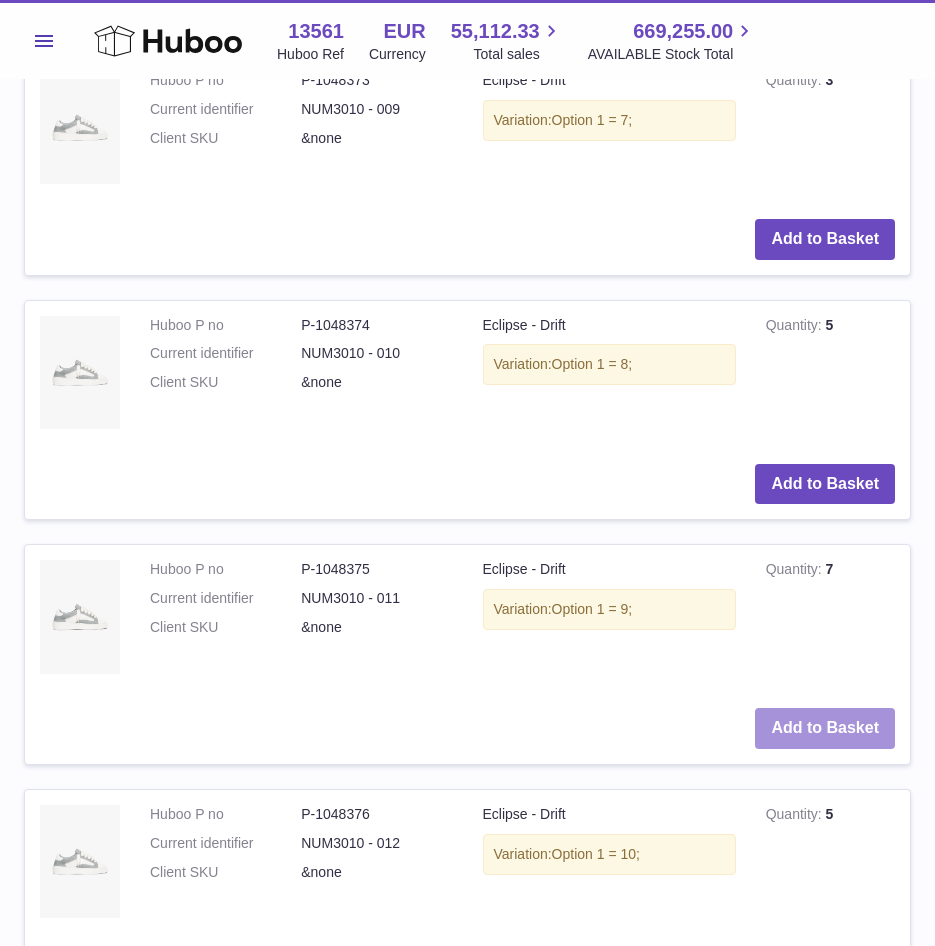 click on "Add to Basket" at bounding box center [825, 728] 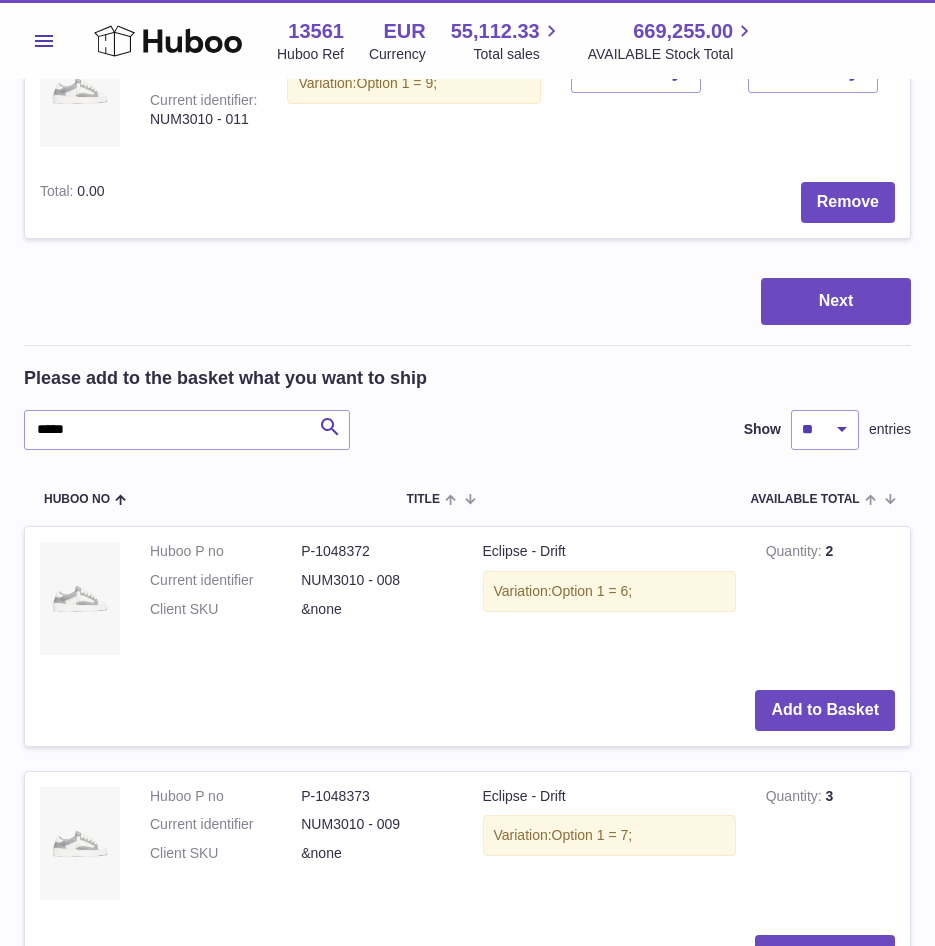 scroll, scrollTop: 0, scrollLeft: 0, axis: both 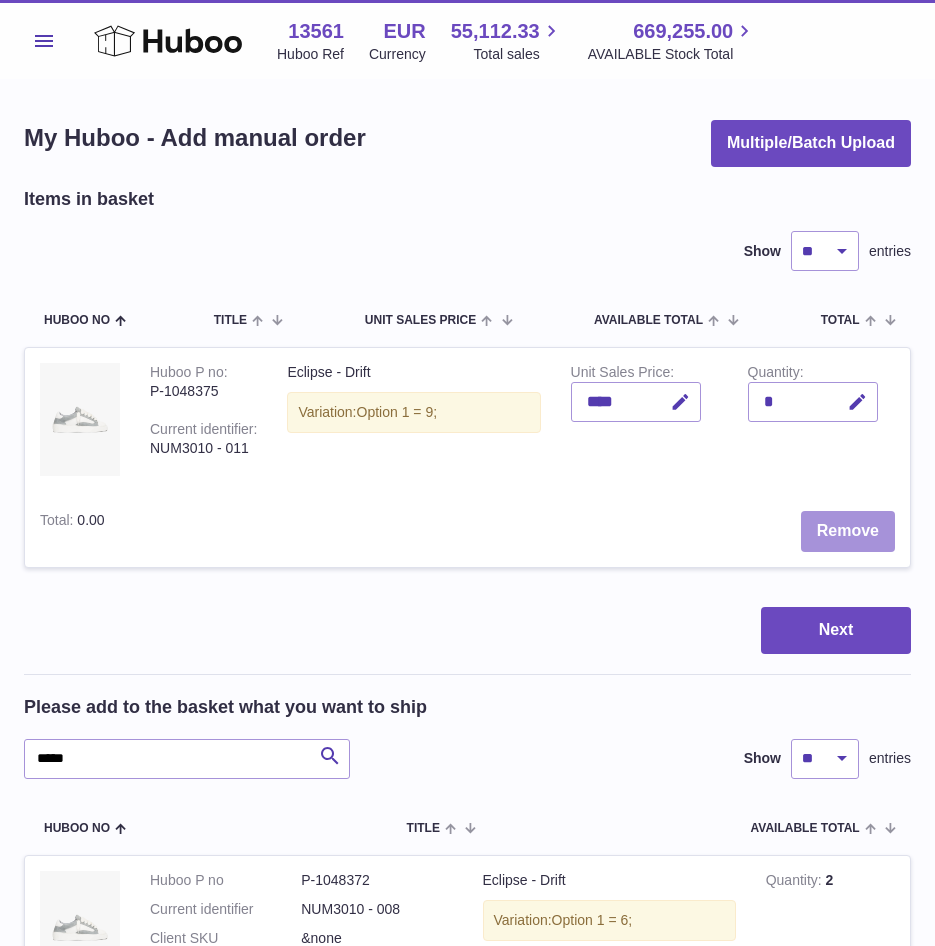 click on "Remove" at bounding box center [848, 531] 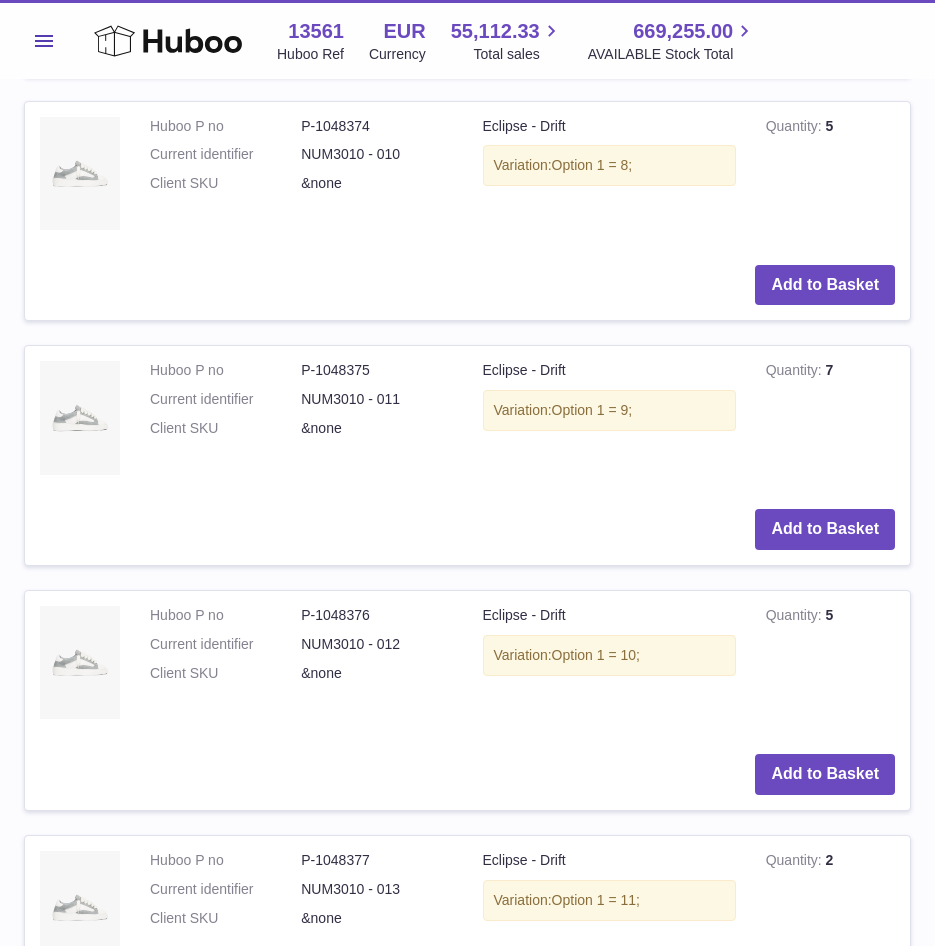 scroll, scrollTop: 1000, scrollLeft: 0, axis: vertical 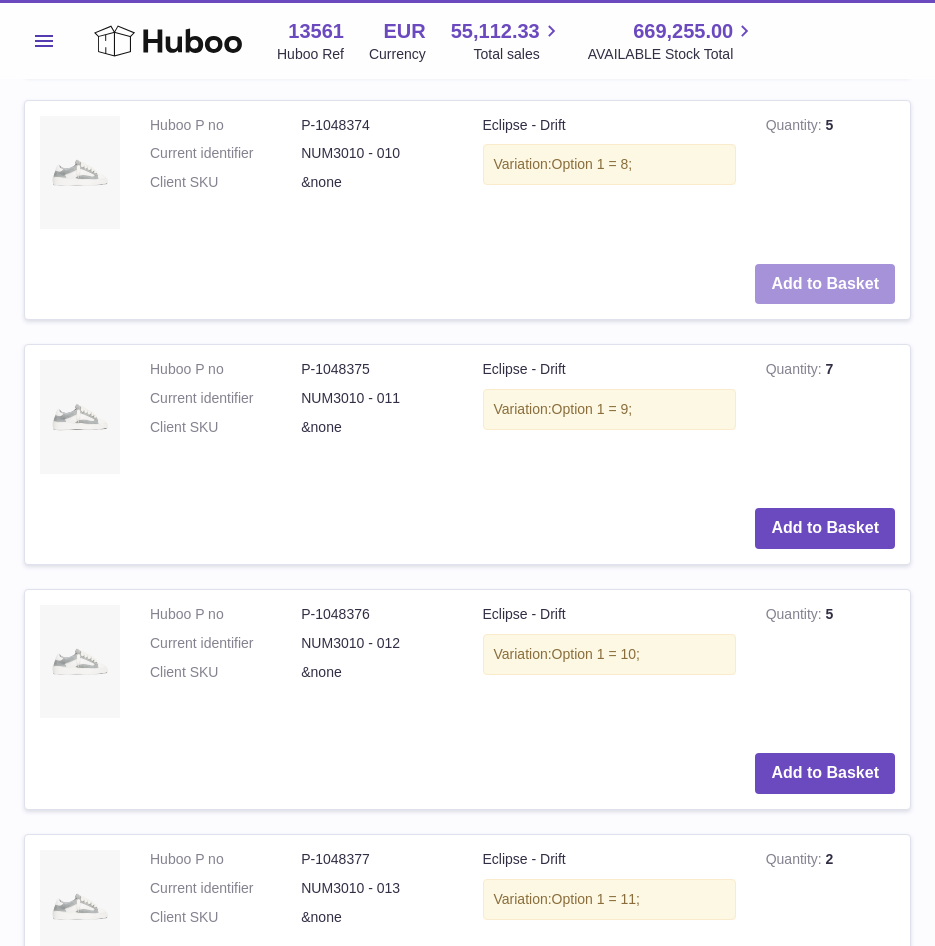 click on "Add to Basket" at bounding box center (825, 284) 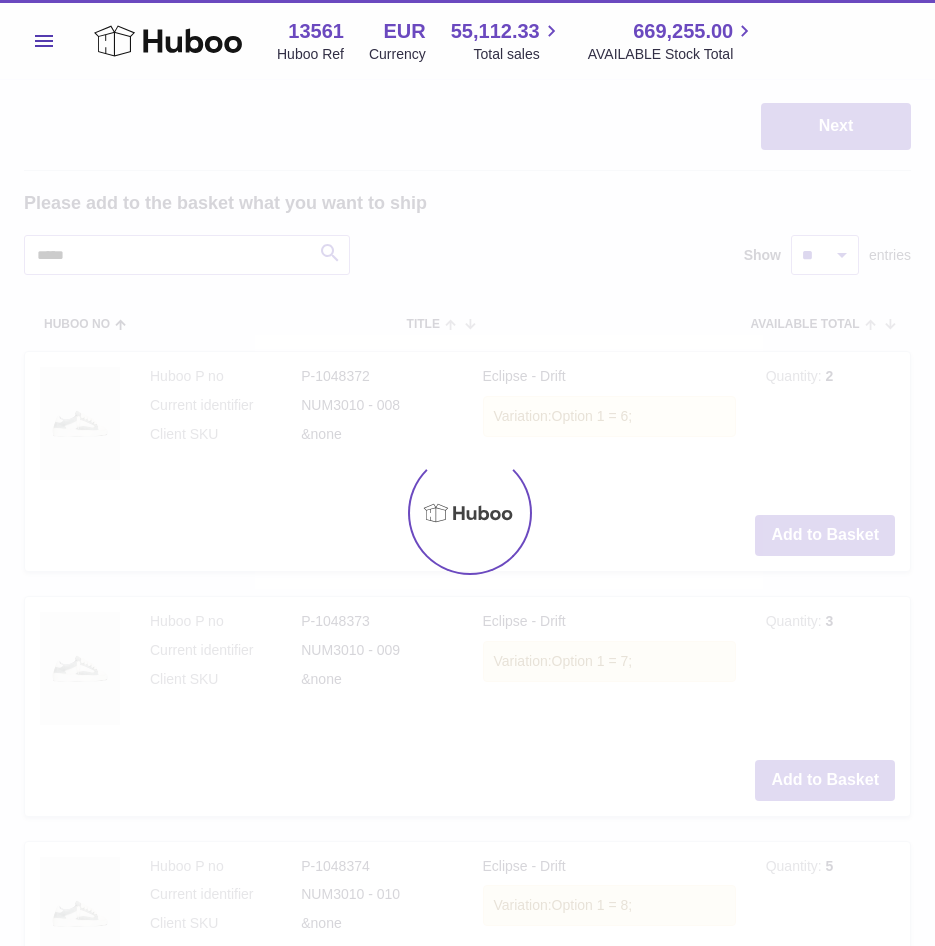 scroll, scrollTop: 0, scrollLeft: 0, axis: both 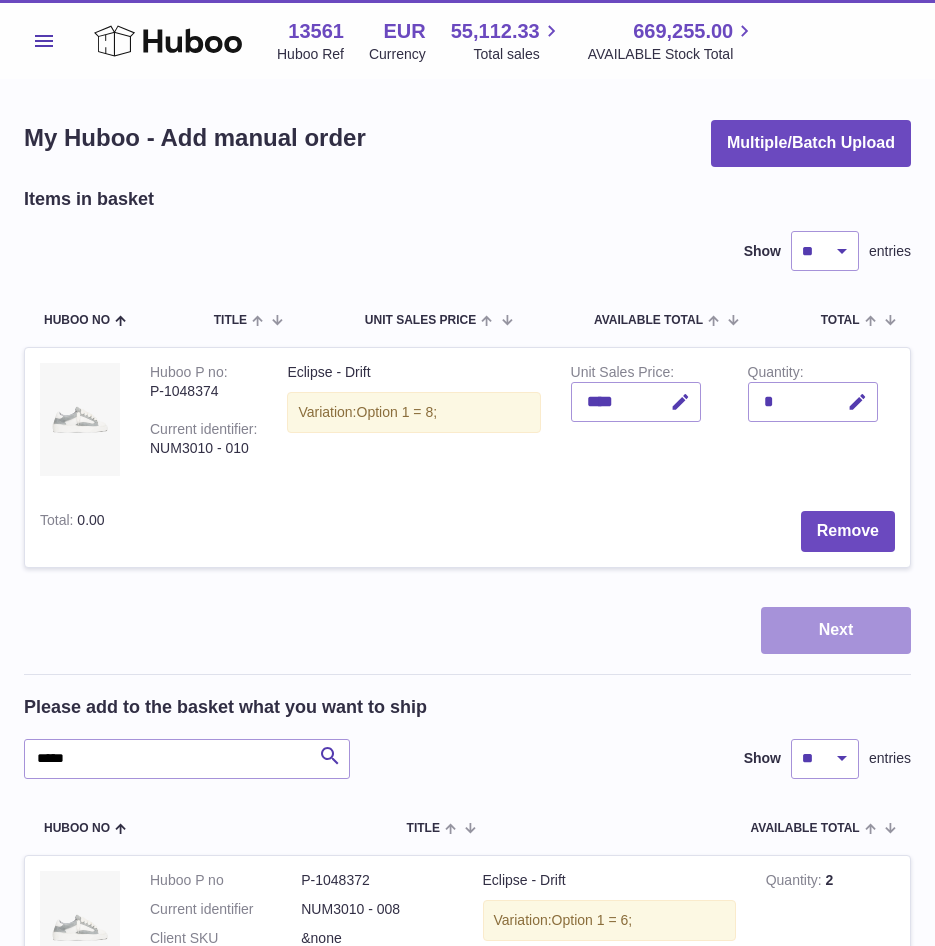 click on "Next" at bounding box center (836, 630) 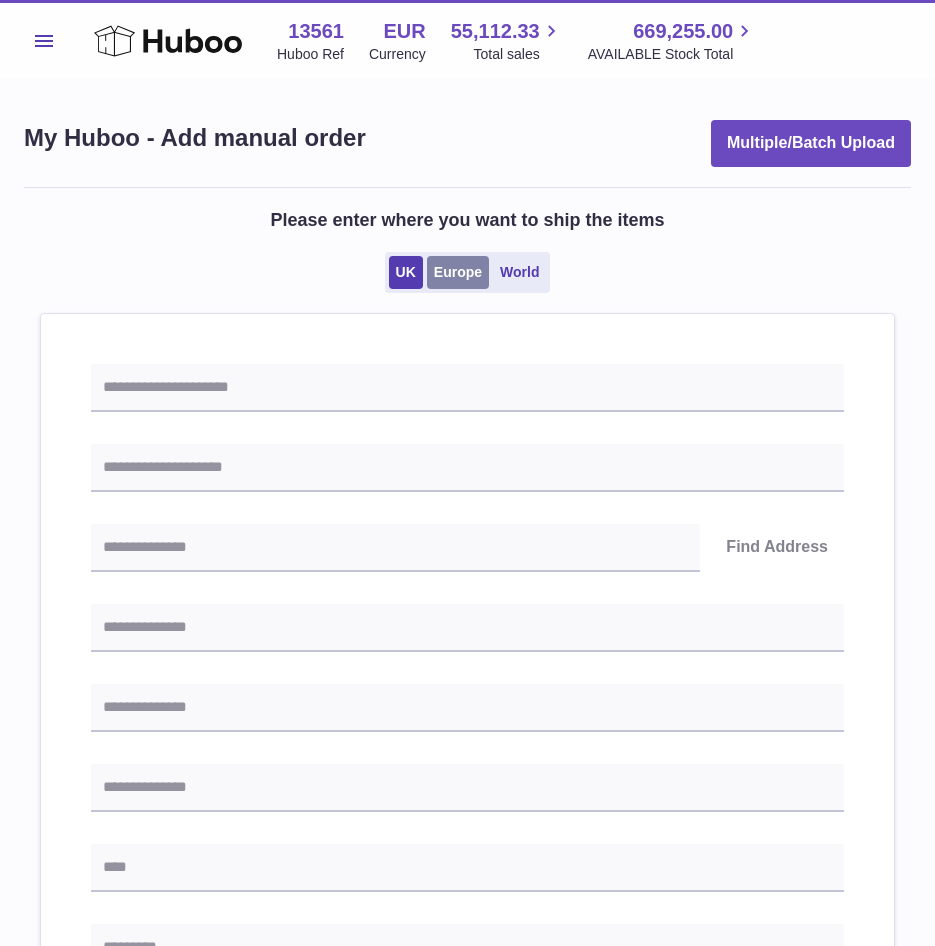 drag, startPoint x: 474, startPoint y: 285, endPoint x: 463, endPoint y: 280, distance: 12.083046 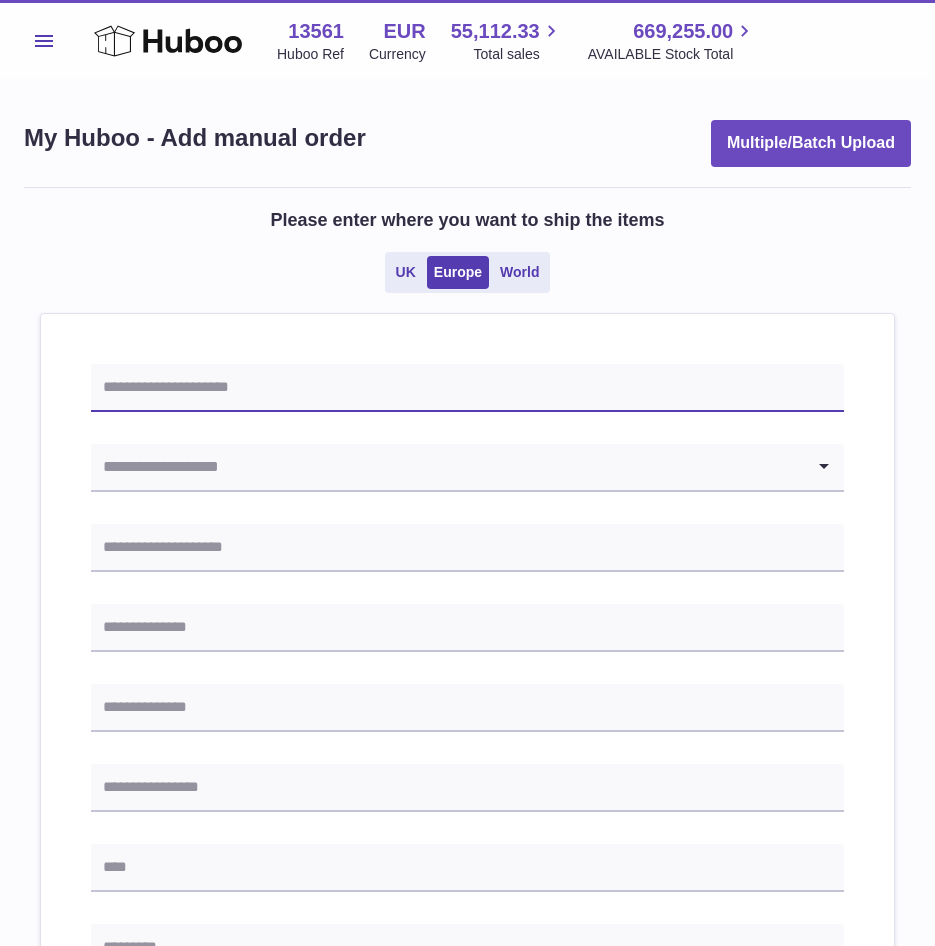click at bounding box center (467, 388) 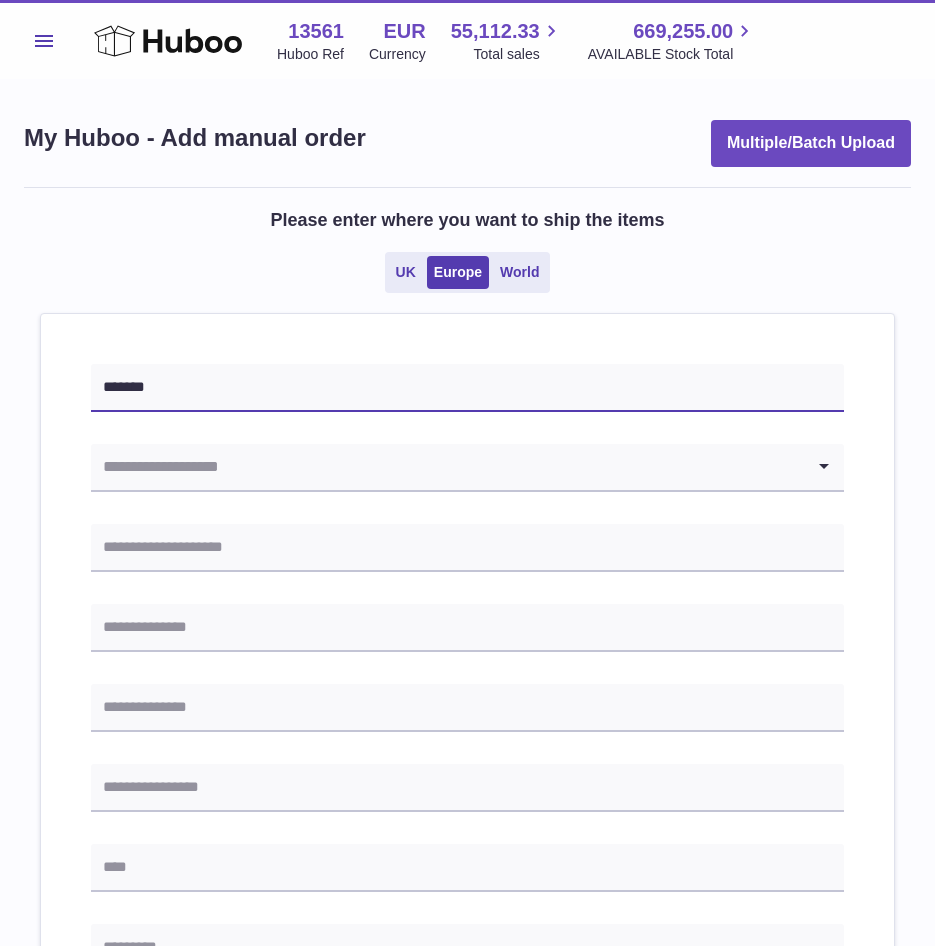 type on "*******" 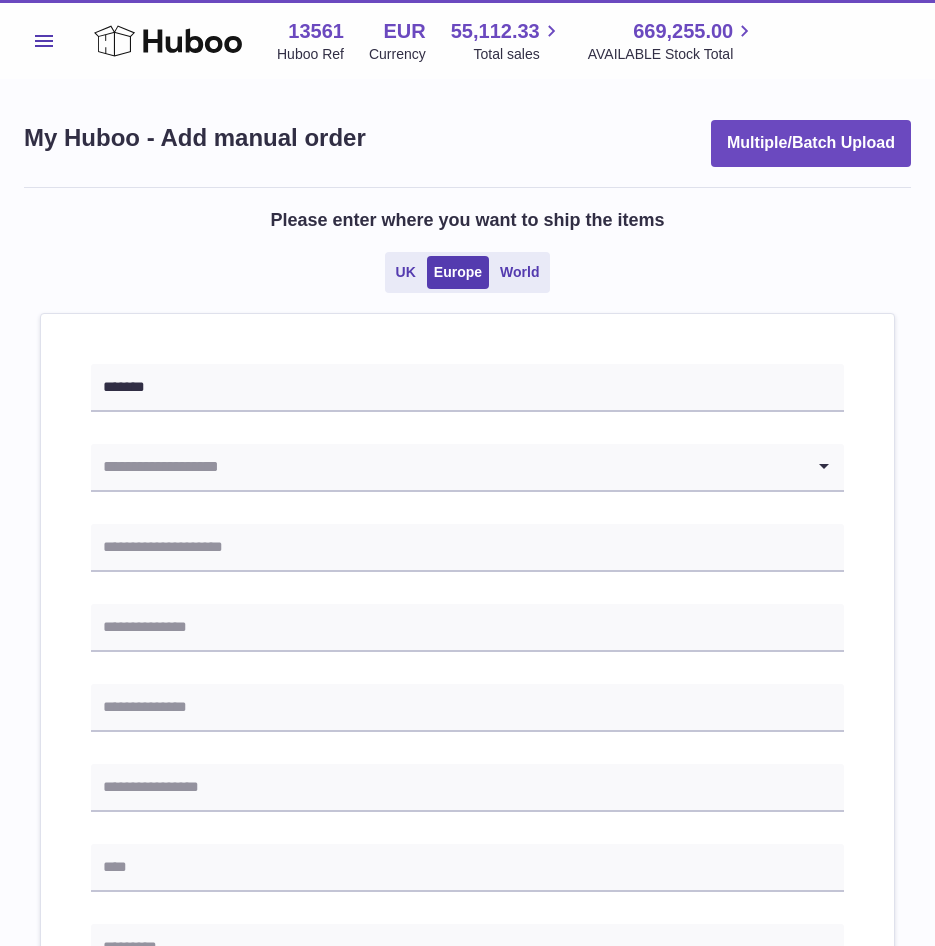 click at bounding box center [447, 467] 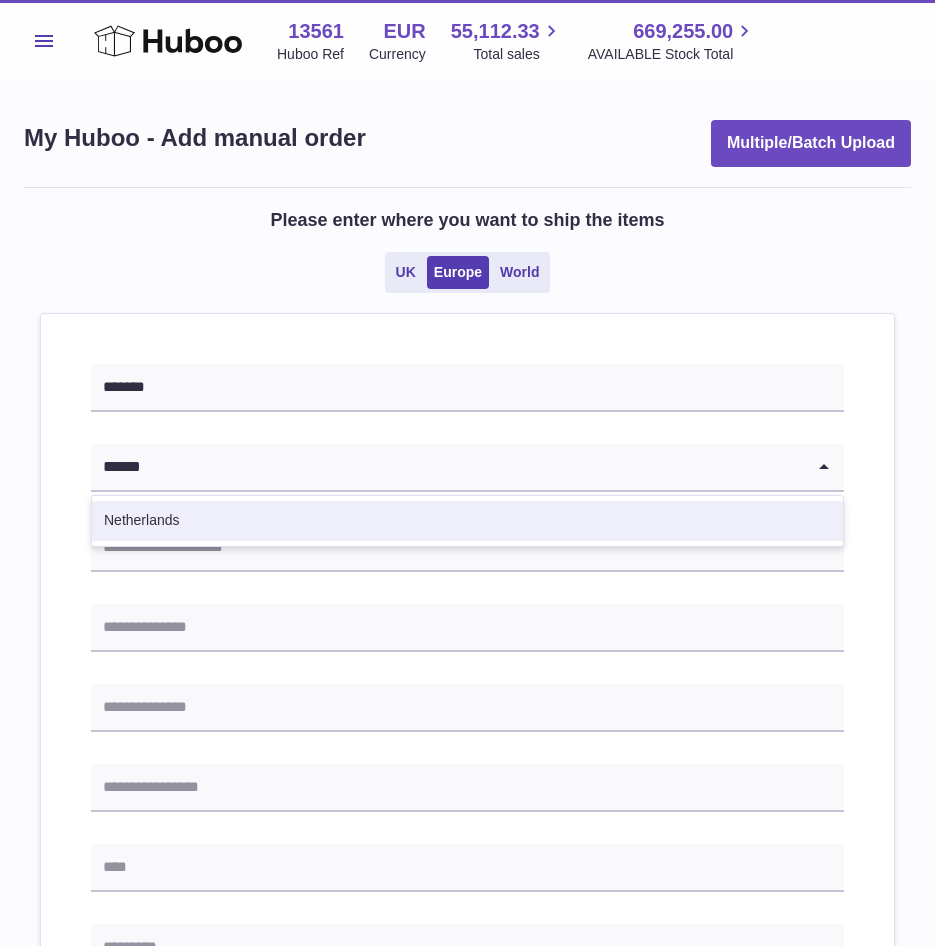 drag, startPoint x: 222, startPoint y: 514, endPoint x: 203, endPoint y: 518, distance: 19.416489 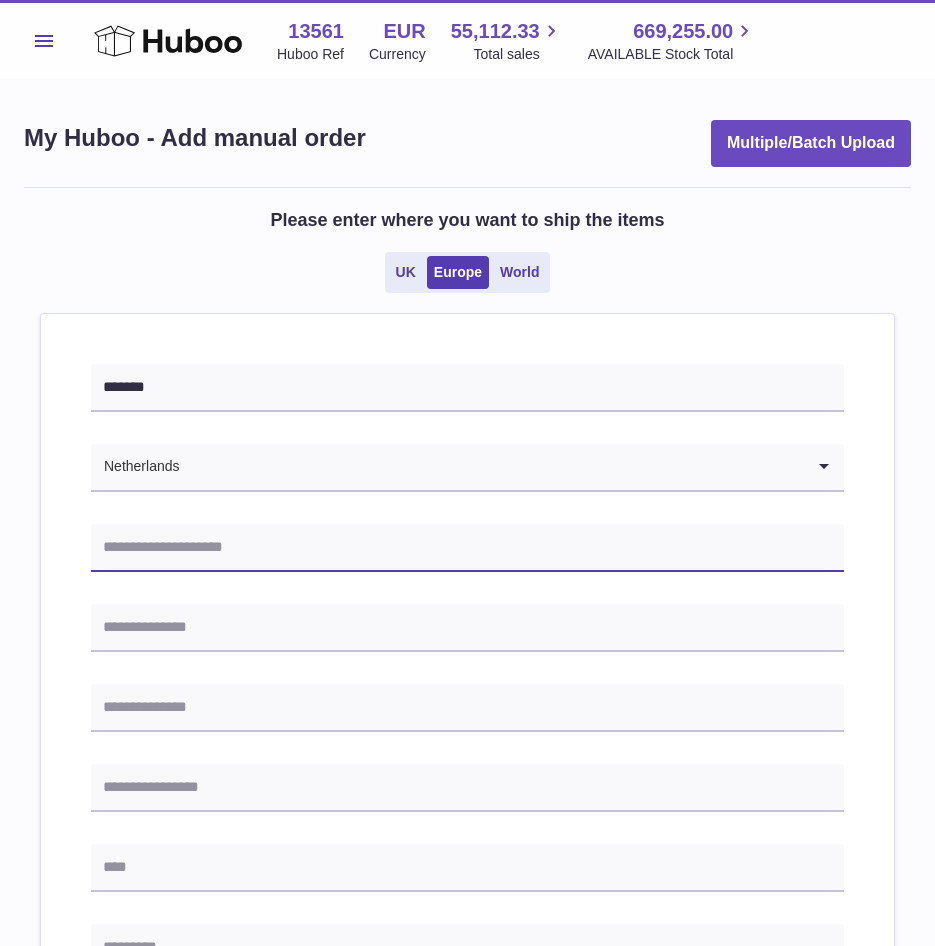 click at bounding box center [467, 548] 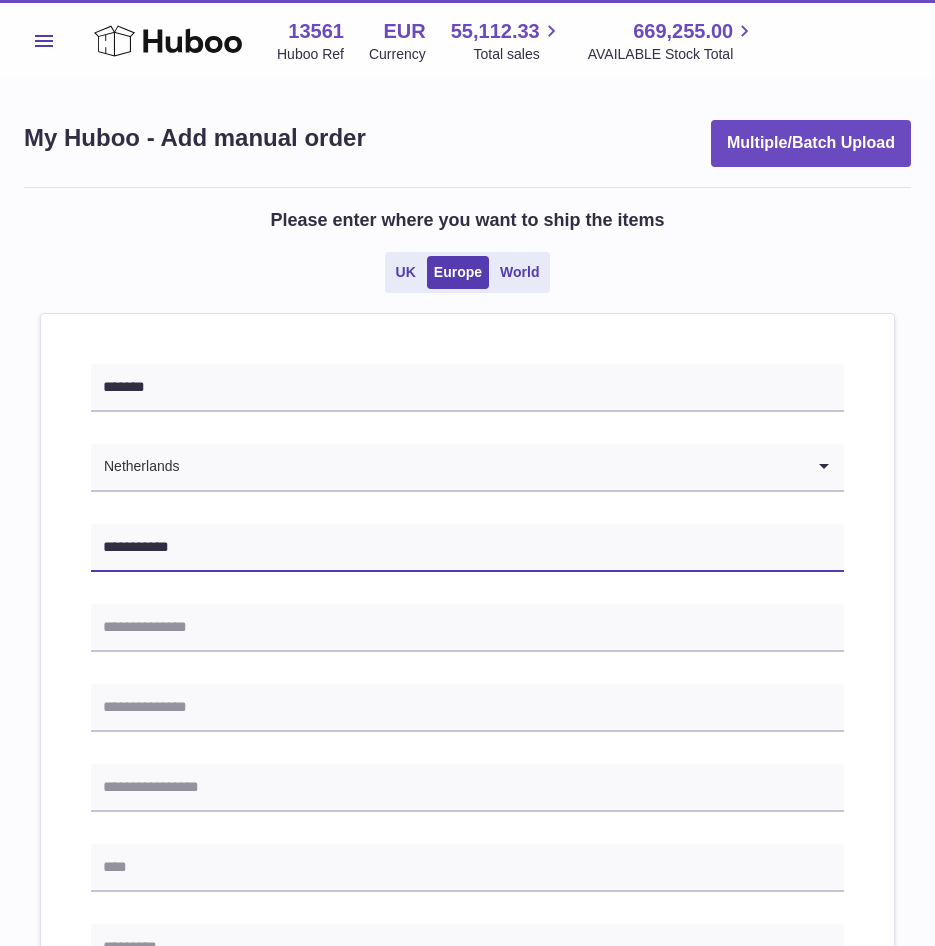 type on "**********" 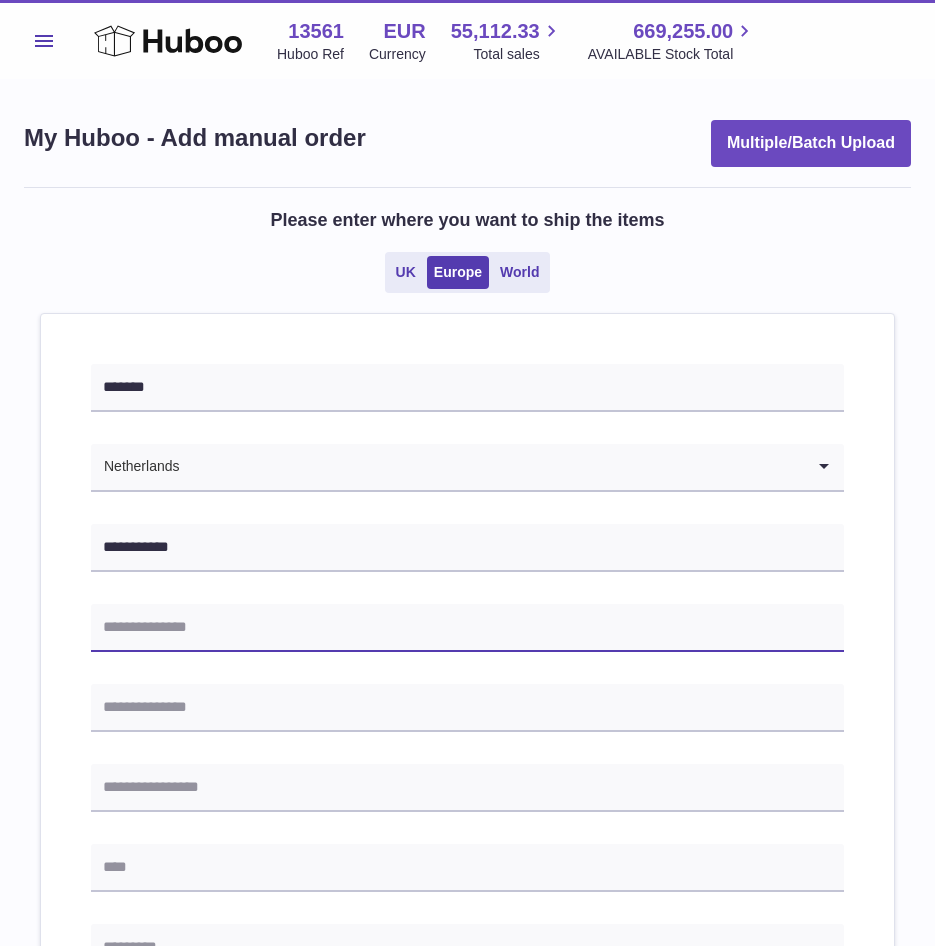 click at bounding box center (467, 628) 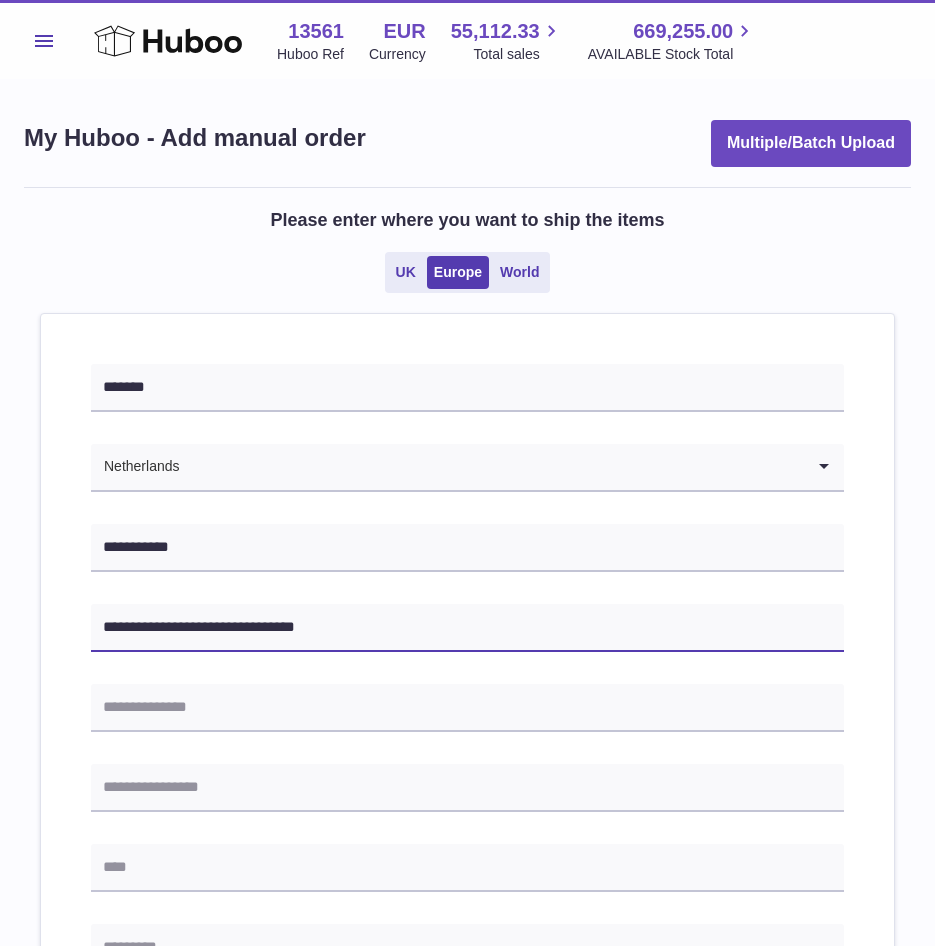 type on "**********" 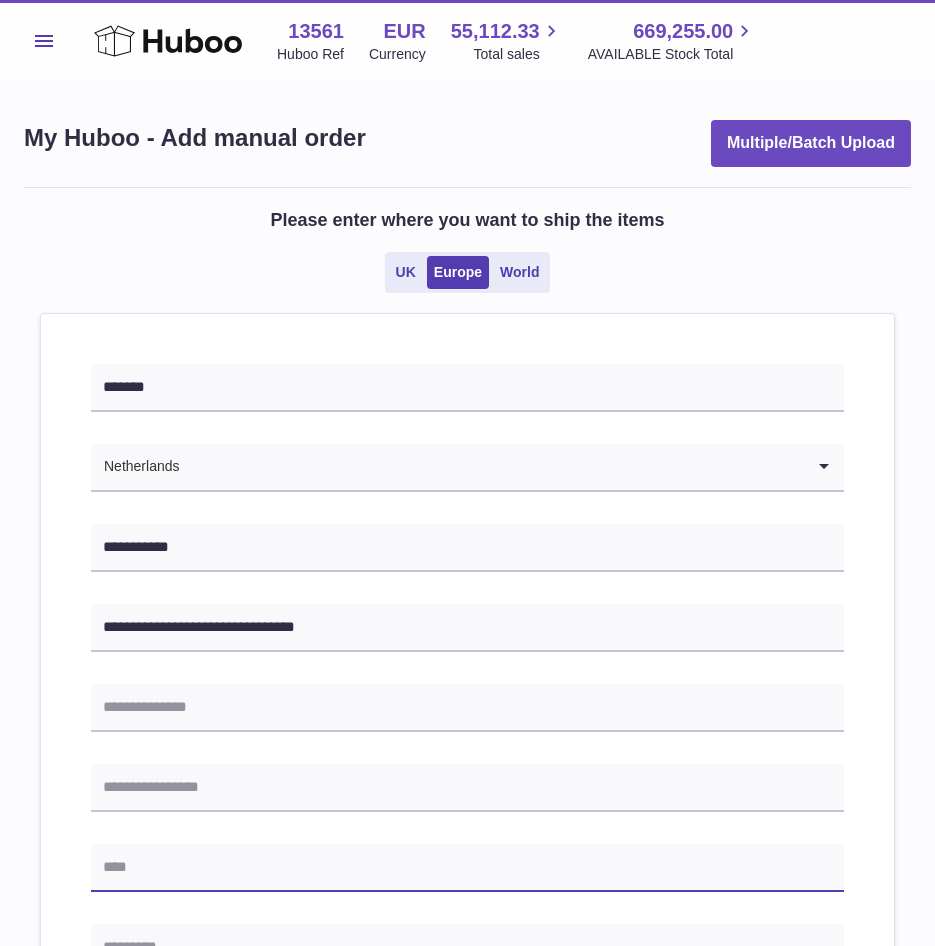 click at bounding box center [467, 868] 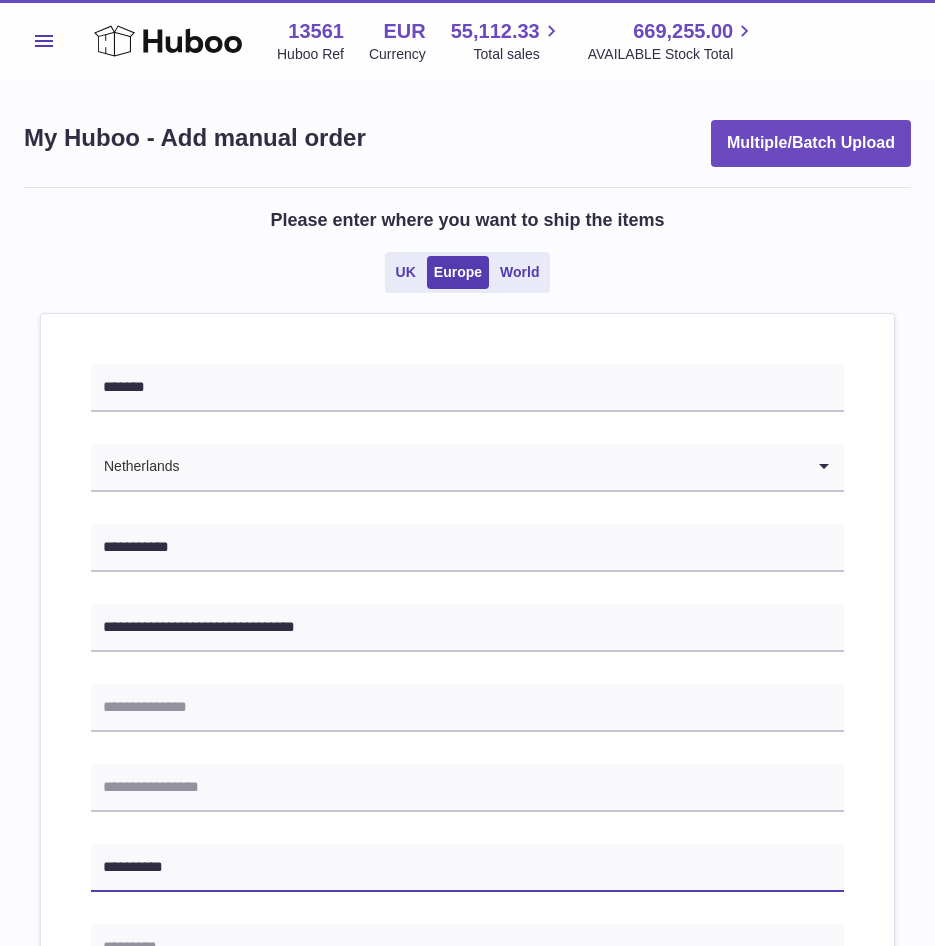 type on "**********" 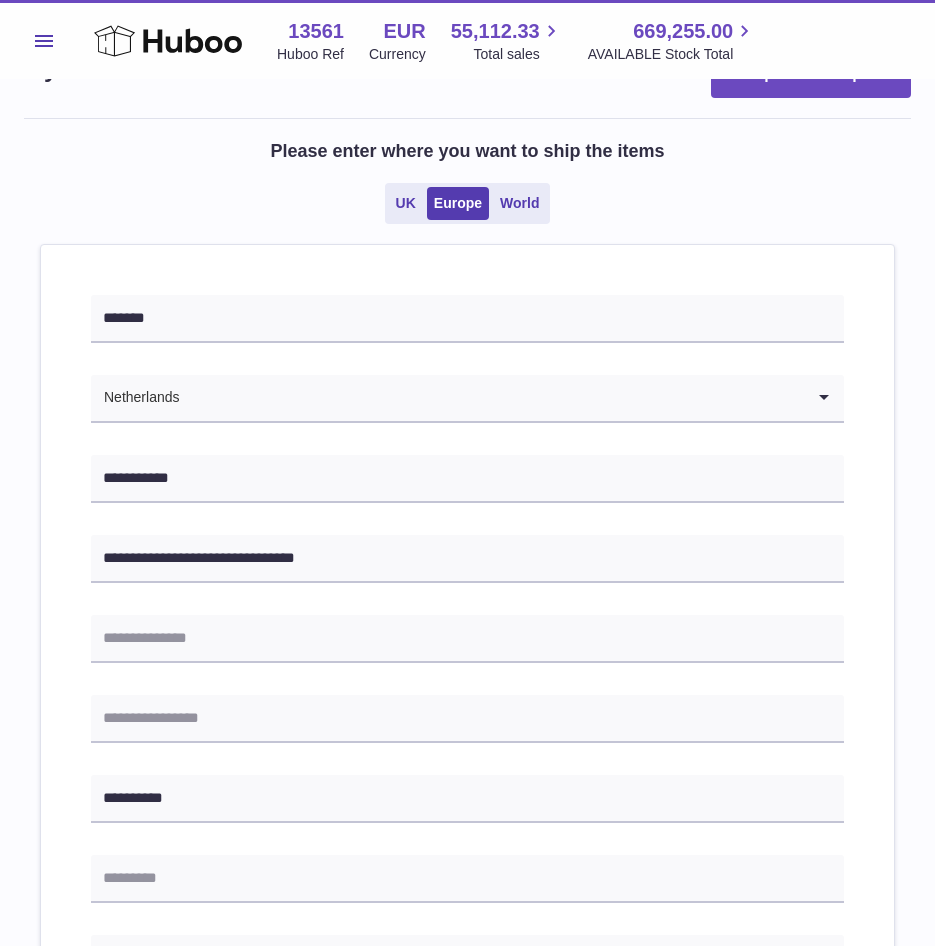 scroll, scrollTop: 100, scrollLeft: 0, axis: vertical 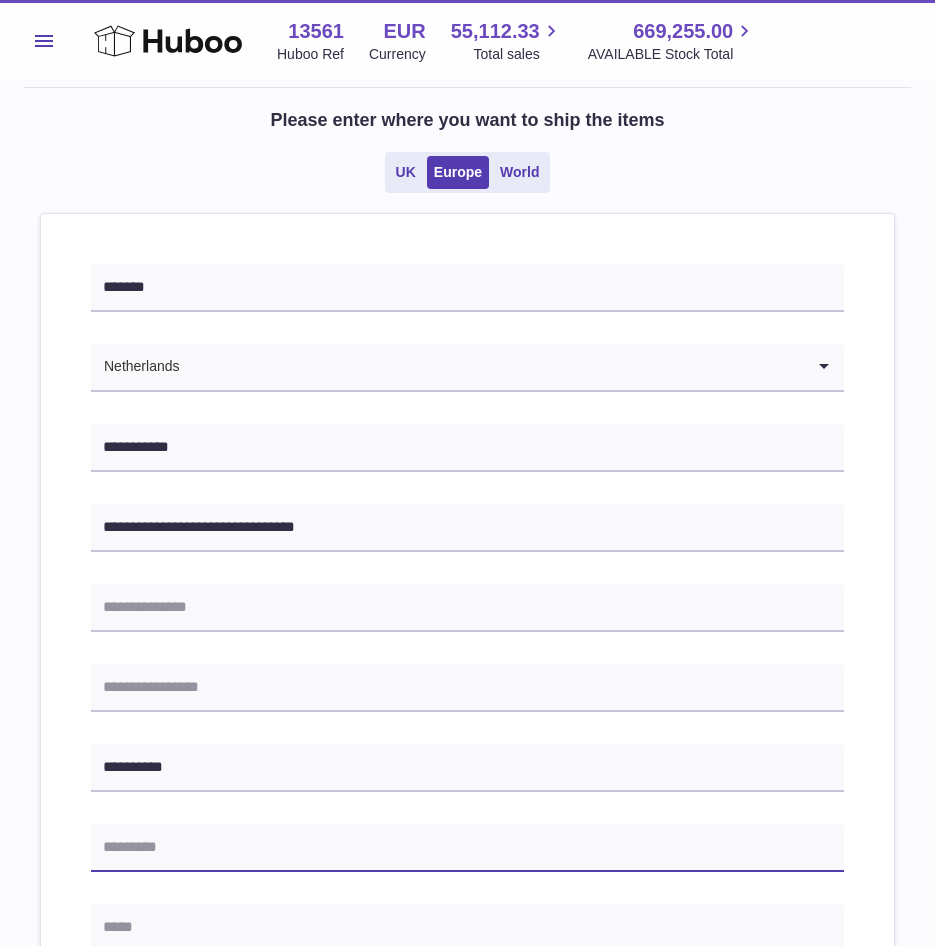 click at bounding box center [467, 848] 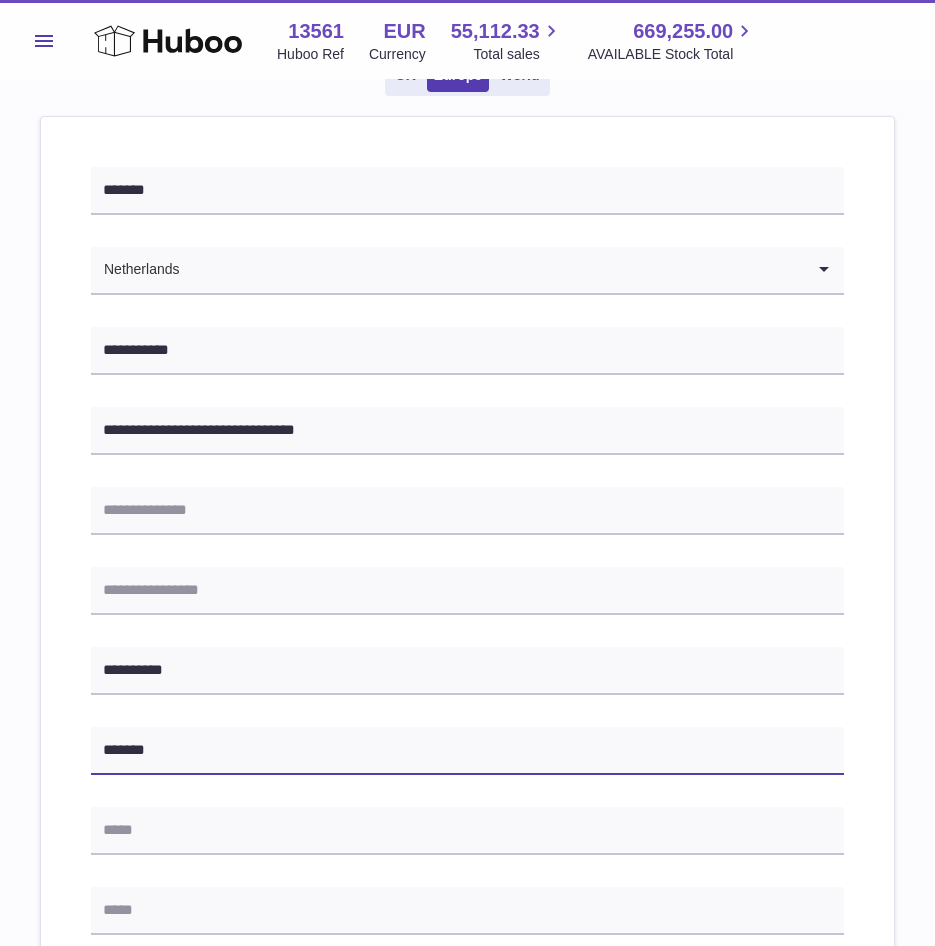 scroll, scrollTop: 200, scrollLeft: 0, axis: vertical 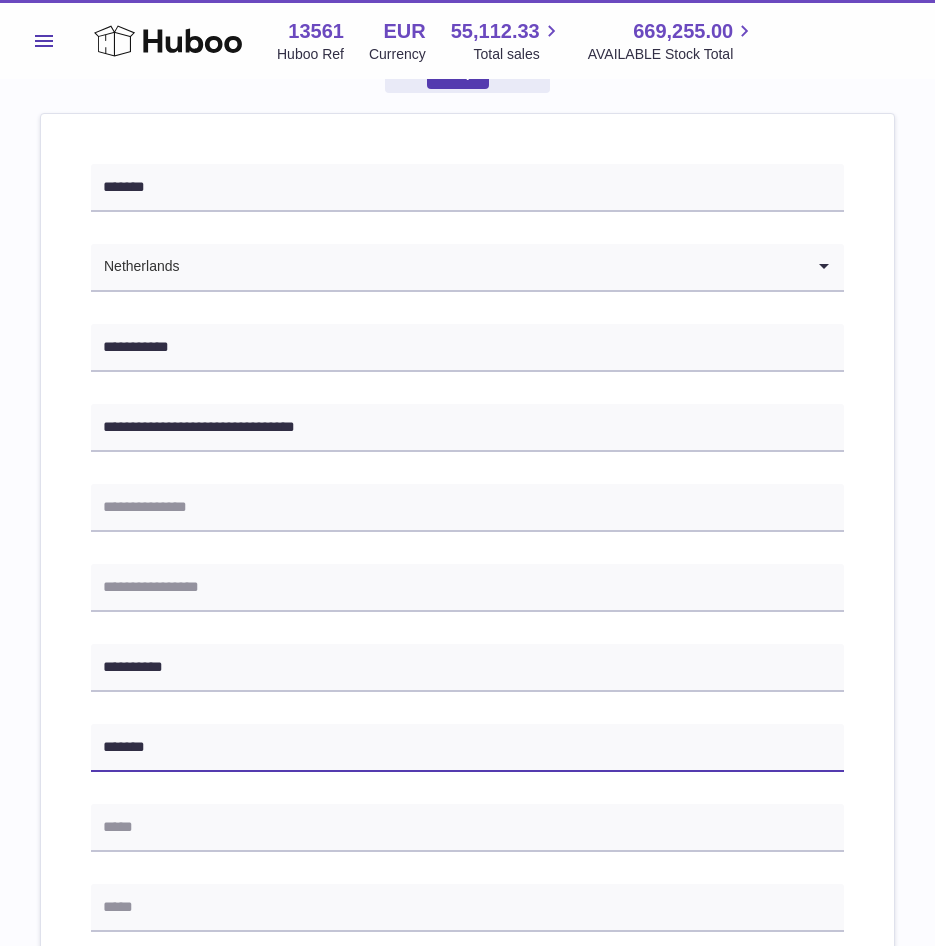 type on "*******" 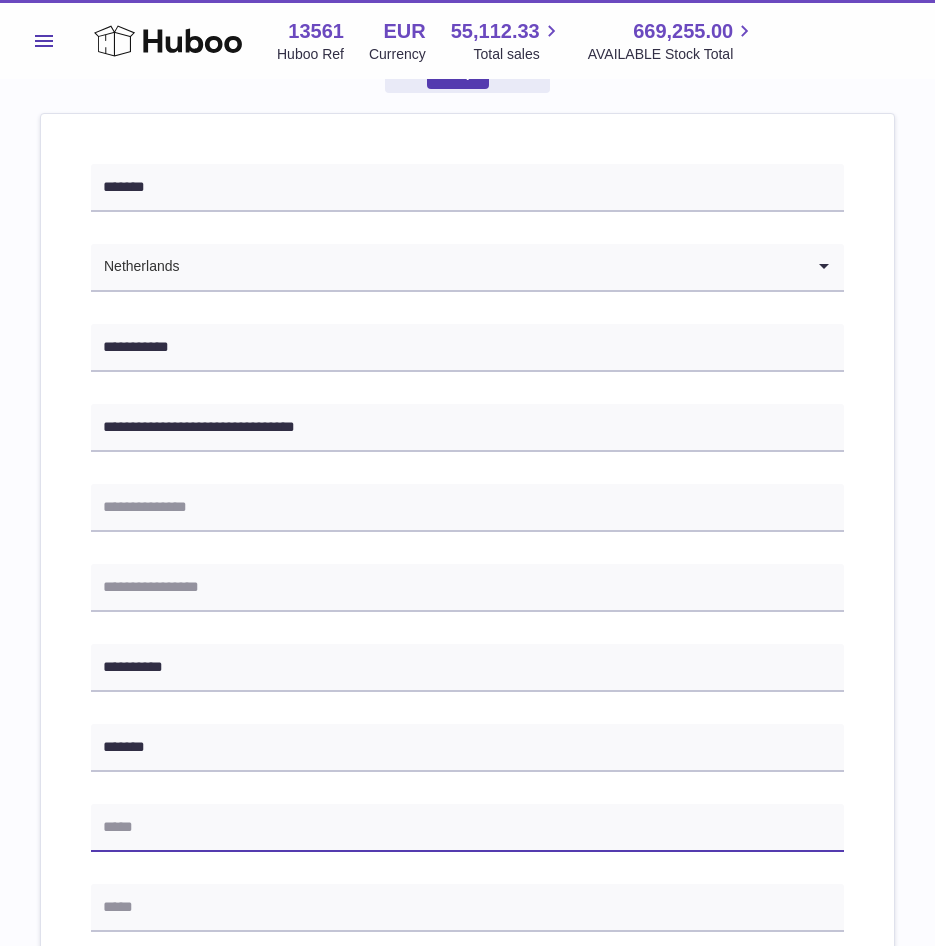 click at bounding box center [467, 828] 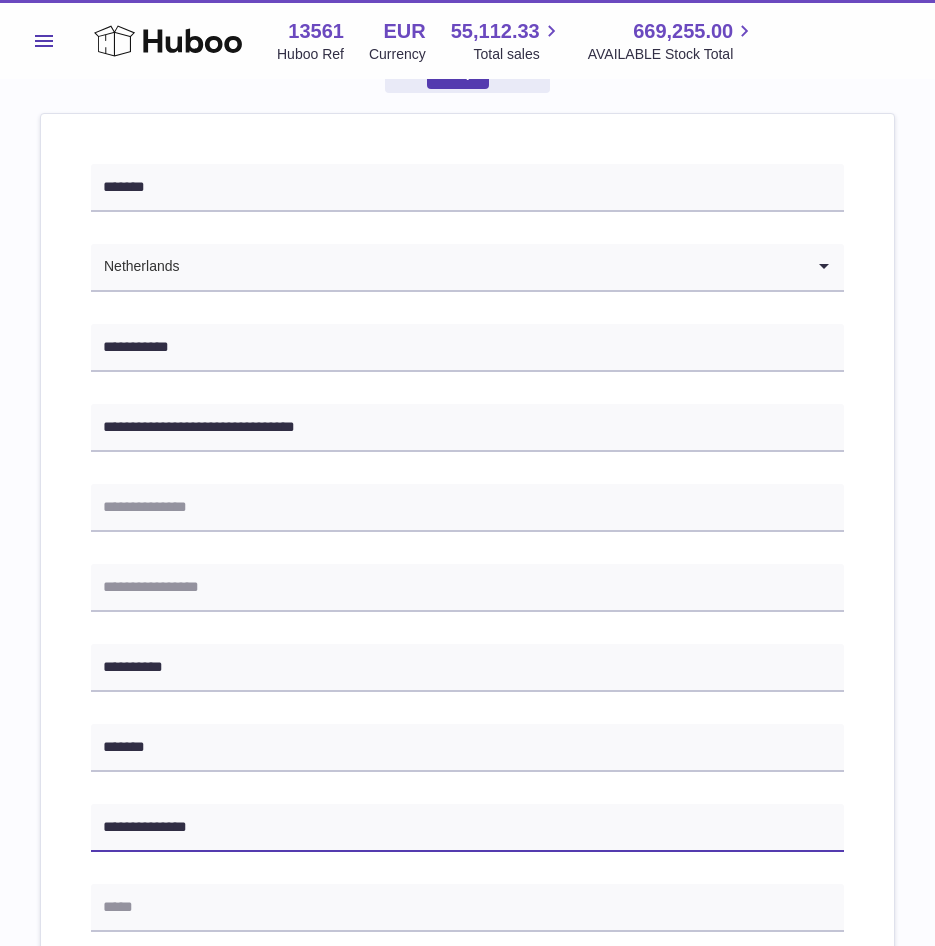 type on "**********" 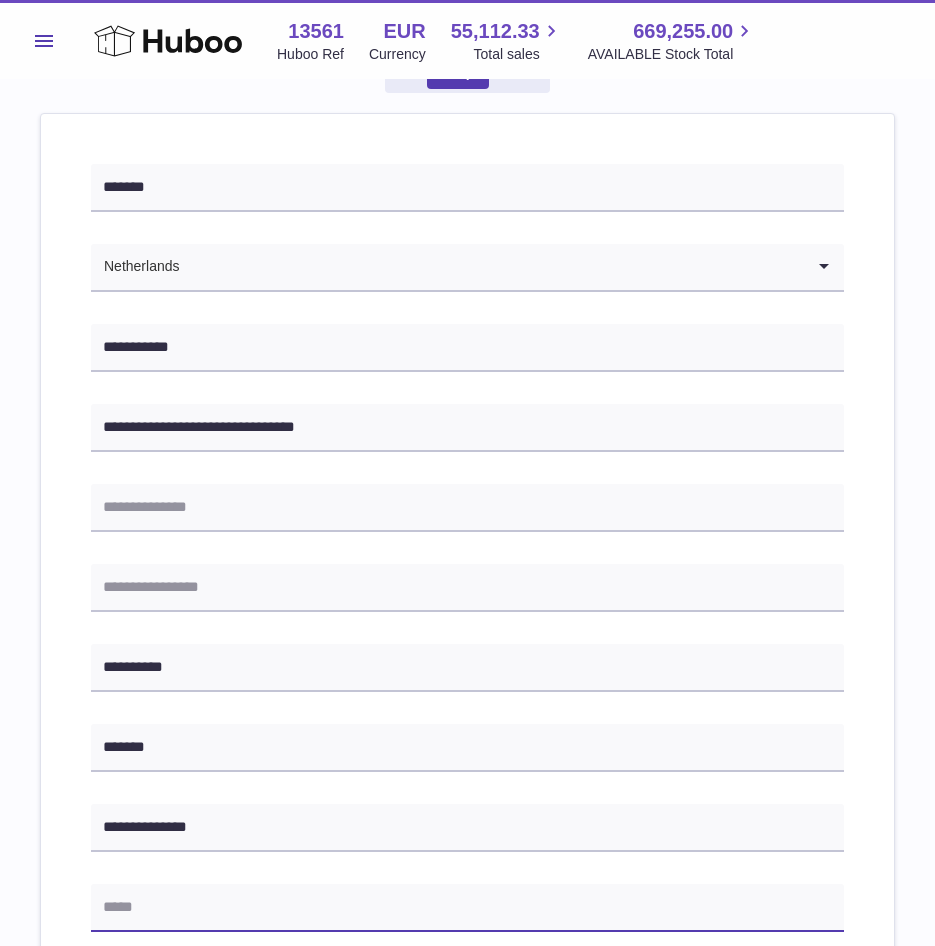 drag, startPoint x: 146, startPoint y: 896, endPoint x: 61, endPoint y: 792, distance: 134.31679 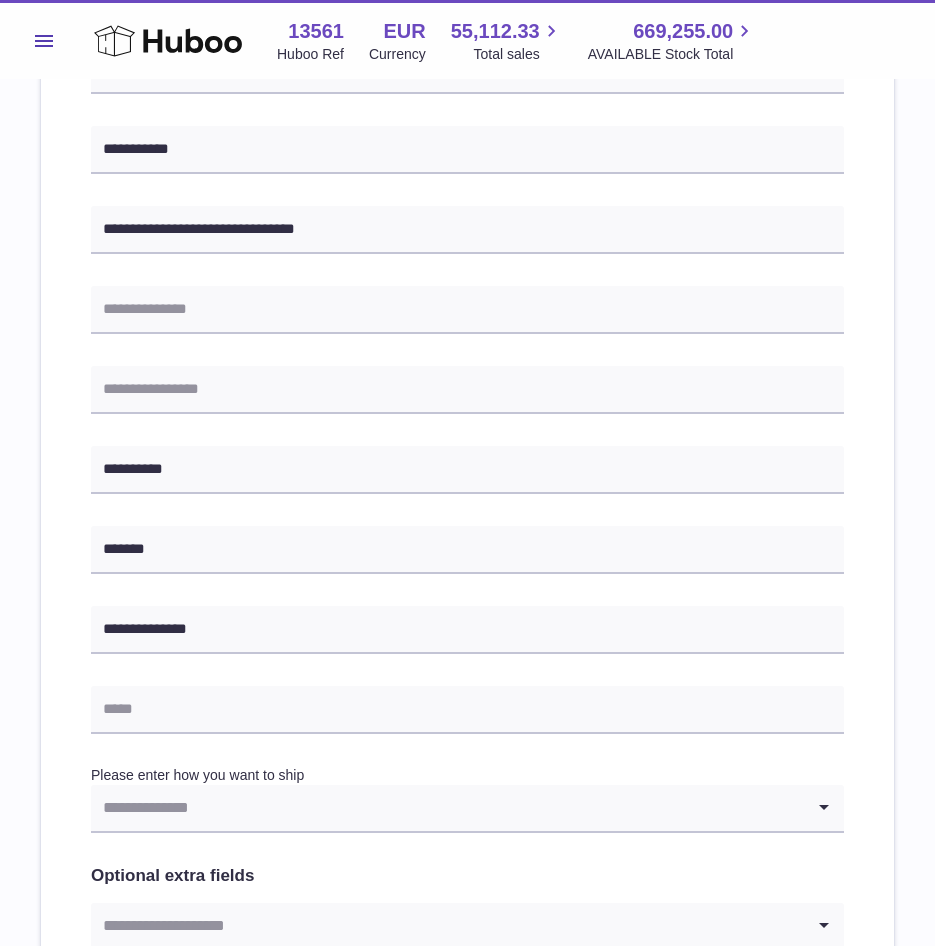 scroll, scrollTop: 400, scrollLeft: 0, axis: vertical 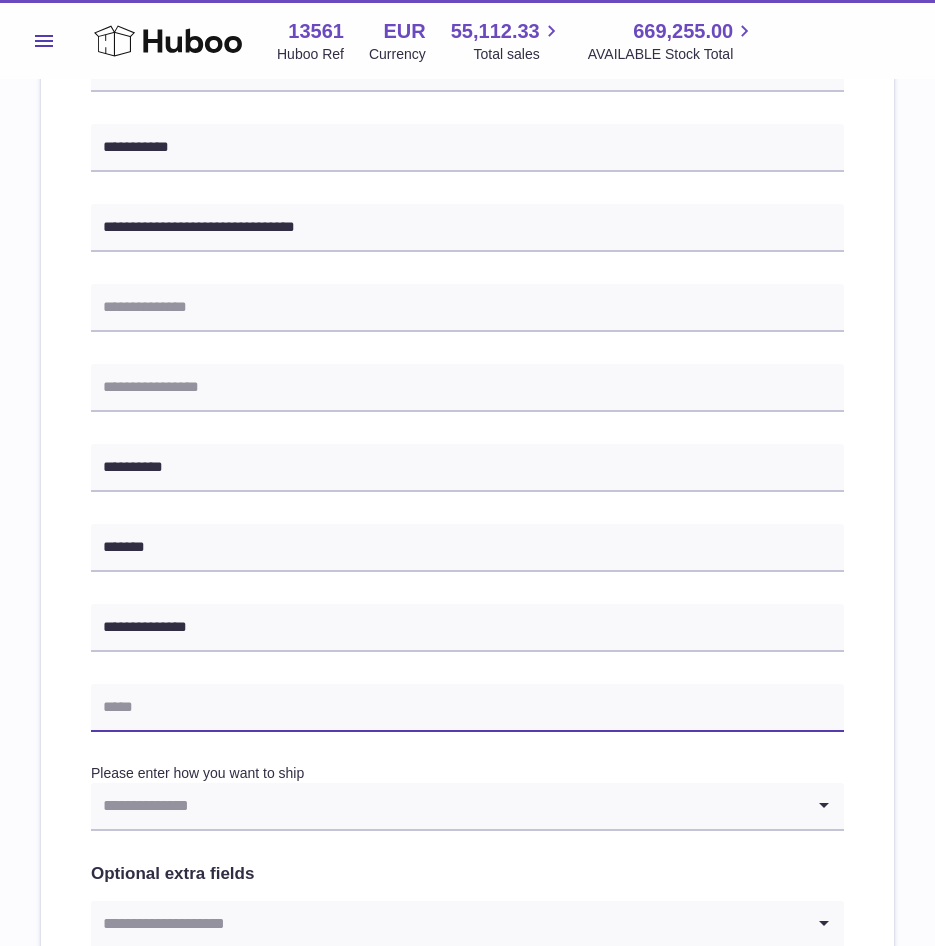 click at bounding box center [467, 708] 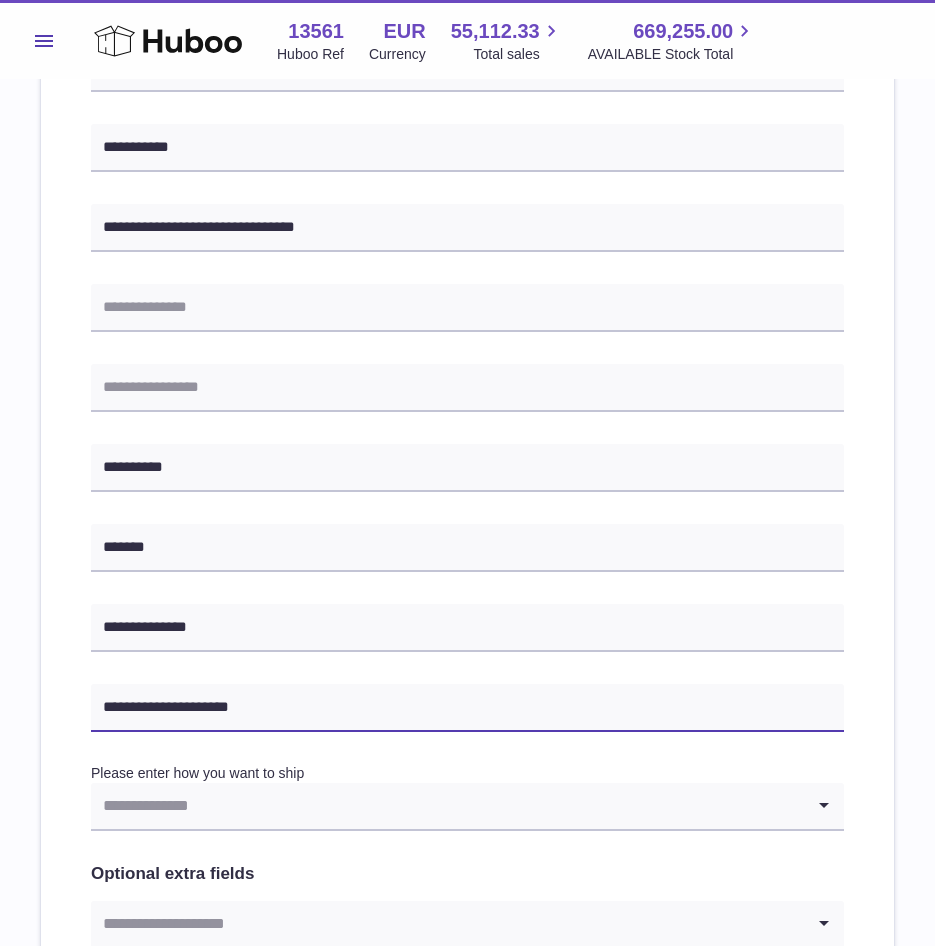 type on "**********" 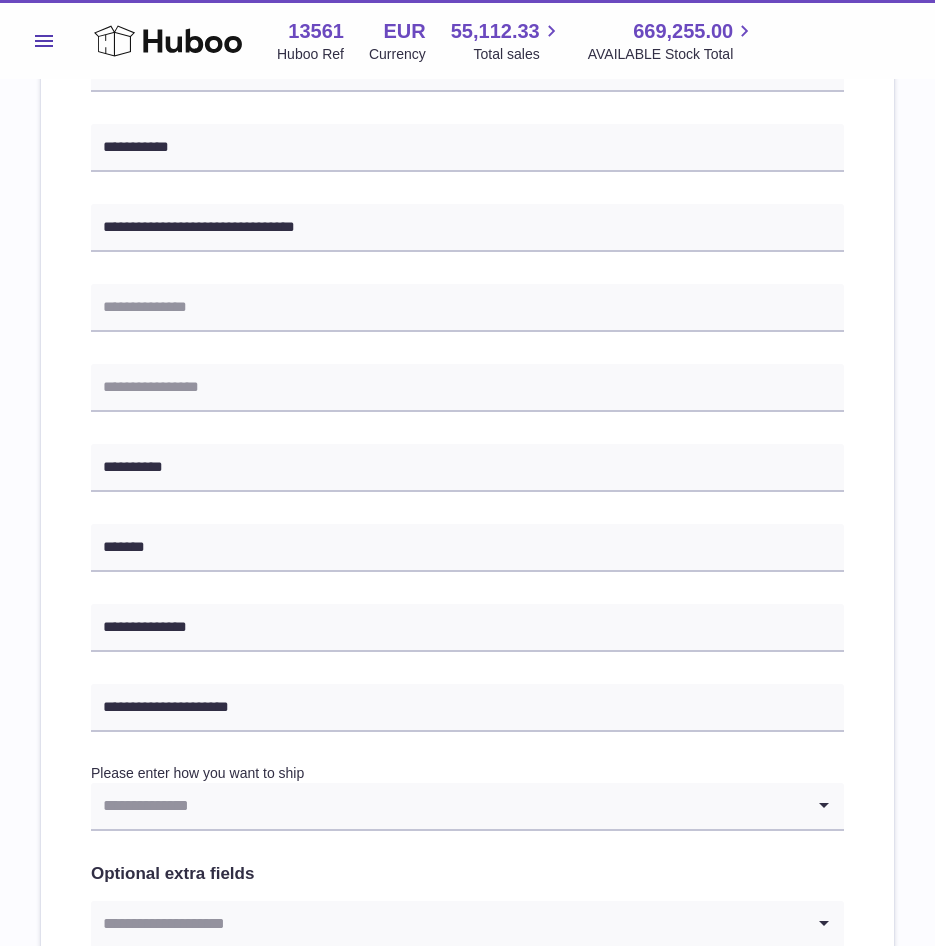 click at bounding box center (447, 806) 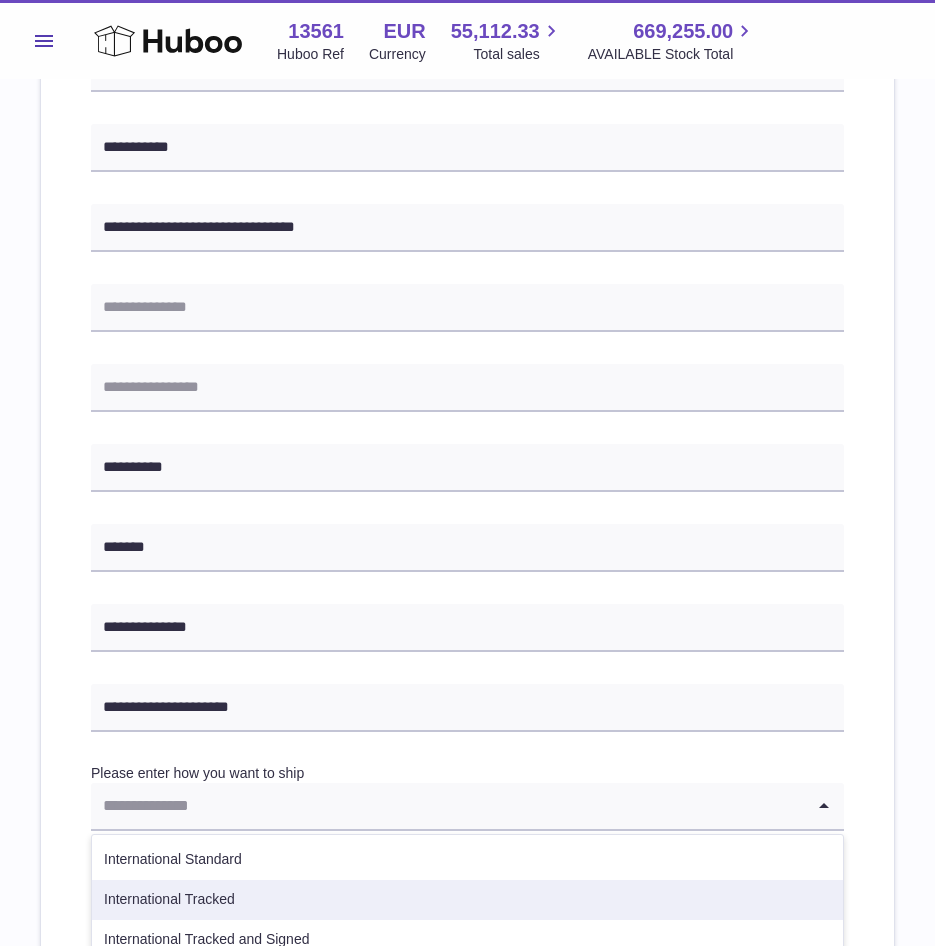 click on "International Tracked" at bounding box center [467, 900] 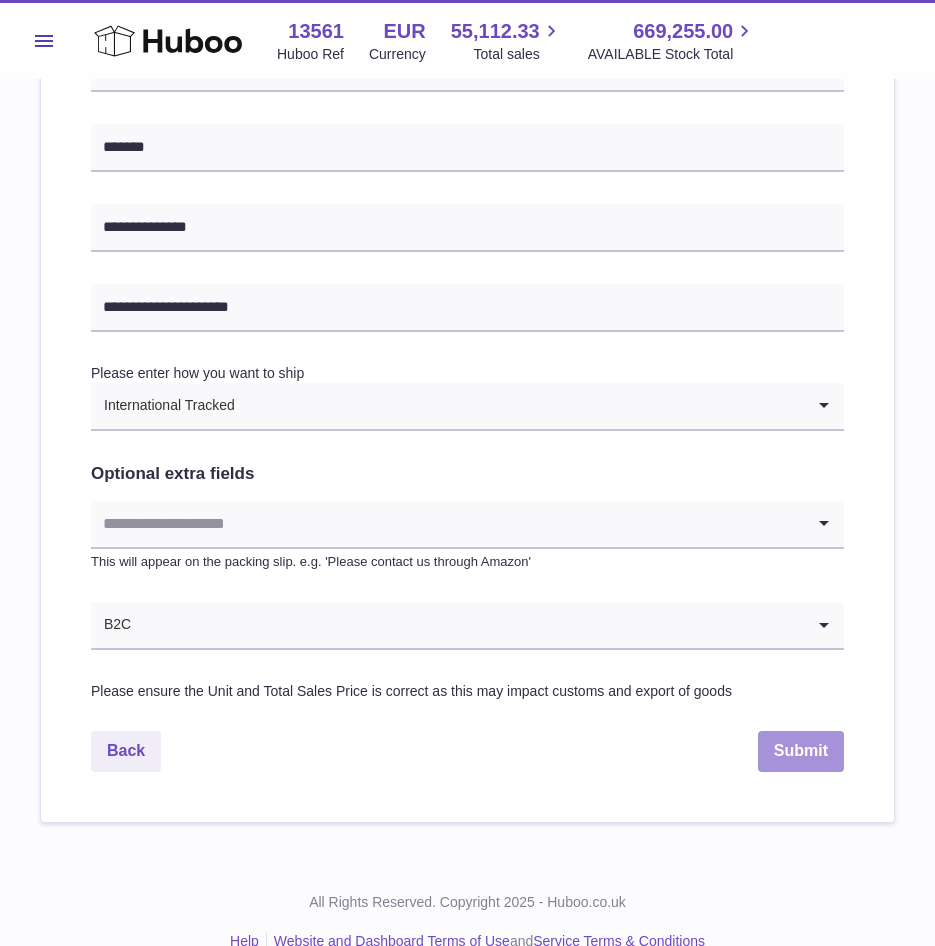 click on "Submit" at bounding box center (801, 751) 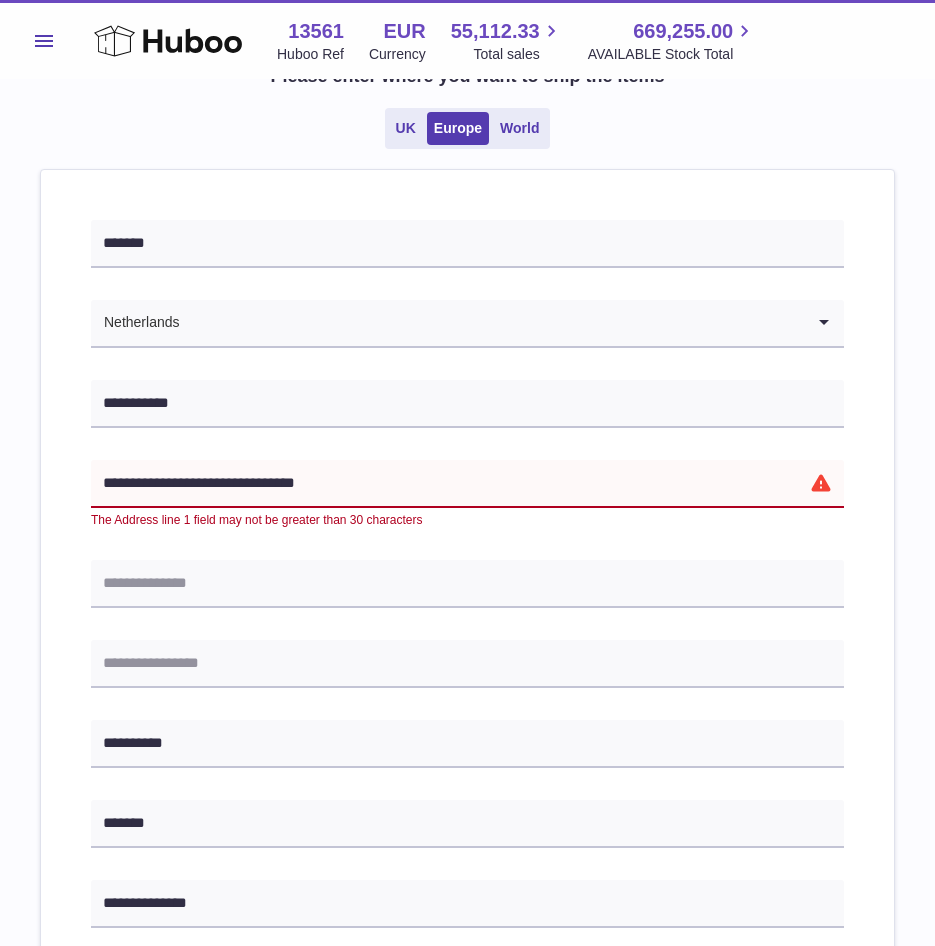 scroll, scrollTop: 120, scrollLeft: 0, axis: vertical 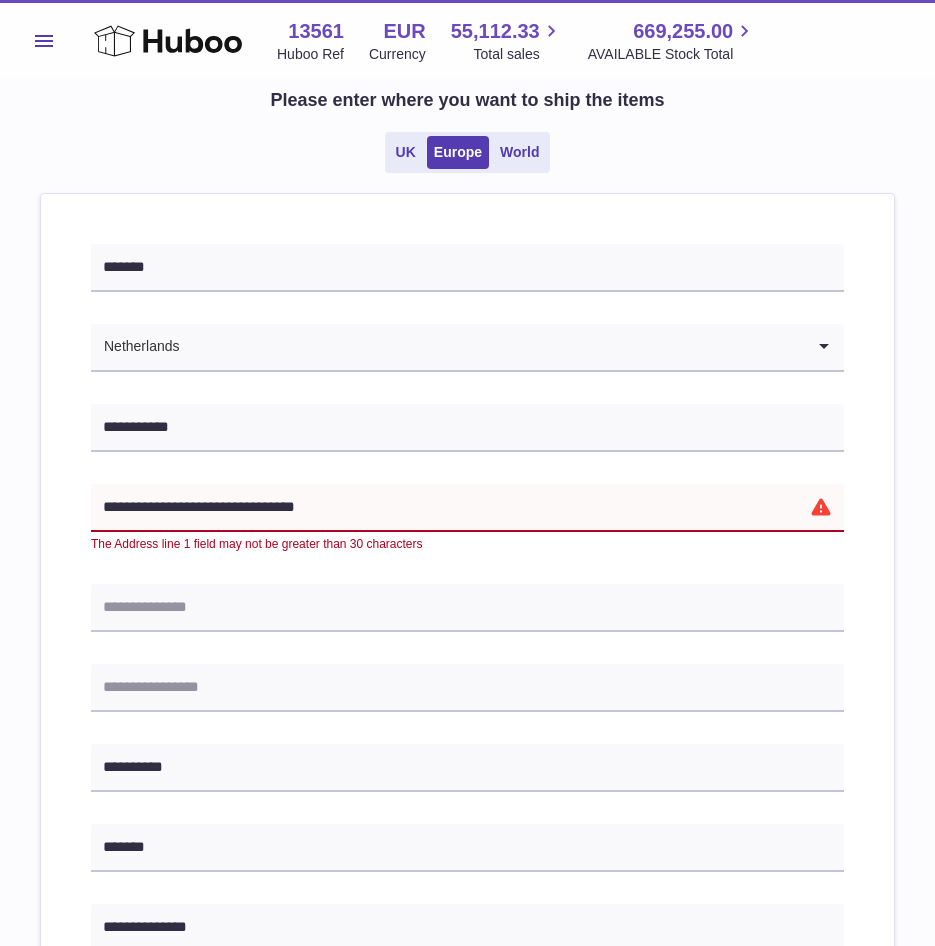 click on "**********" at bounding box center (467, 508) 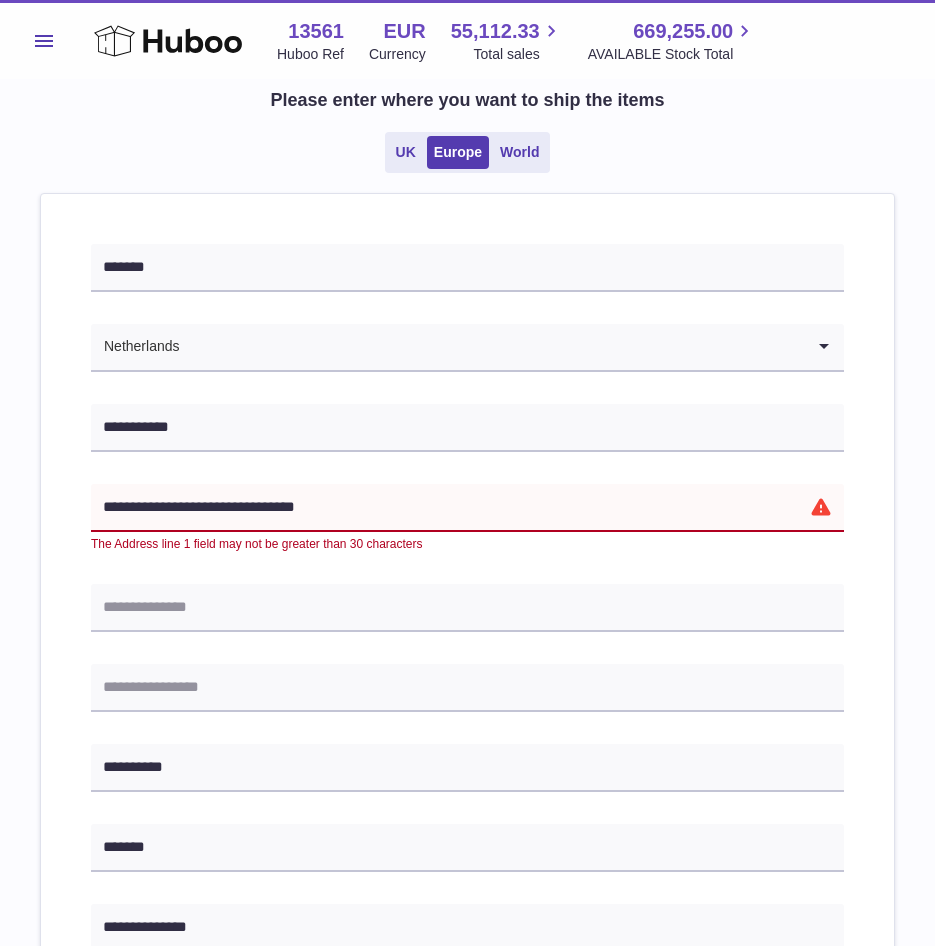 drag, startPoint x: 339, startPoint y: 513, endPoint x: 220, endPoint y: 515, distance: 119.01681 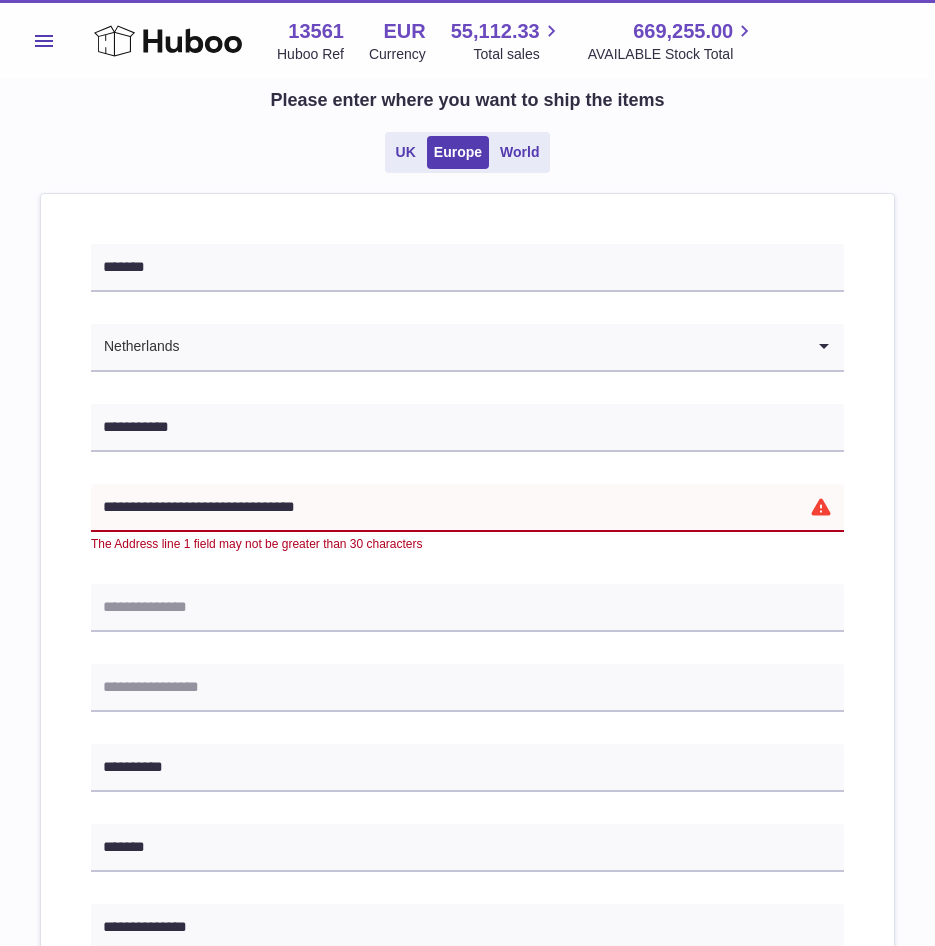 click on "**********" at bounding box center (467, 508) 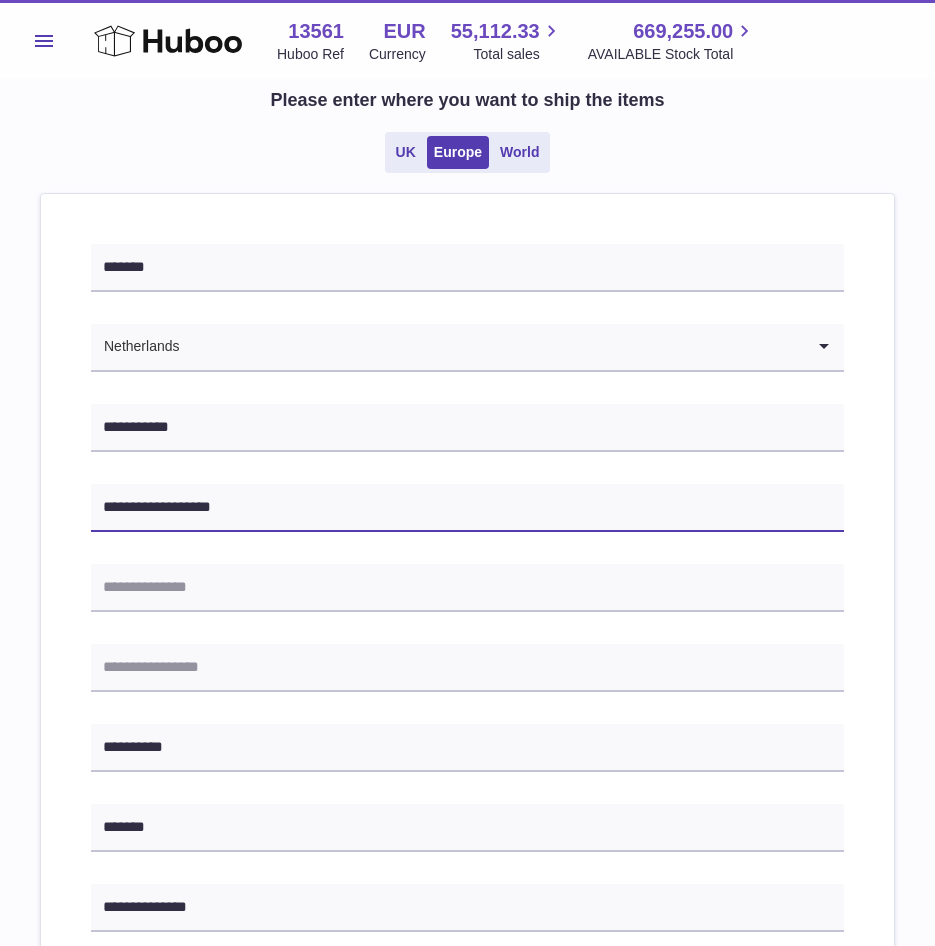 type on "**********" 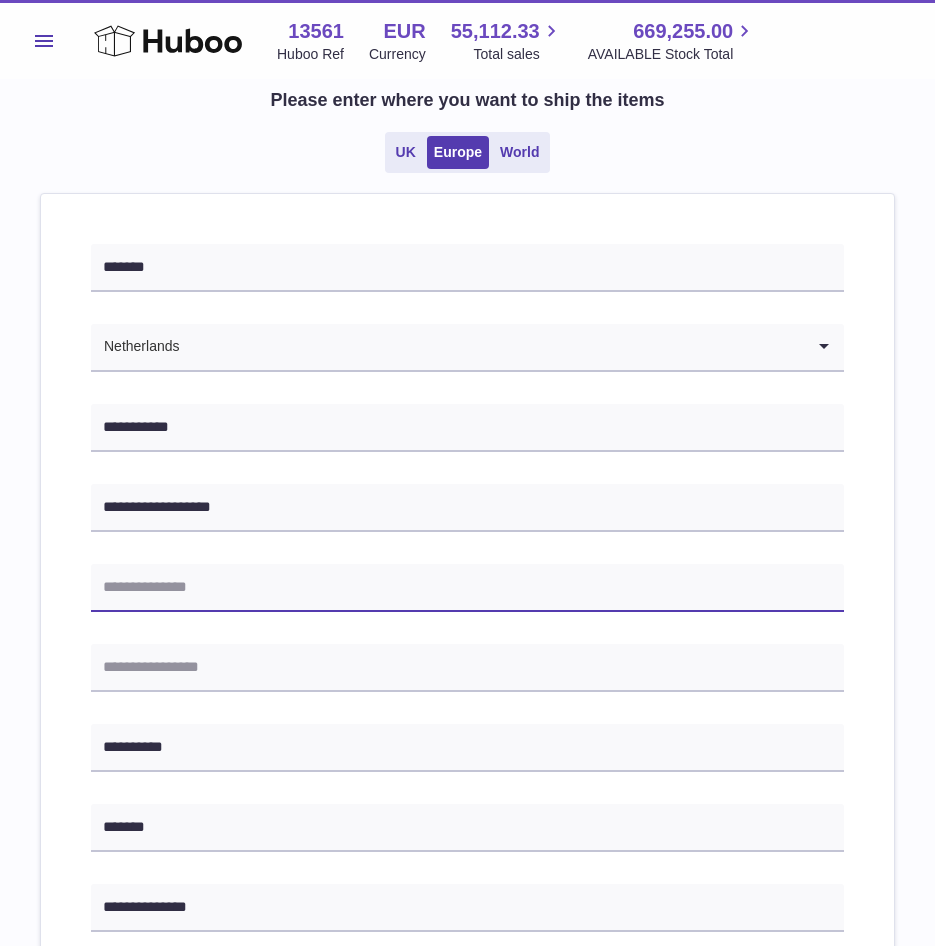 click at bounding box center [467, 588] 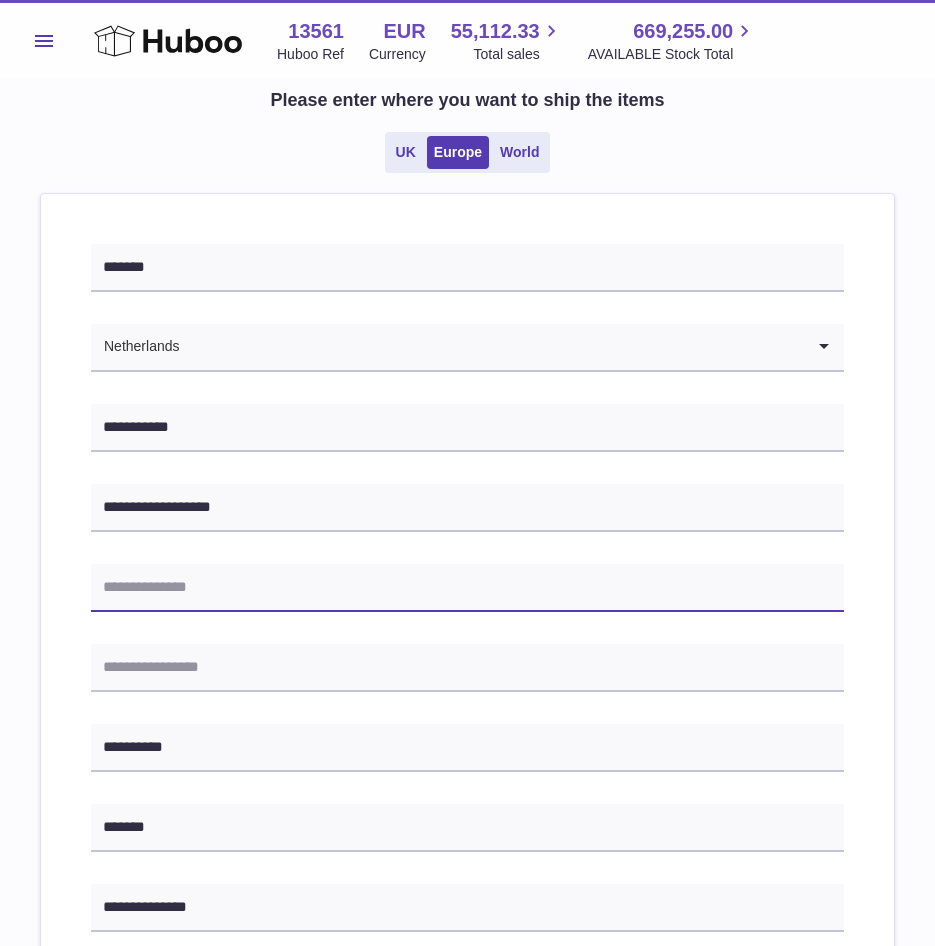 paste on "**********" 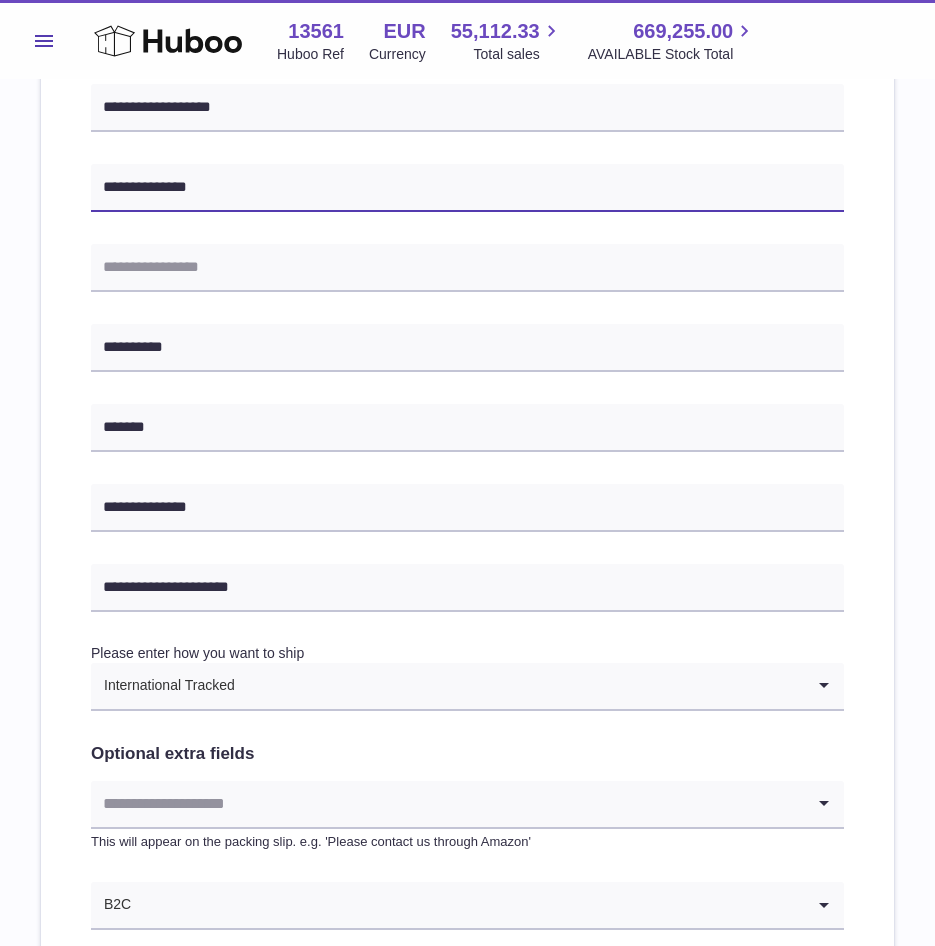 scroll, scrollTop: 820, scrollLeft: 0, axis: vertical 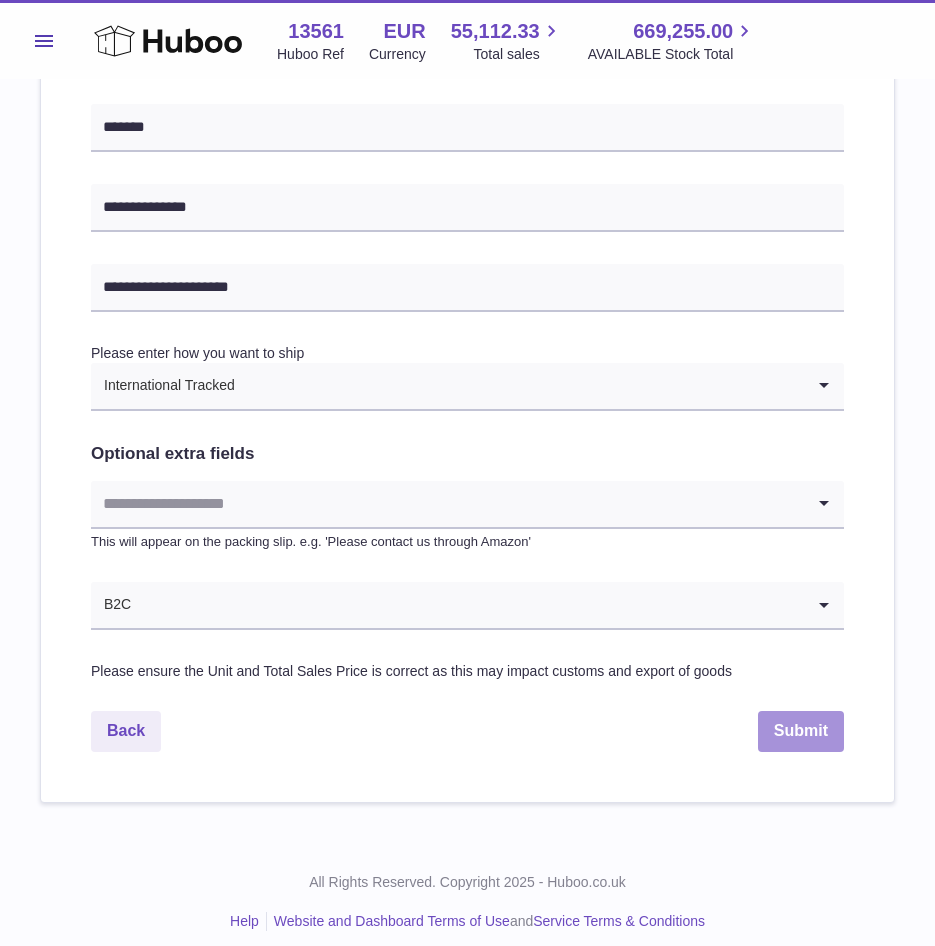 type on "**********" 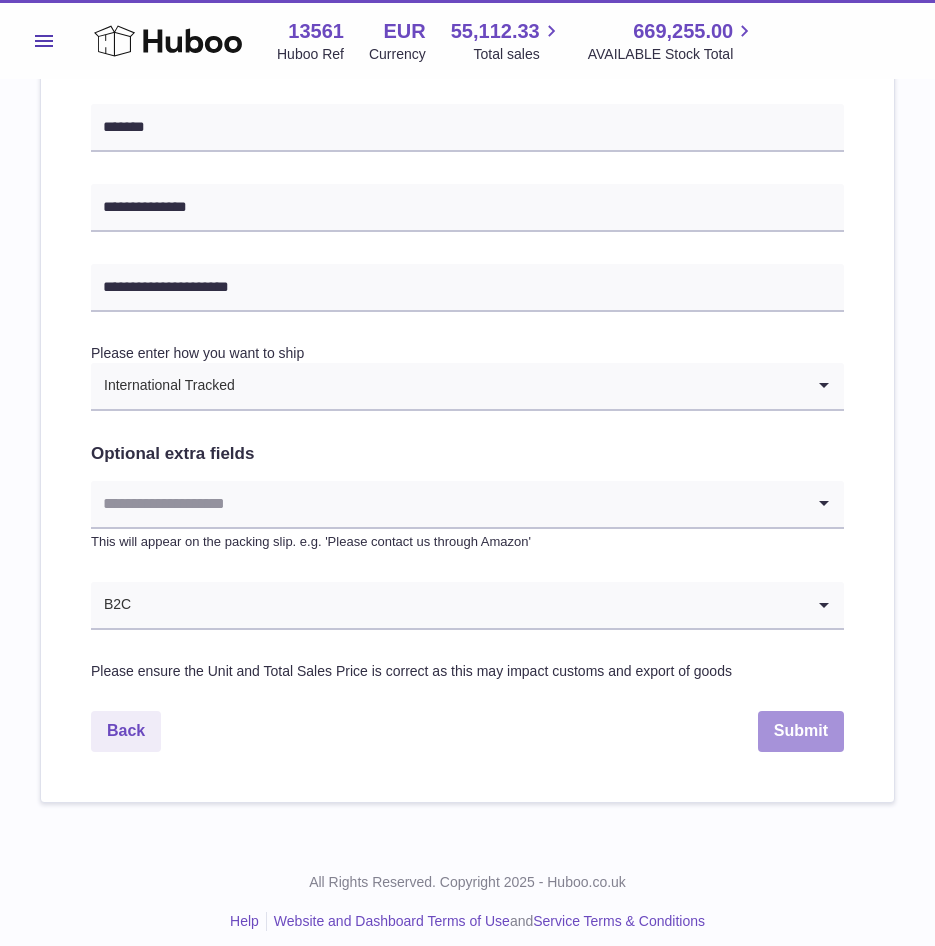click on "Submit" at bounding box center (801, 731) 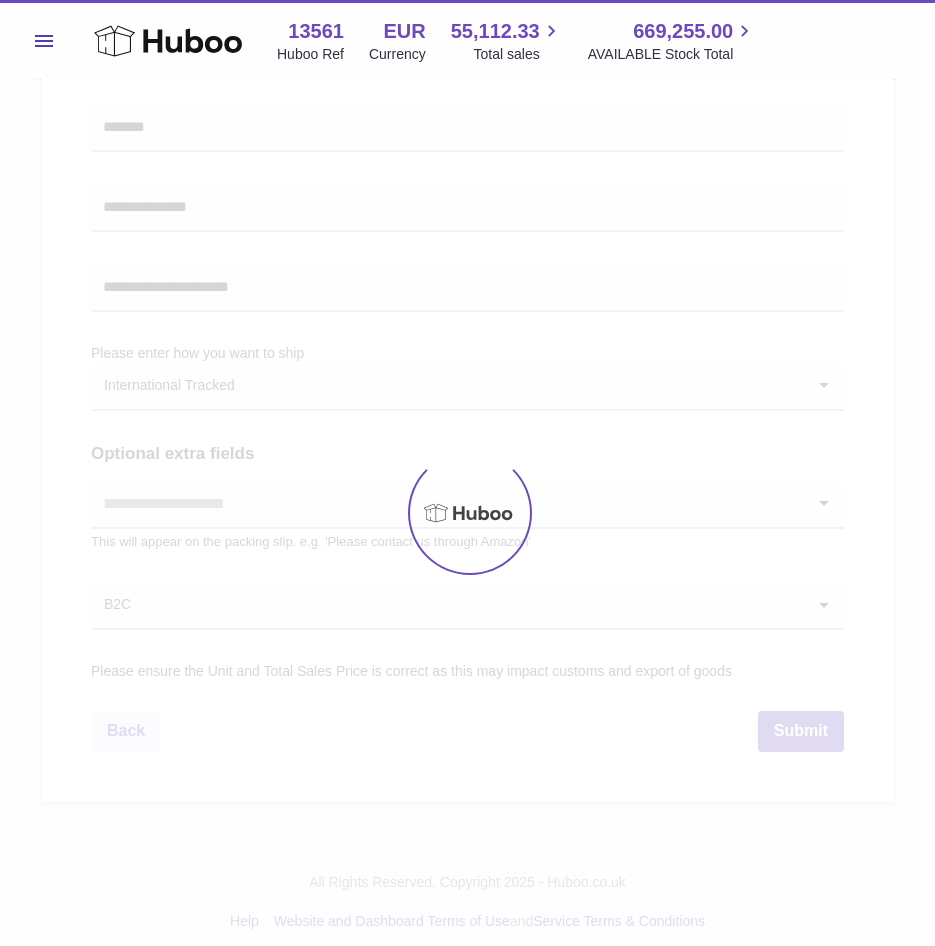 scroll, scrollTop: 0, scrollLeft: 0, axis: both 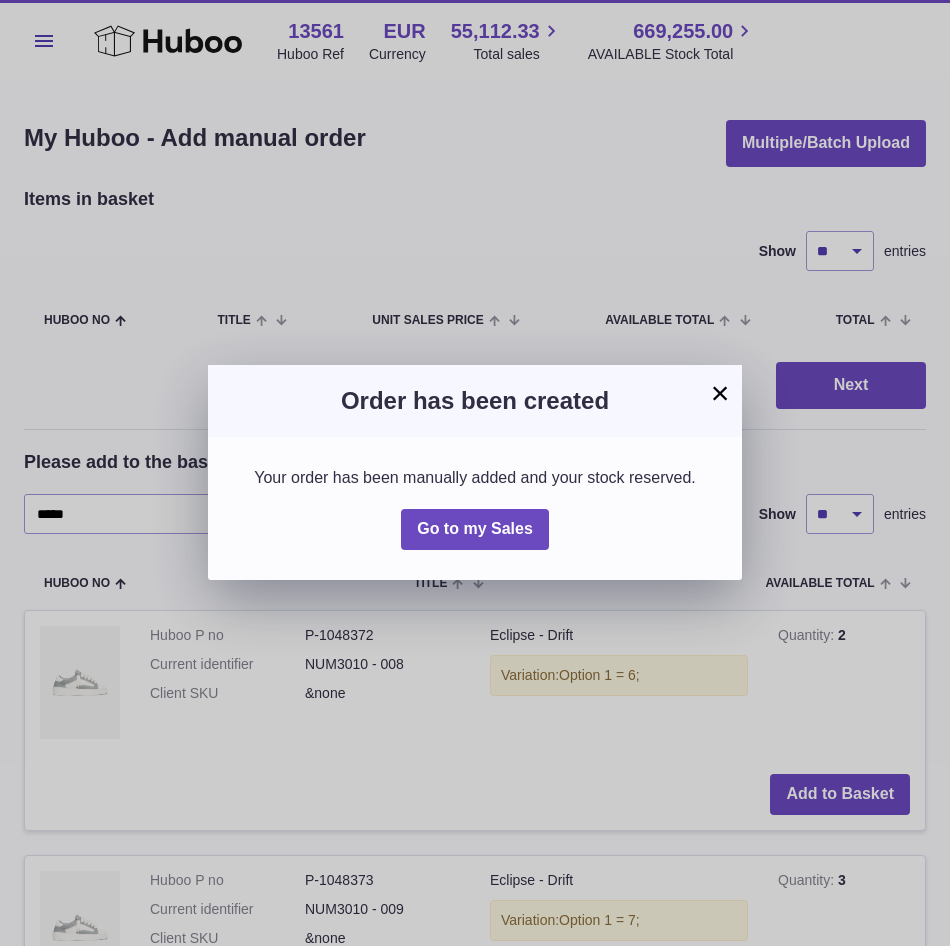 click on "×" at bounding box center (720, 393) 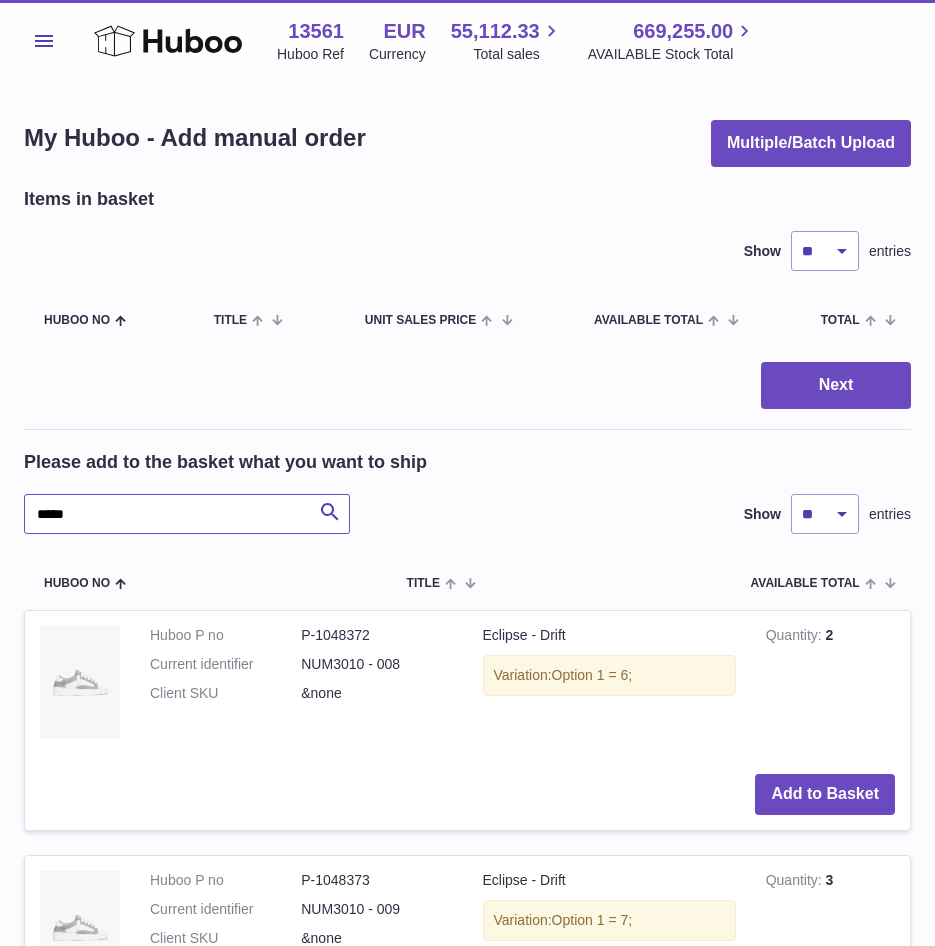 drag, startPoint x: 103, startPoint y: 507, endPoint x: -87, endPoint y: 517, distance: 190.26297 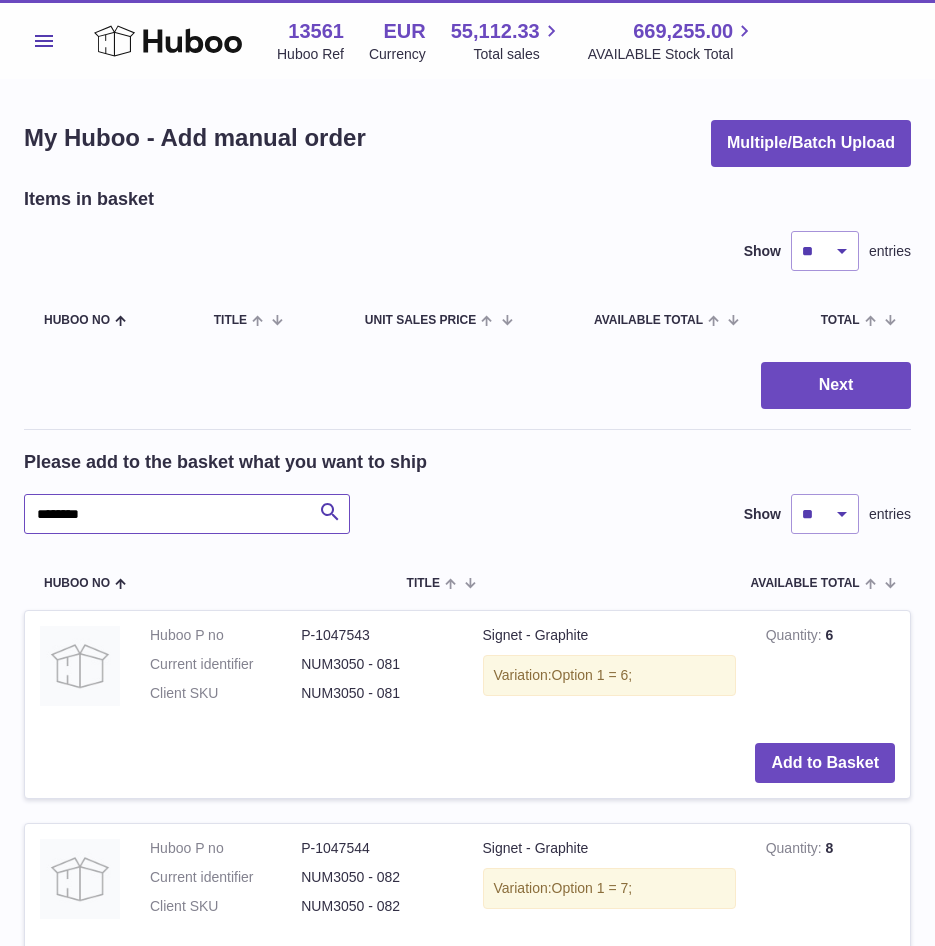 type on "********" 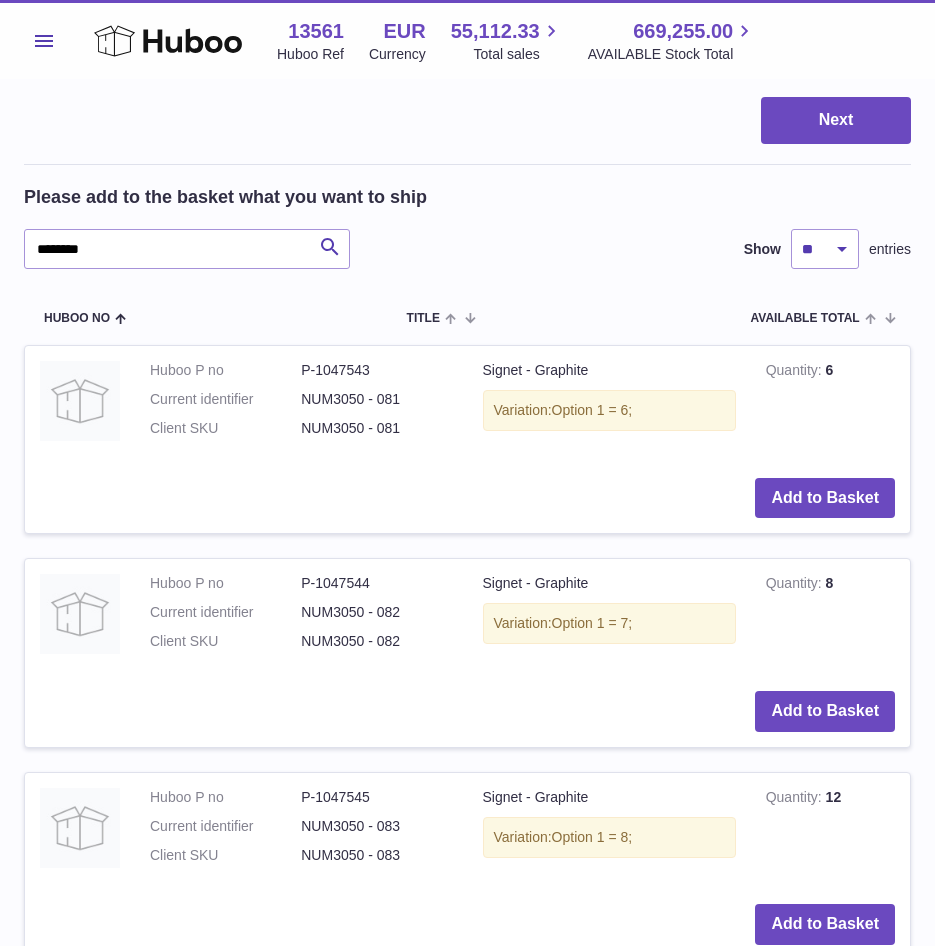 scroll, scrollTop: 400, scrollLeft: 0, axis: vertical 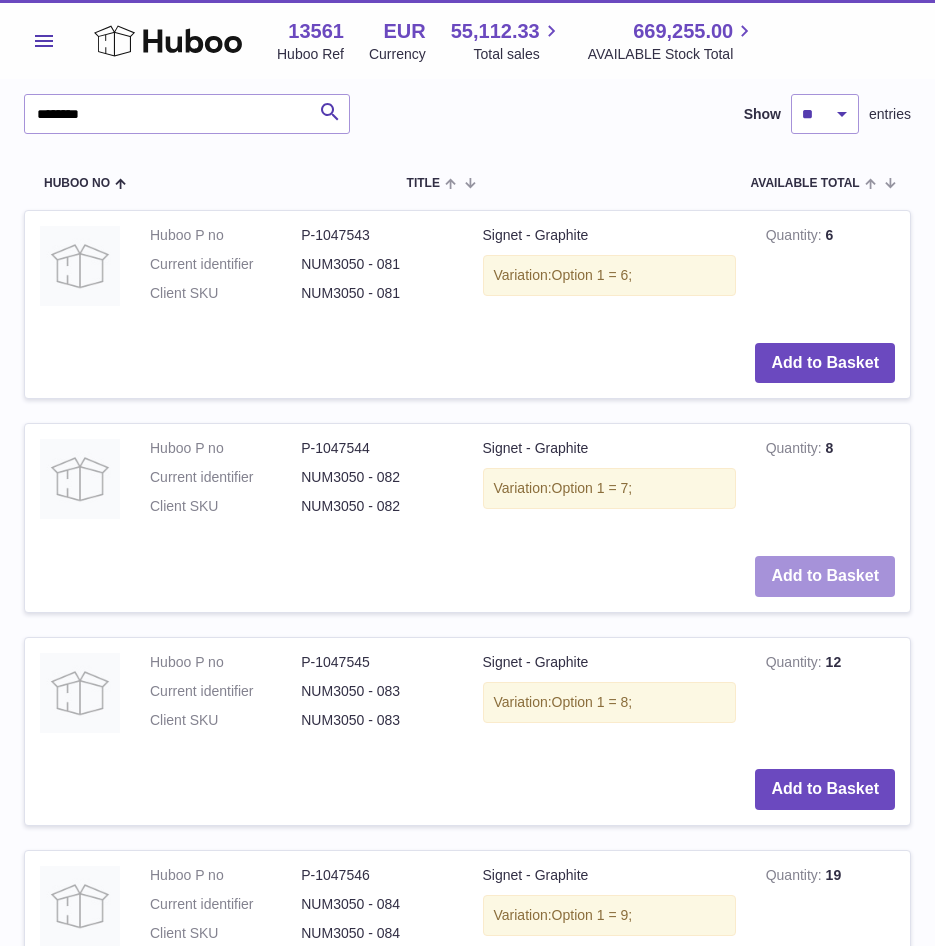 click on "Add to Basket" at bounding box center [825, 576] 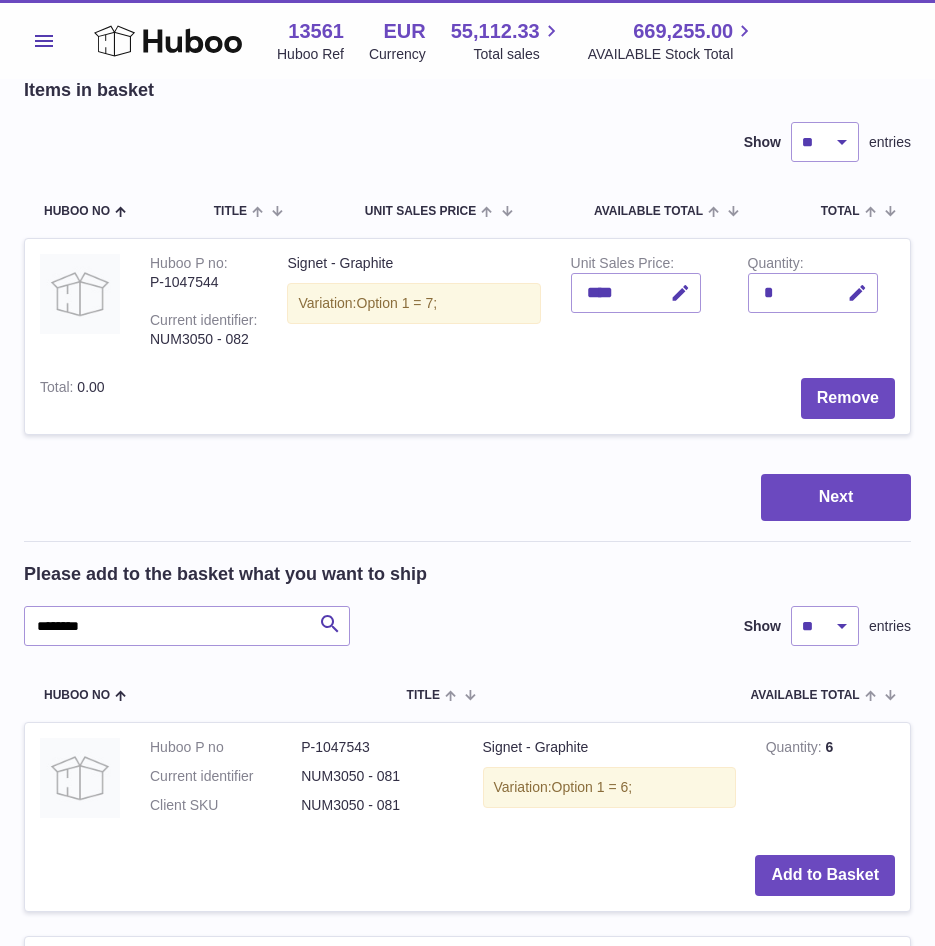 scroll, scrollTop: 0, scrollLeft: 0, axis: both 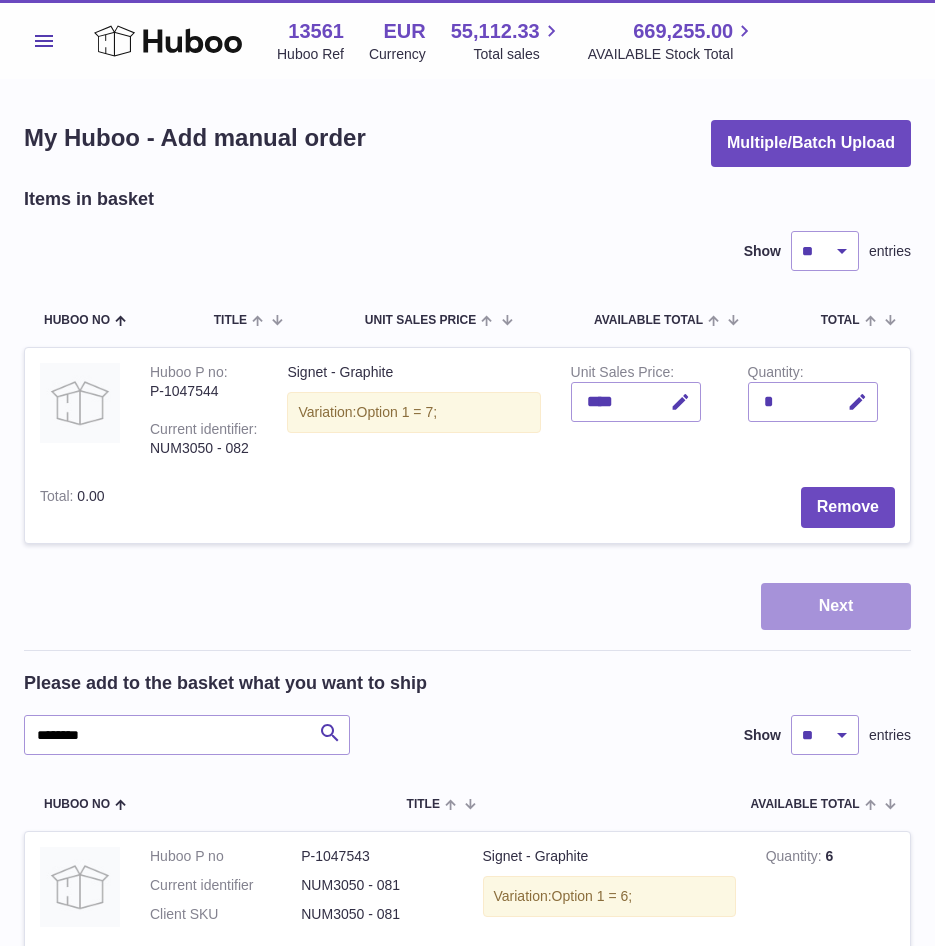 click on "Next" at bounding box center (836, 606) 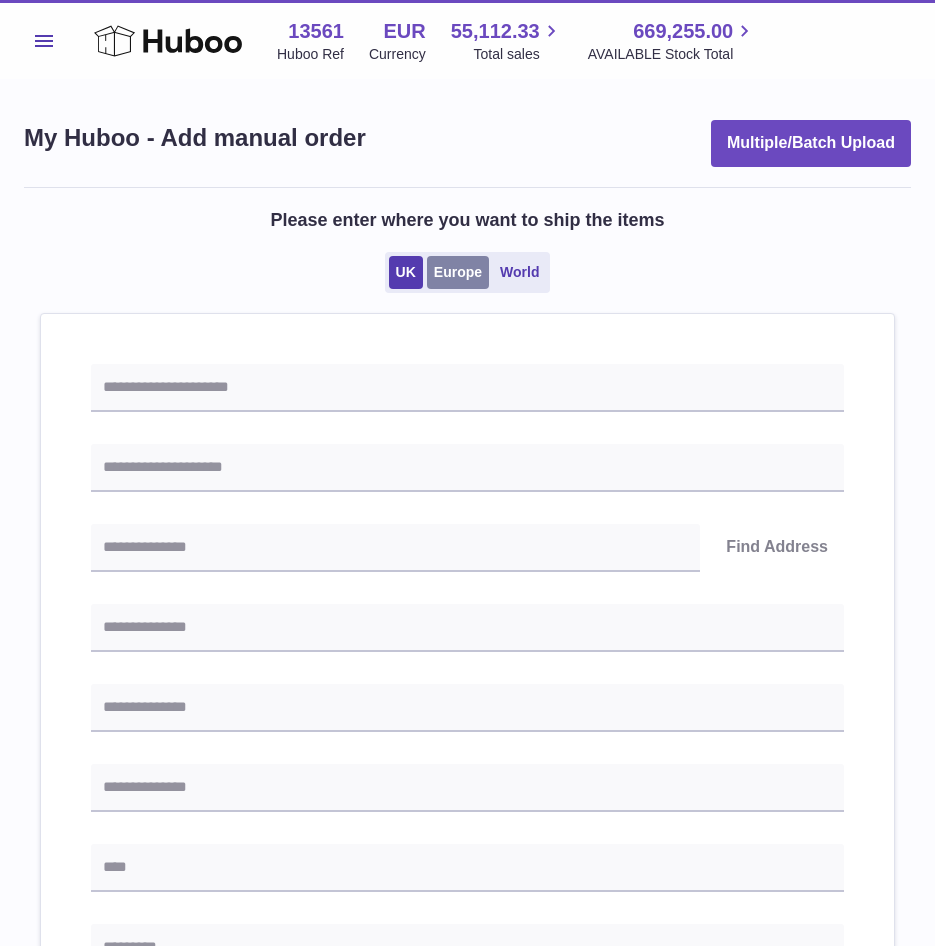 click on "Europe" at bounding box center (458, 272) 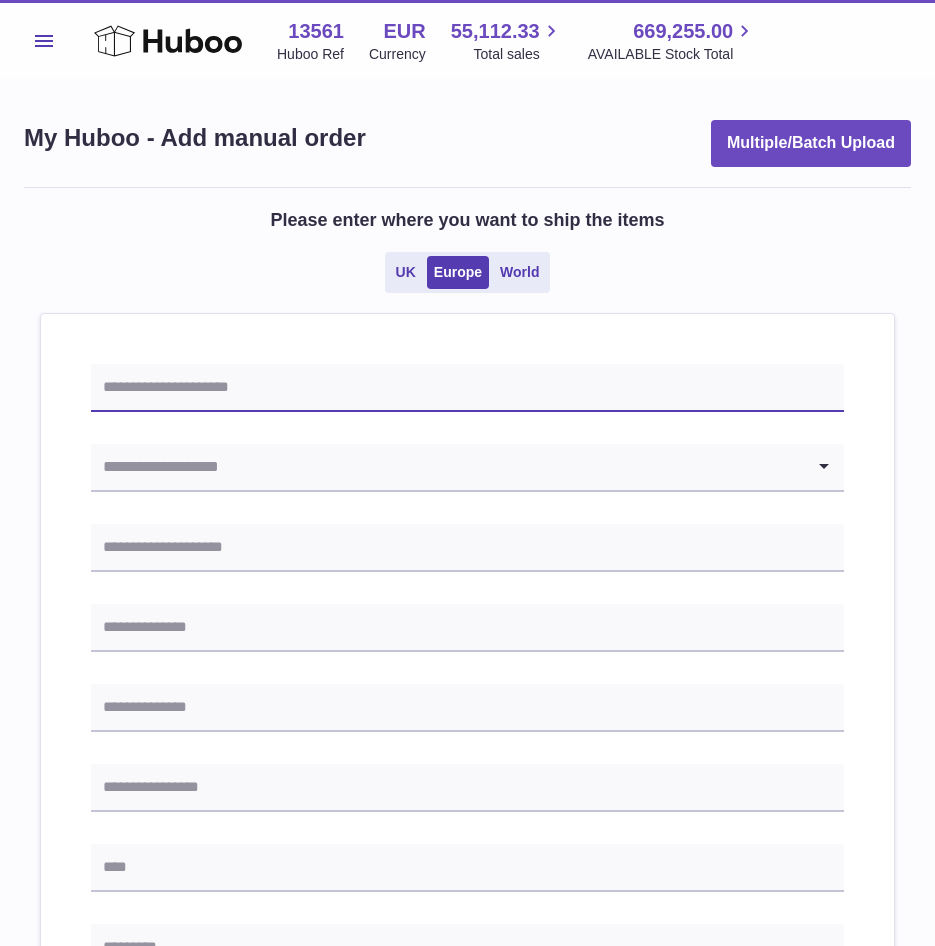 click at bounding box center (467, 388) 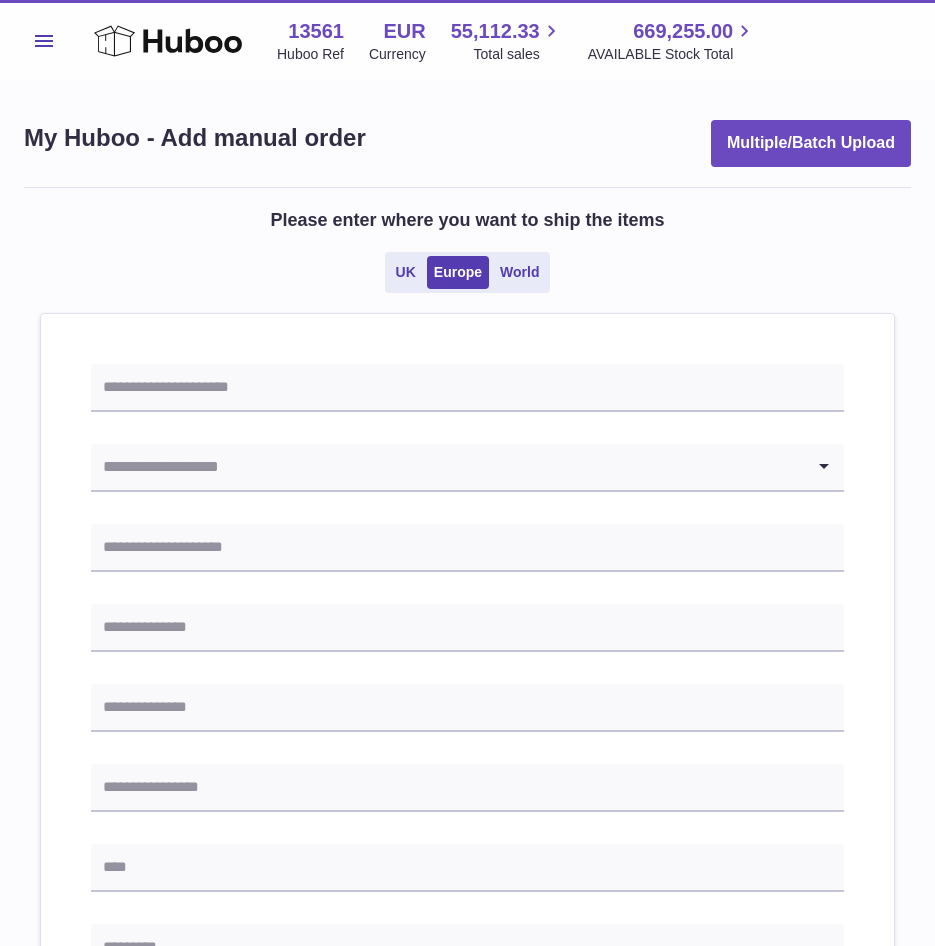click on "Loading...
Please enter how you want to ship             Loading...
You require an order to be fulfilled which is going directly to another business or retailer rather than directly to a consumer. Please ensure you have contacted our customer service department for further information relating to any associated costs and (order completion) timescales, before proceeding.
Optional extra fields             Loading...       This will appear on the packing slip. e.g. 'Please contact us through Amazon'
B2C
Loading...
Back" at bounding box center [467, 968] 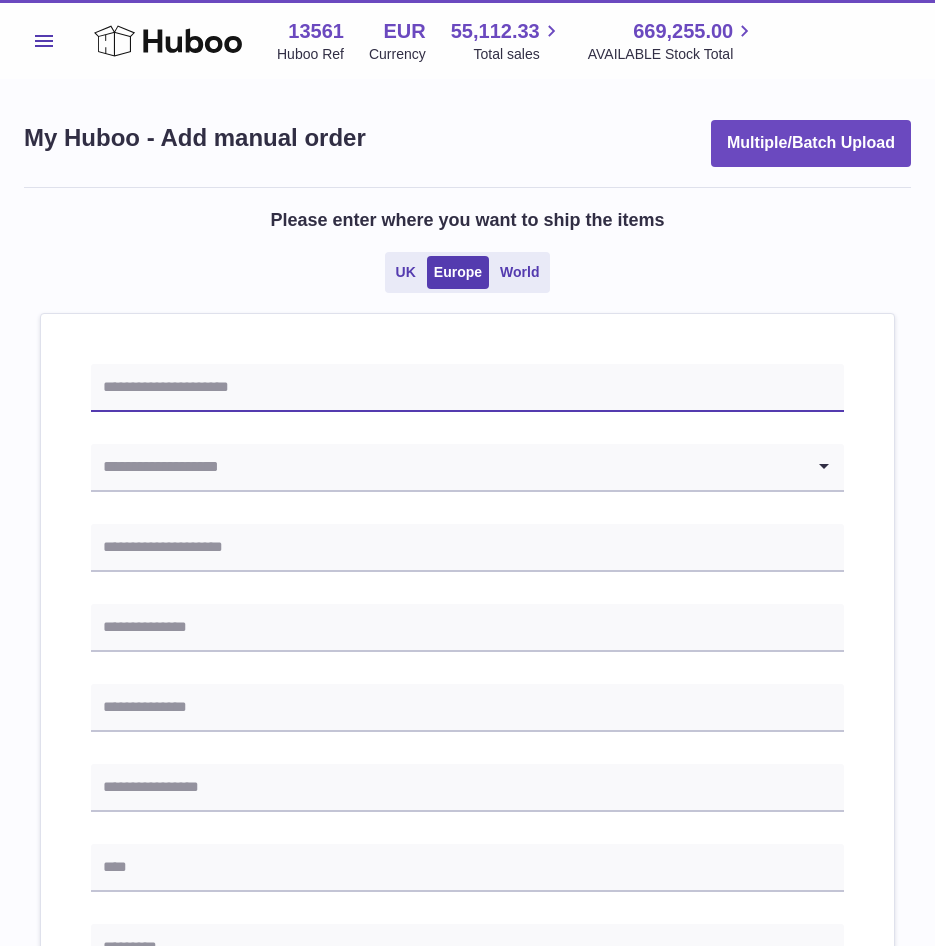 click at bounding box center (467, 388) 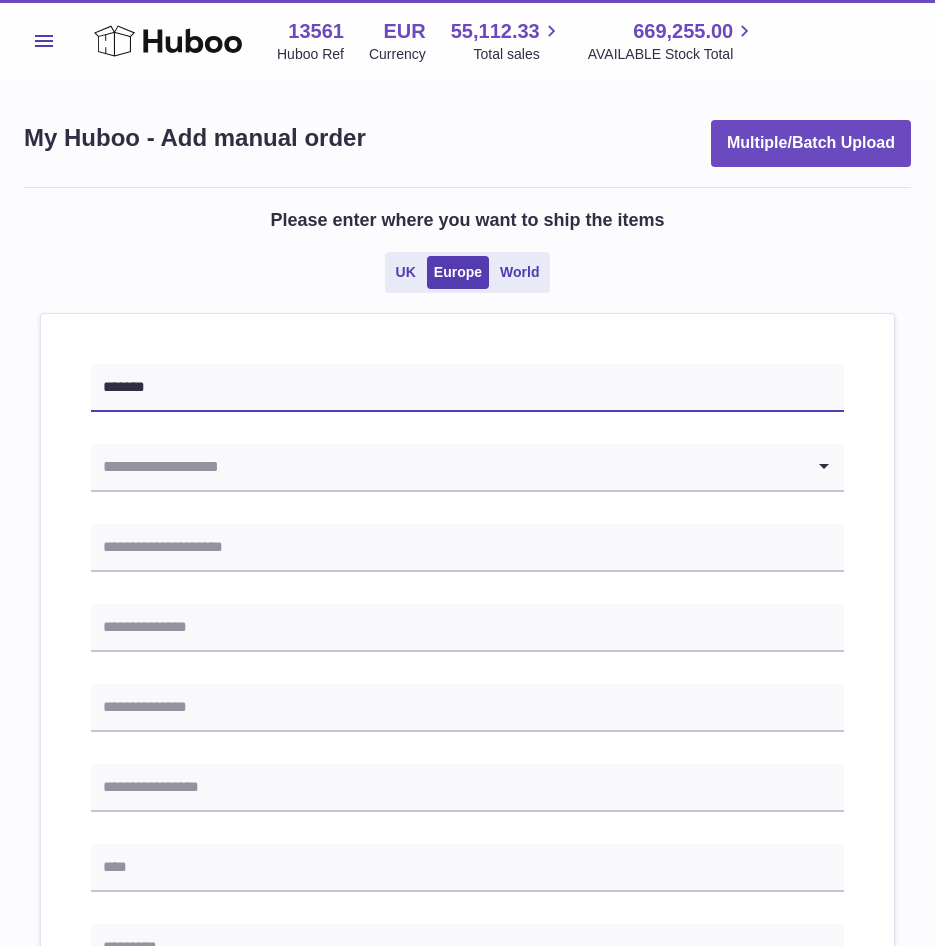 type on "*******" 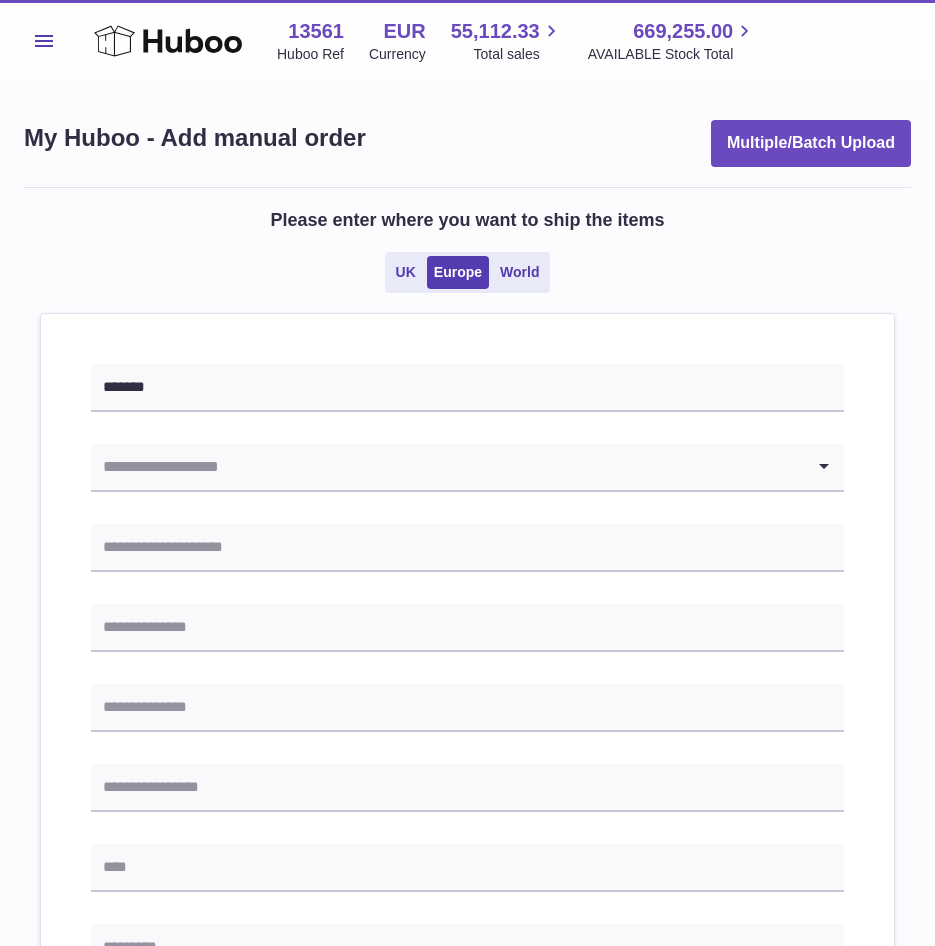 click at bounding box center [447, 467] 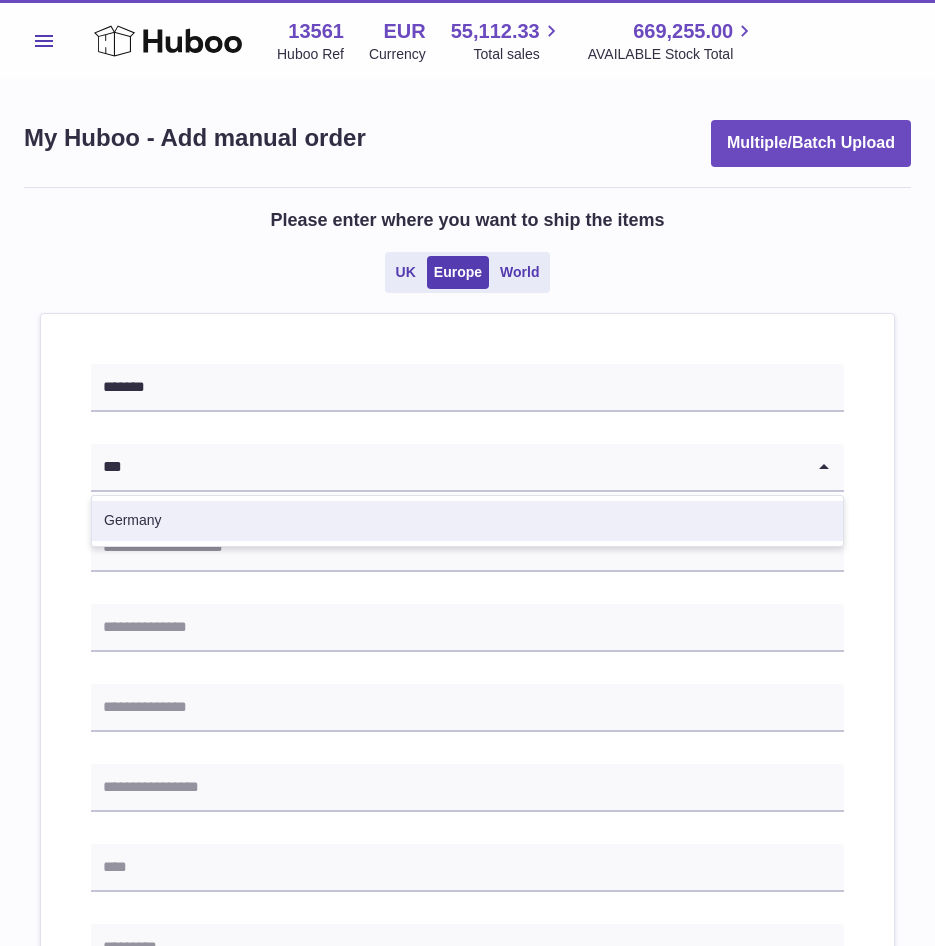 click on "Germany" at bounding box center [467, 521] 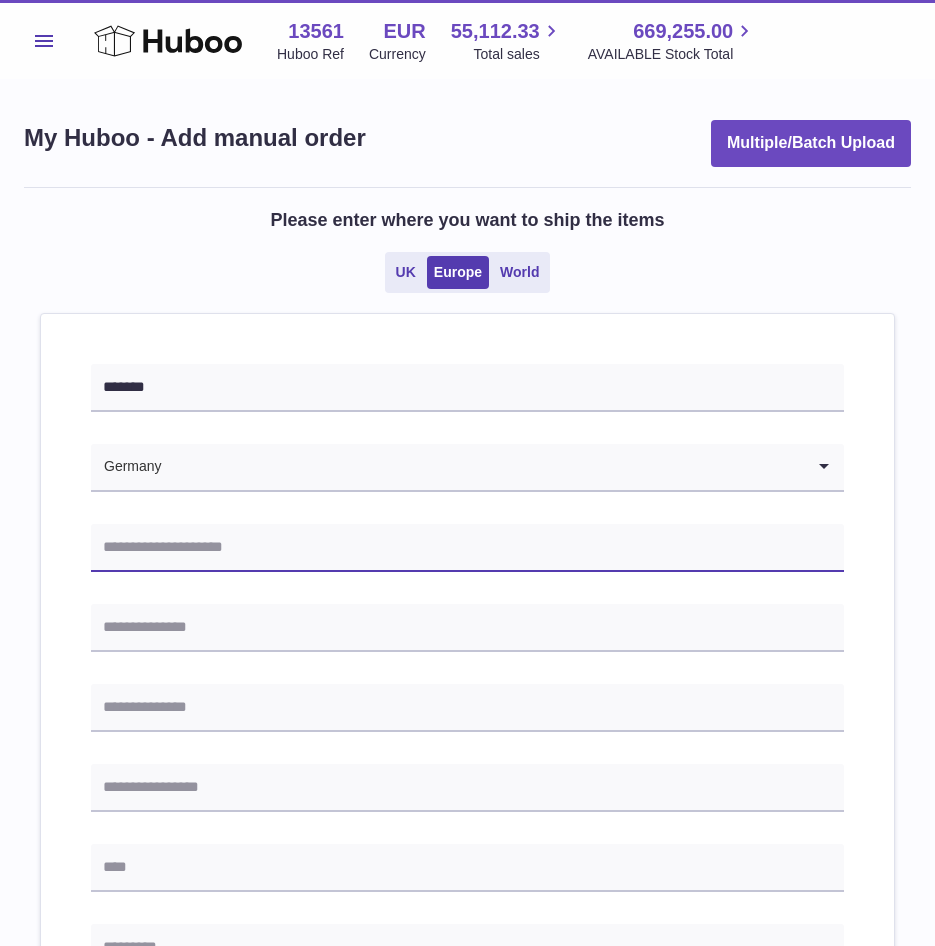 click at bounding box center (467, 548) 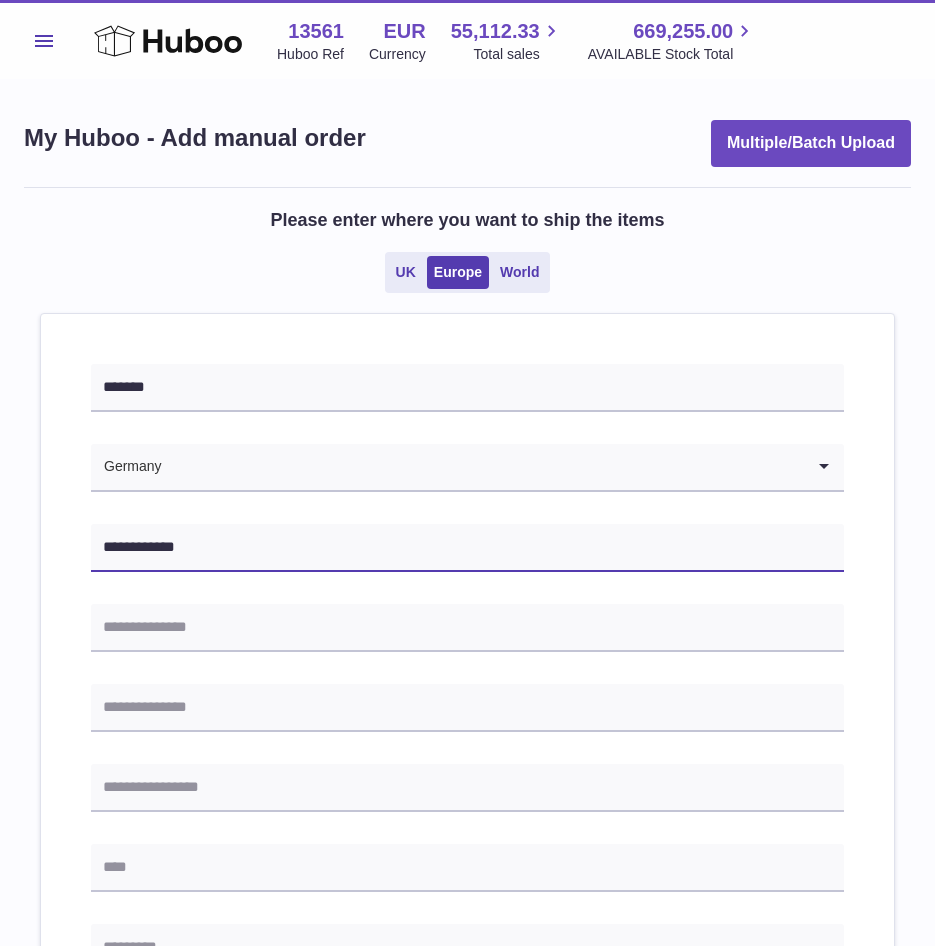 type on "**********" 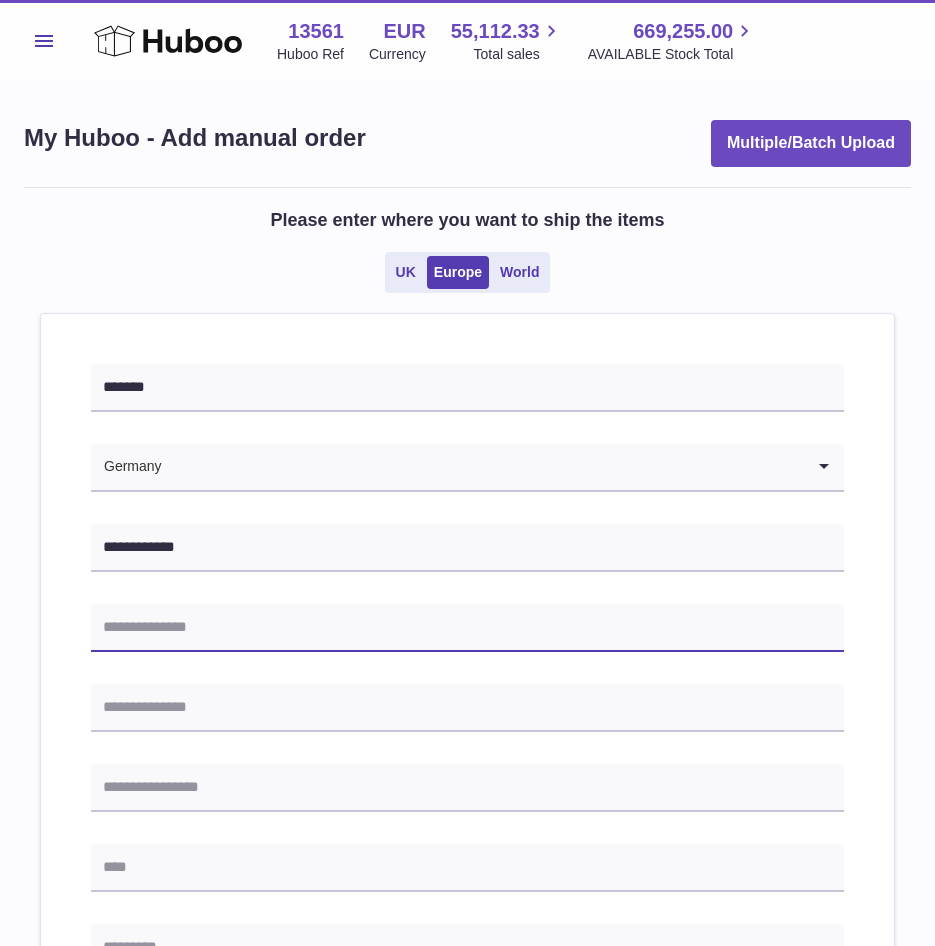 click at bounding box center [467, 628] 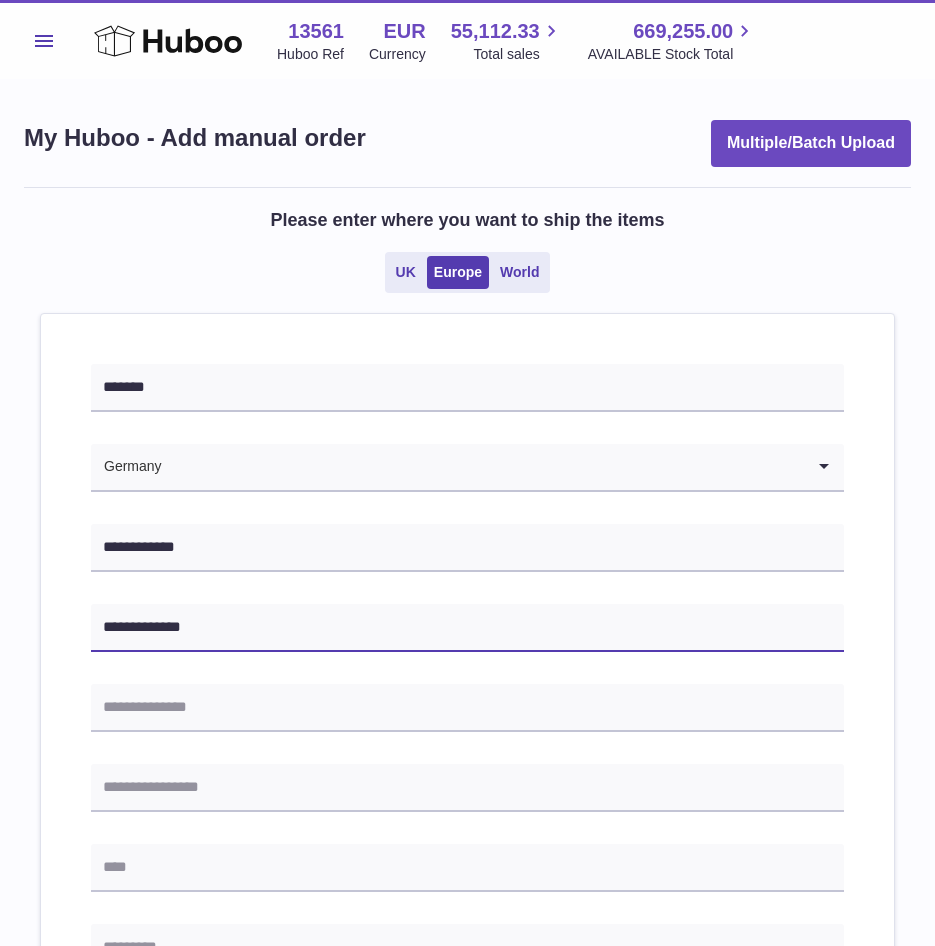 type on "**********" 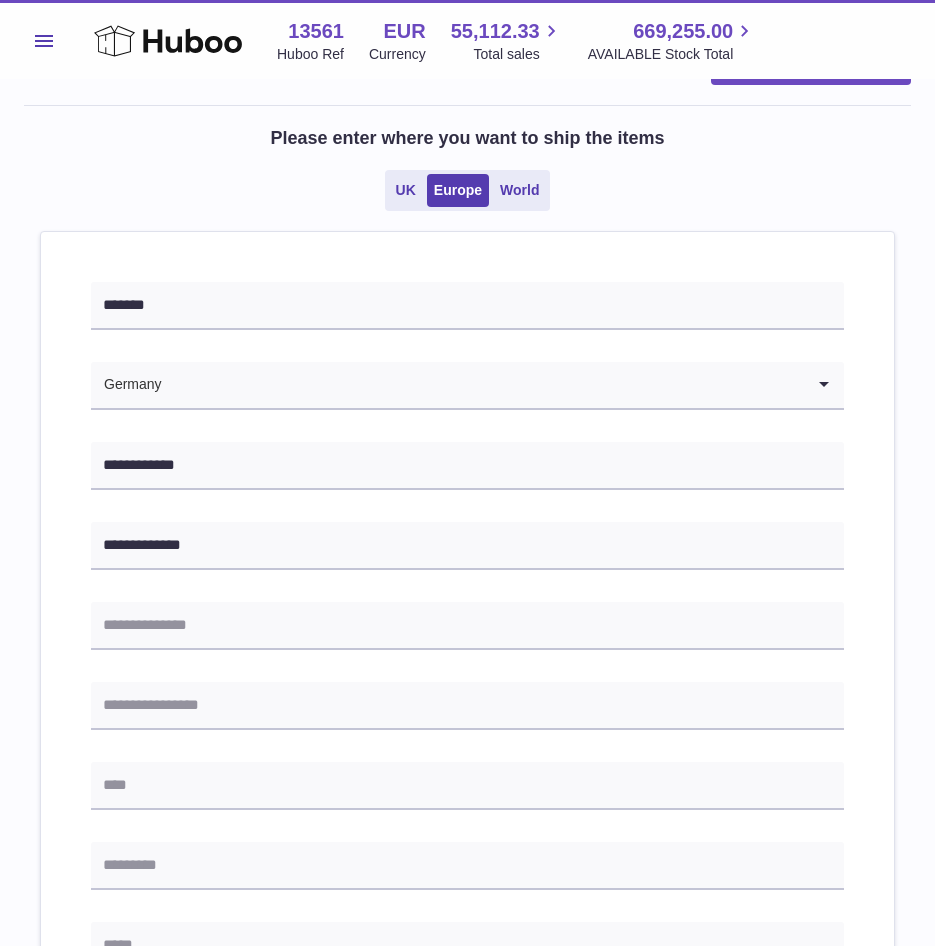 scroll, scrollTop: 200, scrollLeft: 0, axis: vertical 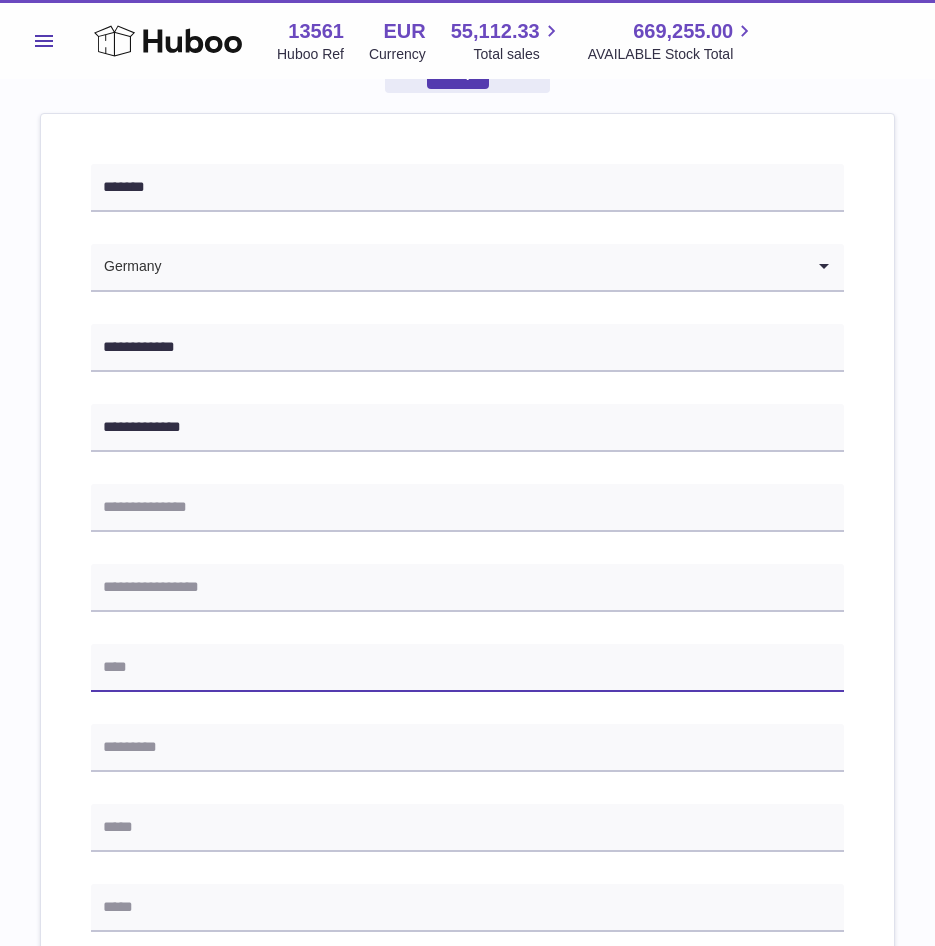 drag, startPoint x: 183, startPoint y: 675, endPoint x: 147, endPoint y: 665, distance: 37.363083 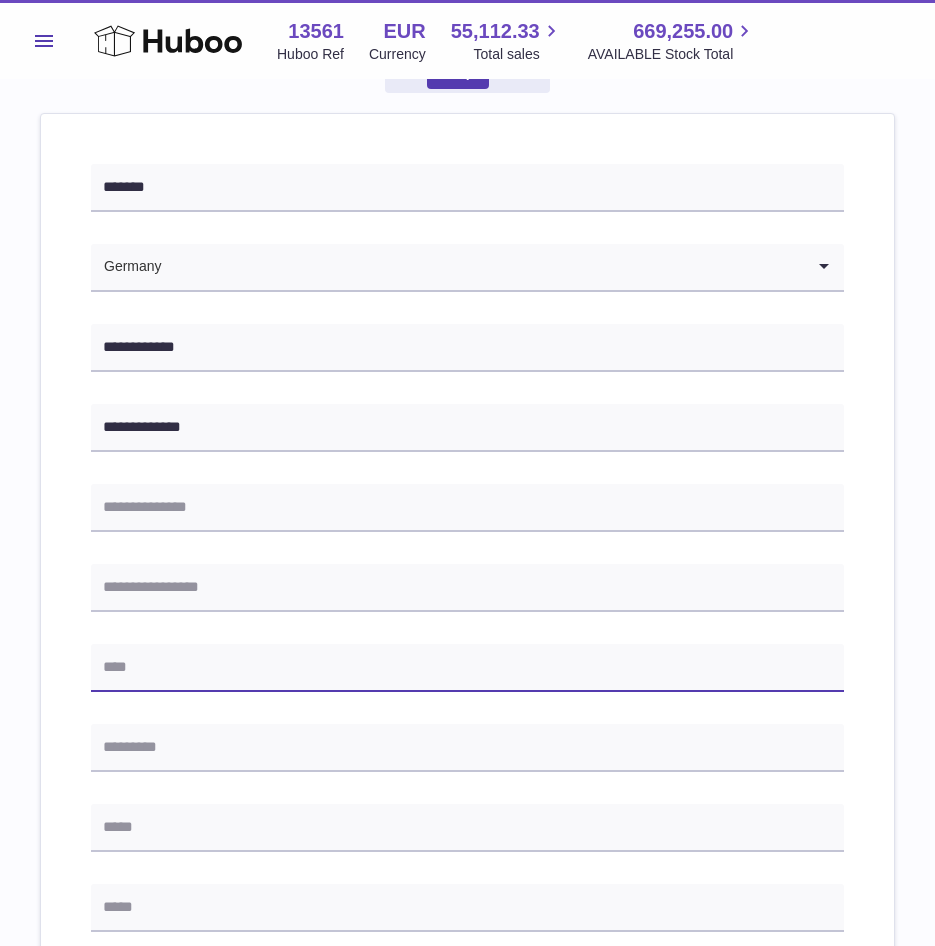 click at bounding box center [467, 668] 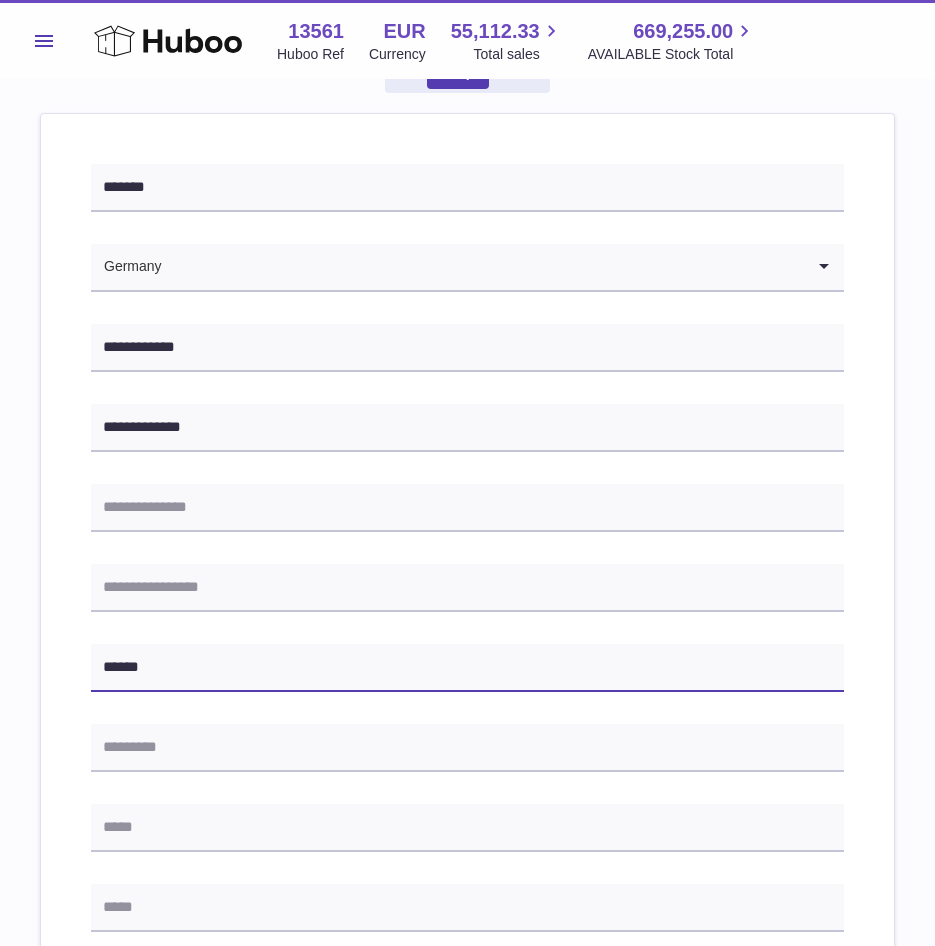 type on "******" 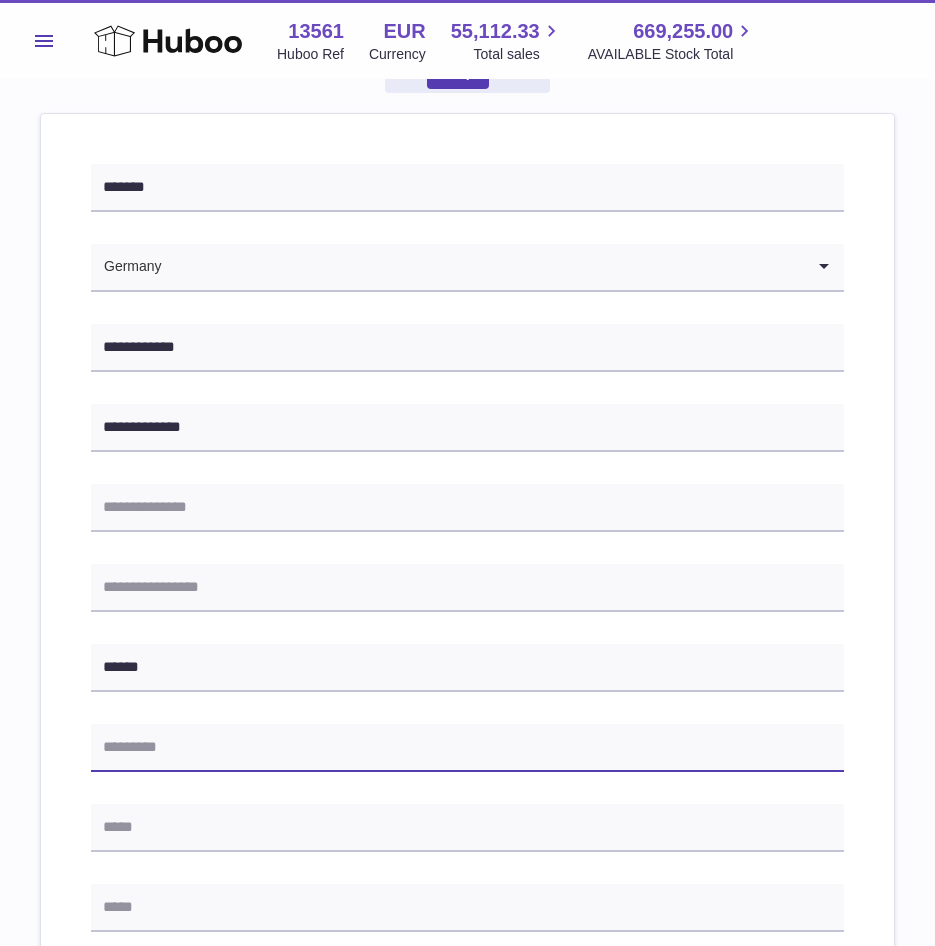 drag, startPoint x: 234, startPoint y: 750, endPoint x: 215, endPoint y: 755, distance: 19.646883 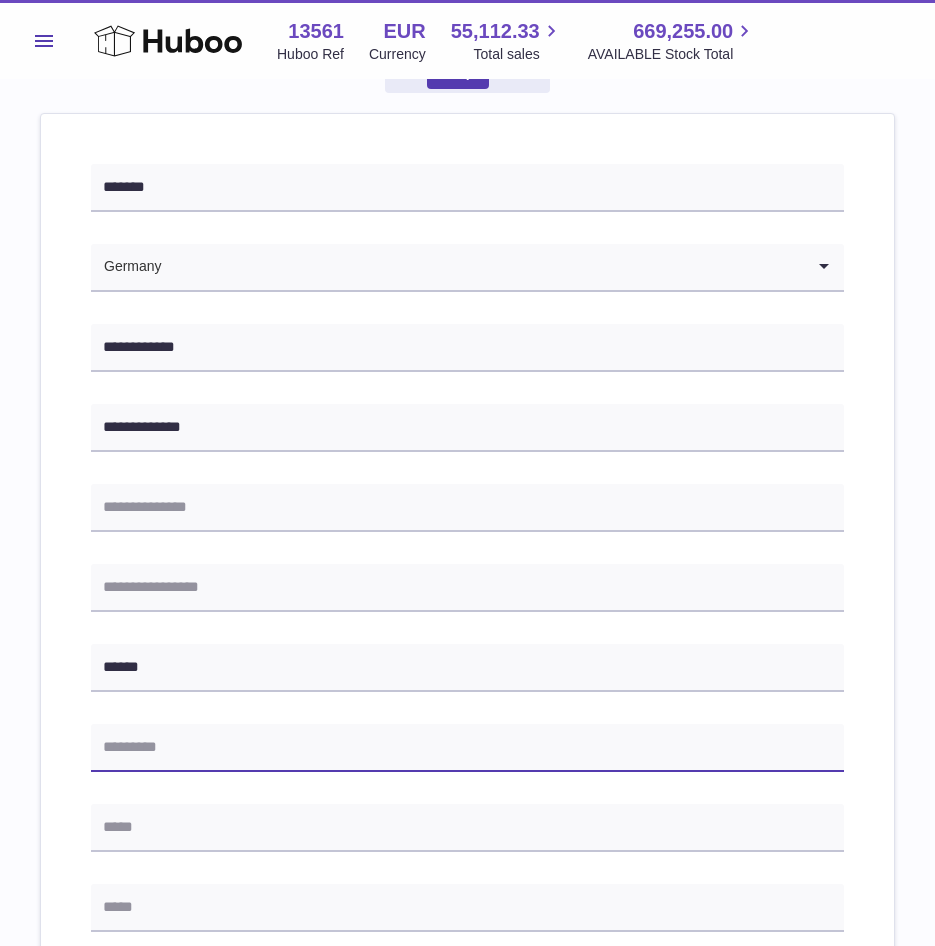 click at bounding box center (467, 748) 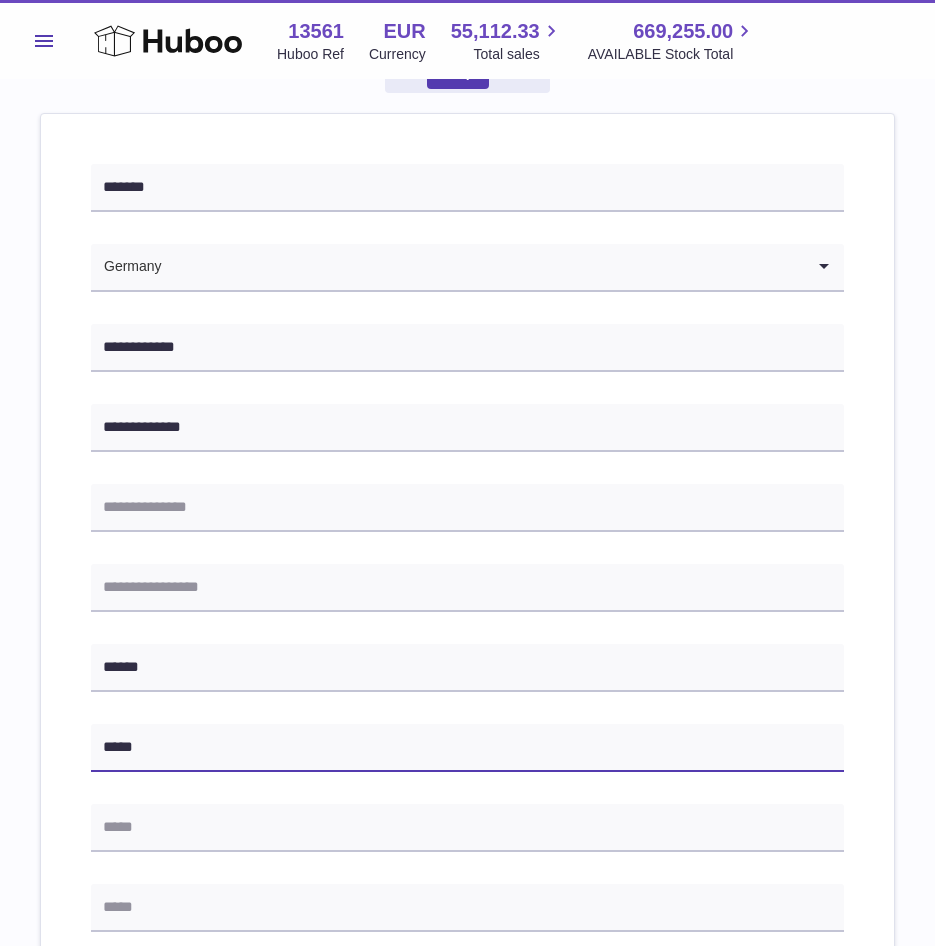 type on "*****" 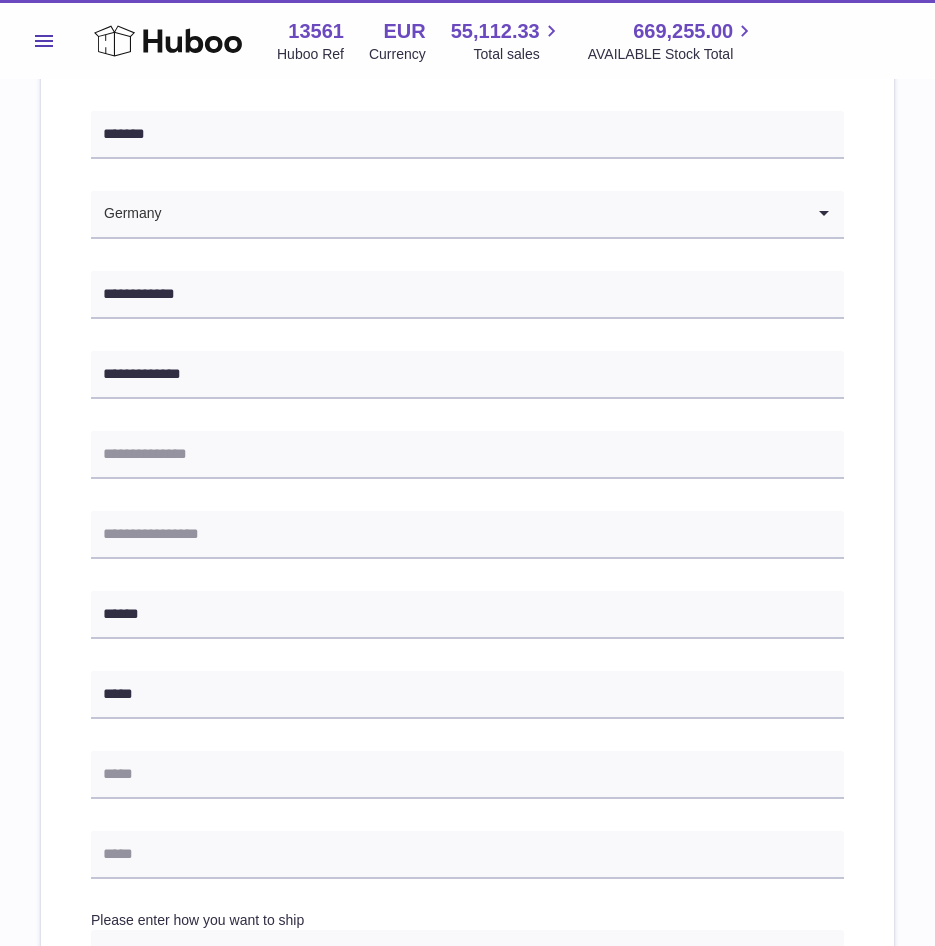 scroll, scrollTop: 300, scrollLeft: 0, axis: vertical 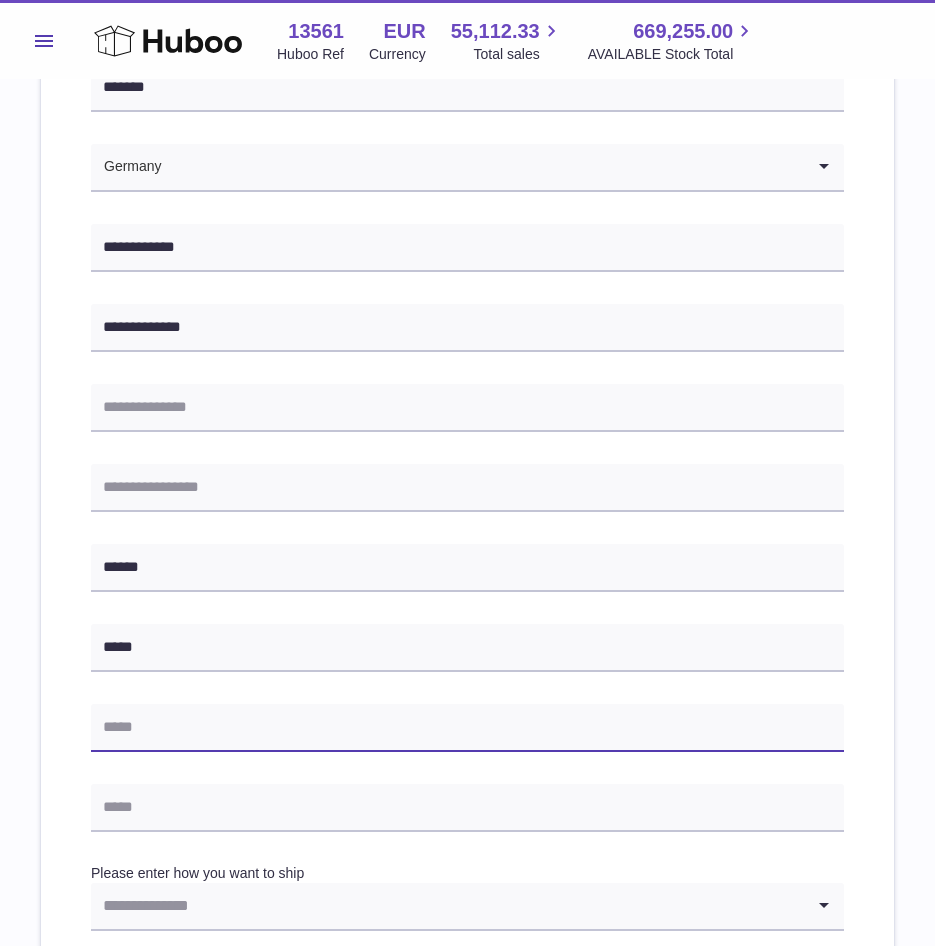 drag, startPoint x: 220, startPoint y: 723, endPoint x: 209, endPoint y: 716, distance: 13.038404 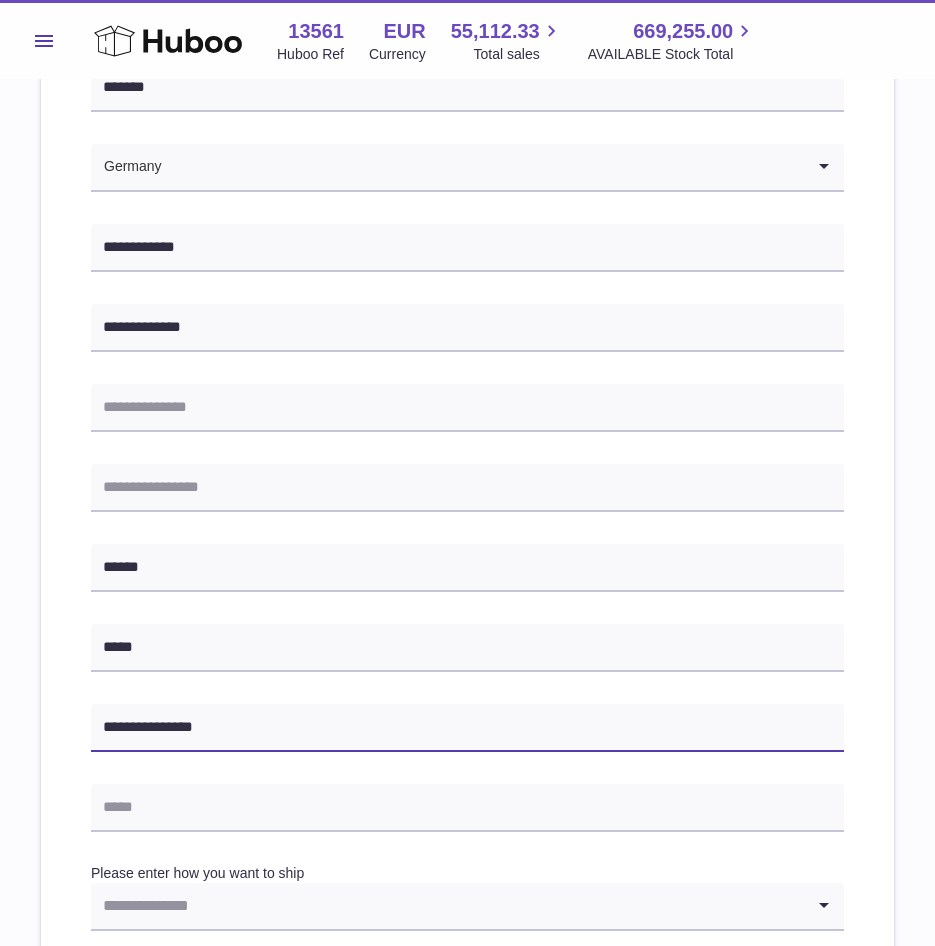 type on "**********" 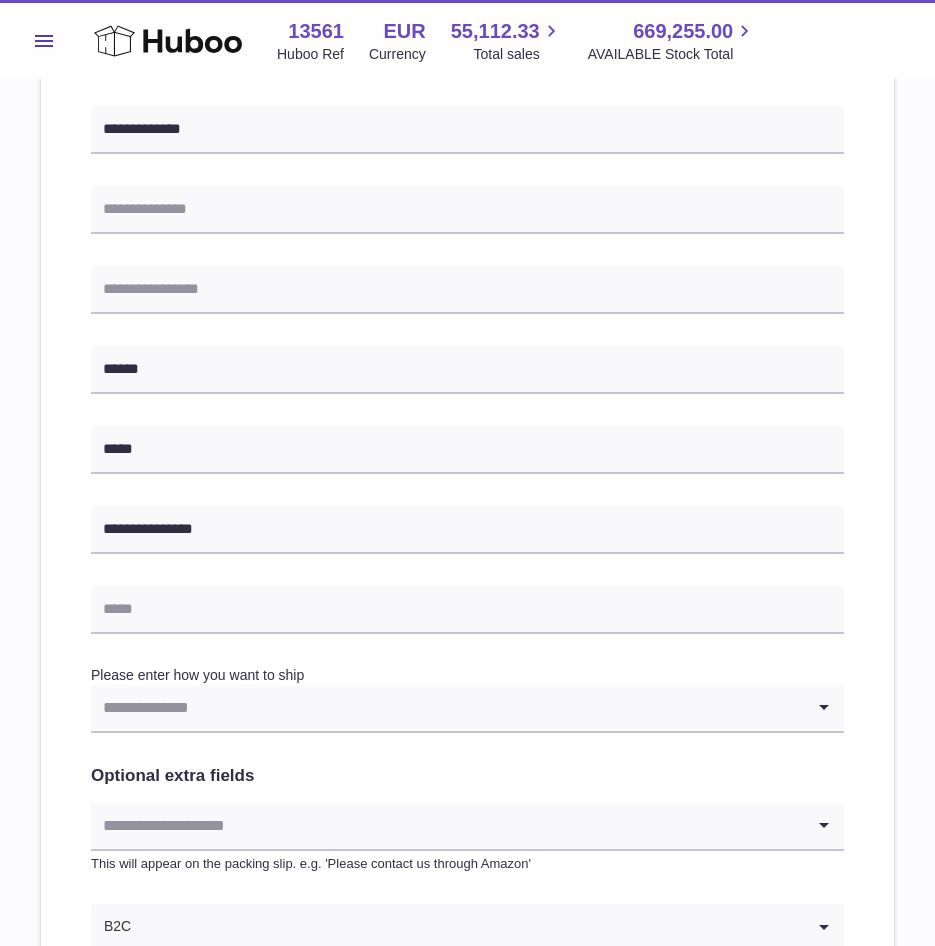 scroll, scrollTop: 500, scrollLeft: 0, axis: vertical 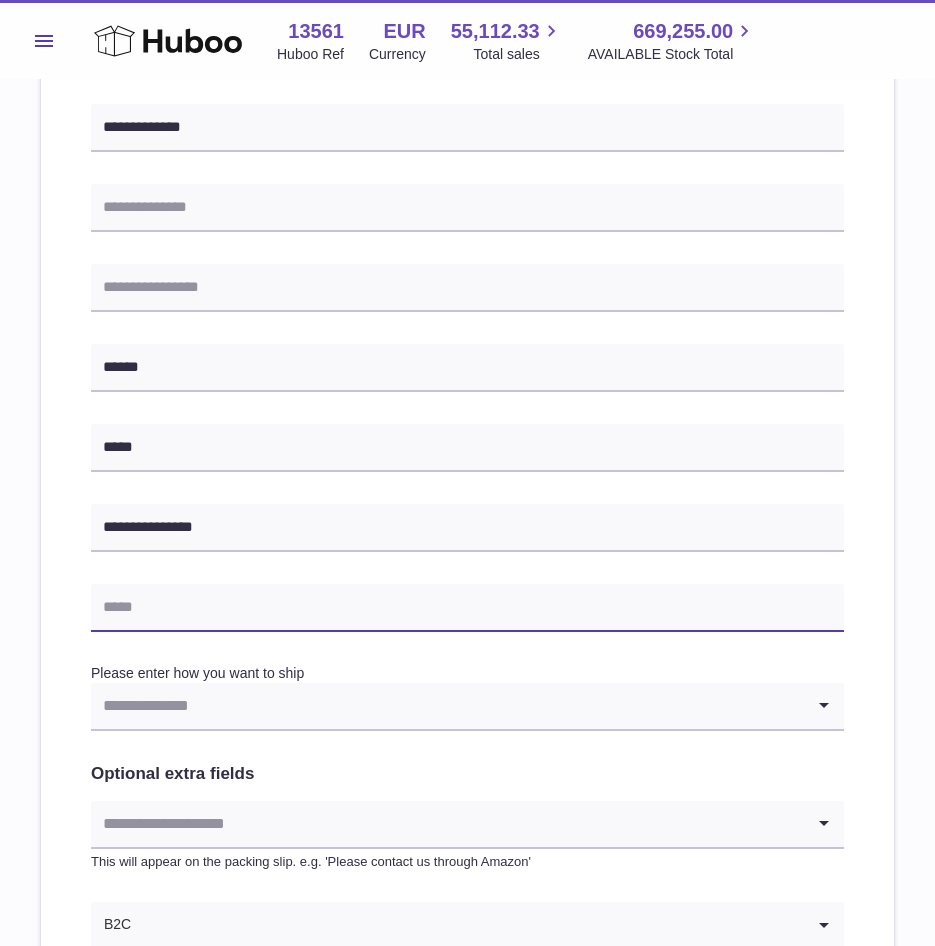 click at bounding box center (467, 608) 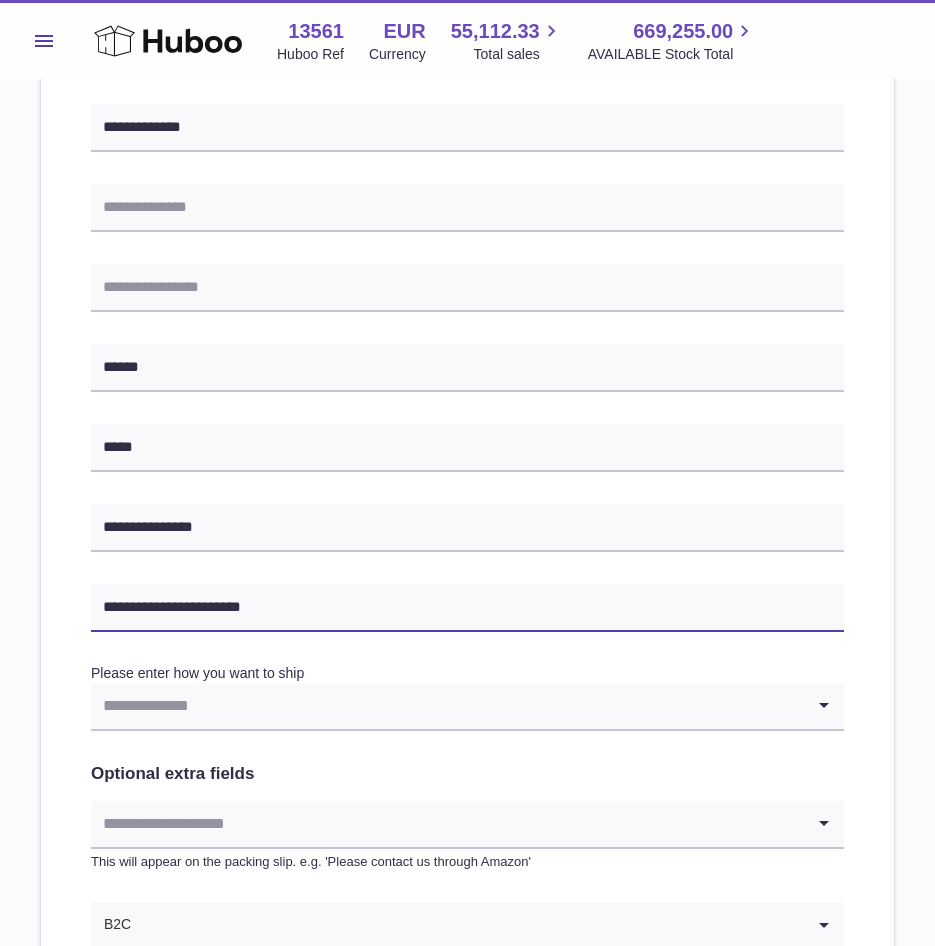 type on "**********" 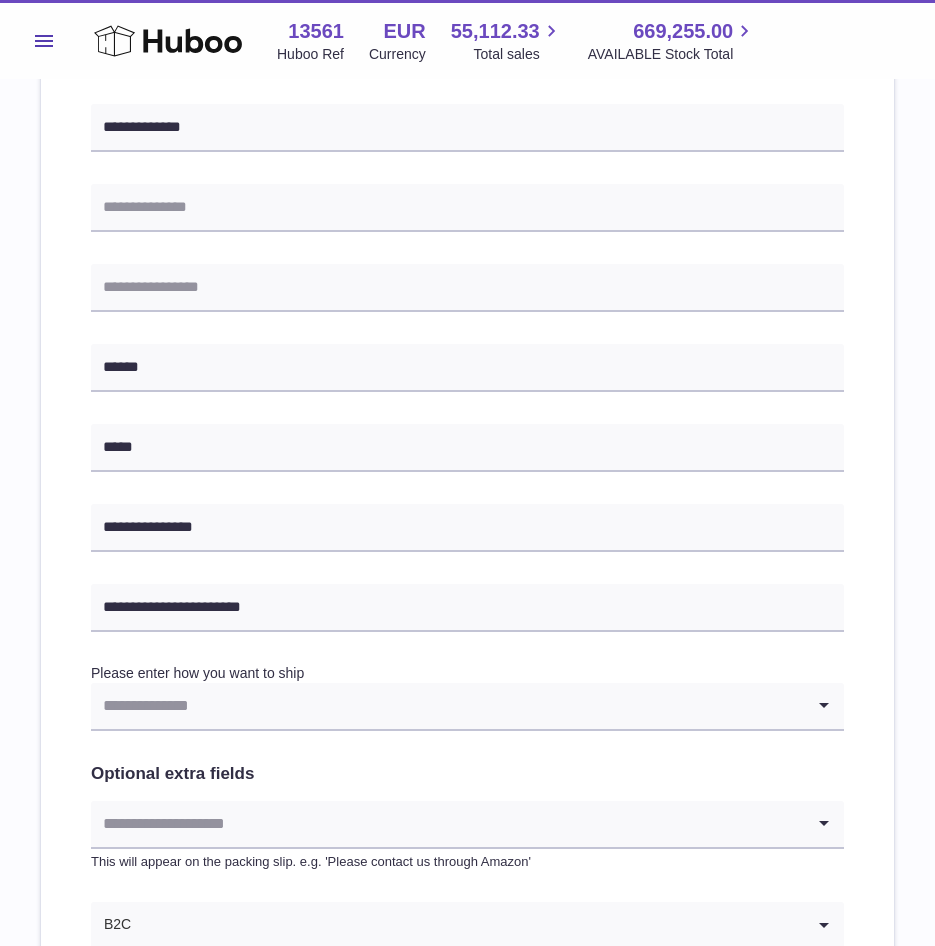 click at bounding box center (447, 706) 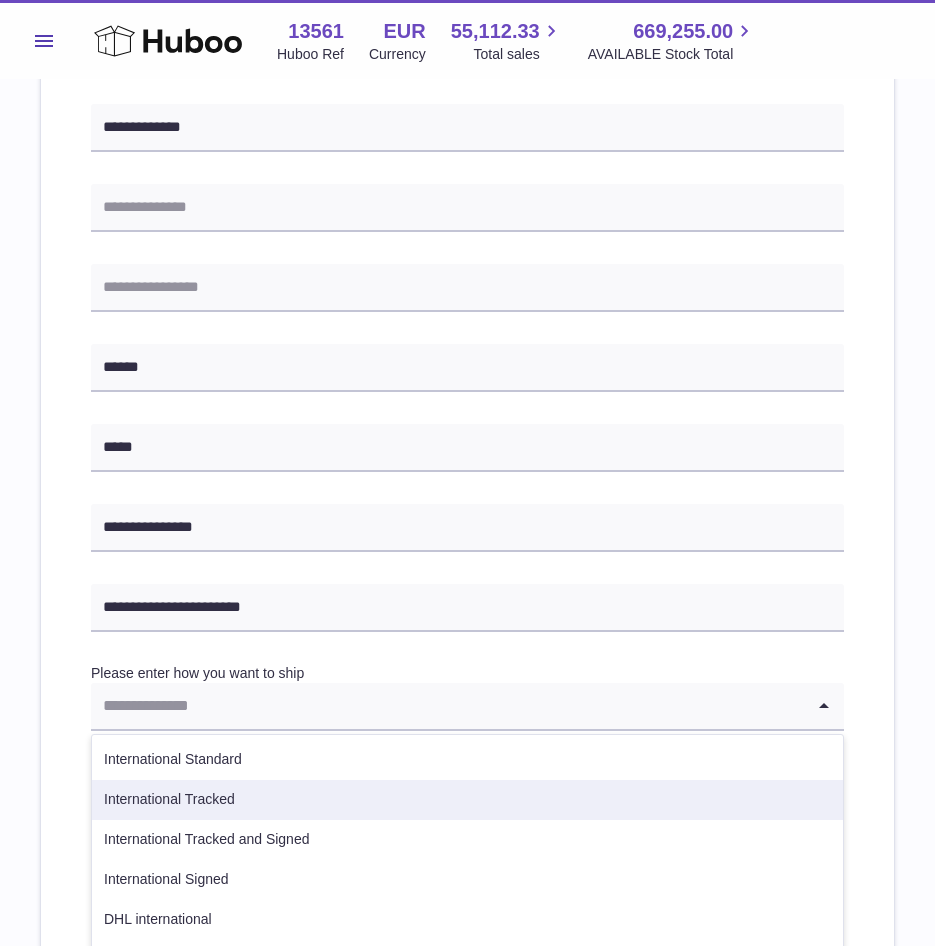 click on "International Tracked" at bounding box center [467, 800] 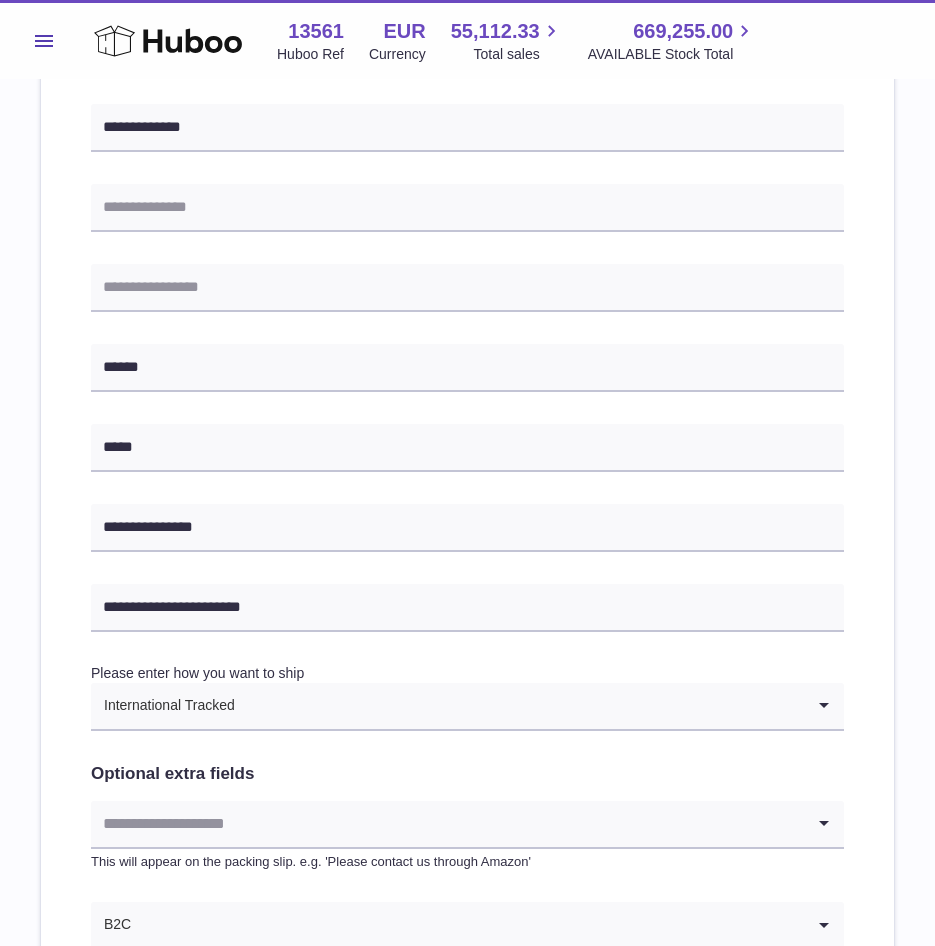 scroll, scrollTop: 700, scrollLeft: 0, axis: vertical 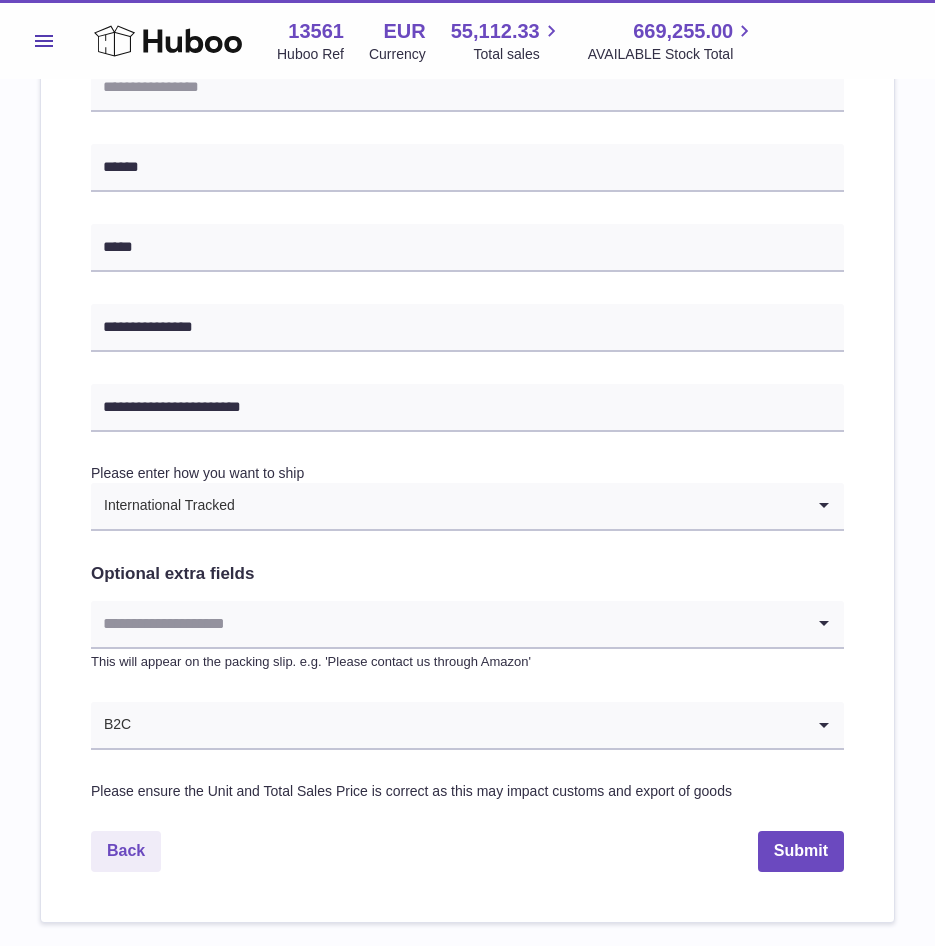 click on "**********" at bounding box center [467, 268] 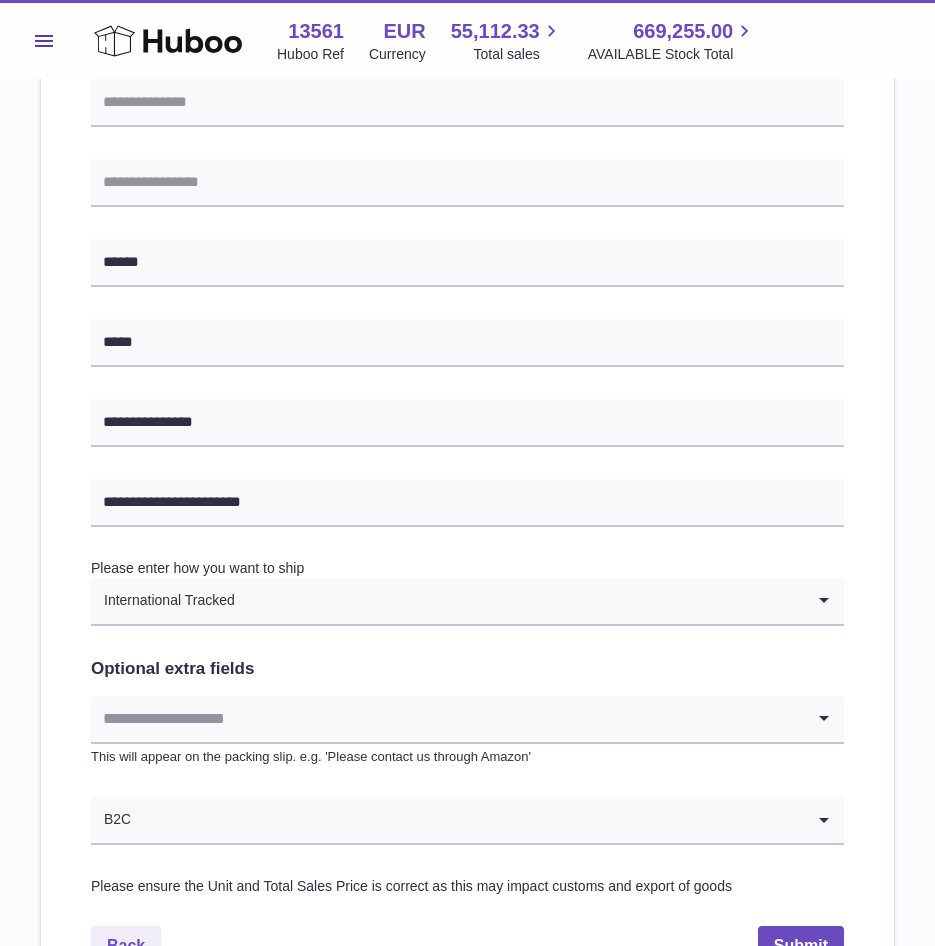scroll, scrollTop: 700, scrollLeft: 0, axis: vertical 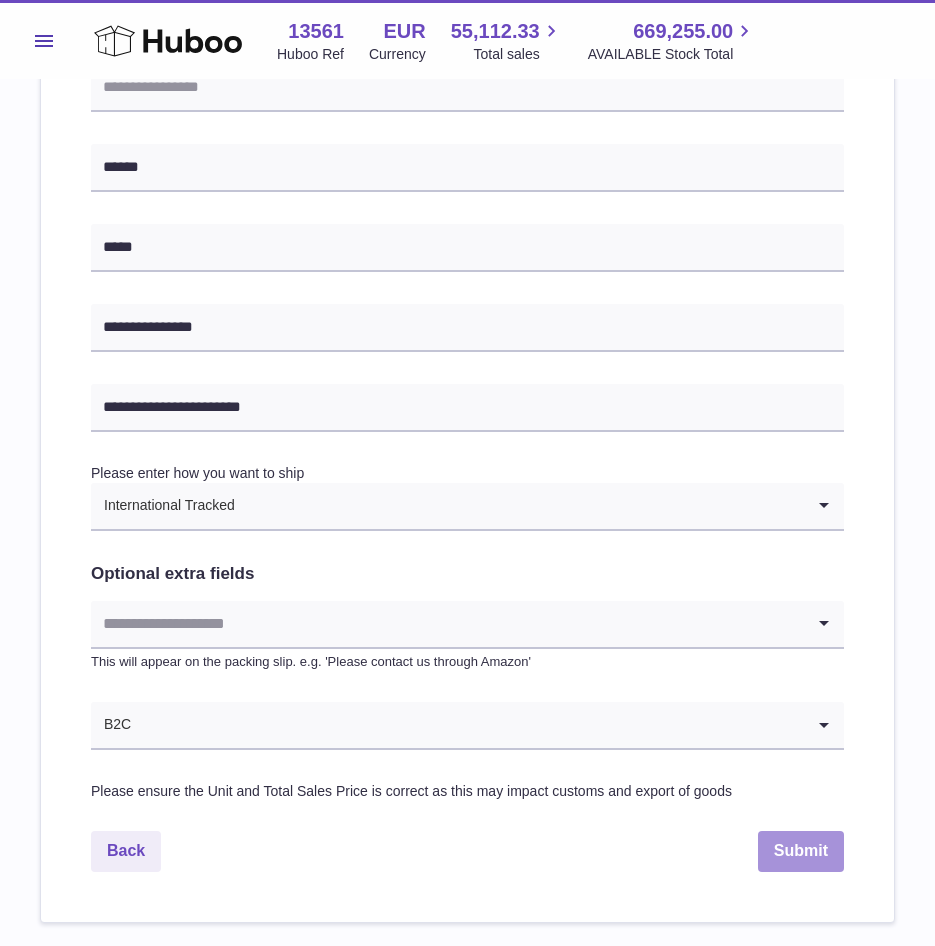 click on "Submit" at bounding box center (801, 851) 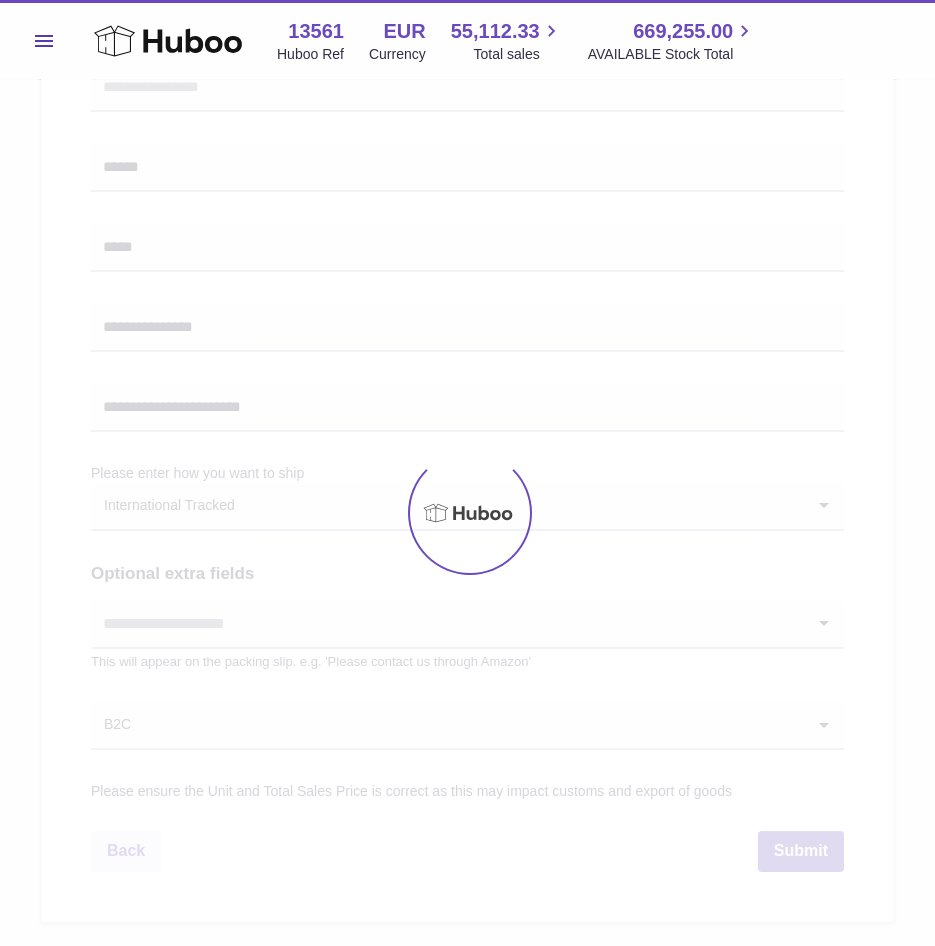 scroll, scrollTop: 0, scrollLeft: 0, axis: both 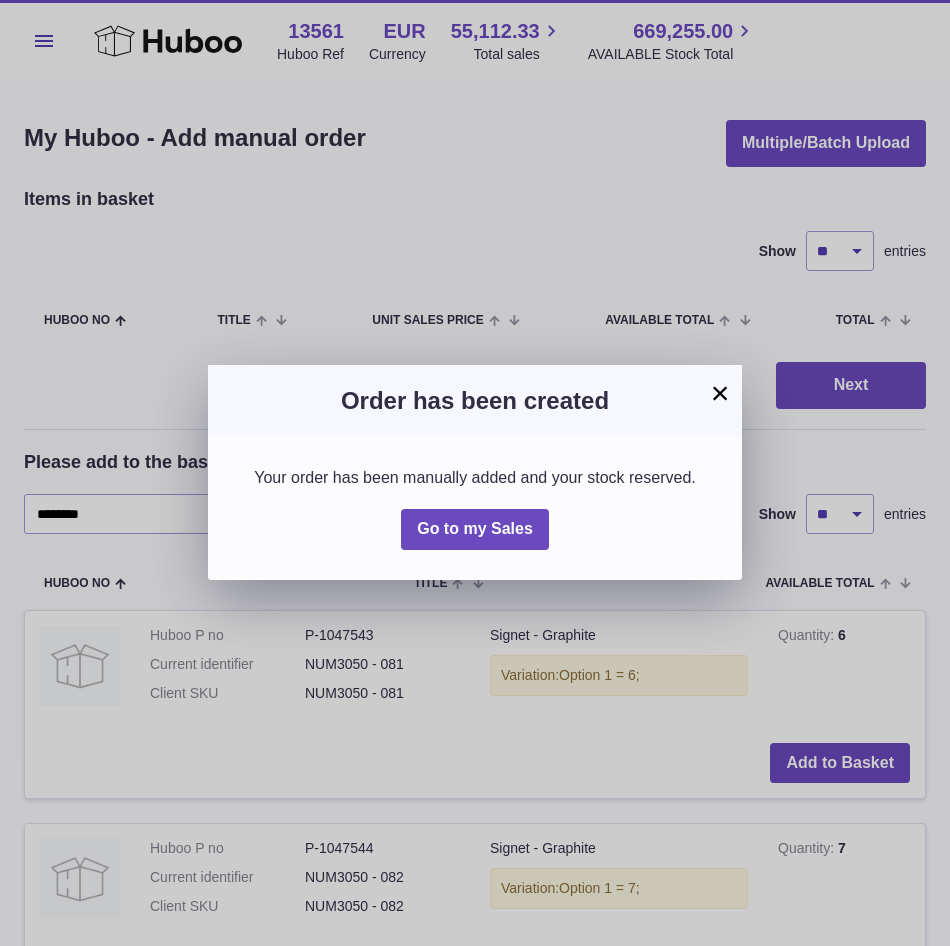 click on "×" at bounding box center (720, 393) 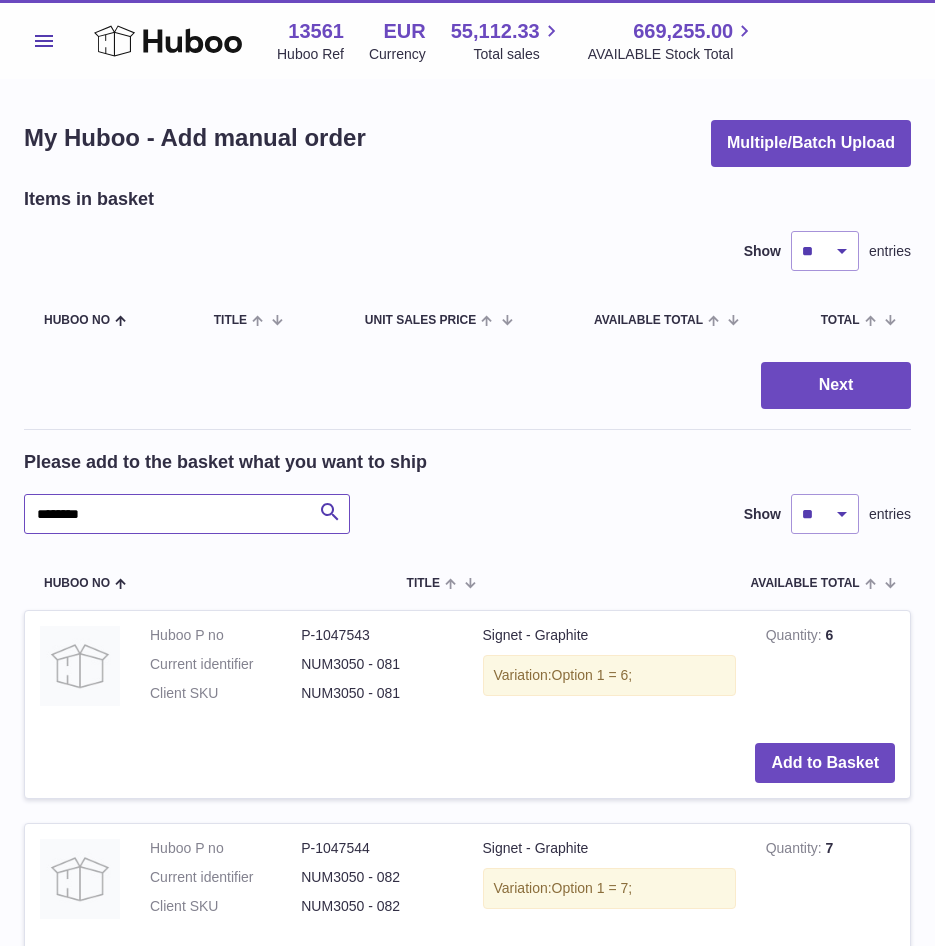 drag, startPoint x: 140, startPoint y: 518, endPoint x: -251, endPoint y: 526, distance: 391.08182 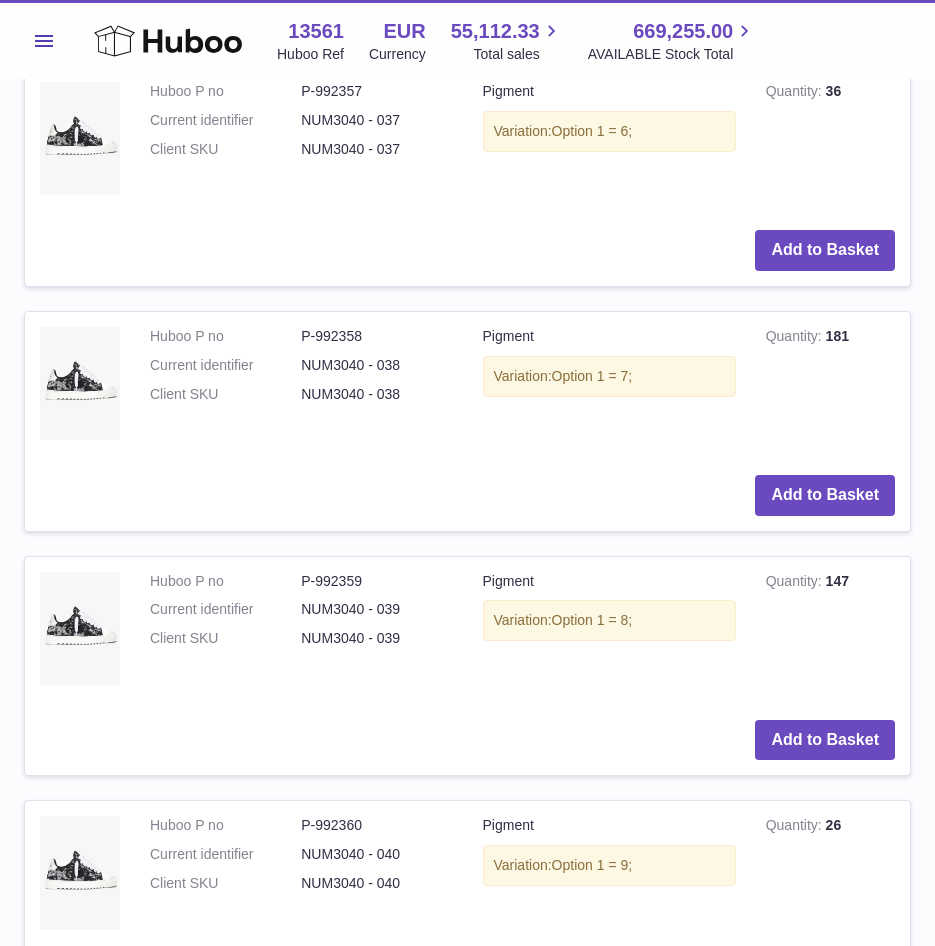 scroll, scrollTop: 600, scrollLeft: 0, axis: vertical 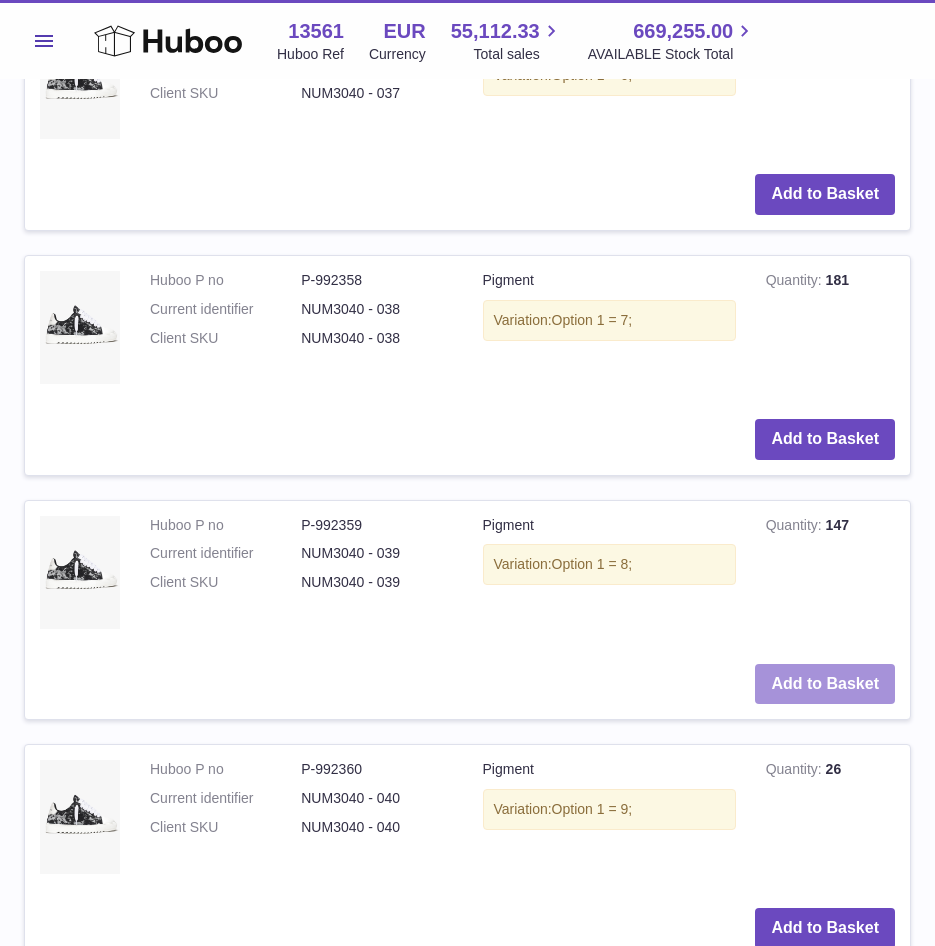 type on "******" 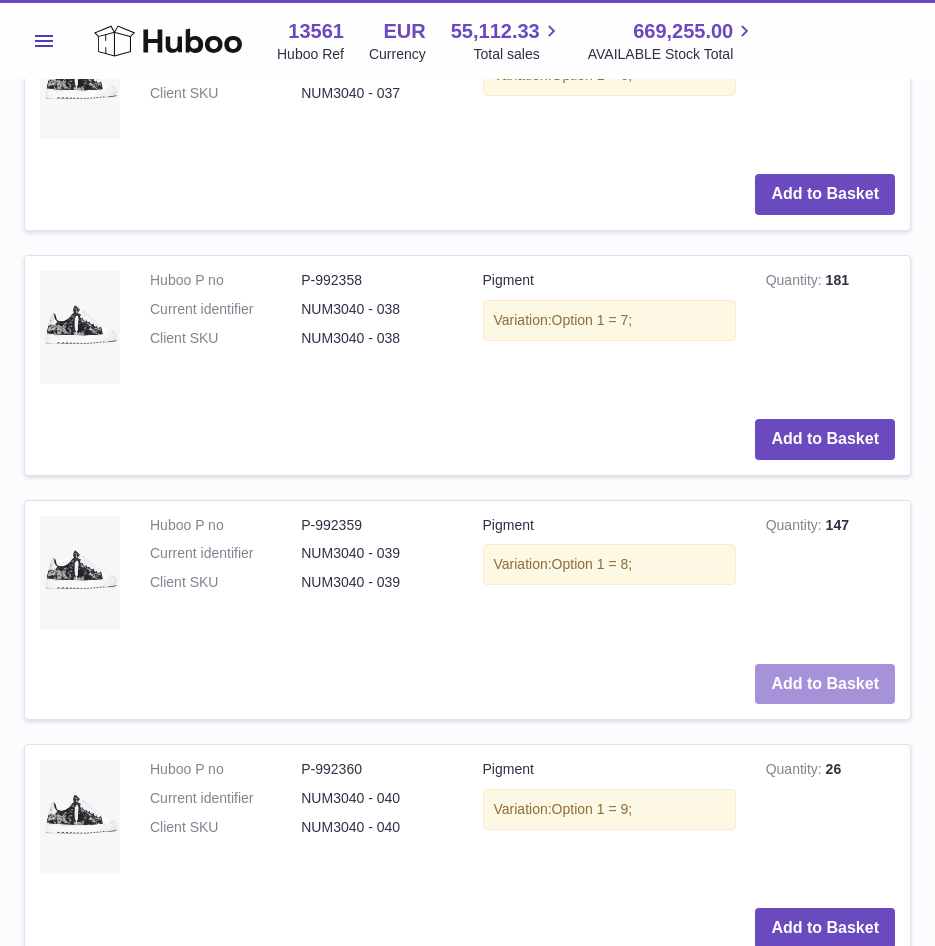 click on "Add to Basket" at bounding box center (825, 684) 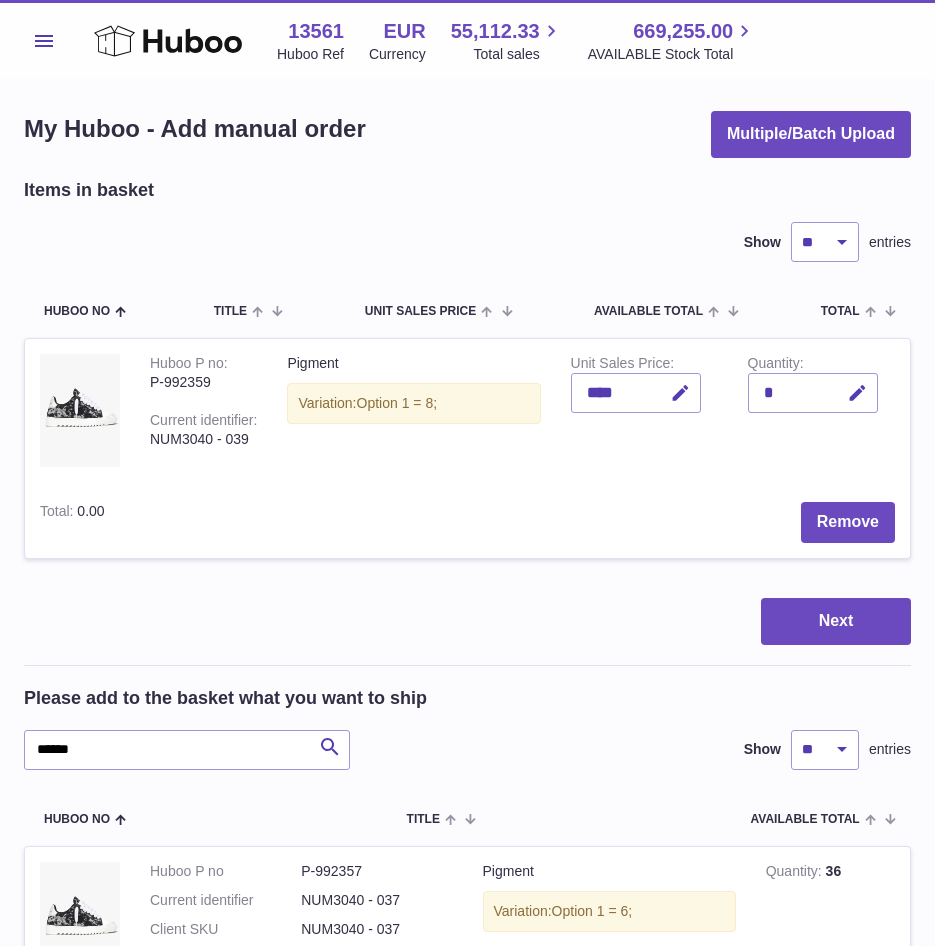 scroll, scrollTop: 0, scrollLeft: 0, axis: both 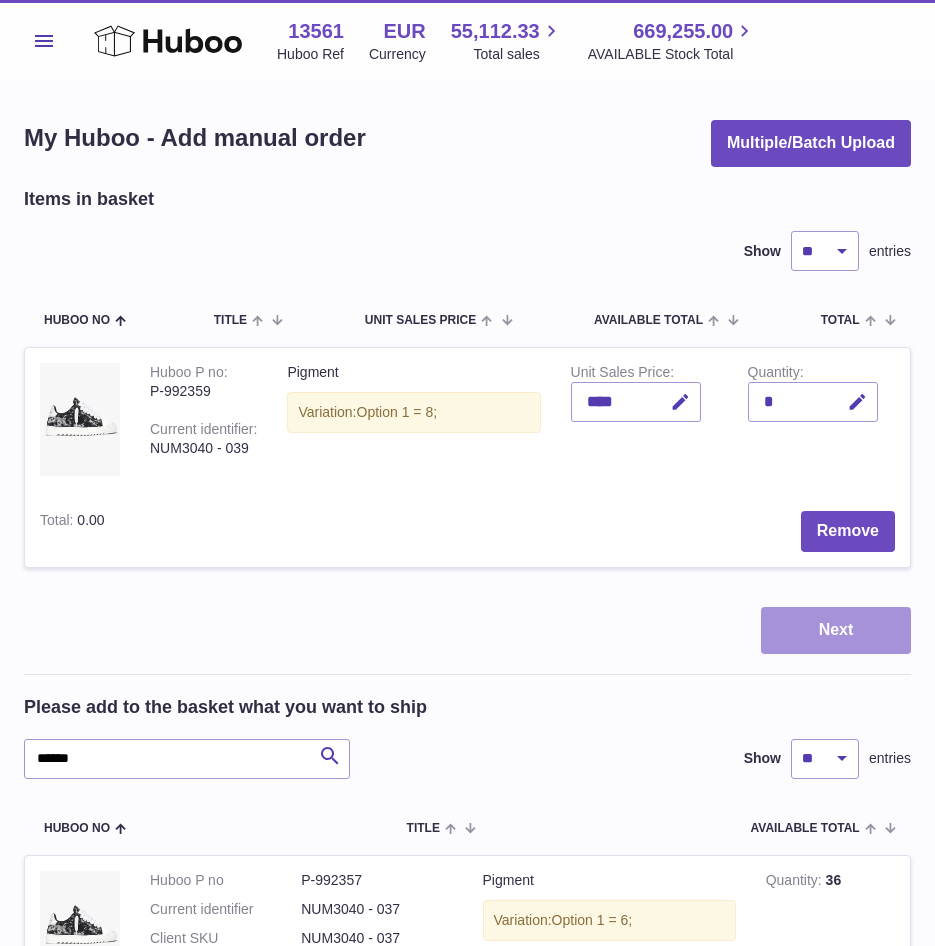 click on "Next" at bounding box center [836, 630] 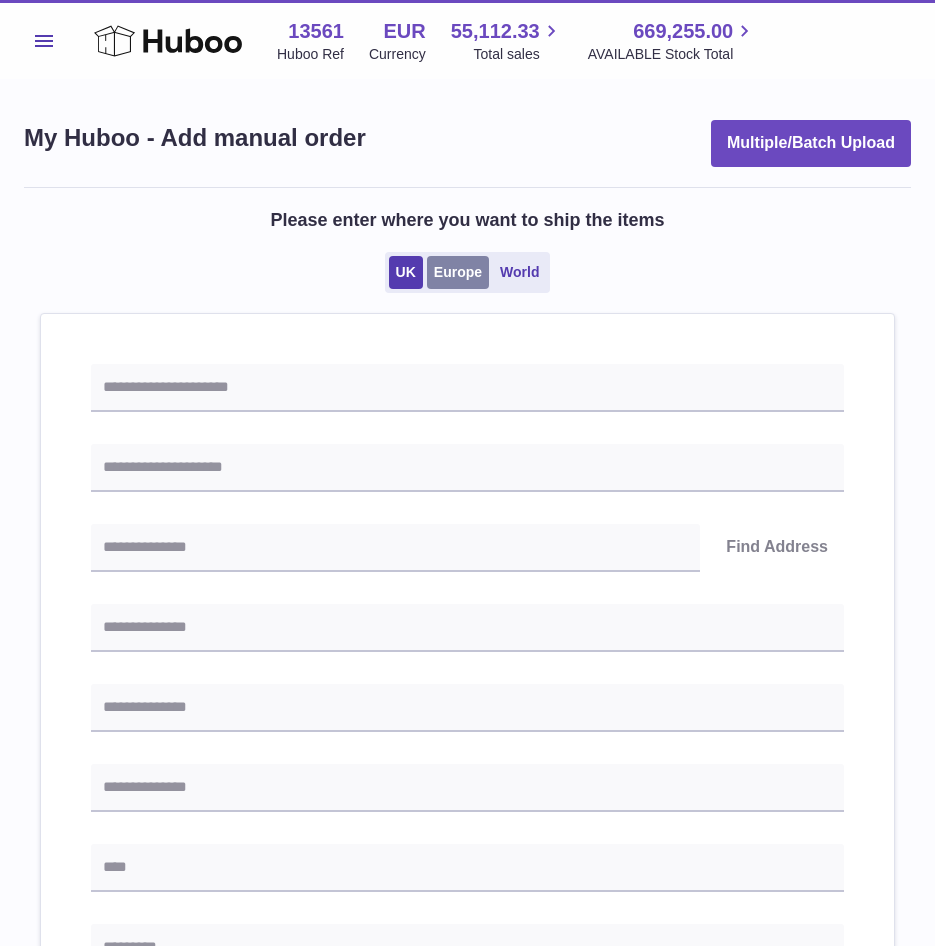 drag, startPoint x: 447, startPoint y: 266, endPoint x: 428, endPoint y: 318, distance: 55.362442 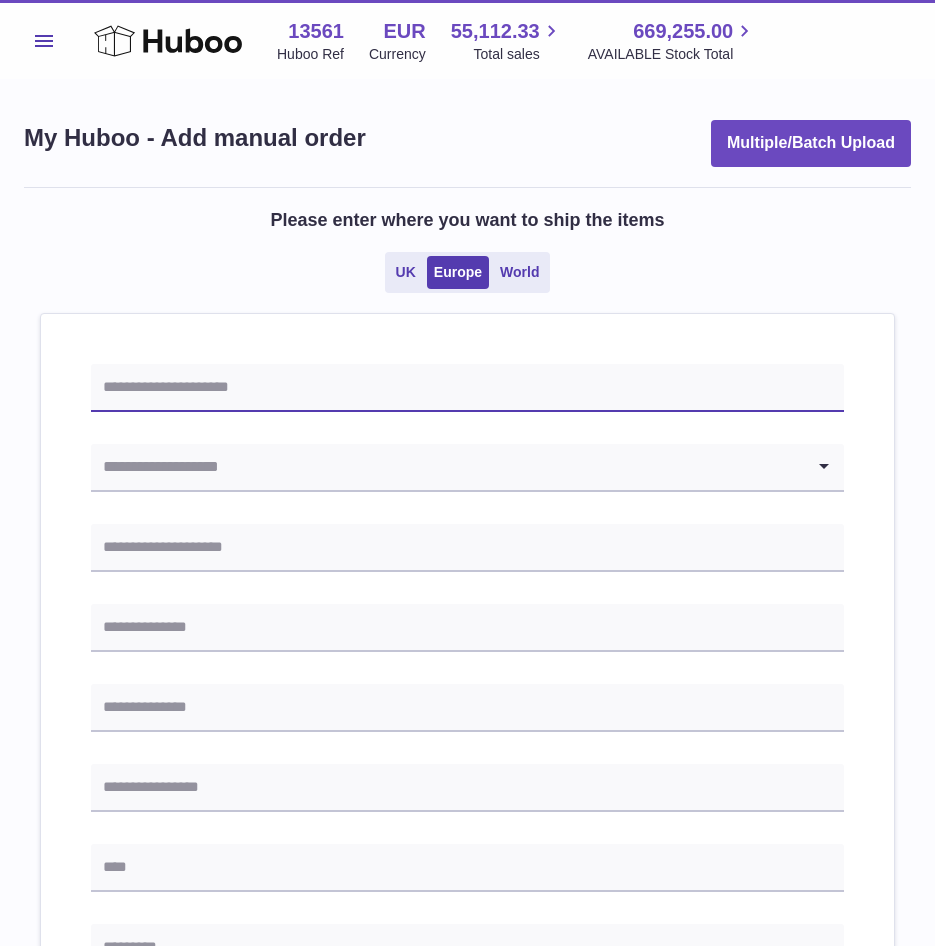 click at bounding box center [467, 388] 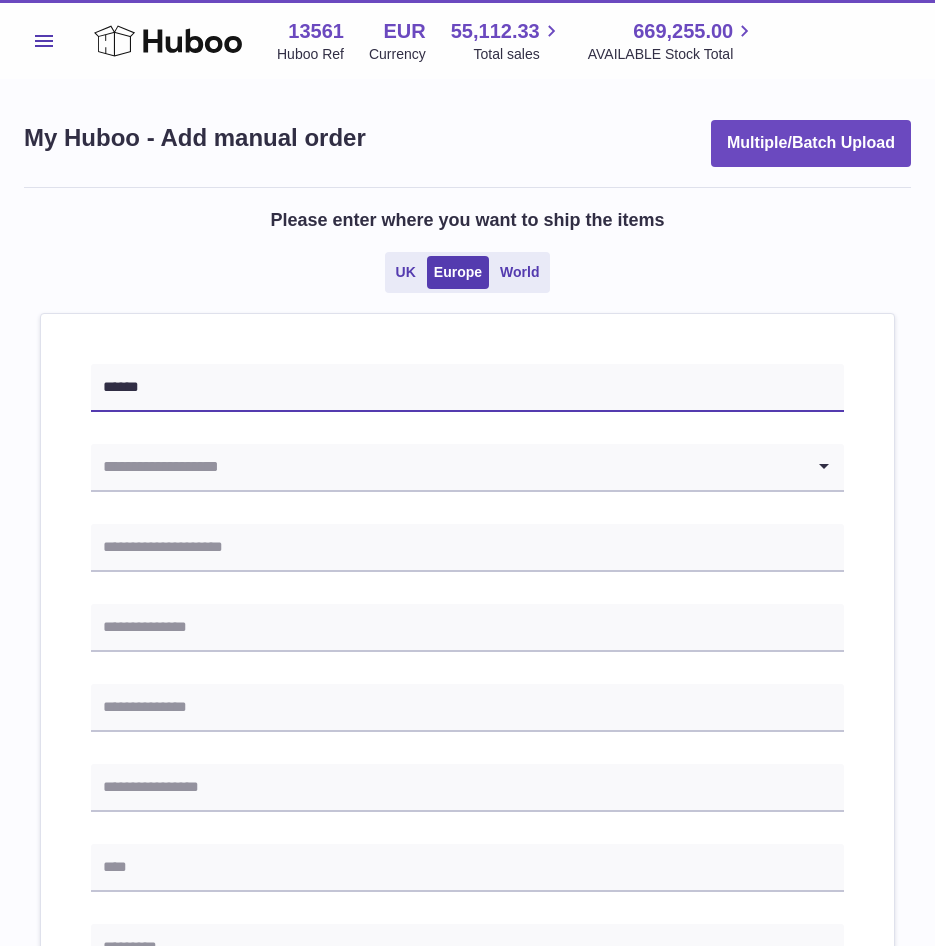 type on "******" 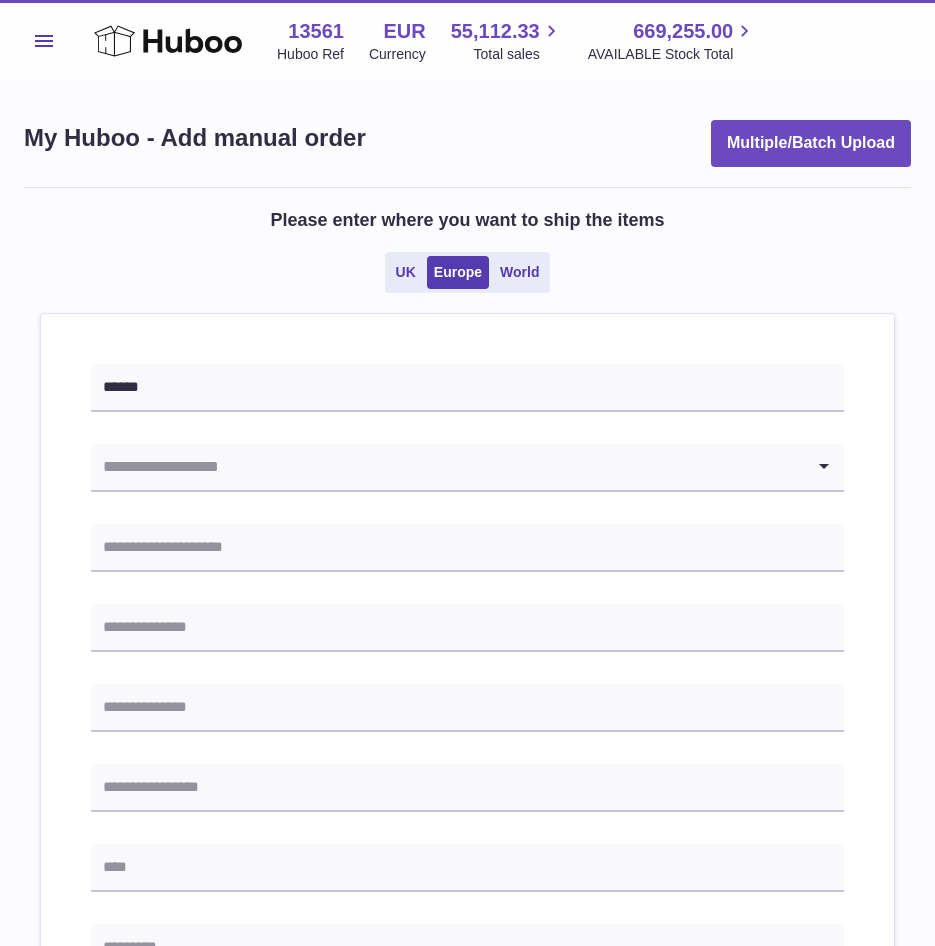 click at bounding box center (447, 467) 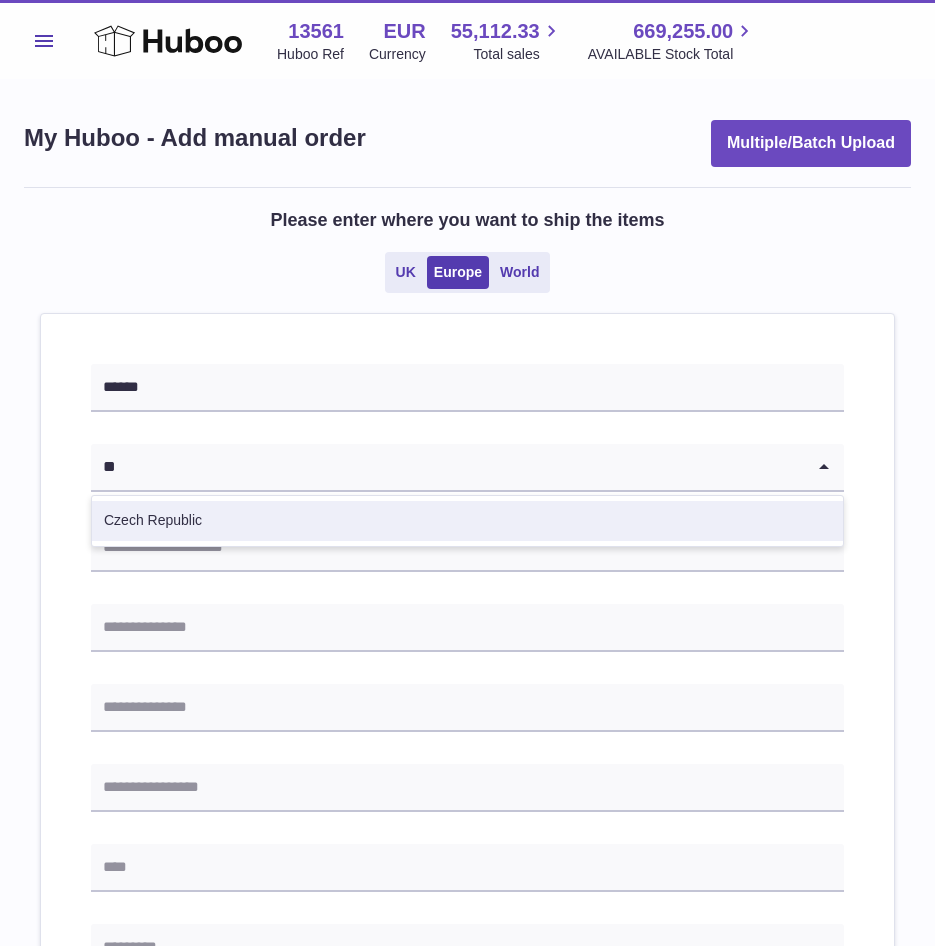 click on "Czech Republic" at bounding box center [467, 521] 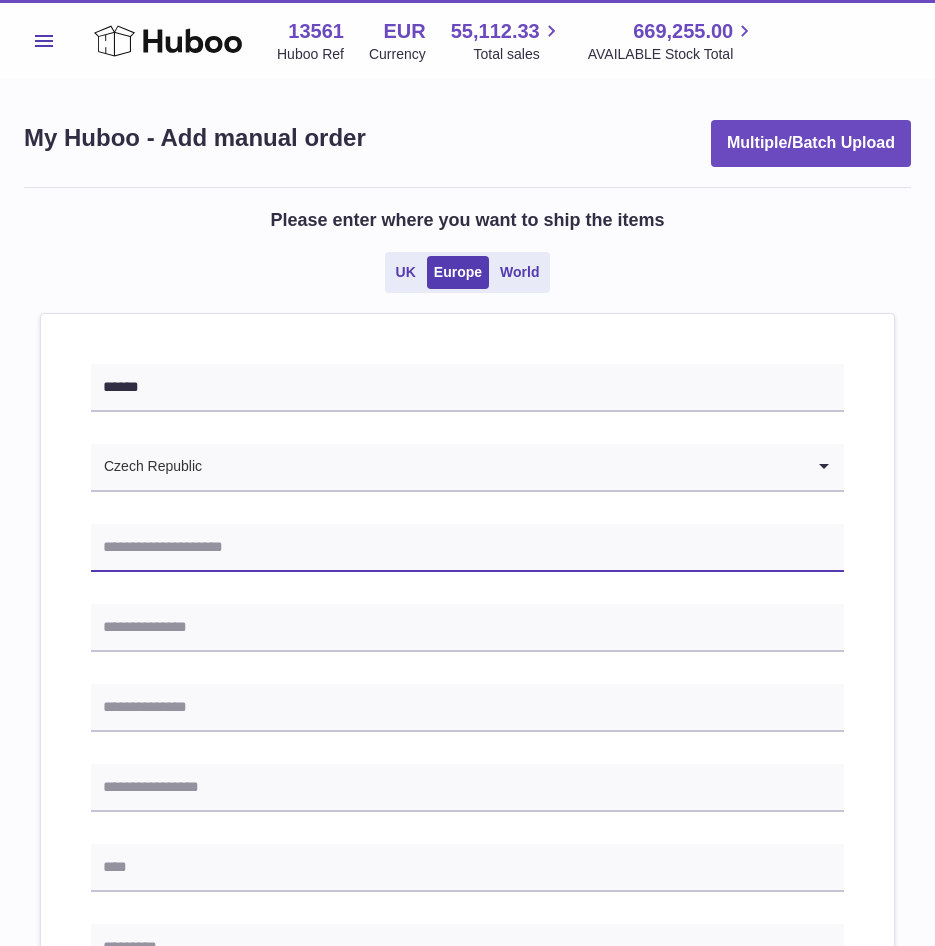 click at bounding box center [467, 548] 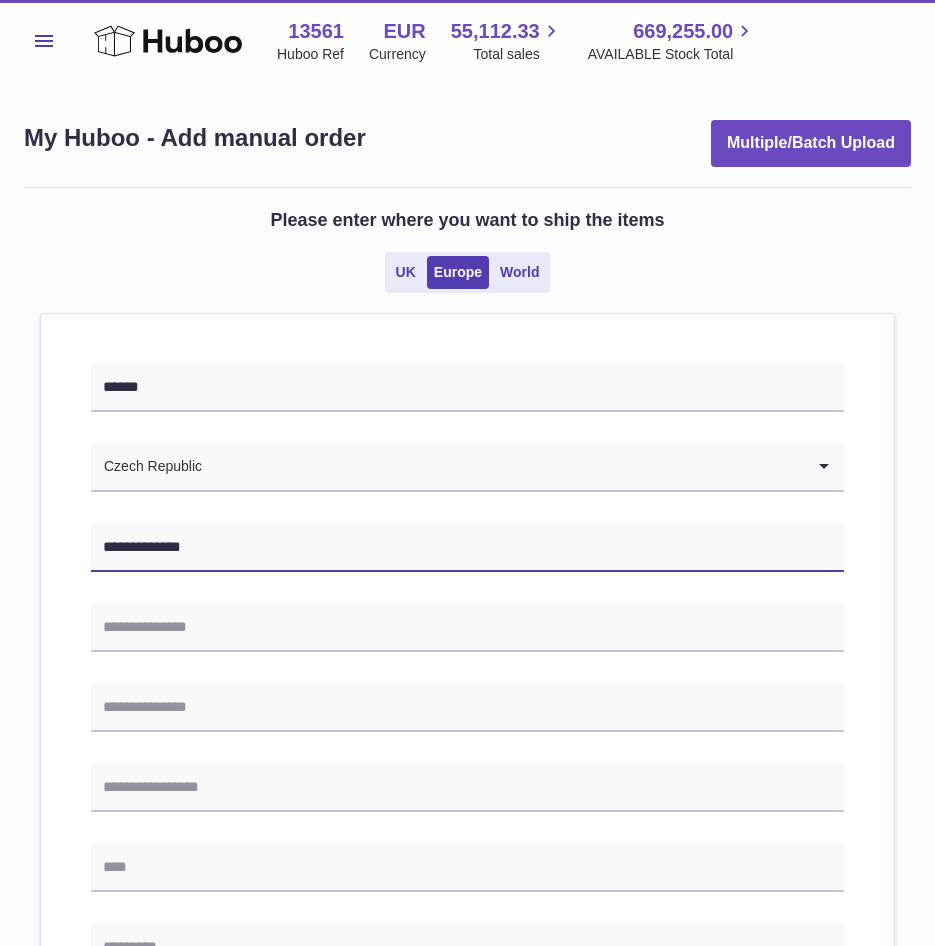 type on "**********" 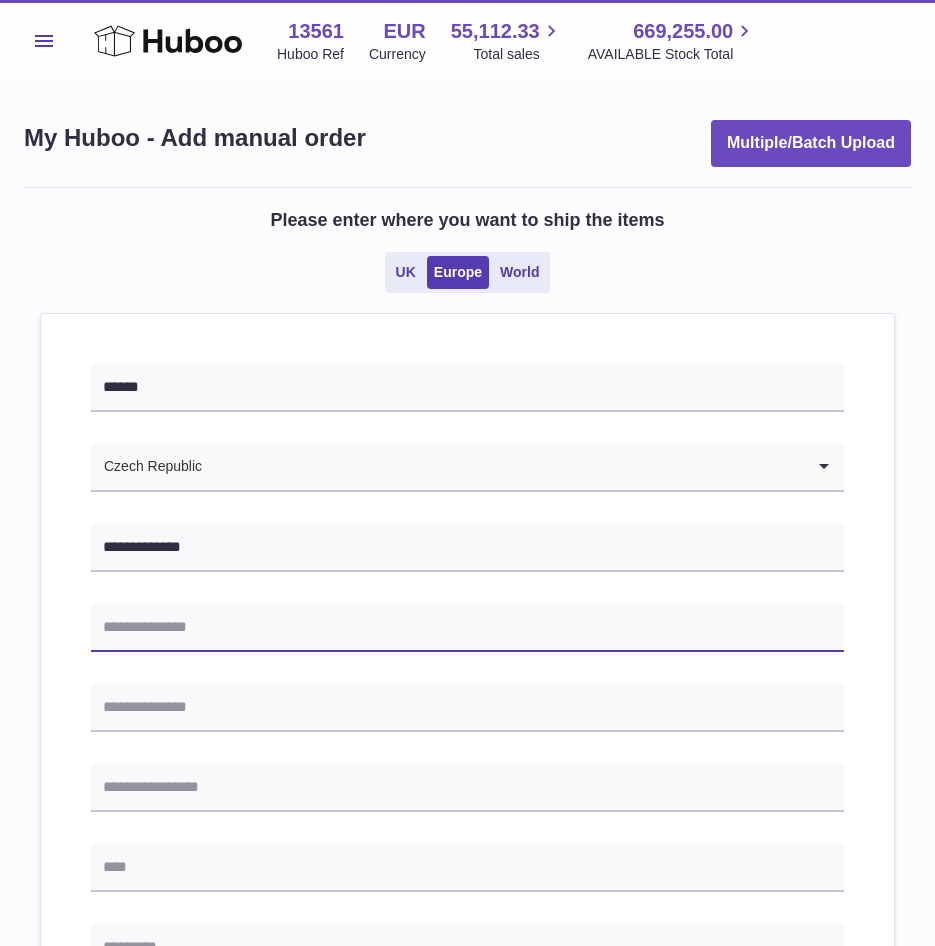 drag, startPoint x: 247, startPoint y: 619, endPoint x: 166, endPoint y: 644, distance: 84.77028 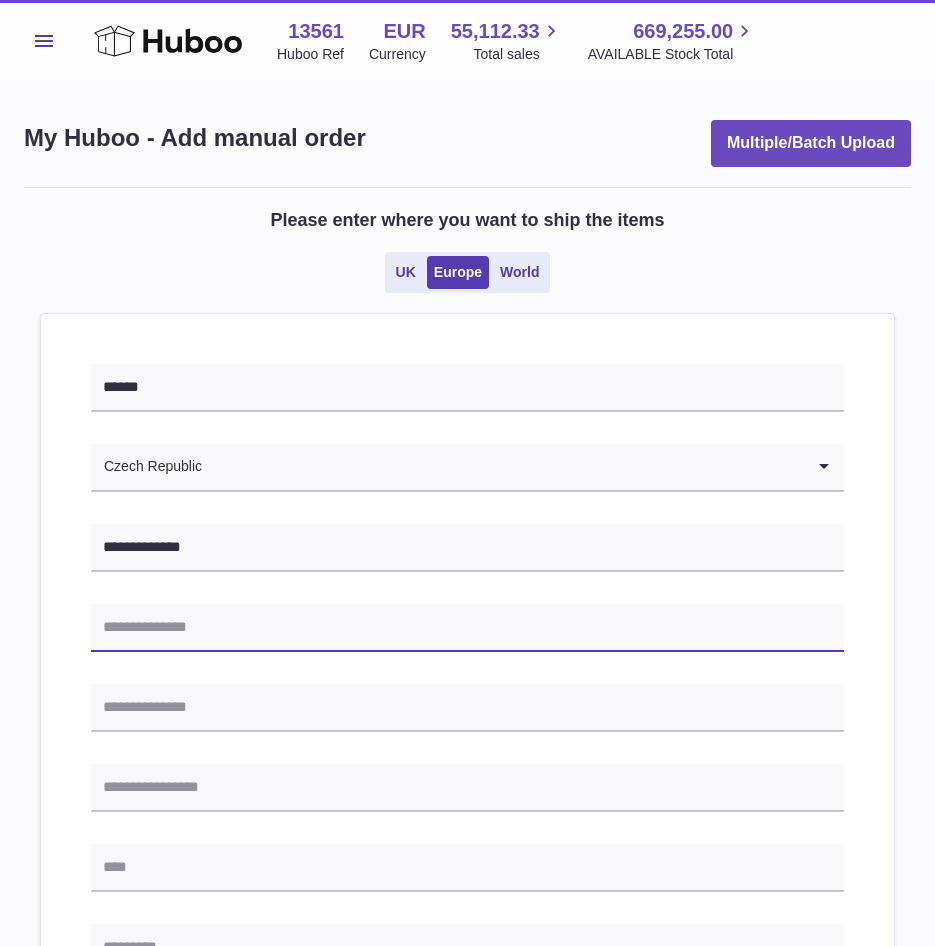 paste on "**********" 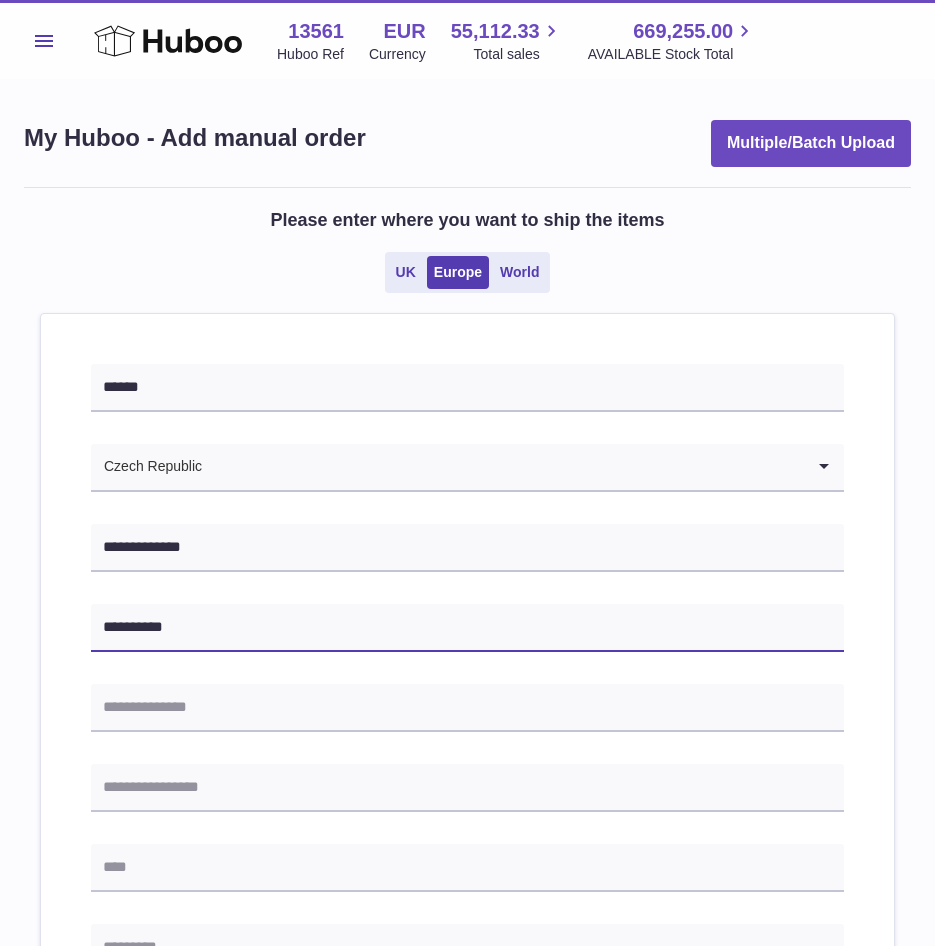 type on "**********" 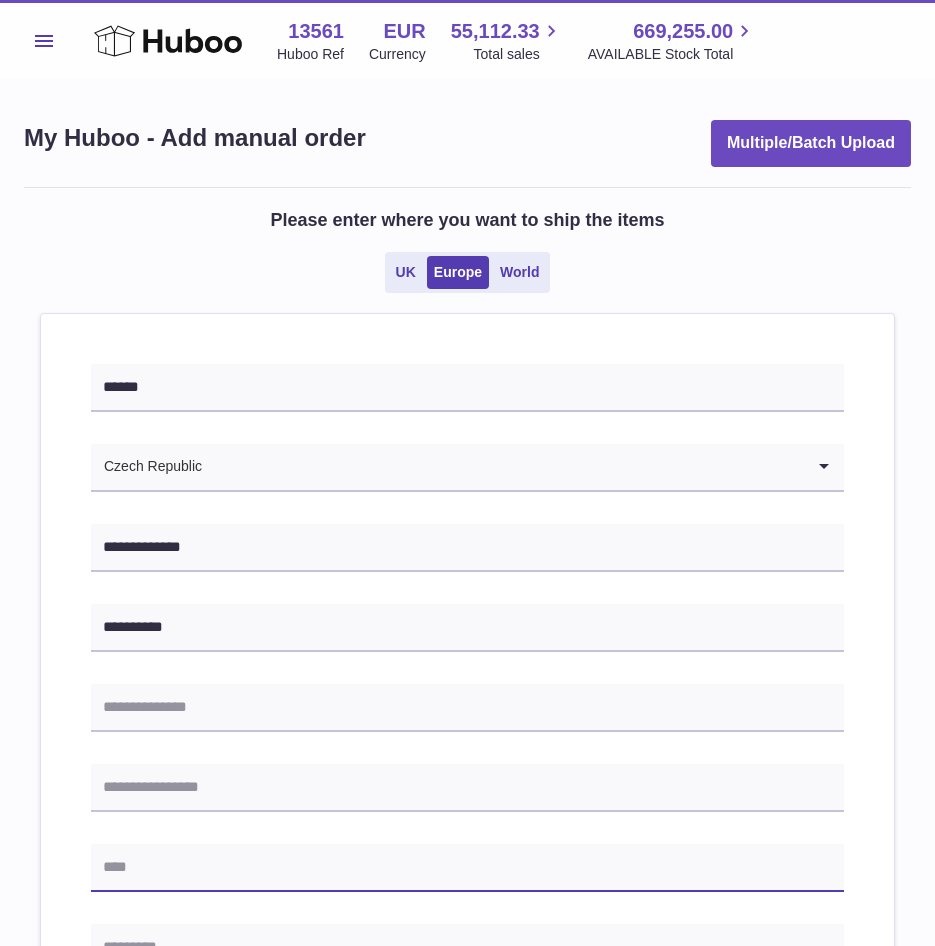 click at bounding box center [467, 868] 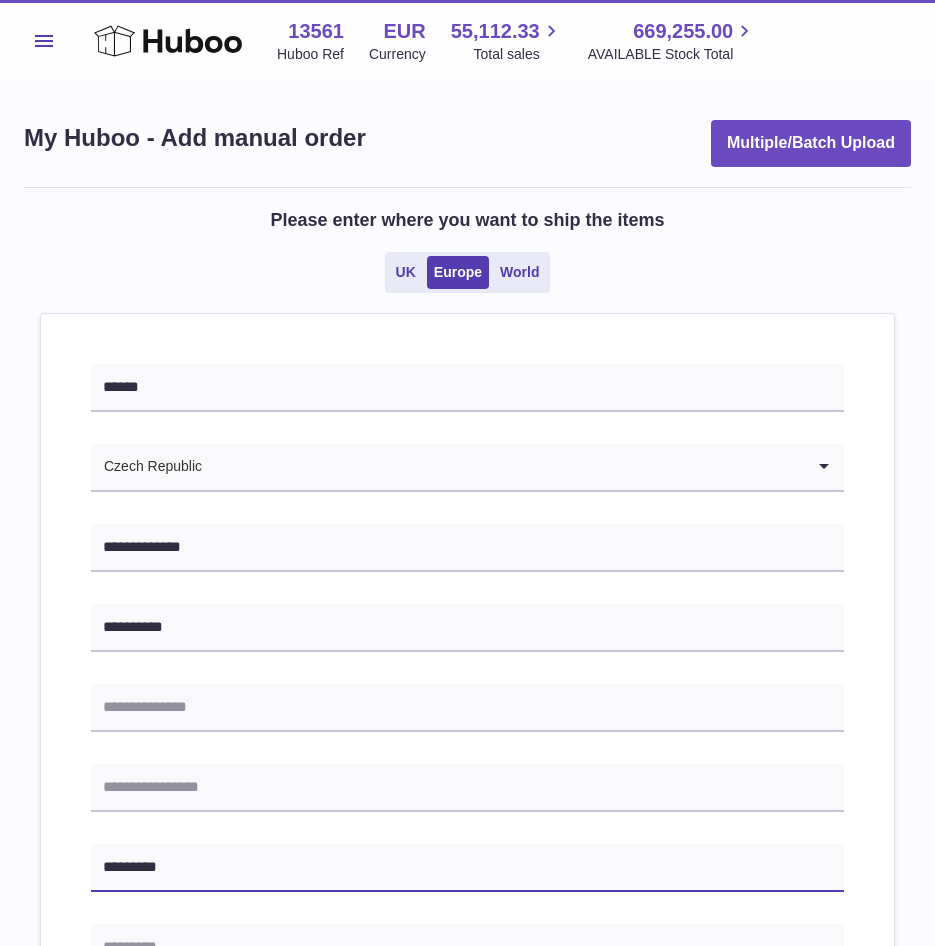 type on "*********" 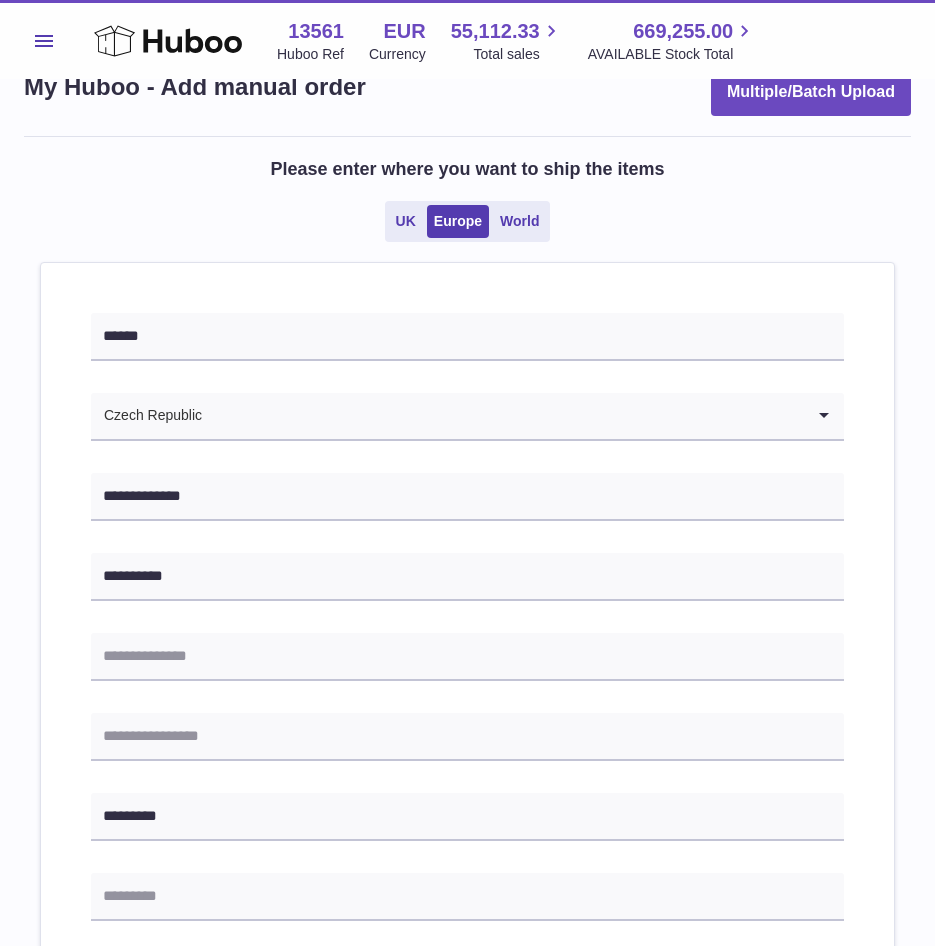 scroll, scrollTop: 100, scrollLeft: 0, axis: vertical 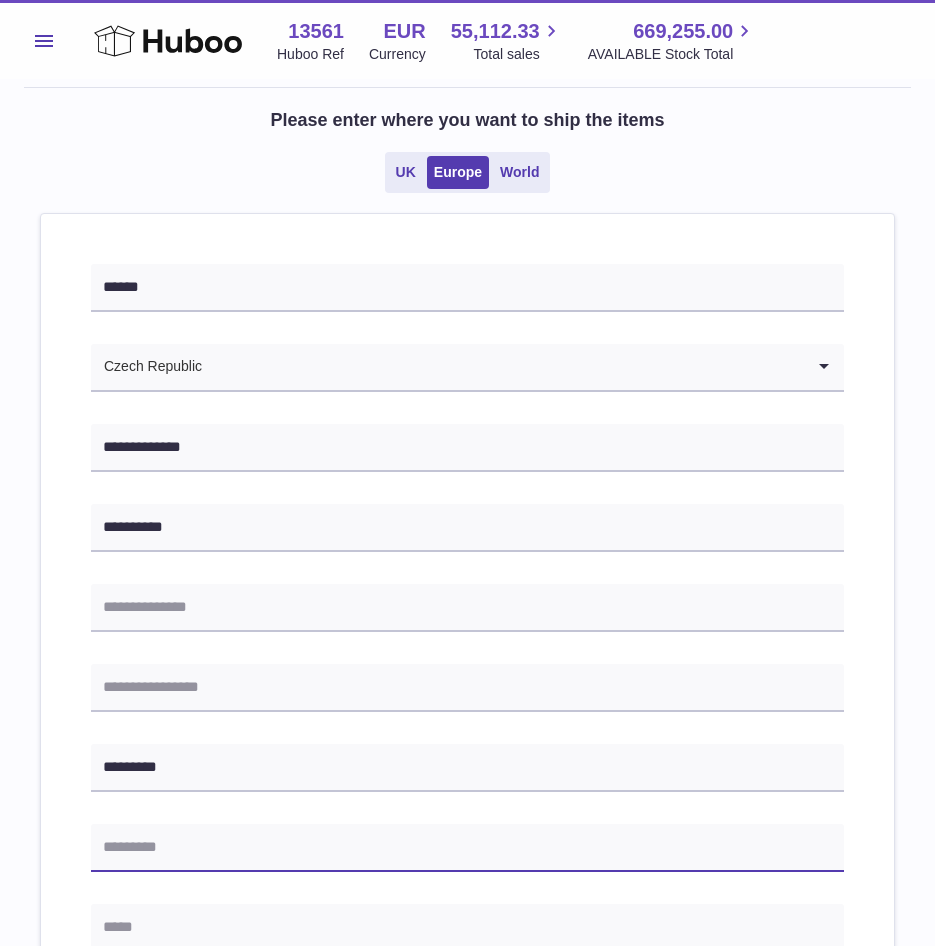 click at bounding box center (467, 848) 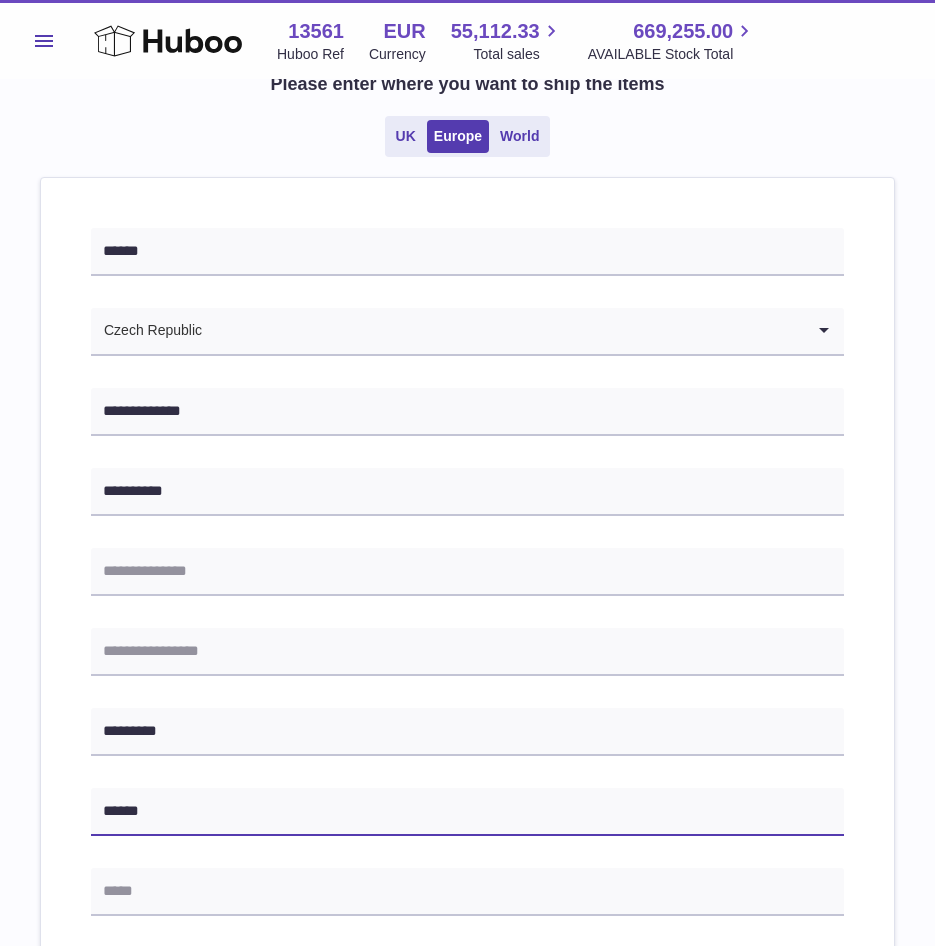 scroll, scrollTop: 200, scrollLeft: 0, axis: vertical 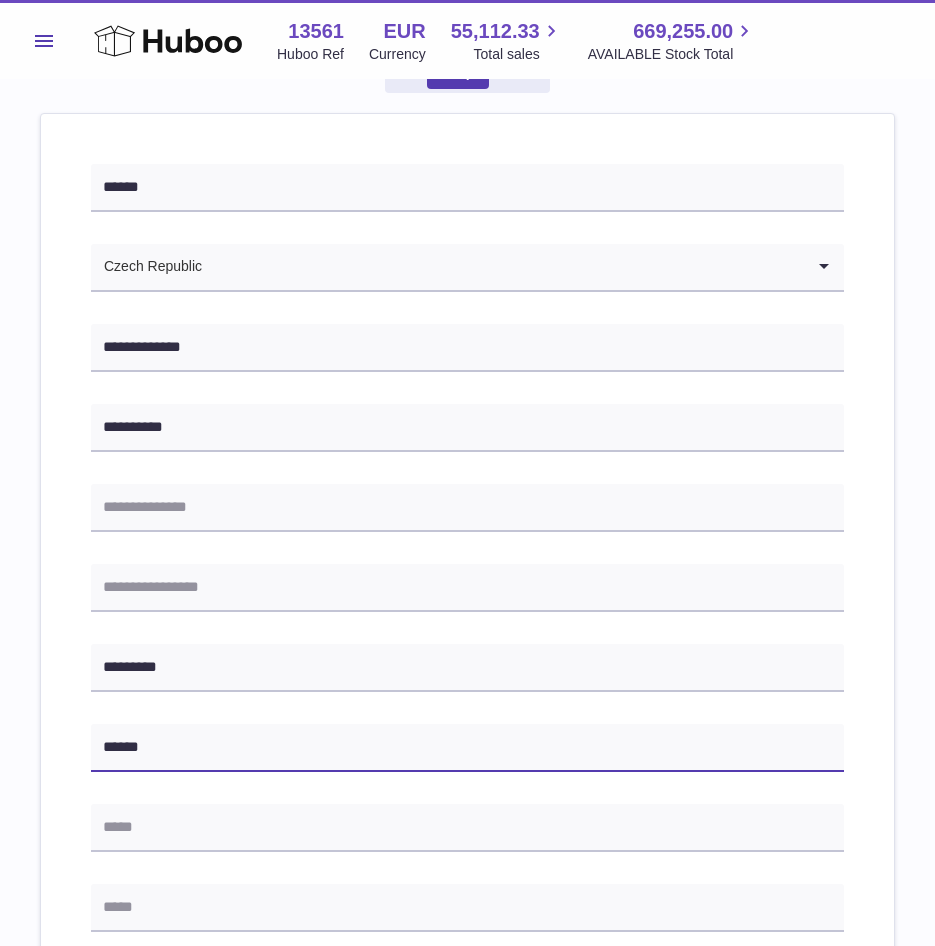 type on "******" 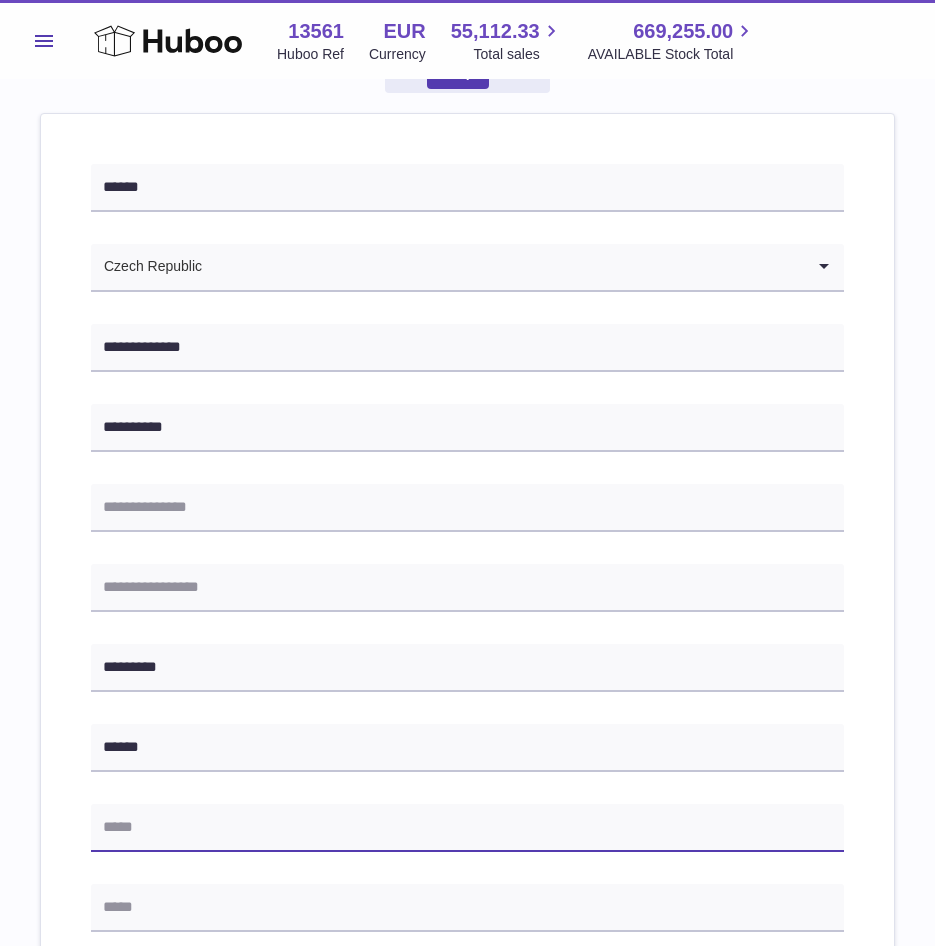 click at bounding box center (467, 828) 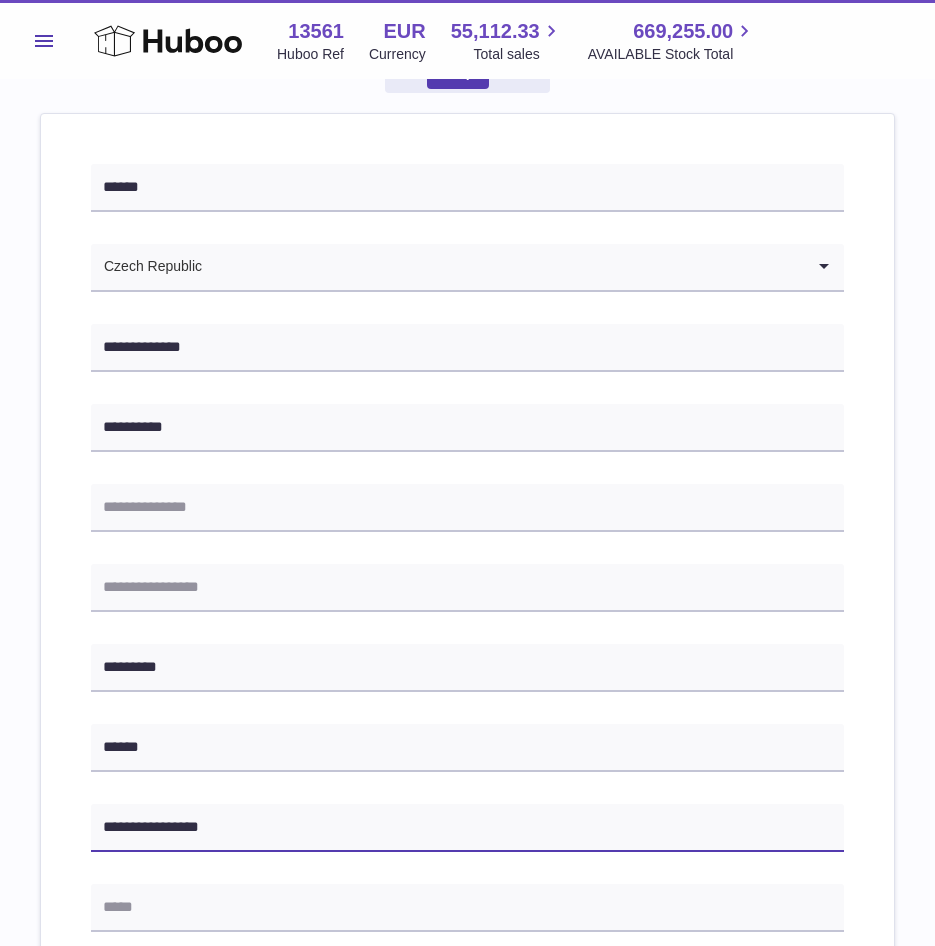 type on "**********" 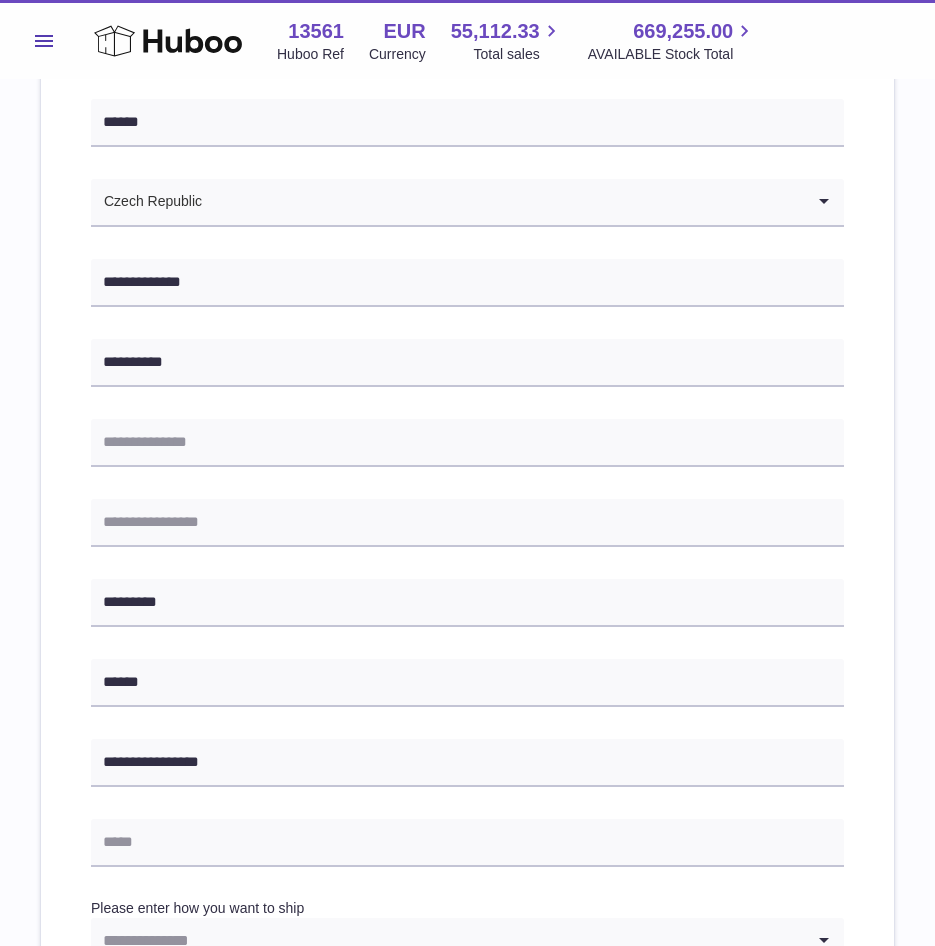 scroll, scrollTop: 300, scrollLeft: 0, axis: vertical 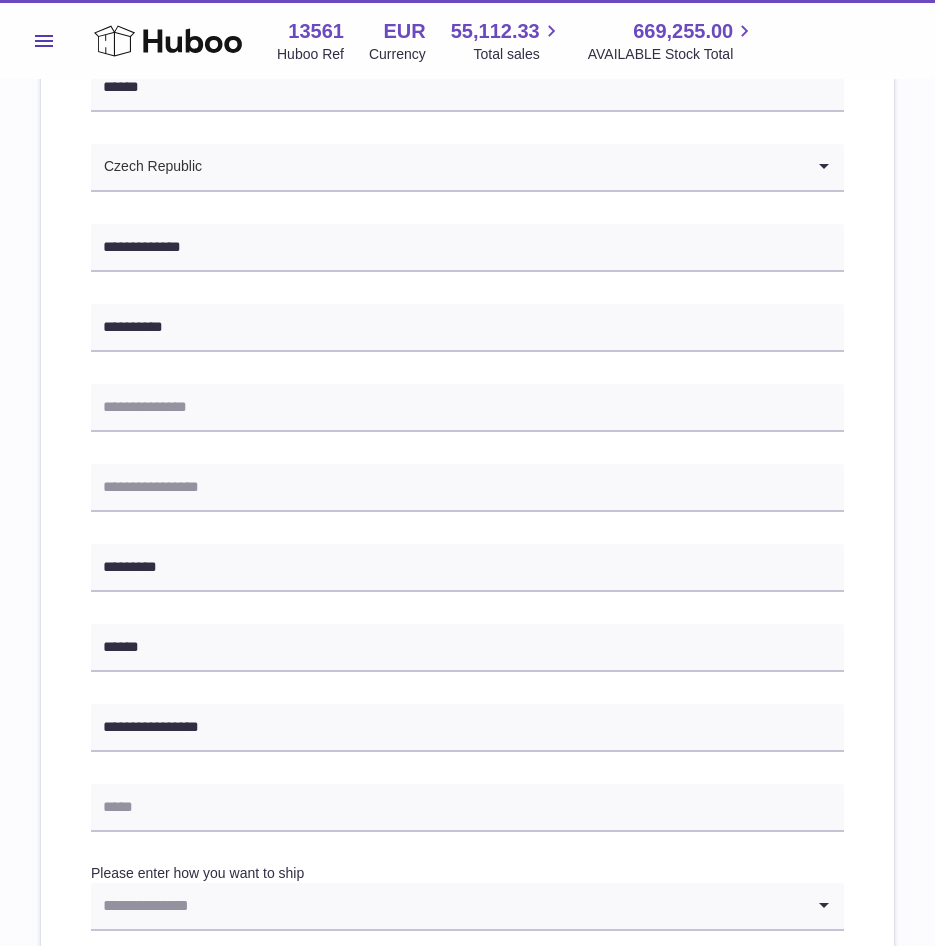 drag, startPoint x: 217, startPoint y: 782, endPoint x: 216, endPoint y: 797, distance: 15.033297 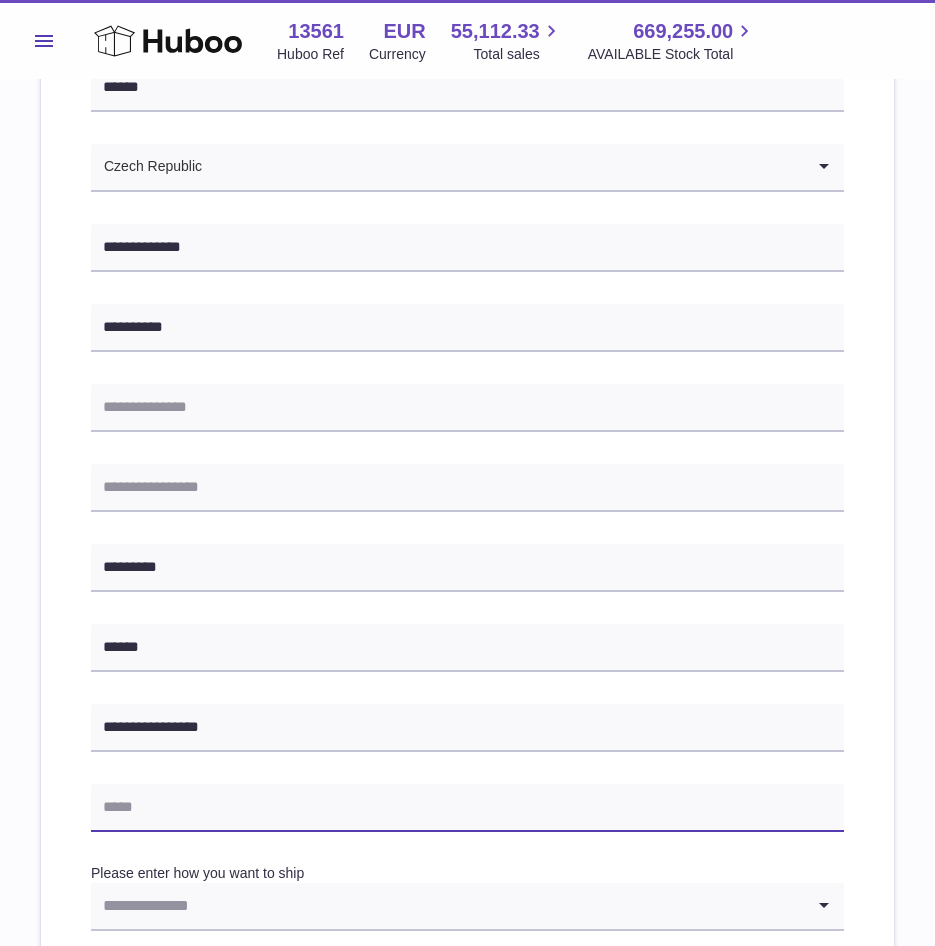 click at bounding box center (467, 808) 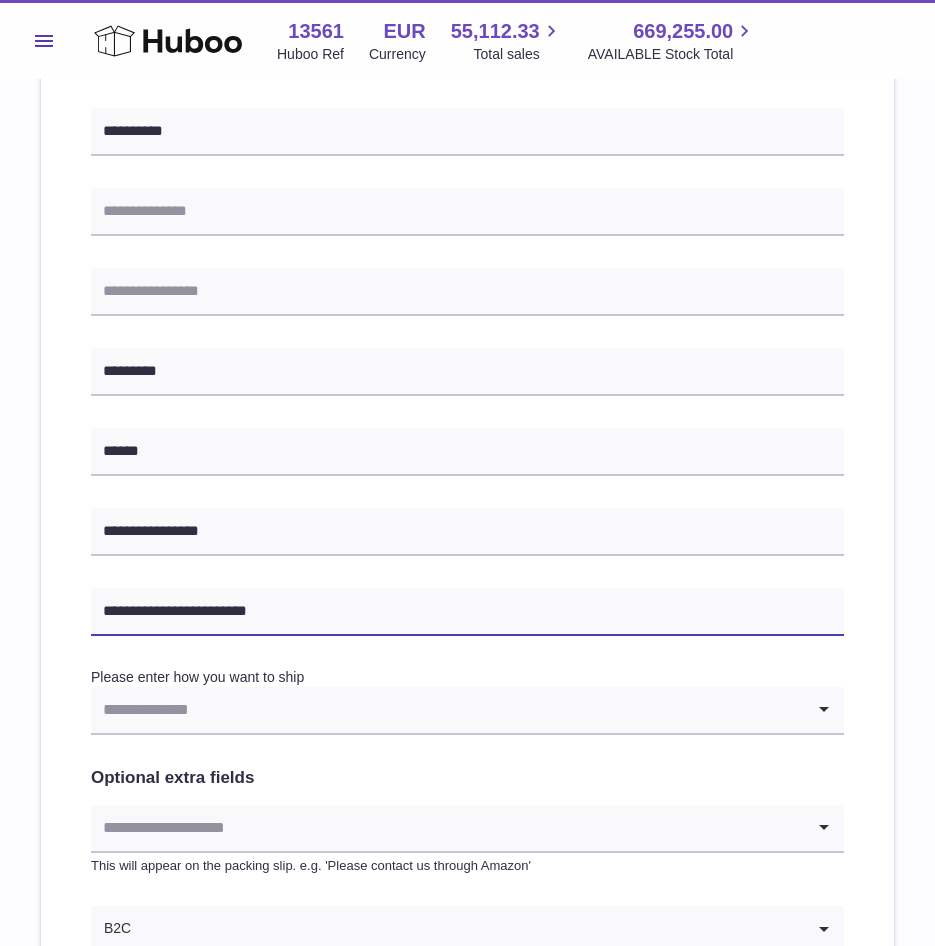 scroll, scrollTop: 500, scrollLeft: 0, axis: vertical 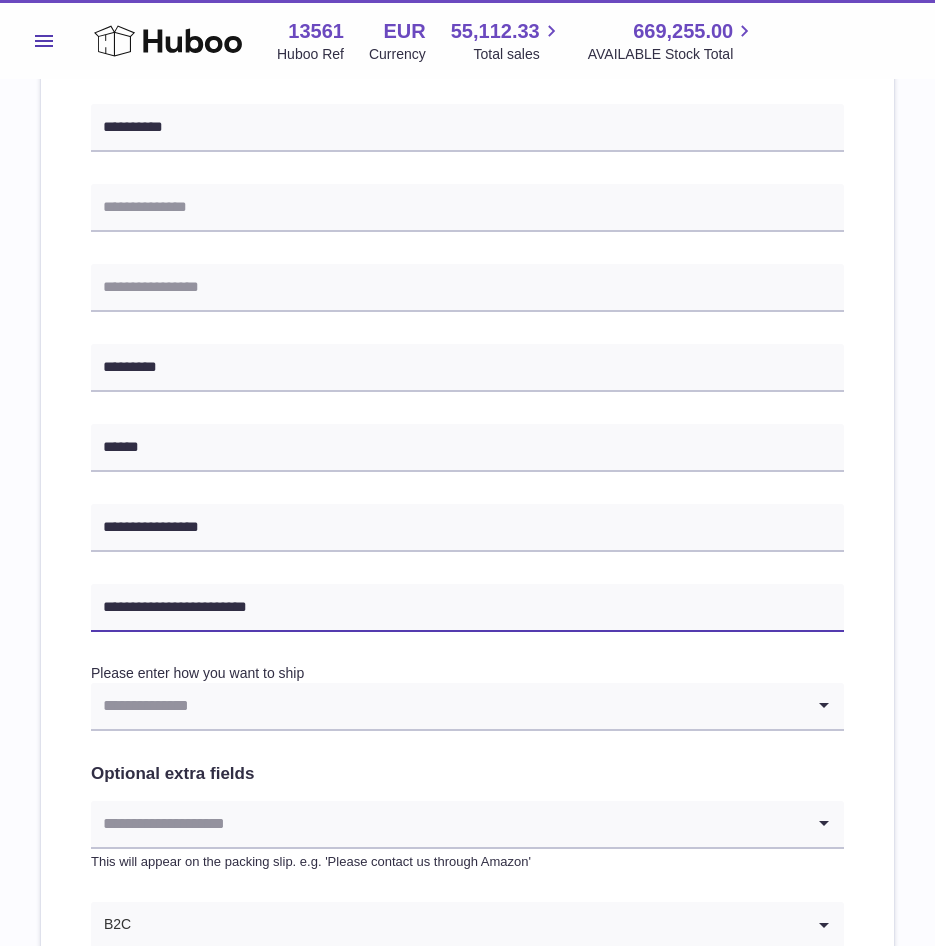 type on "**********" 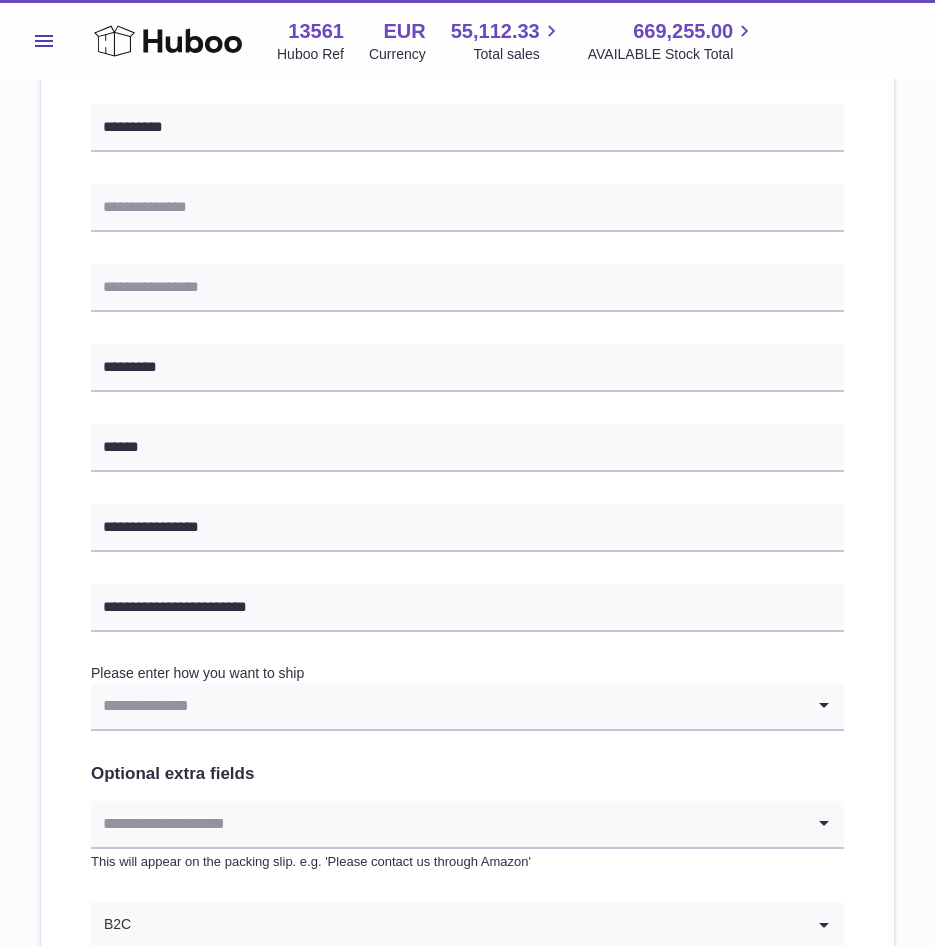 click at bounding box center [447, 706] 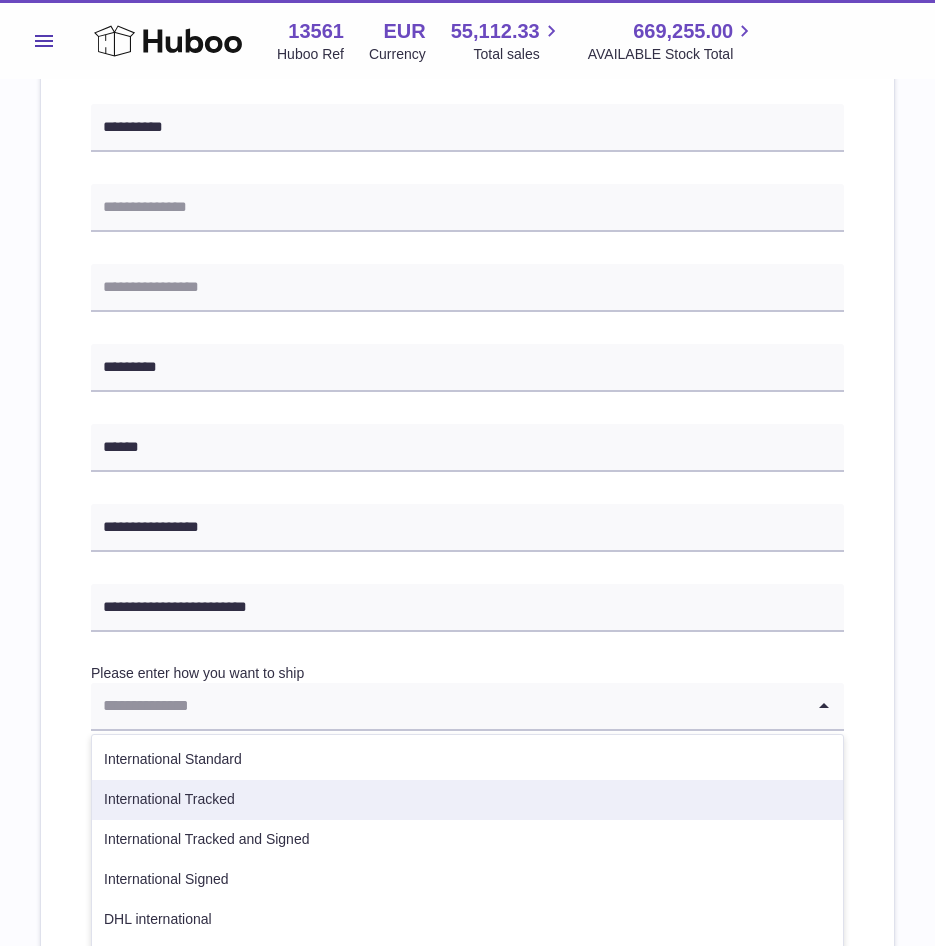 click on "International Tracked" at bounding box center (467, 800) 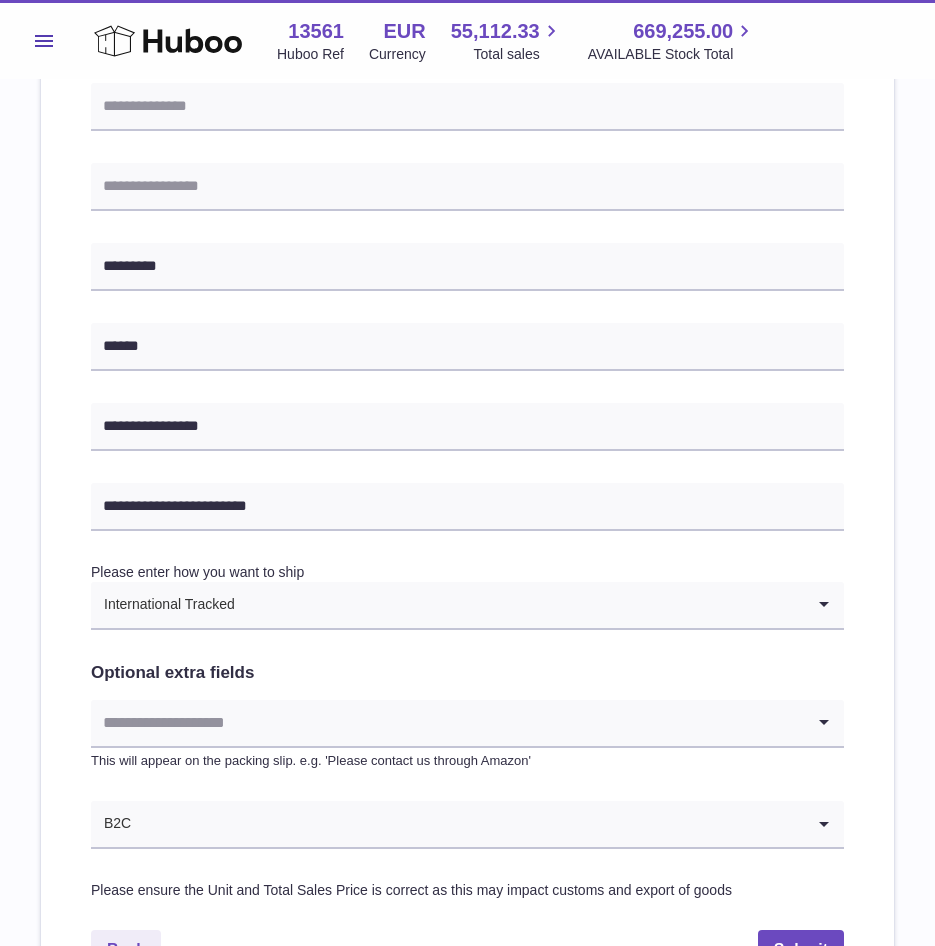 scroll, scrollTop: 835, scrollLeft: 0, axis: vertical 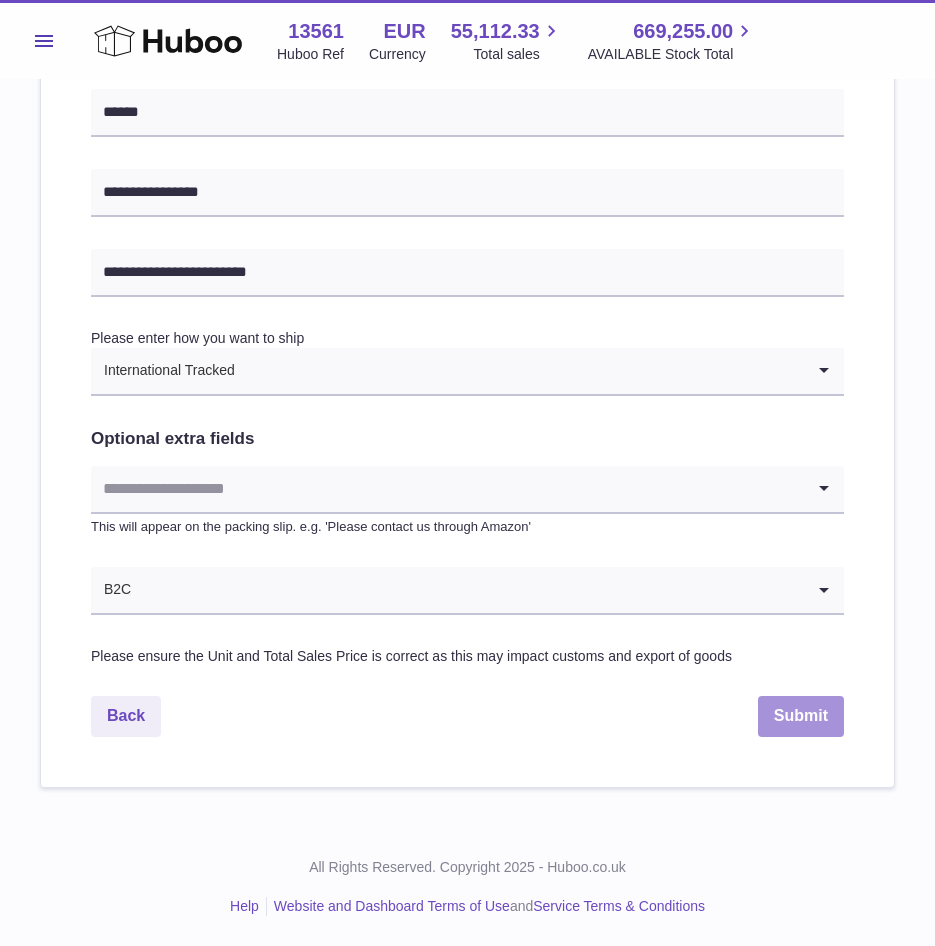 click on "Submit" at bounding box center (801, 716) 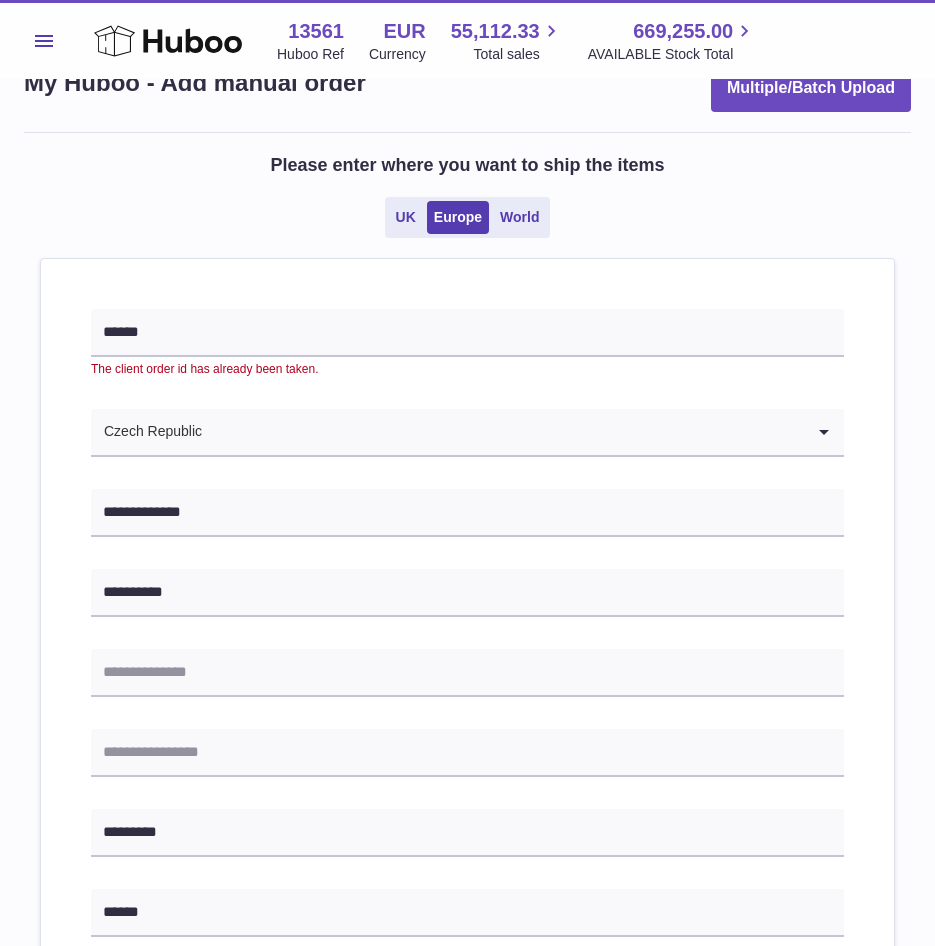 scroll, scrollTop: 0, scrollLeft: 0, axis: both 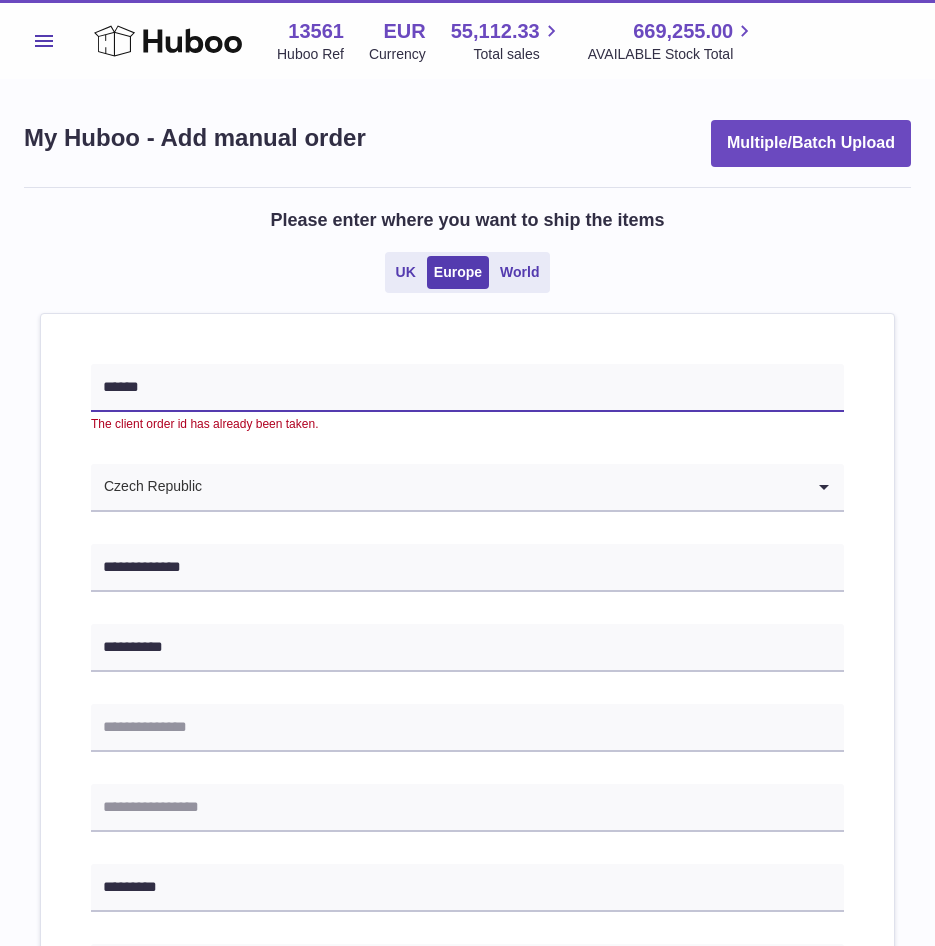 click on "******" at bounding box center [467, 388] 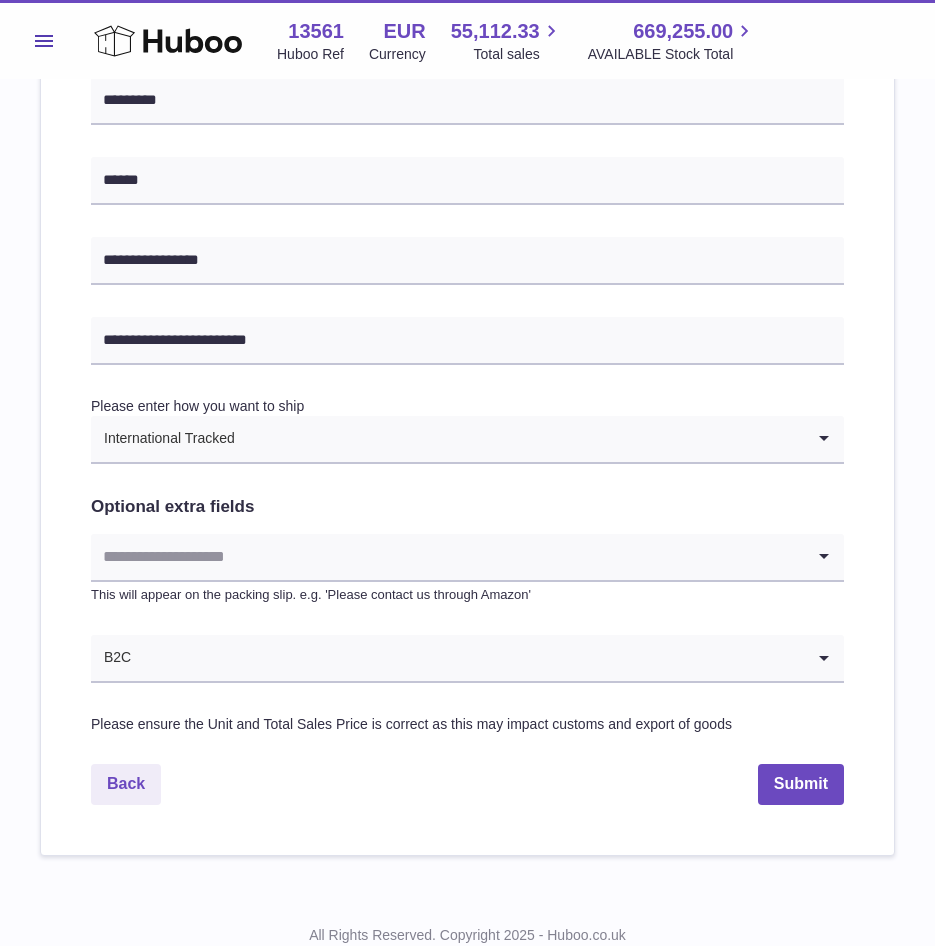scroll, scrollTop: 835, scrollLeft: 0, axis: vertical 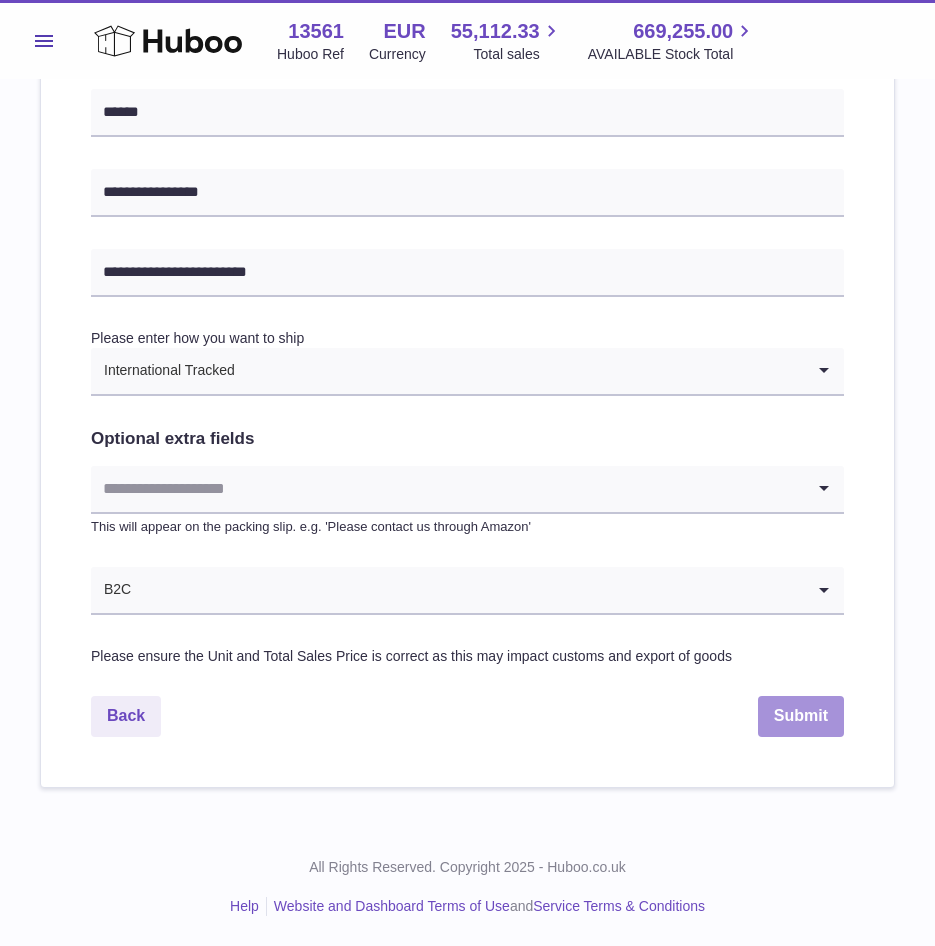 type on "*******" 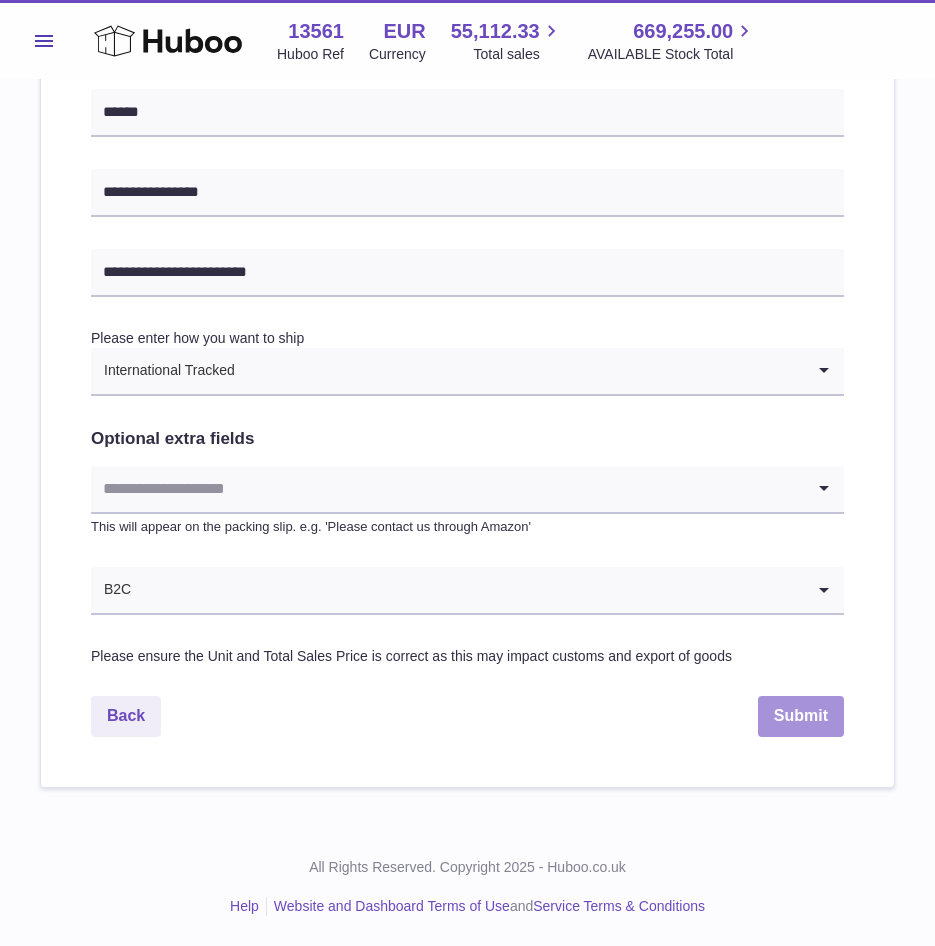 click on "Submit" at bounding box center (801, 716) 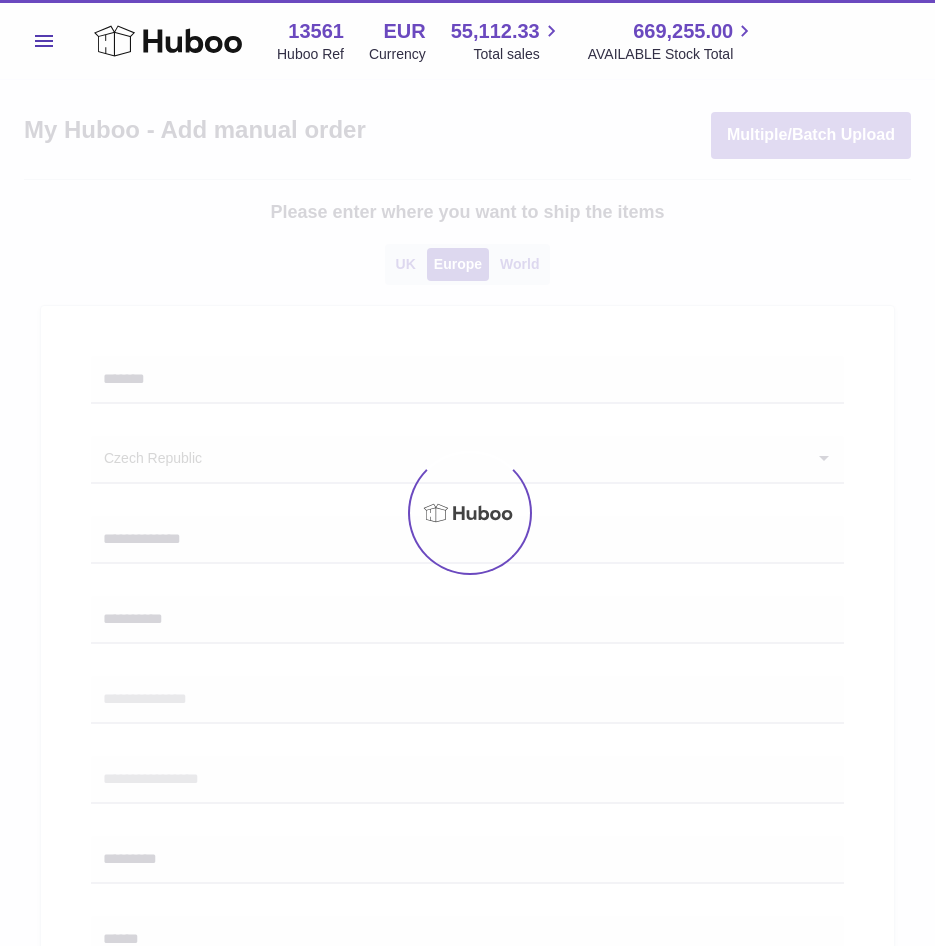 scroll, scrollTop: 0, scrollLeft: 0, axis: both 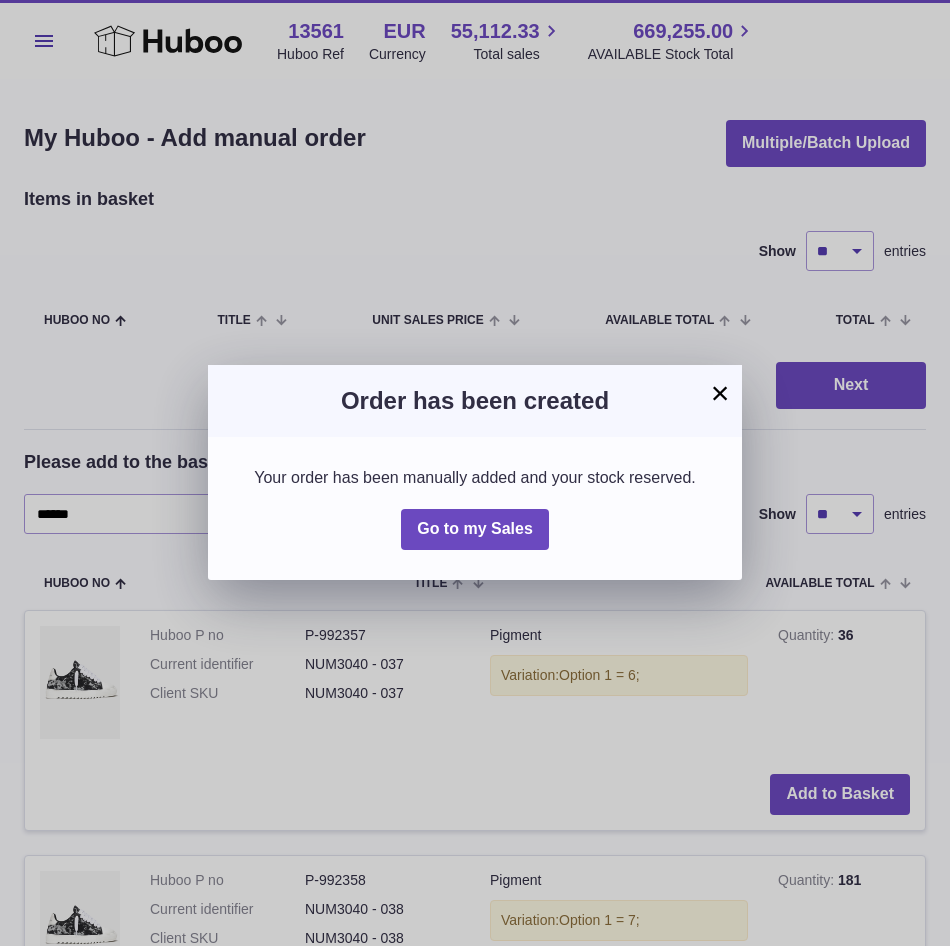 click on "×" at bounding box center (720, 393) 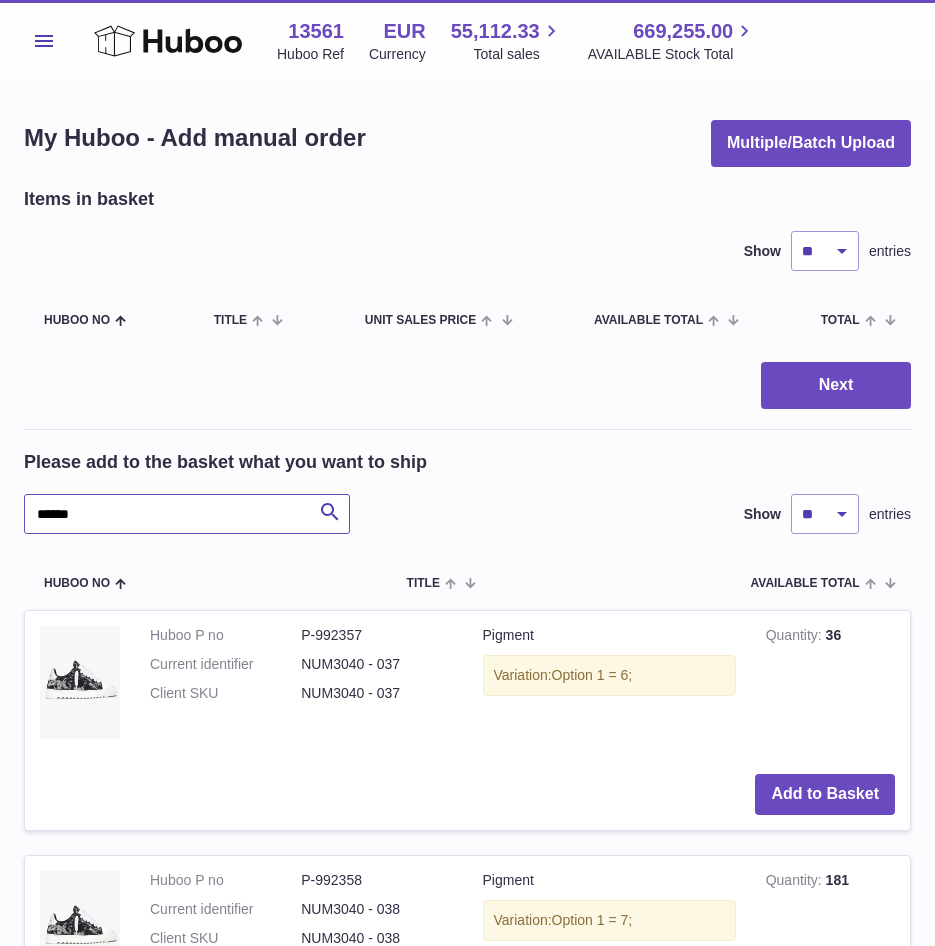 drag, startPoint x: 100, startPoint y: 521, endPoint x: -220, endPoint y: 543, distance: 320.75537 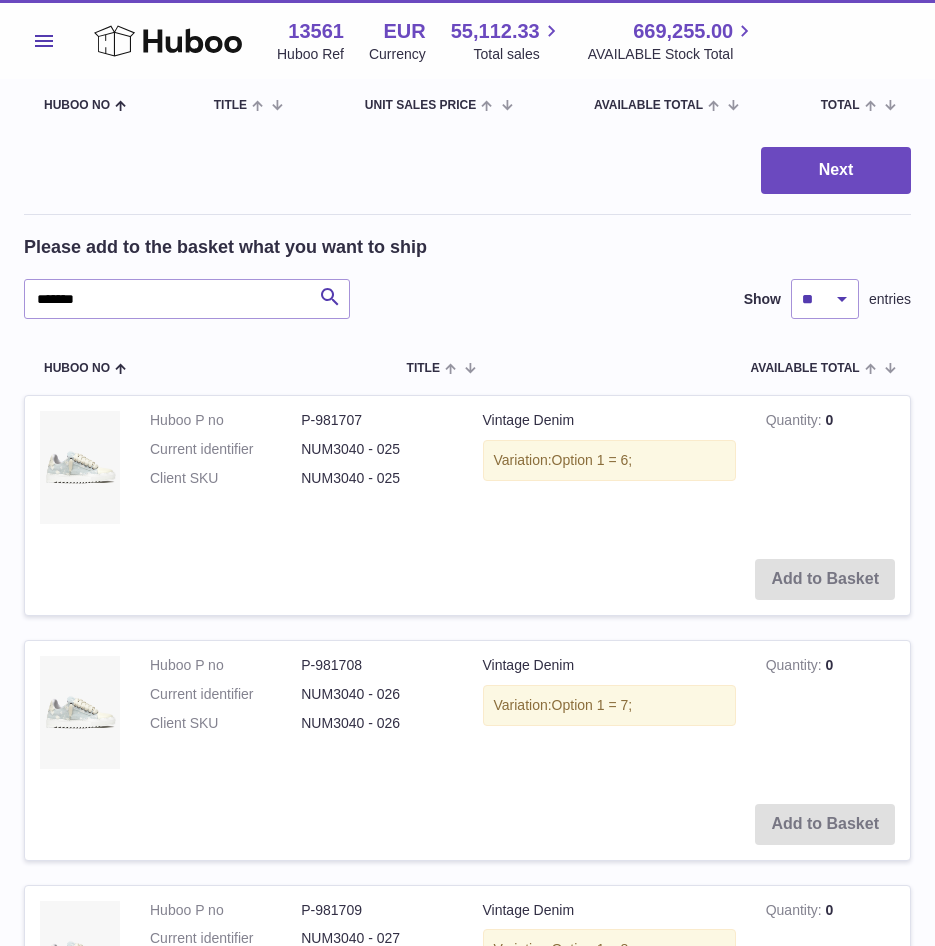 scroll, scrollTop: 0, scrollLeft: 0, axis: both 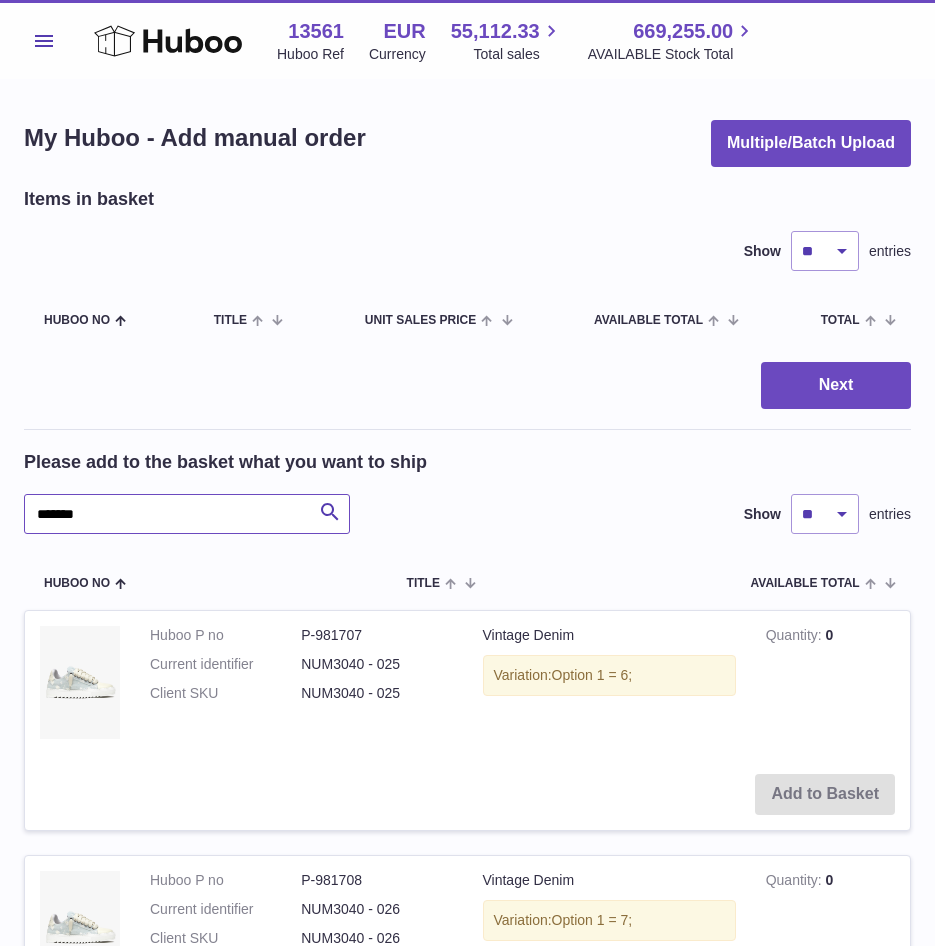 drag, startPoint x: 118, startPoint y: 516, endPoint x: -89, endPoint y: 546, distance: 209.16261 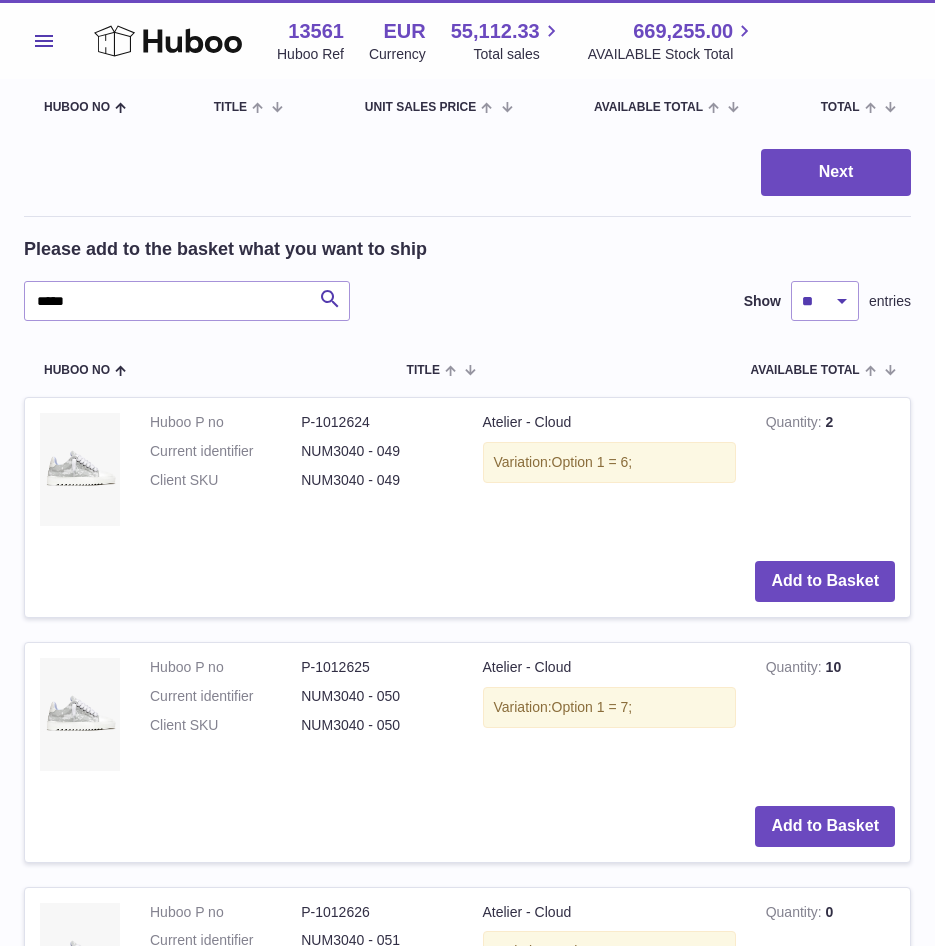 scroll, scrollTop: 0, scrollLeft: 0, axis: both 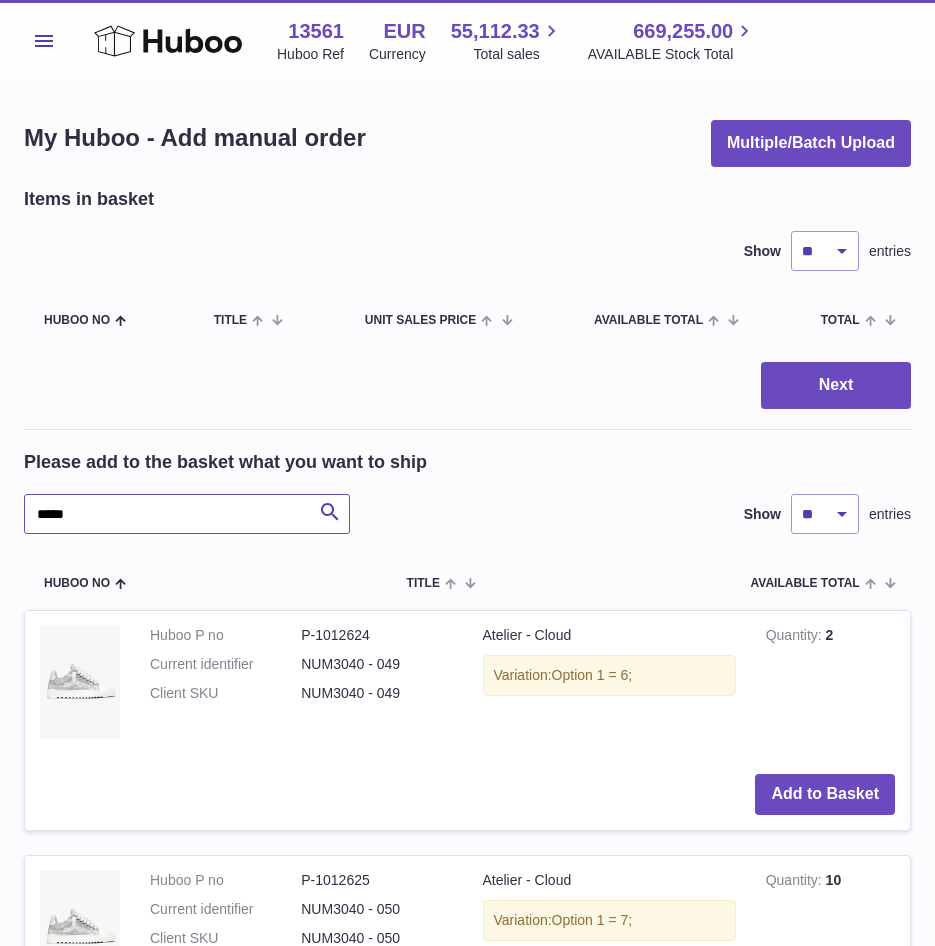 drag, startPoint x: 154, startPoint y: 518, endPoint x: -98, endPoint y: 531, distance: 252.3351 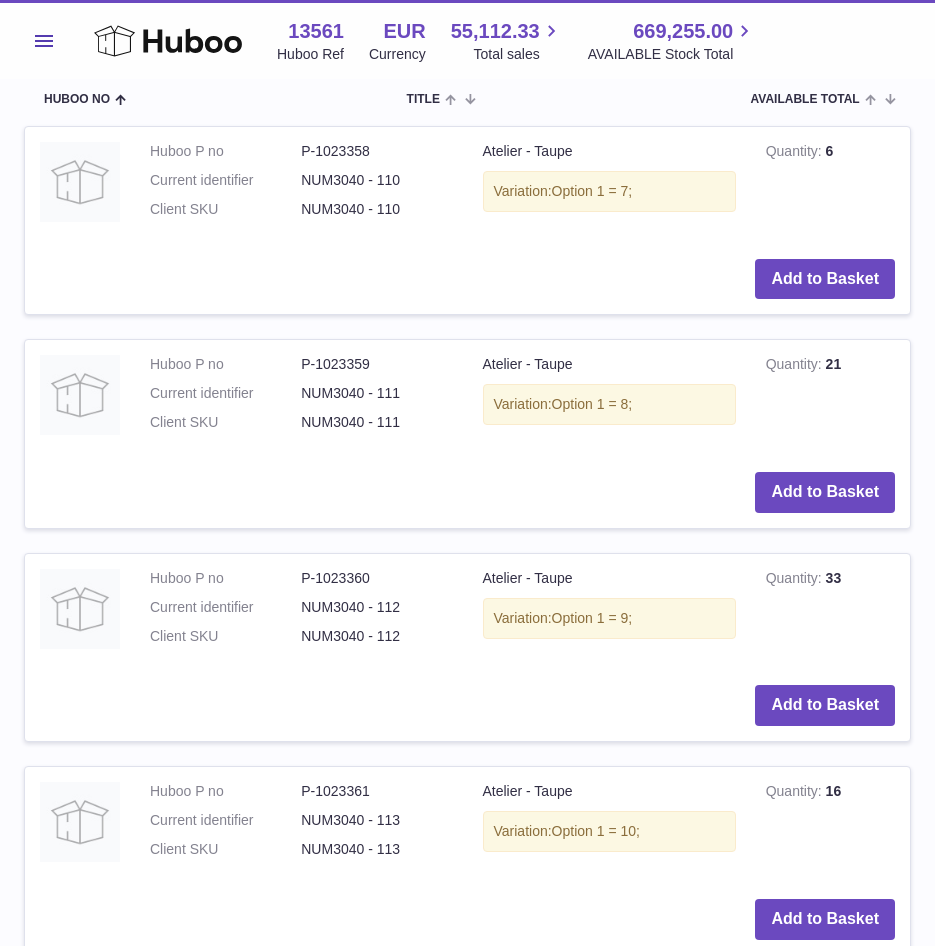scroll, scrollTop: 500, scrollLeft: 0, axis: vertical 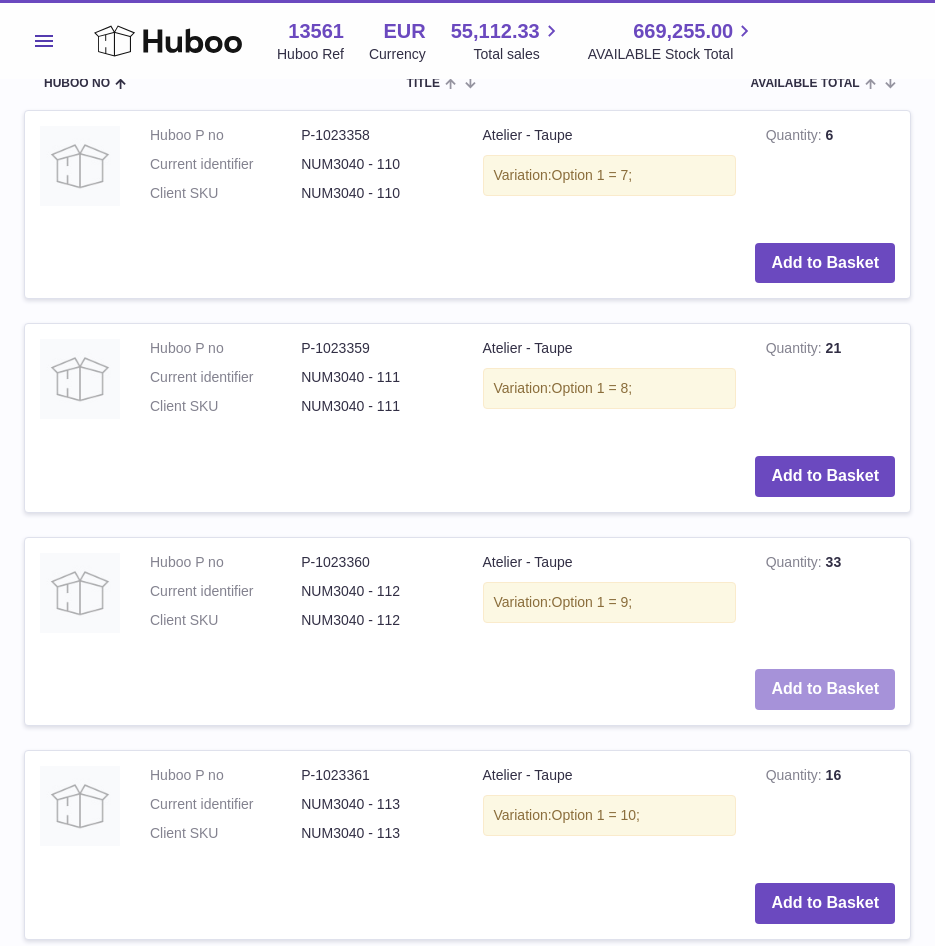type on "*****" 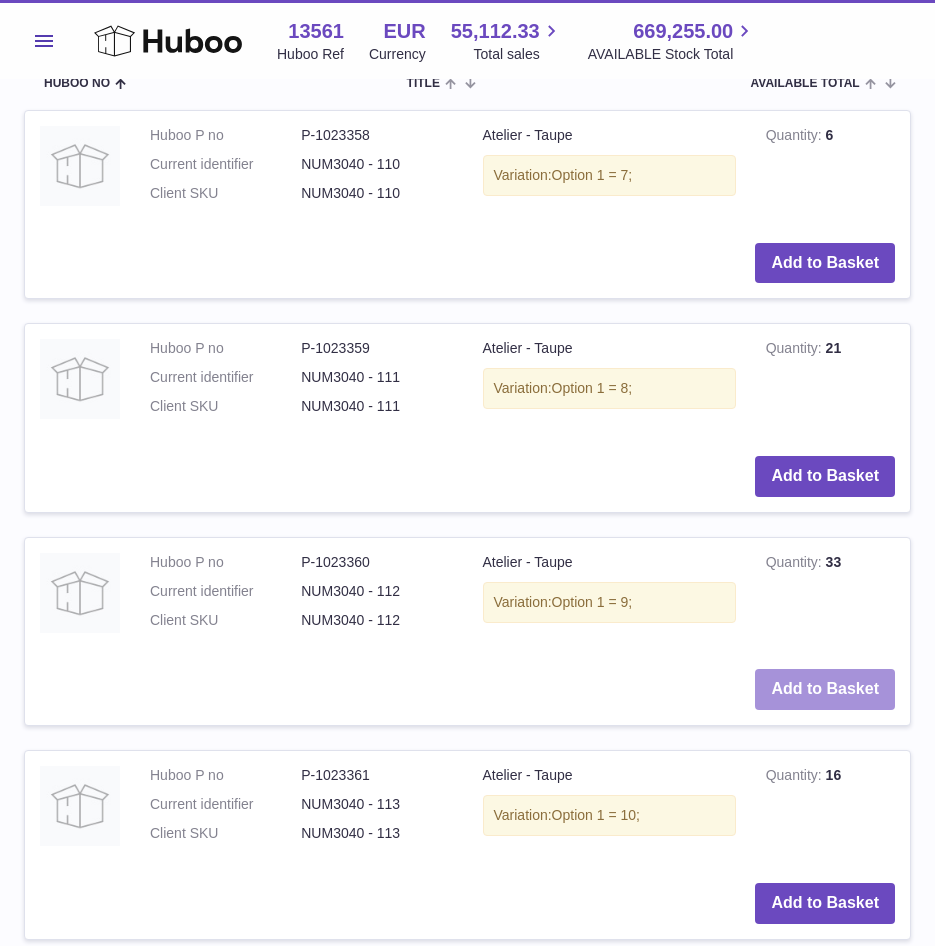 click on "Add to Basket" at bounding box center [825, 689] 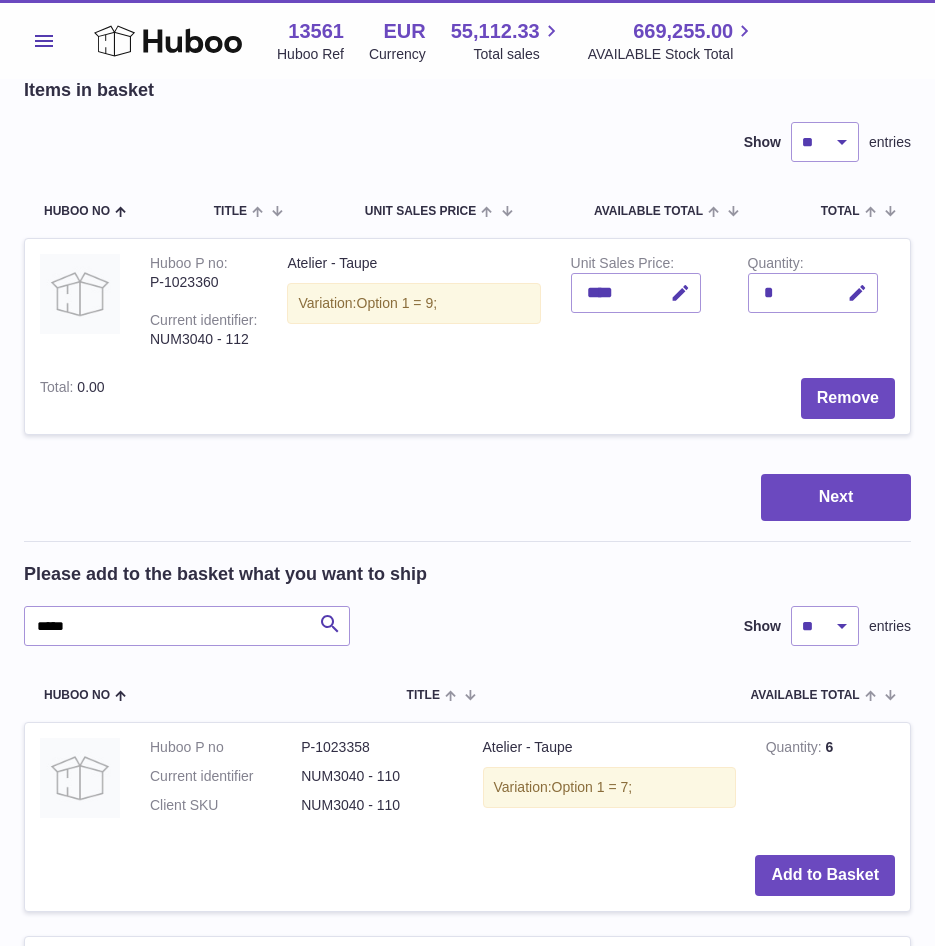 scroll, scrollTop: 0, scrollLeft: 0, axis: both 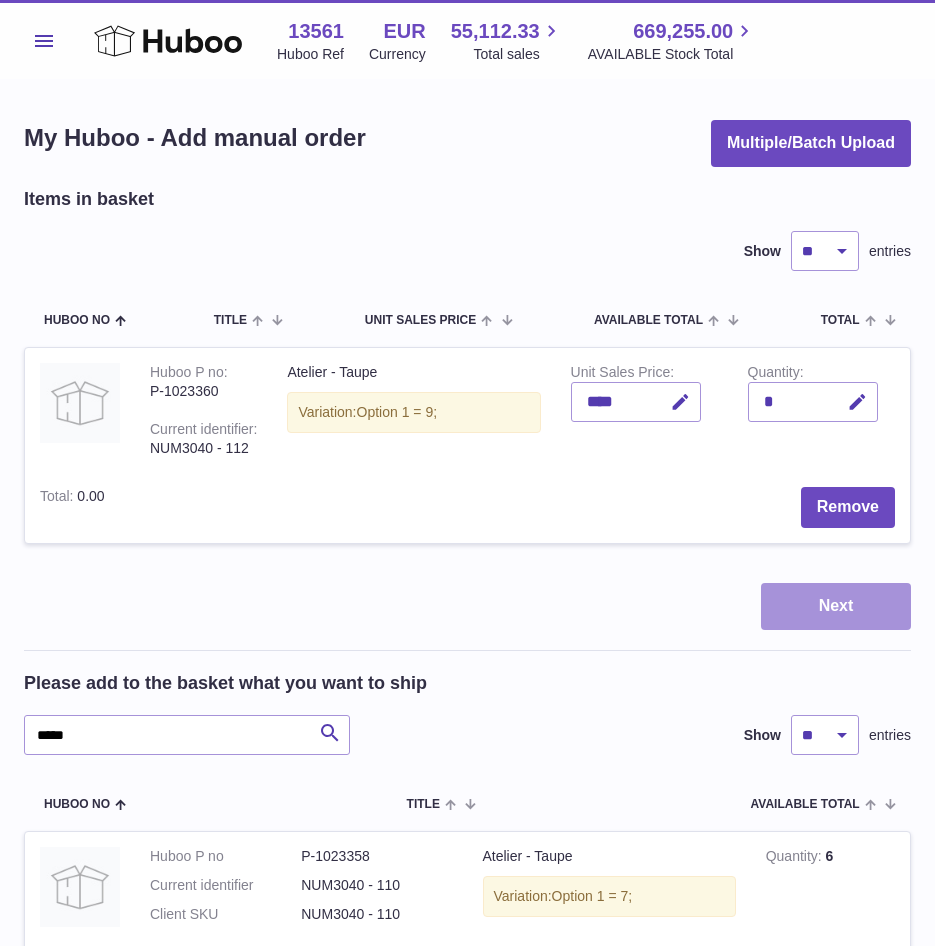 click on "Next" at bounding box center [836, 606] 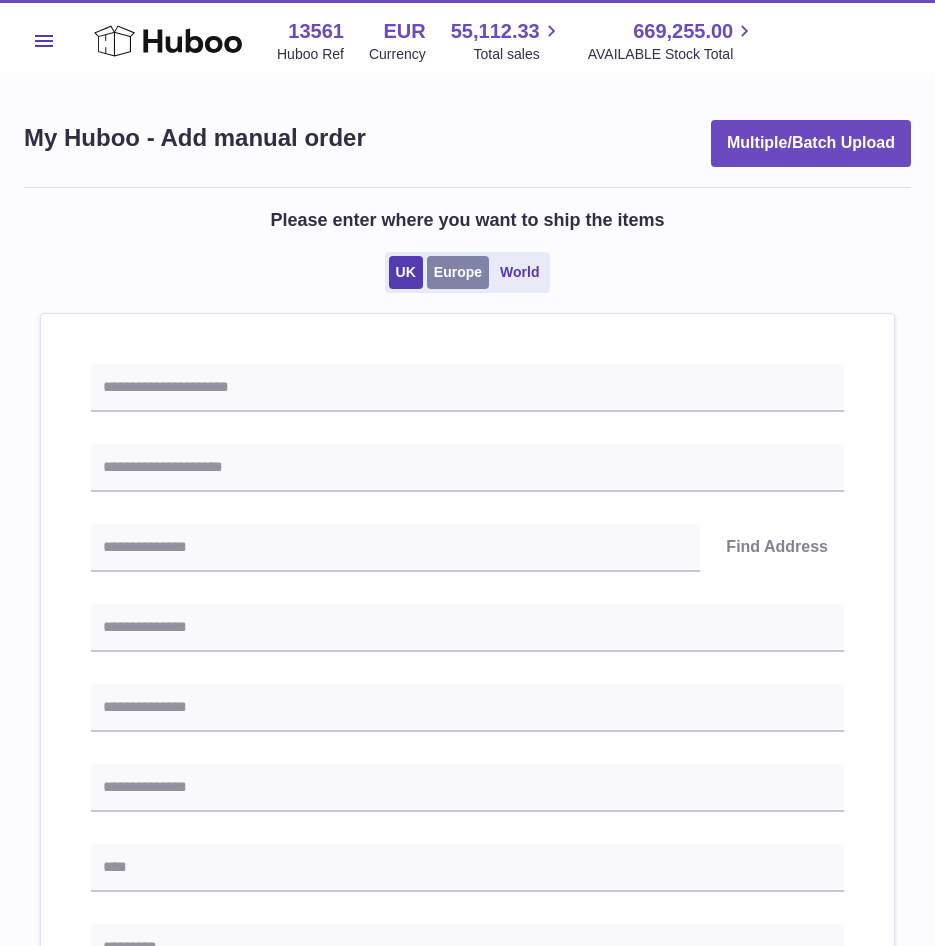 click on "Europe" at bounding box center (458, 272) 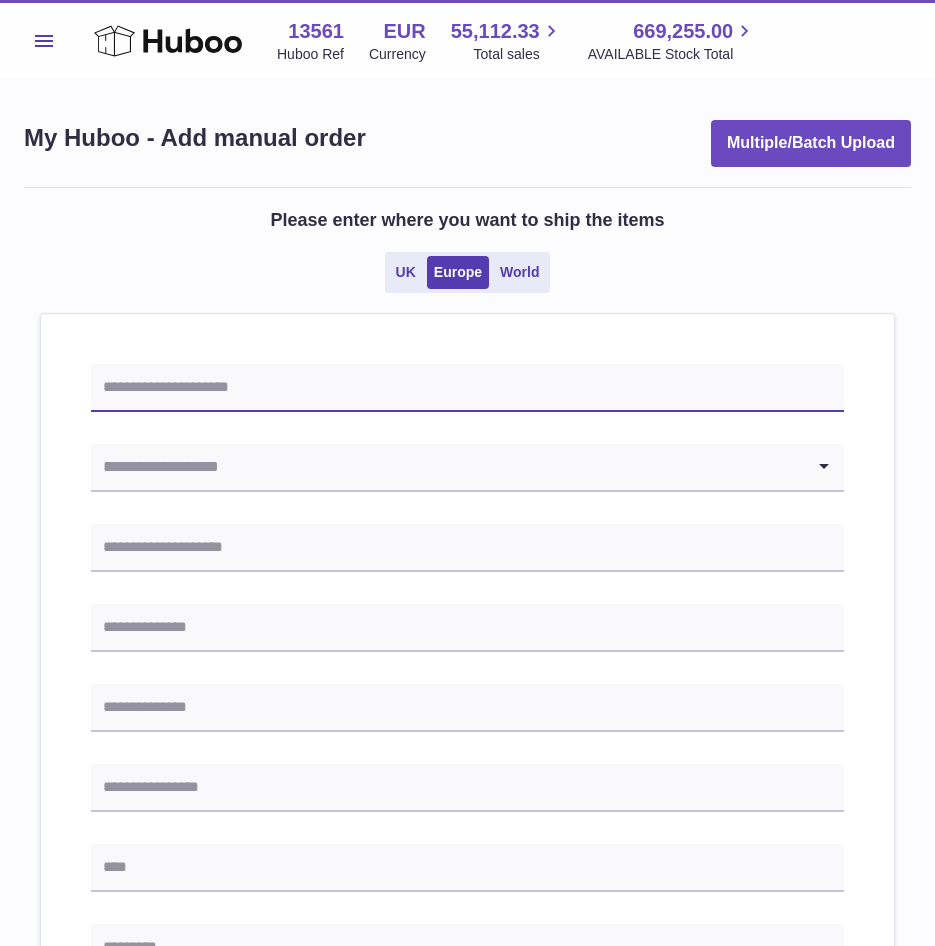 click at bounding box center (467, 388) 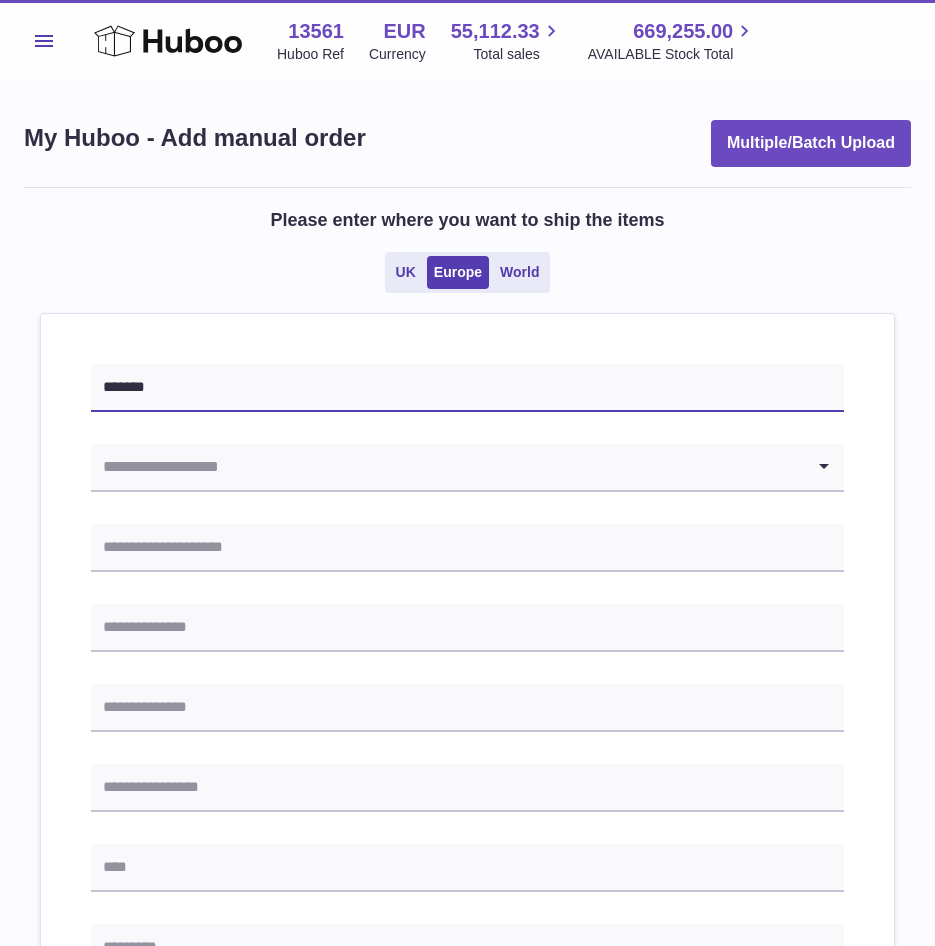 type on "*******" 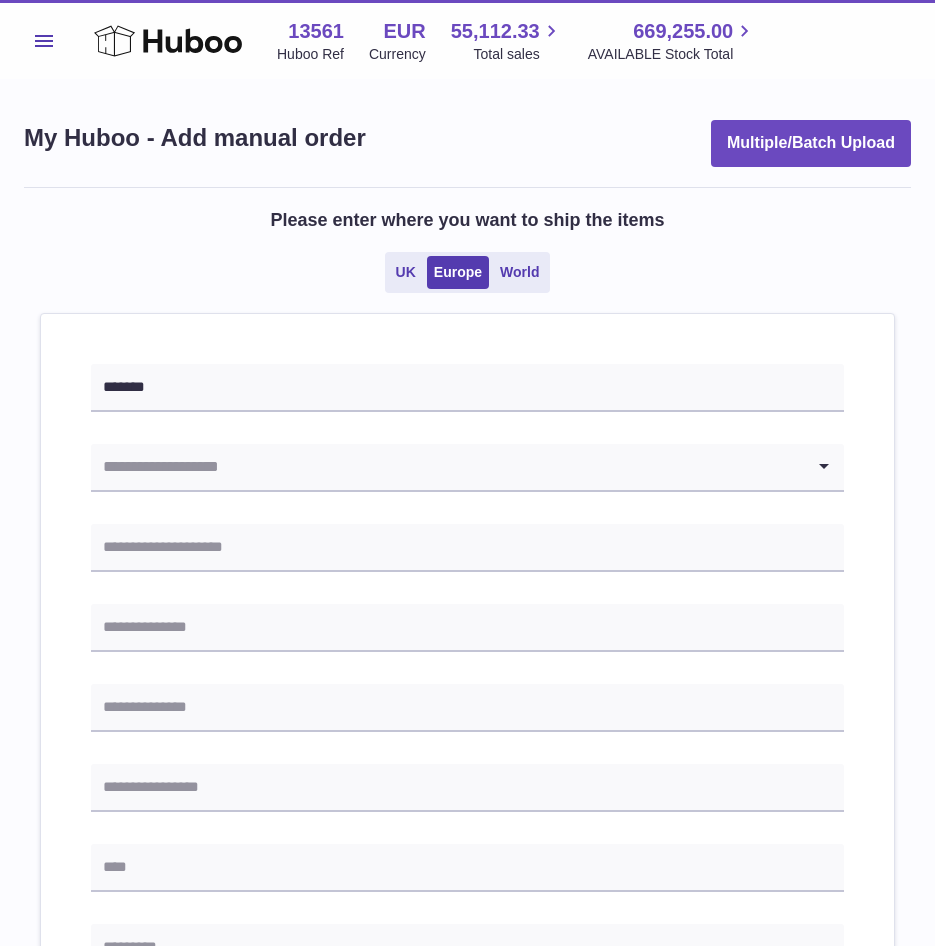 click at bounding box center [447, 467] 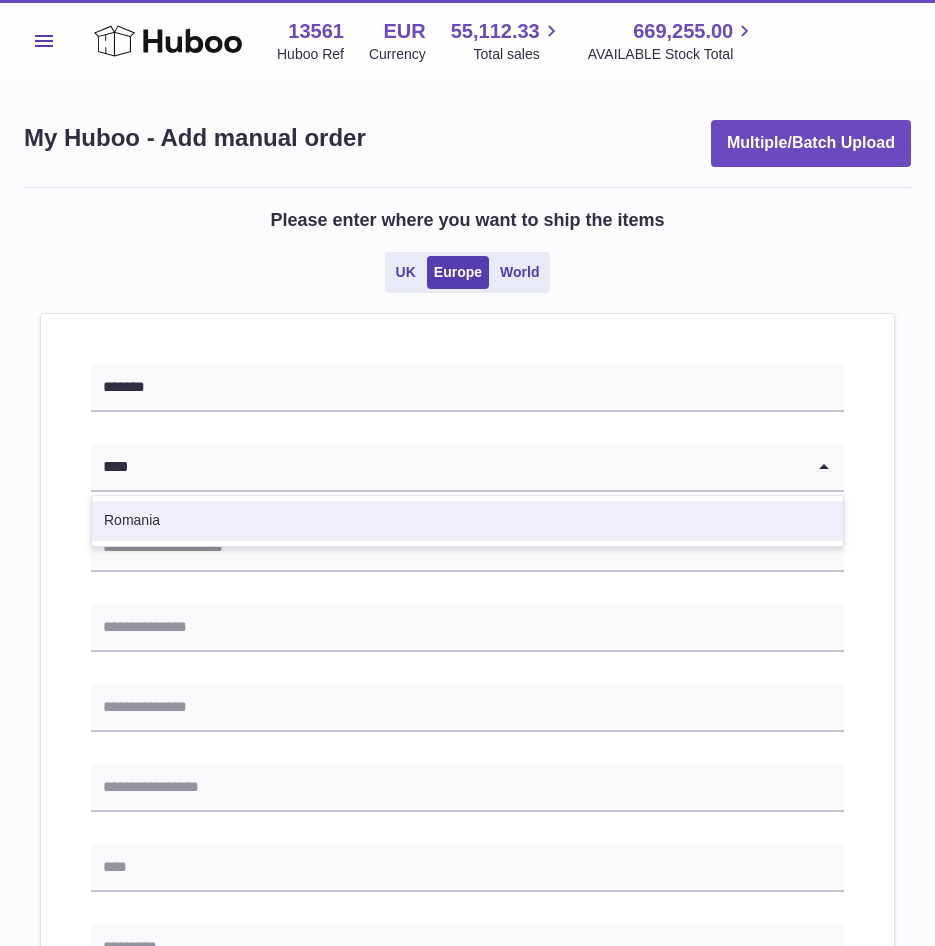 click on "Romania" at bounding box center [467, 521] 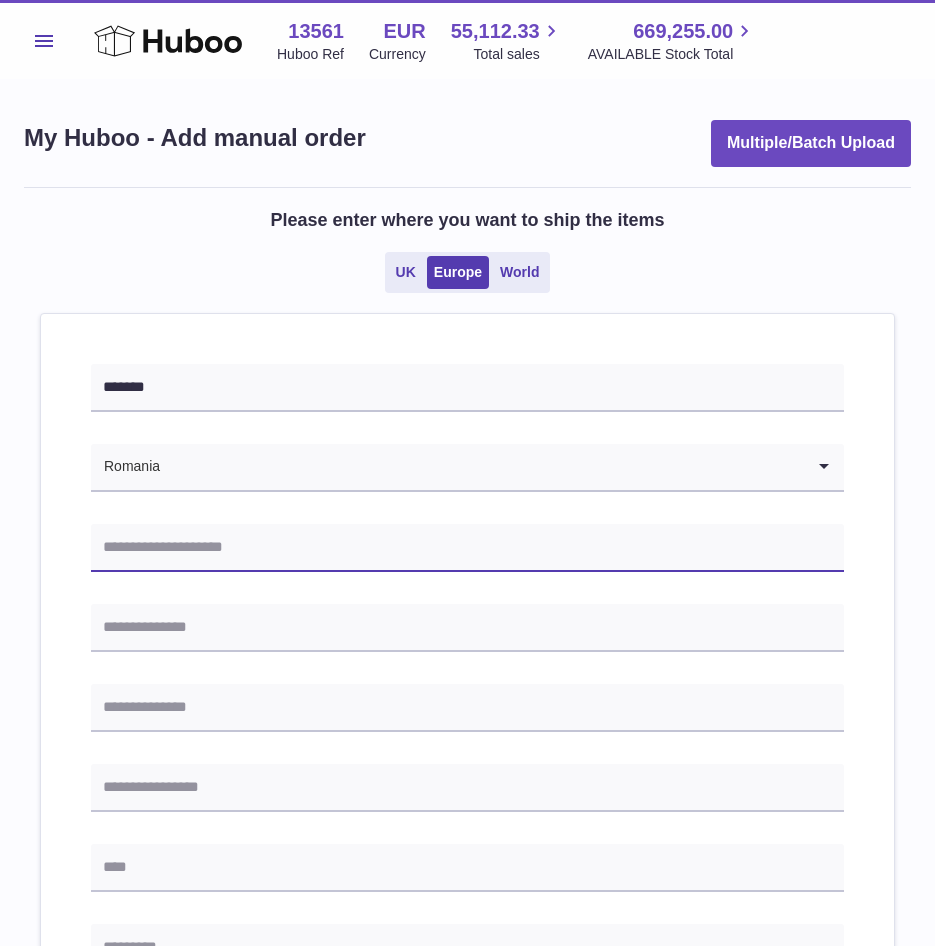 click at bounding box center [467, 548] 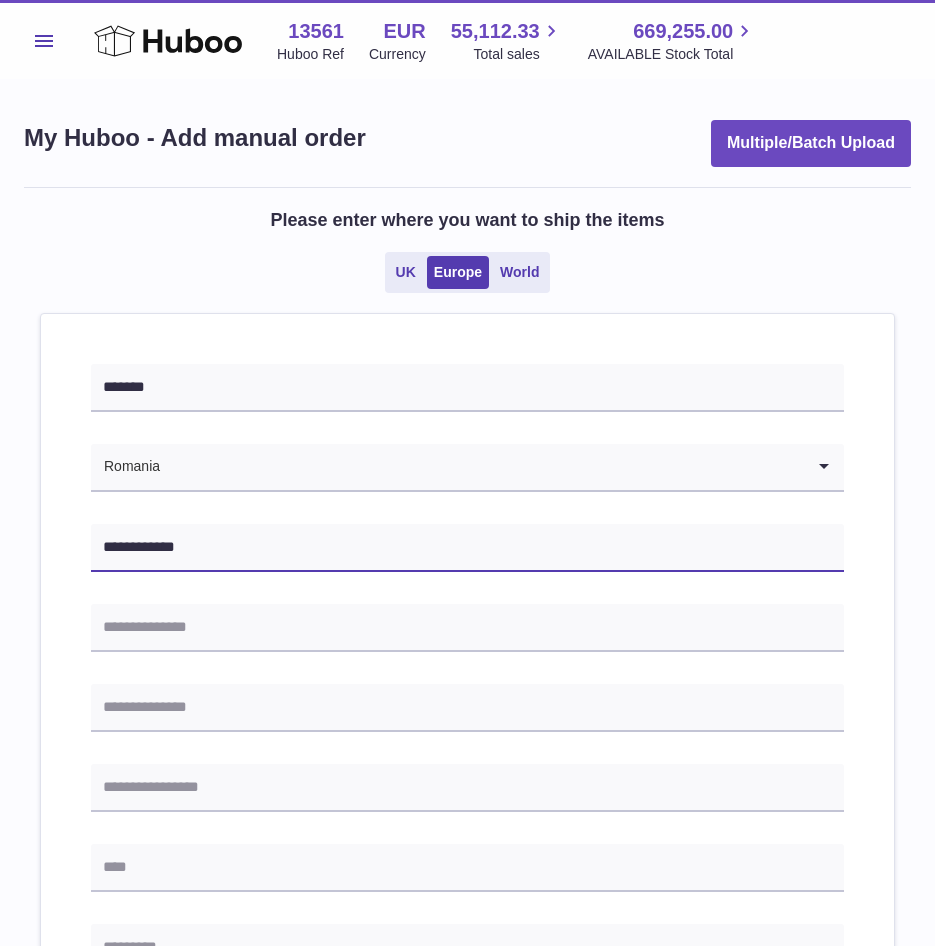 type on "**********" 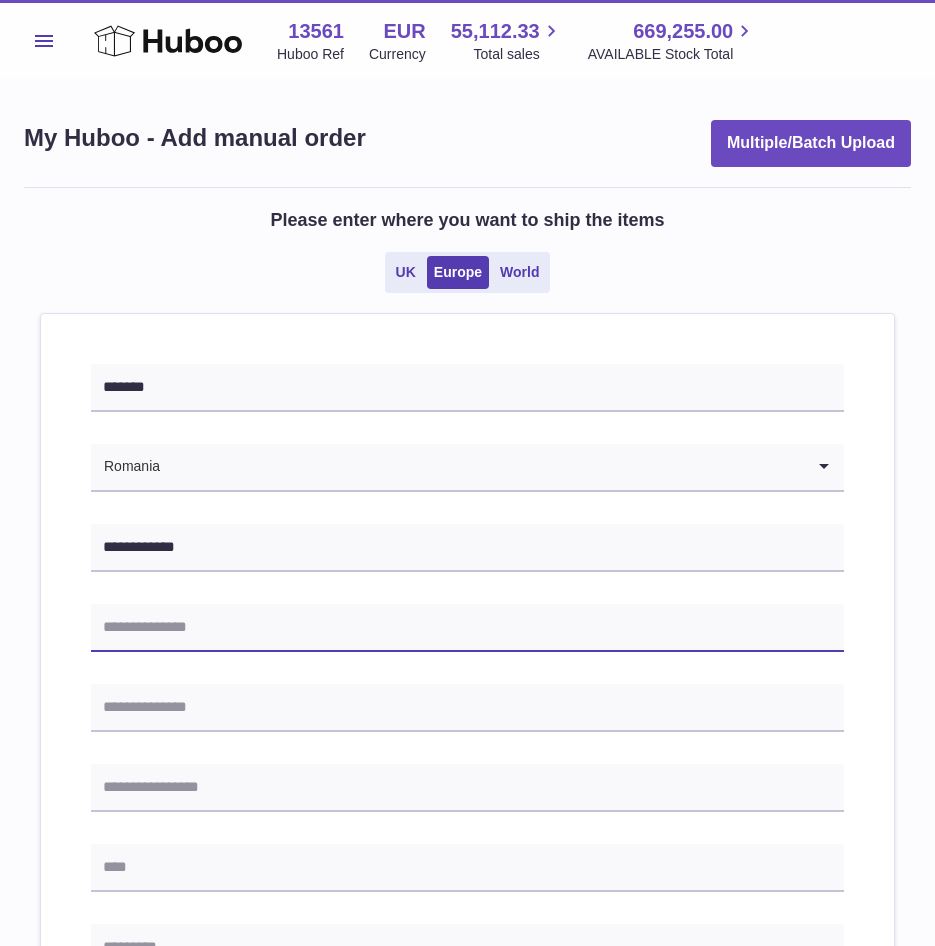 click at bounding box center [467, 628] 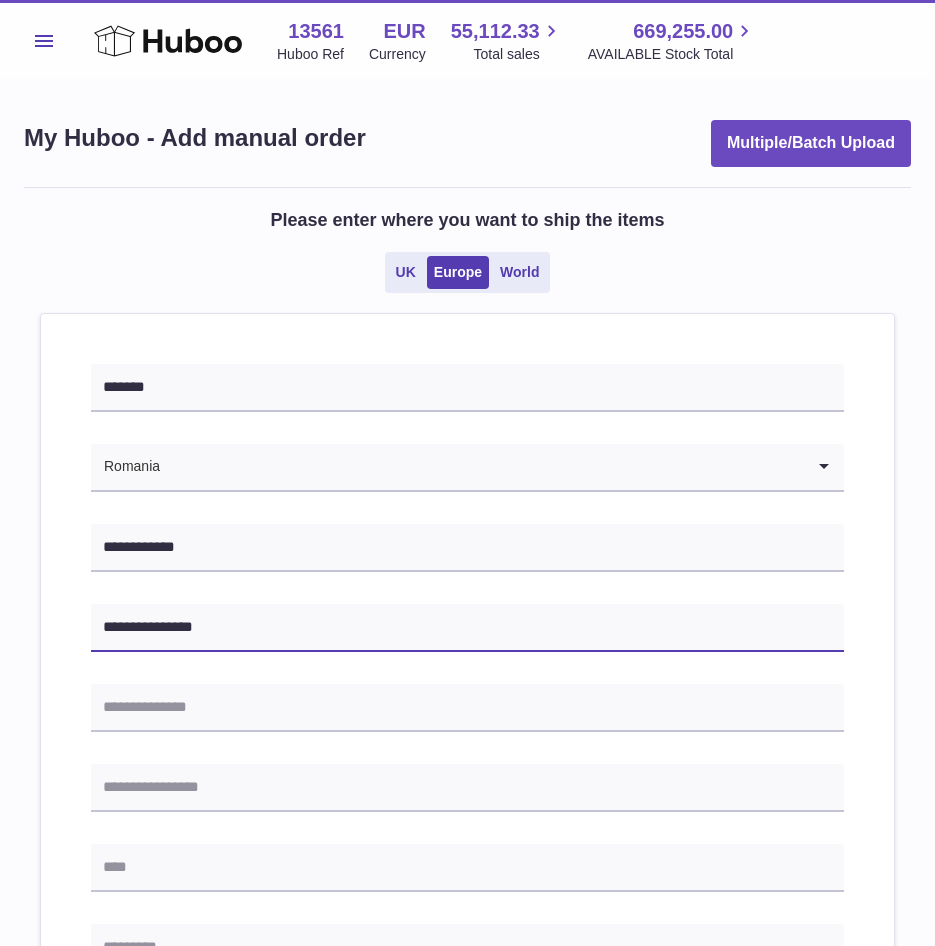 type on "**********" 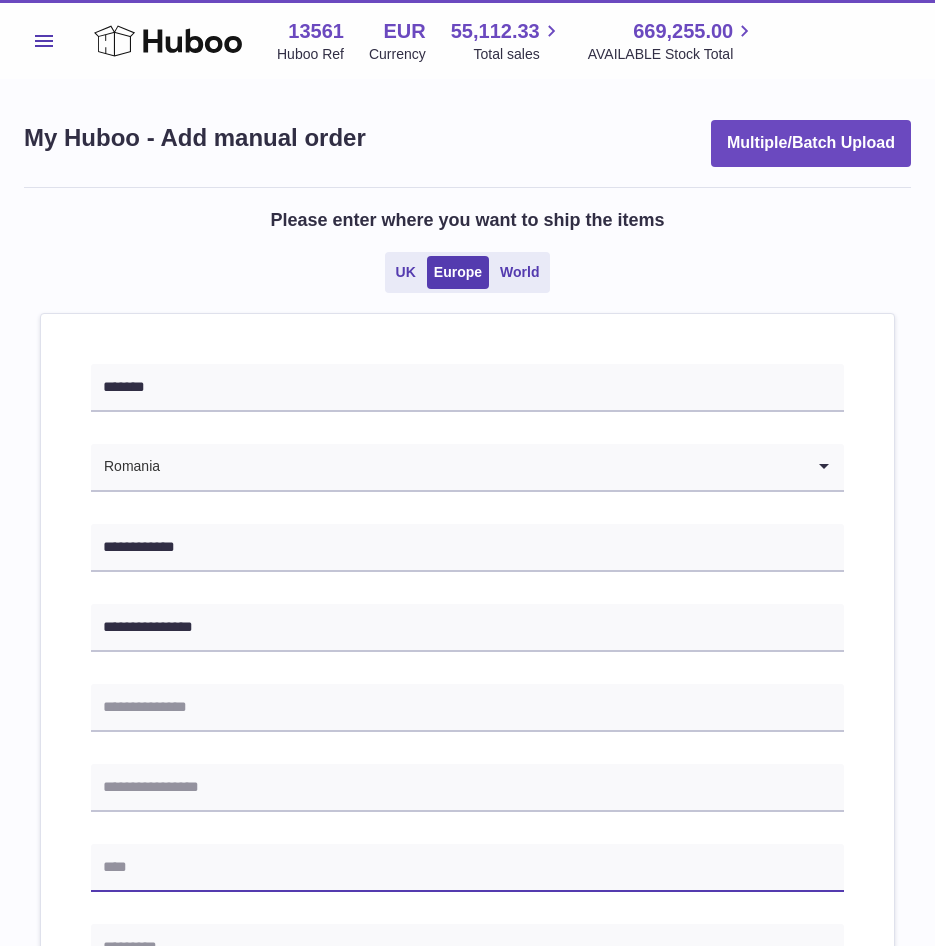 click at bounding box center [467, 868] 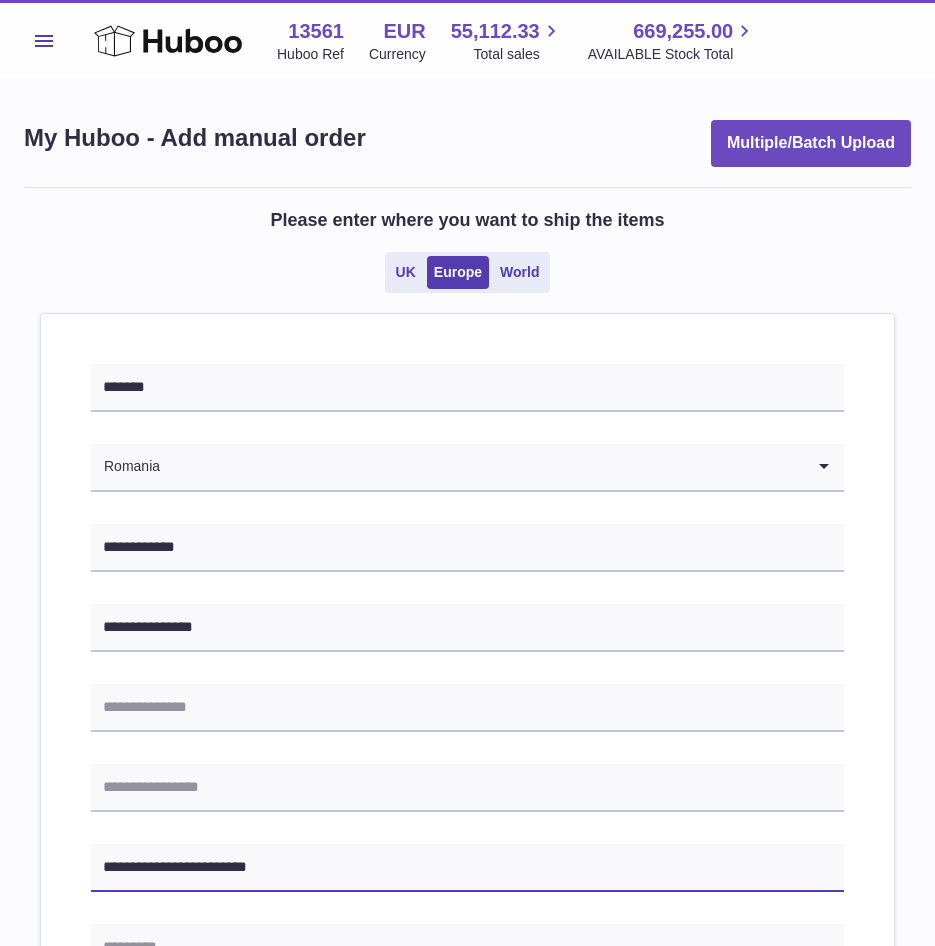 type on "**********" 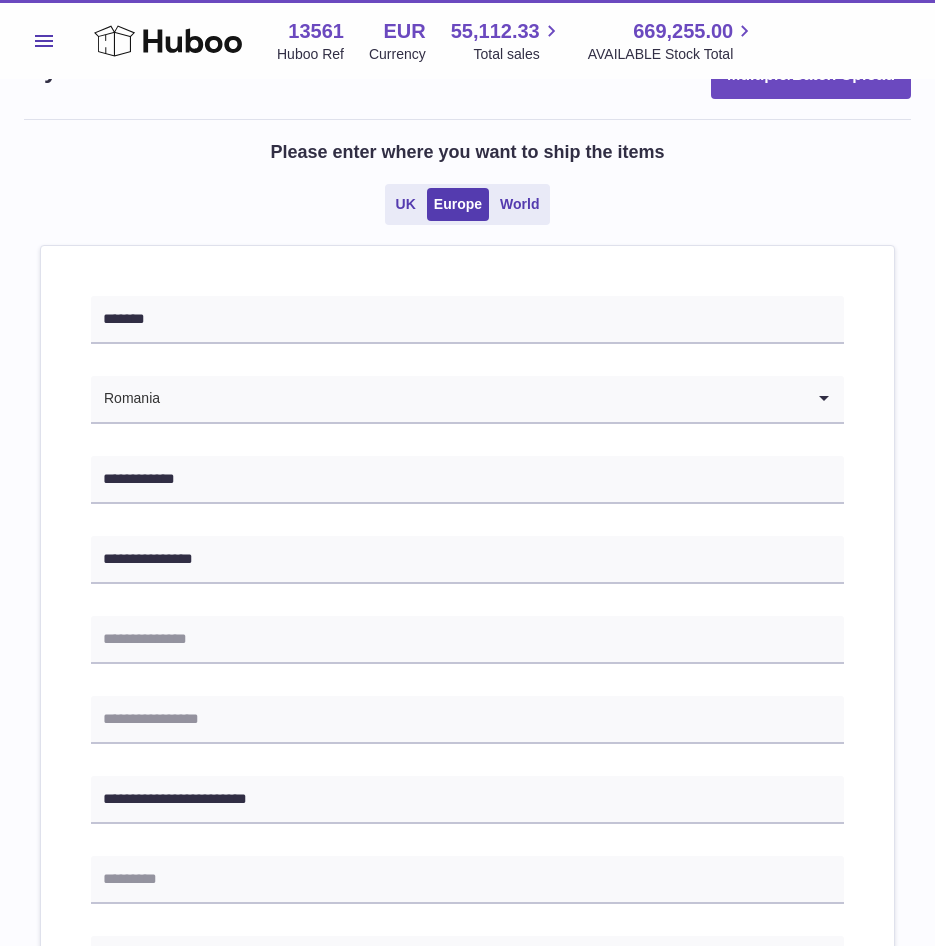 scroll, scrollTop: 100, scrollLeft: 0, axis: vertical 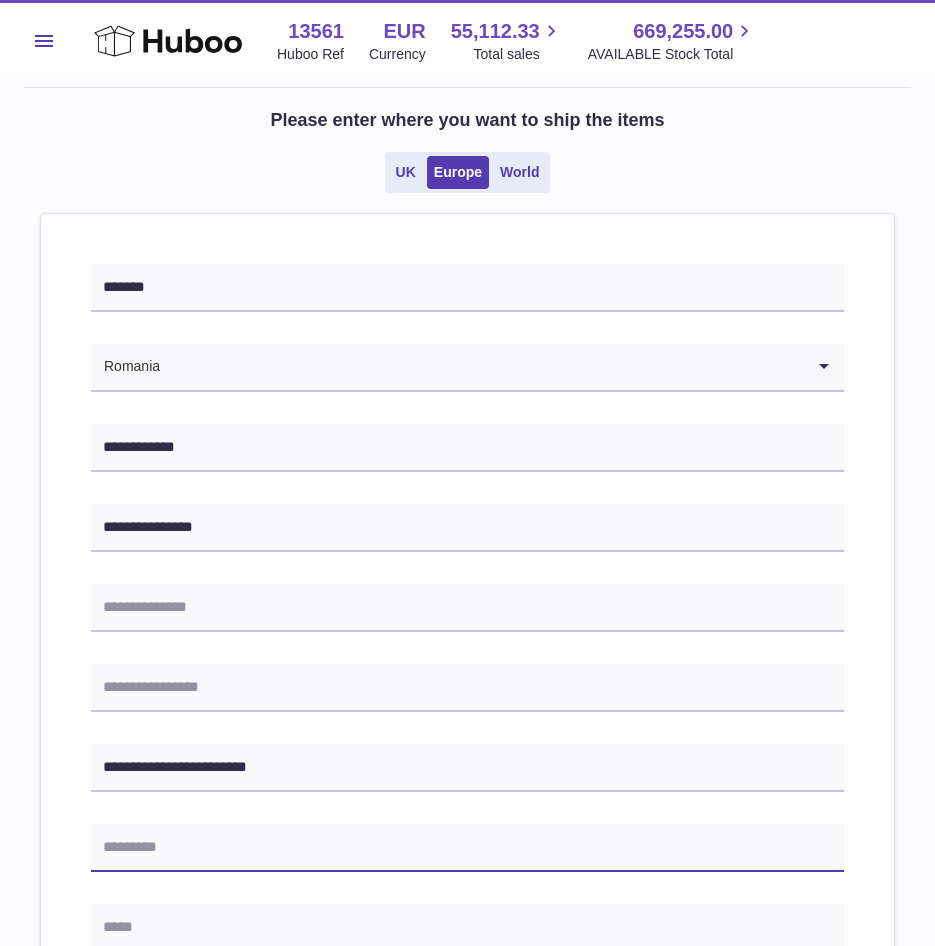 click at bounding box center (467, 848) 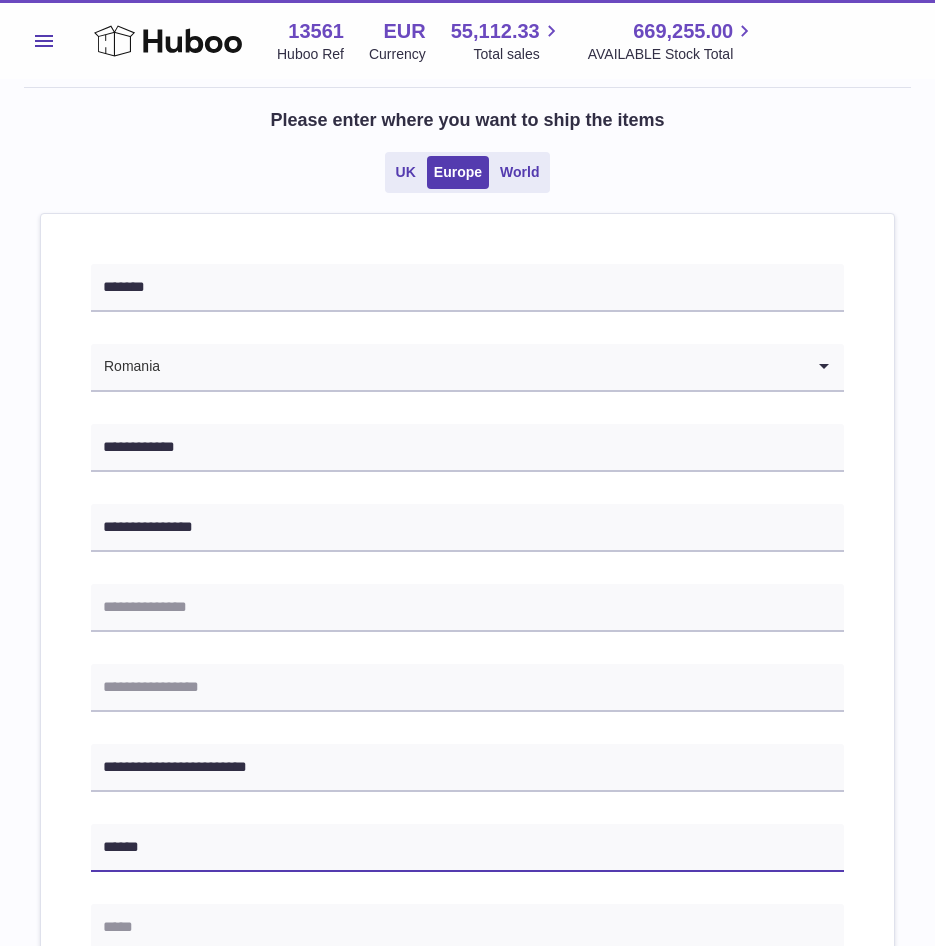 type on "******" 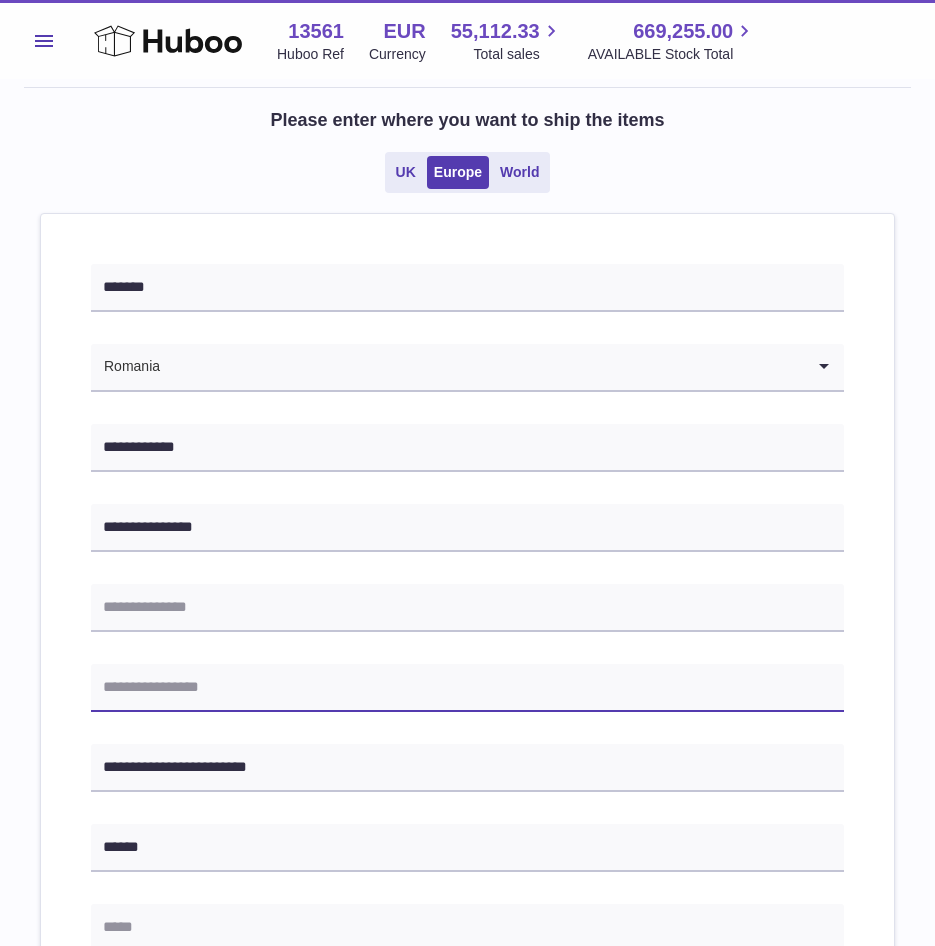 click at bounding box center (467, 688) 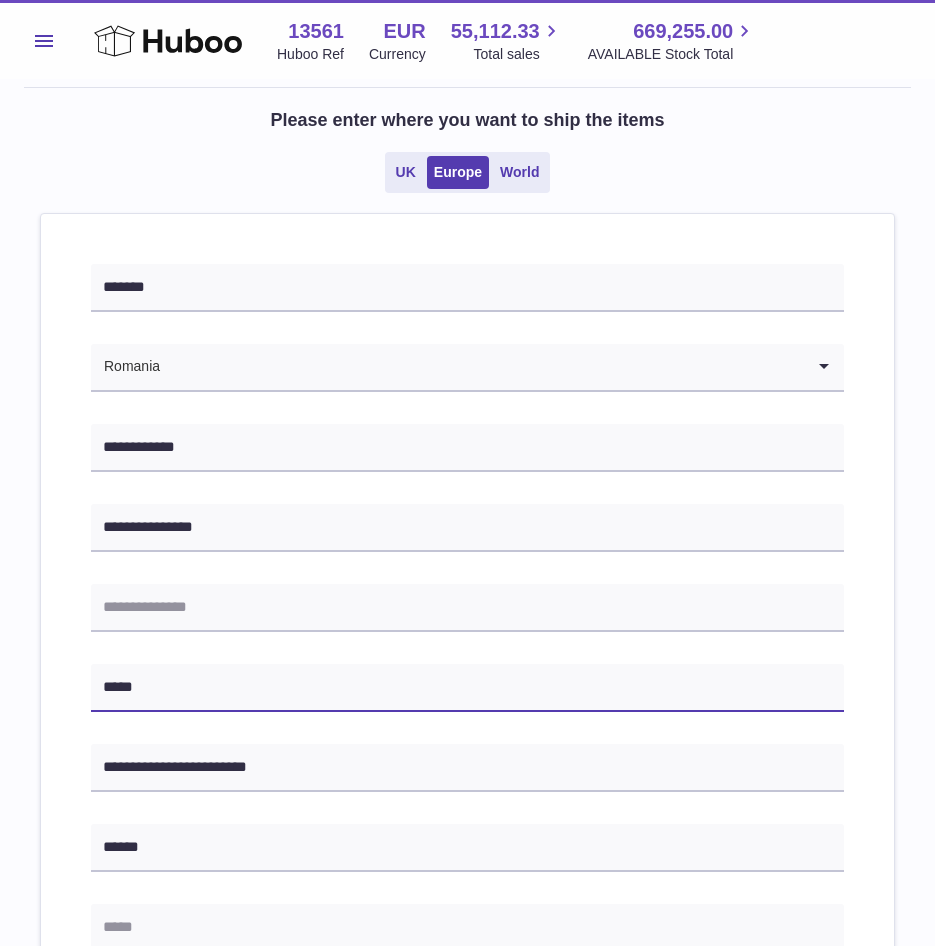 type on "*****" 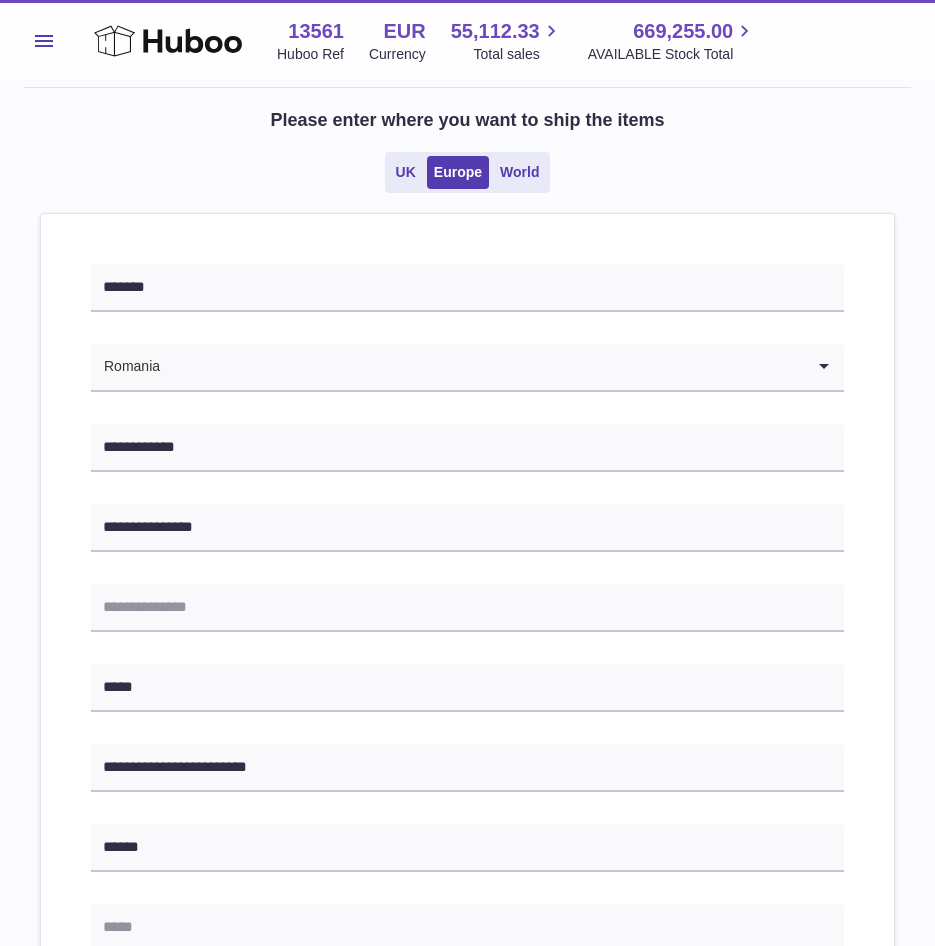 click at bounding box center [467, 928] 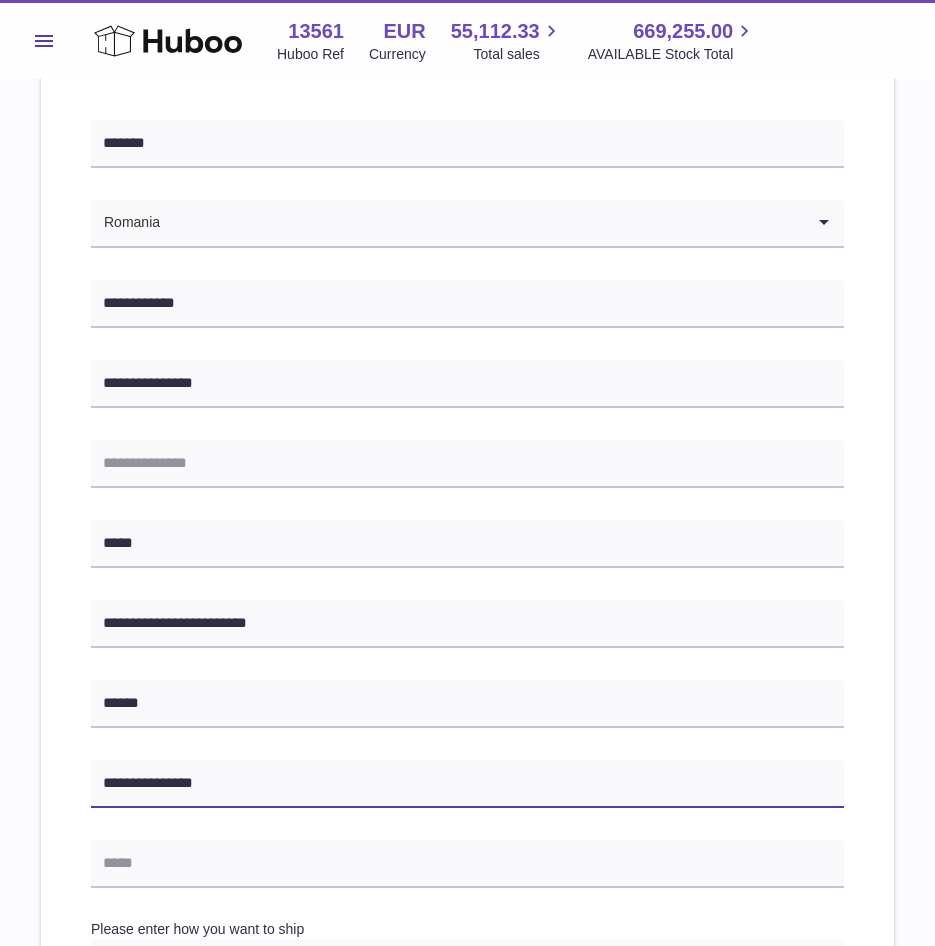 scroll, scrollTop: 500, scrollLeft: 0, axis: vertical 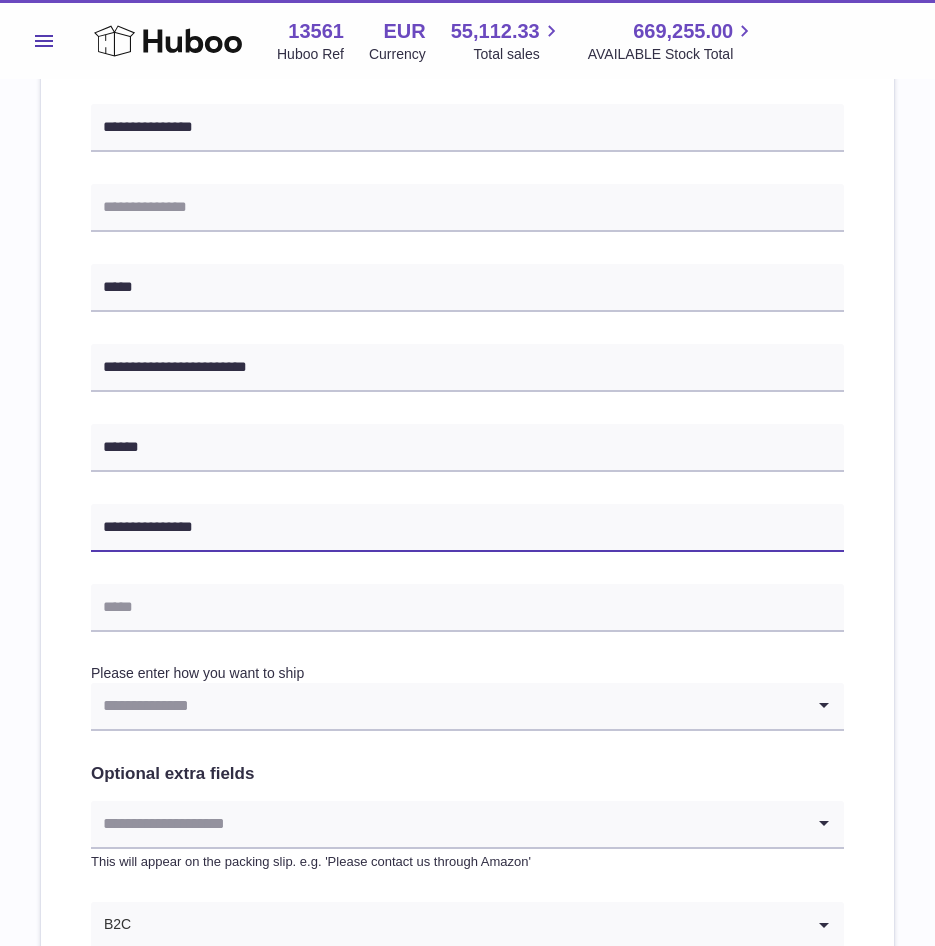 type on "**********" 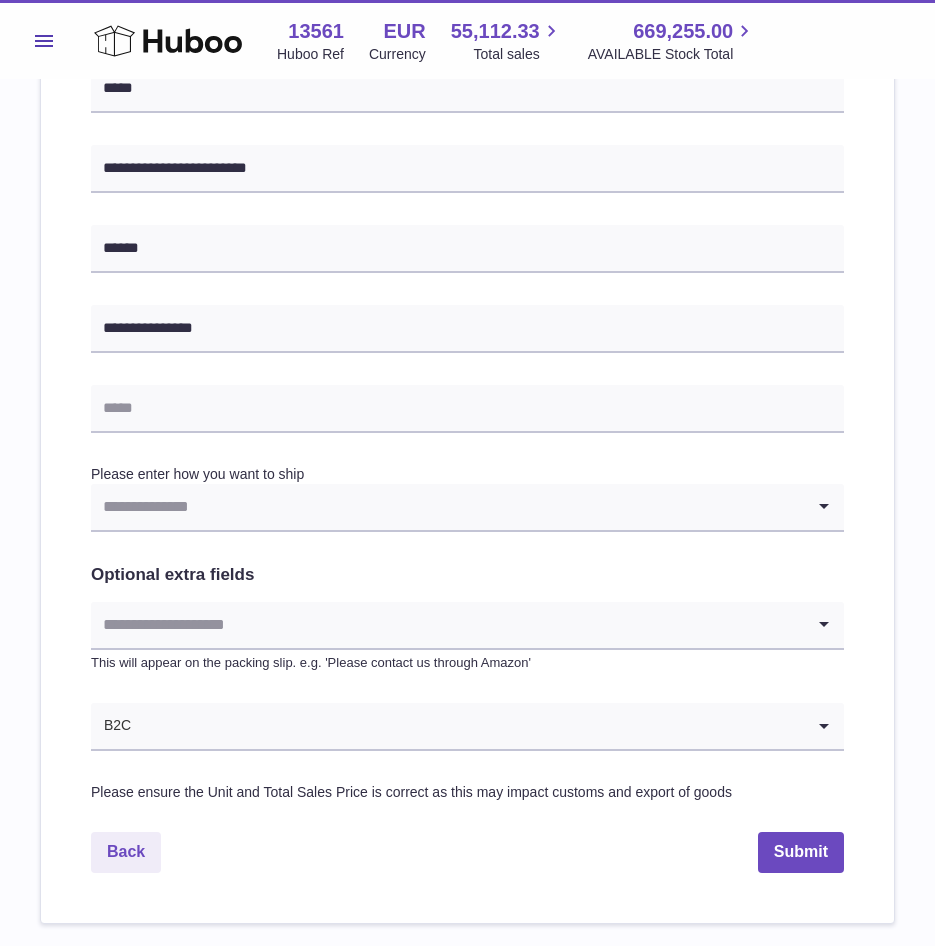 scroll, scrollTop: 700, scrollLeft: 0, axis: vertical 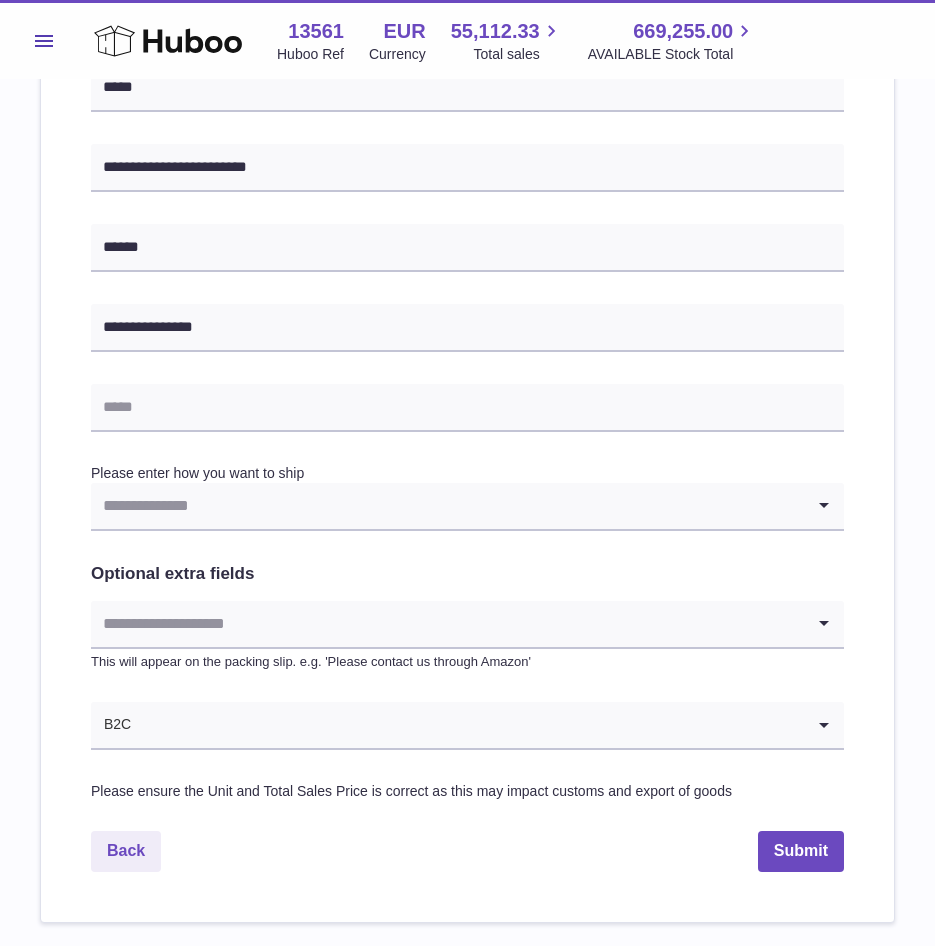 click at bounding box center [447, 506] 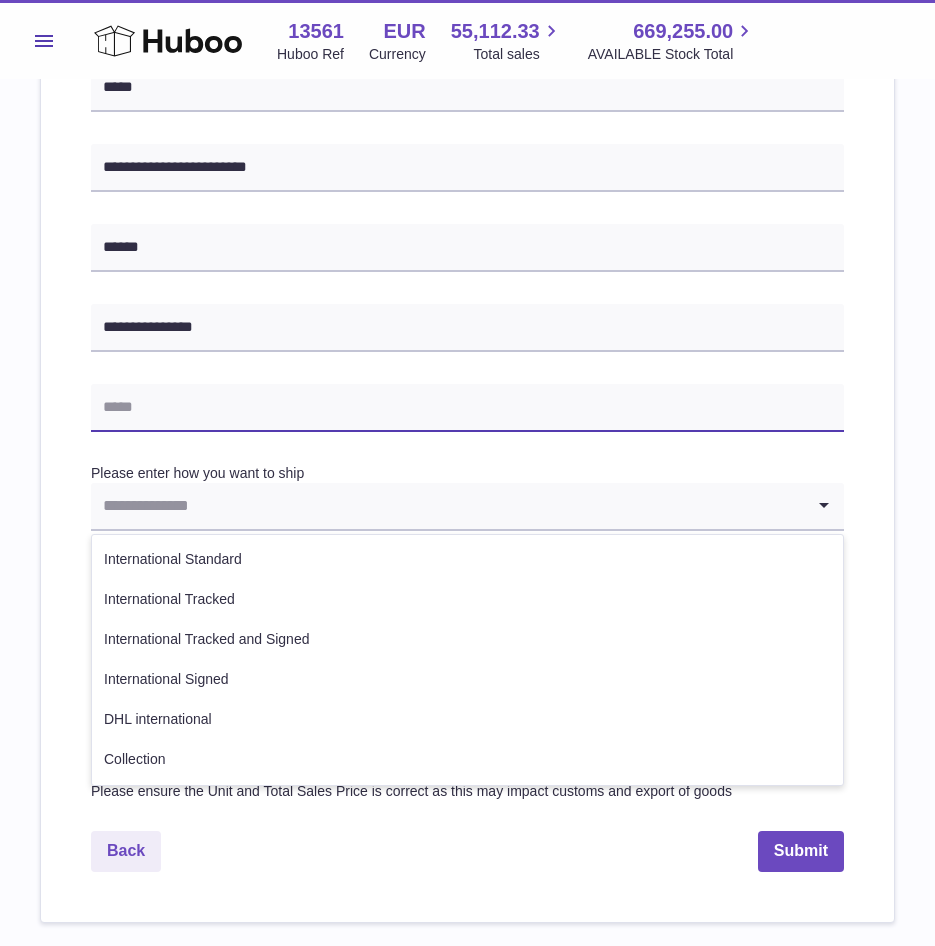 click at bounding box center [467, 408] 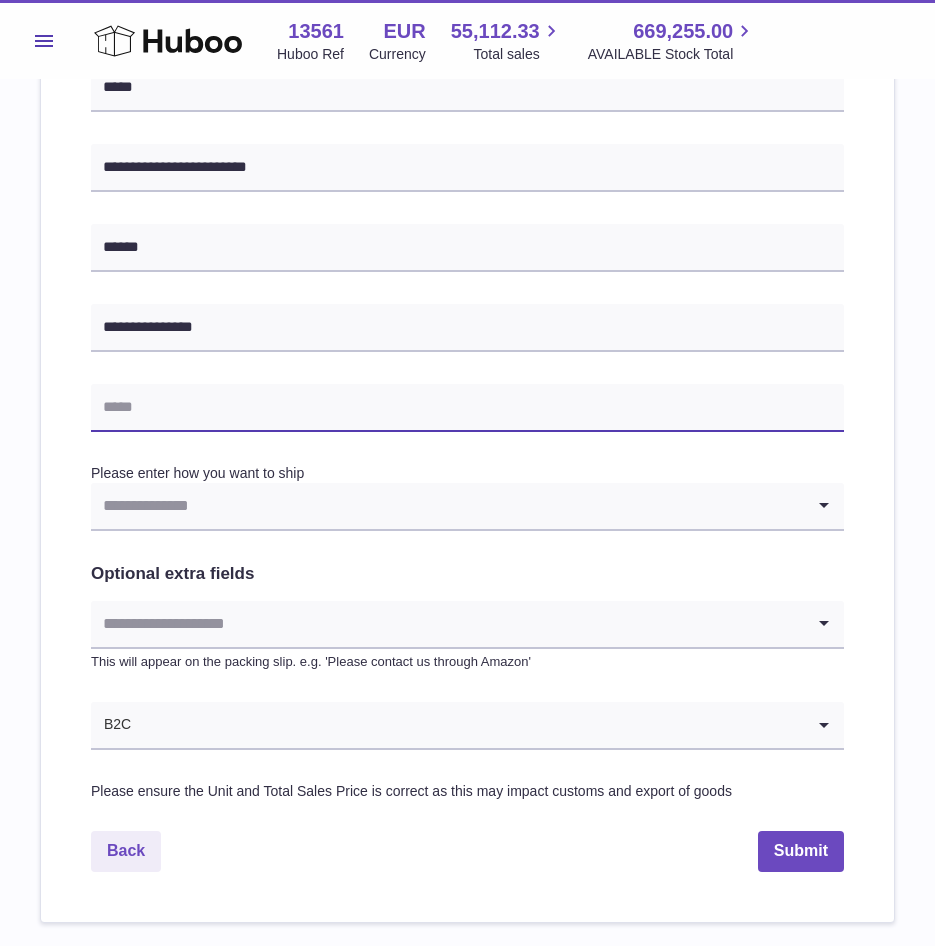 paste on "**********" 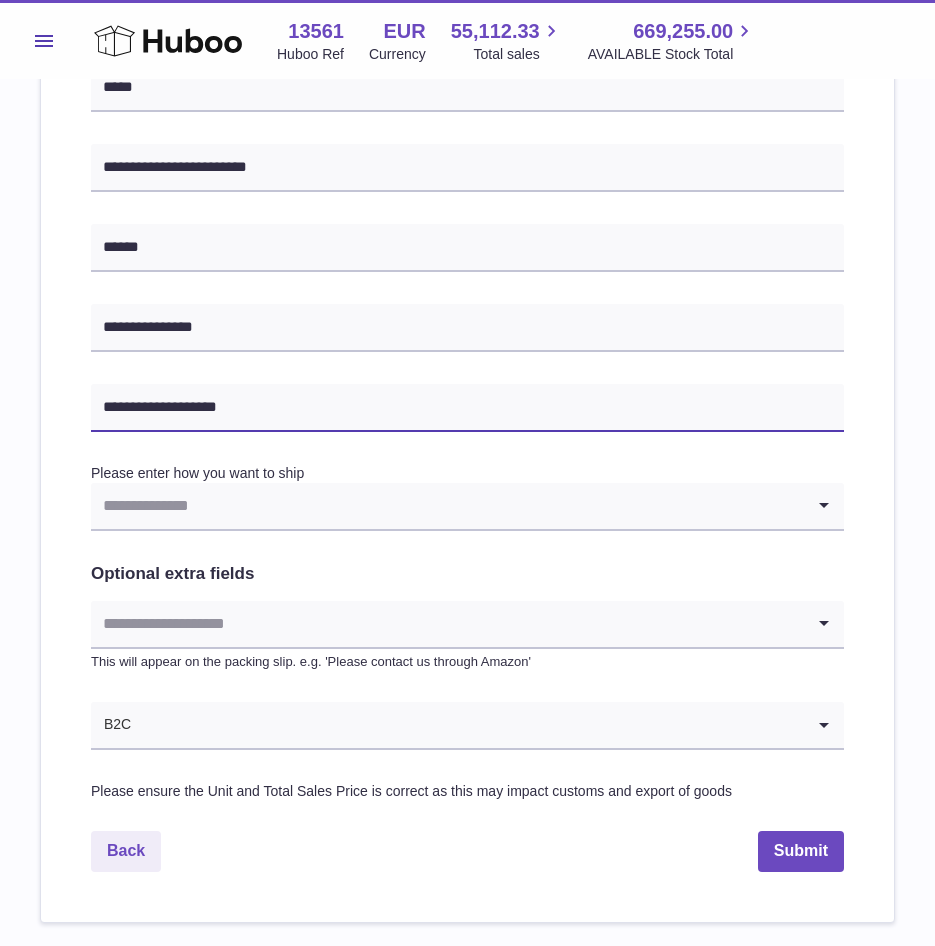 type on "**********" 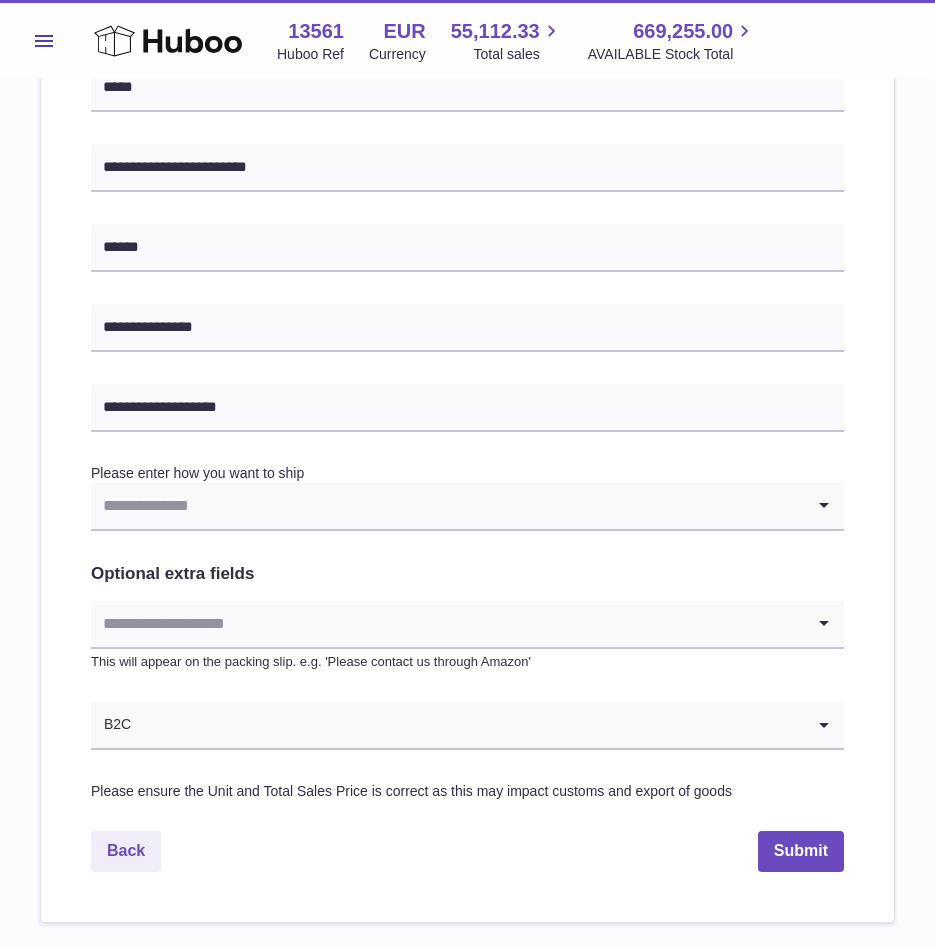 click at bounding box center (447, 506) 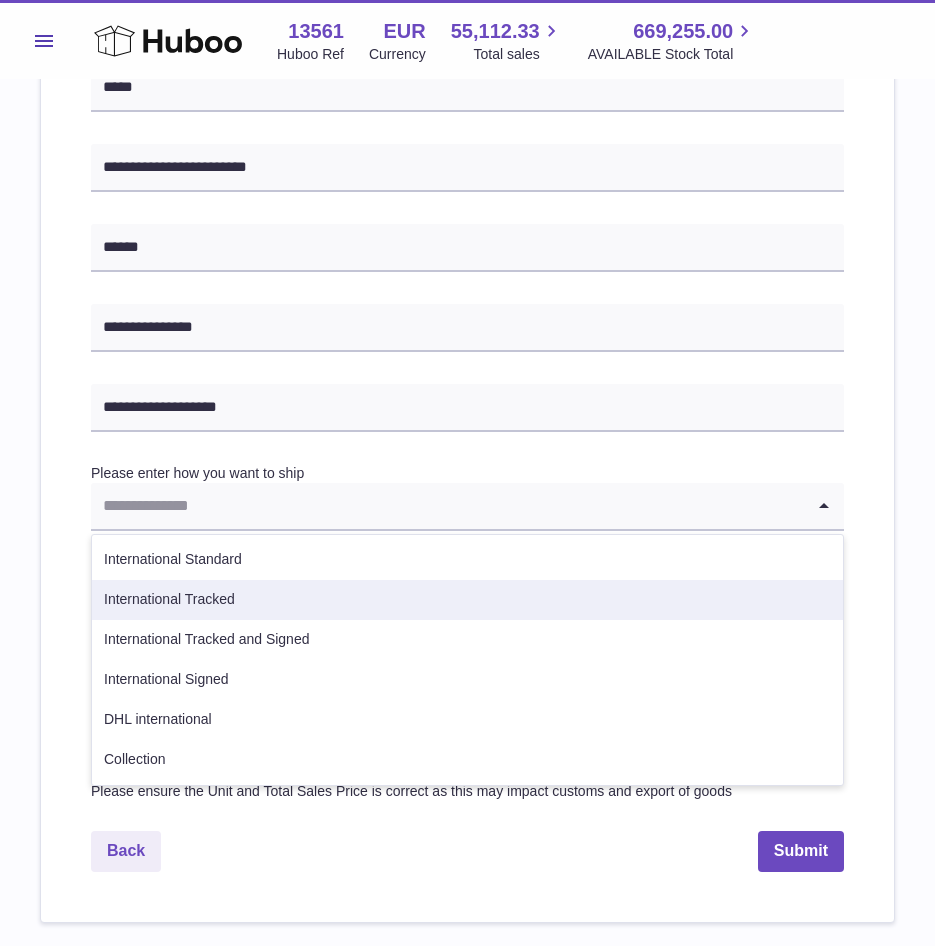 click on "International Tracked" at bounding box center (467, 600) 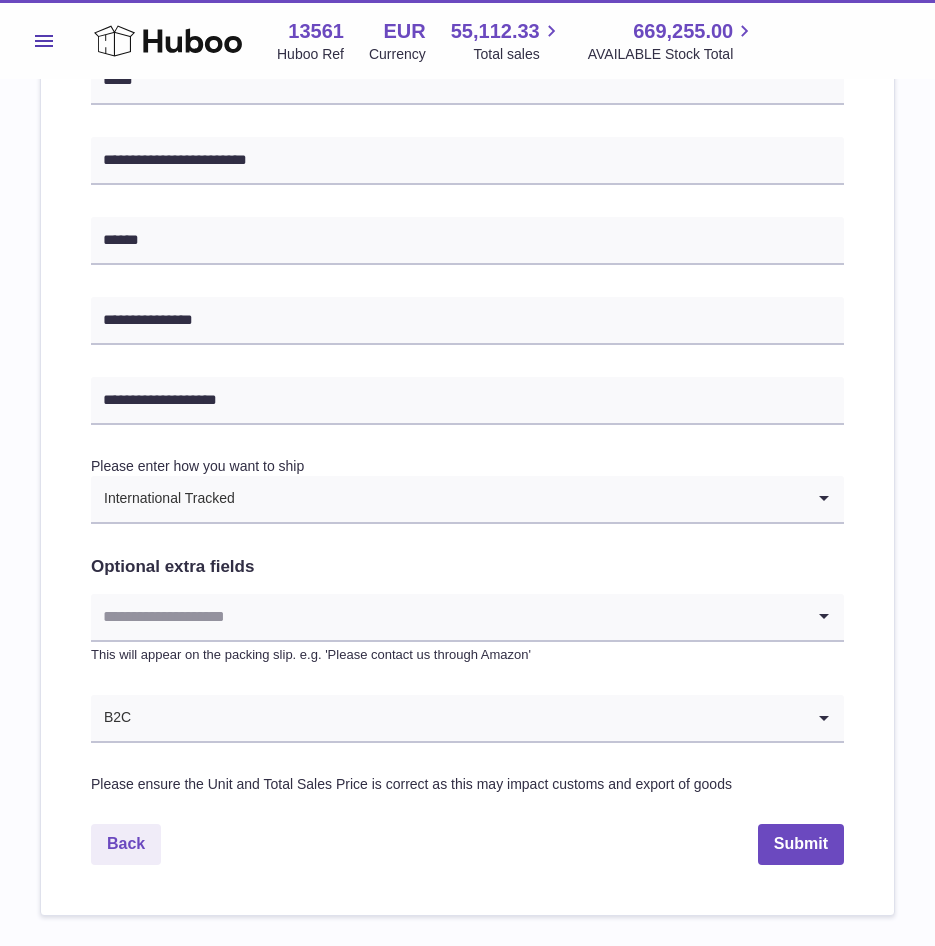 scroll, scrollTop: 835, scrollLeft: 0, axis: vertical 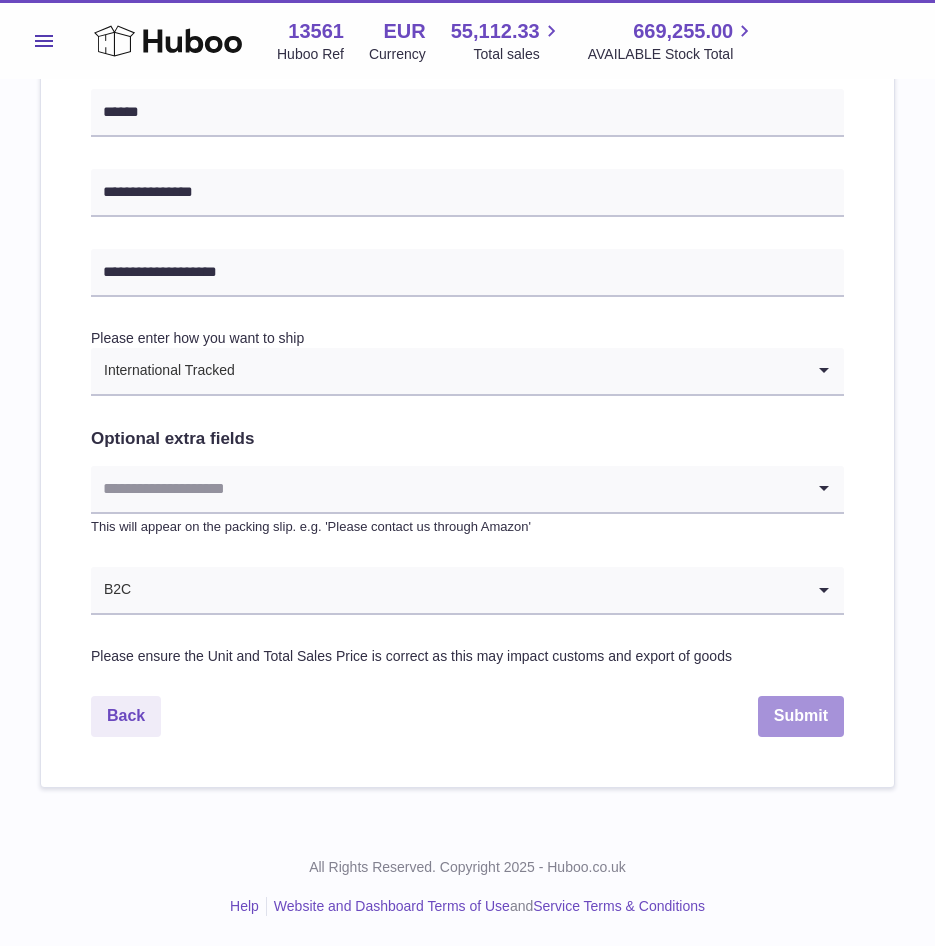 click on "Submit" at bounding box center (801, 716) 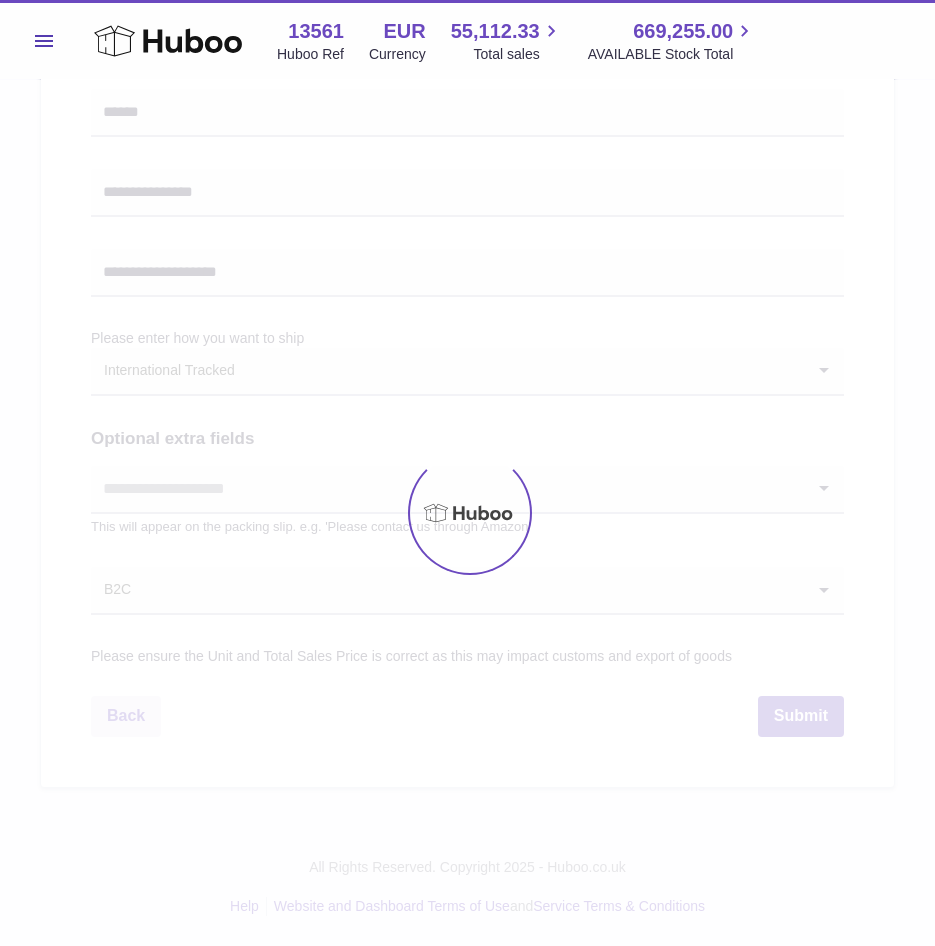 scroll, scrollTop: 0, scrollLeft: 0, axis: both 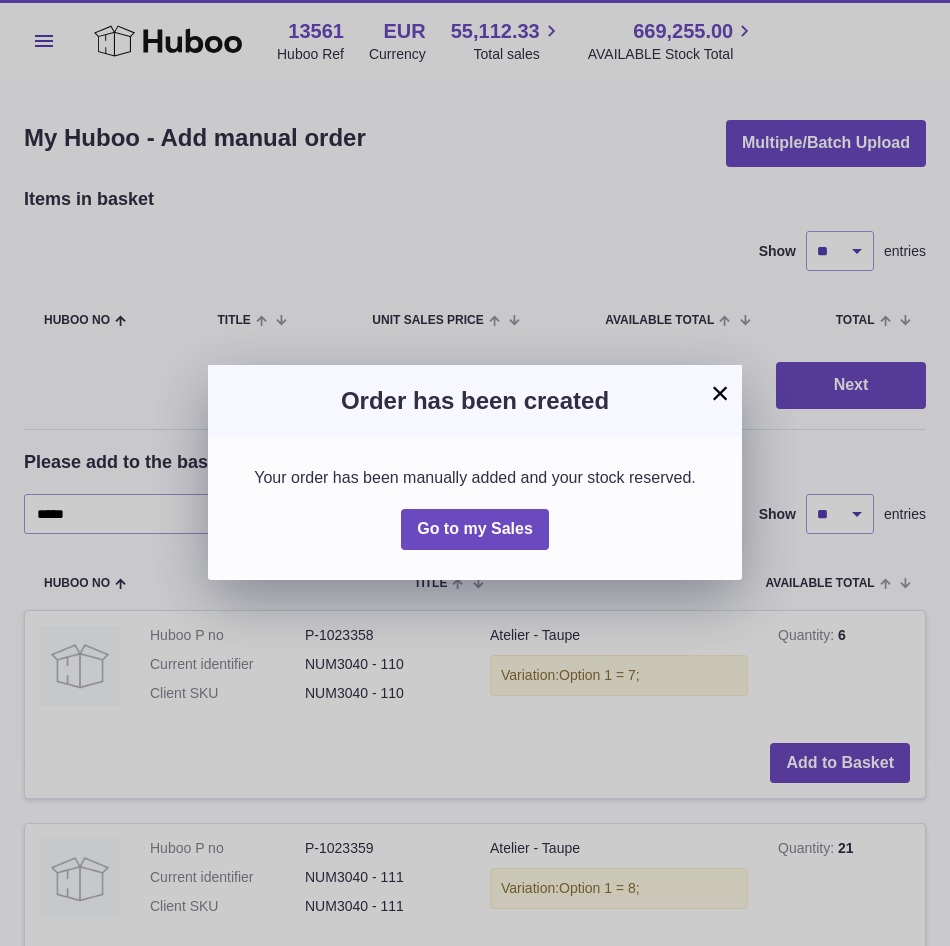click on "×" at bounding box center (720, 393) 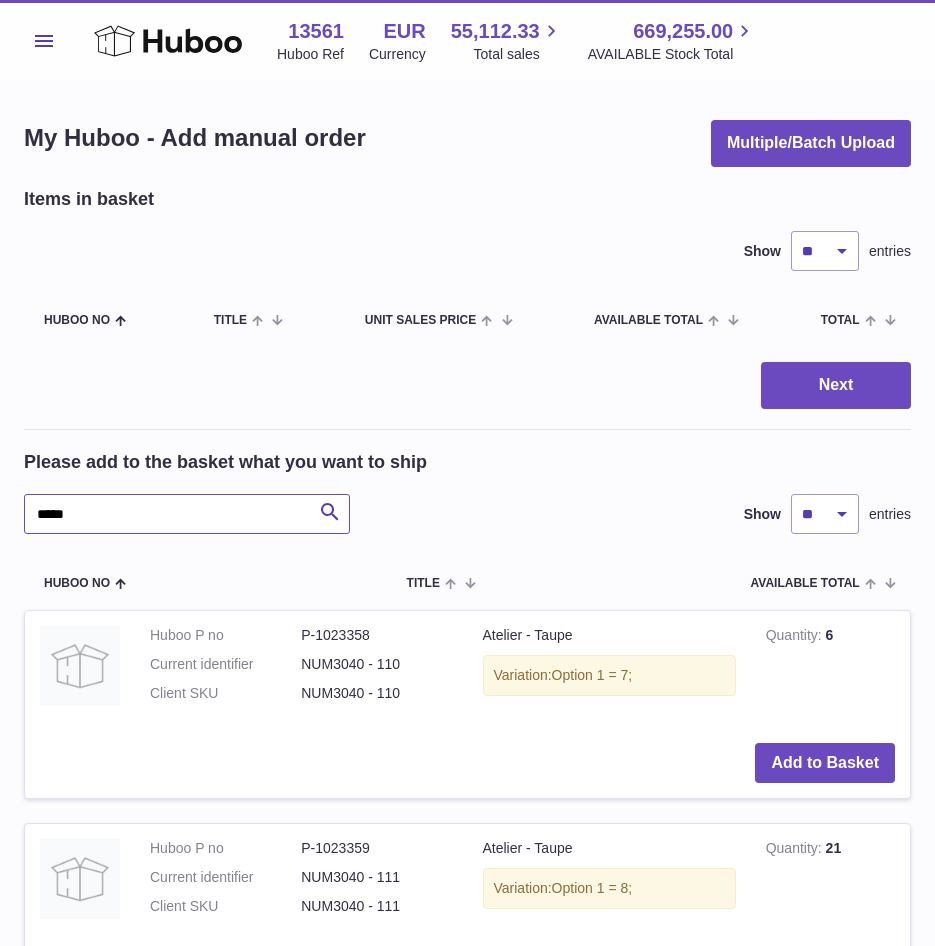 drag, startPoint x: 95, startPoint y: 525, endPoint x: -228, endPoint y: 550, distance: 323.96603 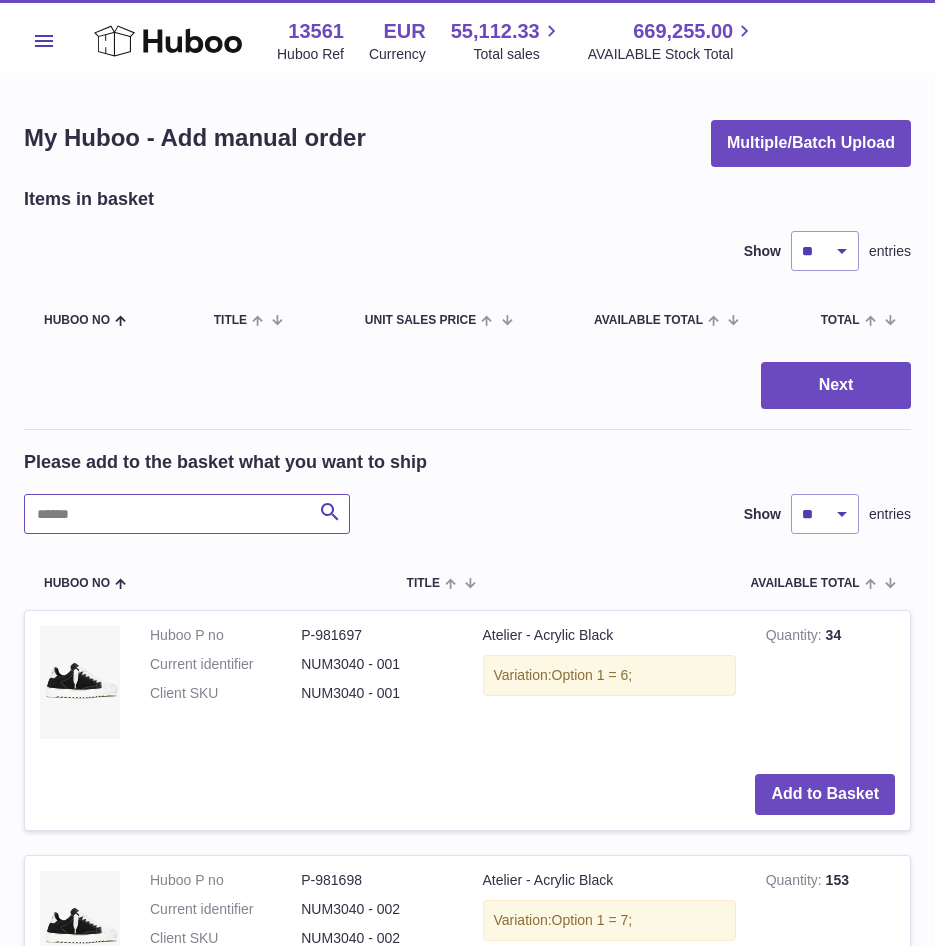 type 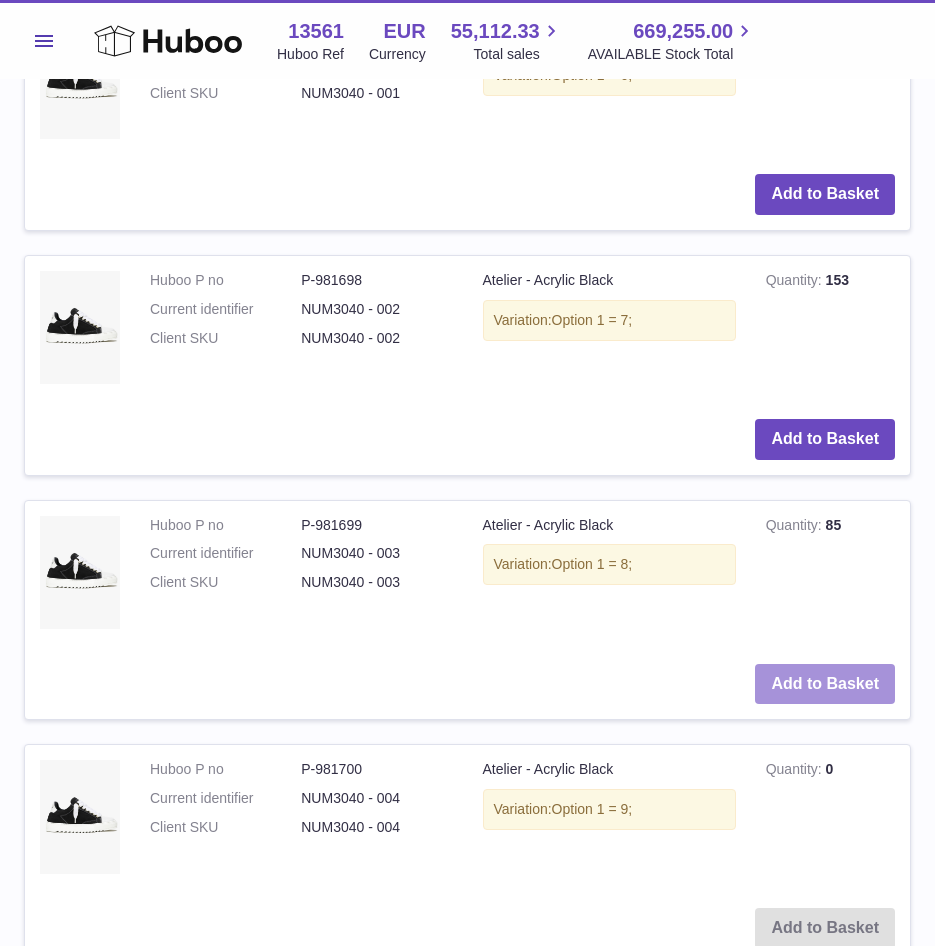 click on "Add to Basket" at bounding box center (825, 684) 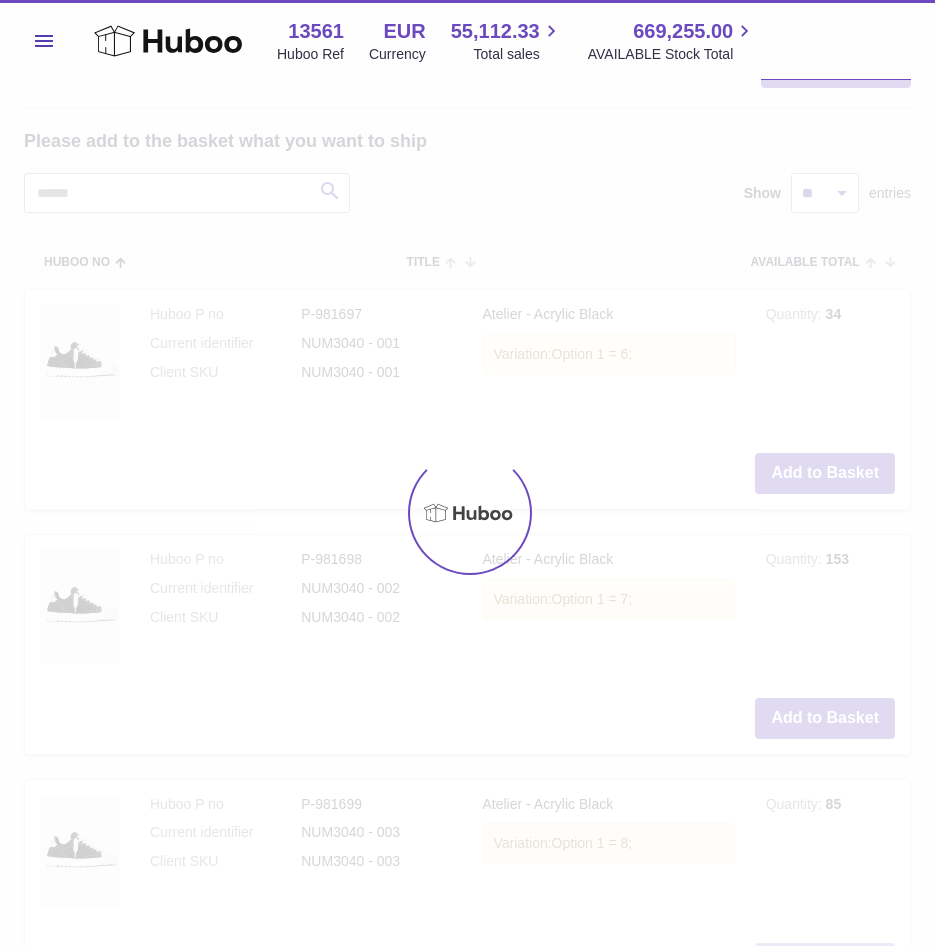 scroll, scrollTop: 0, scrollLeft: 0, axis: both 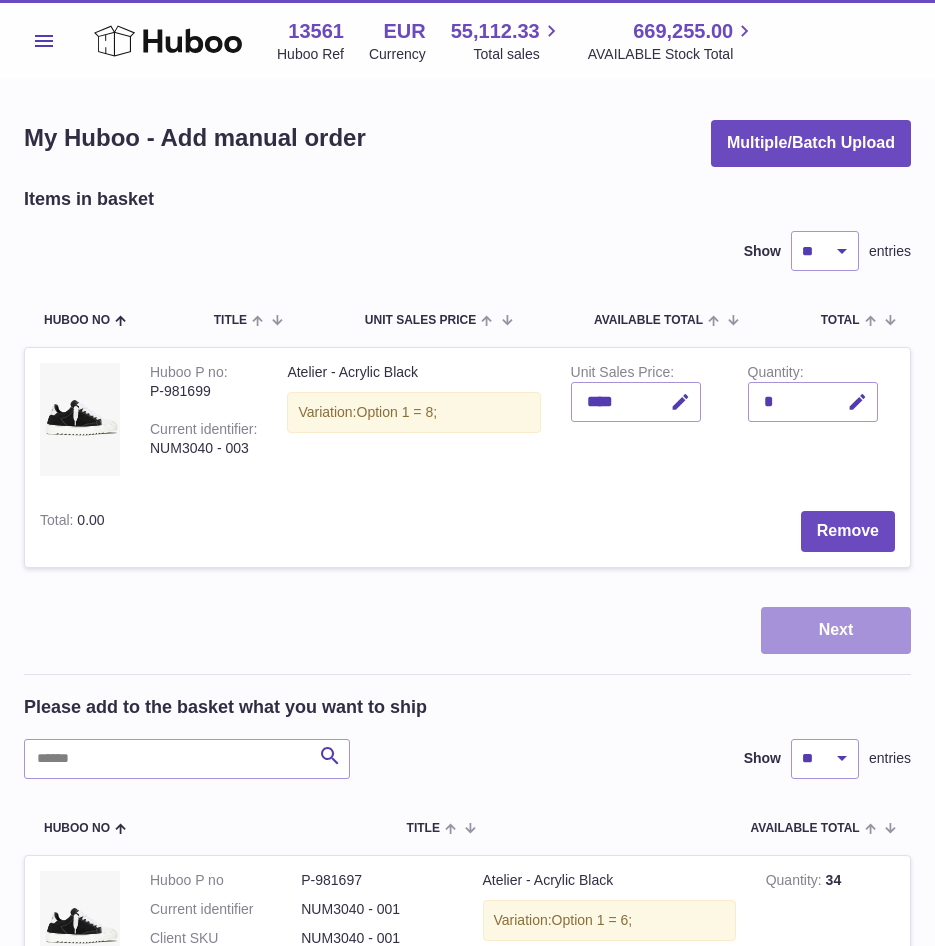 click on "Next" at bounding box center [836, 630] 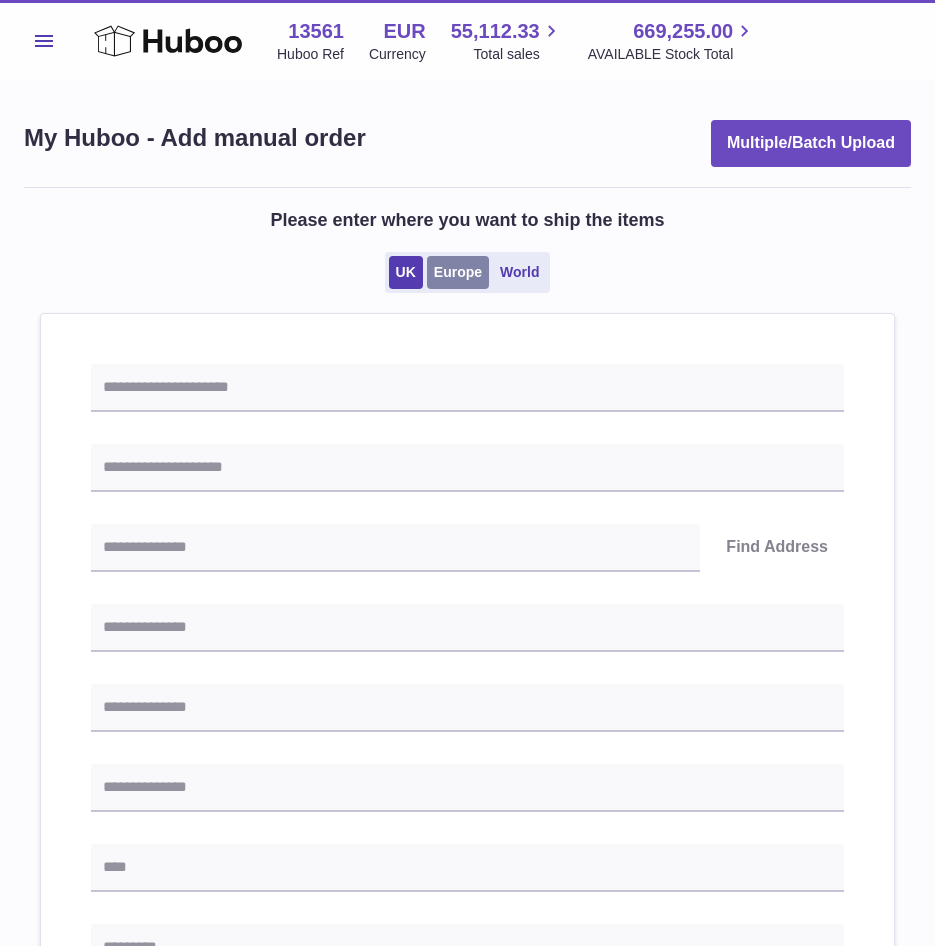 click on "Europe" at bounding box center (458, 272) 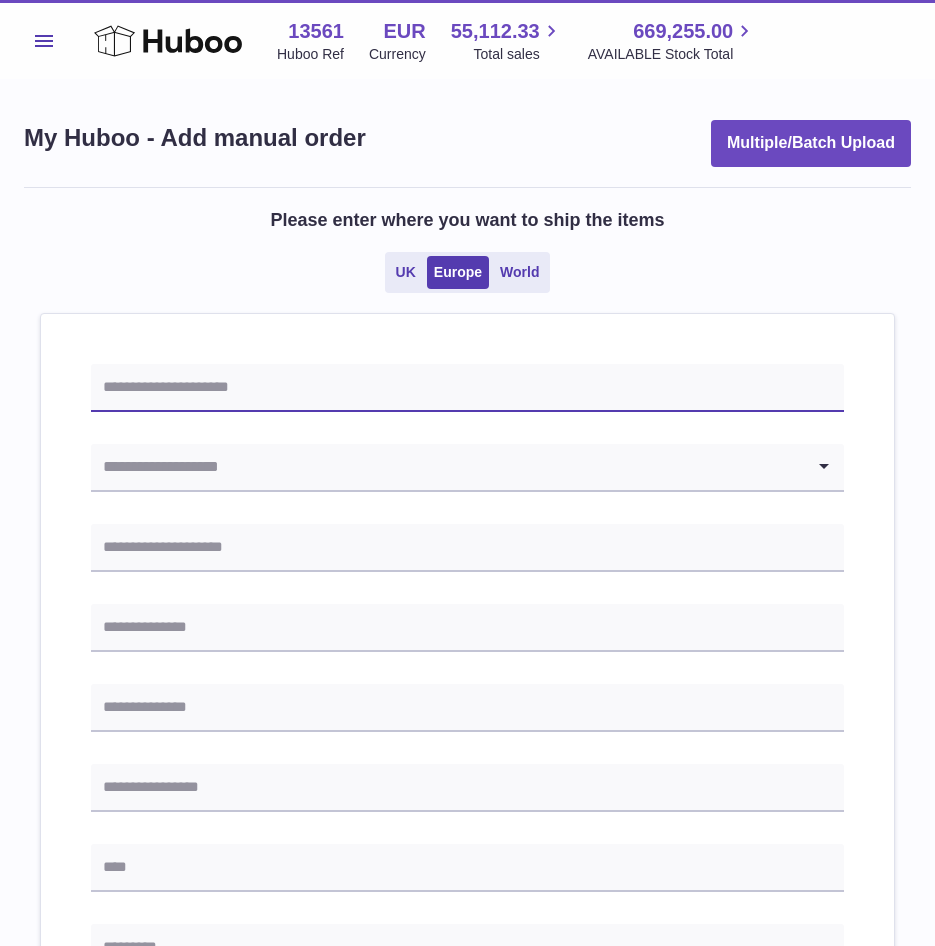 click at bounding box center (467, 388) 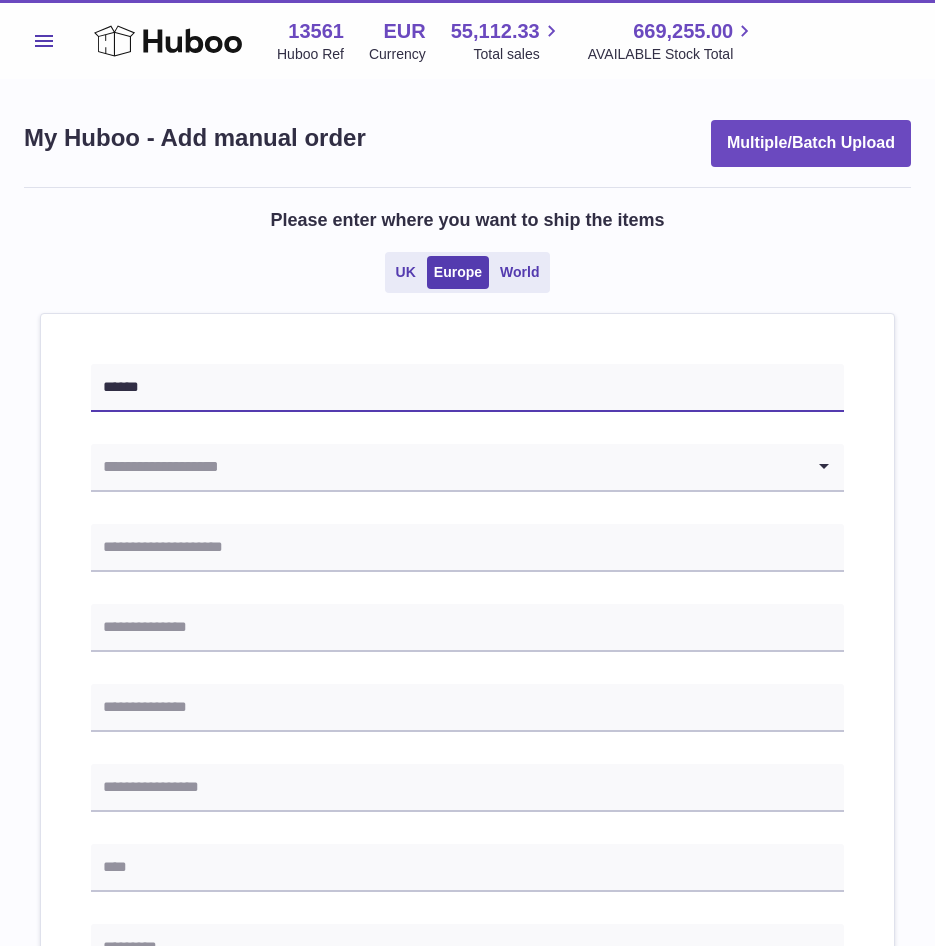 type on "******" 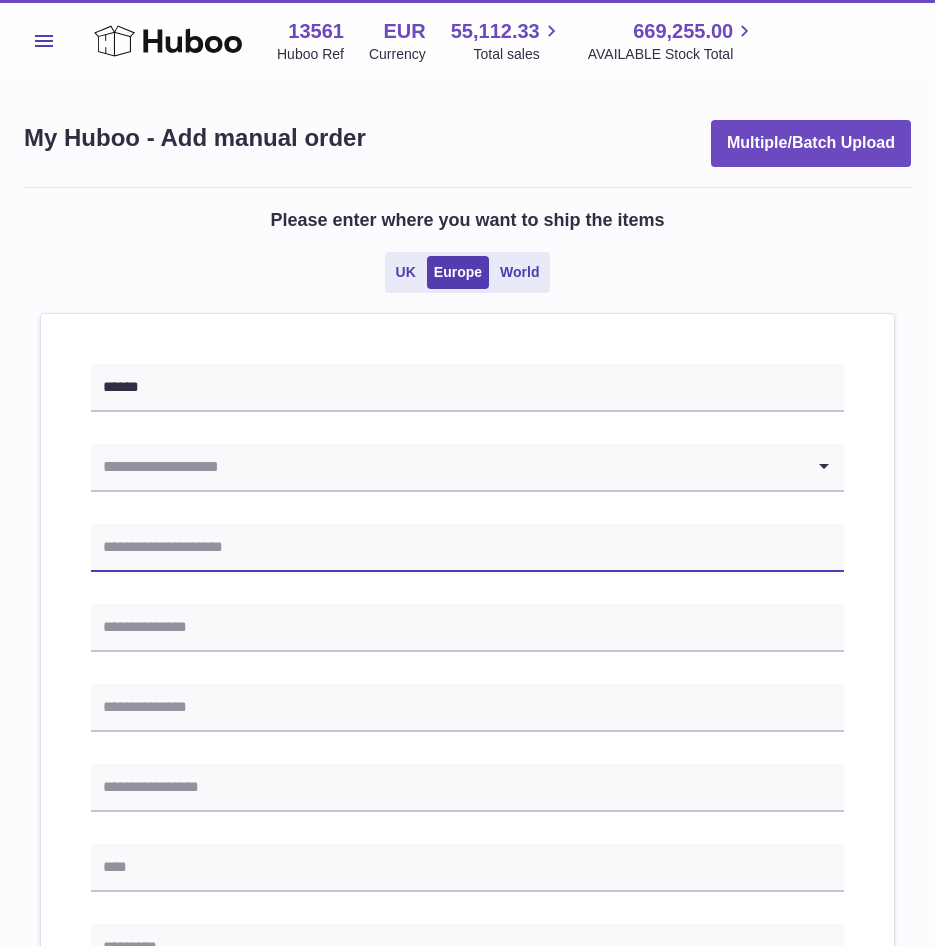 click at bounding box center [467, 548] 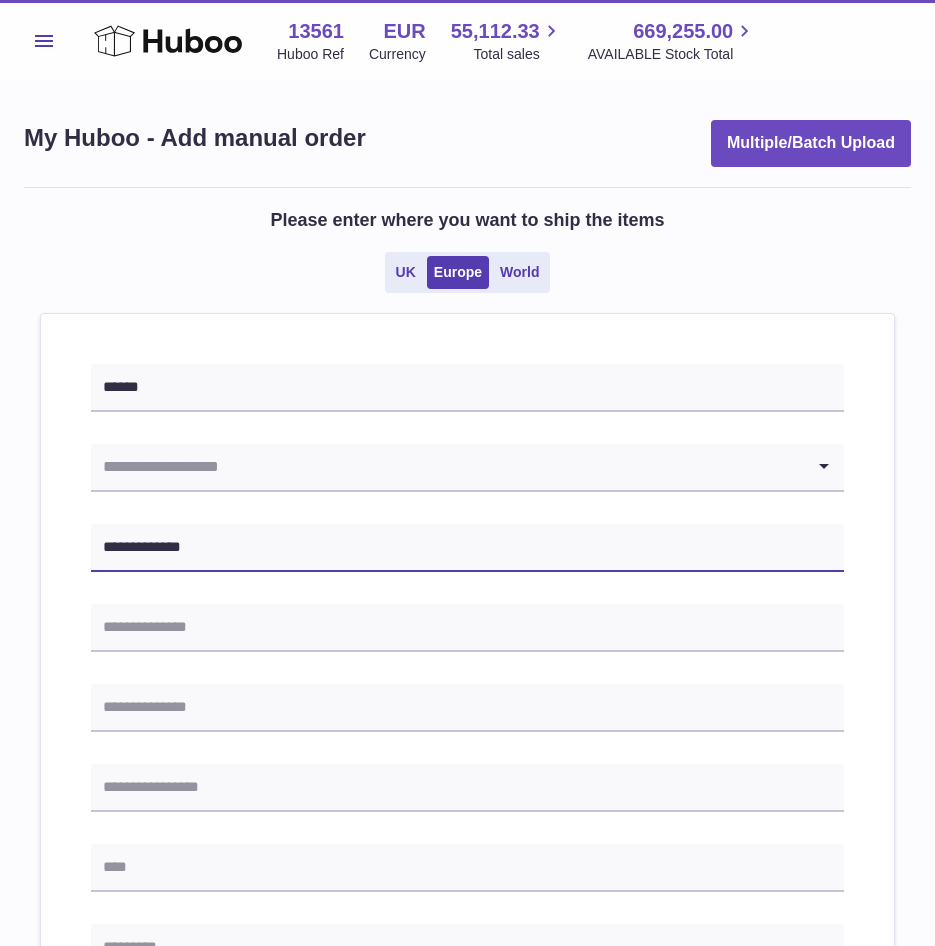 type on "**********" 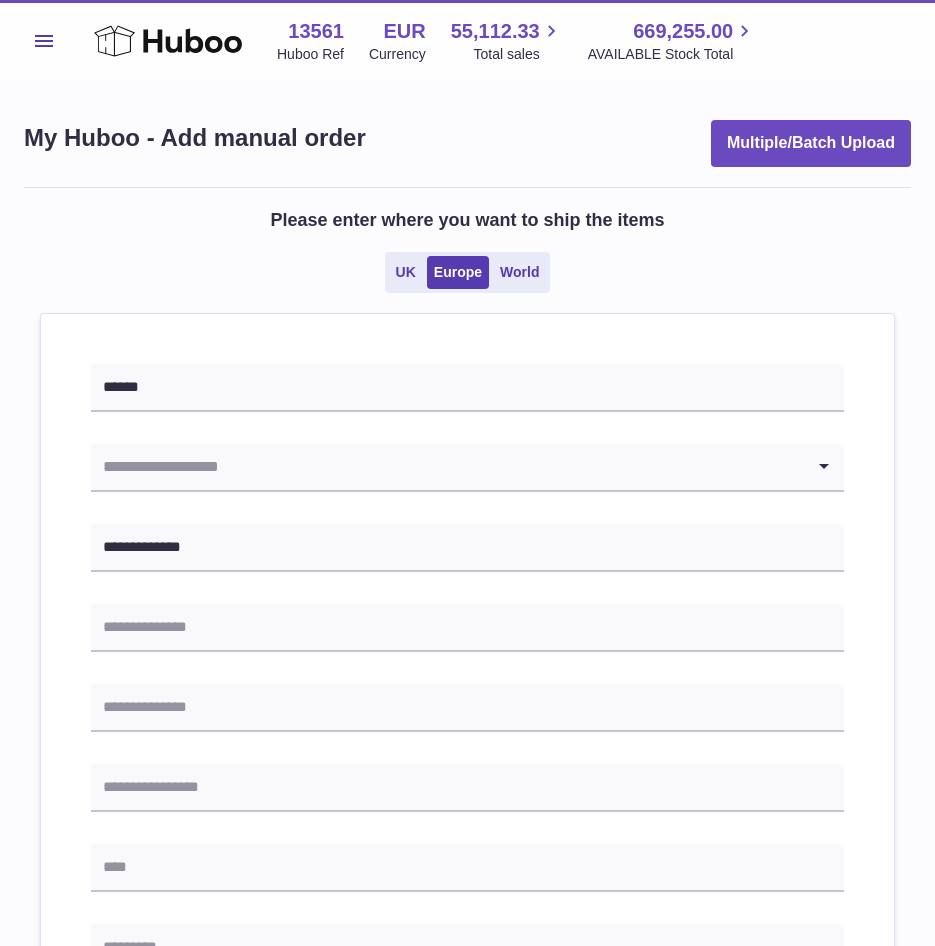 click at bounding box center (447, 467) 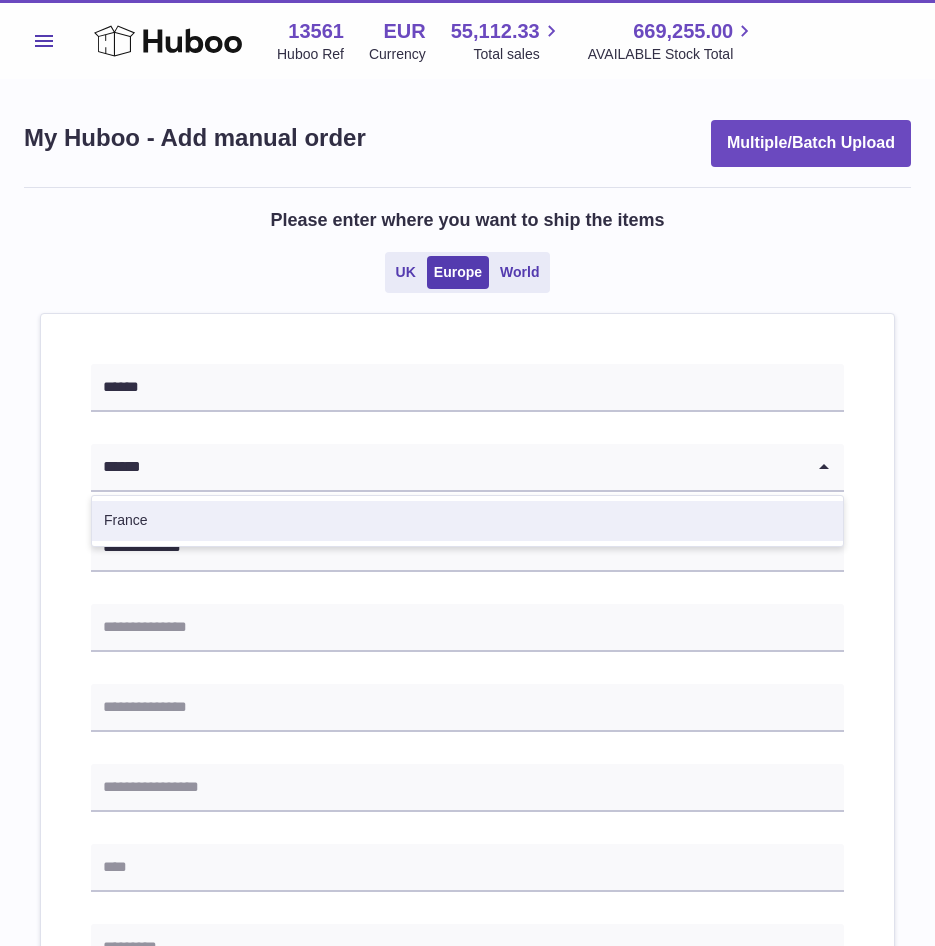 click on "France" at bounding box center [467, 521] 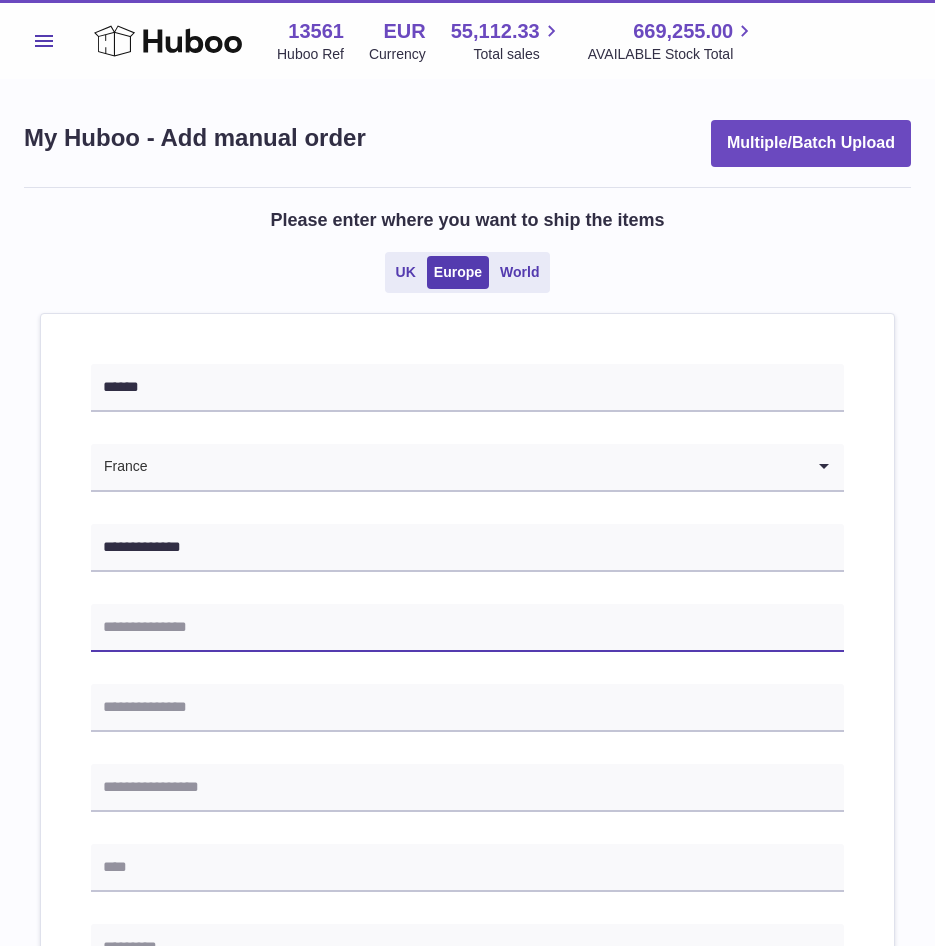 click at bounding box center [467, 628] 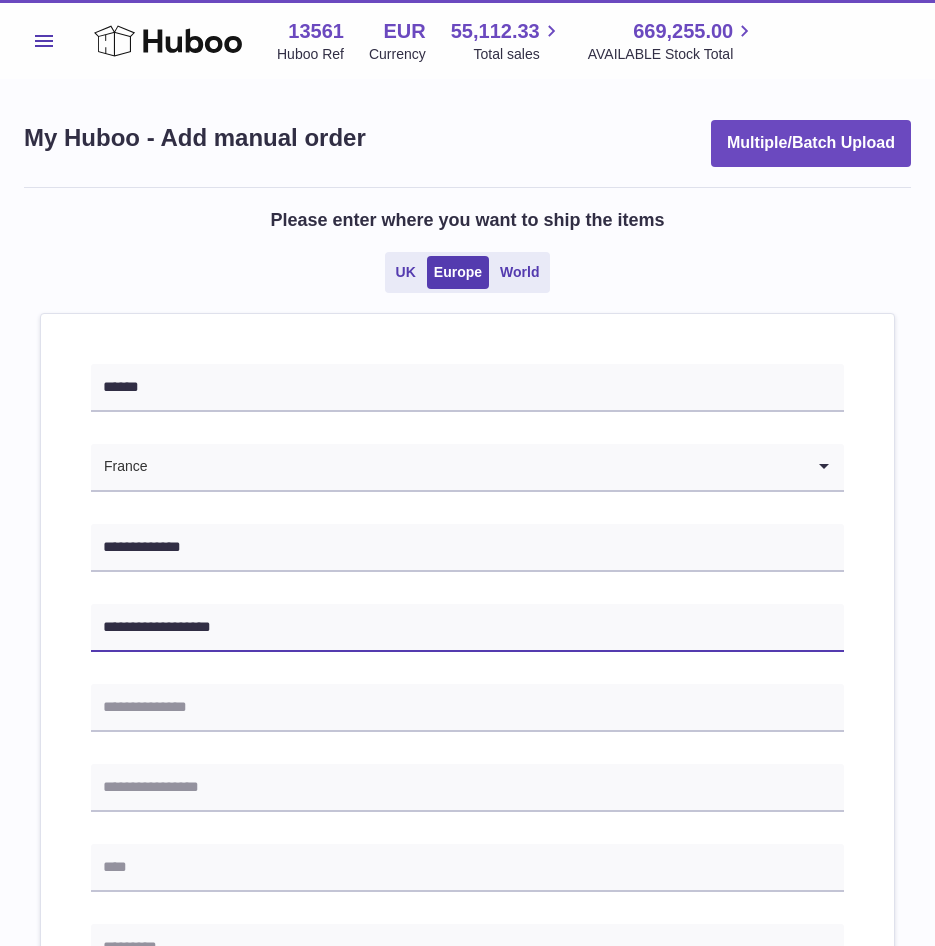 type on "**********" 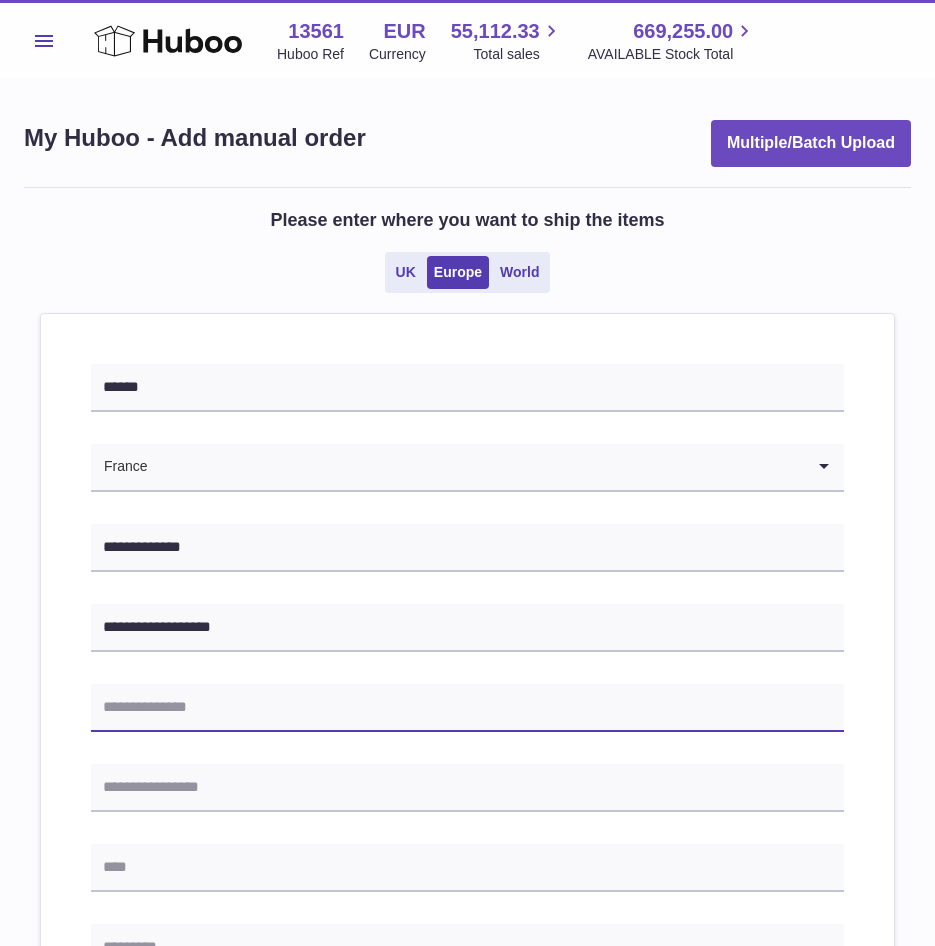 click at bounding box center [467, 708] 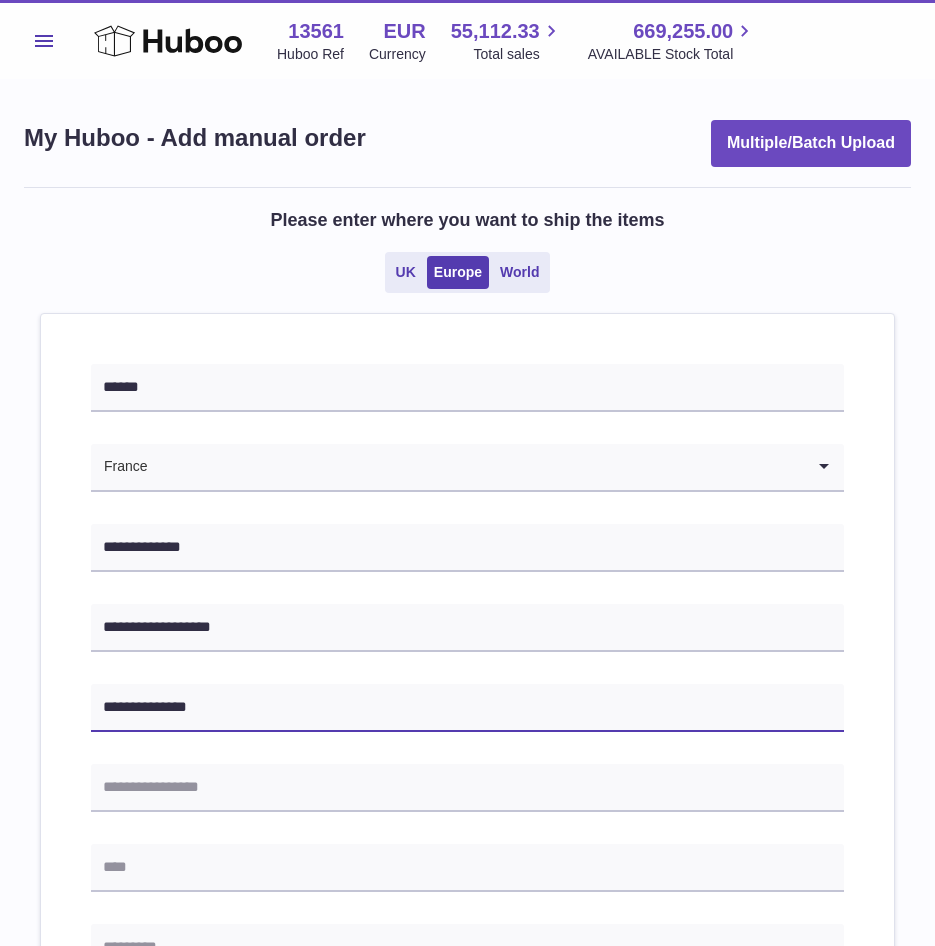 type on "**********" 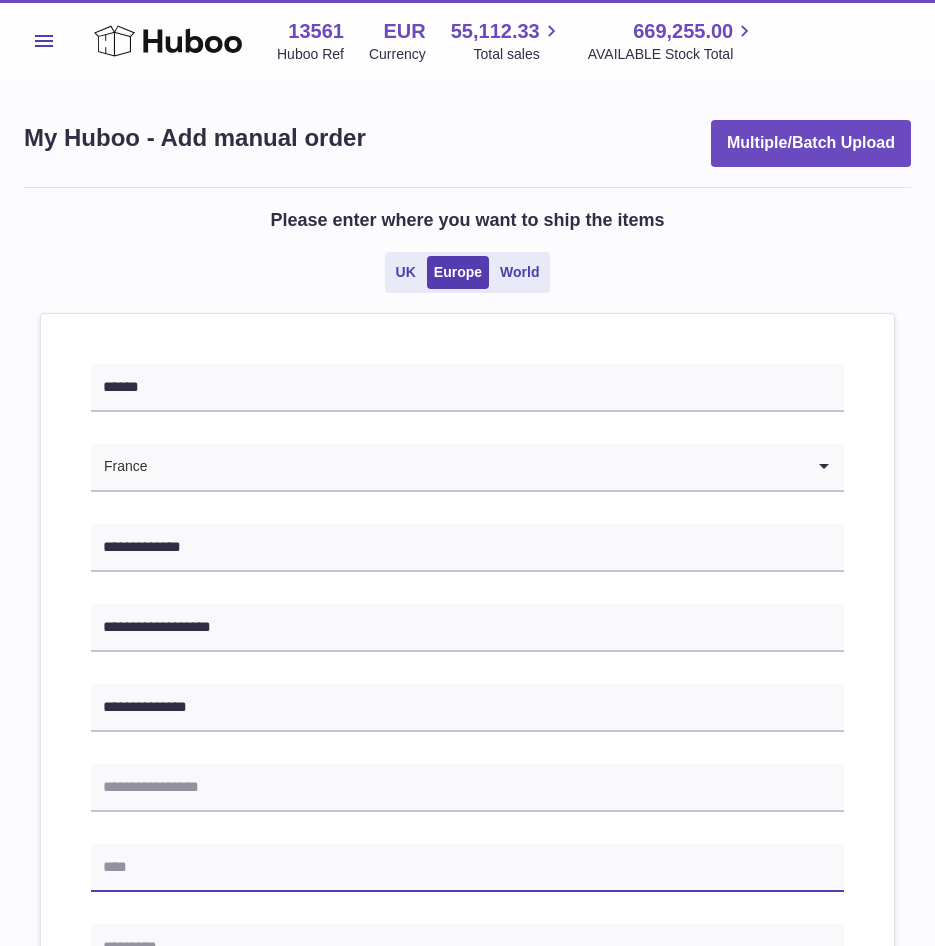 click at bounding box center (467, 868) 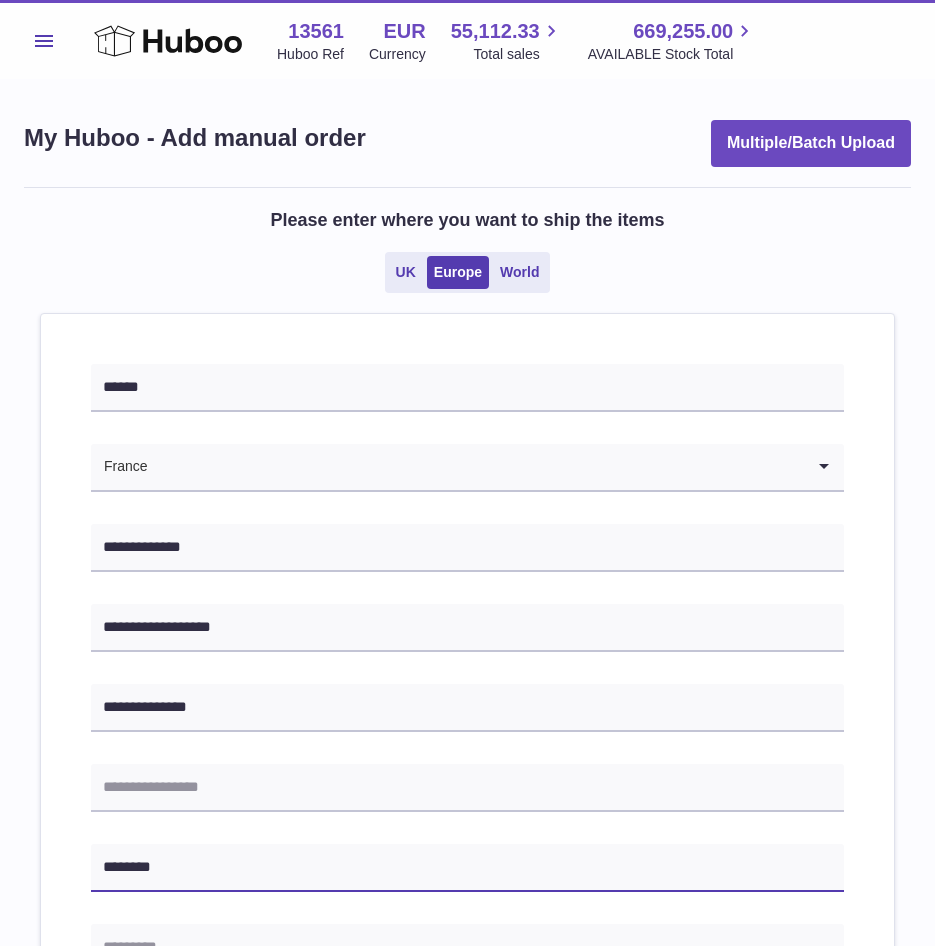 type on "********" 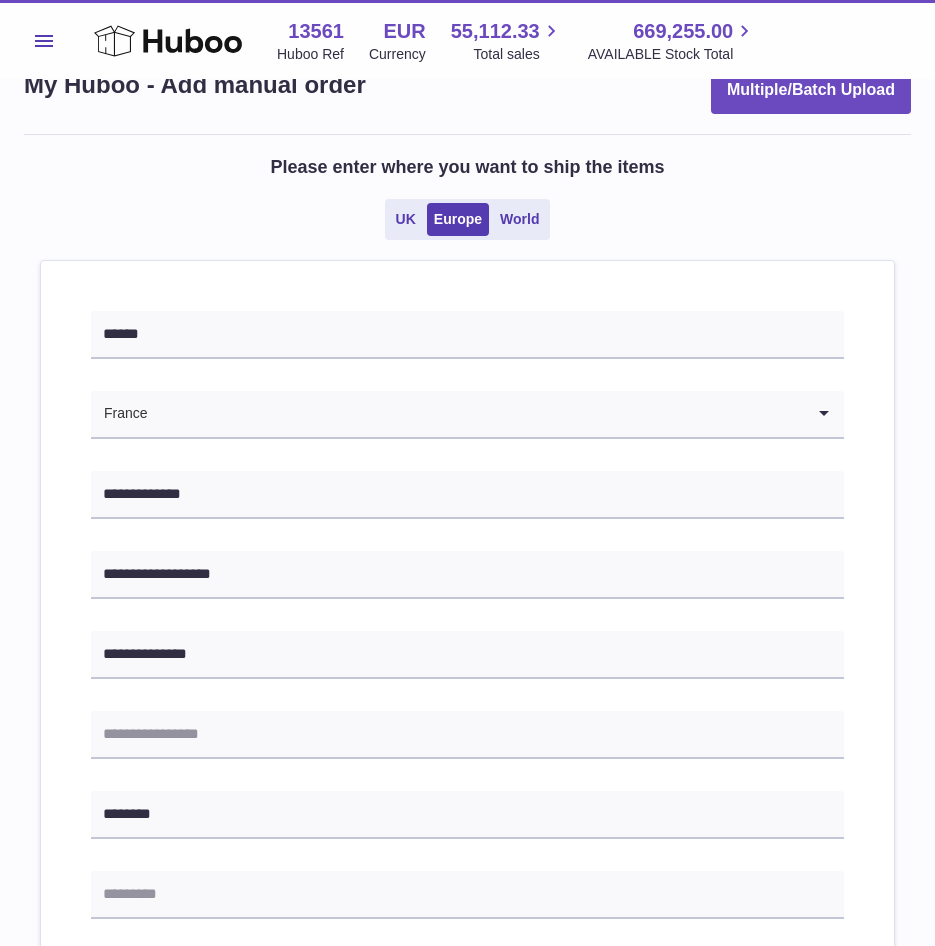 scroll, scrollTop: 100, scrollLeft: 0, axis: vertical 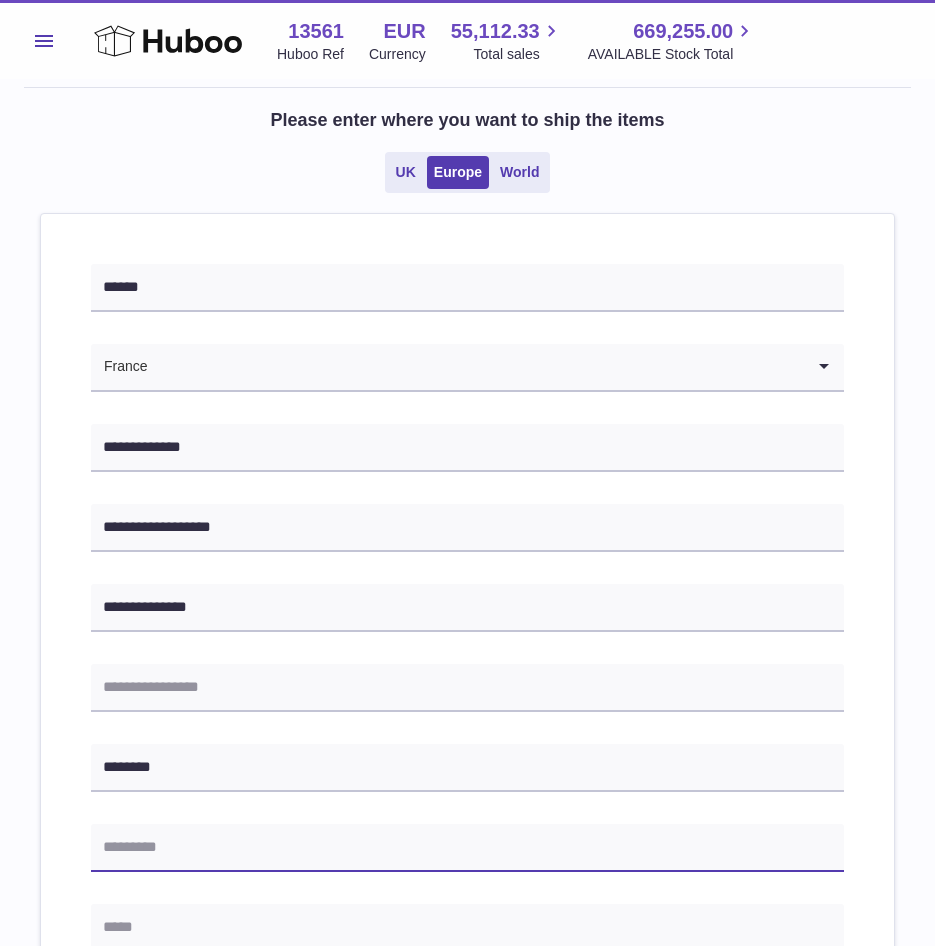 click at bounding box center (467, 848) 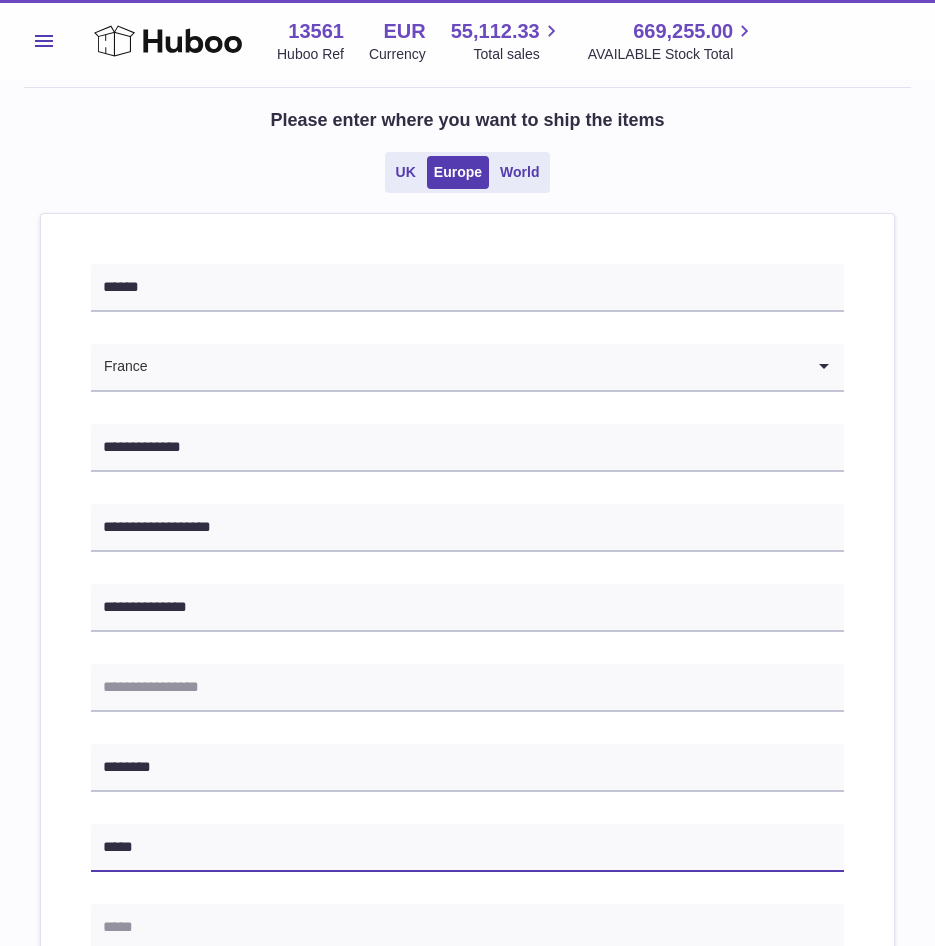 type on "*****" 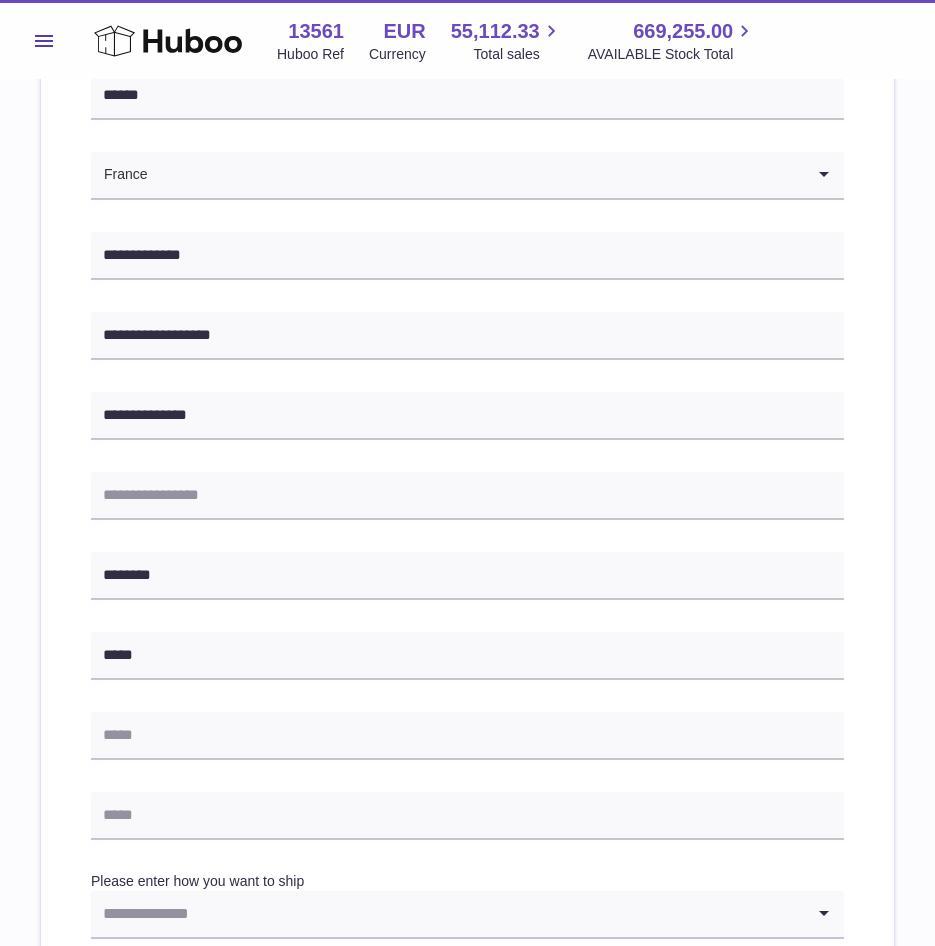 scroll, scrollTop: 300, scrollLeft: 0, axis: vertical 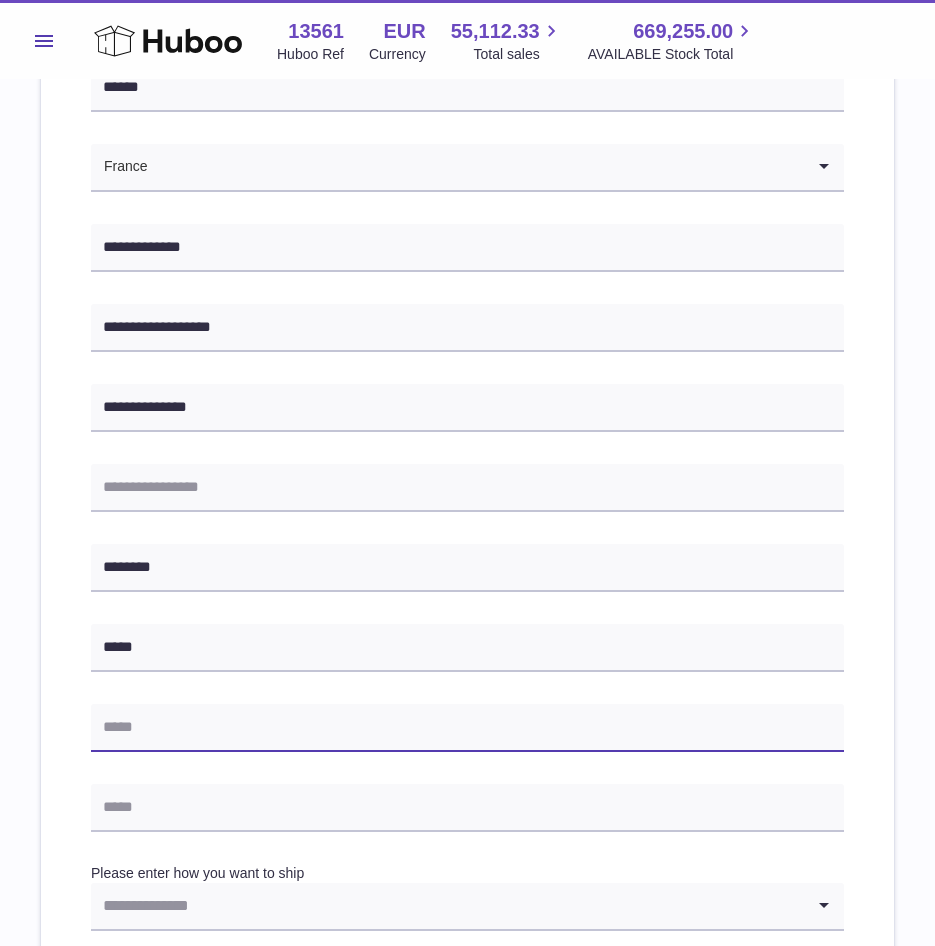 drag, startPoint x: 202, startPoint y: 732, endPoint x: 188, endPoint y: 732, distance: 14 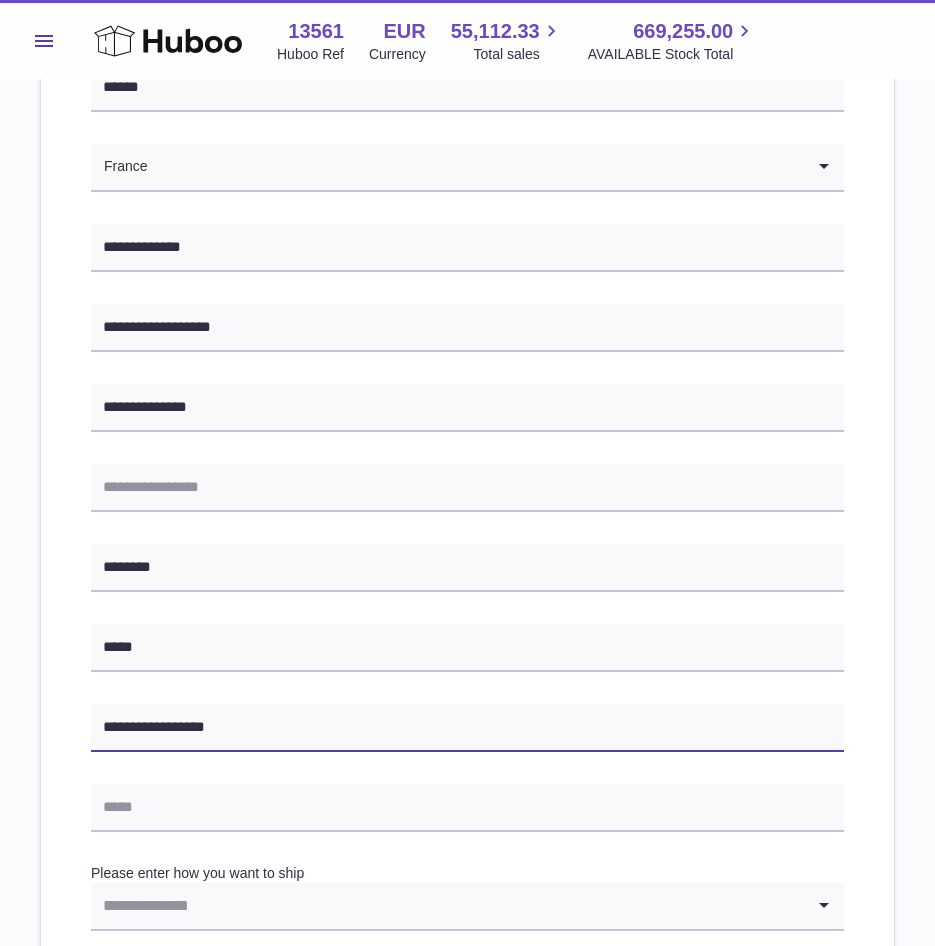type on "**********" 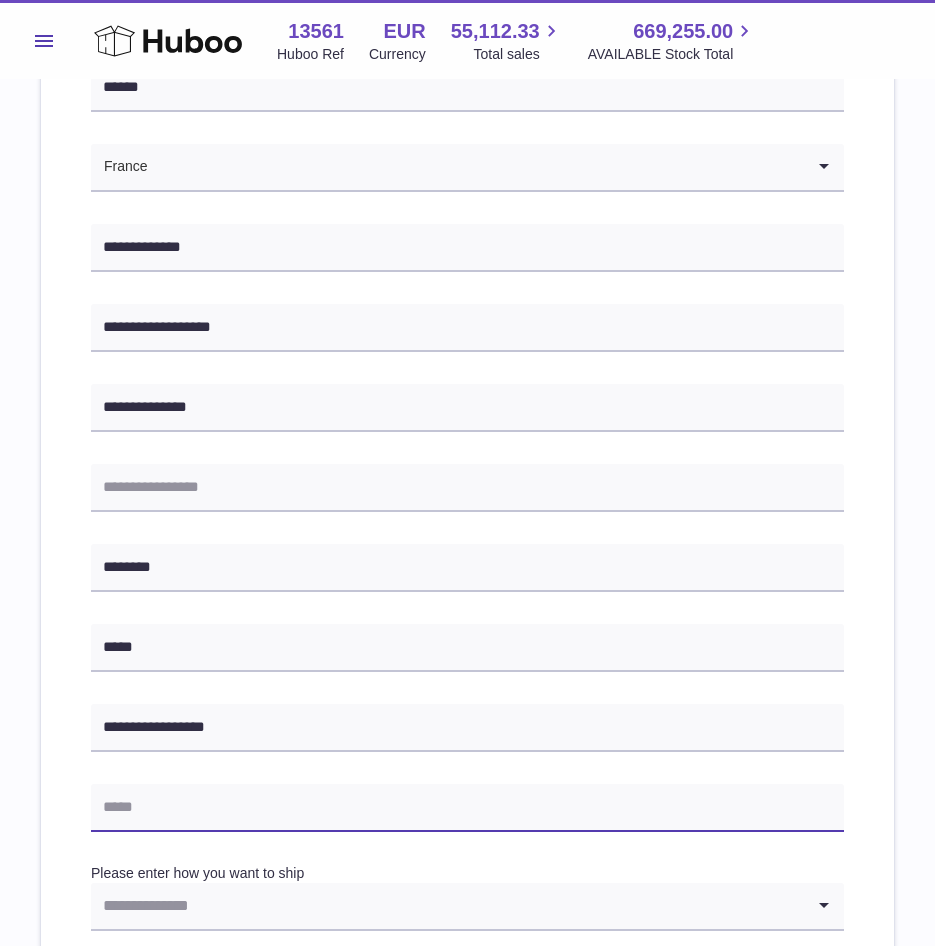 click at bounding box center [467, 808] 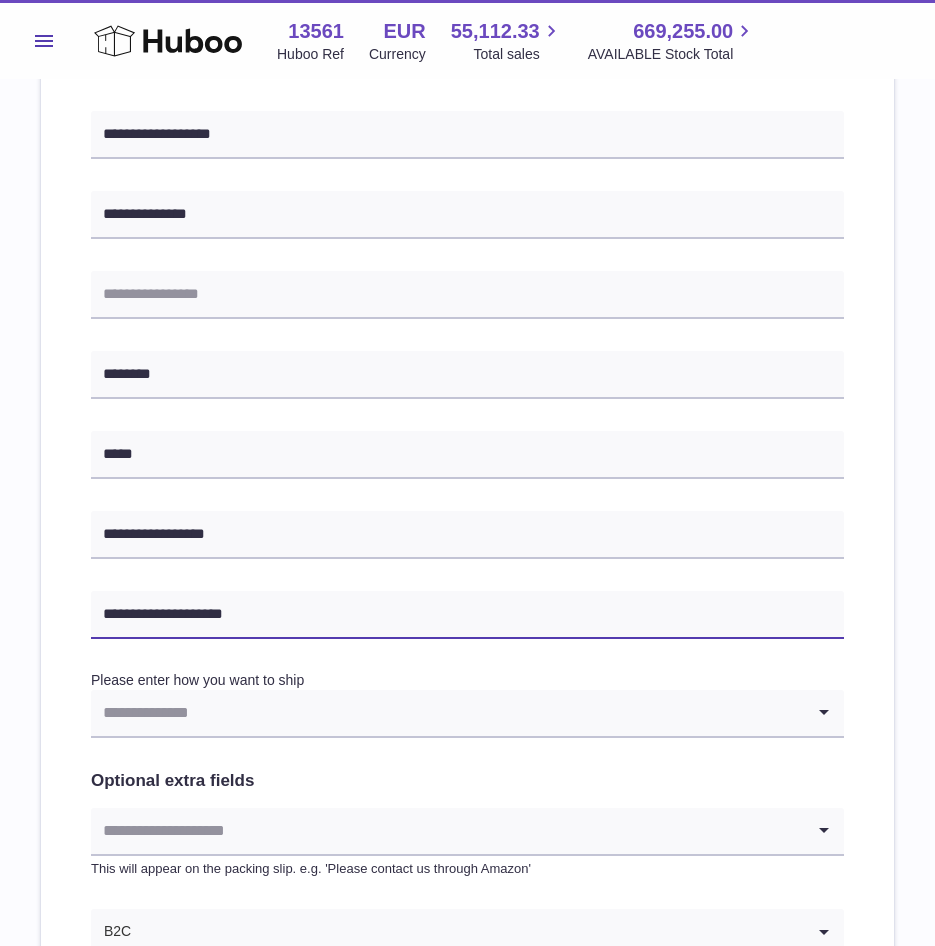 scroll, scrollTop: 200, scrollLeft: 0, axis: vertical 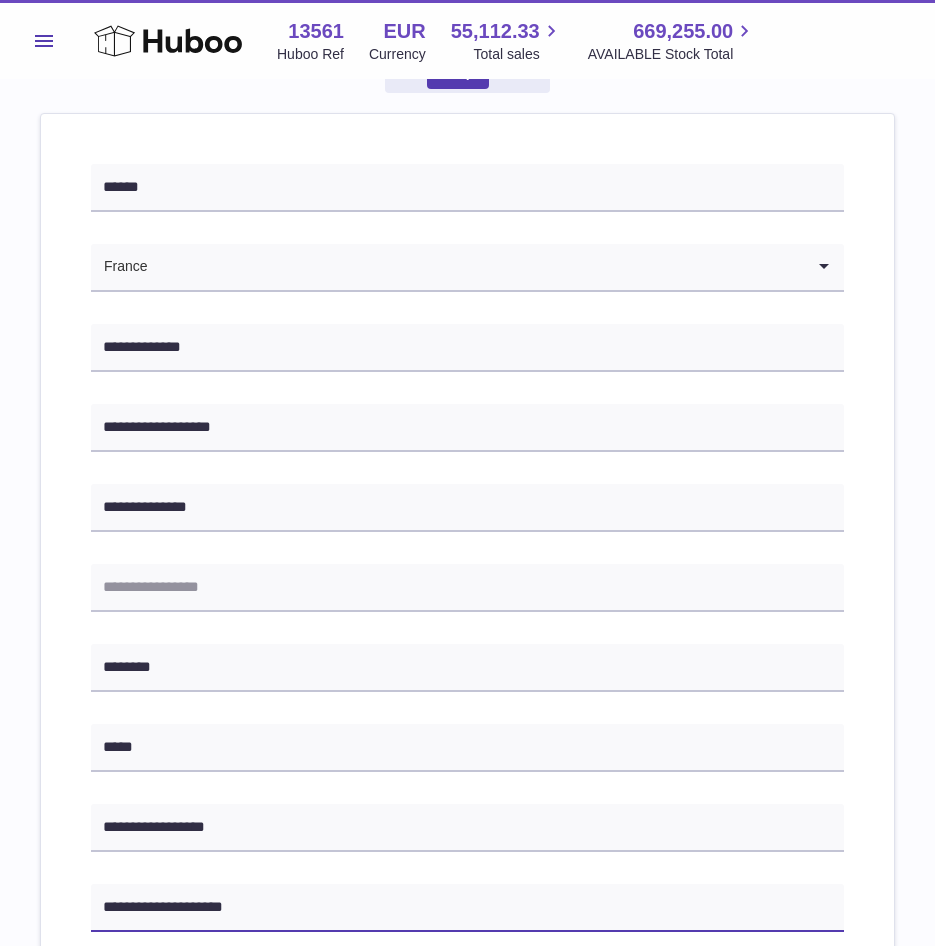 type on "**********" 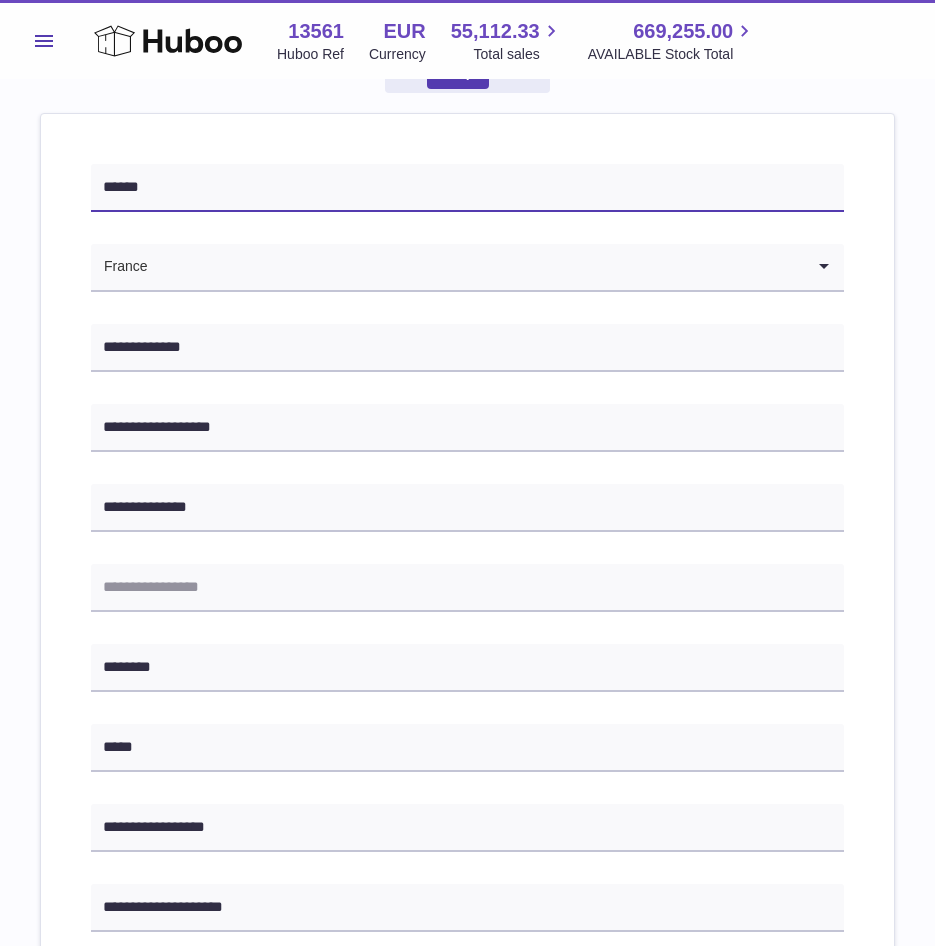 click on "******" at bounding box center [467, 188] 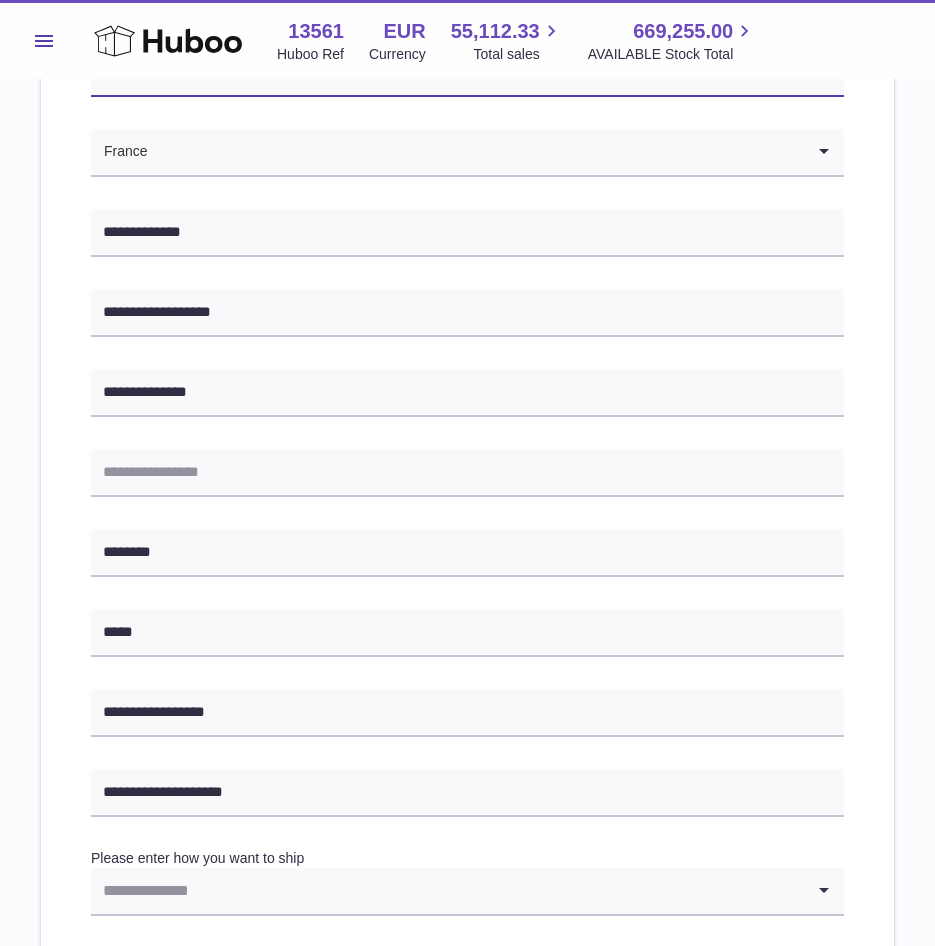 scroll, scrollTop: 700, scrollLeft: 0, axis: vertical 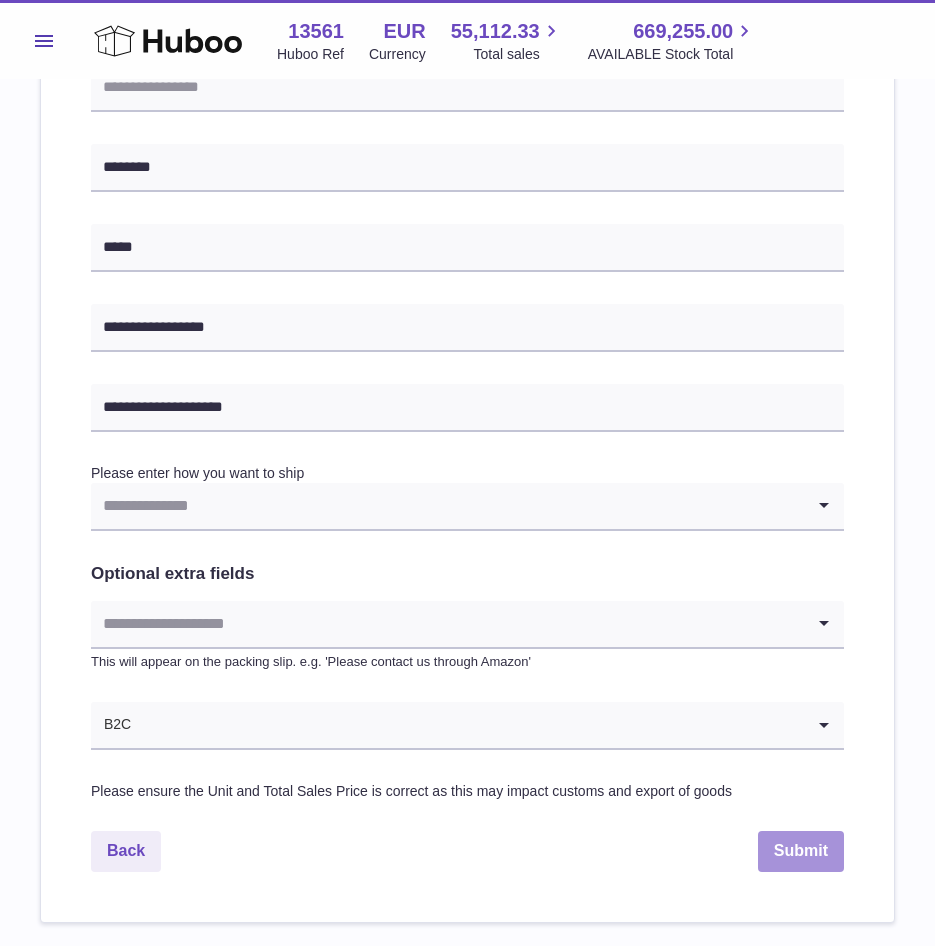 type on "*******" 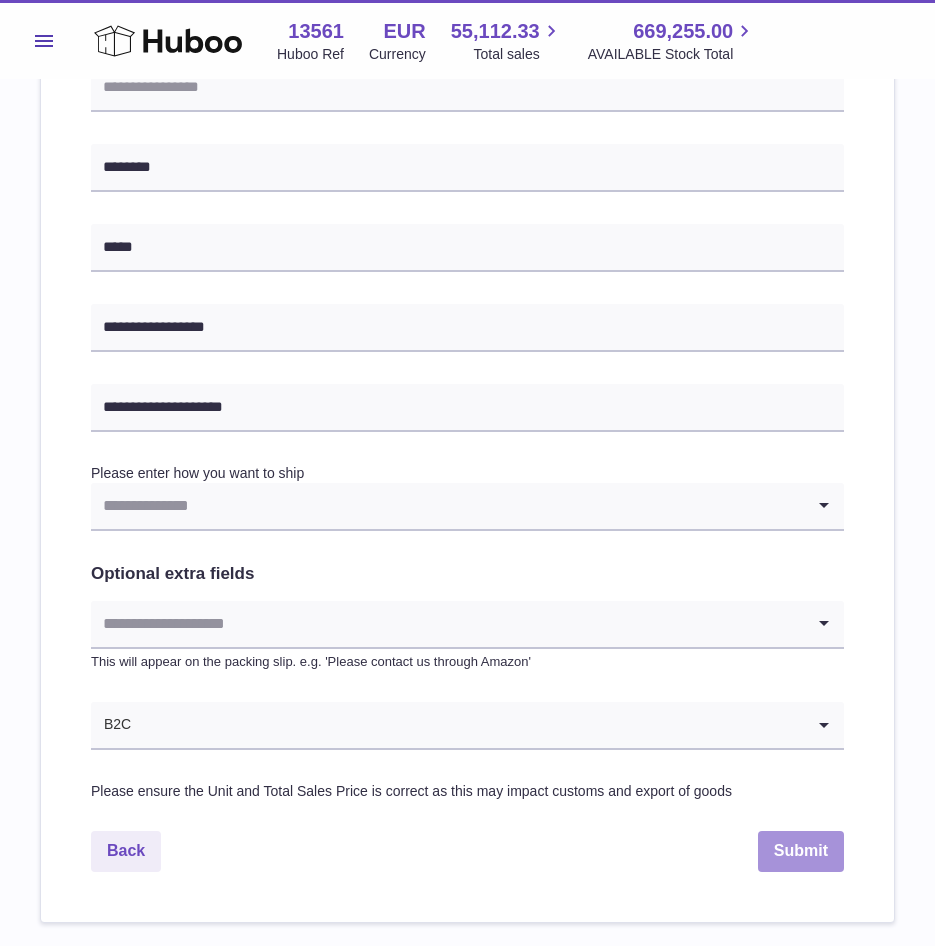click on "Submit" at bounding box center [801, 851] 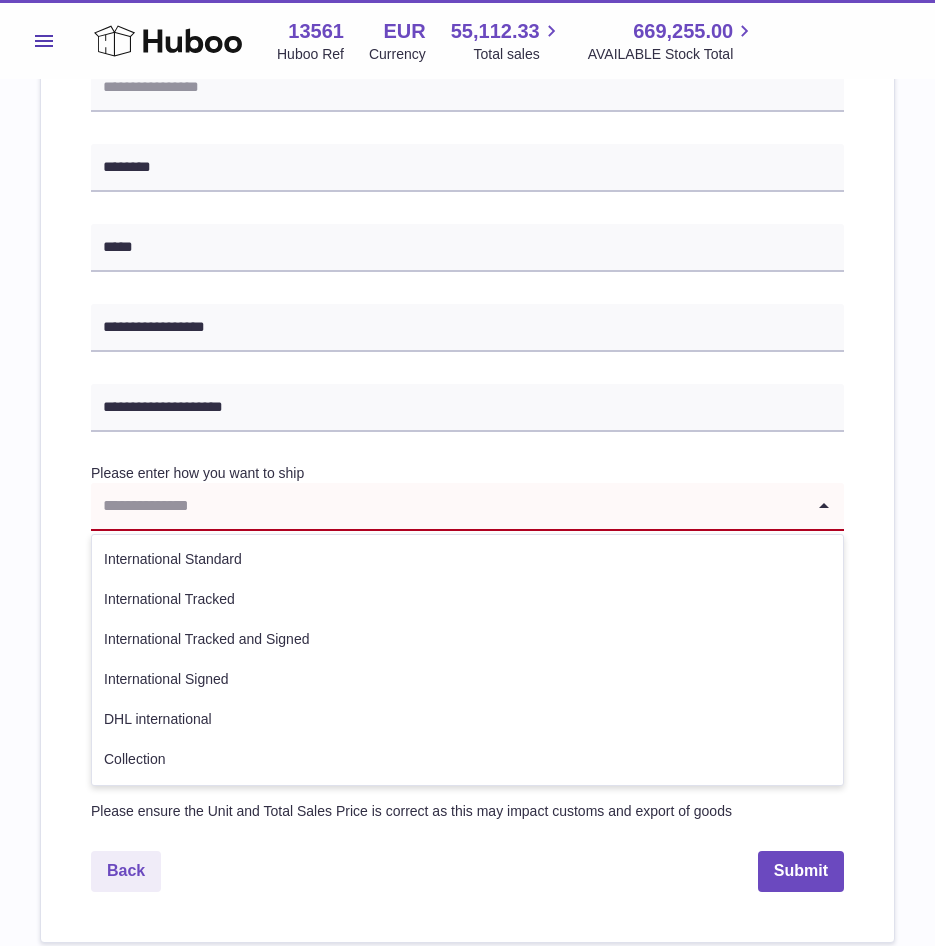 click at bounding box center [447, 506] 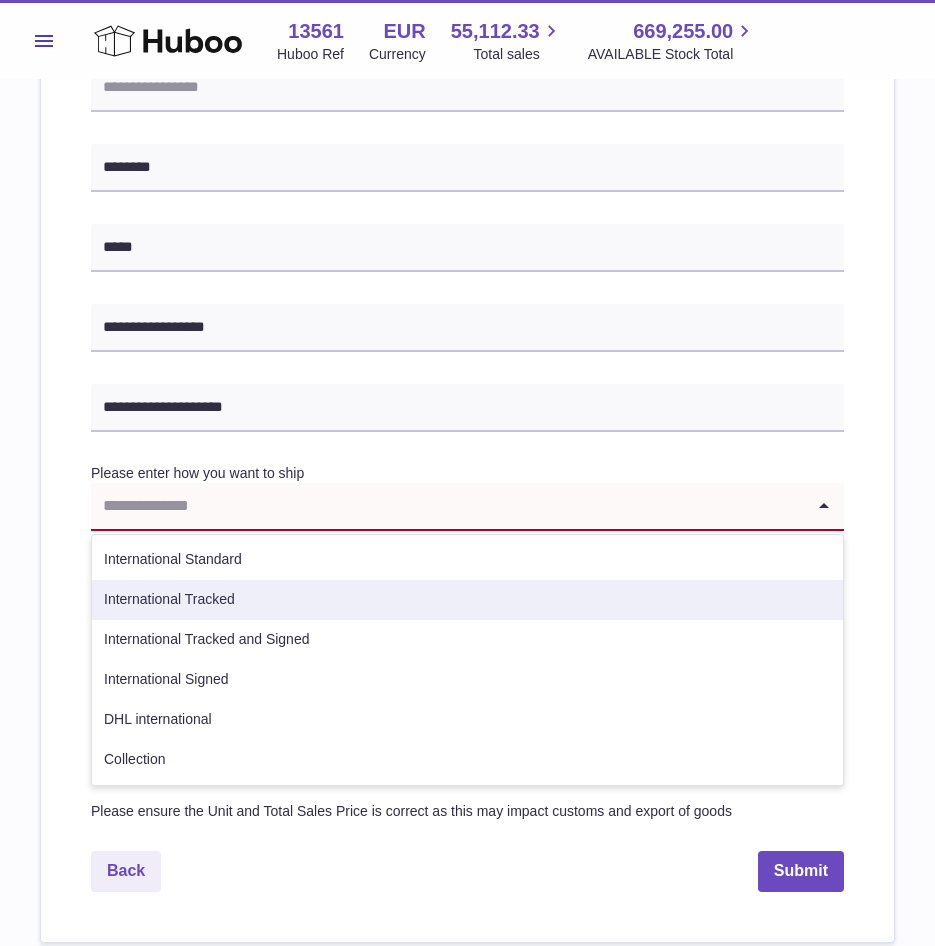 click on "International Tracked" at bounding box center (467, 600) 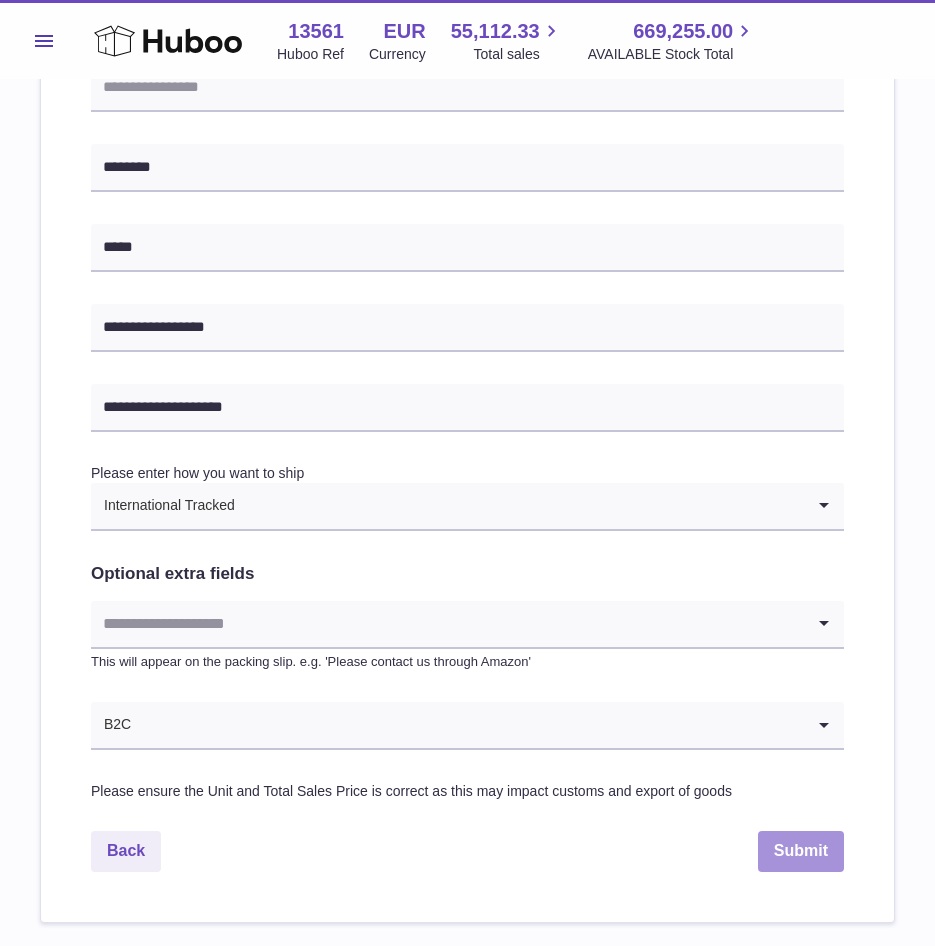 click on "Submit" at bounding box center (801, 851) 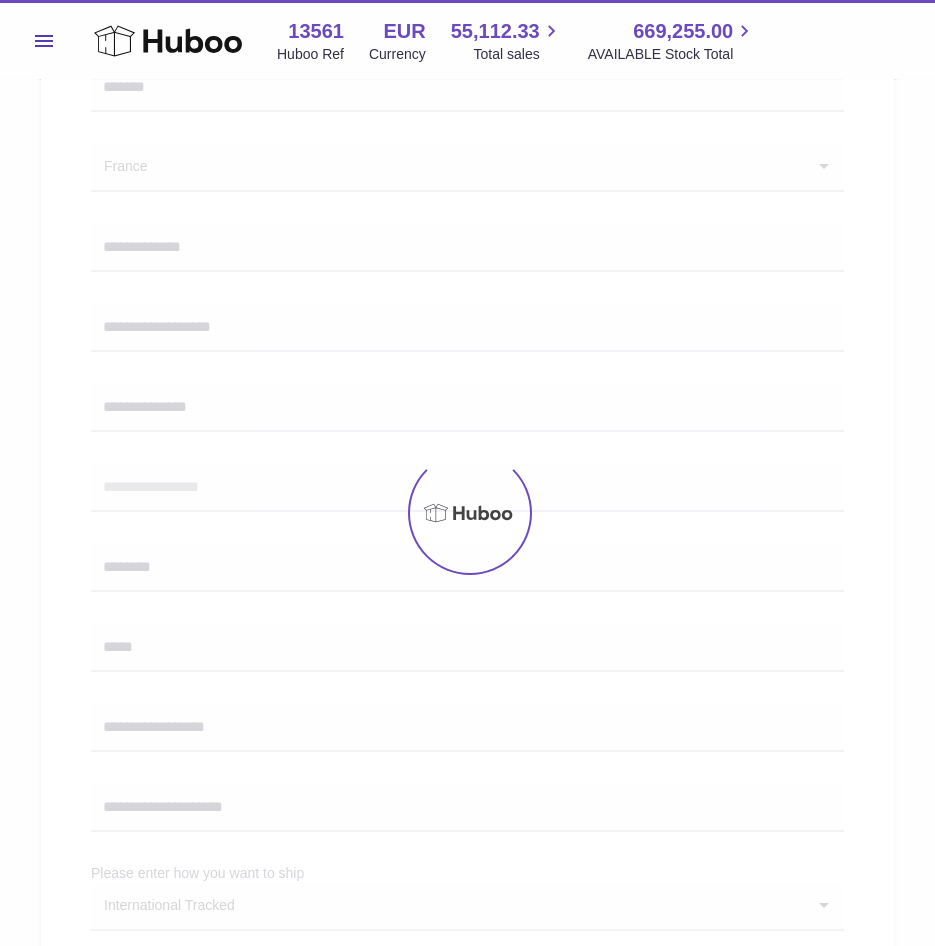 scroll, scrollTop: 0, scrollLeft: 0, axis: both 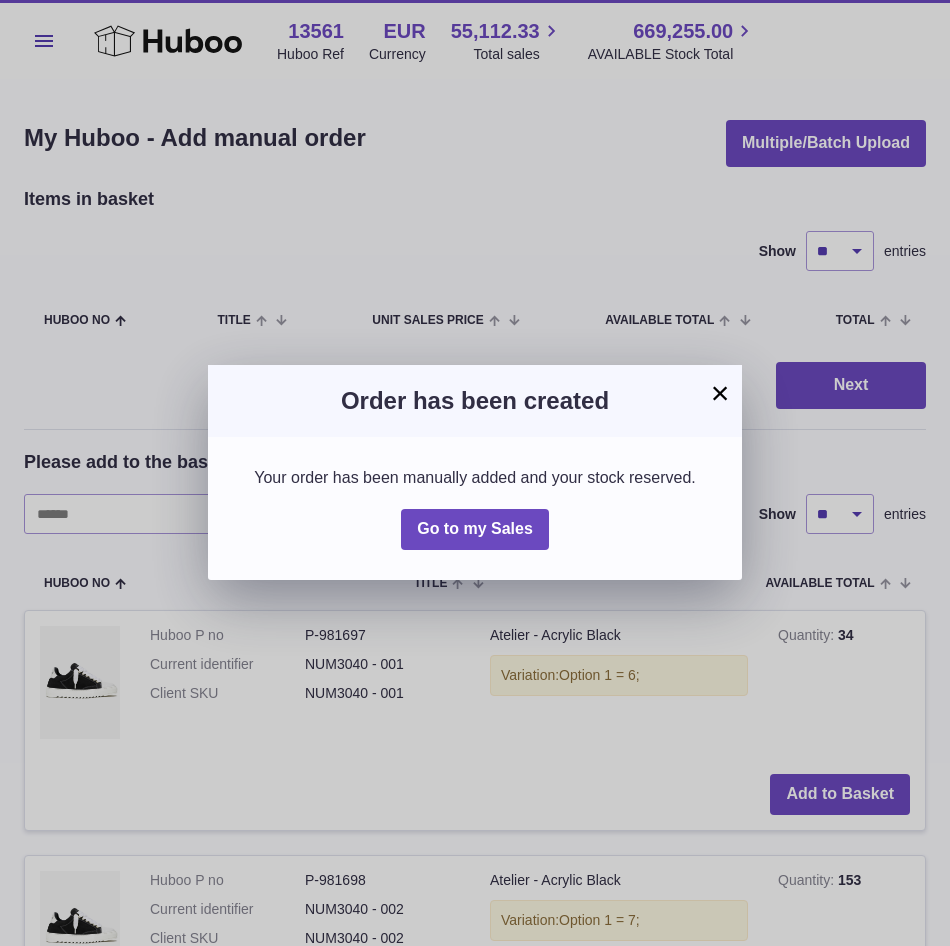 drag, startPoint x: 725, startPoint y: 384, endPoint x: 707, endPoint y: 401, distance: 24.758837 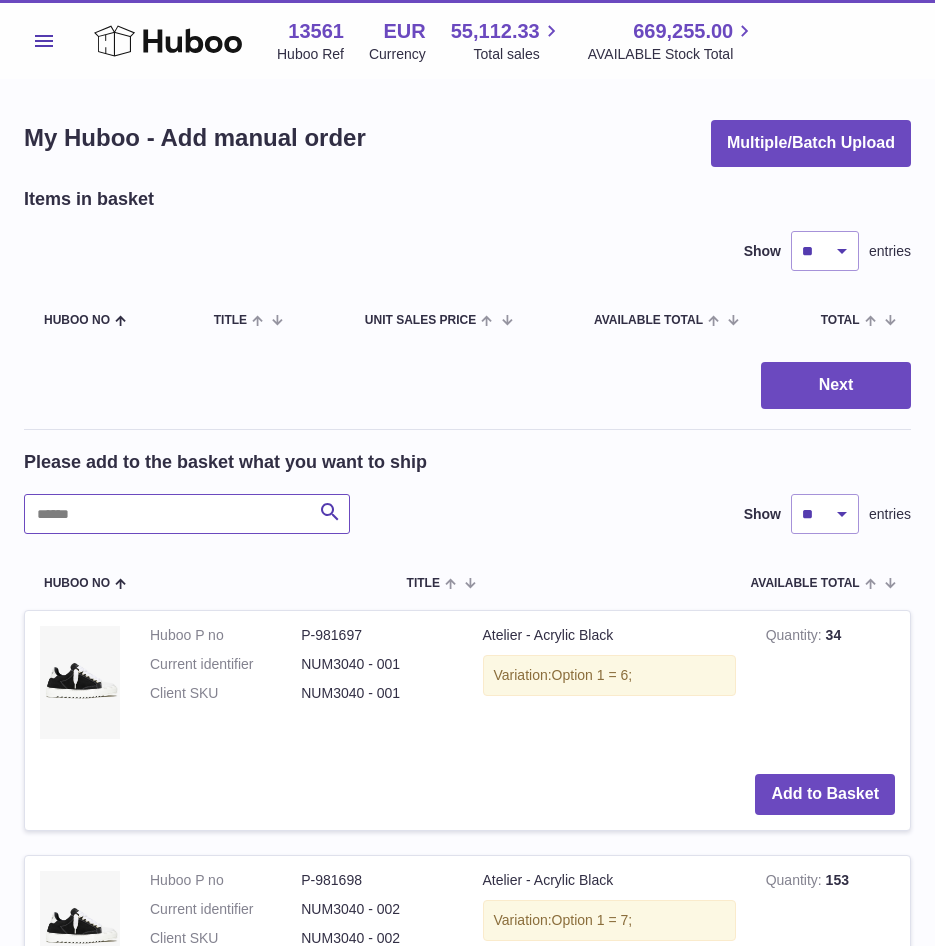 click at bounding box center [187, 514] 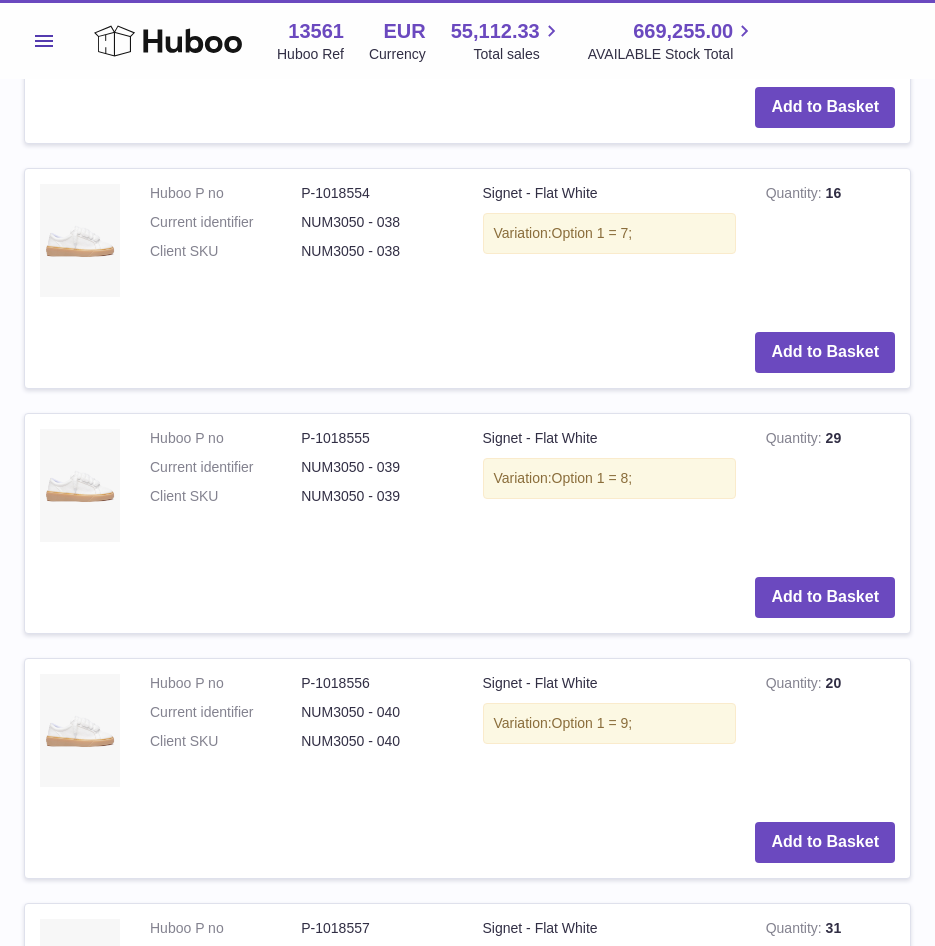 scroll, scrollTop: 1000, scrollLeft: 0, axis: vertical 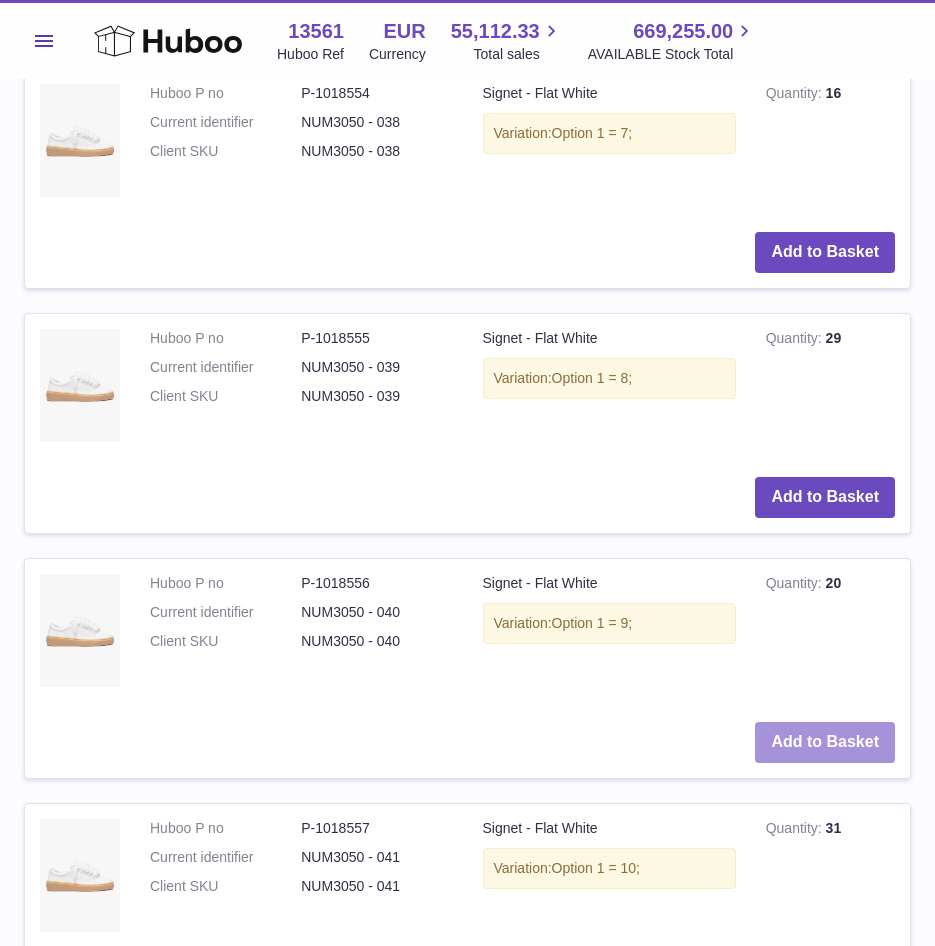 type on "****" 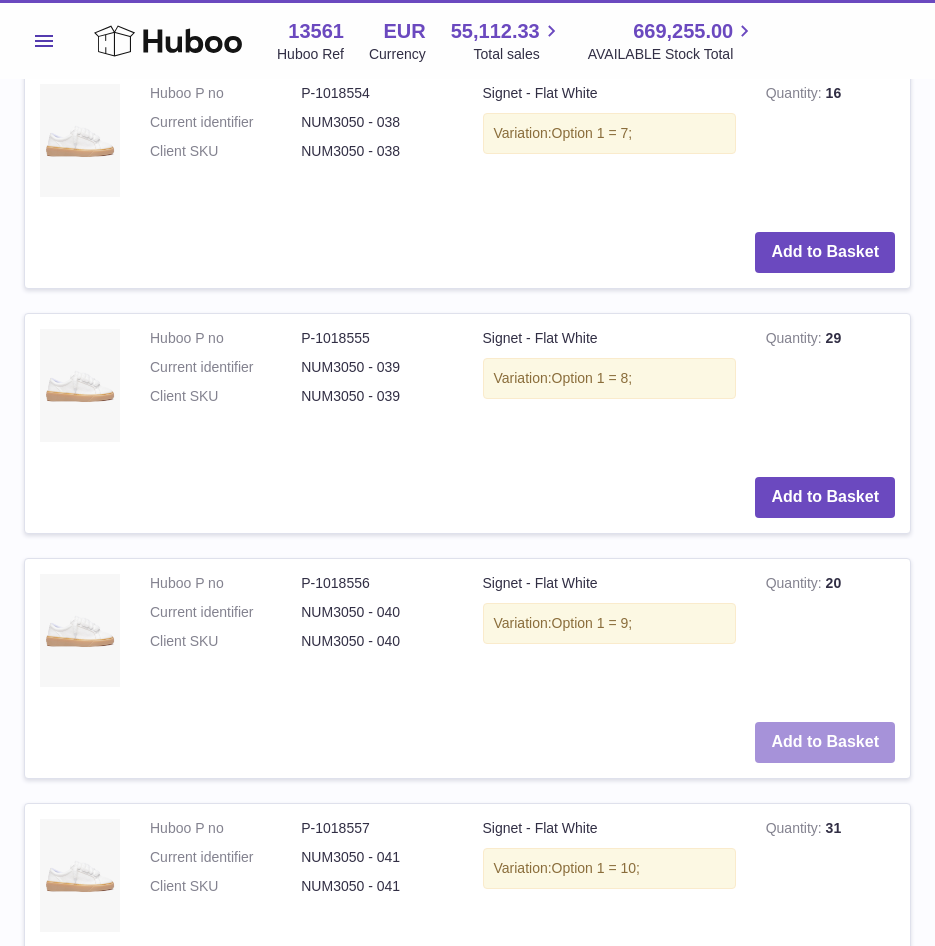 click on "Add to Basket" at bounding box center [825, 742] 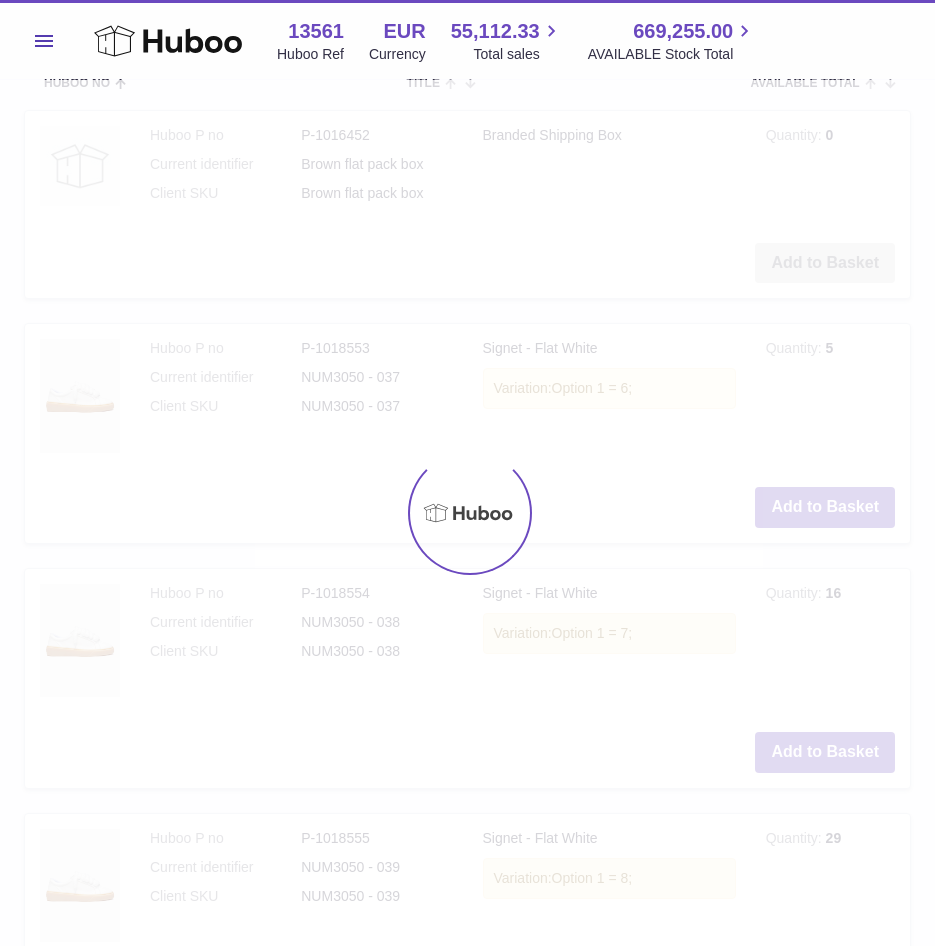 scroll, scrollTop: 0, scrollLeft: 0, axis: both 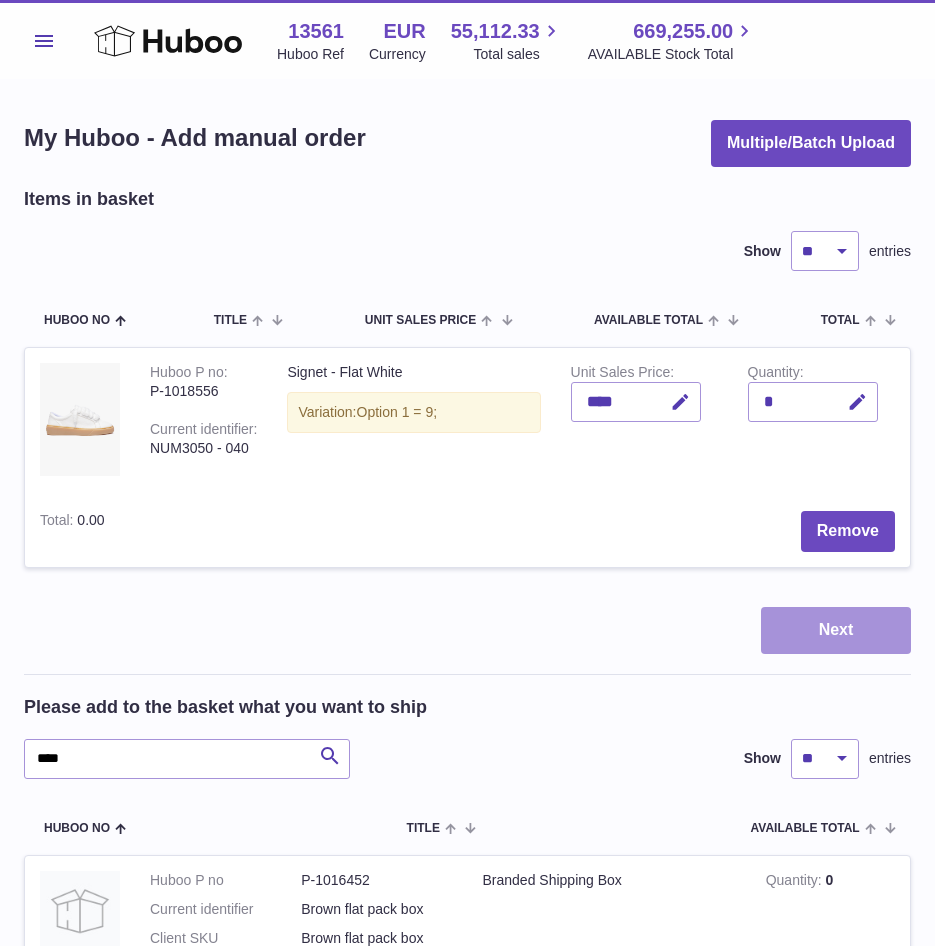 click on "Next" at bounding box center (836, 630) 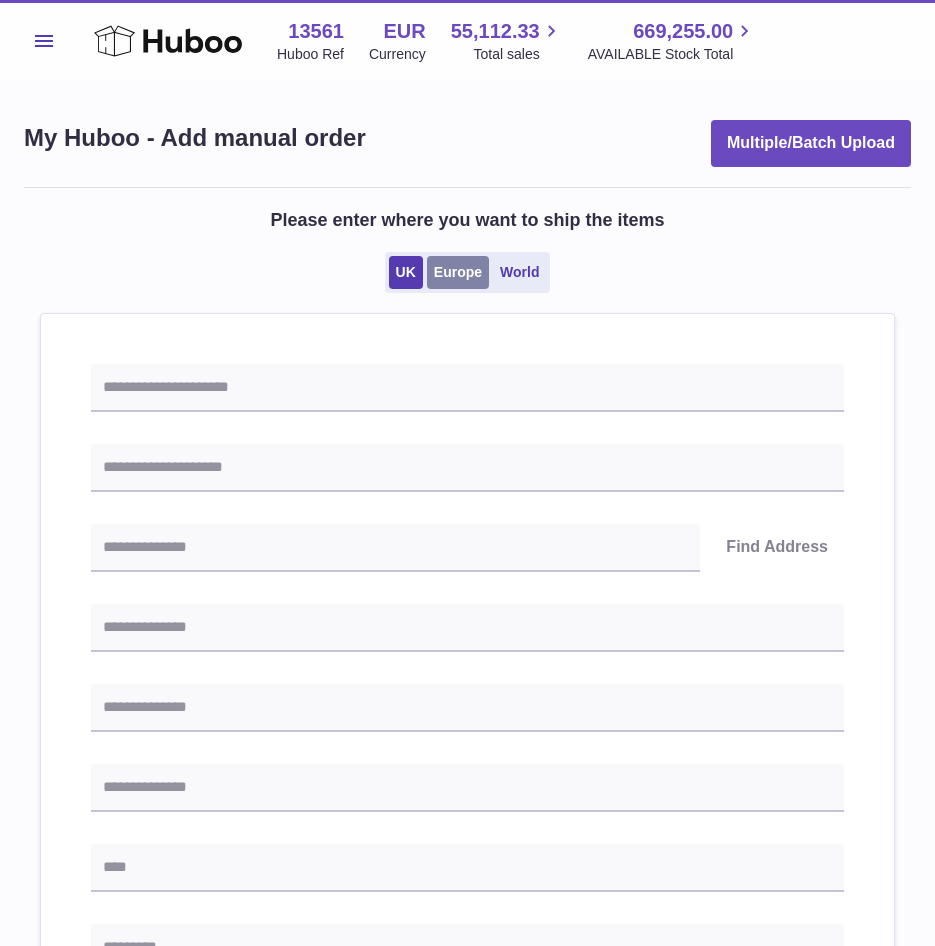 click on "Europe" at bounding box center (458, 272) 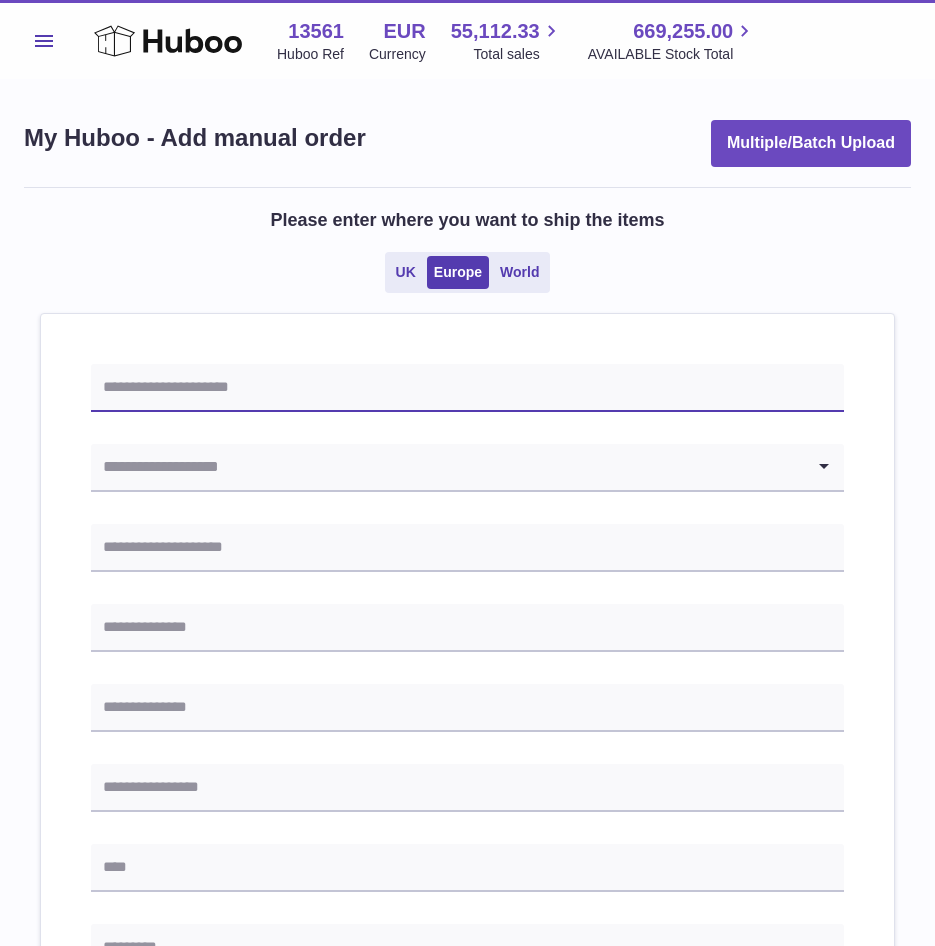 click at bounding box center (467, 388) 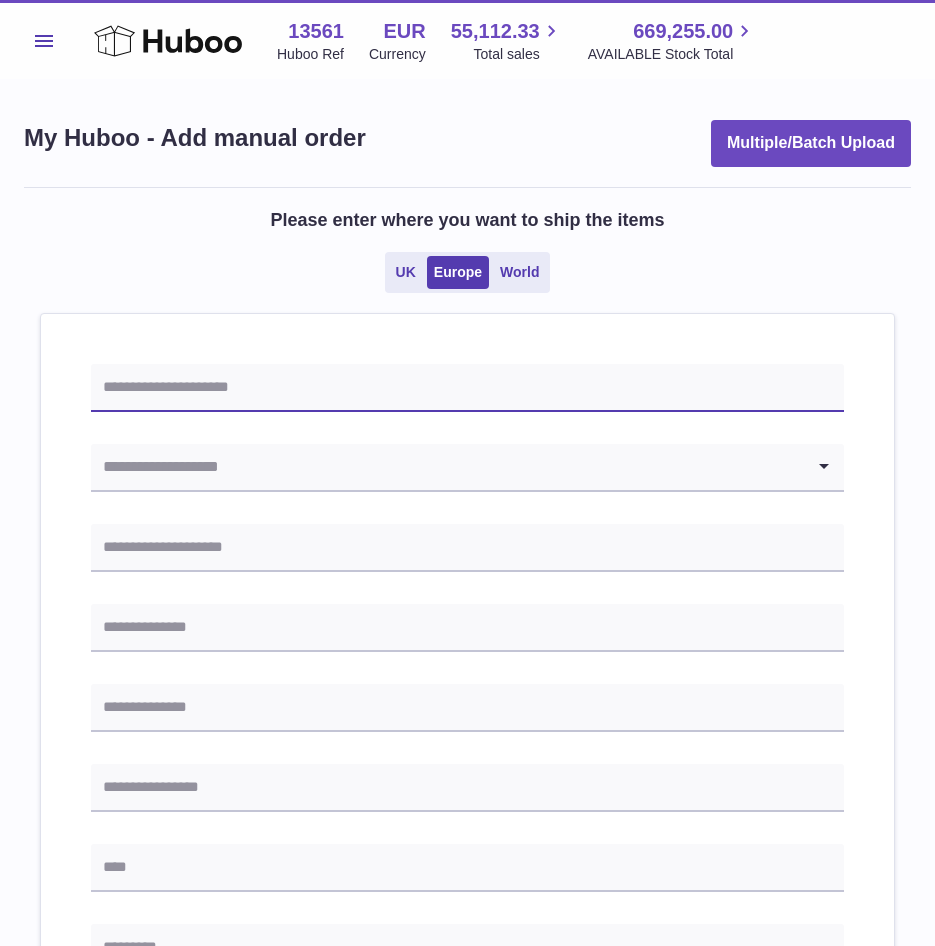 paste on "******" 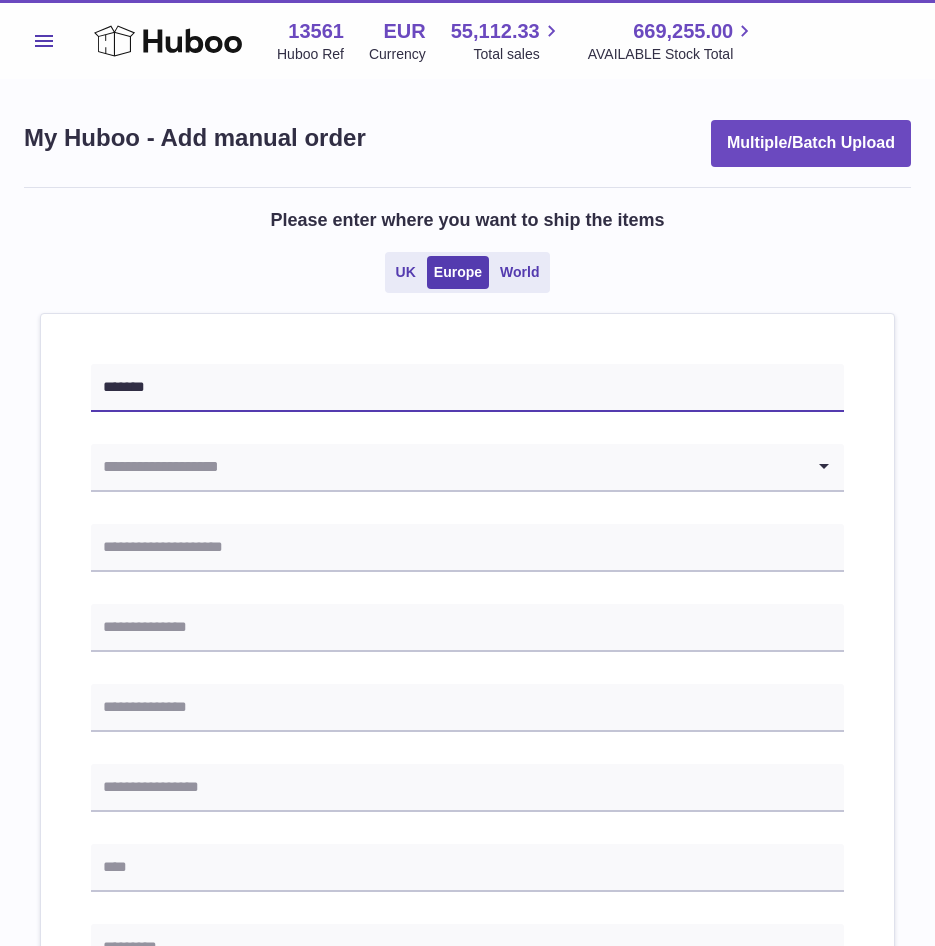 type on "*******" 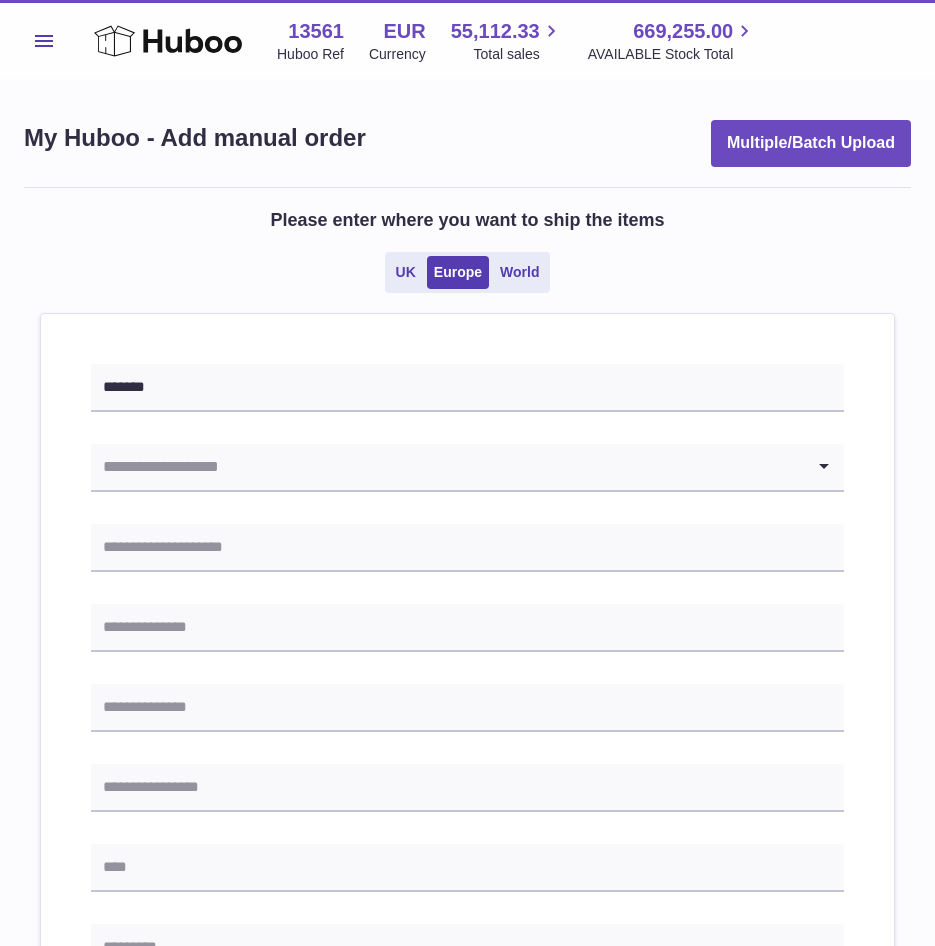click at bounding box center (447, 467) 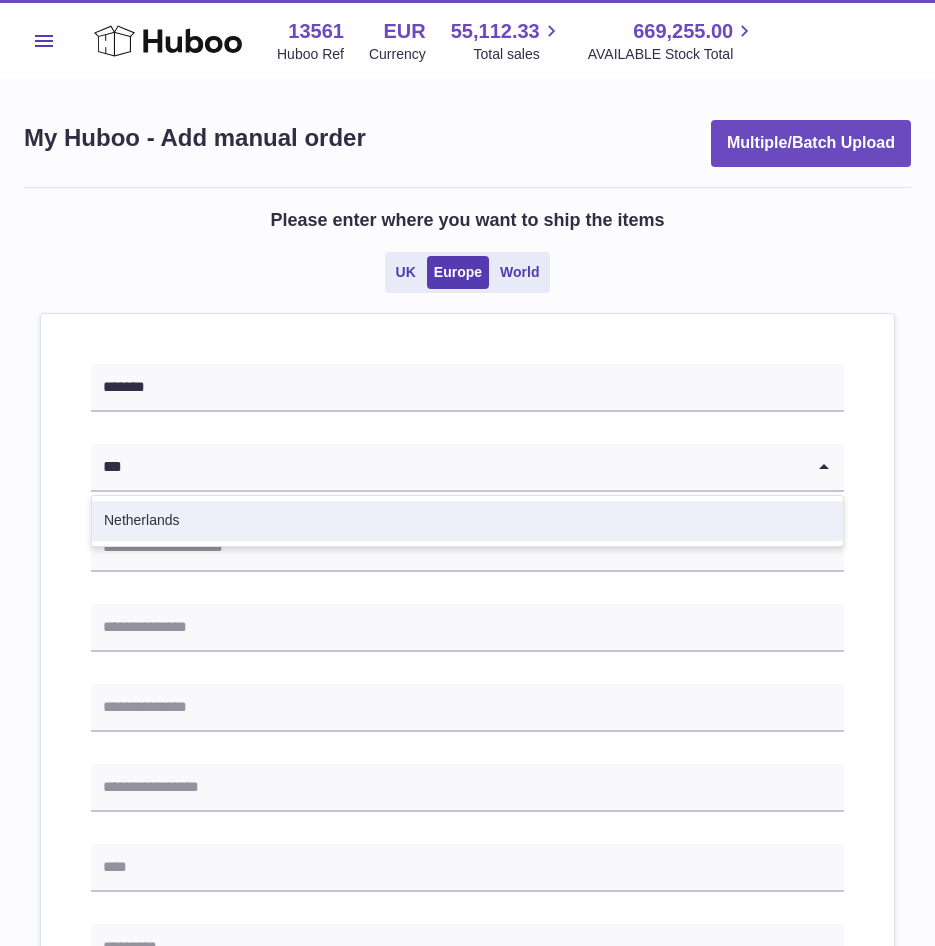 click on "Netherlands" at bounding box center (467, 521) 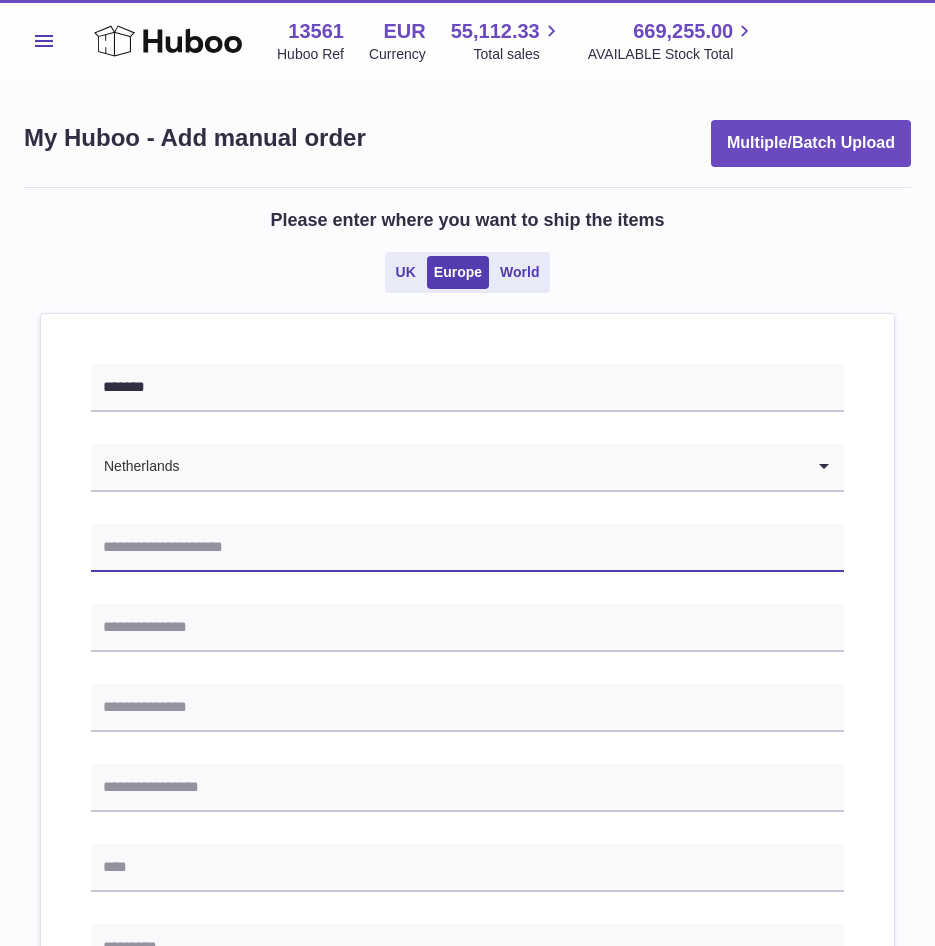 click at bounding box center (467, 548) 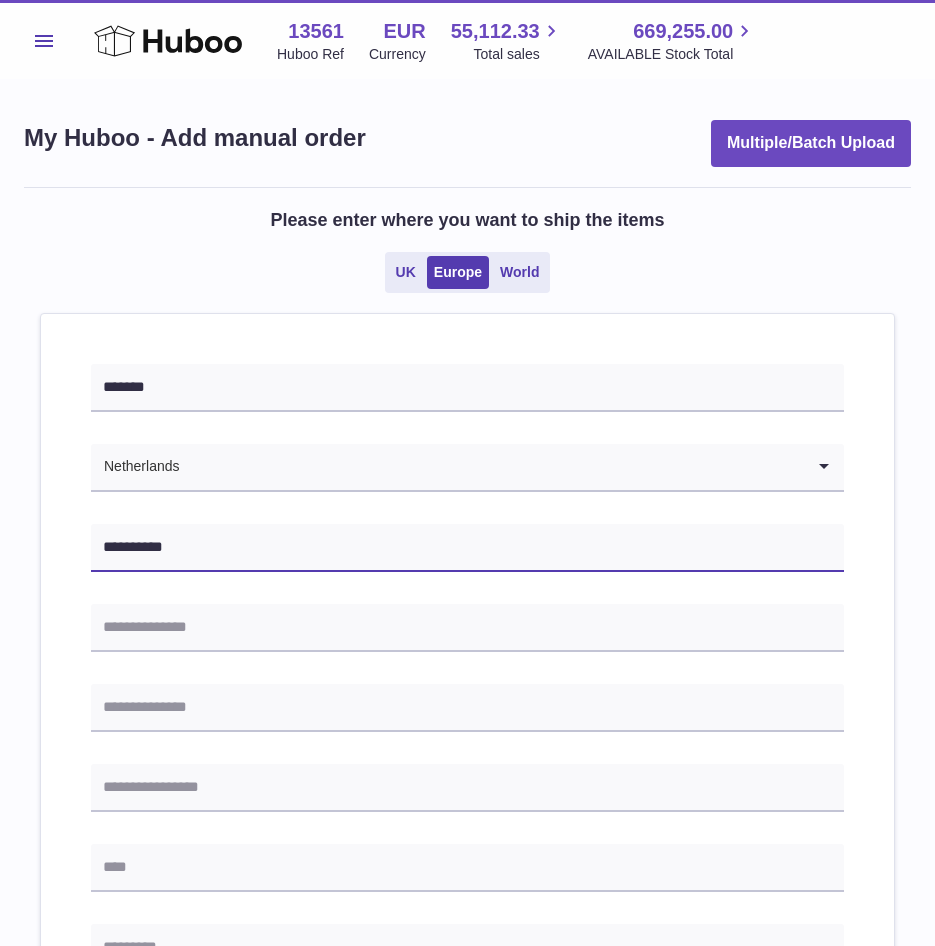 type on "**********" 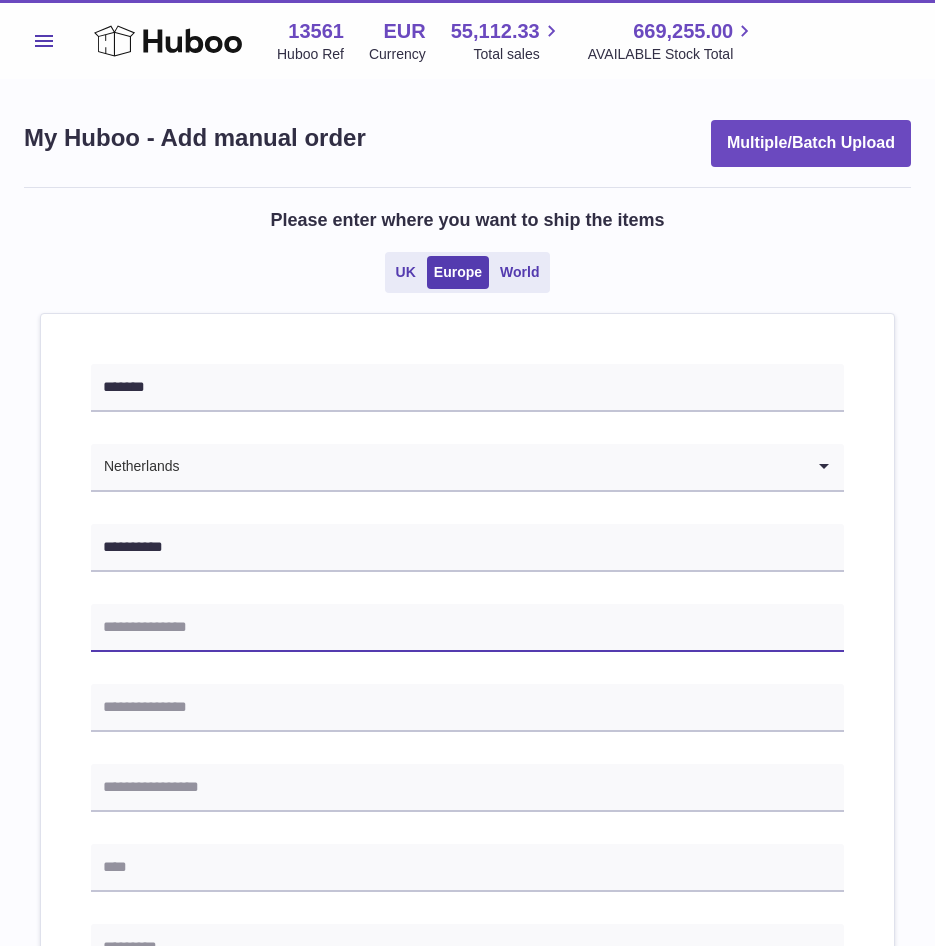 drag, startPoint x: 148, startPoint y: 626, endPoint x: 111, endPoint y: 632, distance: 37.48333 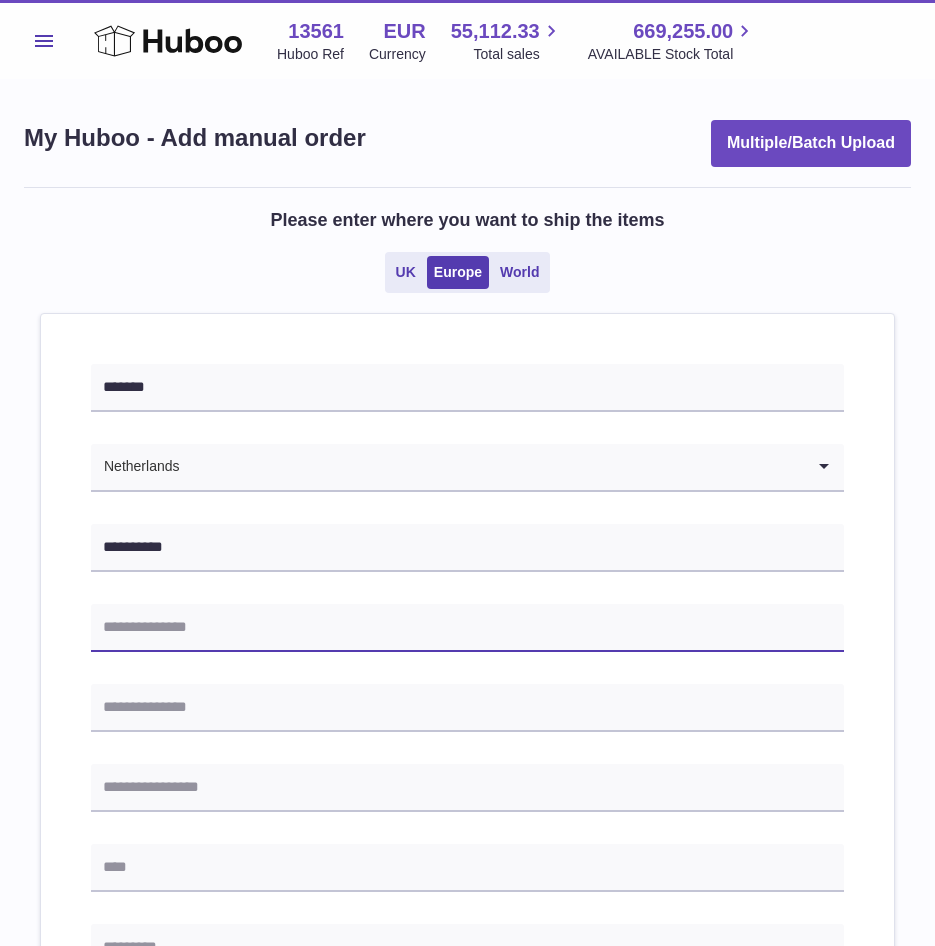 click at bounding box center (467, 628) 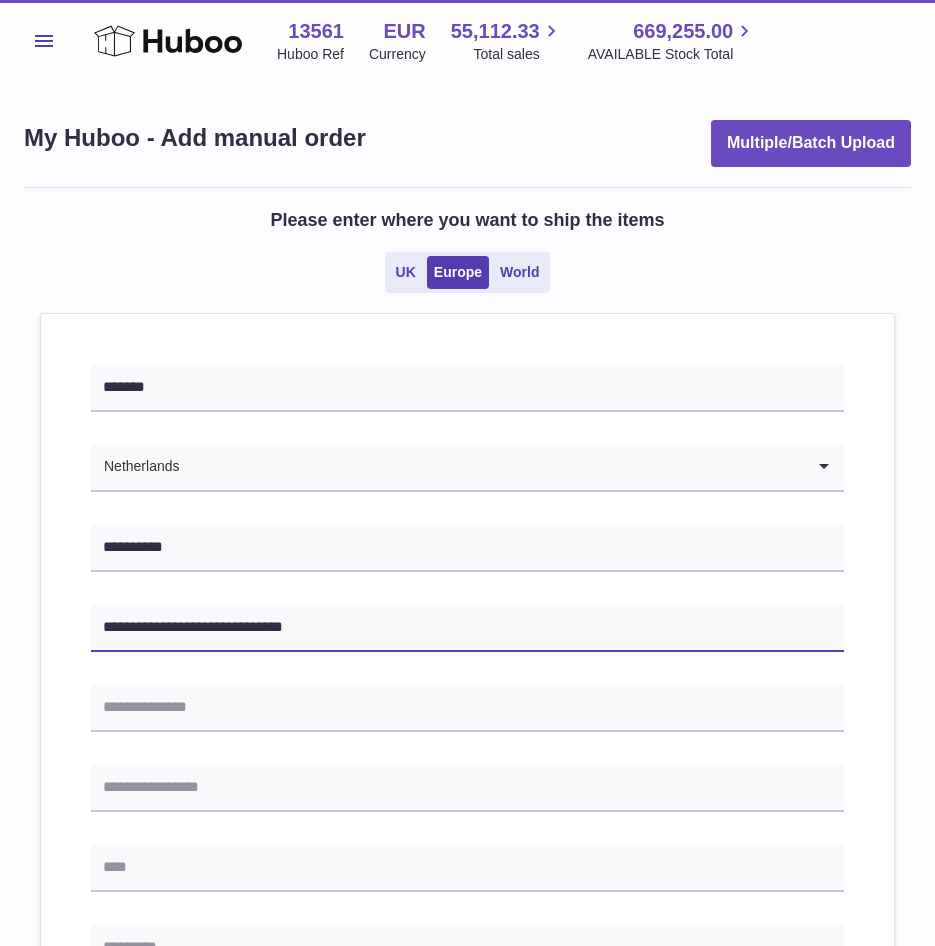 type on "**********" 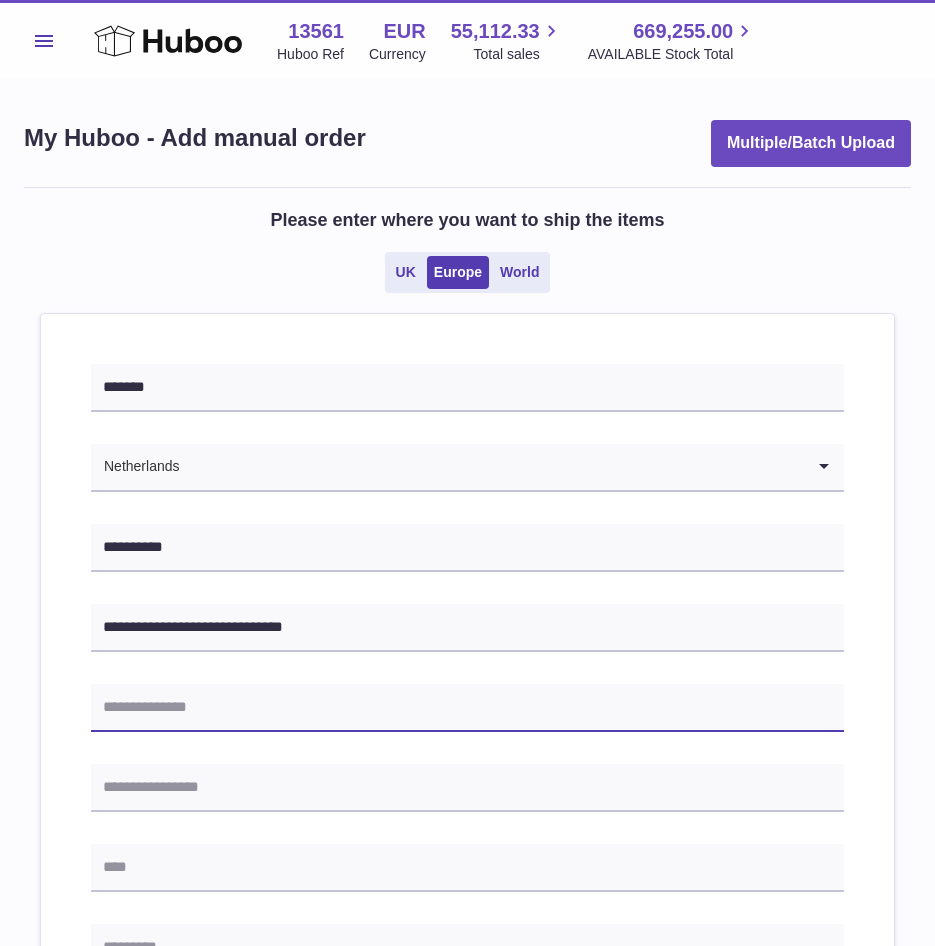 drag, startPoint x: 134, startPoint y: 707, endPoint x: 96, endPoint y: 706, distance: 38.013157 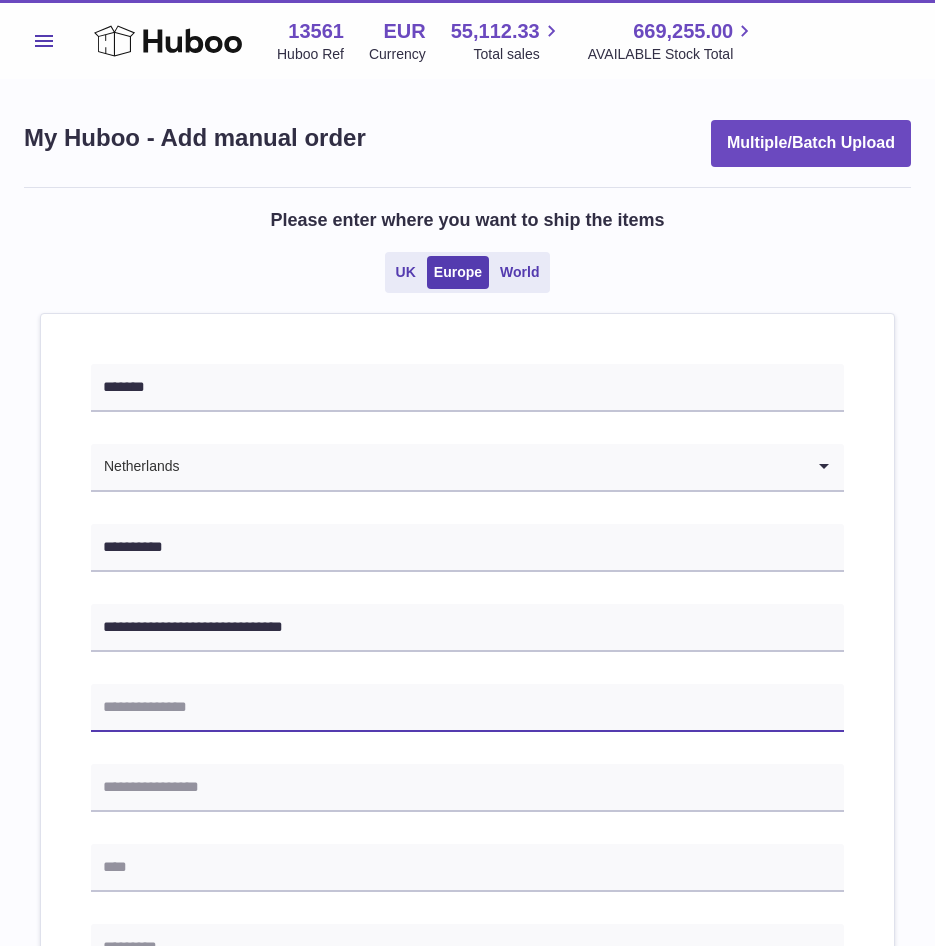 click at bounding box center (467, 708) 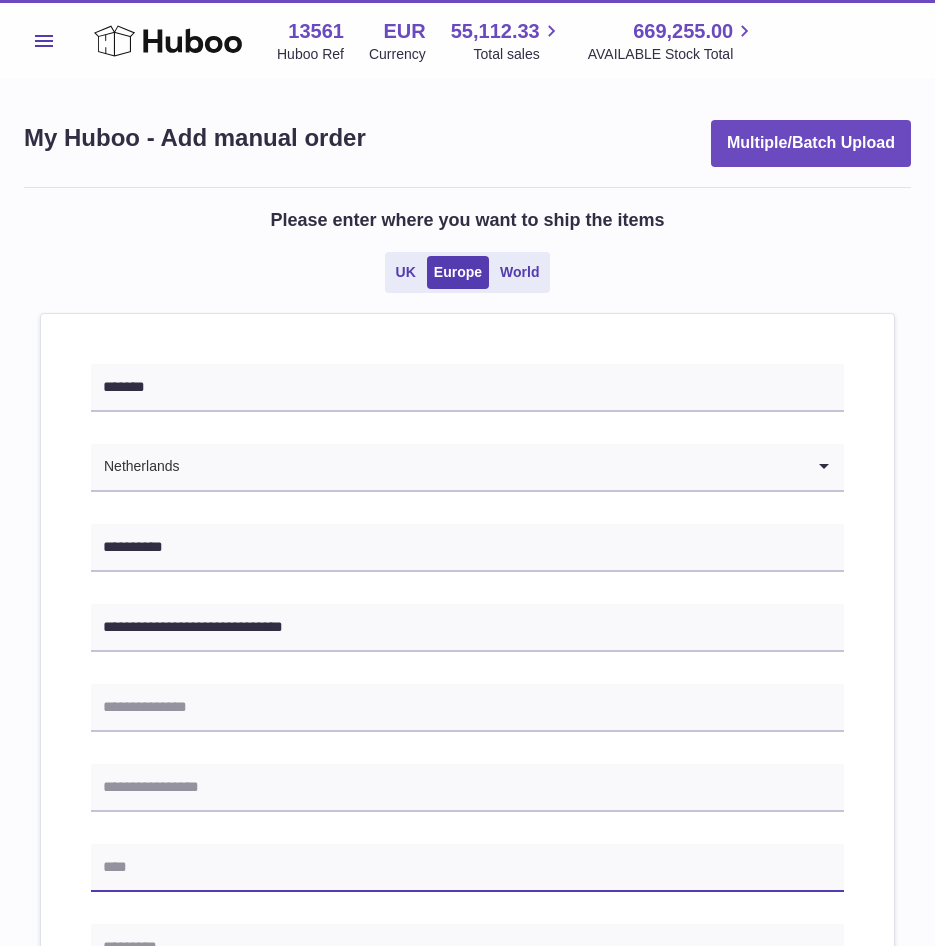 click at bounding box center (467, 868) 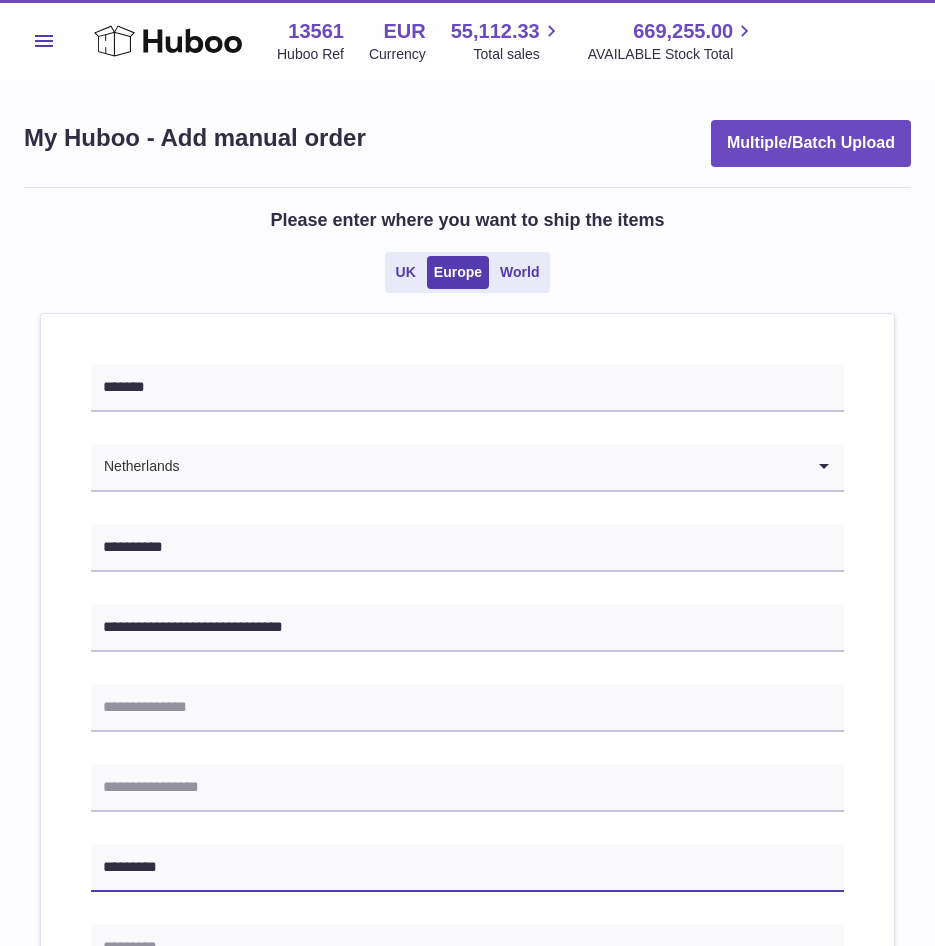 type on "*********" 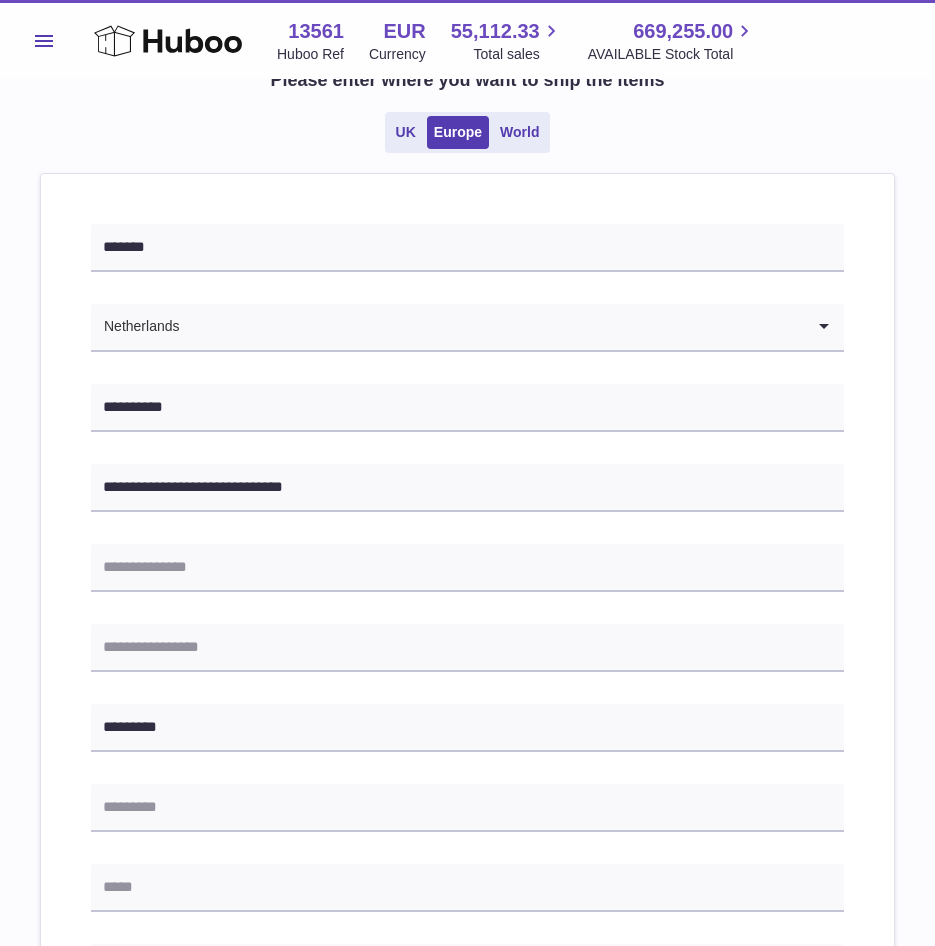 scroll, scrollTop: 200, scrollLeft: 0, axis: vertical 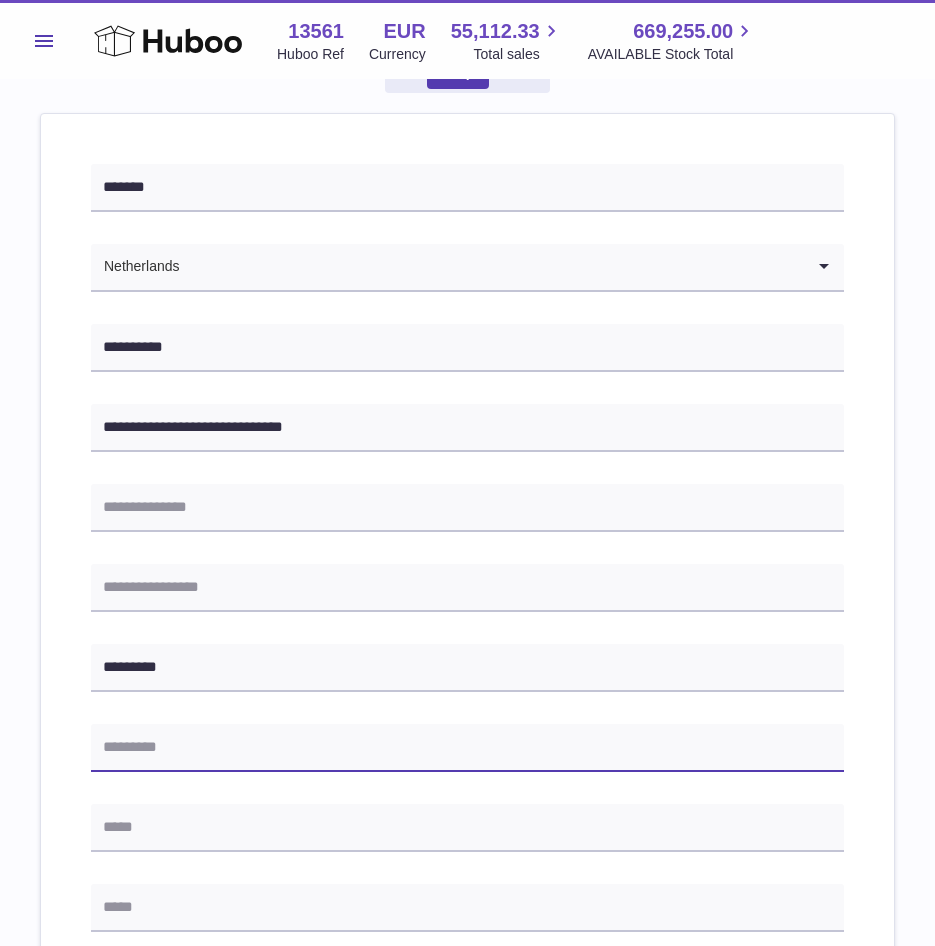 click at bounding box center (467, 748) 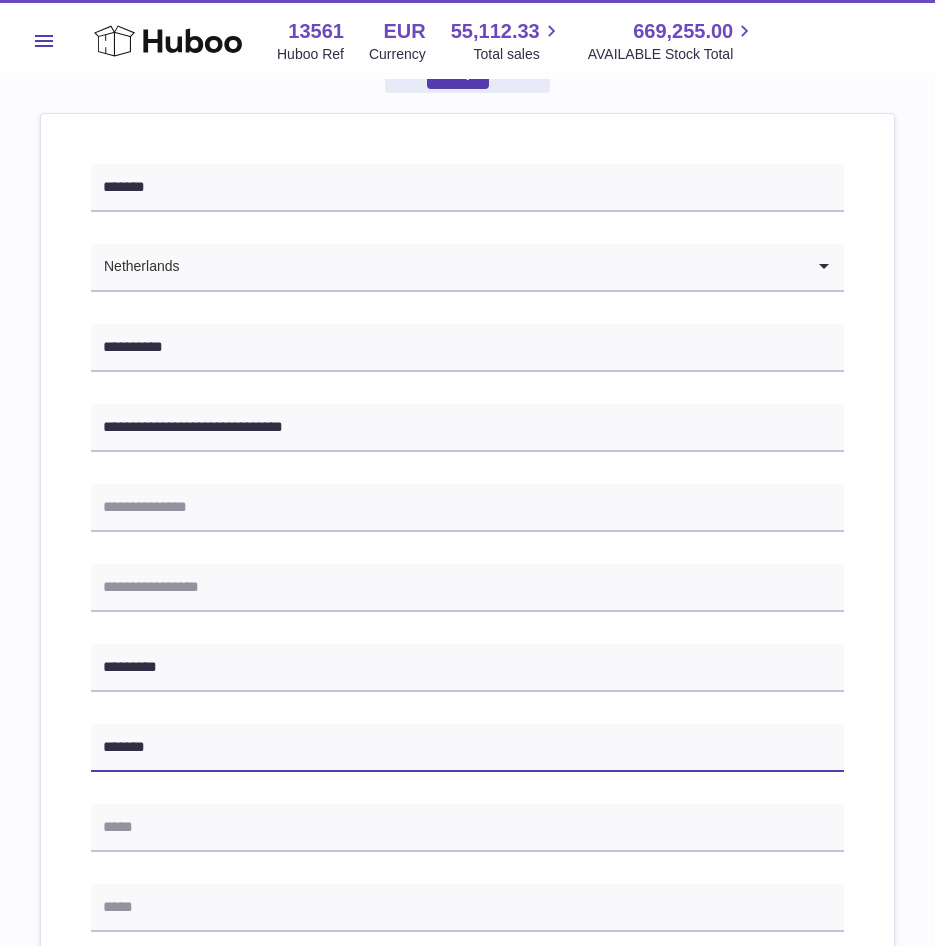type on "*******" 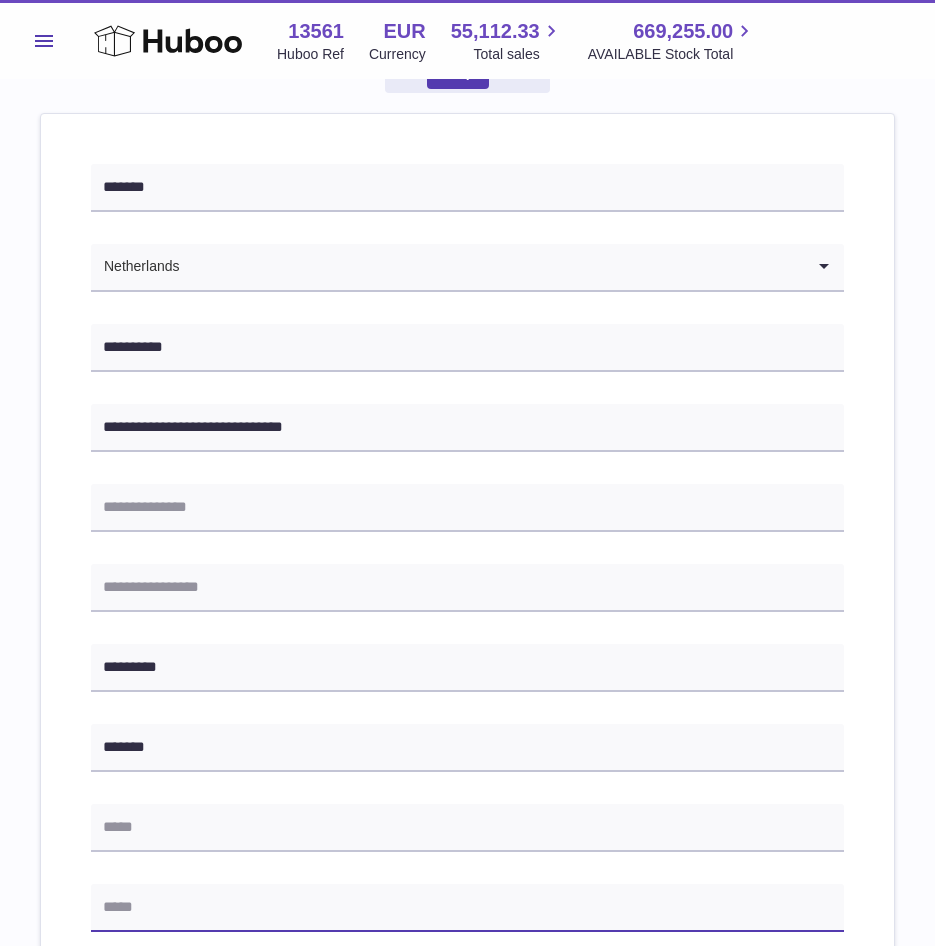 click at bounding box center (467, 908) 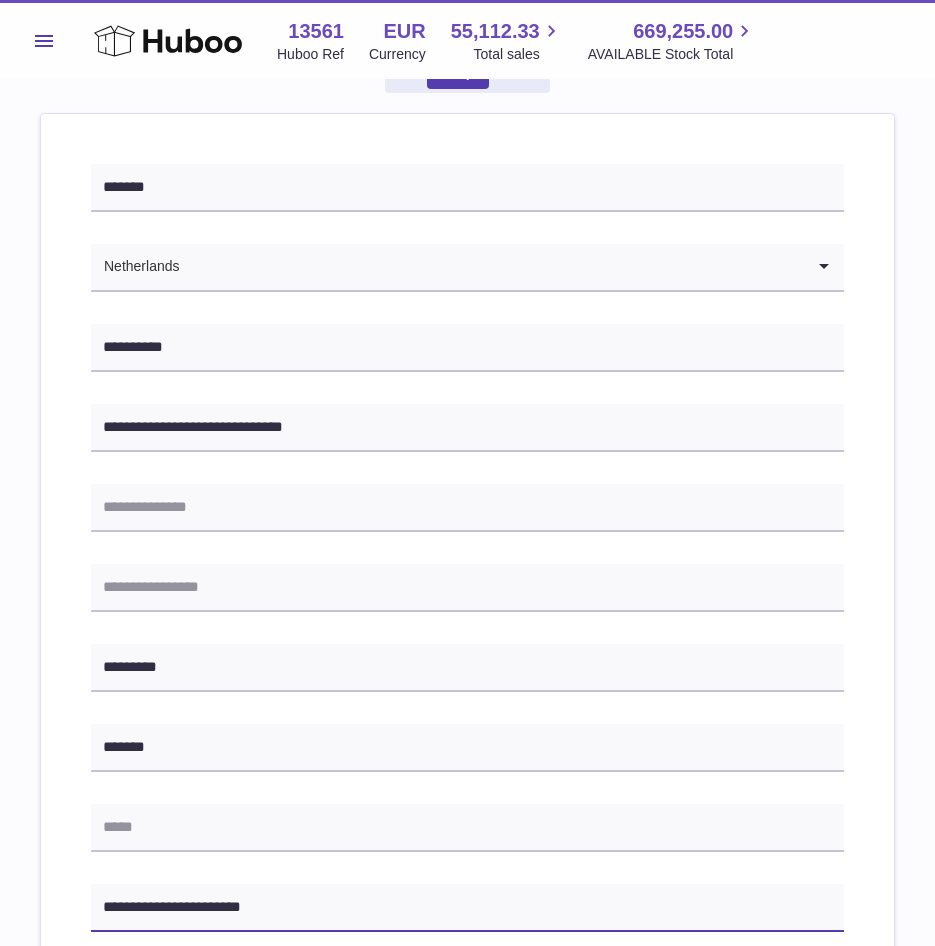type on "**********" 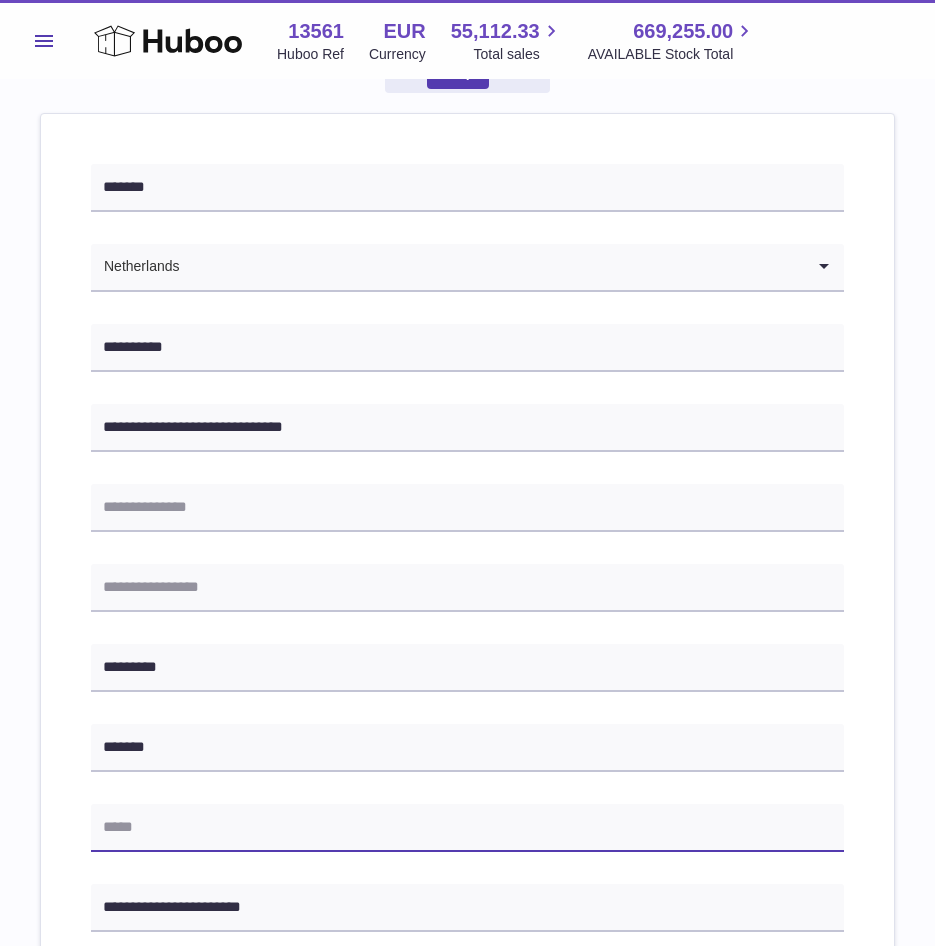 click at bounding box center (467, 828) 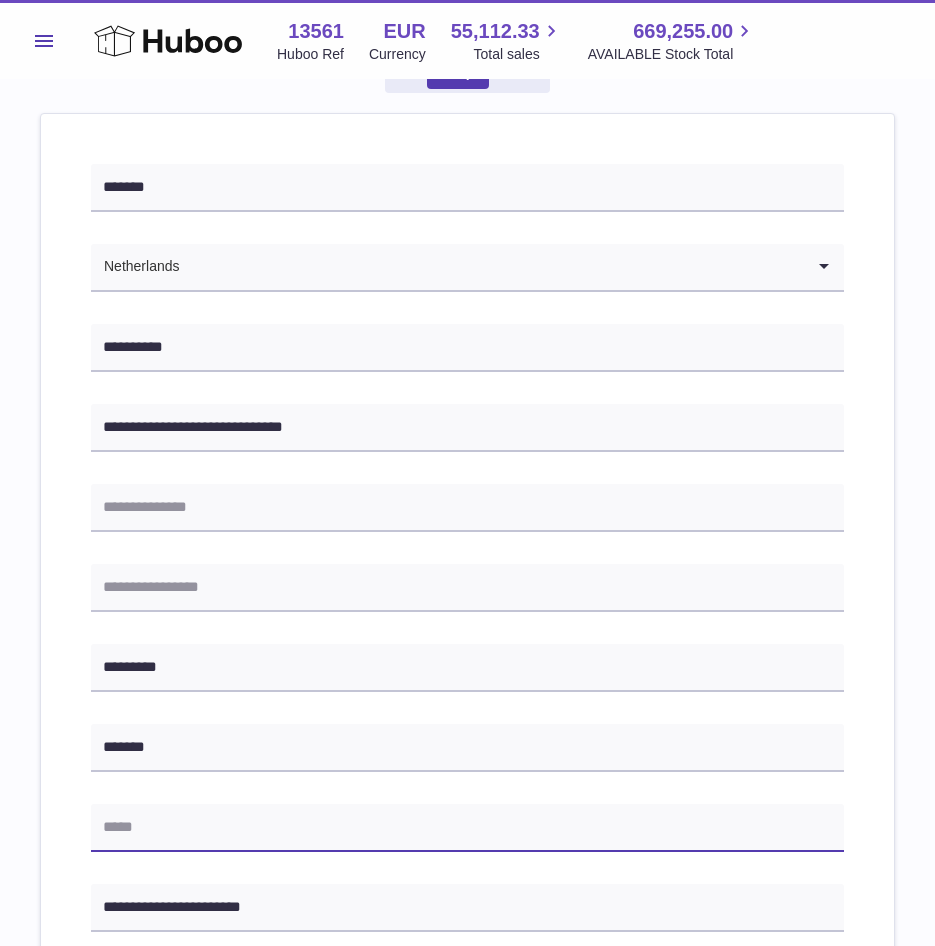 paste on "**********" 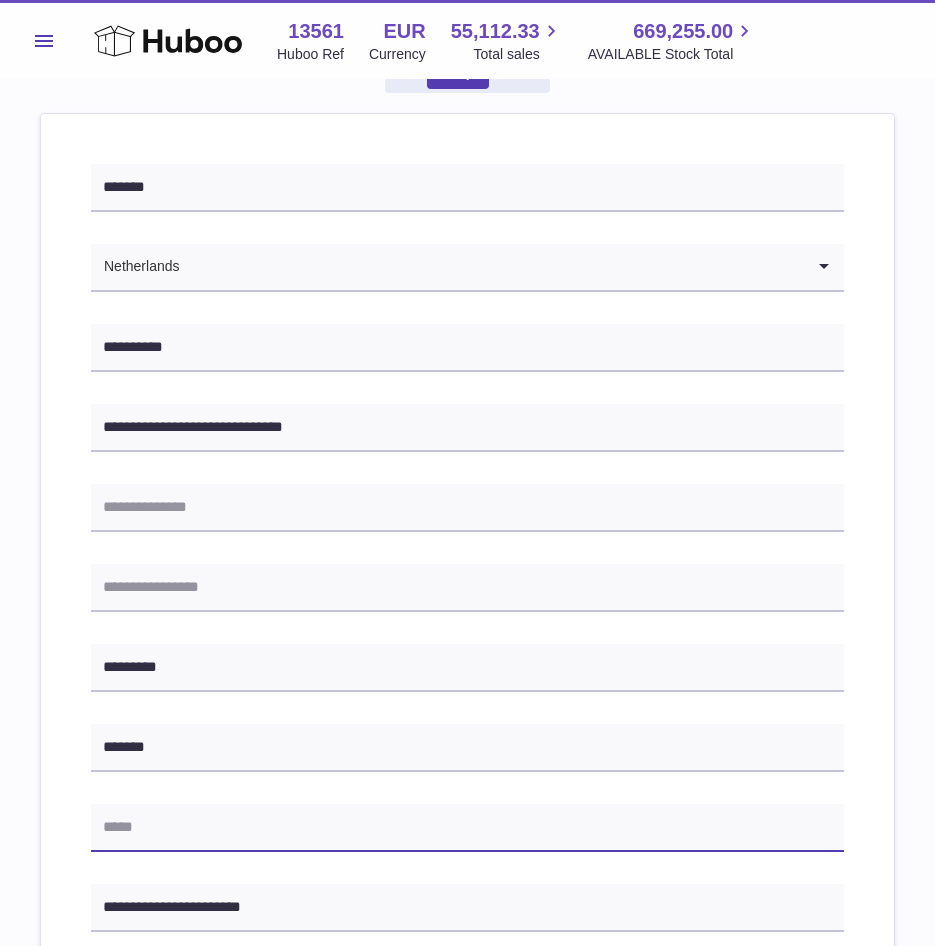 type on "**********" 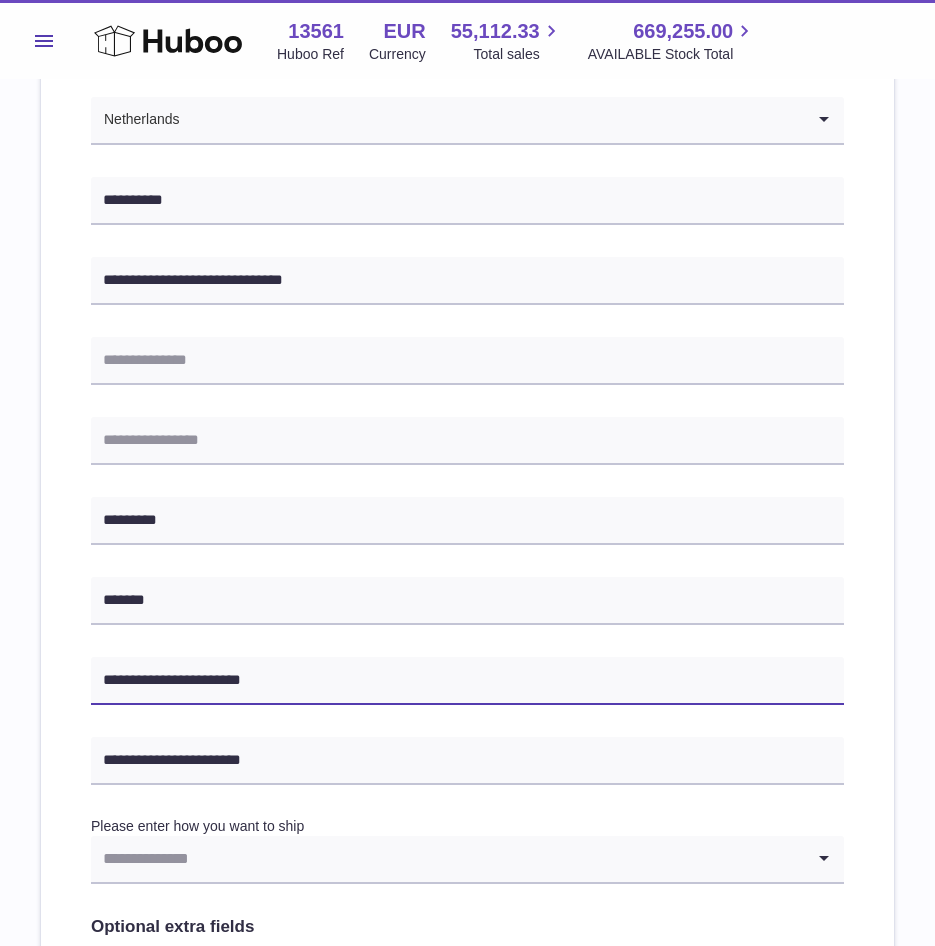 scroll, scrollTop: 600, scrollLeft: 0, axis: vertical 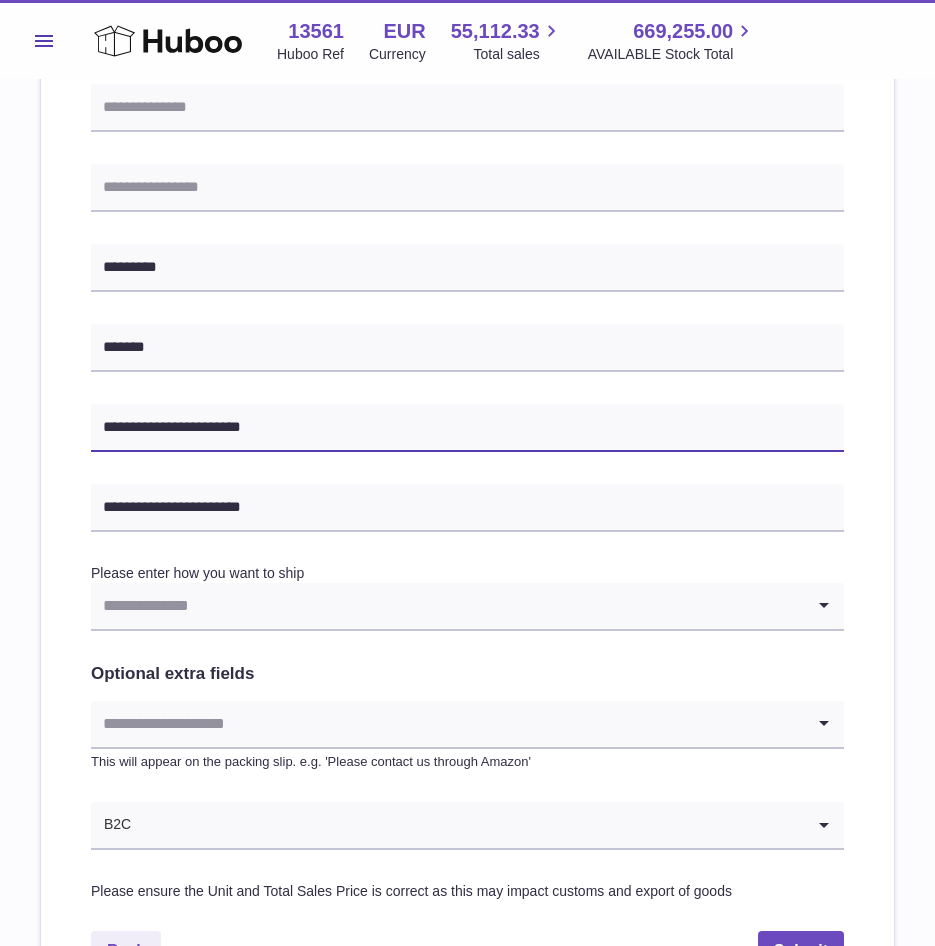 drag, startPoint x: 250, startPoint y: 410, endPoint x: -14, endPoint y: 417, distance: 264.09277 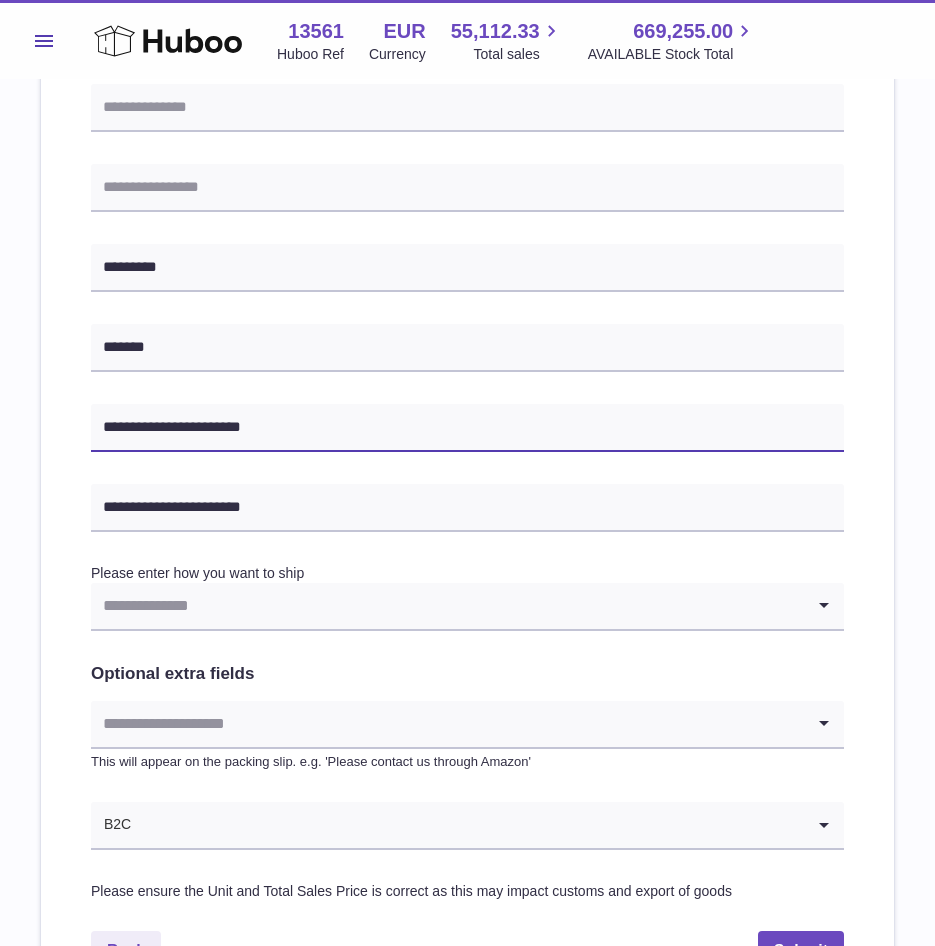 click on ".st0{fill:#141414;}" at bounding box center (467, -127) 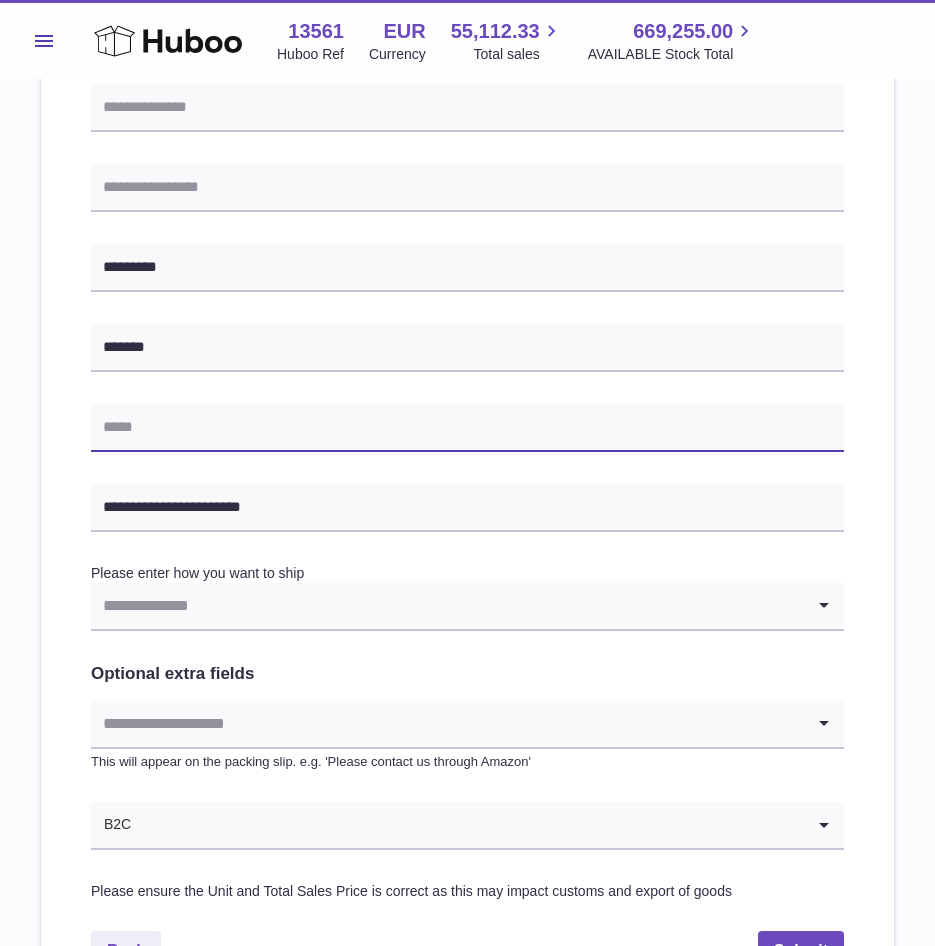 click at bounding box center [467, 428] 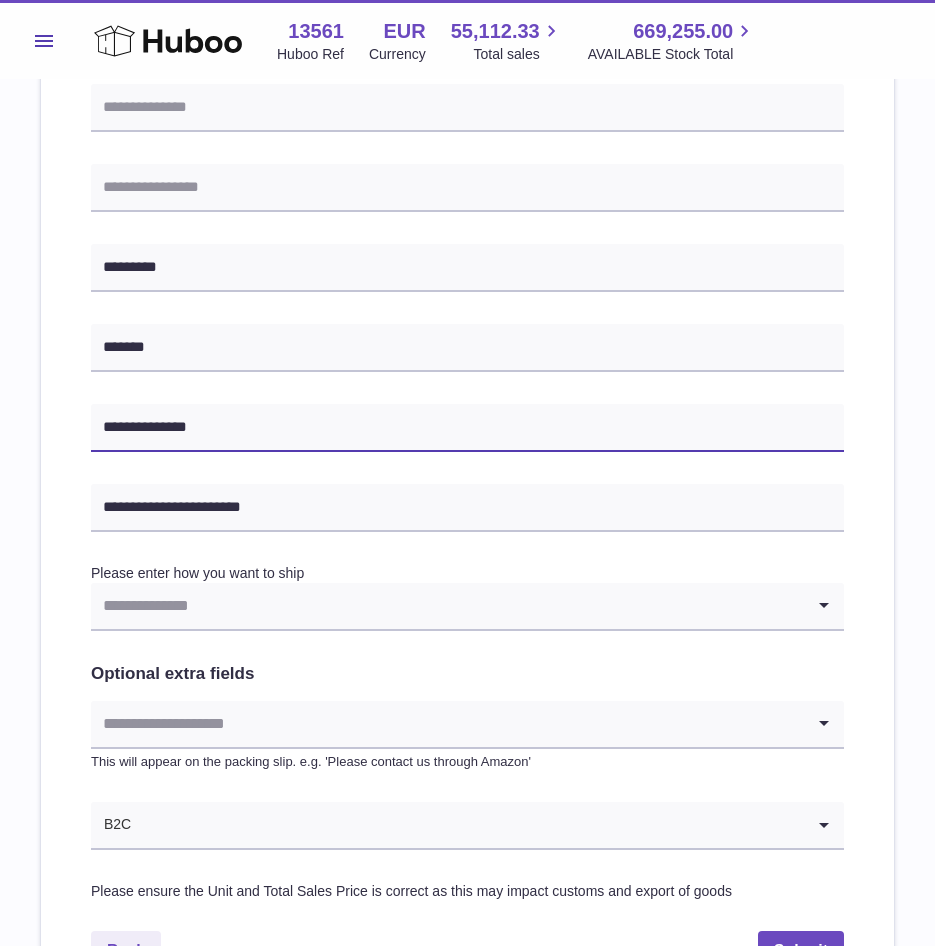 type on "**********" 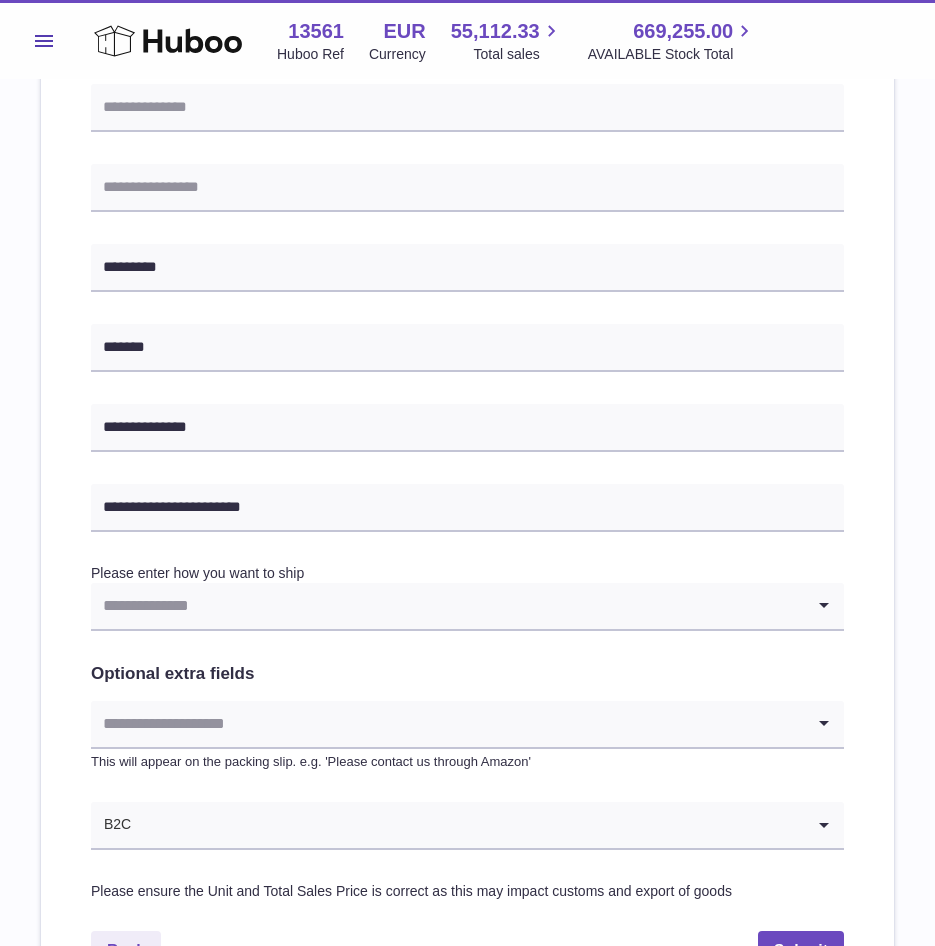 click at bounding box center [447, 606] 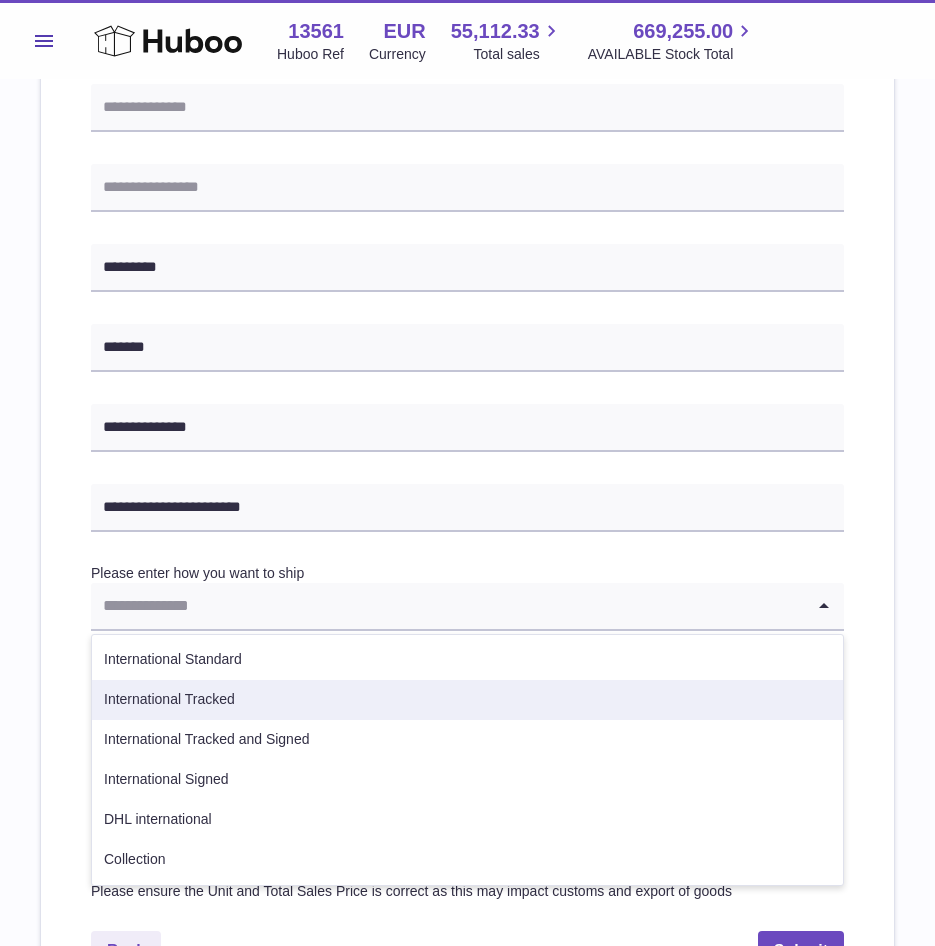 click on "International Tracked" at bounding box center (467, 700) 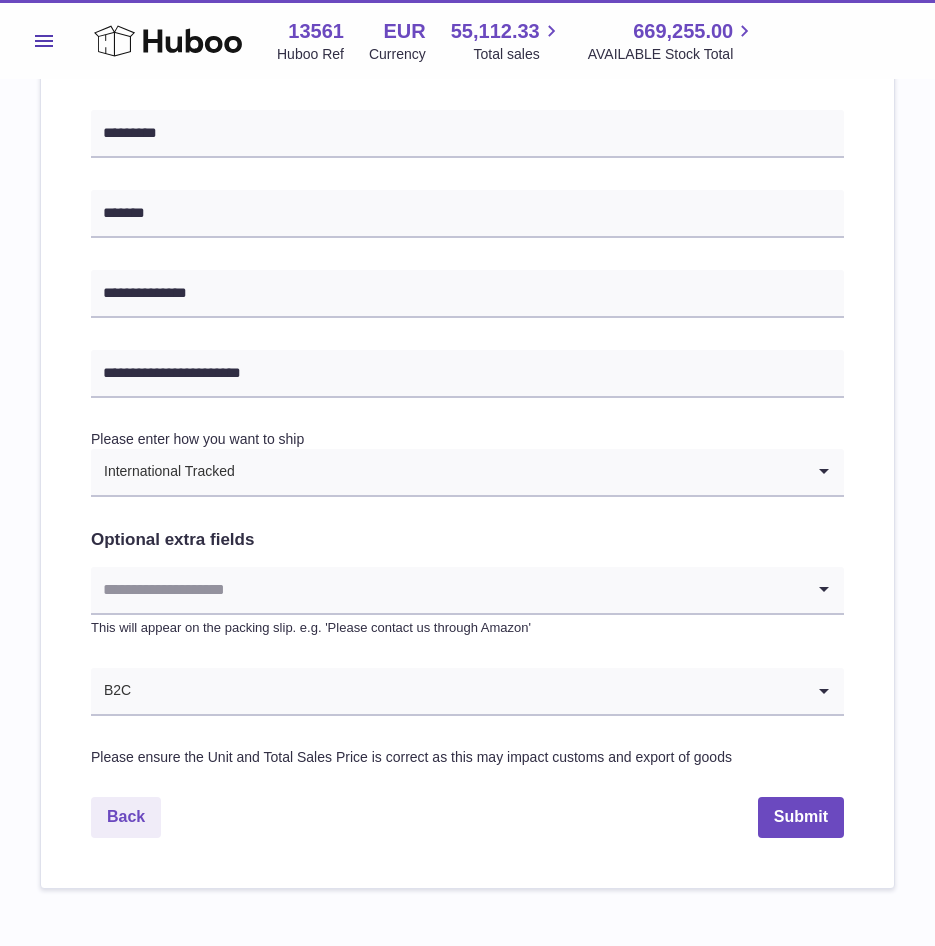 scroll, scrollTop: 835, scrollLeft: 0, axis: vertical 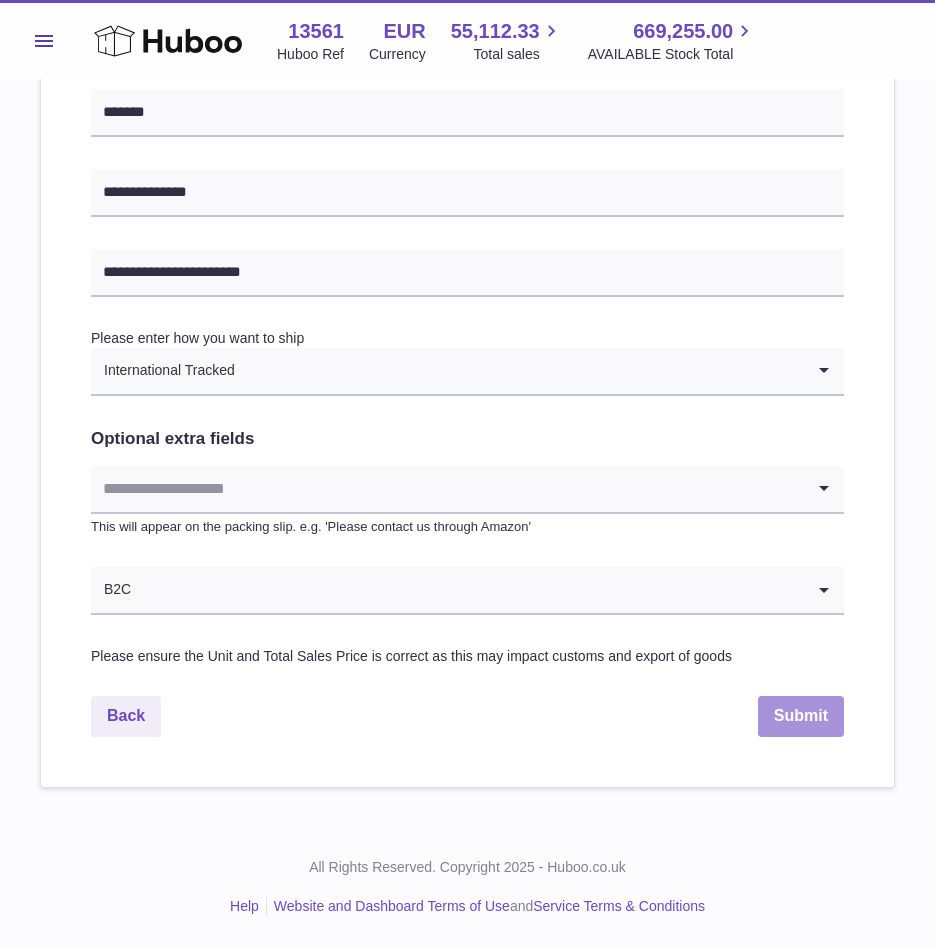click on "Submit" at bounding box center [801, 716] 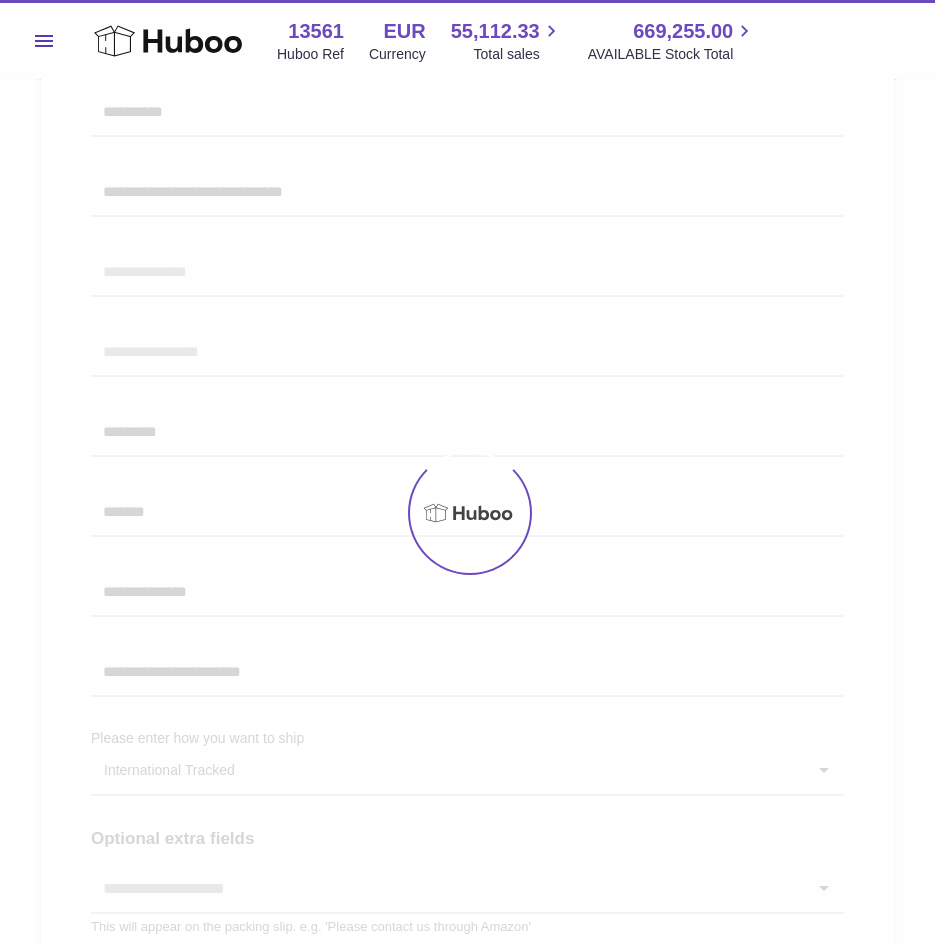scroll, scrollTop: 320, scrollLeft: 0, axis: vertical 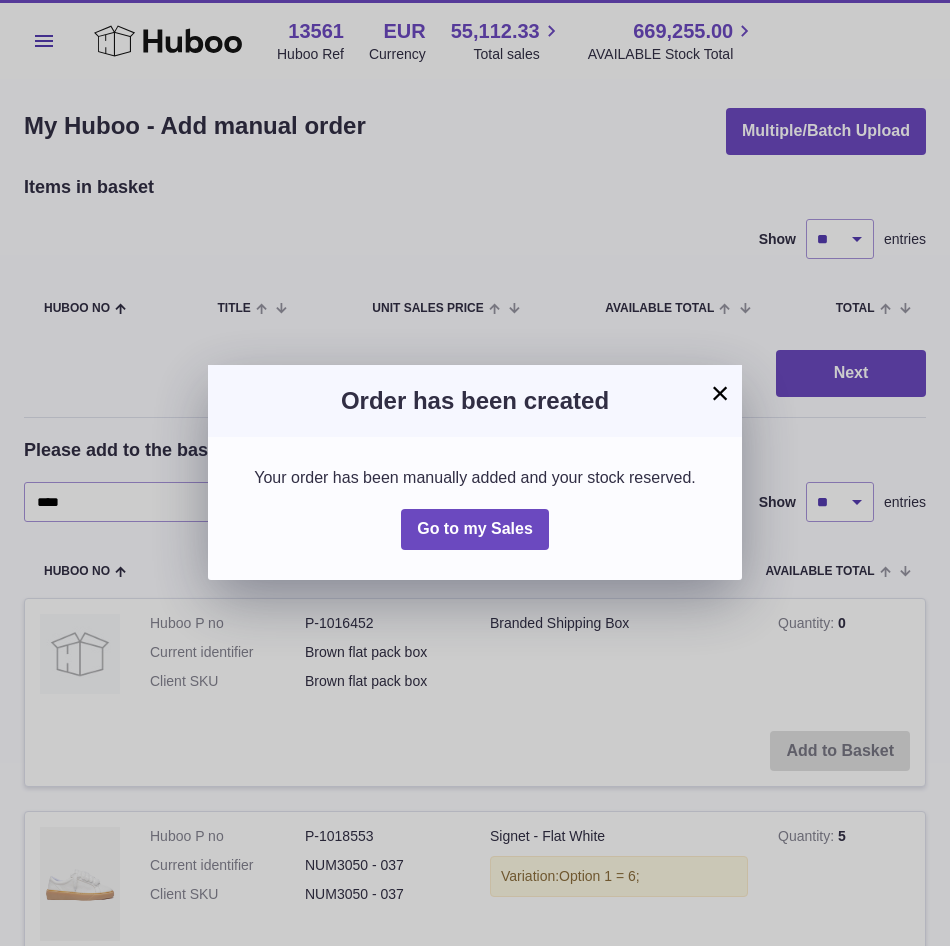 click on "×" at bounding box center (720, 393) 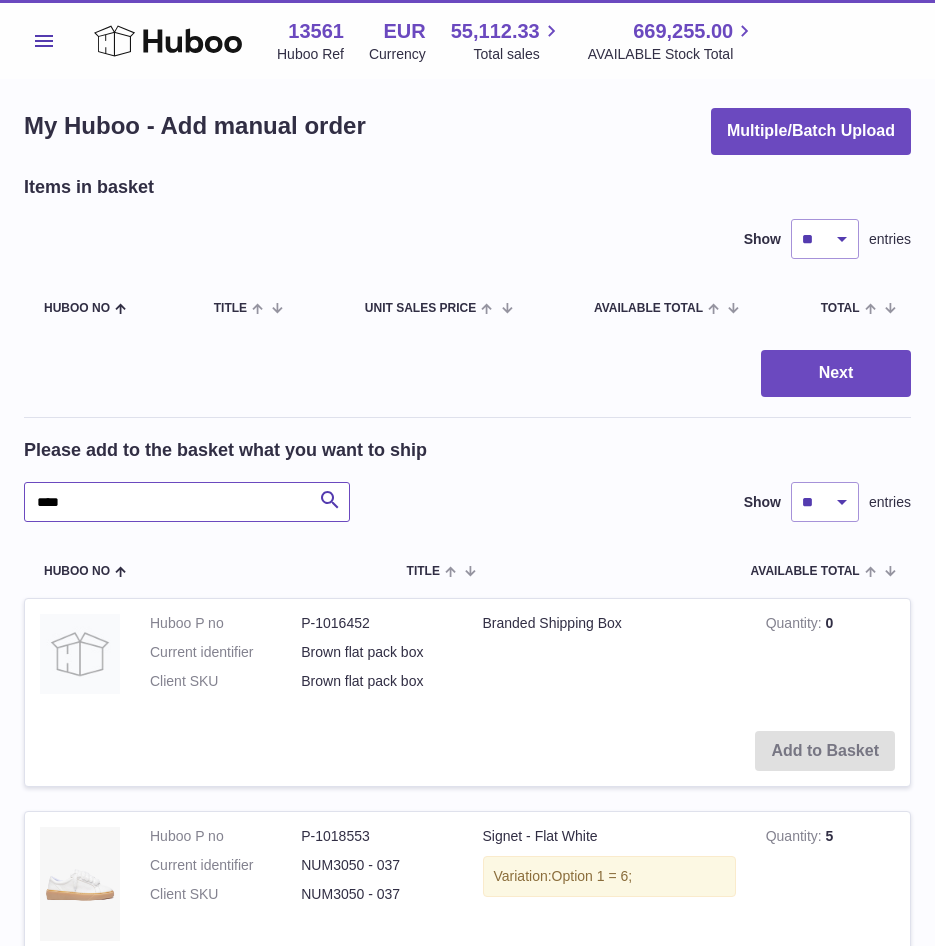 drag, startPoint x: 97, startPoint y: 500, endPoint x: -6, endPoint y: 506, distance: 103.17461 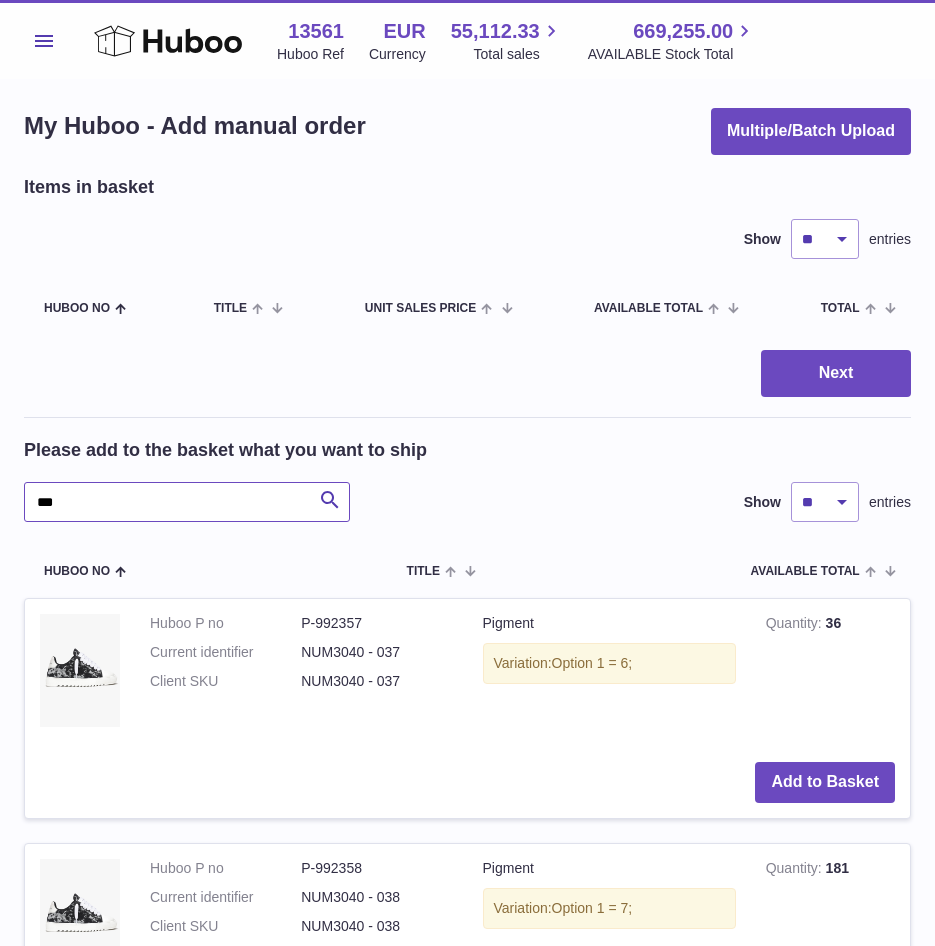 type on "***" 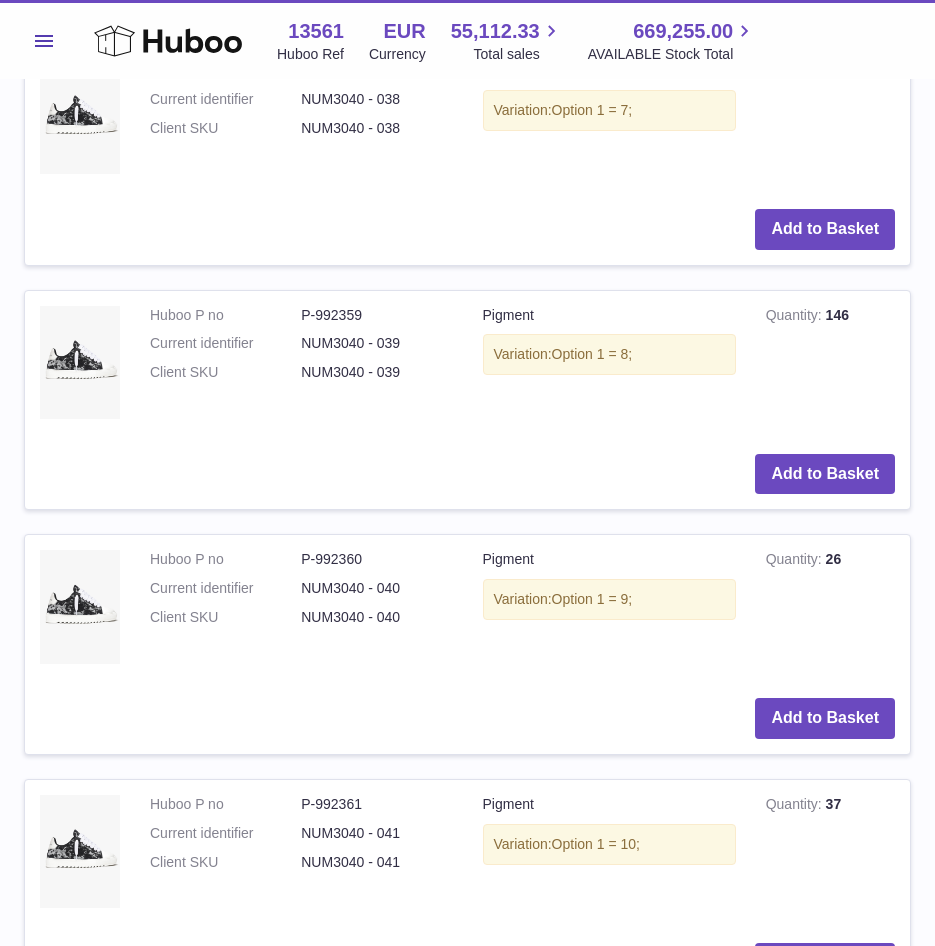 scroll, scrollTop: 812, scrollLeft: 0, axis: vertical 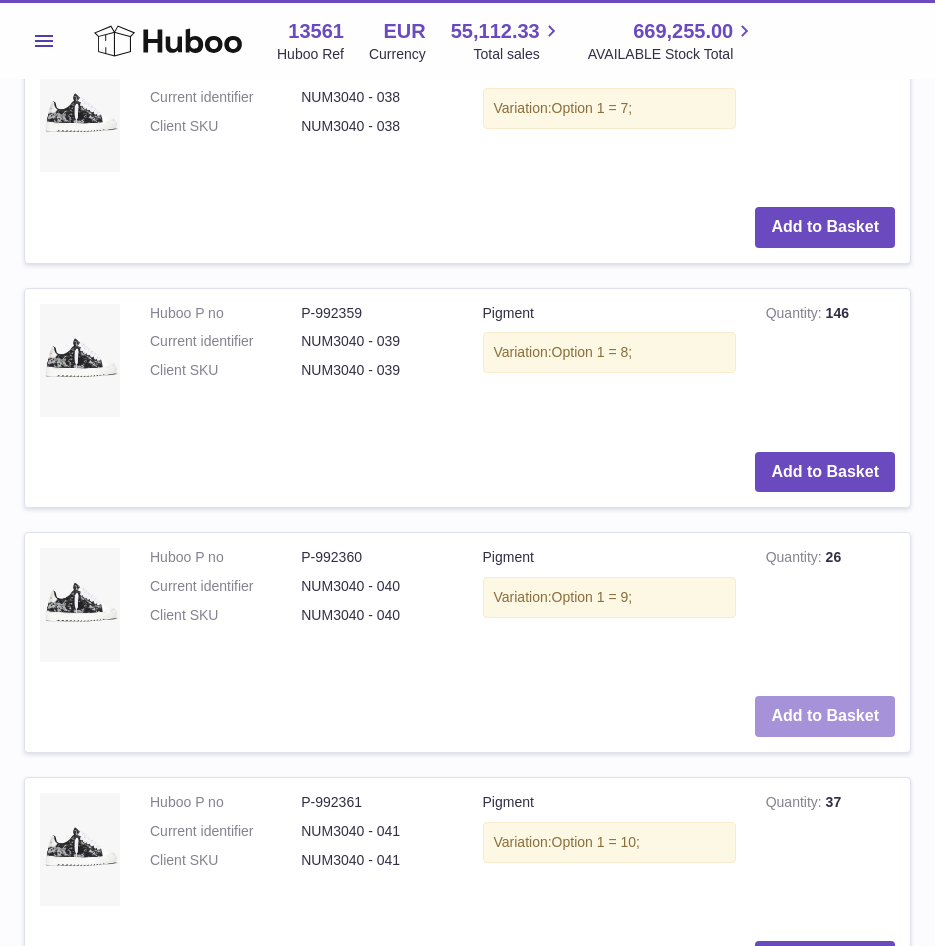 click on "Add to Basket" at bounding box center [825, 716] 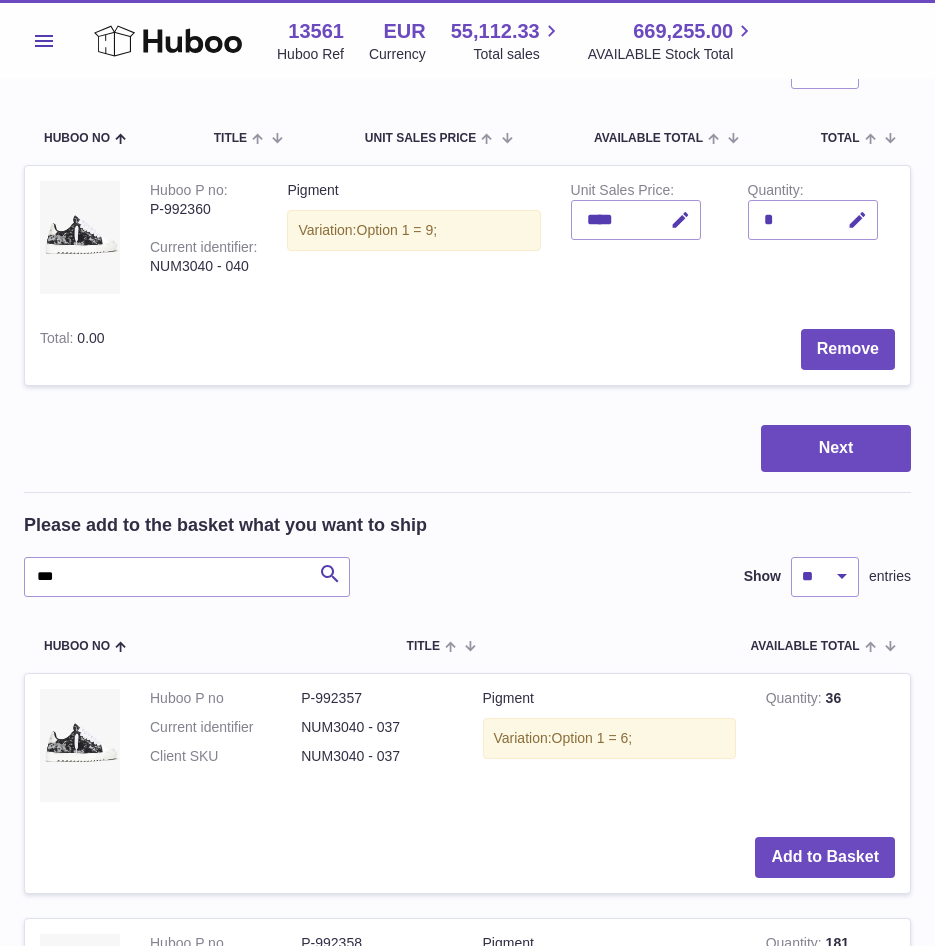 scroll, scrollTop: 0, scrollLeft: 0, axis: both 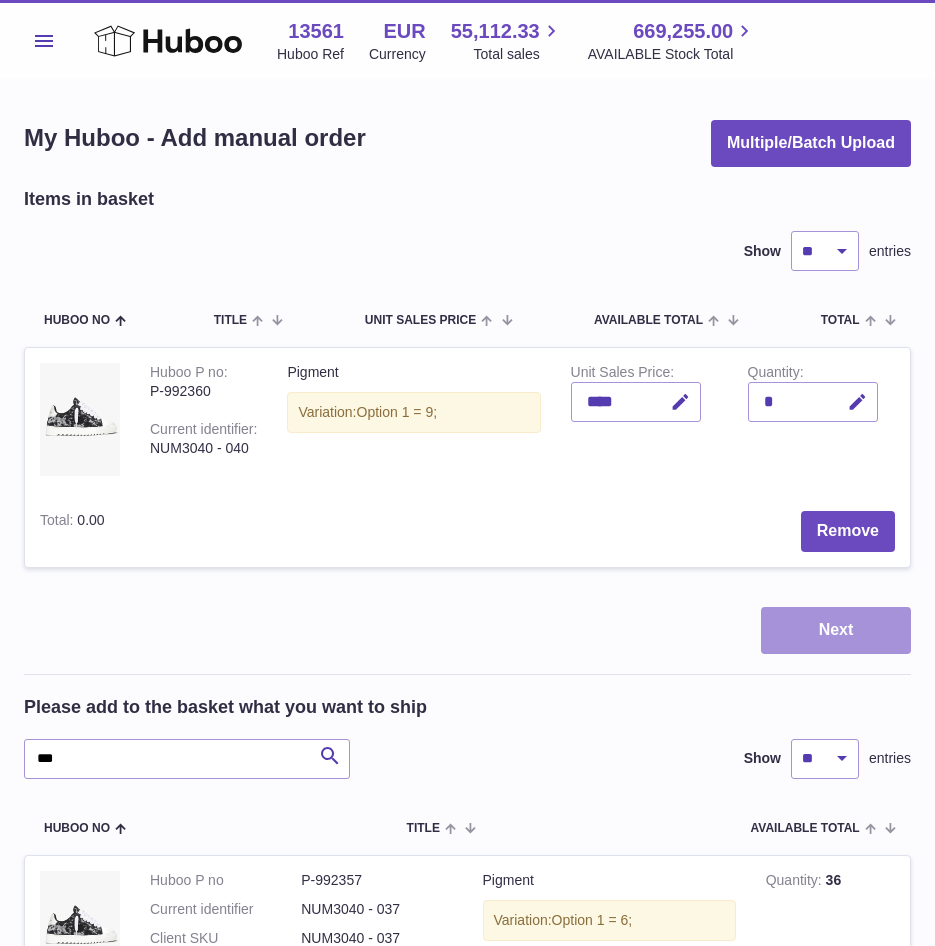 click on "Next" at bounding box center (836, 630) 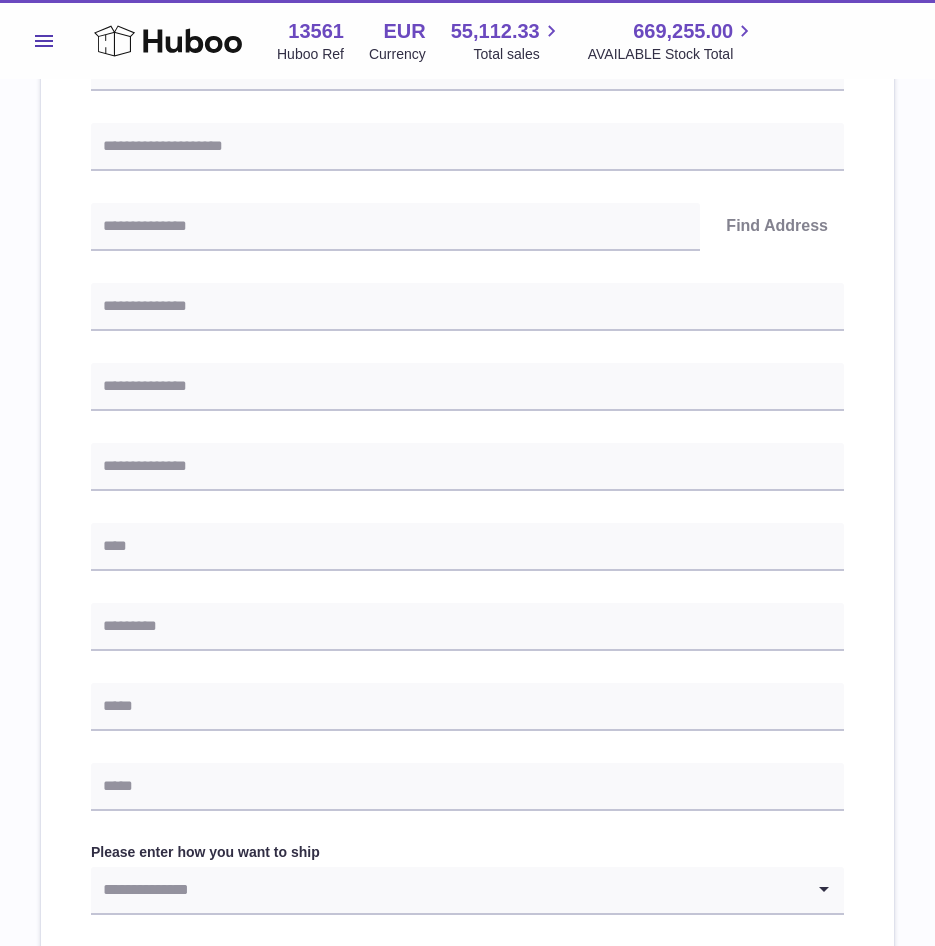 scroll, scrollTop: 0, scrollLeft: 0, axis: both 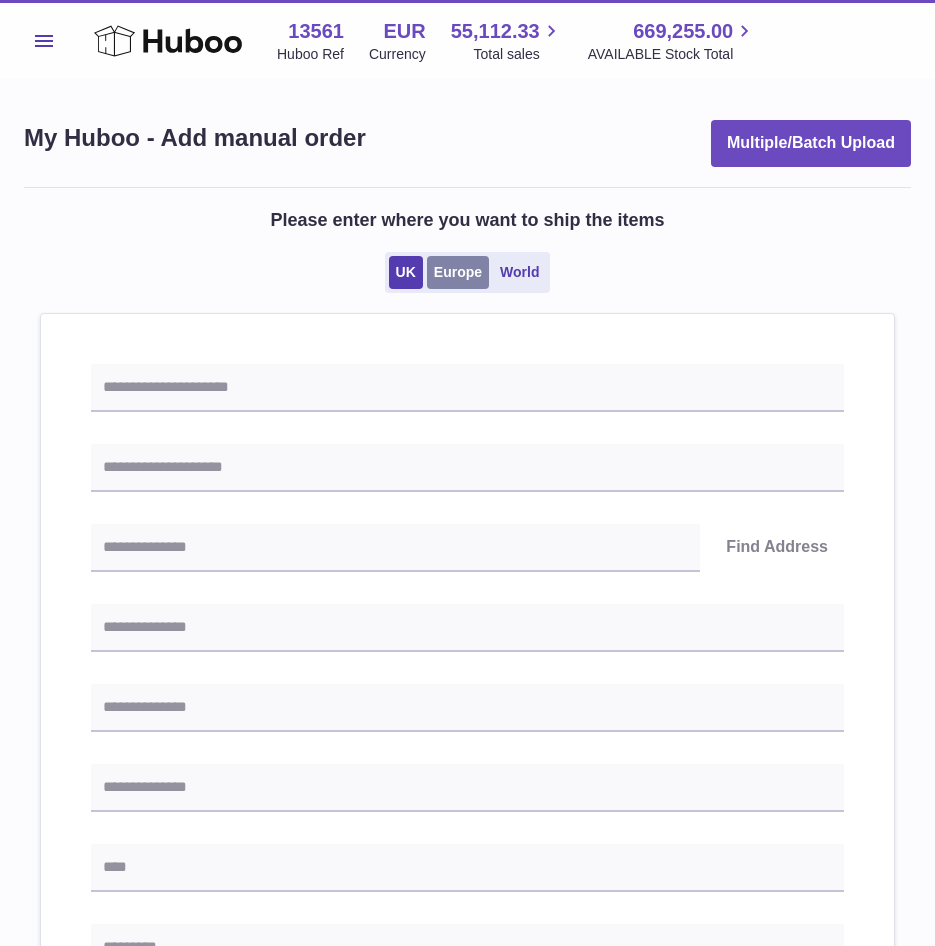 click on "Europe" at bounding box center (458, 272) 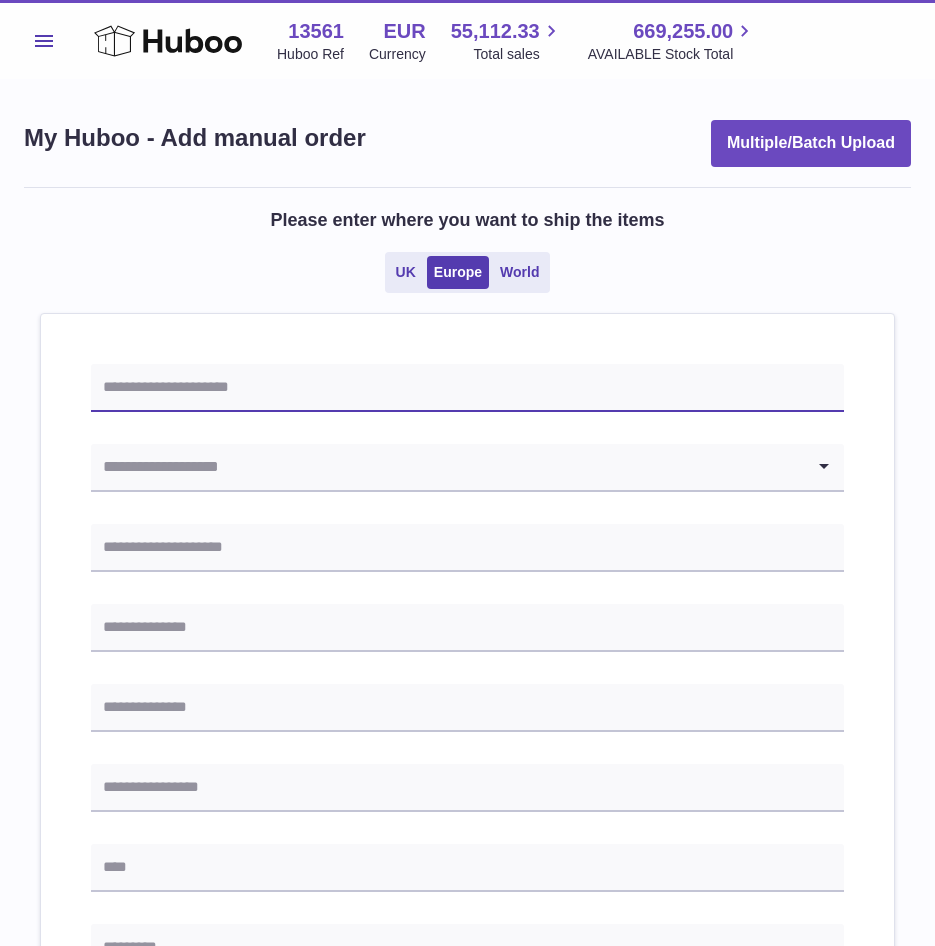 click at bounding box center [467, 388] 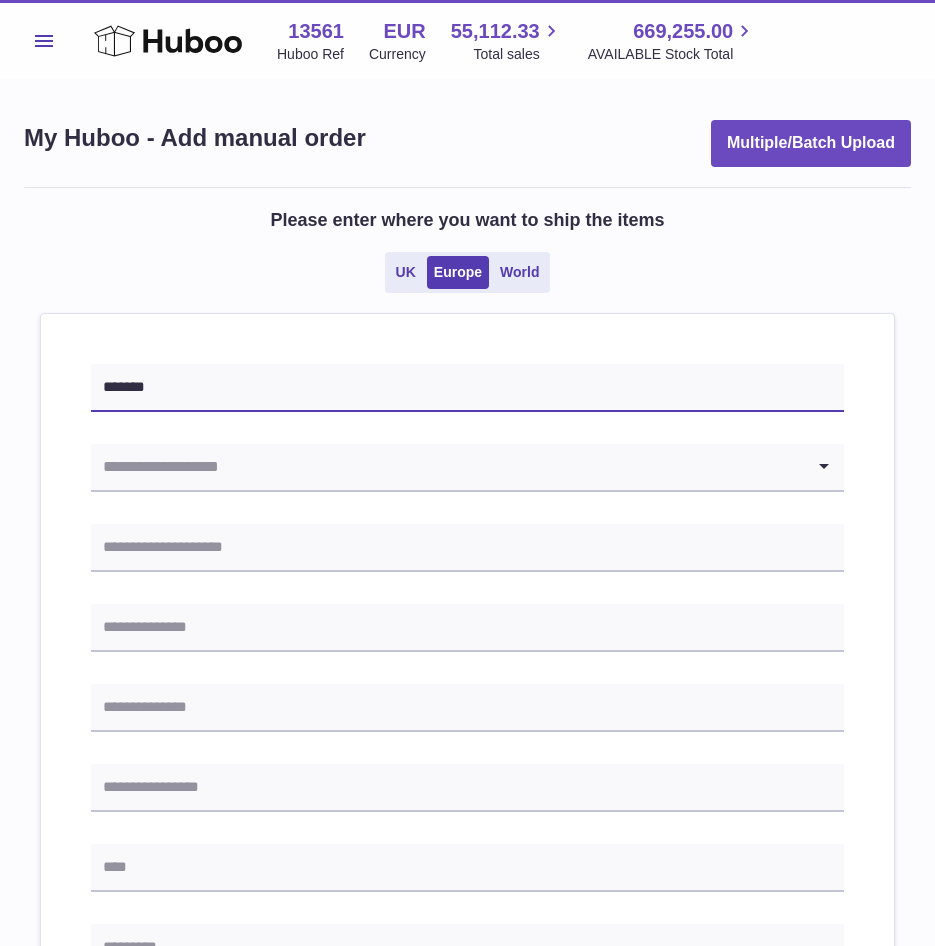 type on "*******" 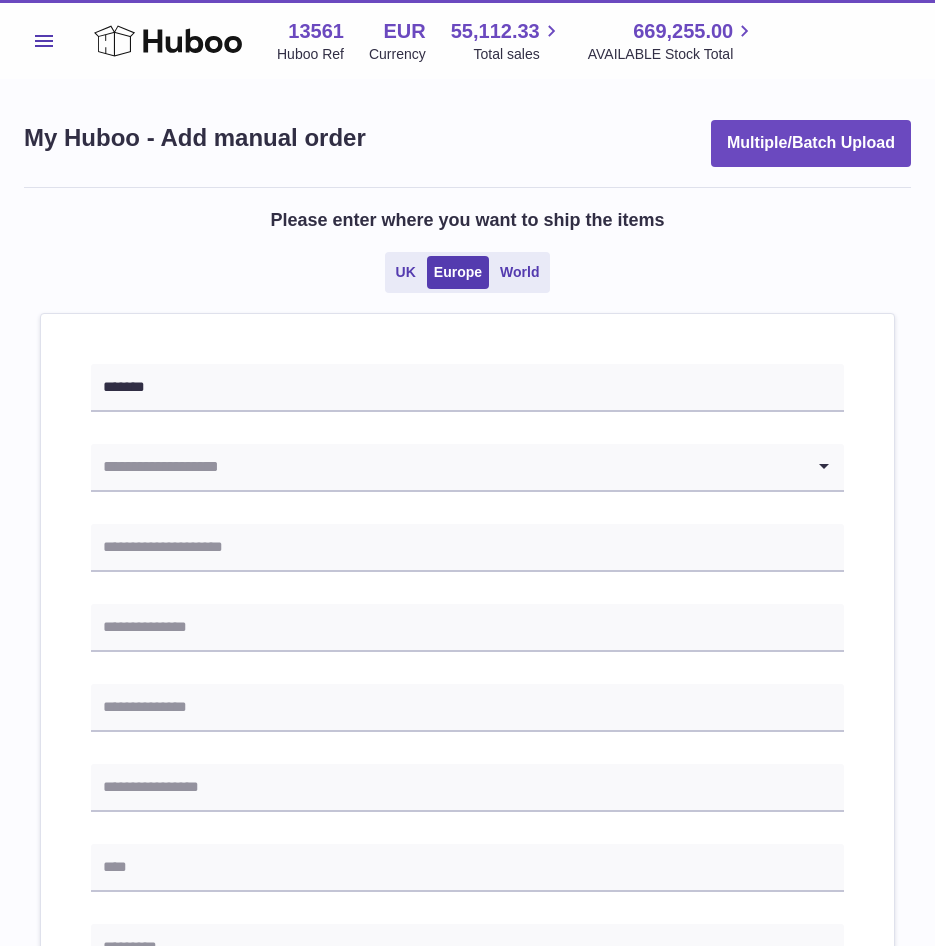 click at bounding box center (447, 467) 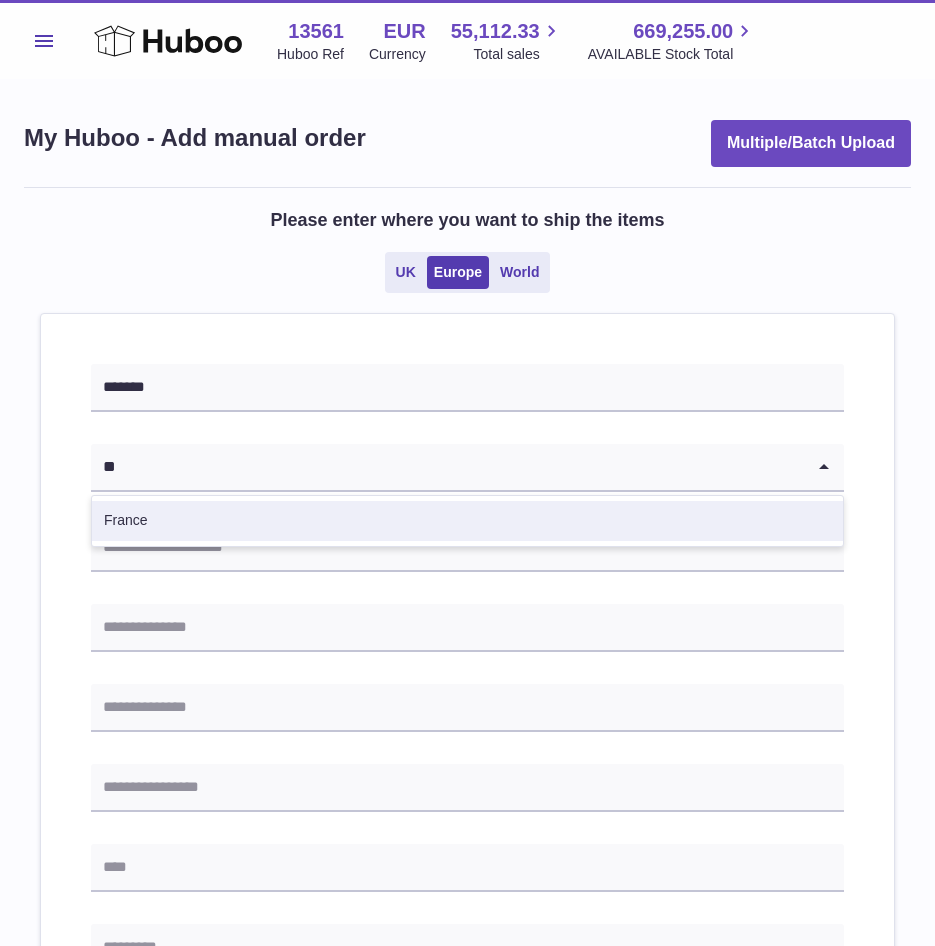 click on "France" at bounding box center (467, 521) 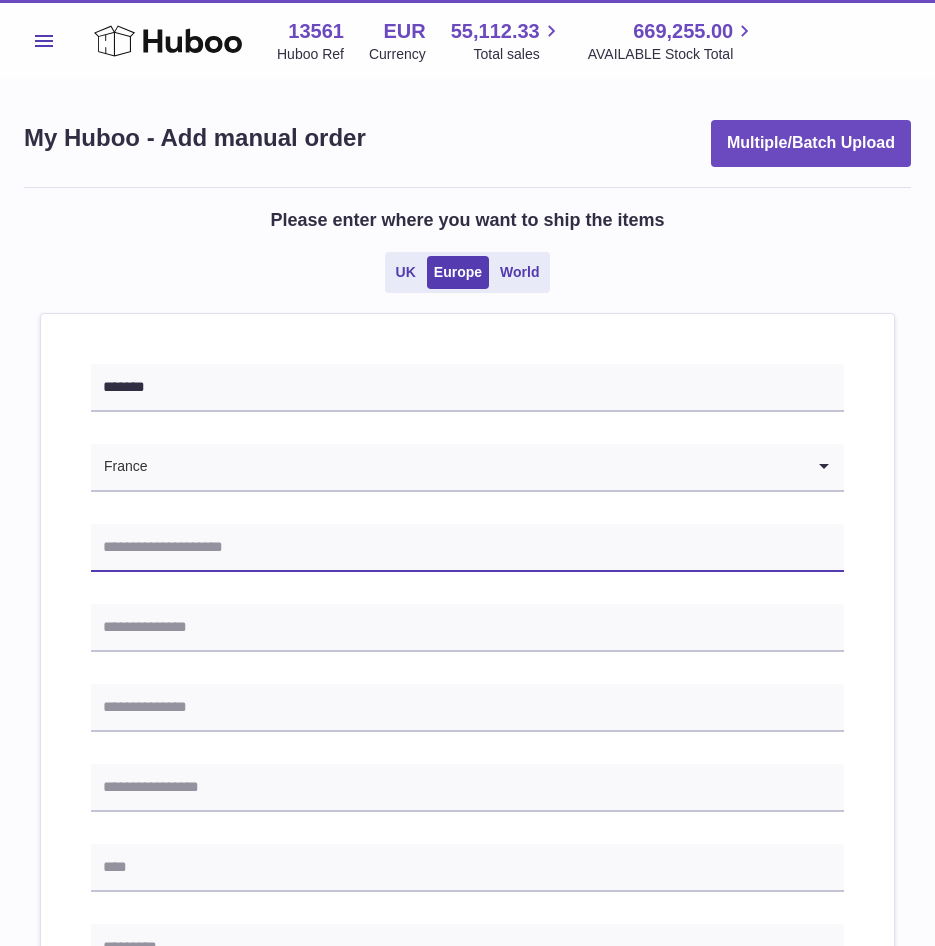click at bounding box center [467, 548] 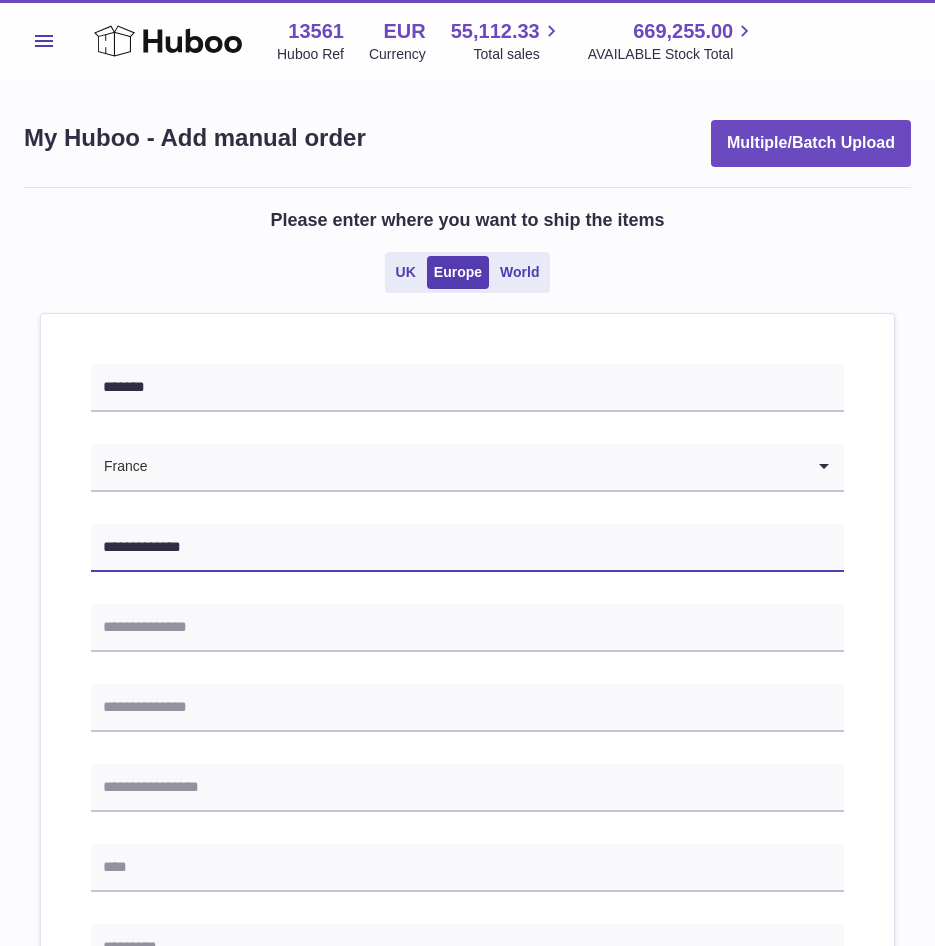 type on "**********" 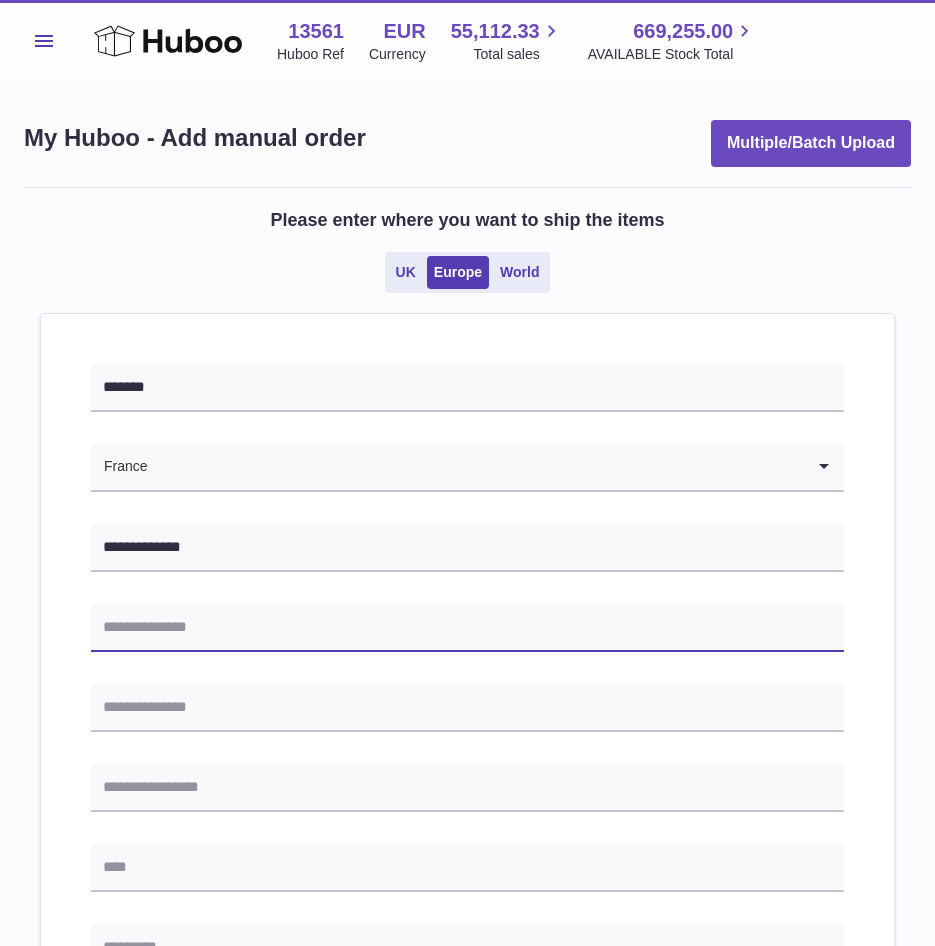 click at bounding box center (467, 628) 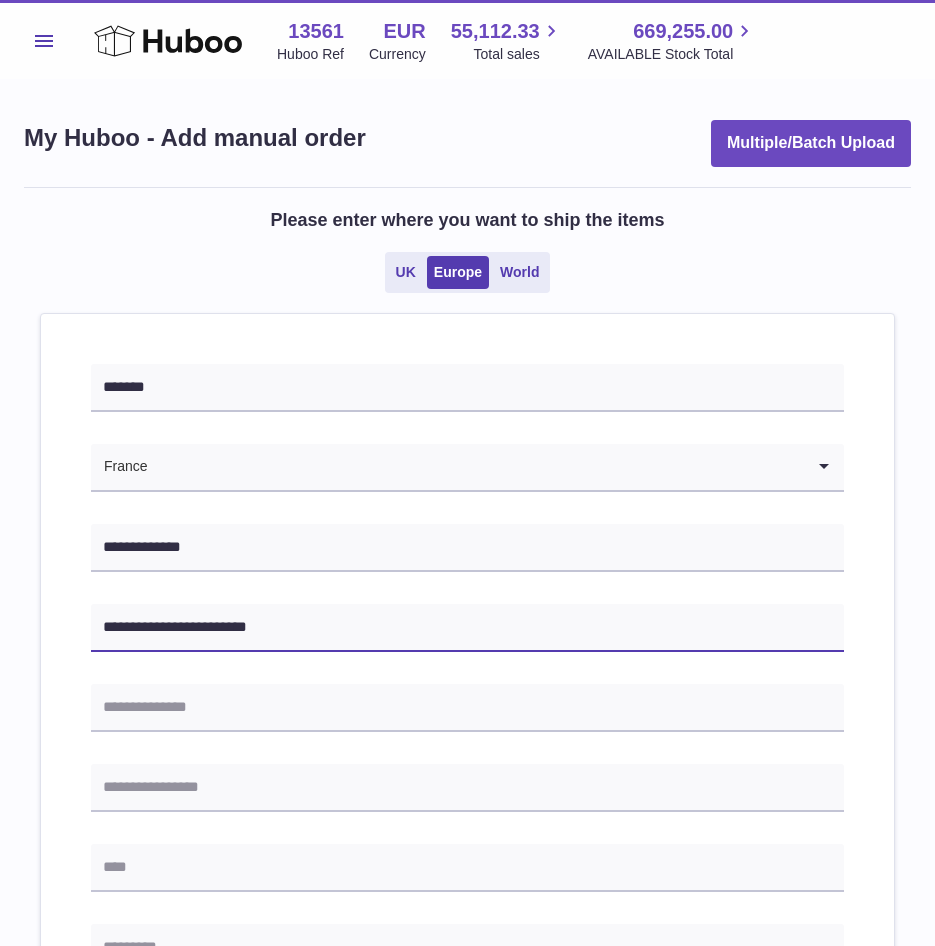 type on "**********" 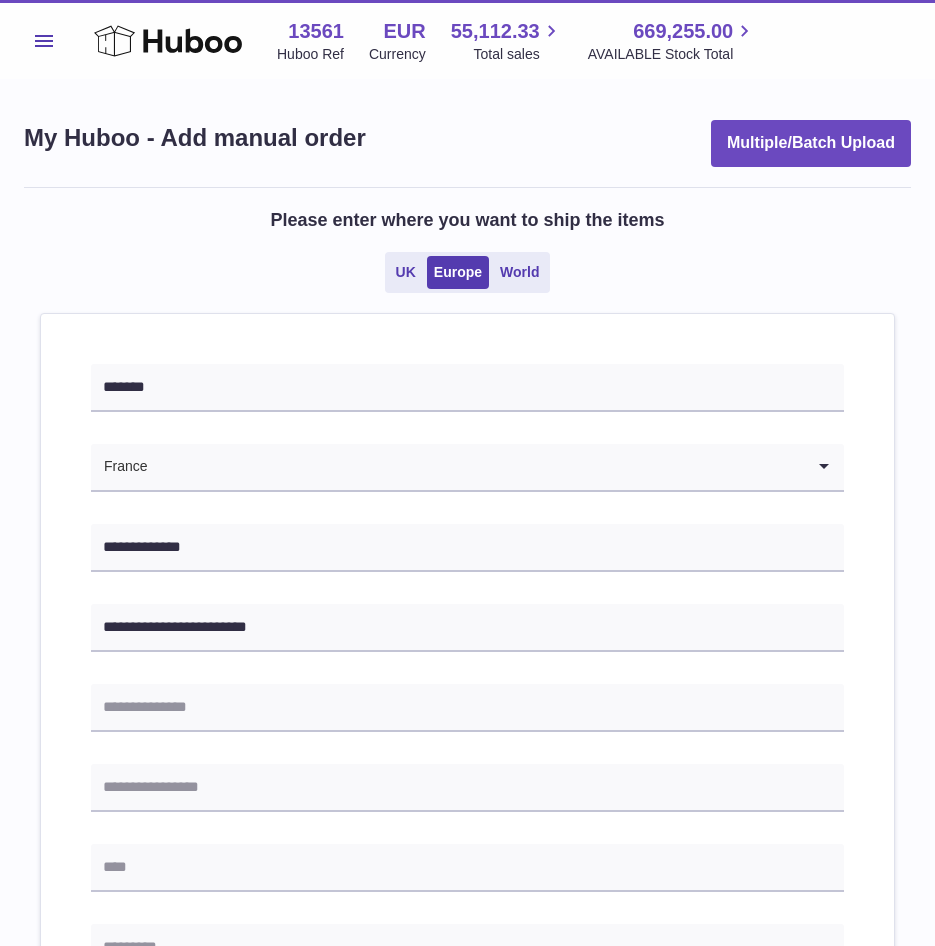 click on "**********" at bounding box center (467, 932) 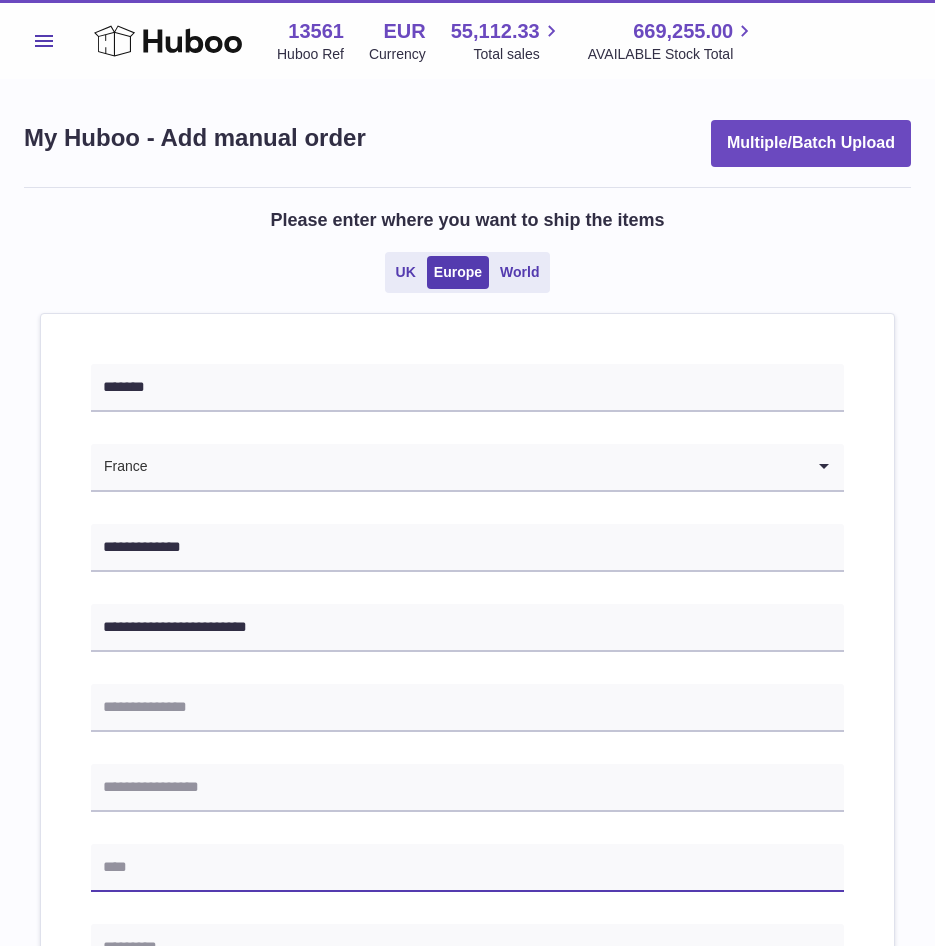 click at bounding box center (467, 868) 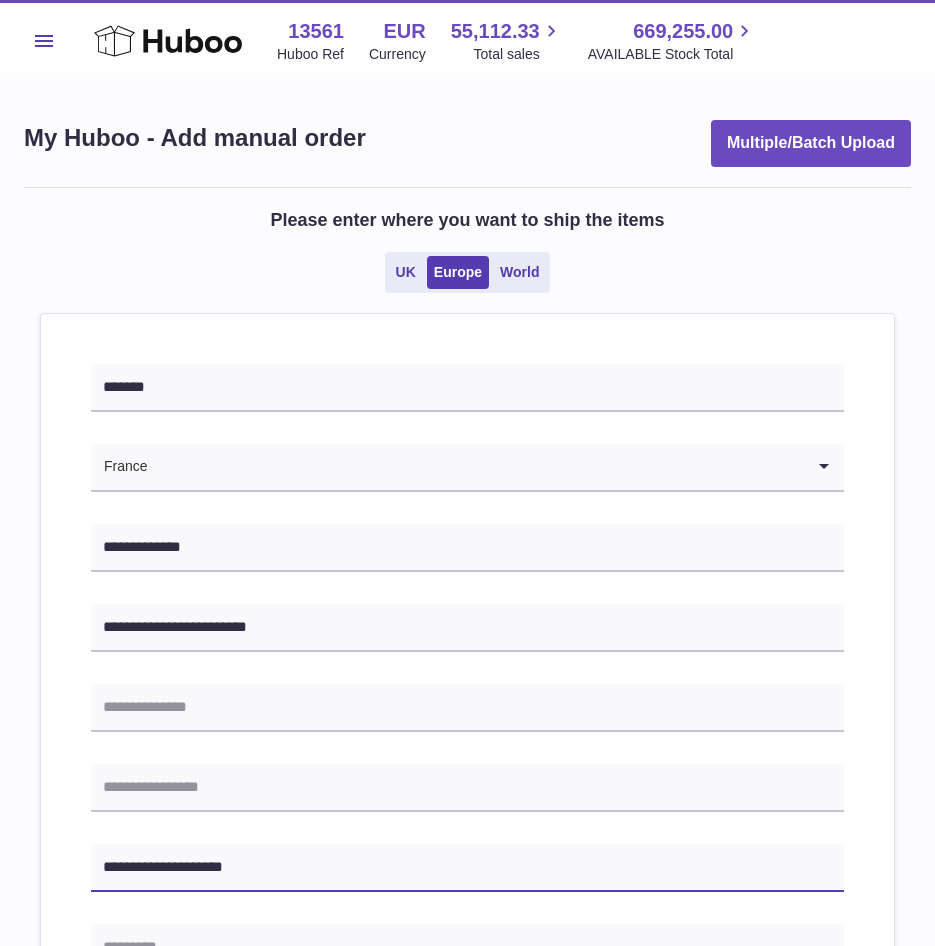 type on "**********" 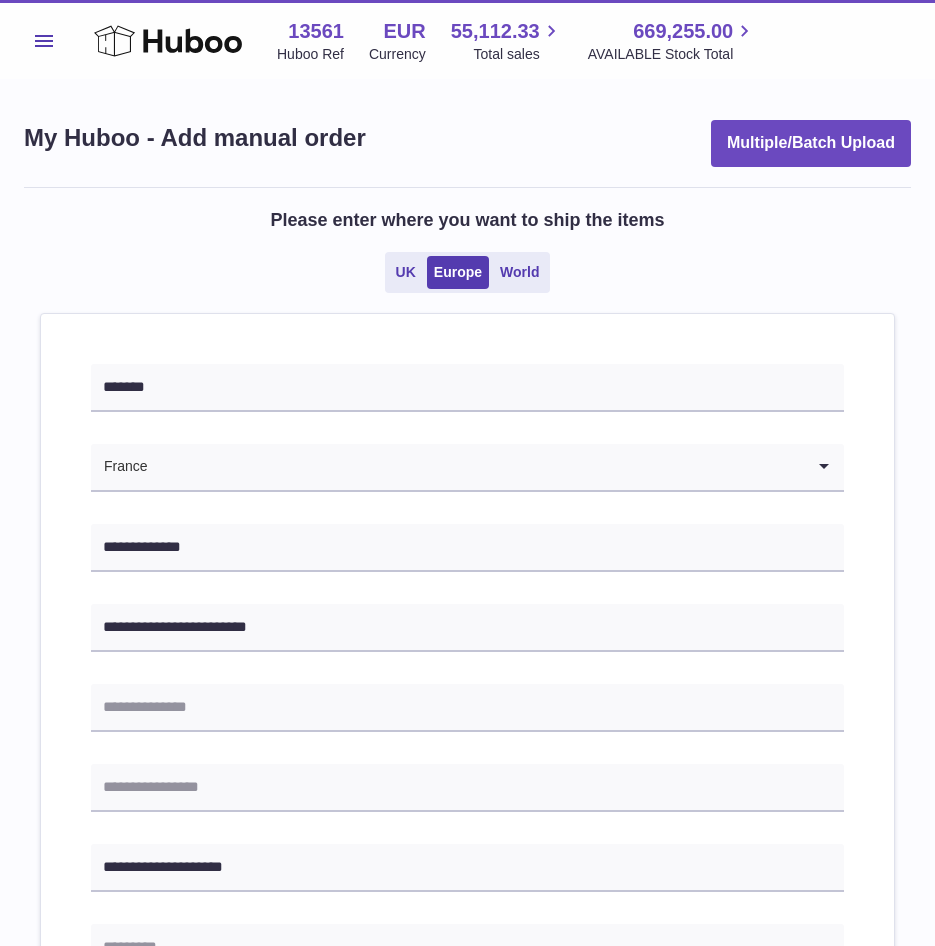 scroll, scrollTop: 200, scrollLeft: 0, axis: vertical 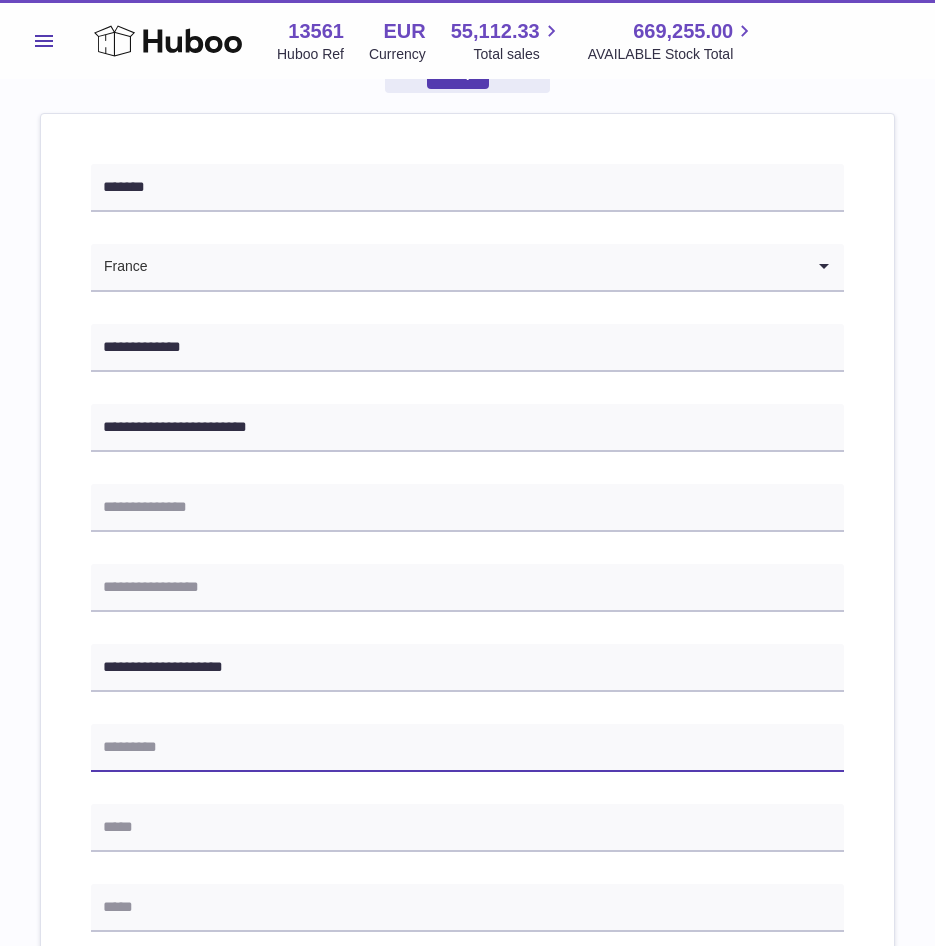 click at bounding box center (467, 748) 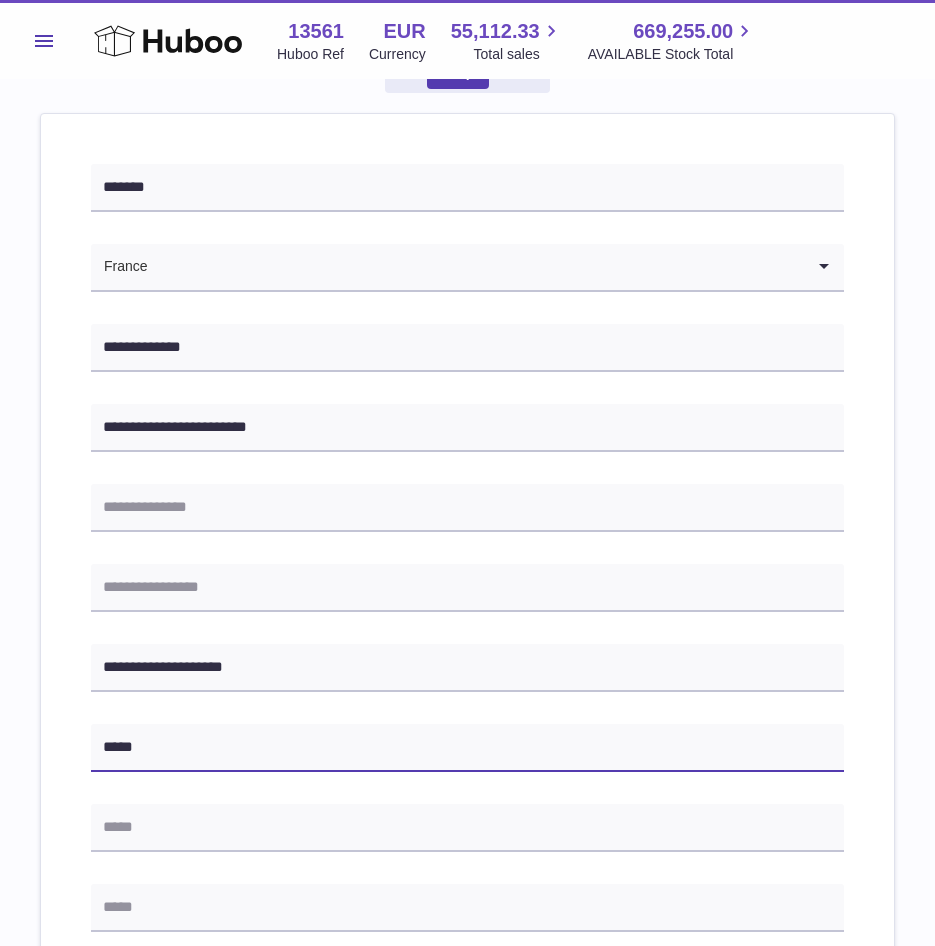 type on "*****" 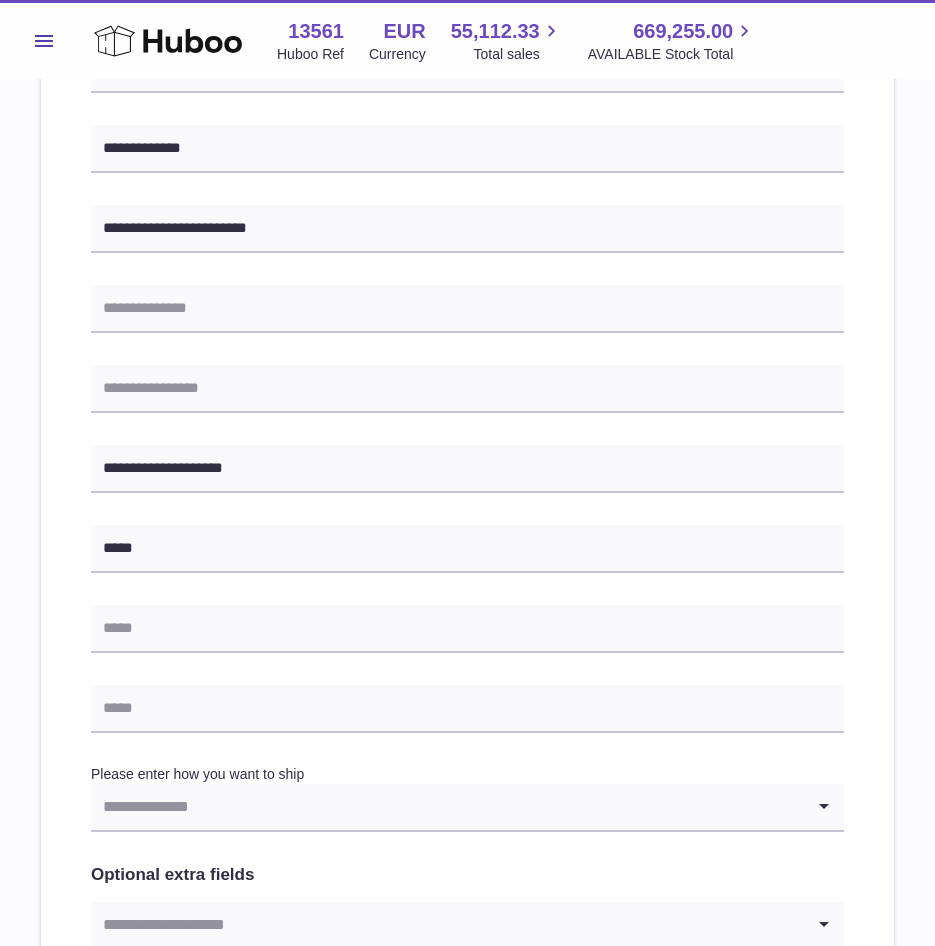 scroll, scrollTop: 400, scrollLeft: 0, axis: vertical 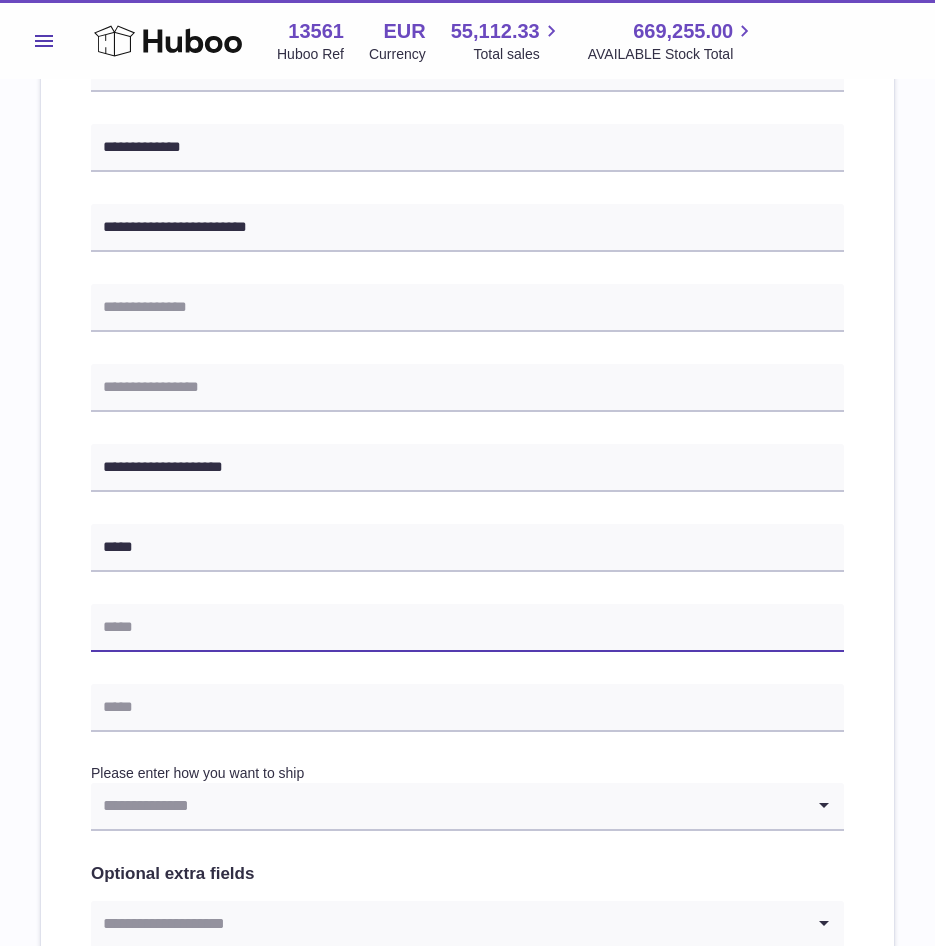 click at bounding box center (467, 628) 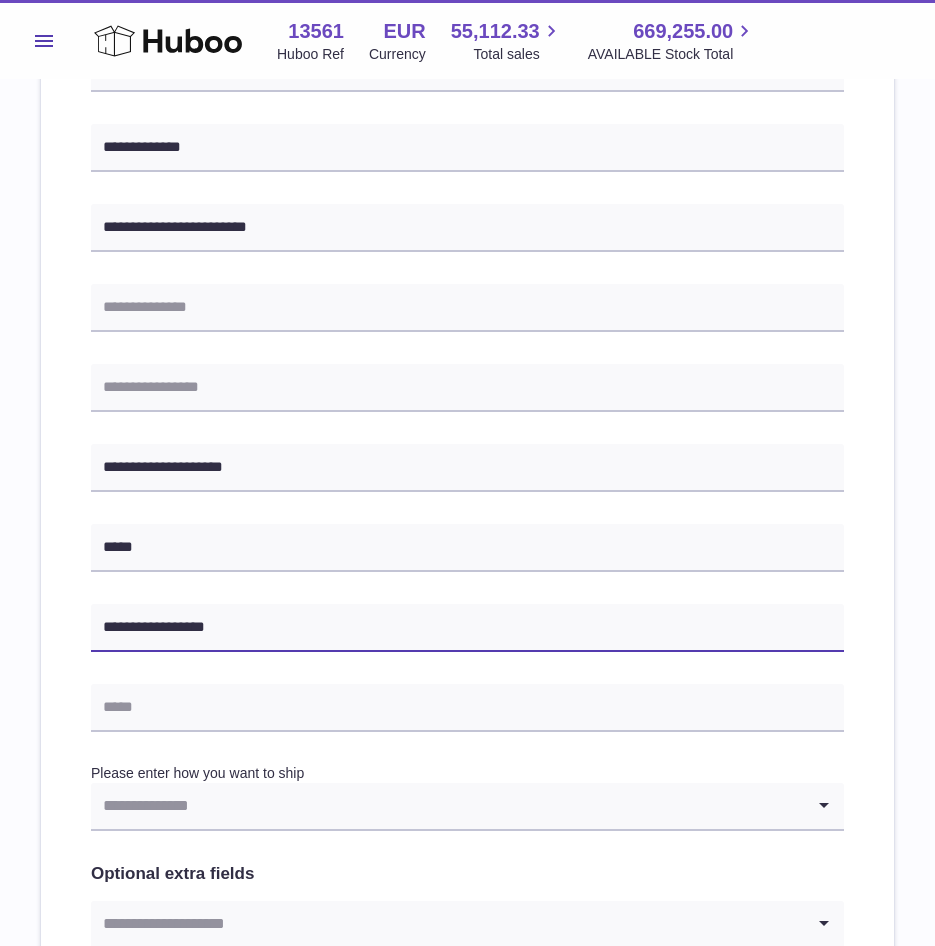 type on "**********" 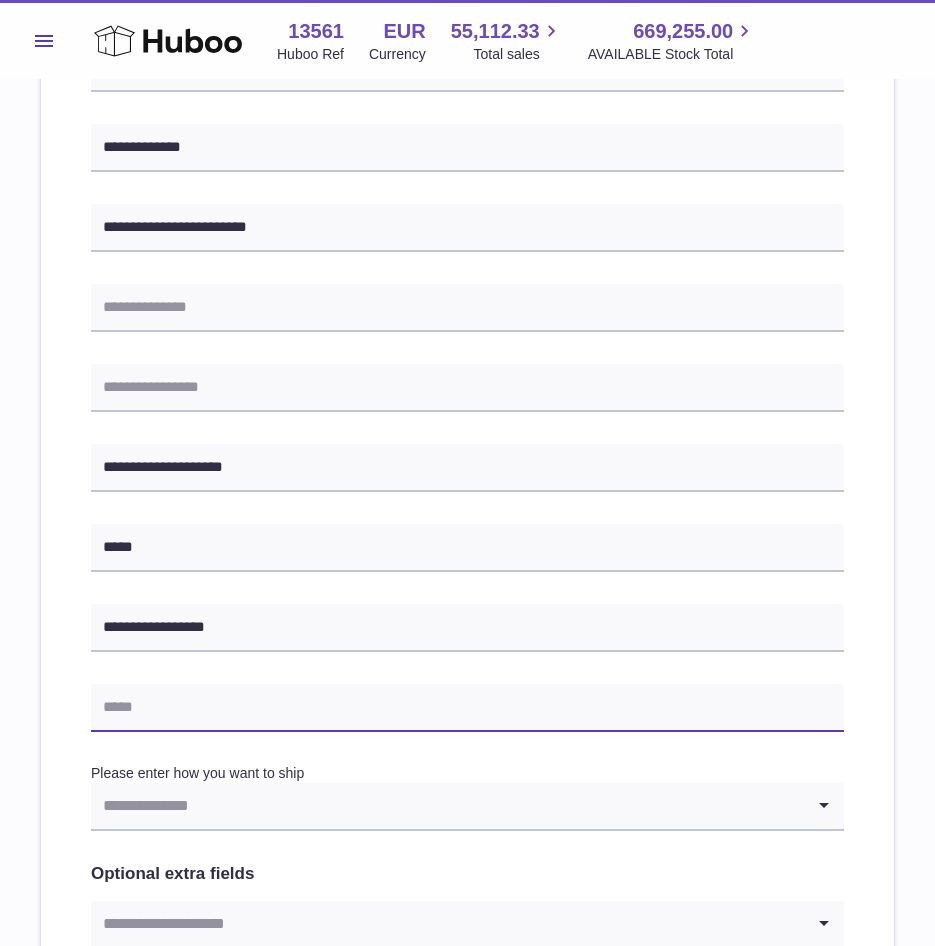 click at bounding box center [467, 708] 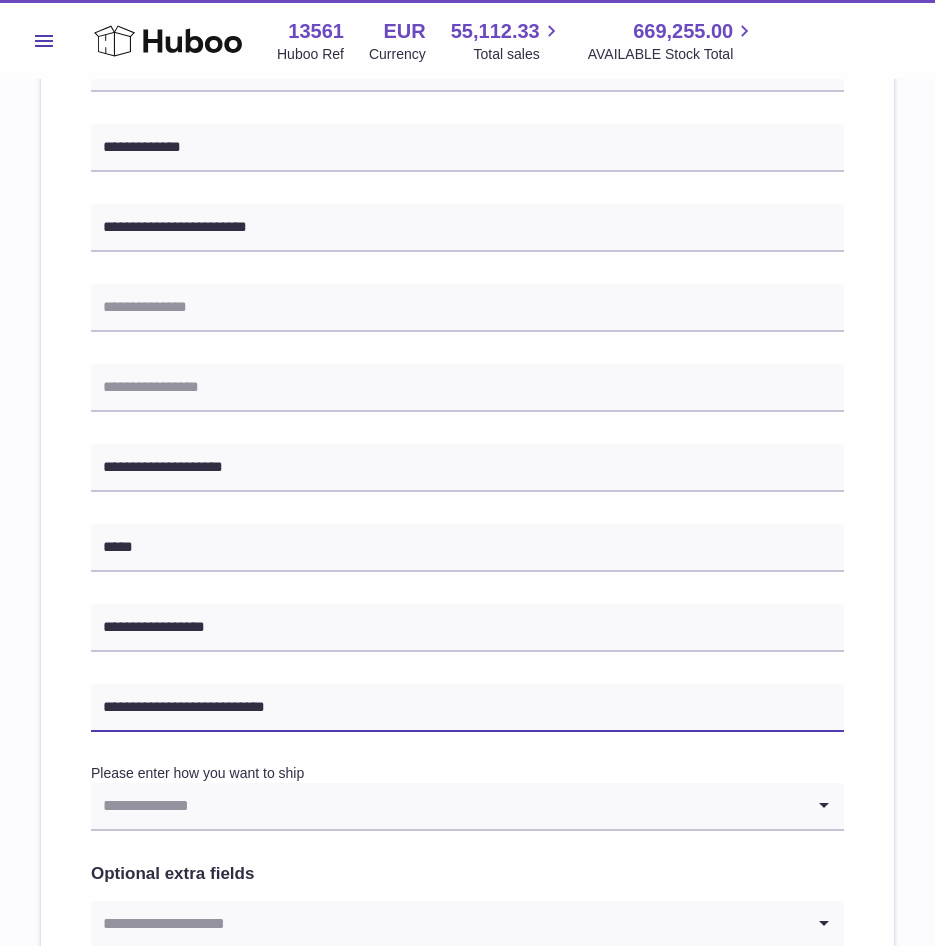 type on "**********" 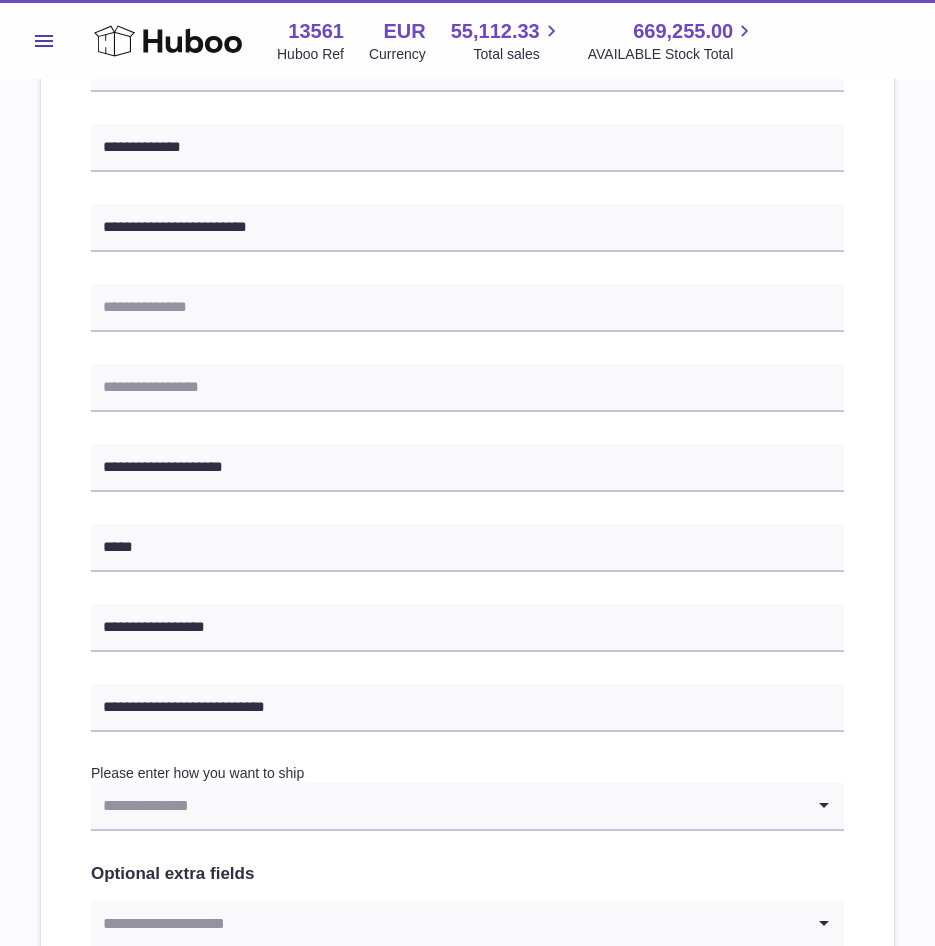 click at bounding box center [447, 806] 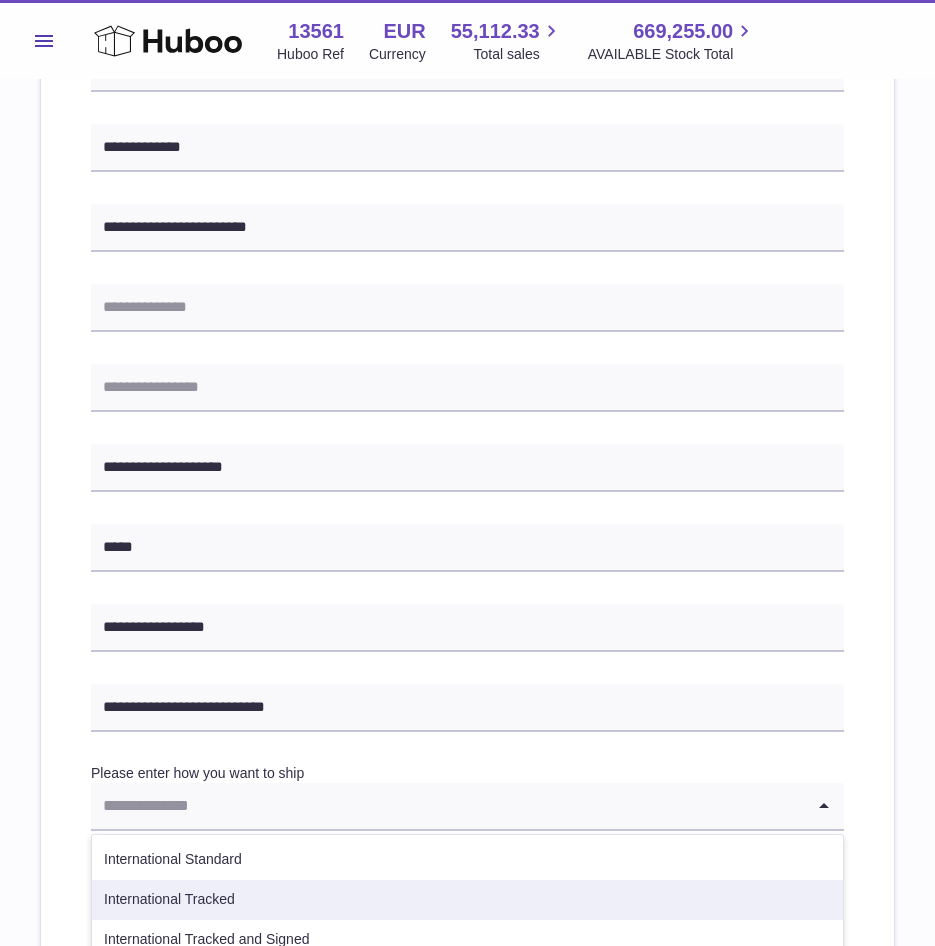 click on "International Tracked" at bounding box center (467, 900) 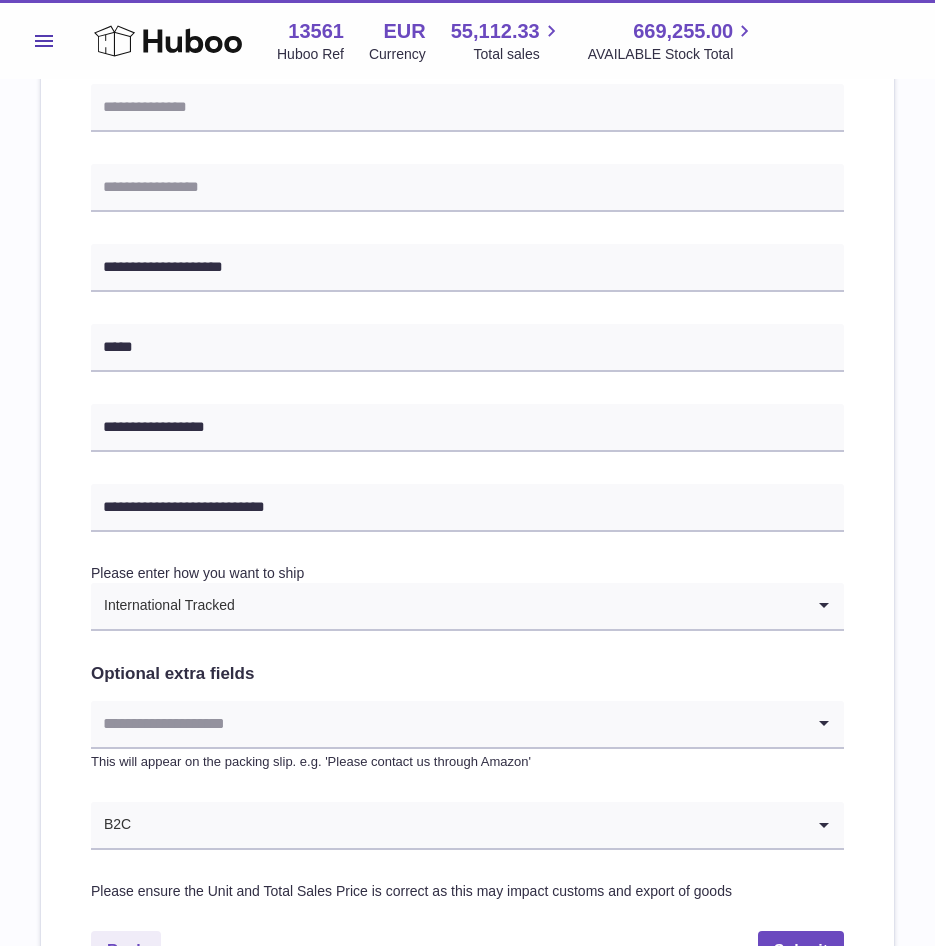 scroll, scrollTop: 700, scrollLeft: 0, axis: vertical 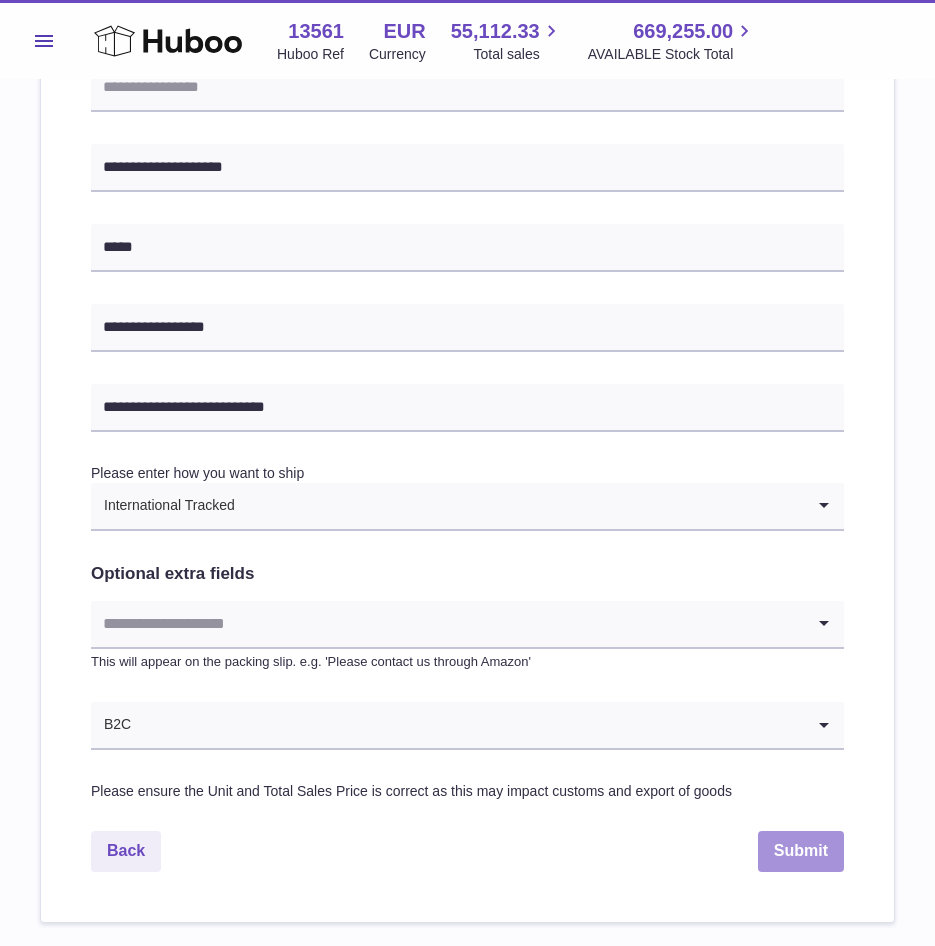 click on "Submit" at bounding box center [801, 851] 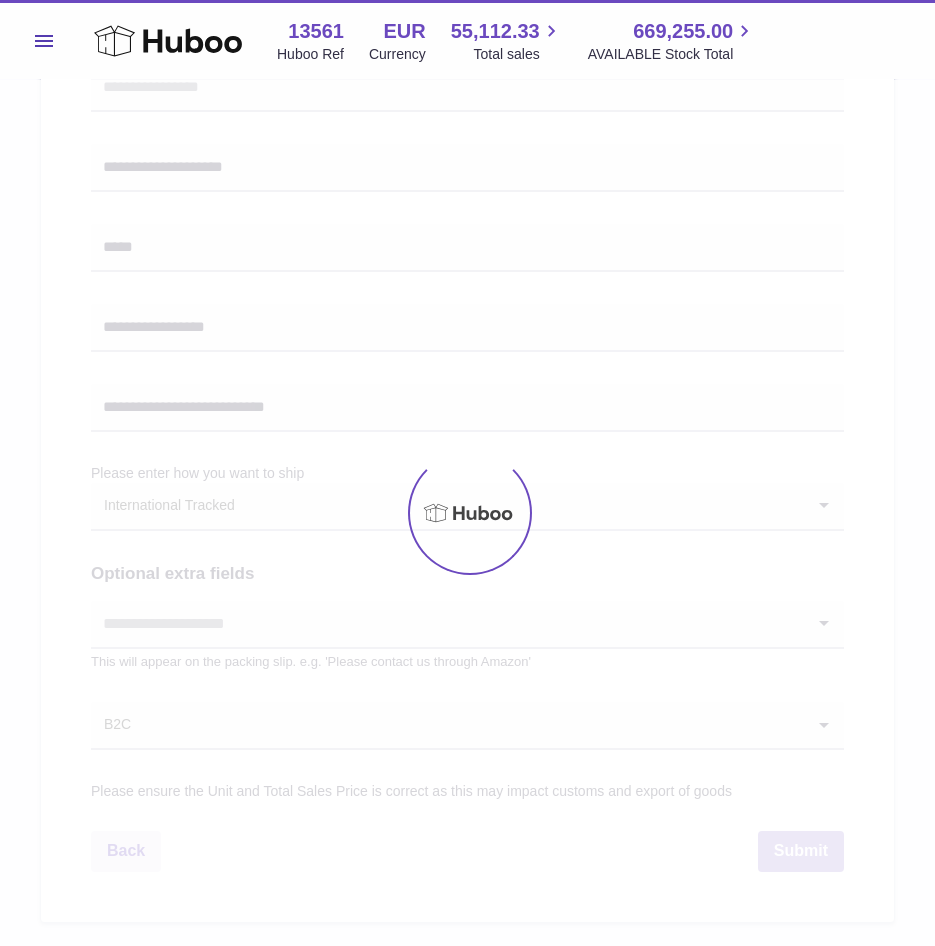scroll, scrollTop: 649, scrollLeft: 0, axis: vertical 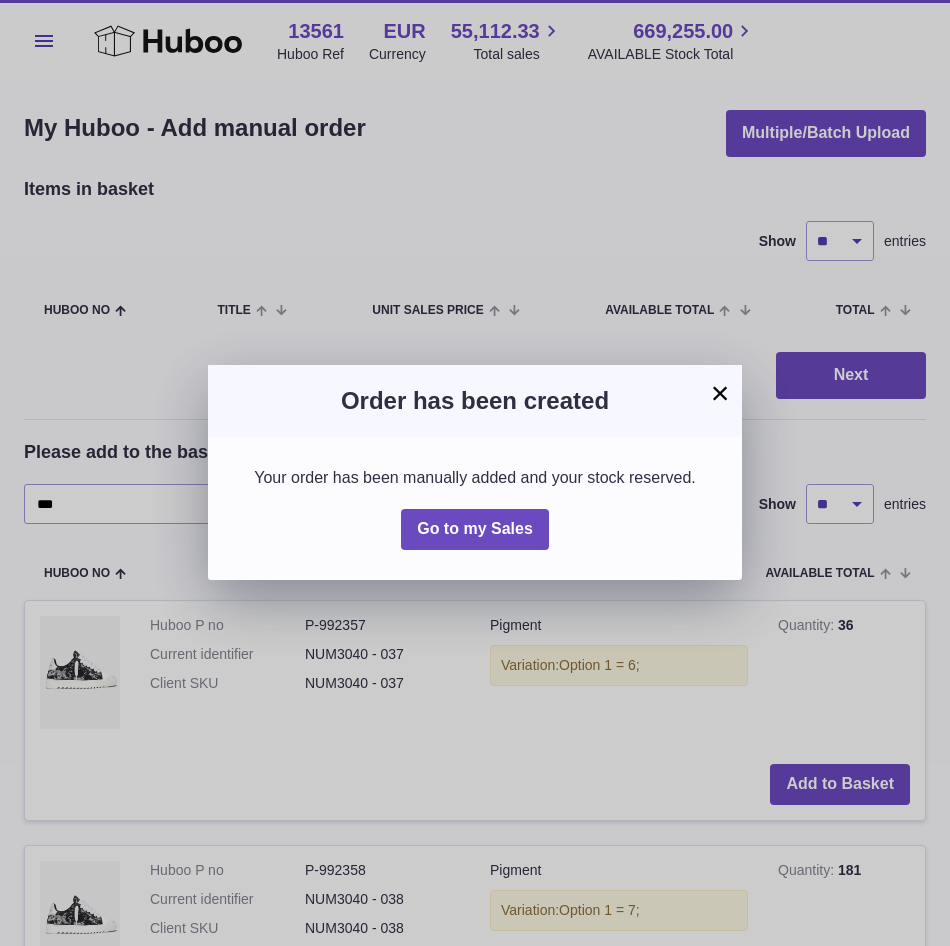 drag, startPoint x: 719, startPoint y: 392, endPoint x: 526, endPoint y: 433, distance: 197.30687 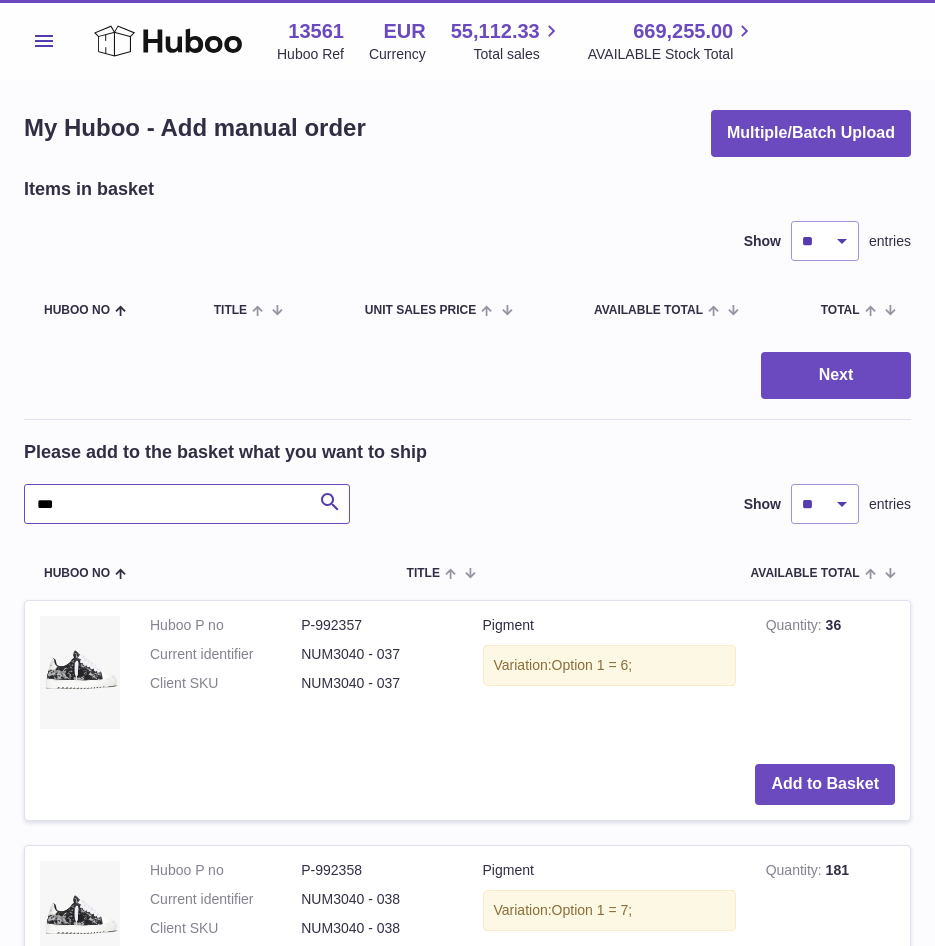 drag, startPoint x: 70, startPoint y: 501, endPoint x: -130, endPoint y: 495, distance: 200.08998 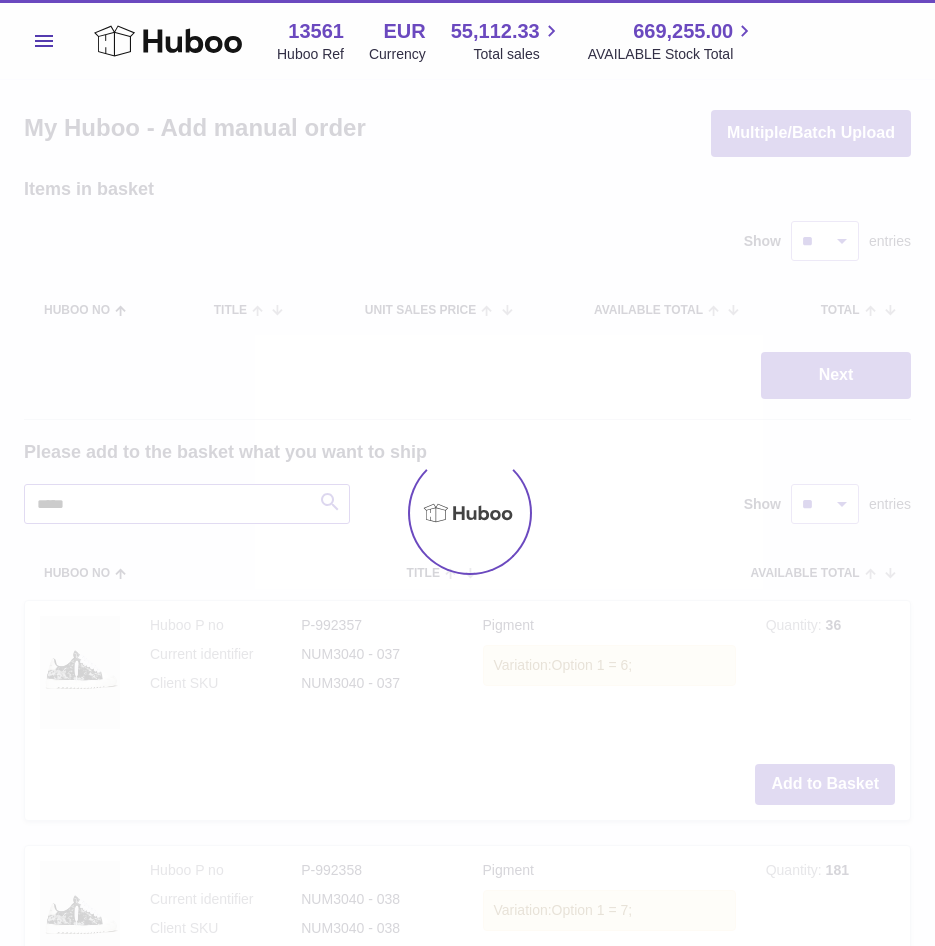 scroll, scrollTop: 0, scrollLeft: 0, axis: both 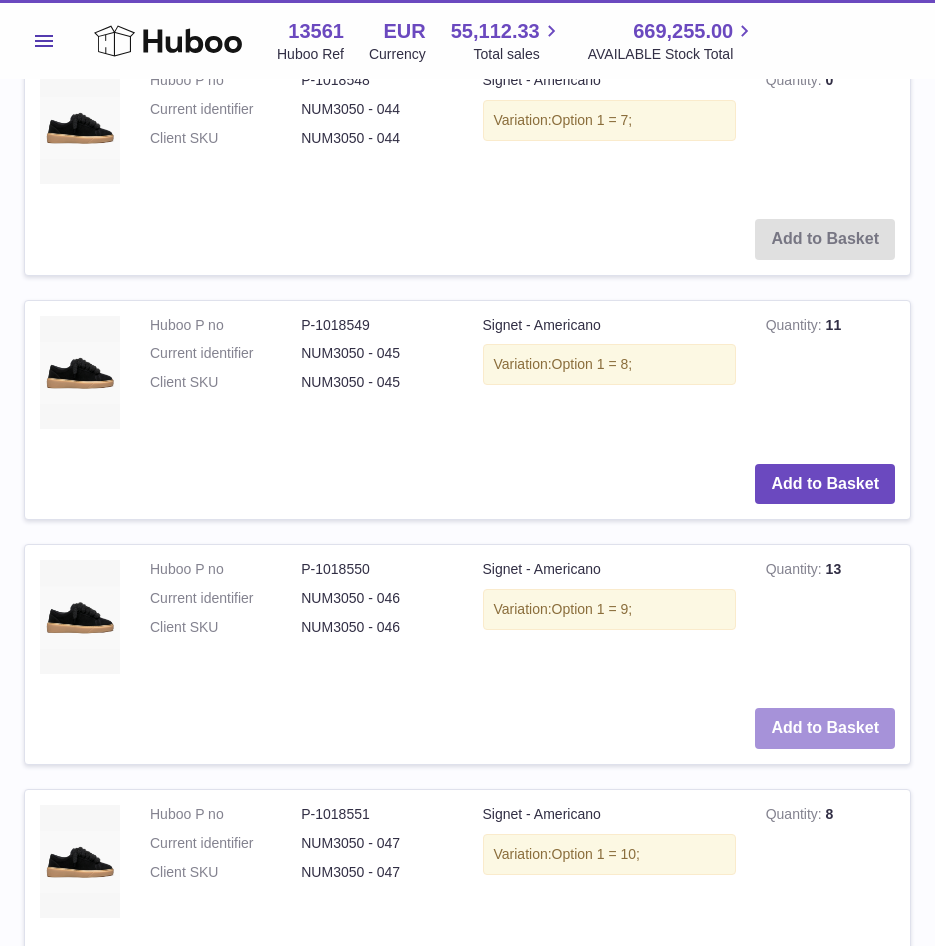 type on "****" 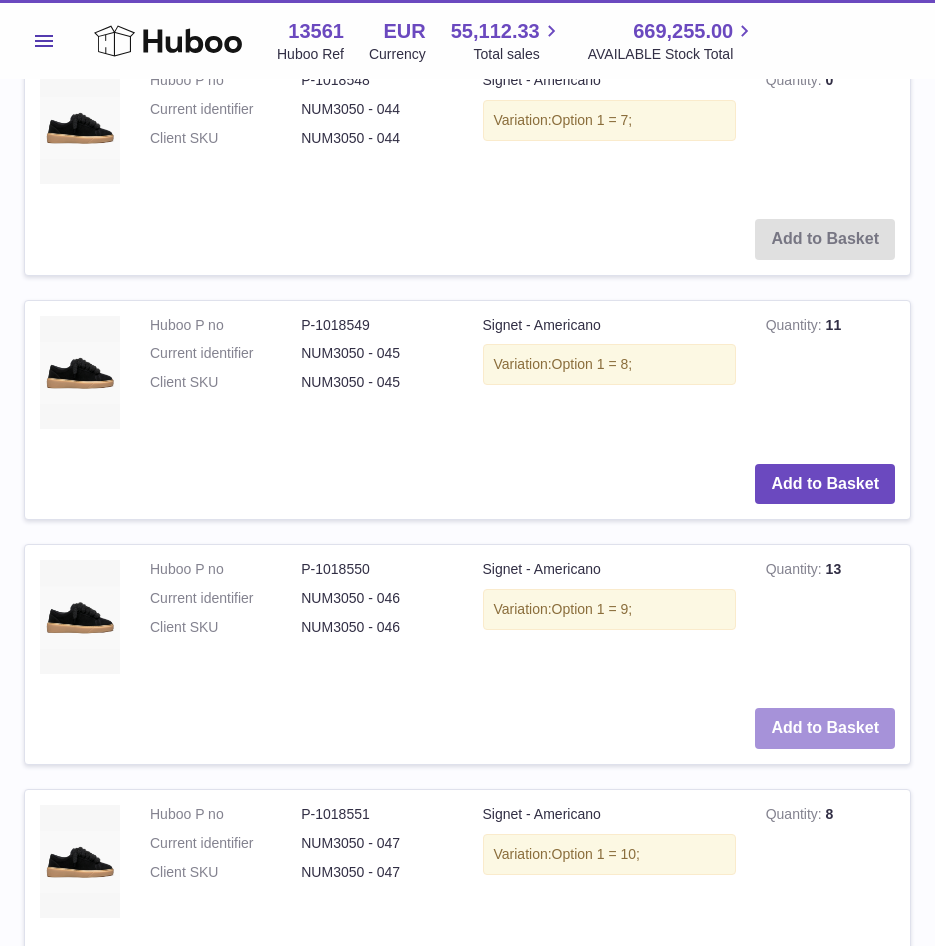 click on "Add to Basket" at bounding box center [825, 728] 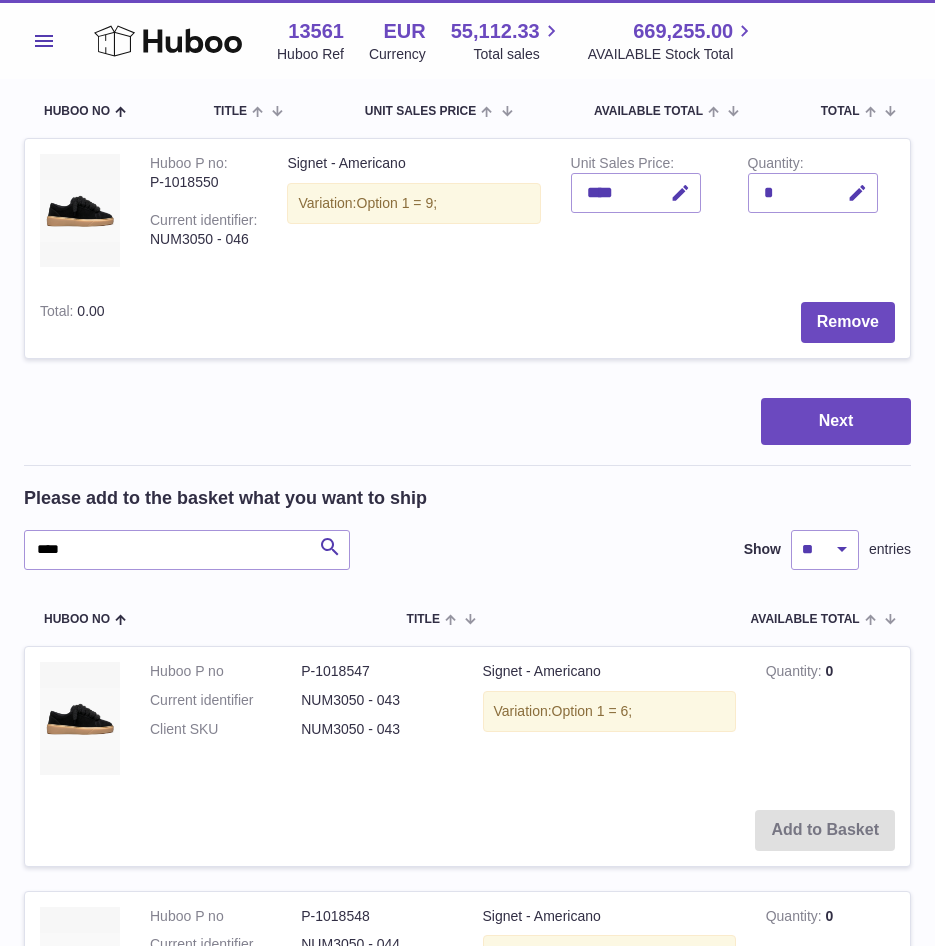 scroll, scrollTop: 0, scrollLeft: 0, axis: both 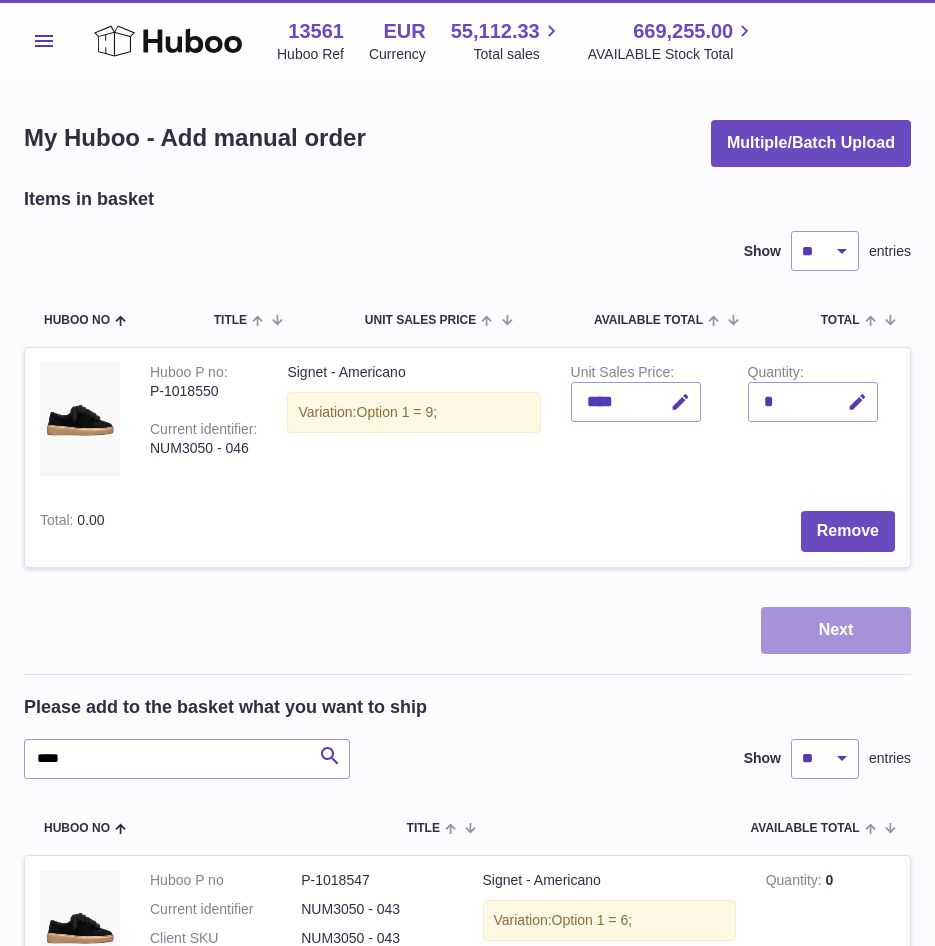 click on "Next" at bounding box center [836, 630] 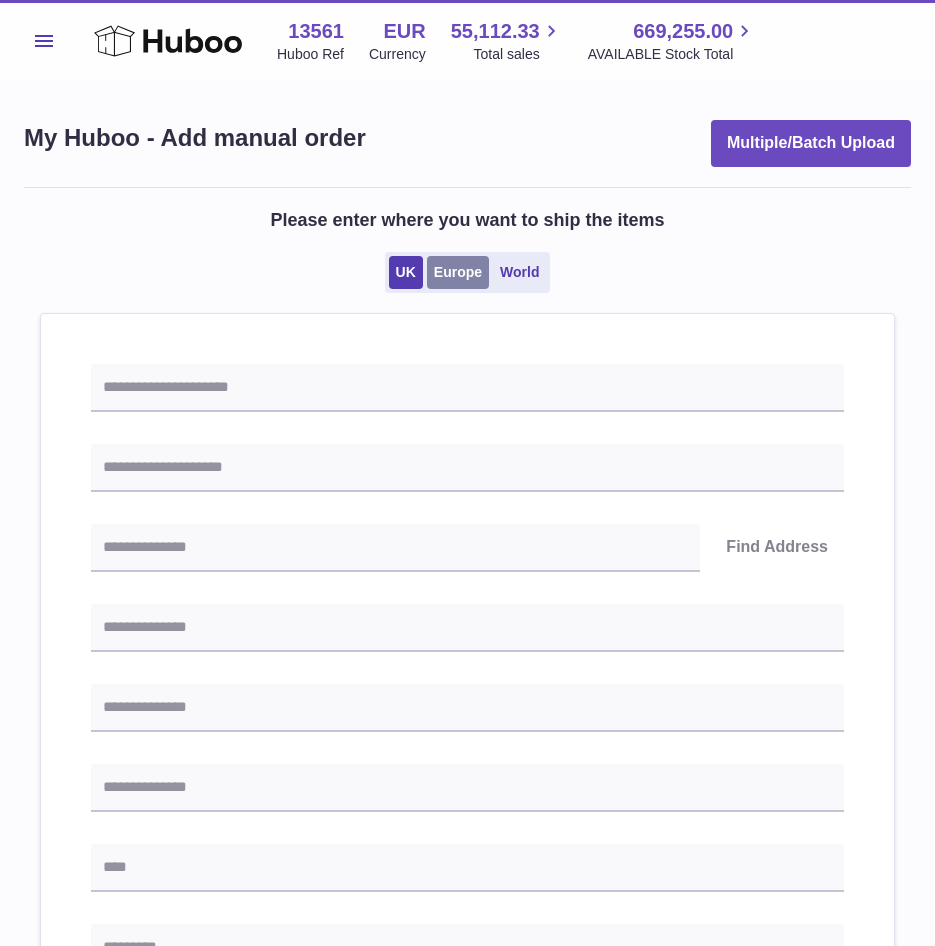 click on "Europe" at bounding box center [458, 272] 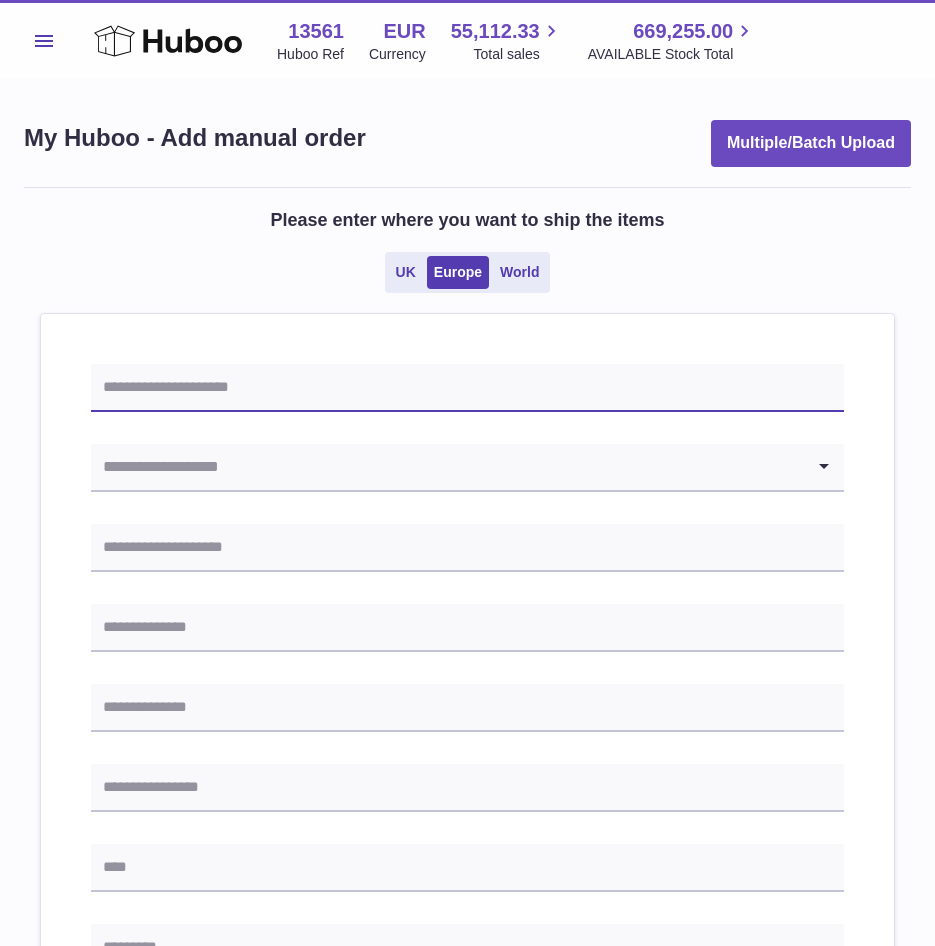 click at bounding box center [467, 388] 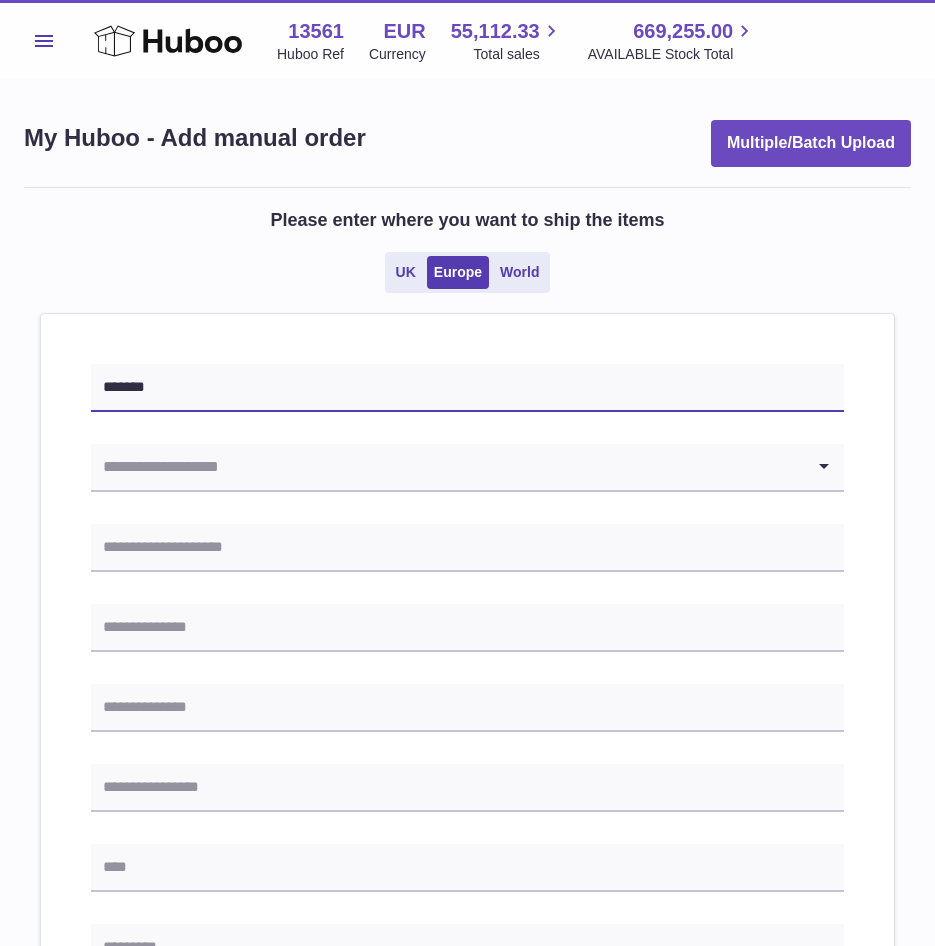 type on "*******" 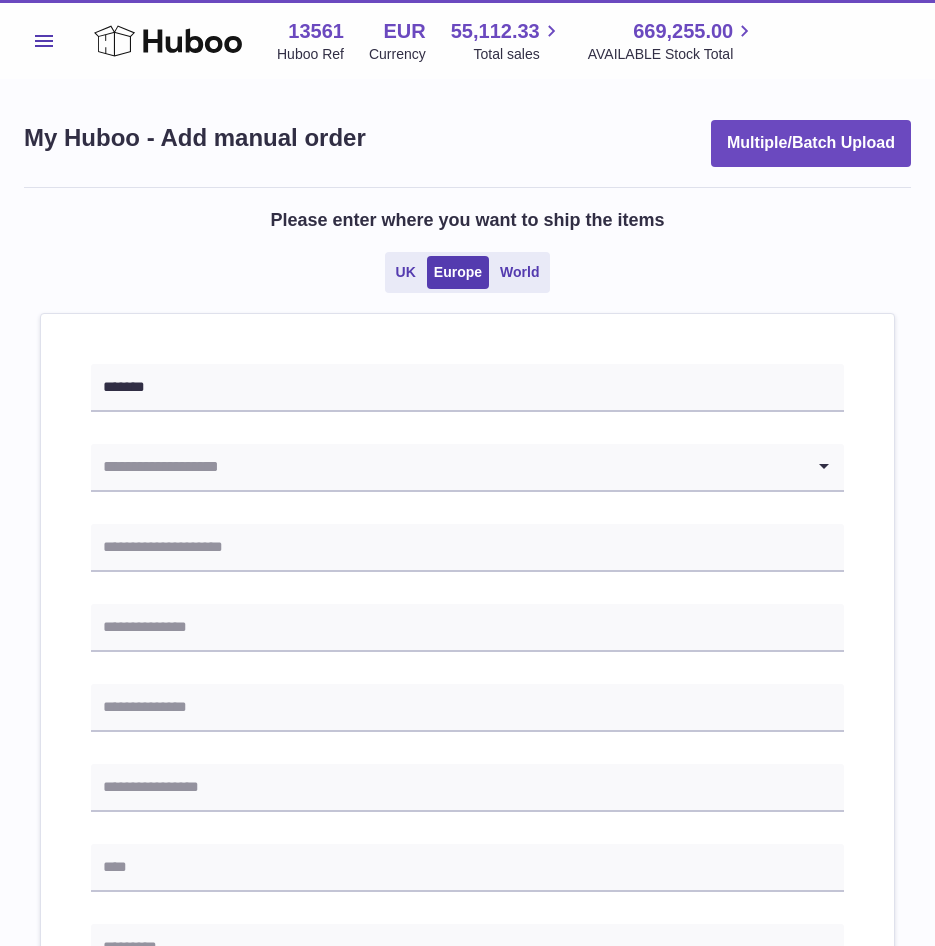 click at bounding box center [447, 467] 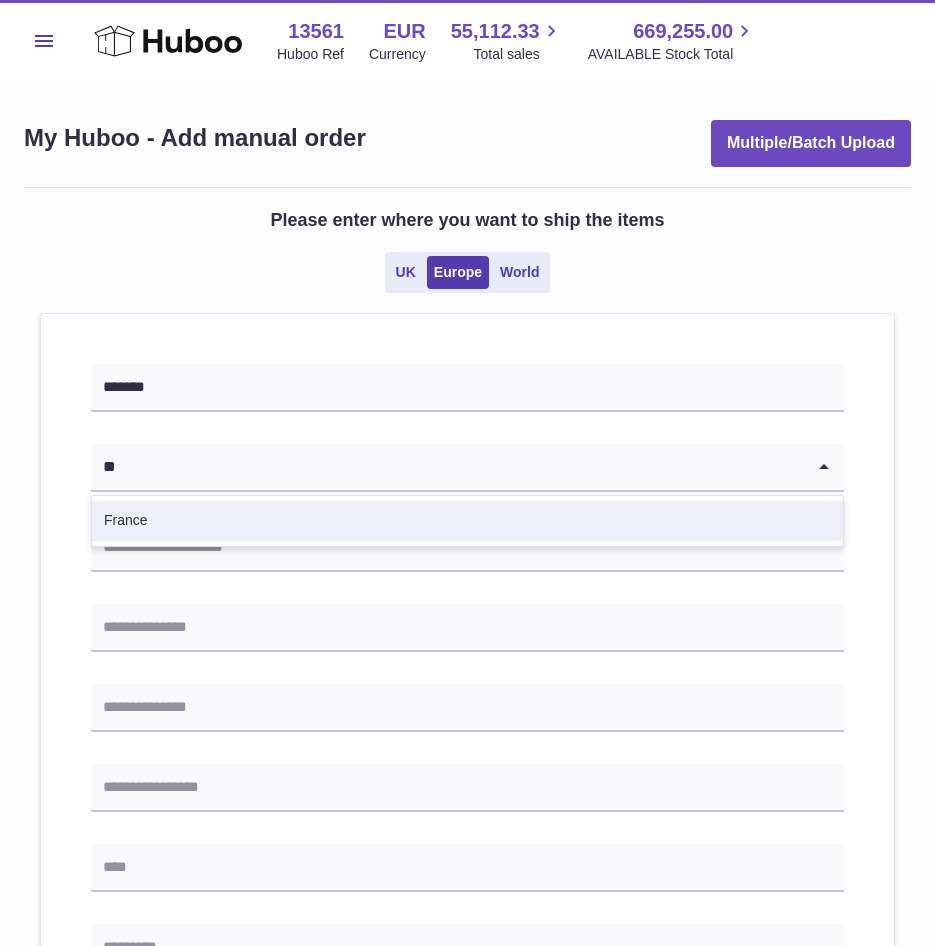 click on "France" at bounding box center [467, 521] 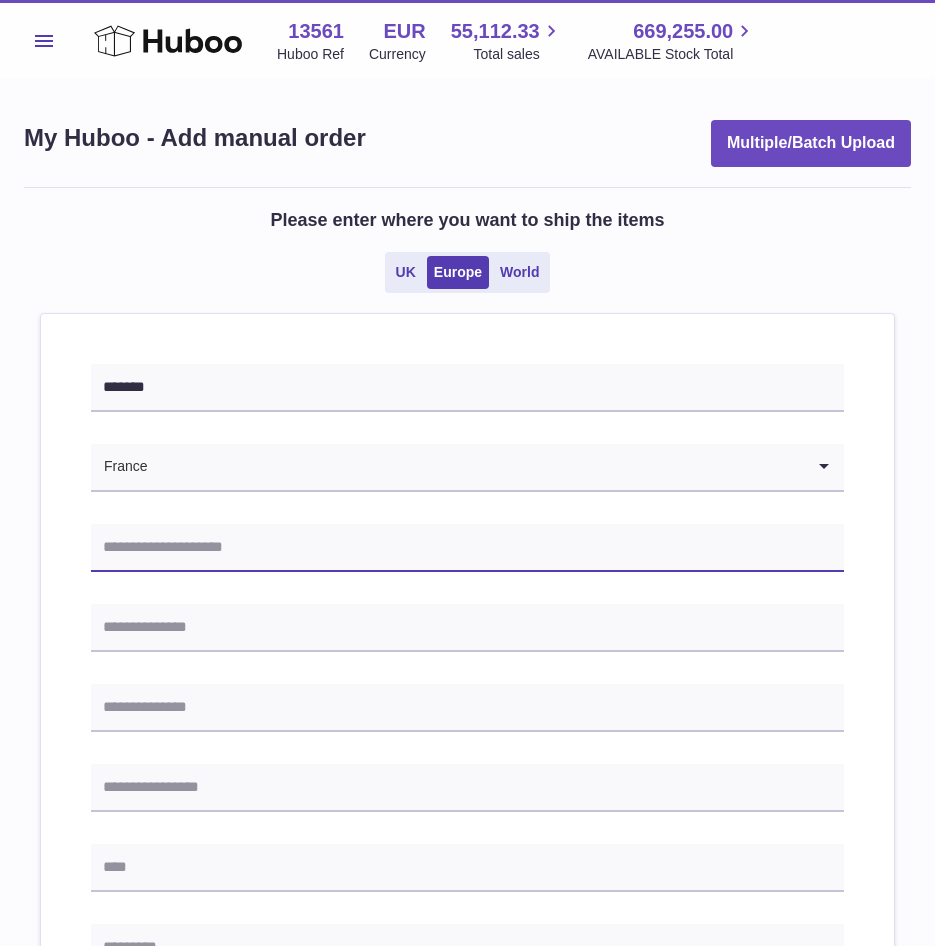 drag, startPoint x: 158, startPoint y: 548, endPoint x: 105, endPoint y: 539, distance: 53.75872 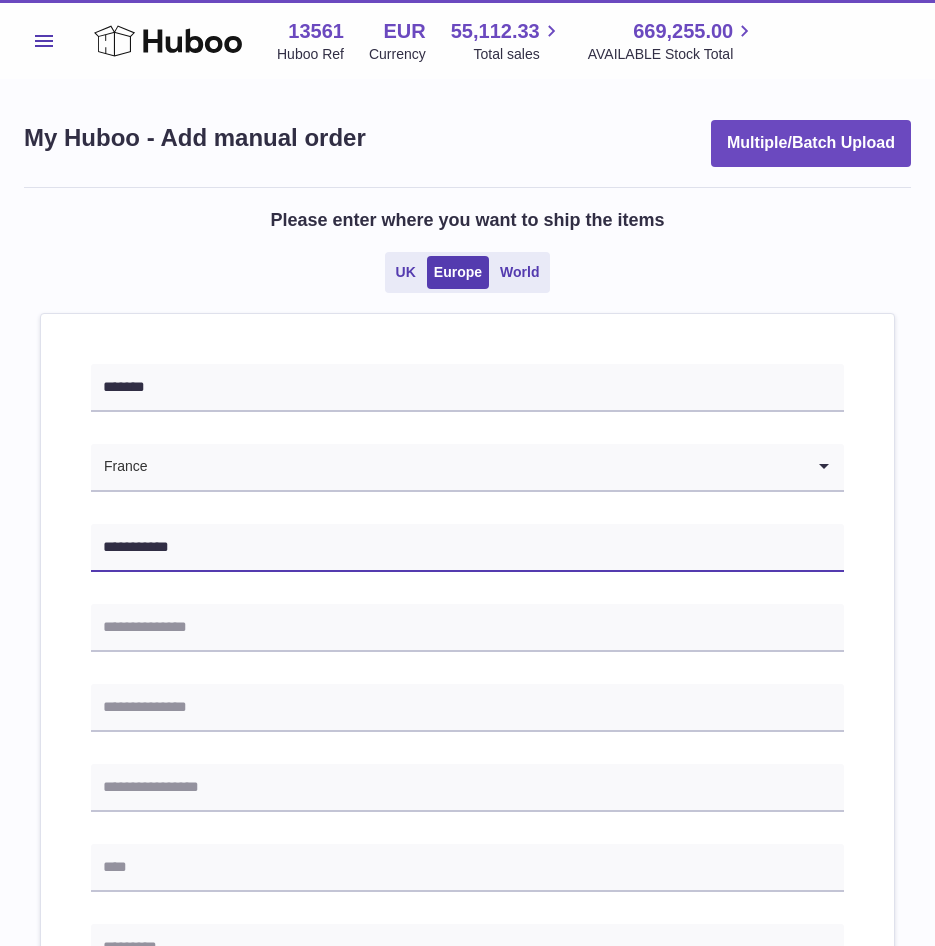 type on "**********" 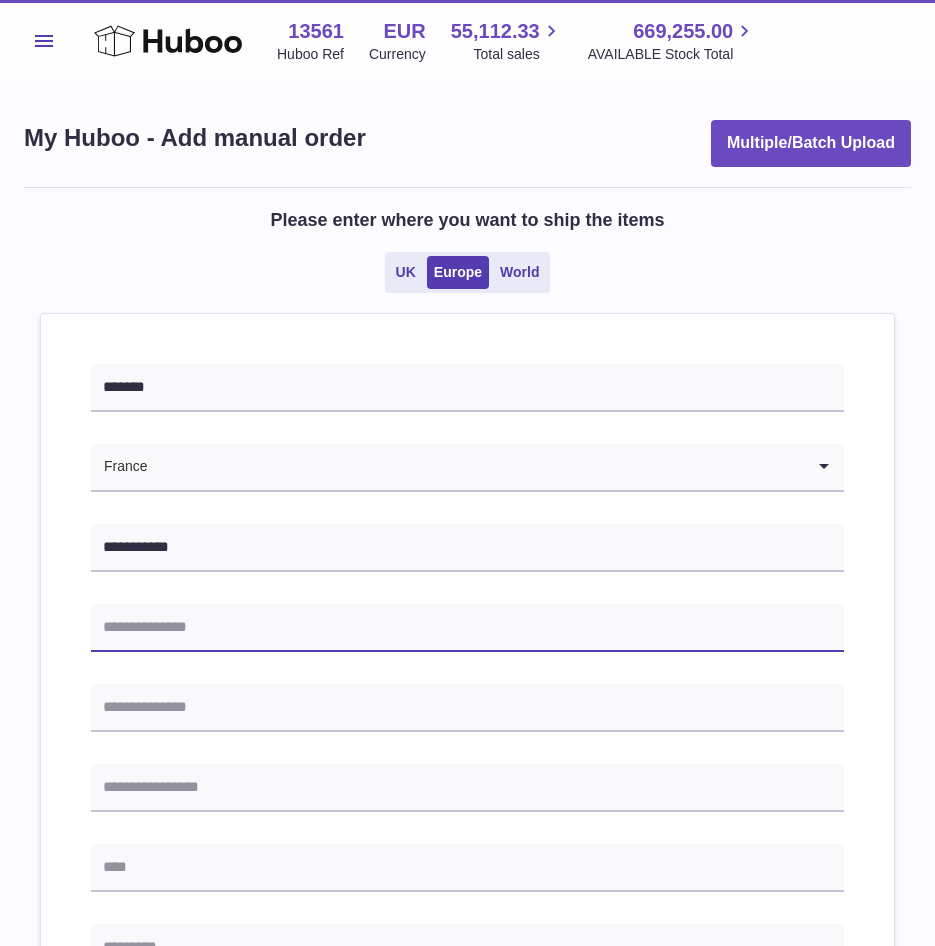 click at bounding box center [467, 628] 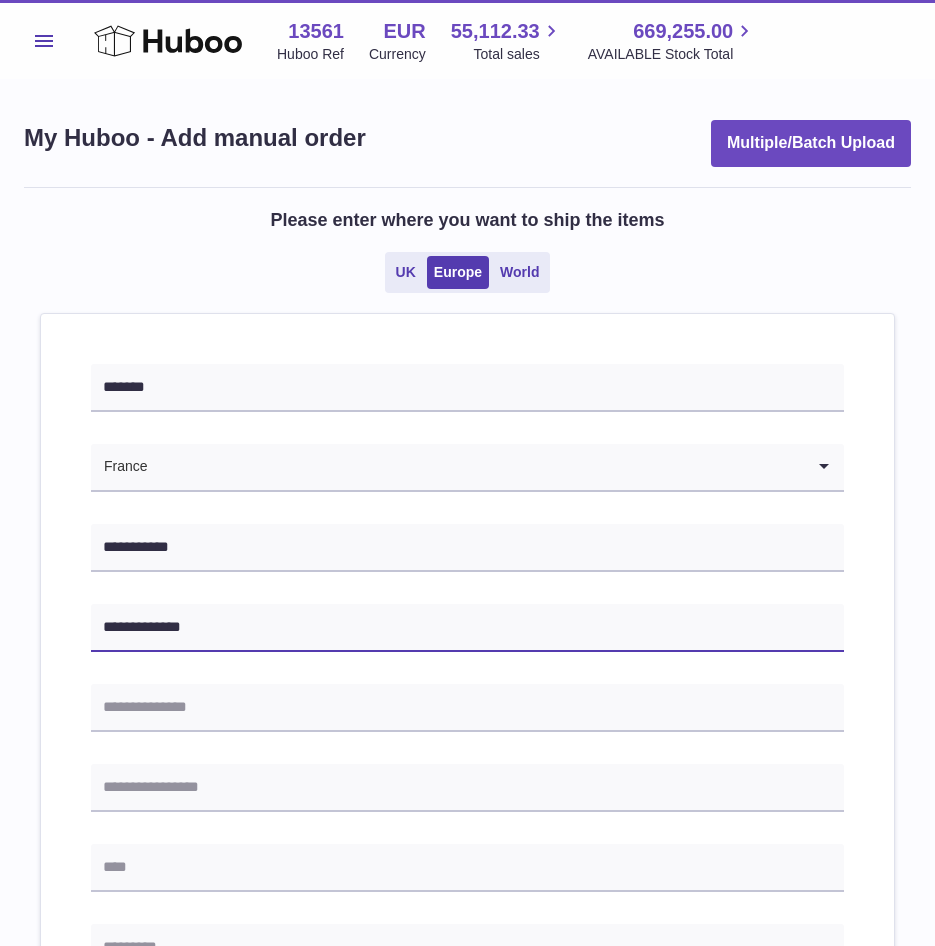 type on "**********" 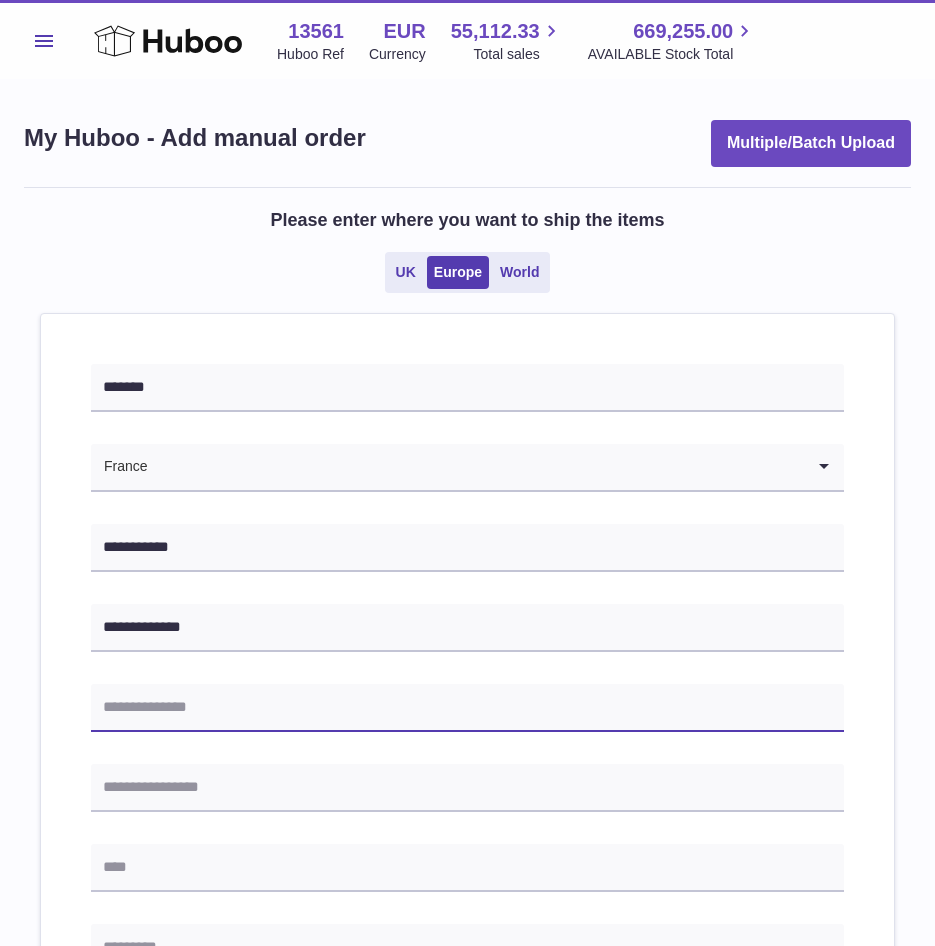 click at bounding box center [467, 708] 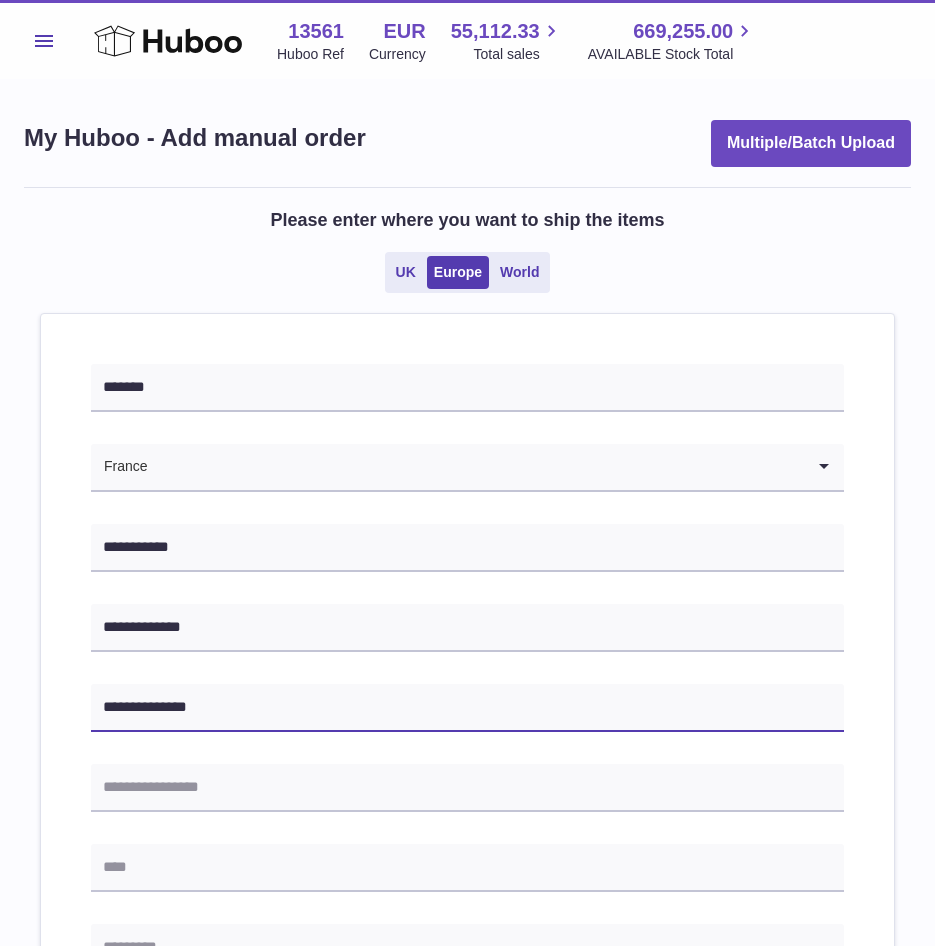 type on "**********" 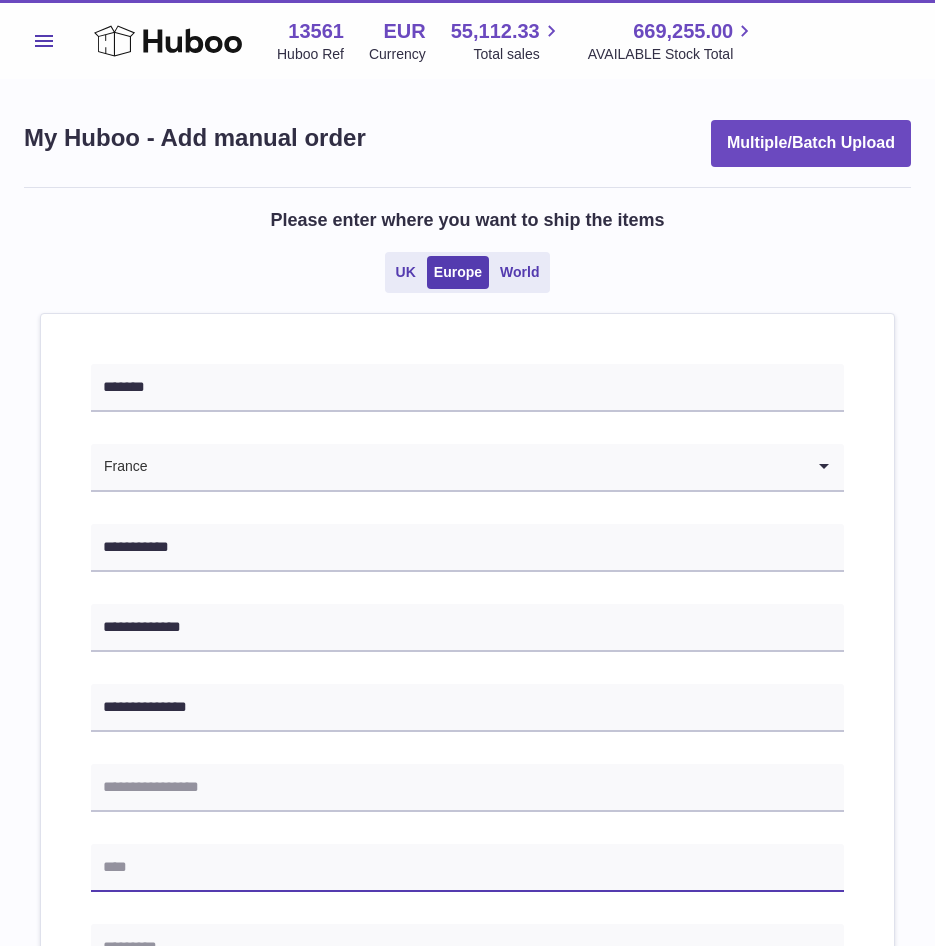 click at bounding box center [467, 868] 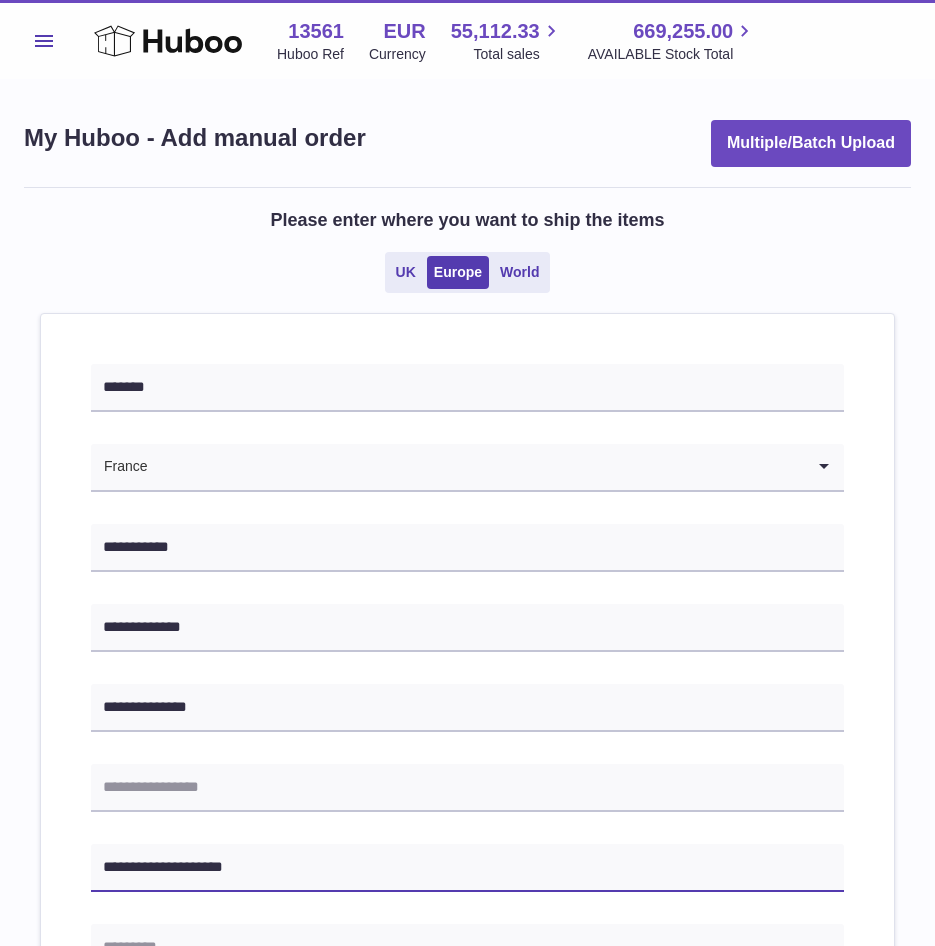 type on "**********" 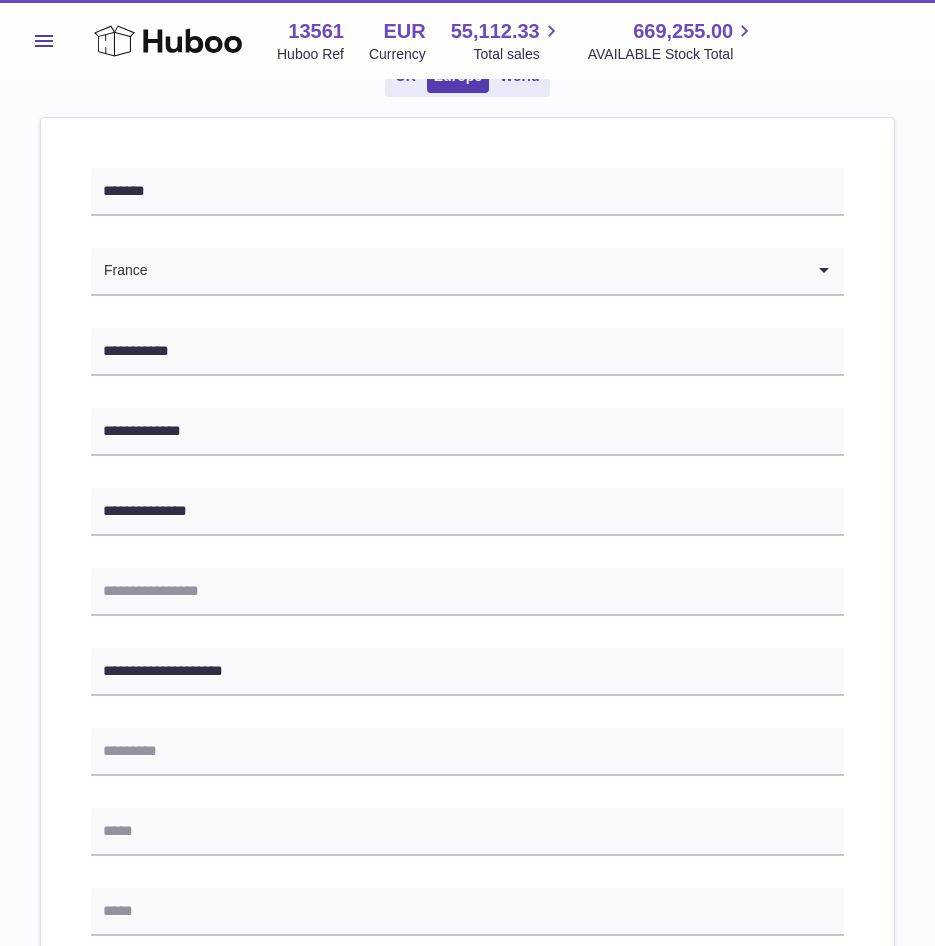 scroll, scrollTop: 200, scrollLeft: 0, axis: vertical 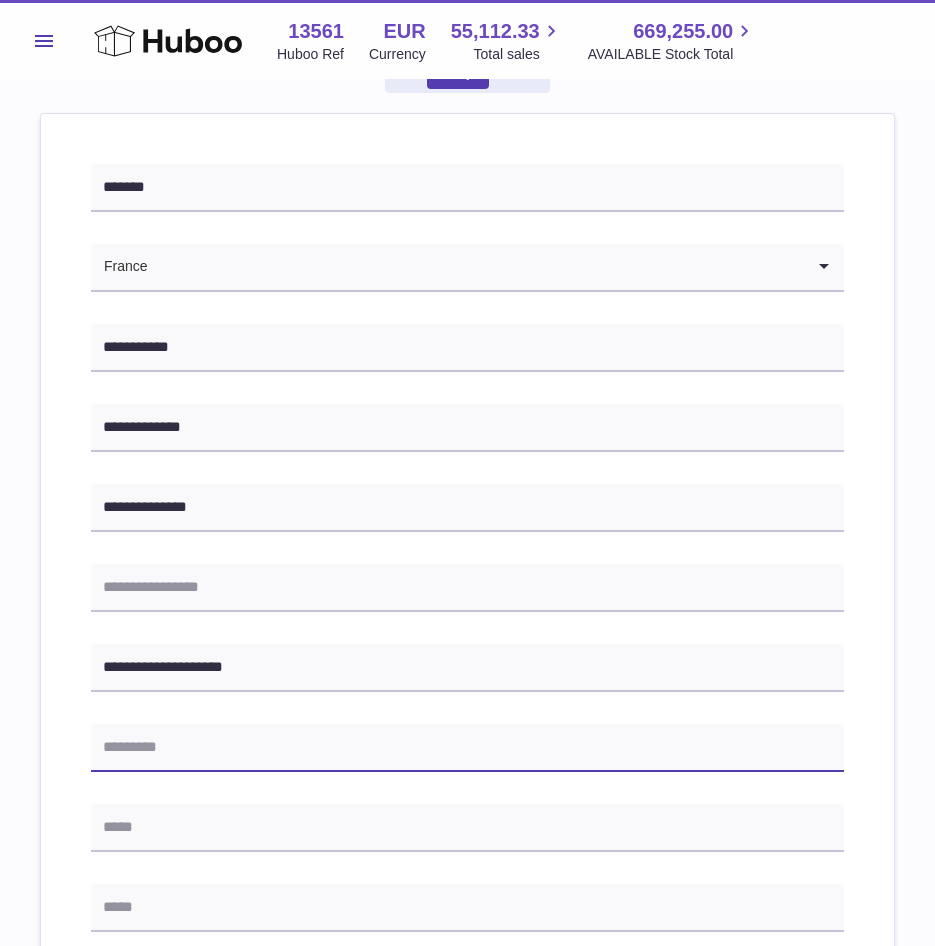 click at bounding box center (467, 748) 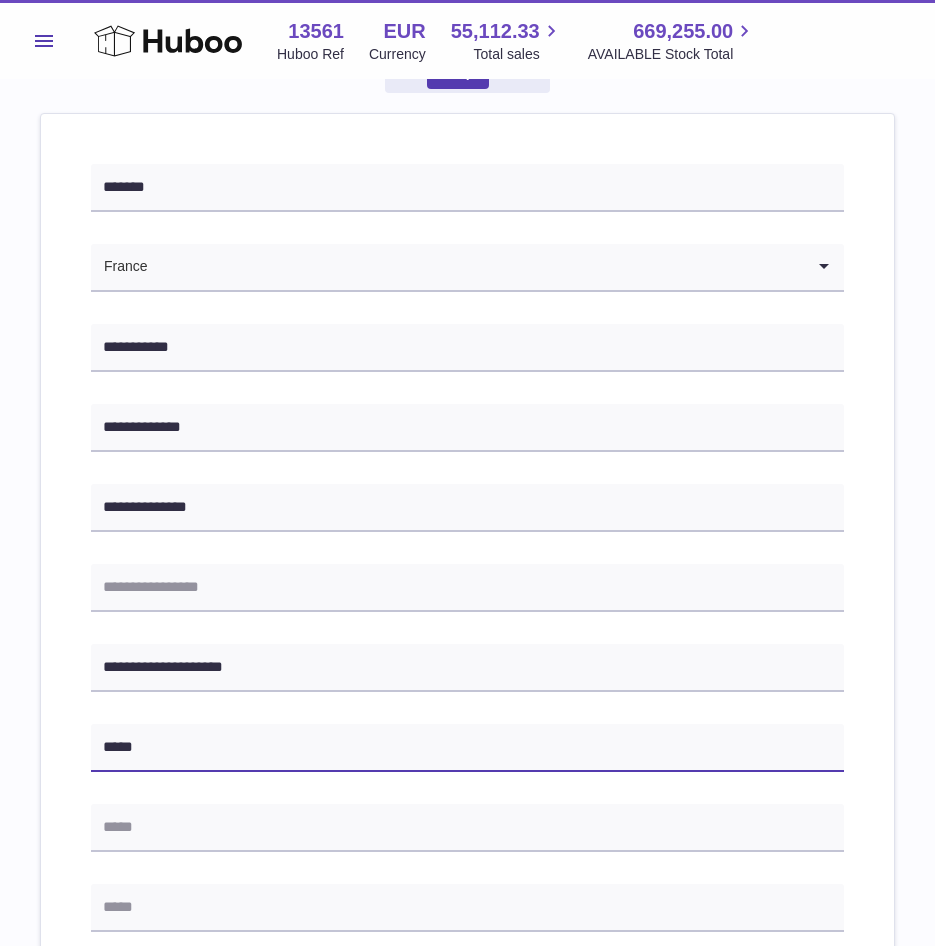 type on "*****" 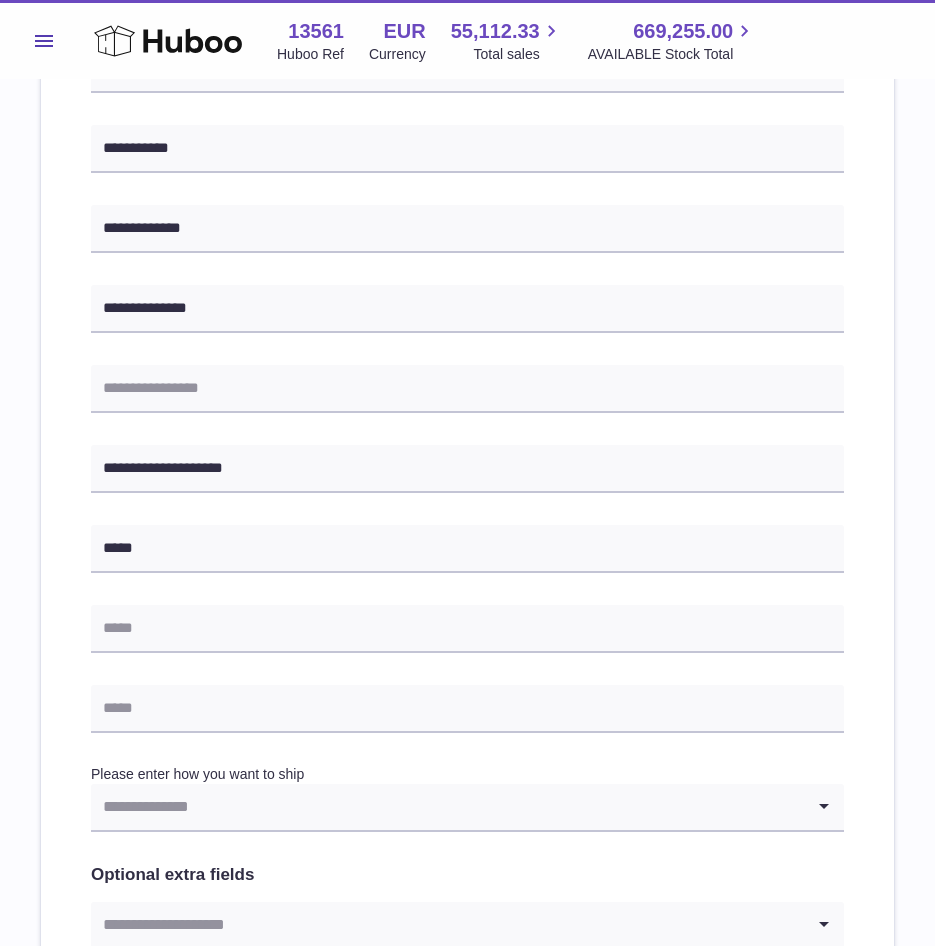 scroll, scrollTop: 400, scrollLeft: 0, axis: vertical 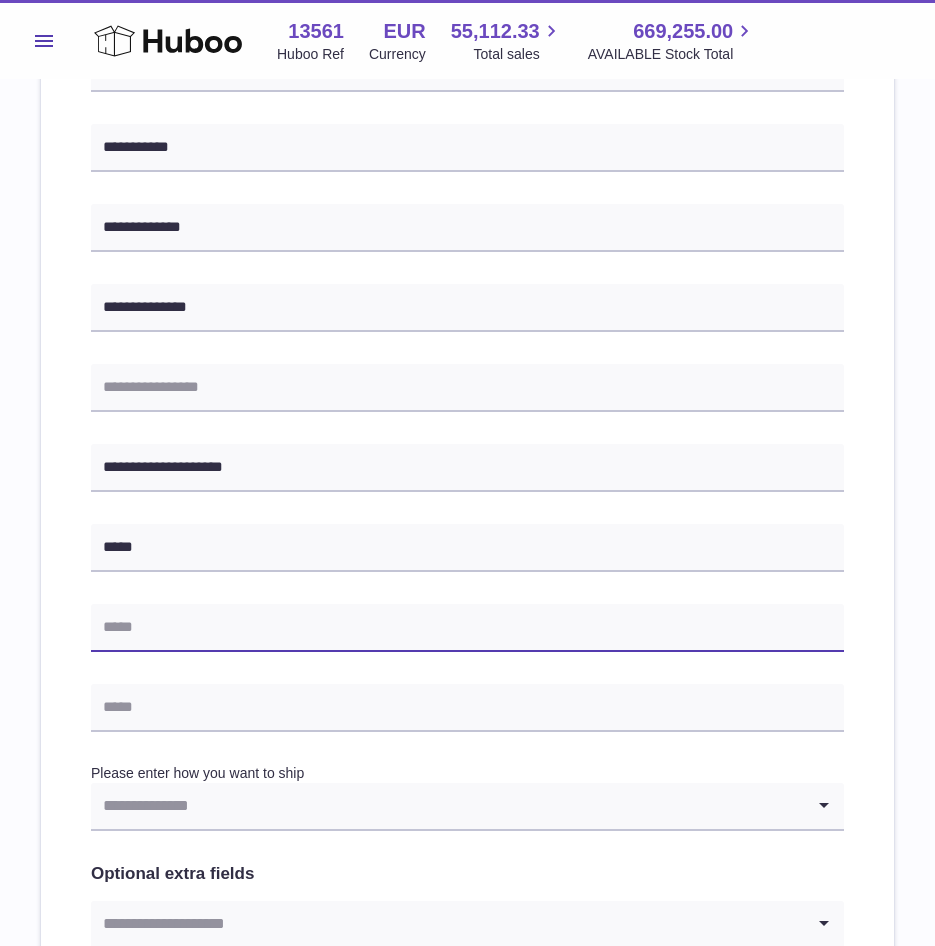 click at bounding box center [467, 628] 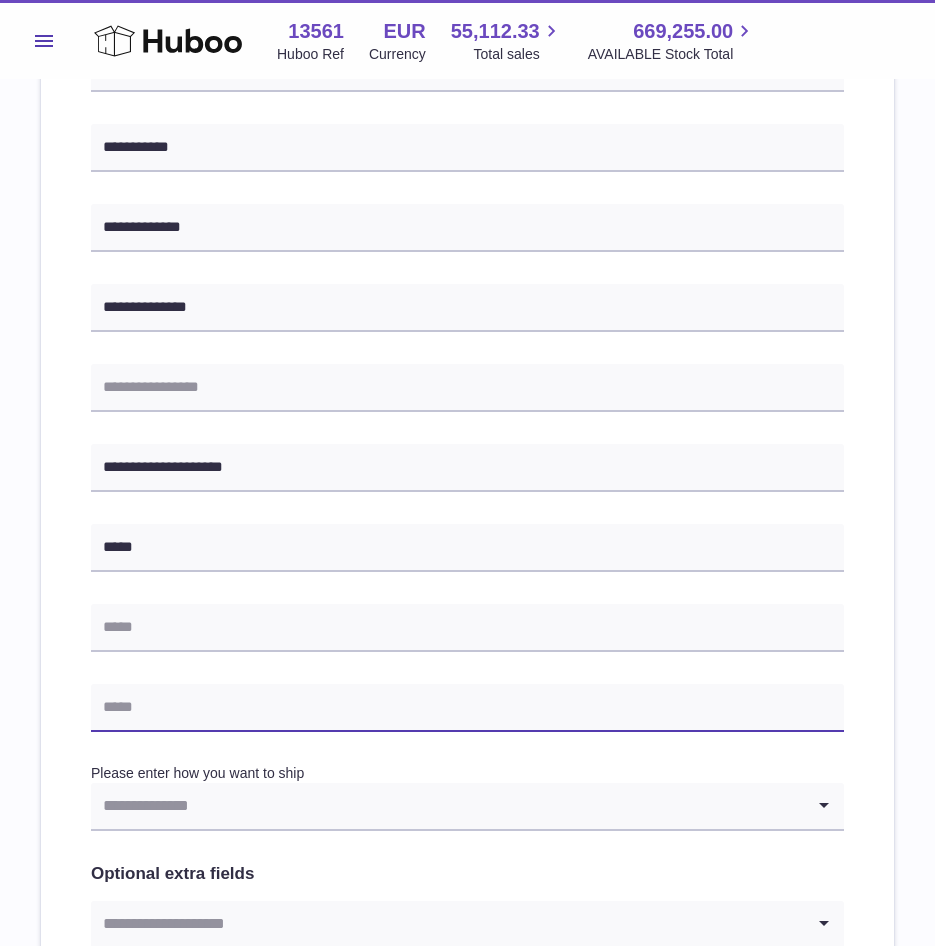 click at bounding box center (467, 708) 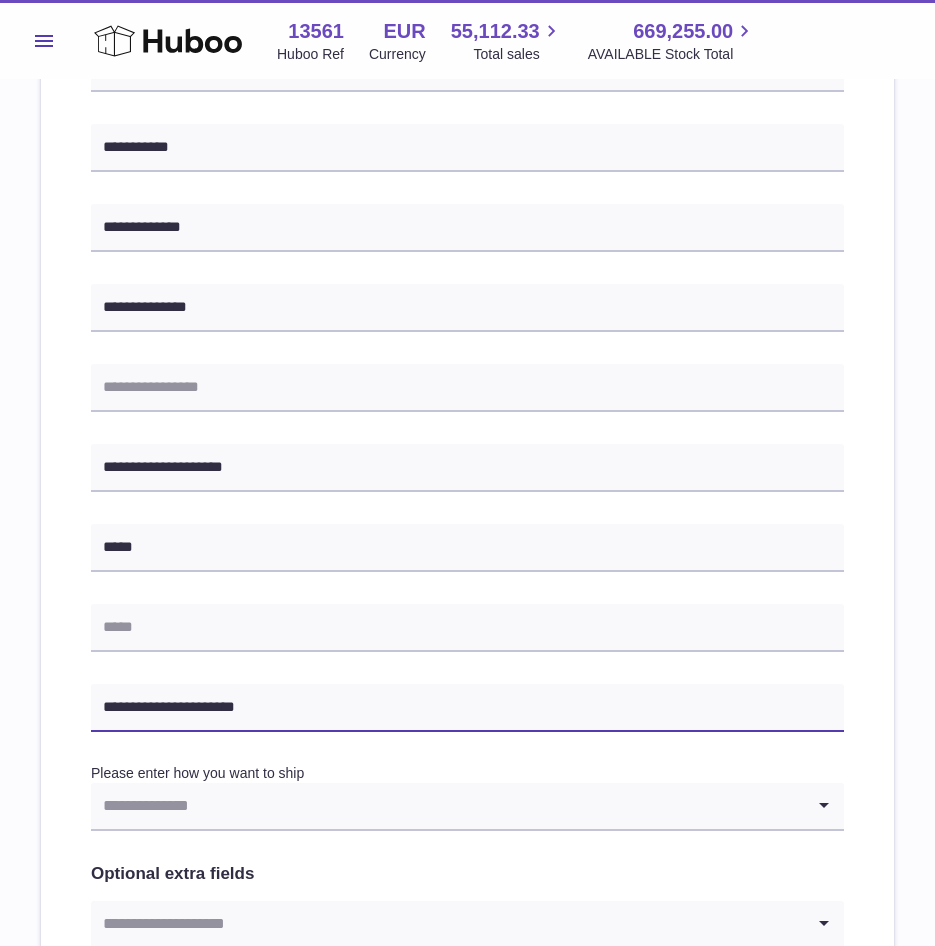 type on "**********" 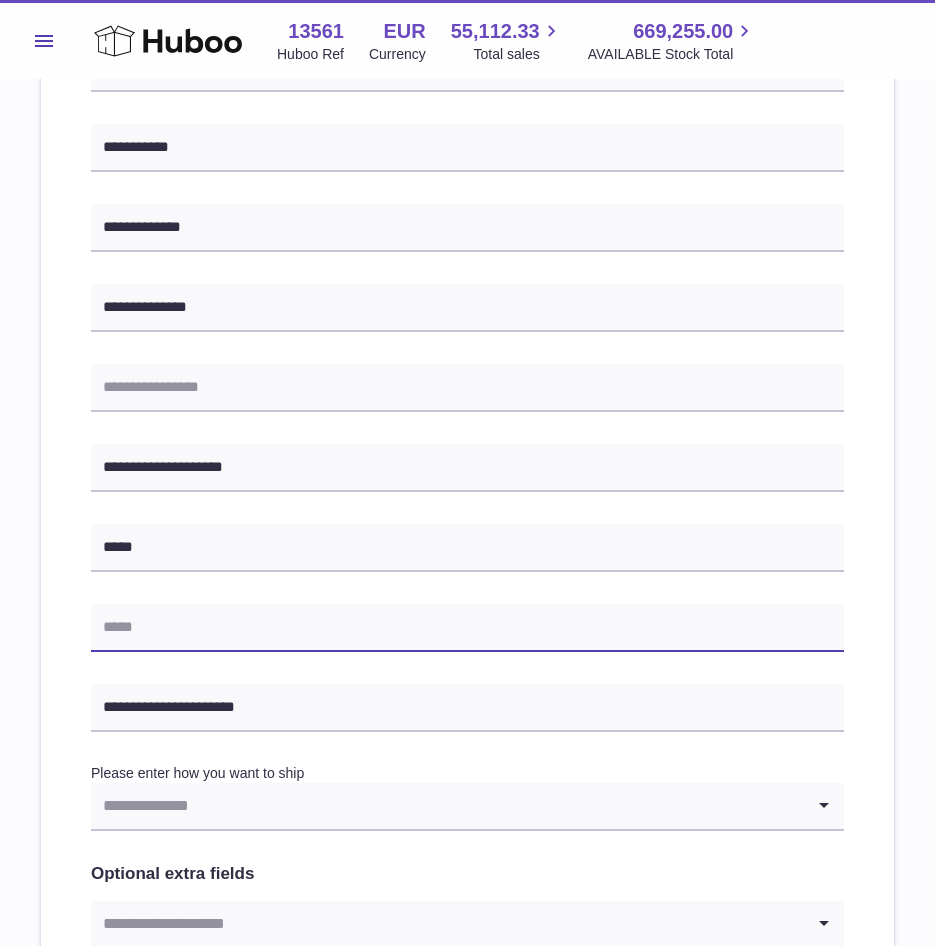 click at bounding box center [467, 628] 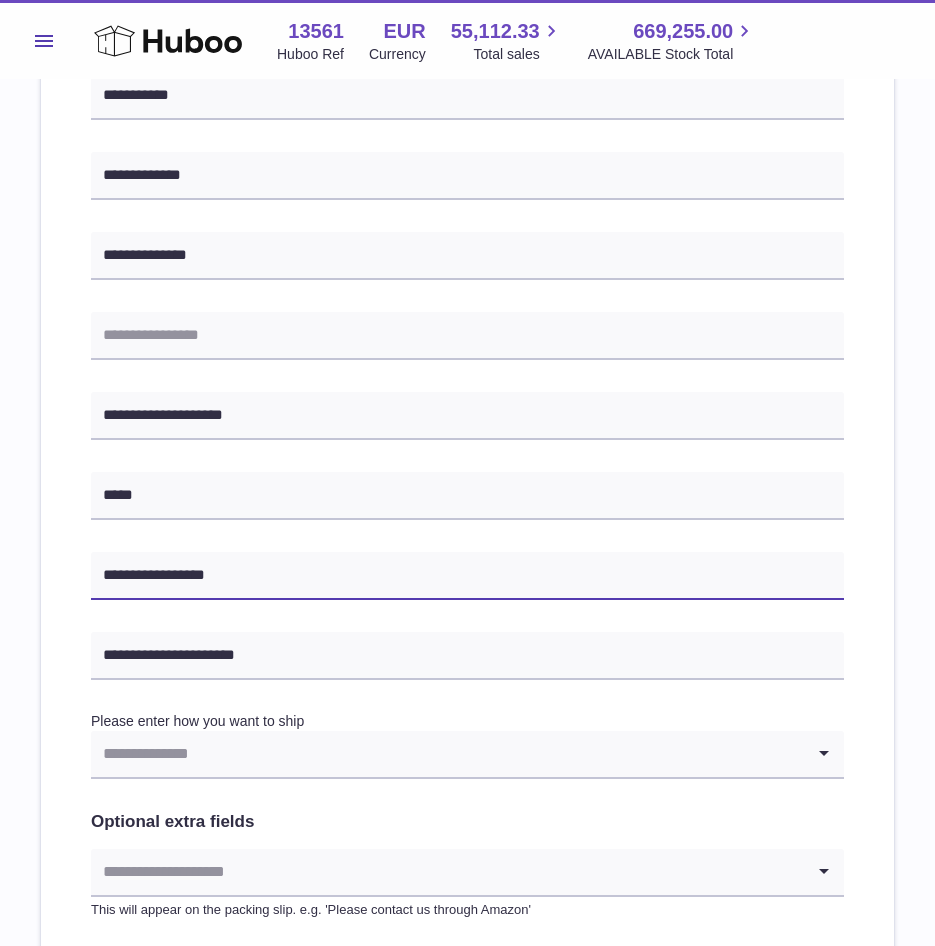 scroll, scrollTop: 500, scrollLeft: 0, axis: vertical 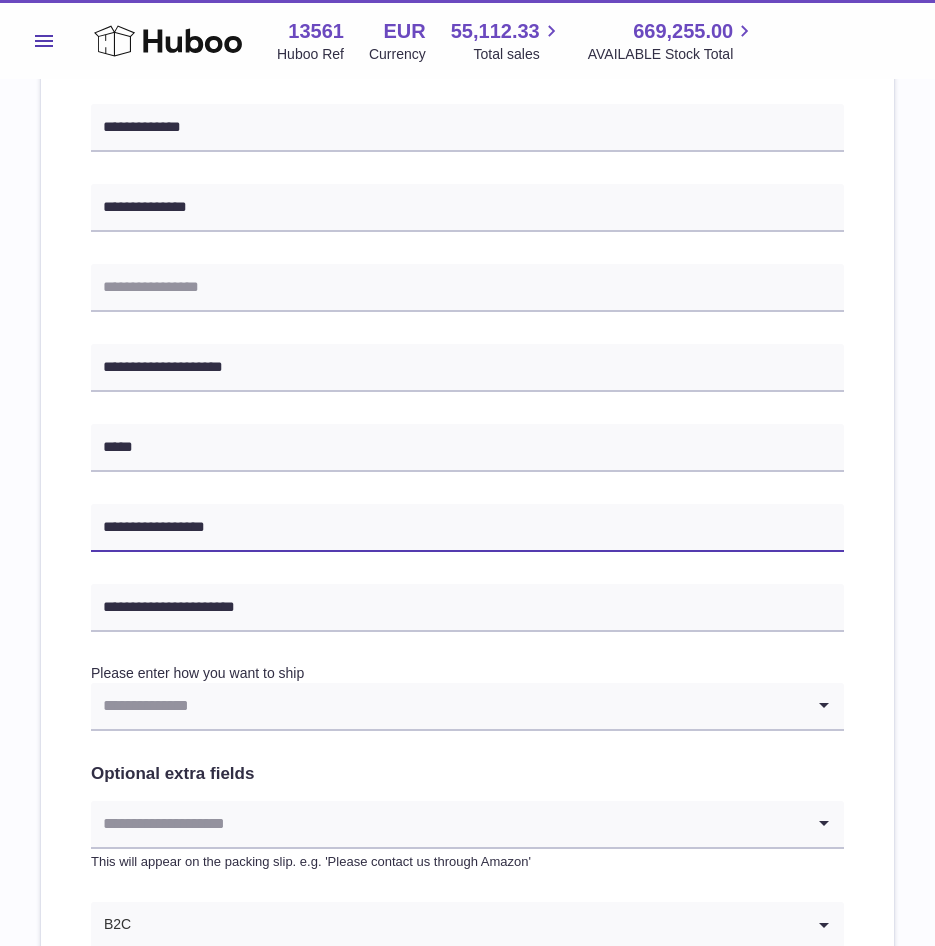 type on "**********" 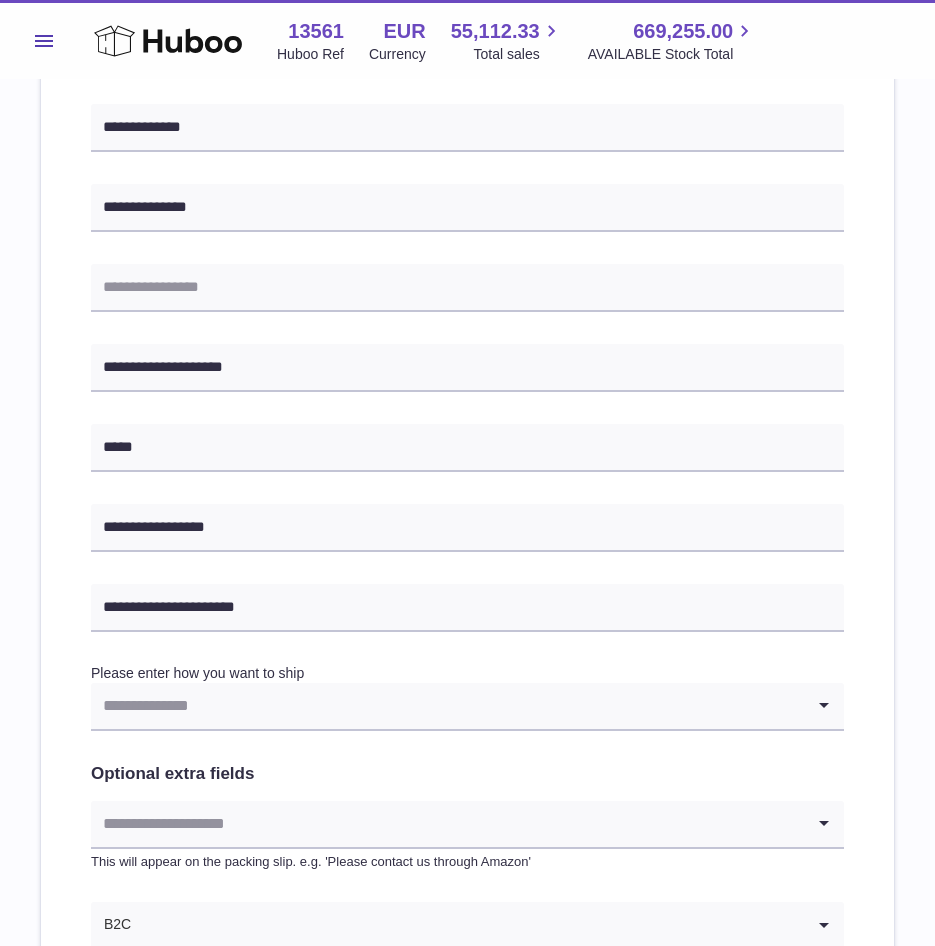 click at bounding box center (447, 706) 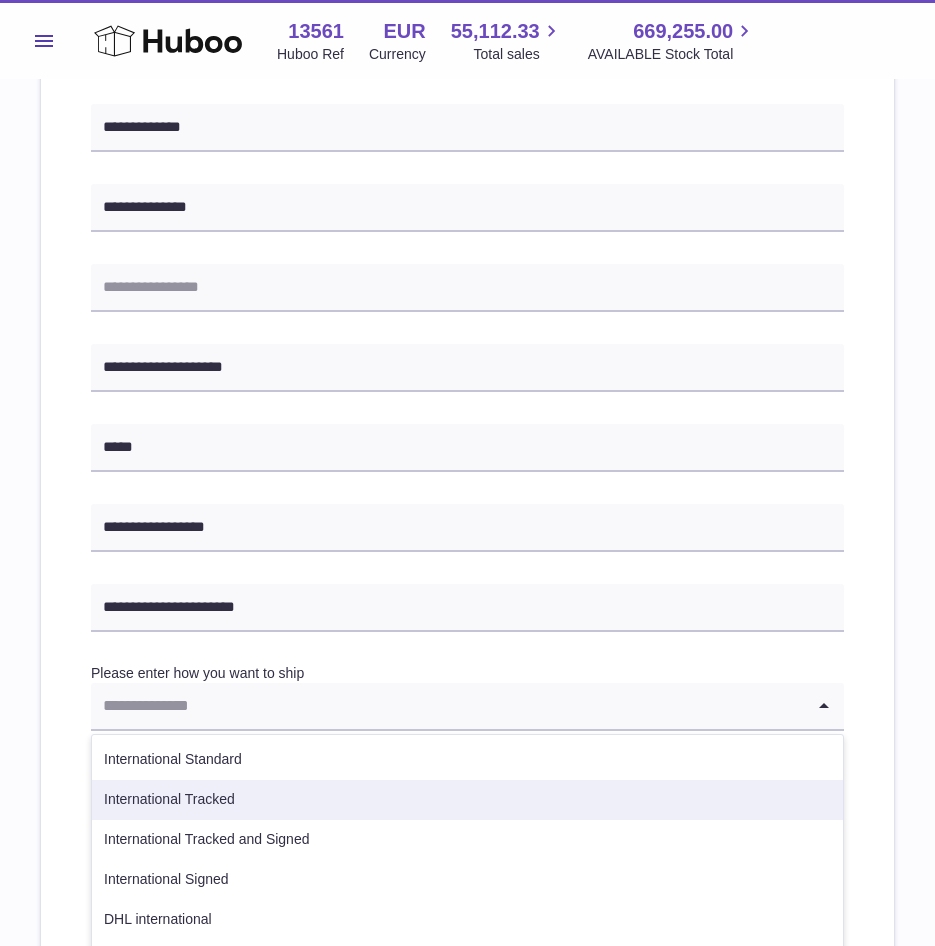 click on "International Tracked" at bounding box center [467, 800] 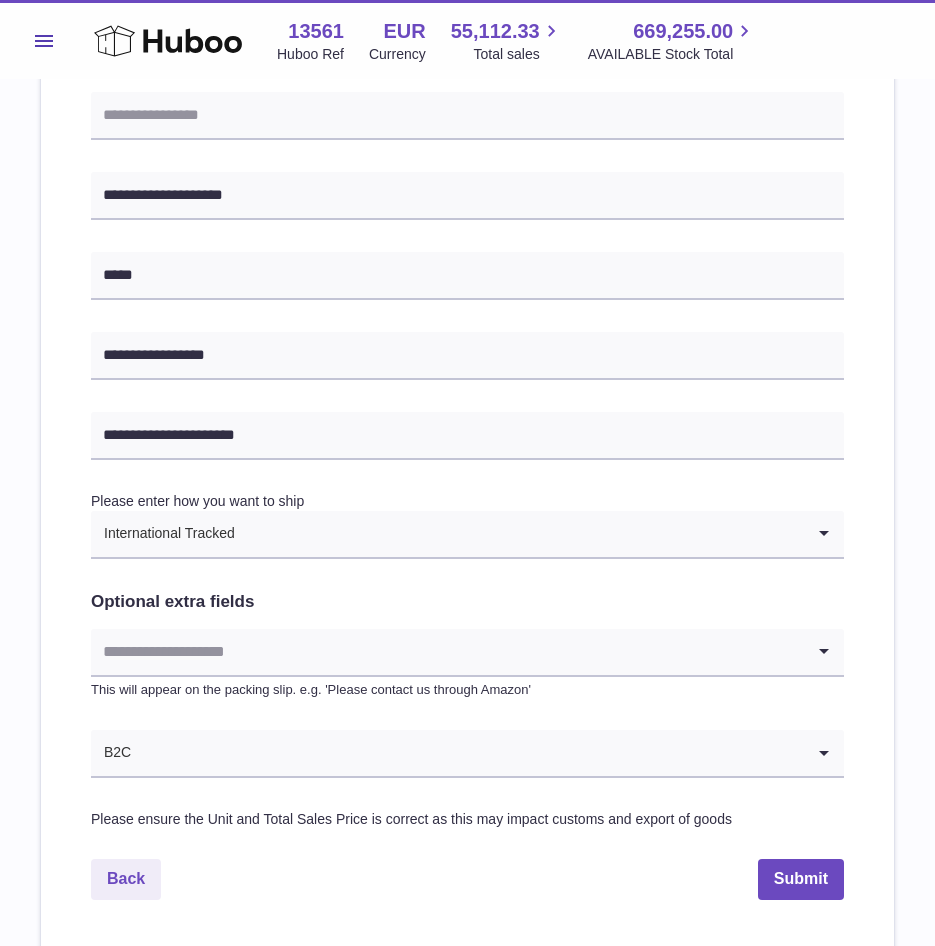 scroll, scrollTop: 835, scrollLeft: 0, axis: vertical 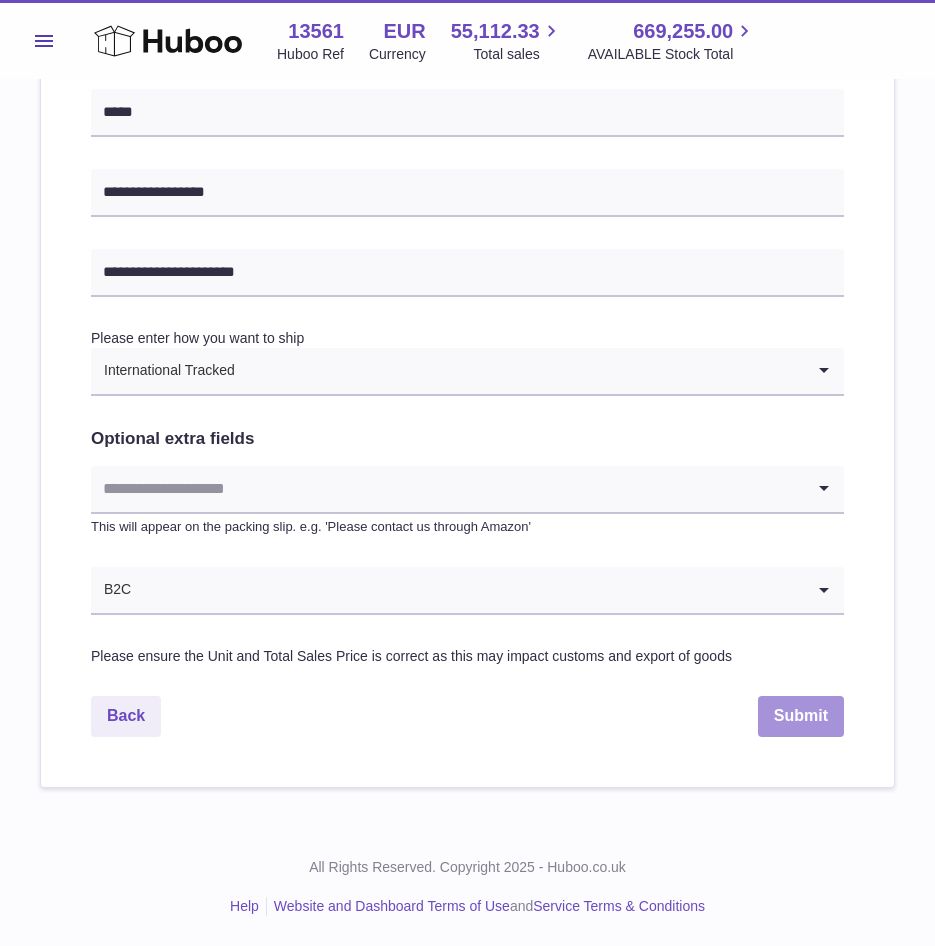 click on "Submit" at bounding box center (801, 716) 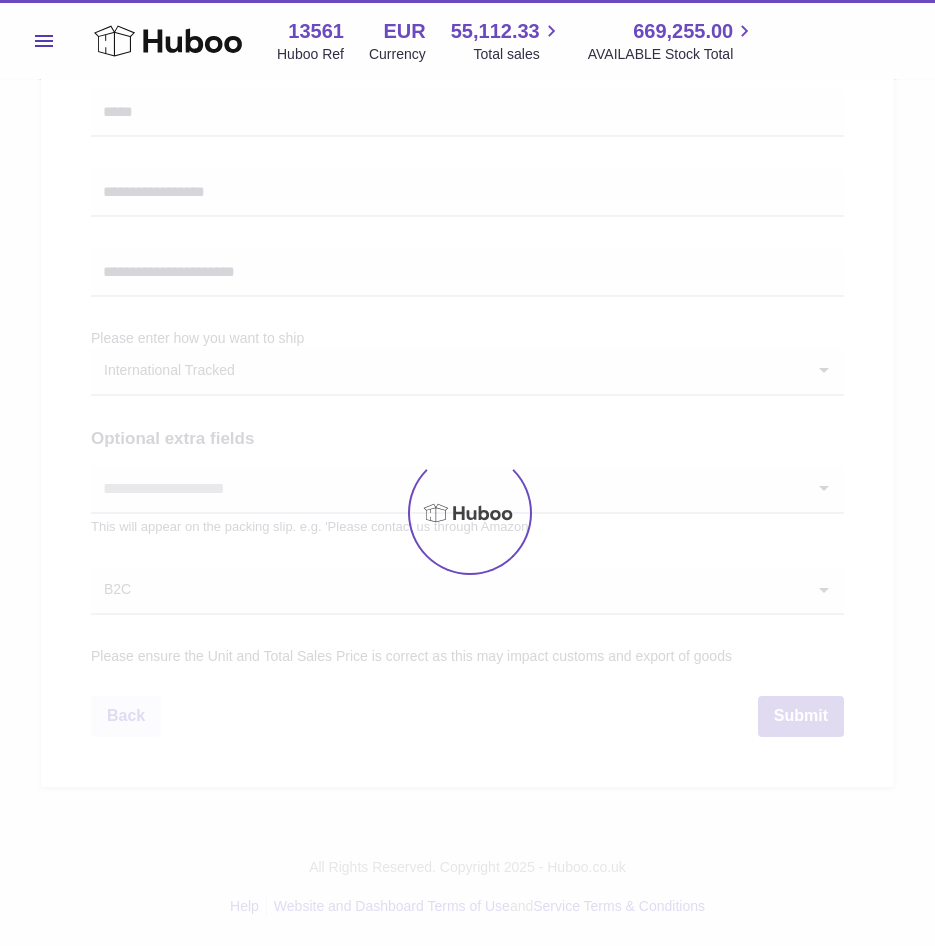 scroll, scrollTop: 0, scrollLeft: 0, axis: both 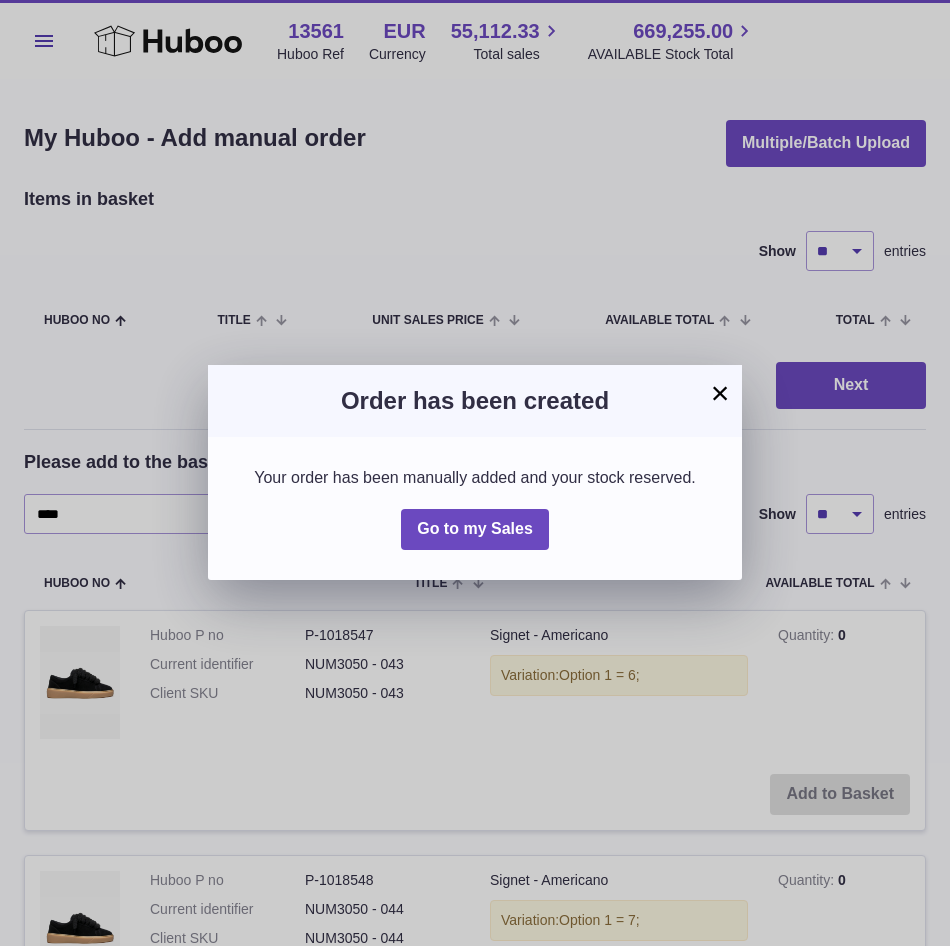 click on "×" at bounding box center (720, 393) 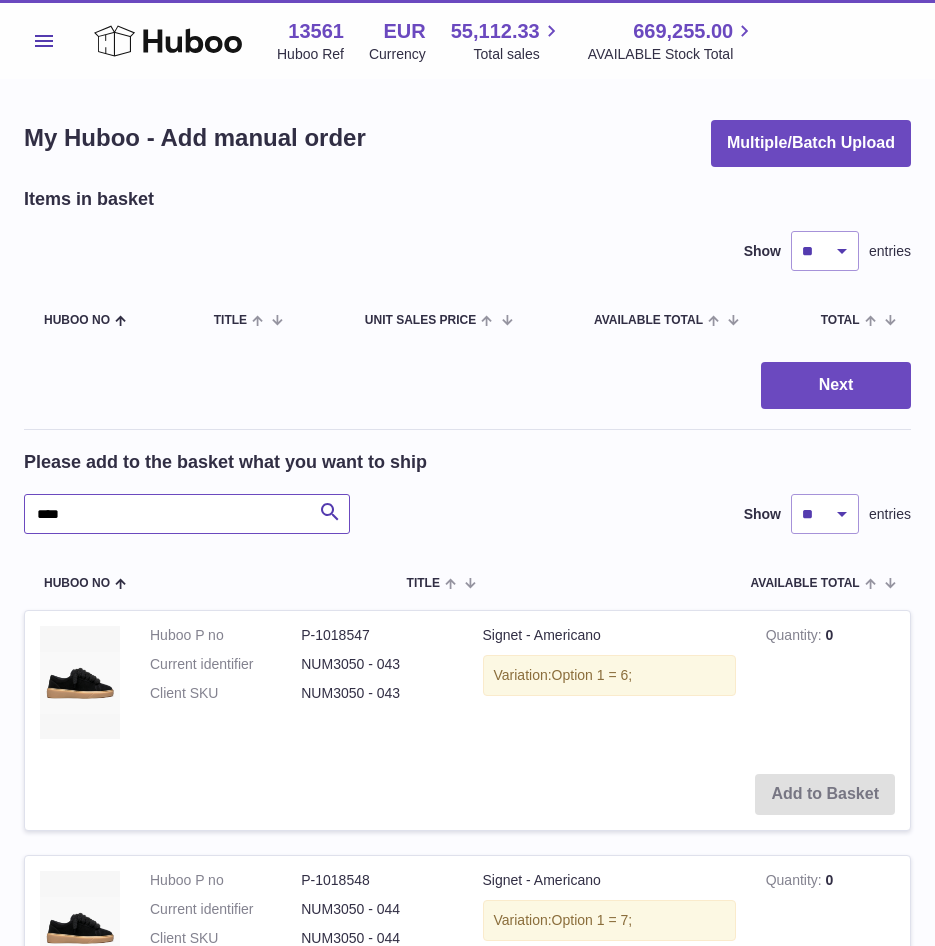 drag, startPoint x: 115, startPoint y: 518, endPoint x: -62, endPoint y: 523, distance: 177.0706 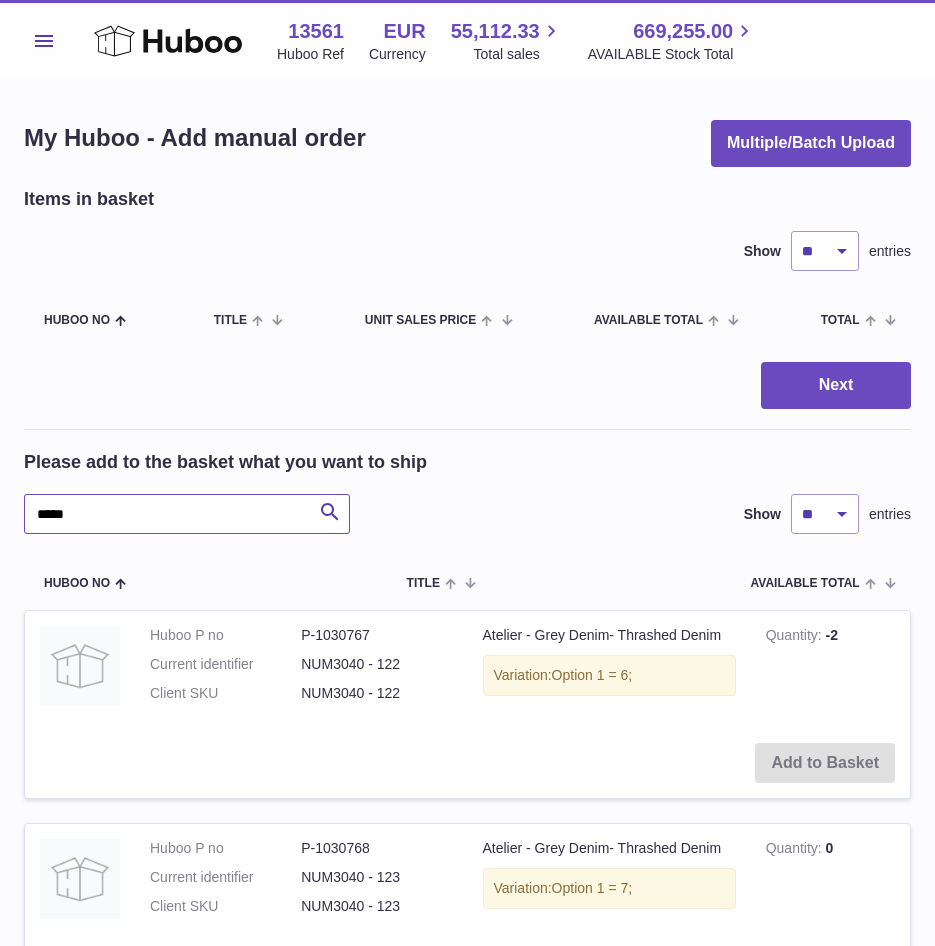 drag, startPoint x: 73, startPoint y: 517, endPoint x: -47, endPoint y: 513, distance: 120.06665 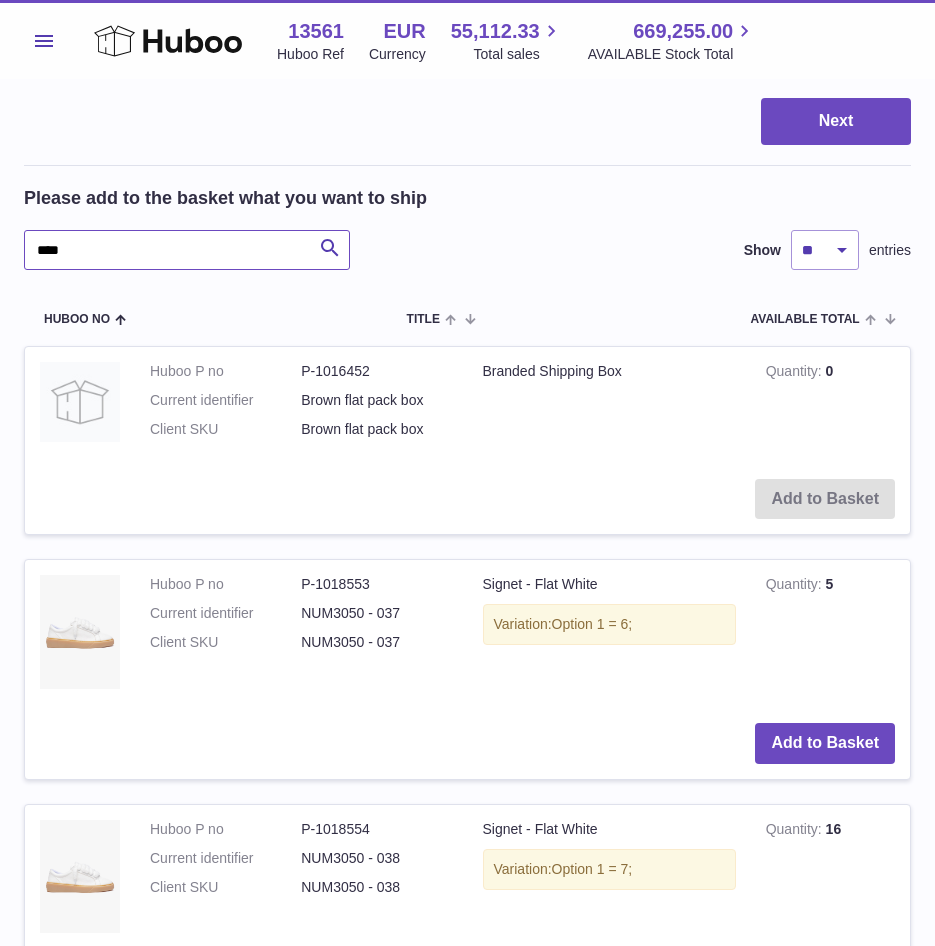 scroll, scrollTop: 300, scrollLeft: 0, axis: vertical 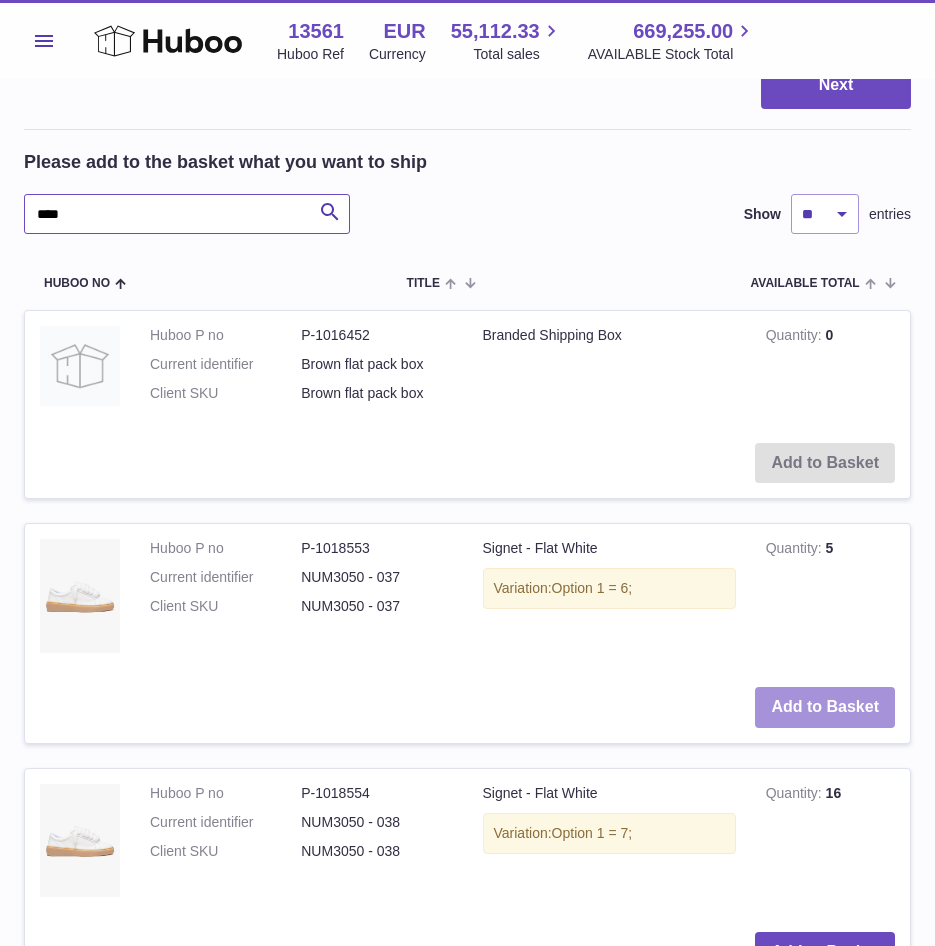 type on "****" 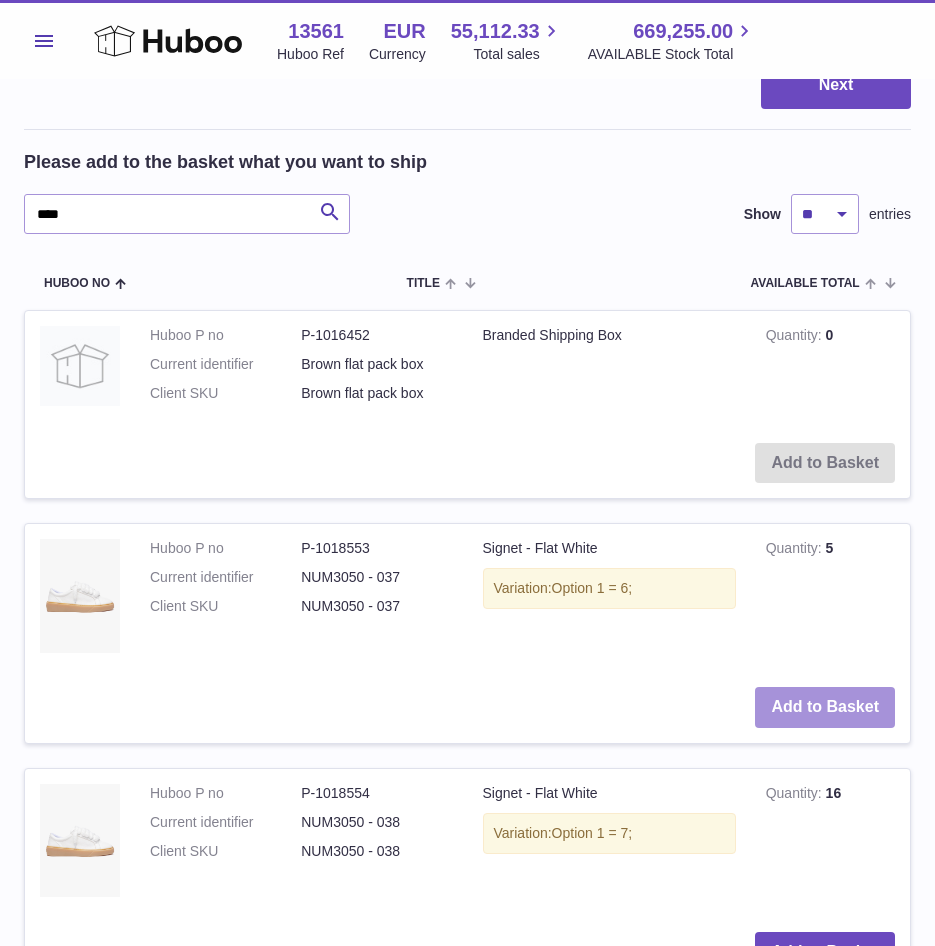 click on "Add to Basket" at bounding box center [825, 707] 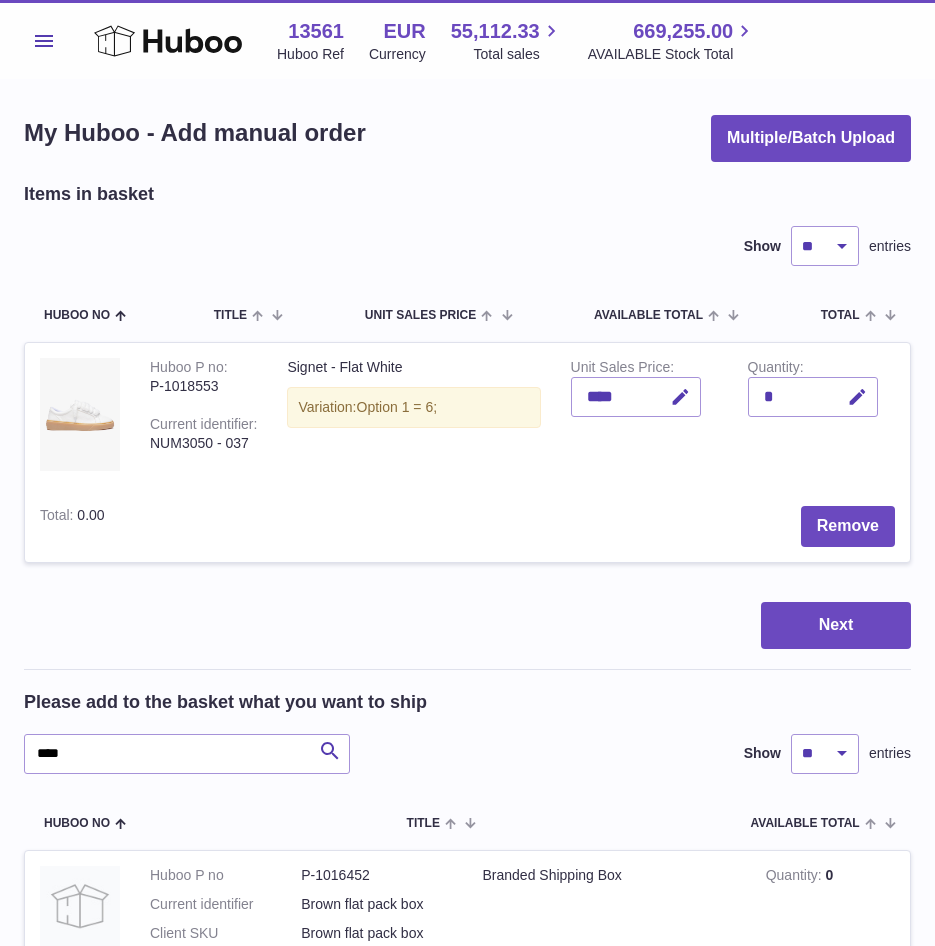 scroll, scrollTop: 0, scrollLeft: 0, axis: both 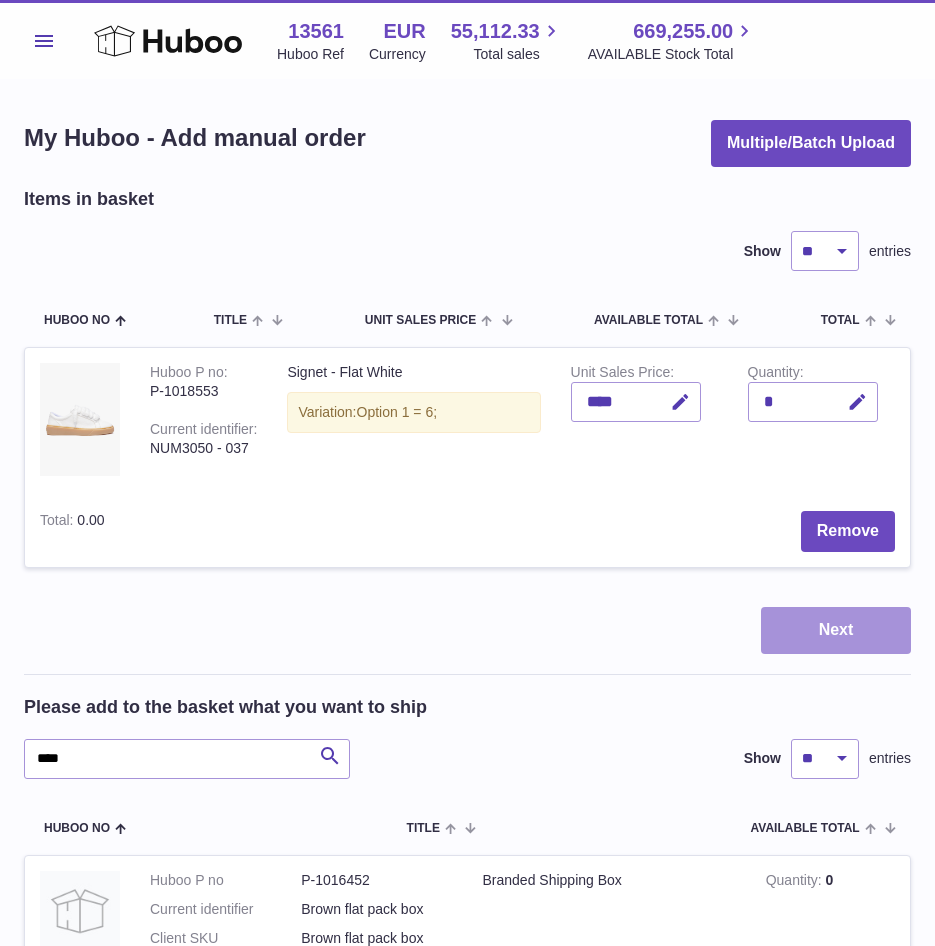 click on "Next" at bounding box center (836, 630) 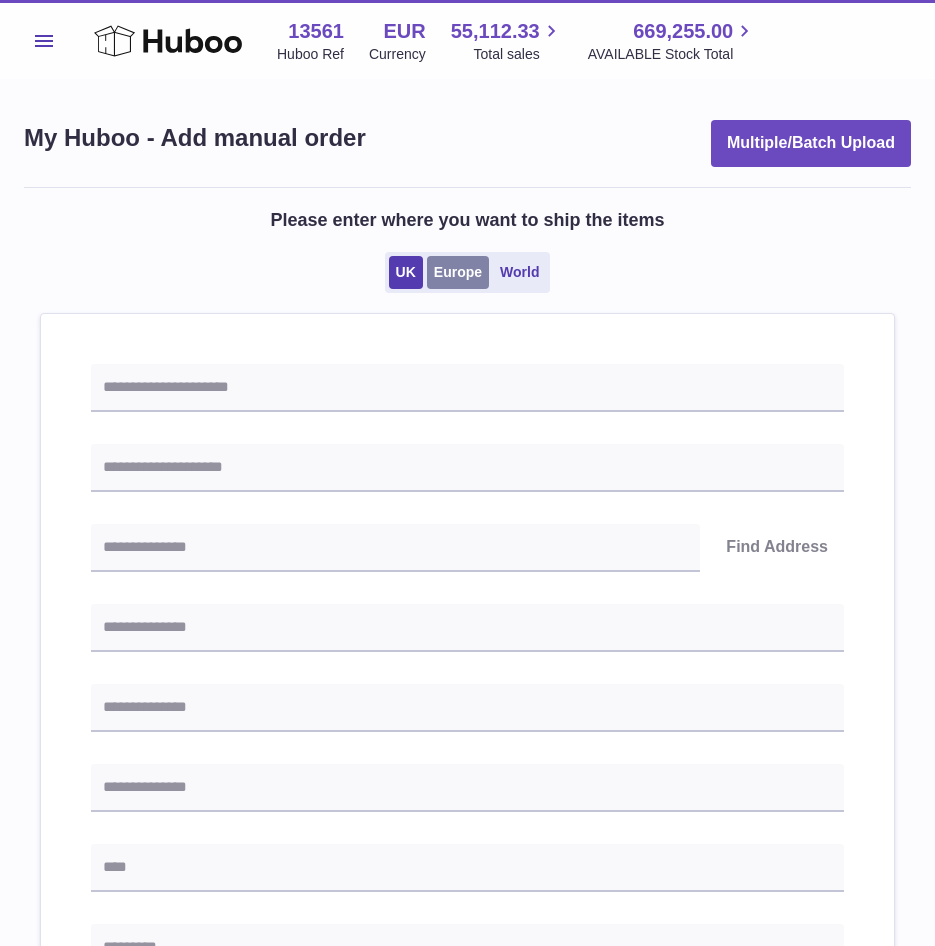 click on "Europe" at bounding box center (458, 272) 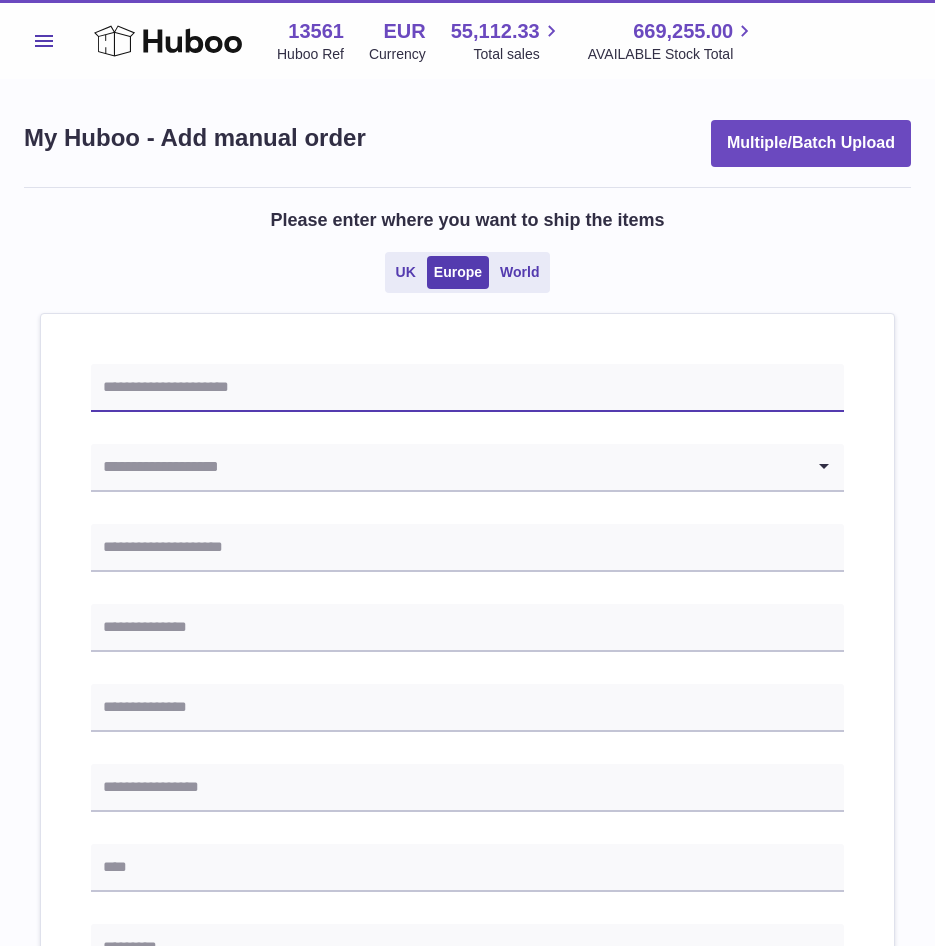 drag, startPoint x: 385, startPoint y: 388, endPoint x: 370, endPoint y: 395, distance: 16.552946 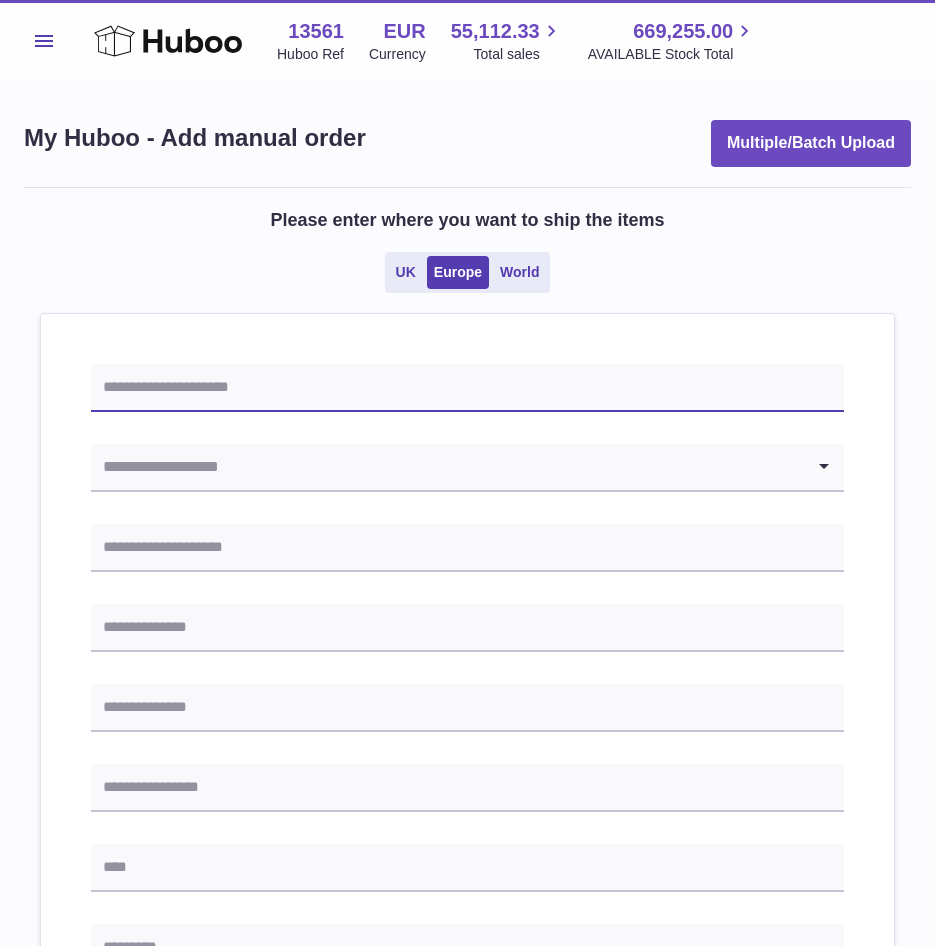 click at bounding box center [467, 388] 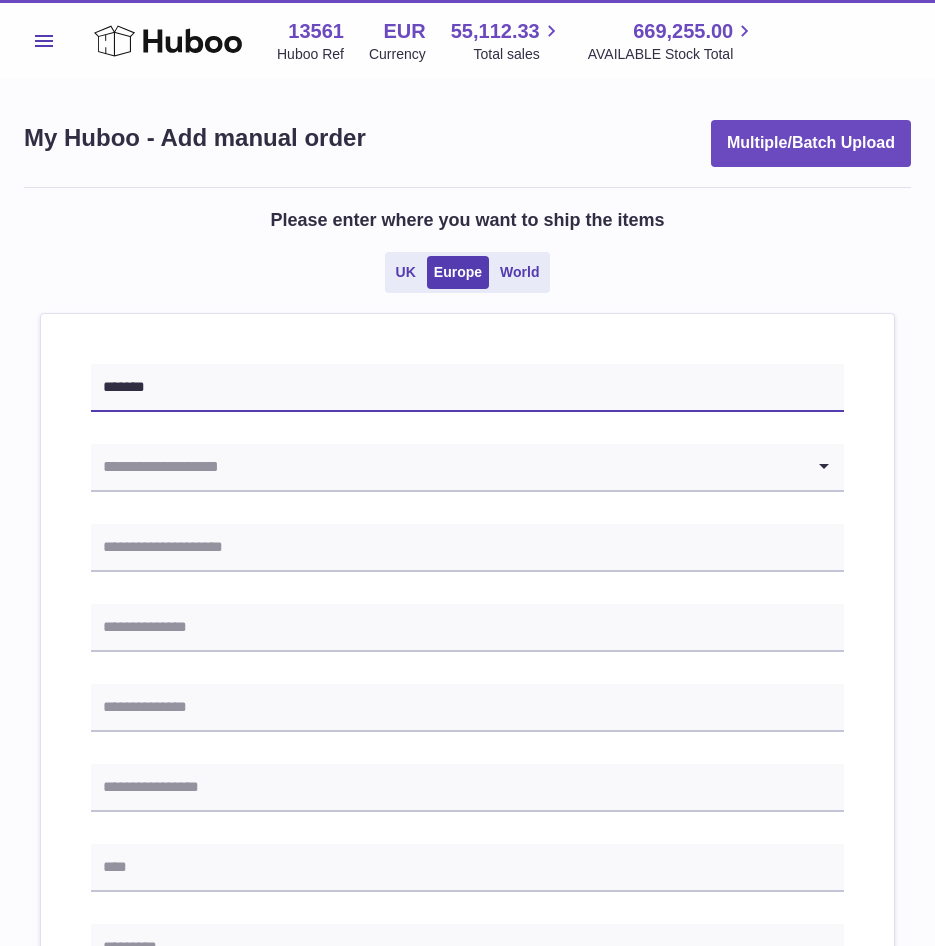type on "*******" 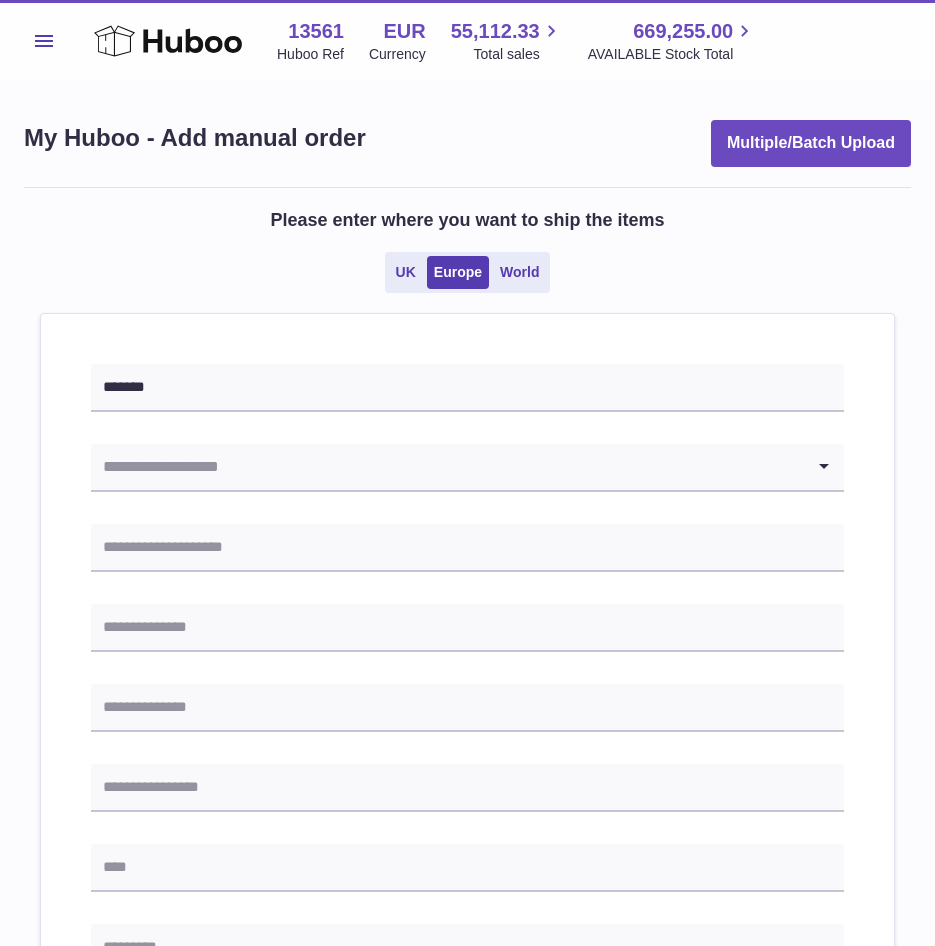 click at bounding box center (447, 467) 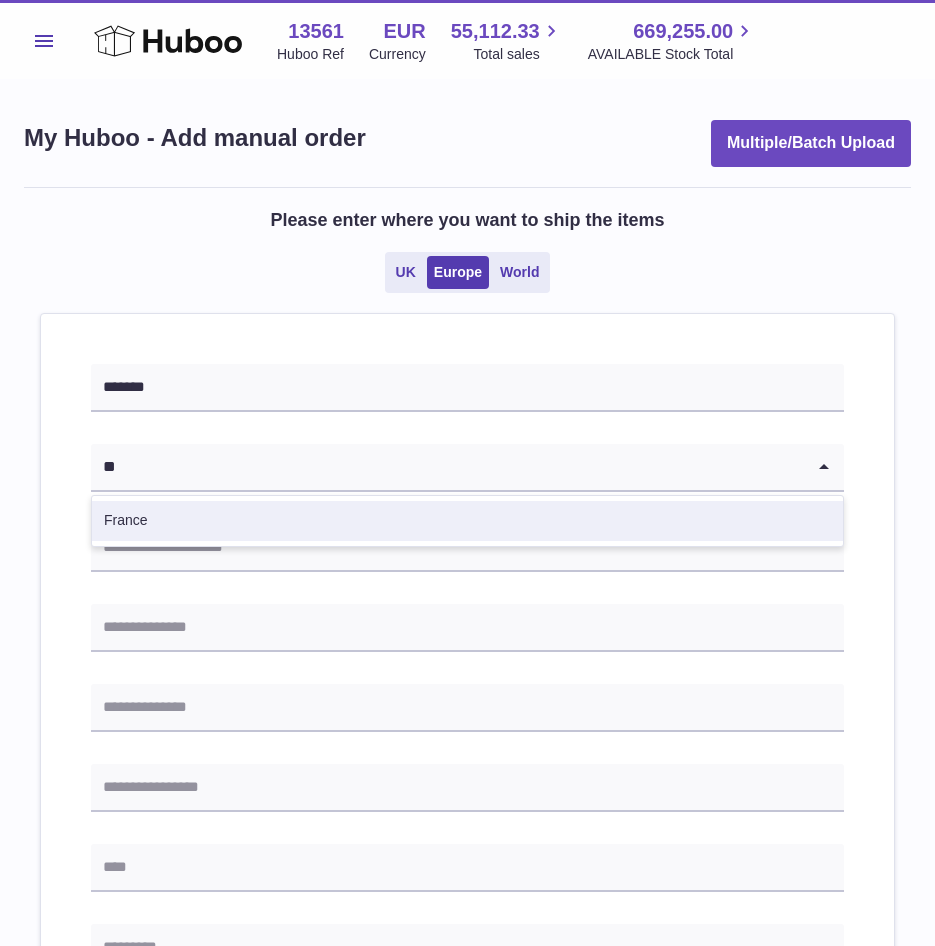 click on "France" at bounding box center [467, 521] 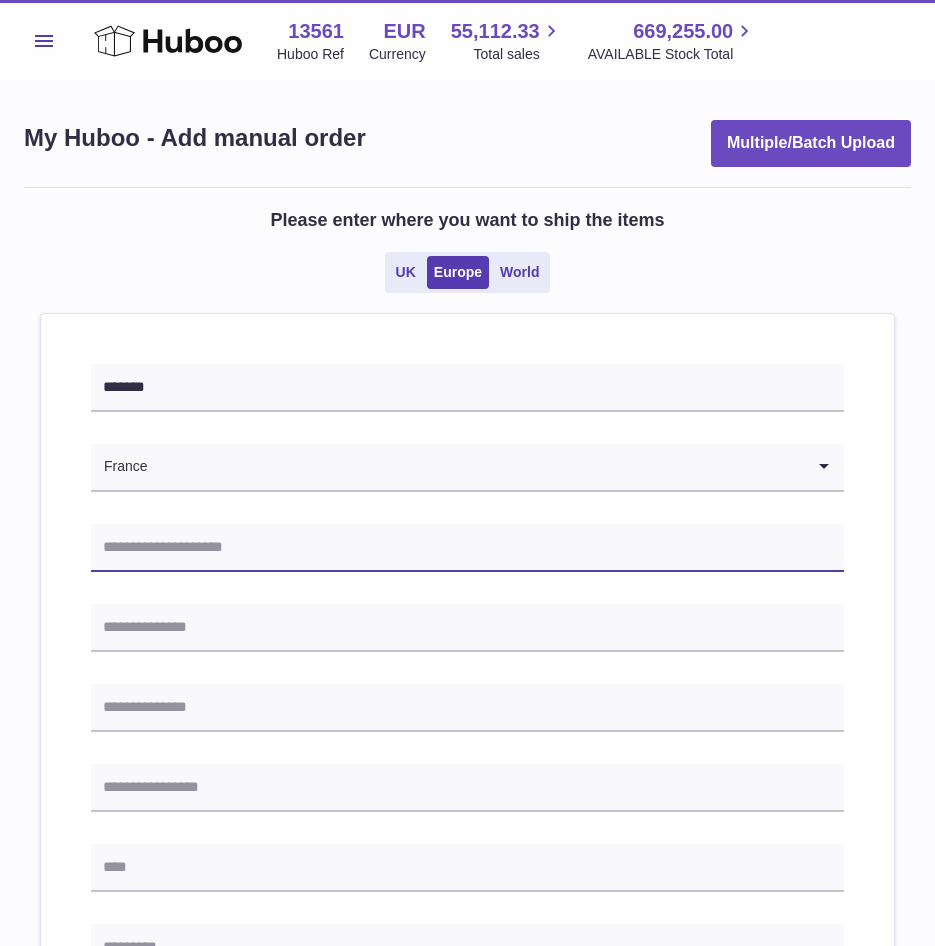 click at bounding box center (467, 548) 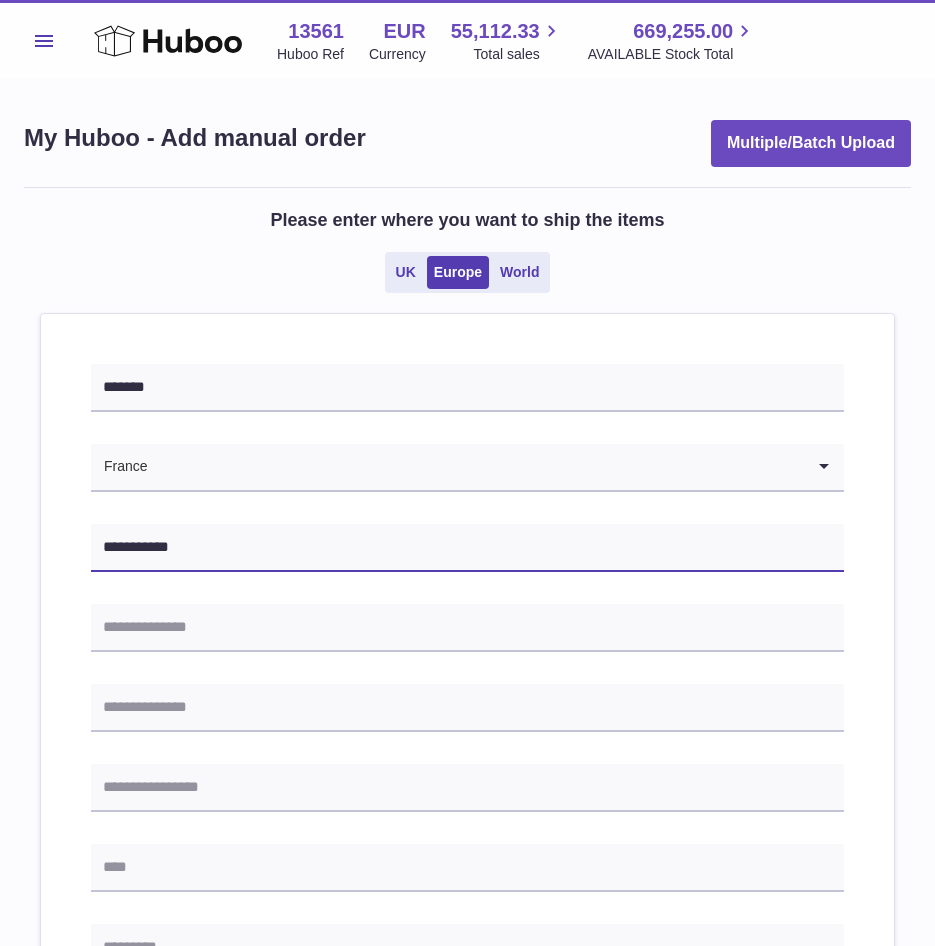 type on "**********" 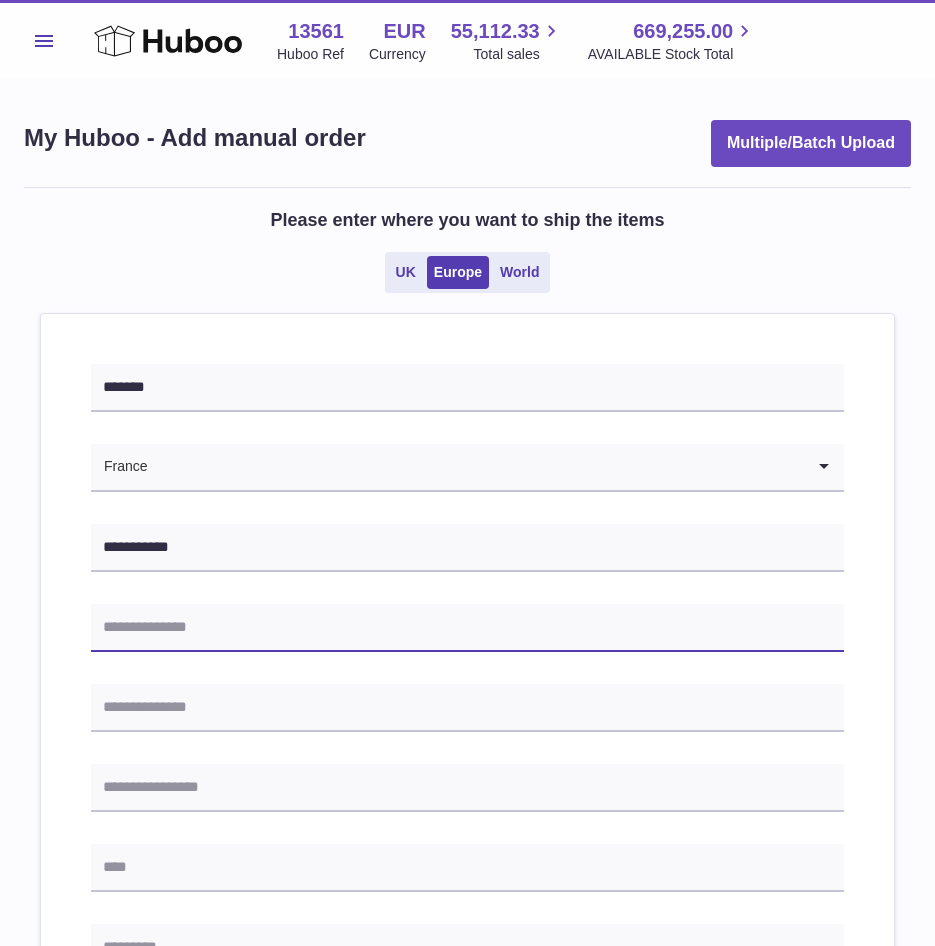 click at bounding box center [467, 628] 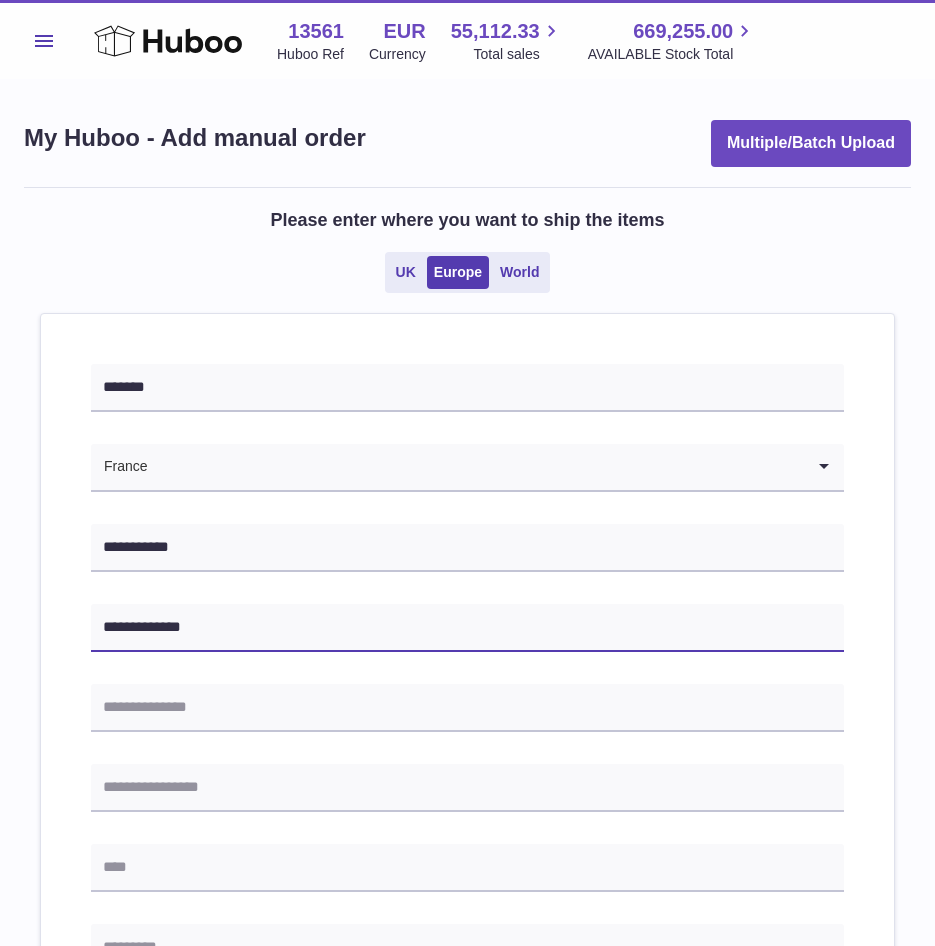 type on "**********" 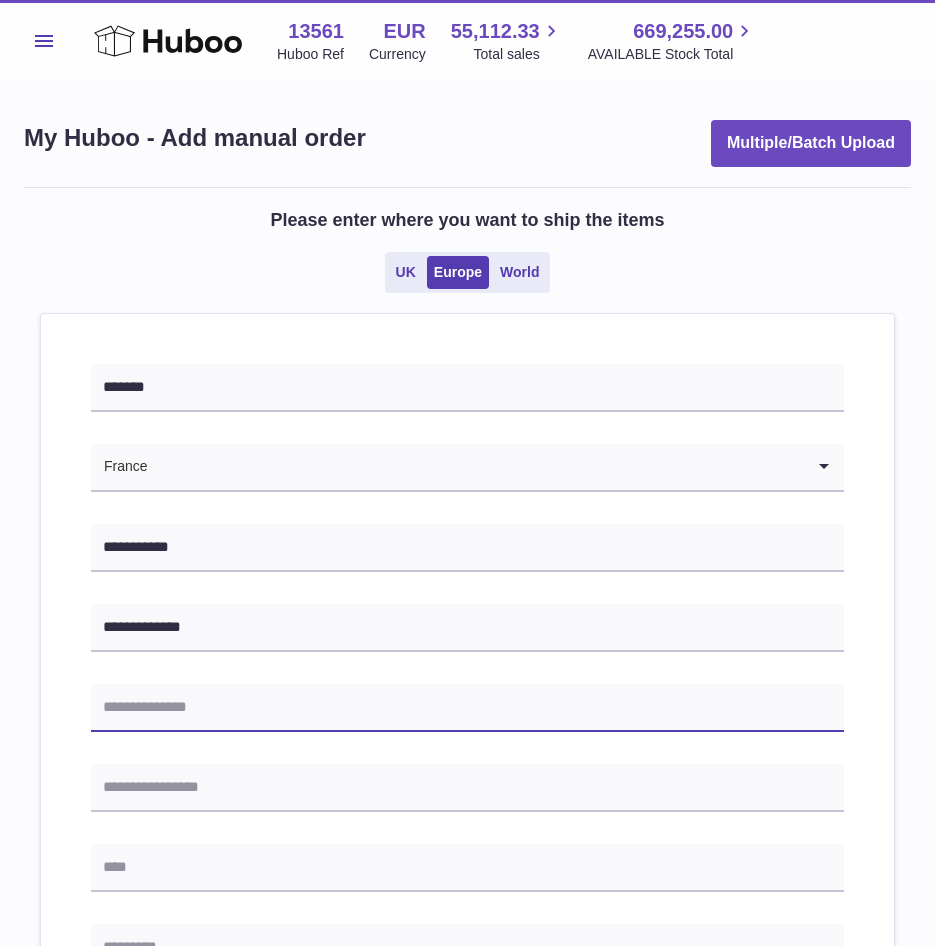 click at bounding box center (467, 708) 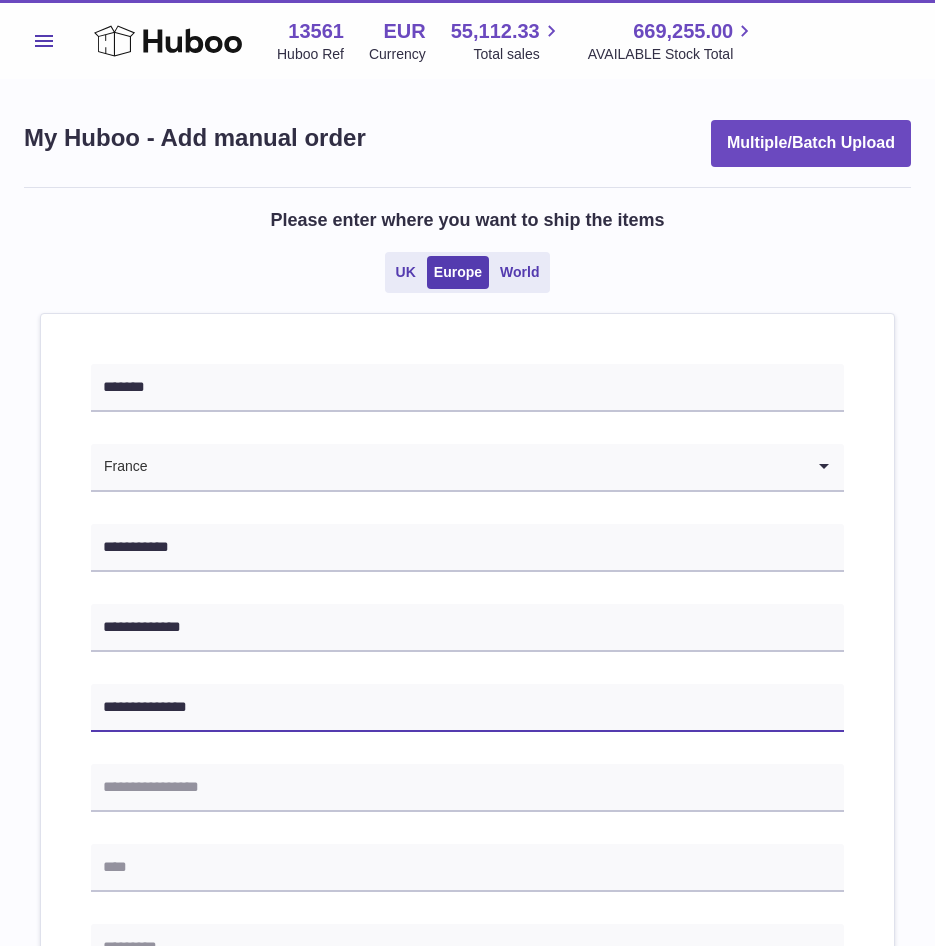 type on "**********" 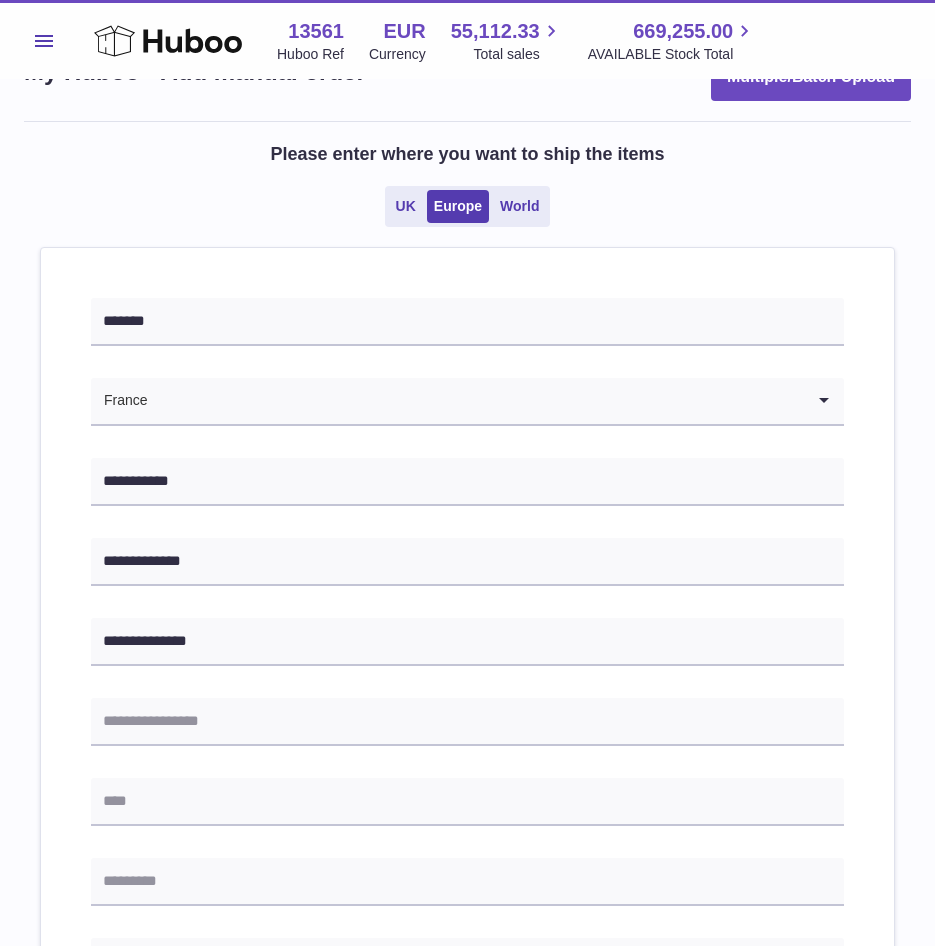 scroll, scrollTop: 100, scrollLeft: 0, axis: vertical 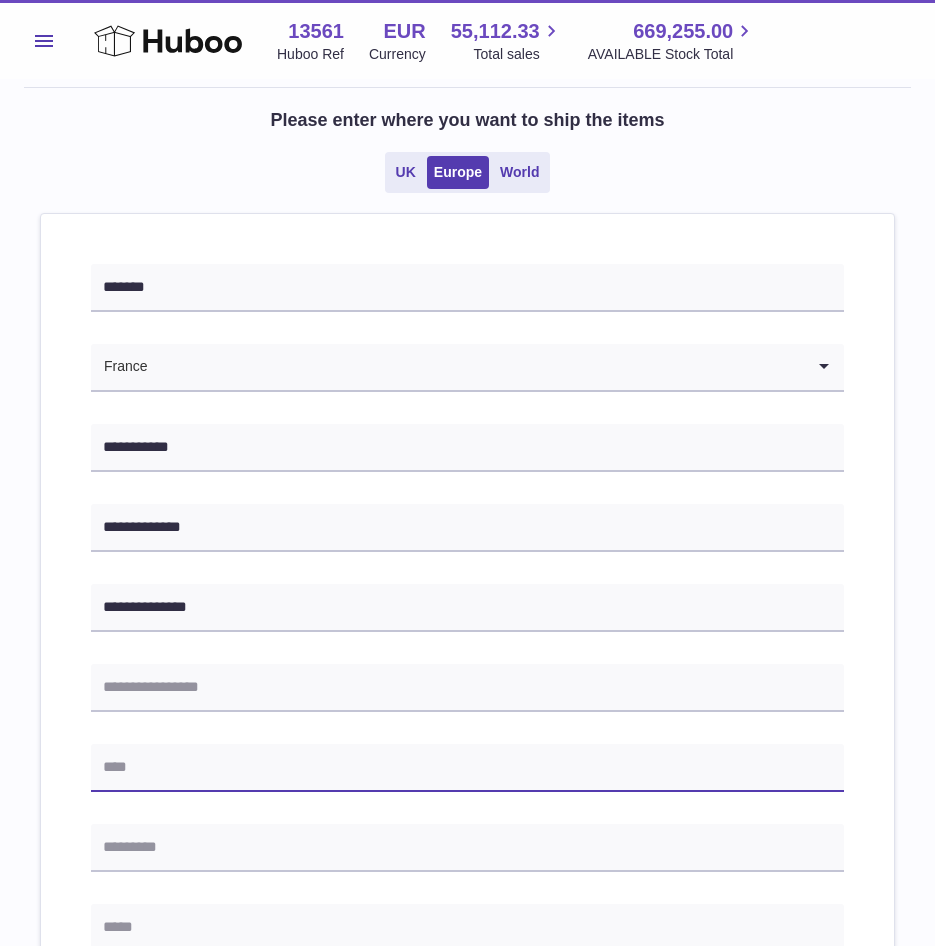 click at bounding box center [467, 768] 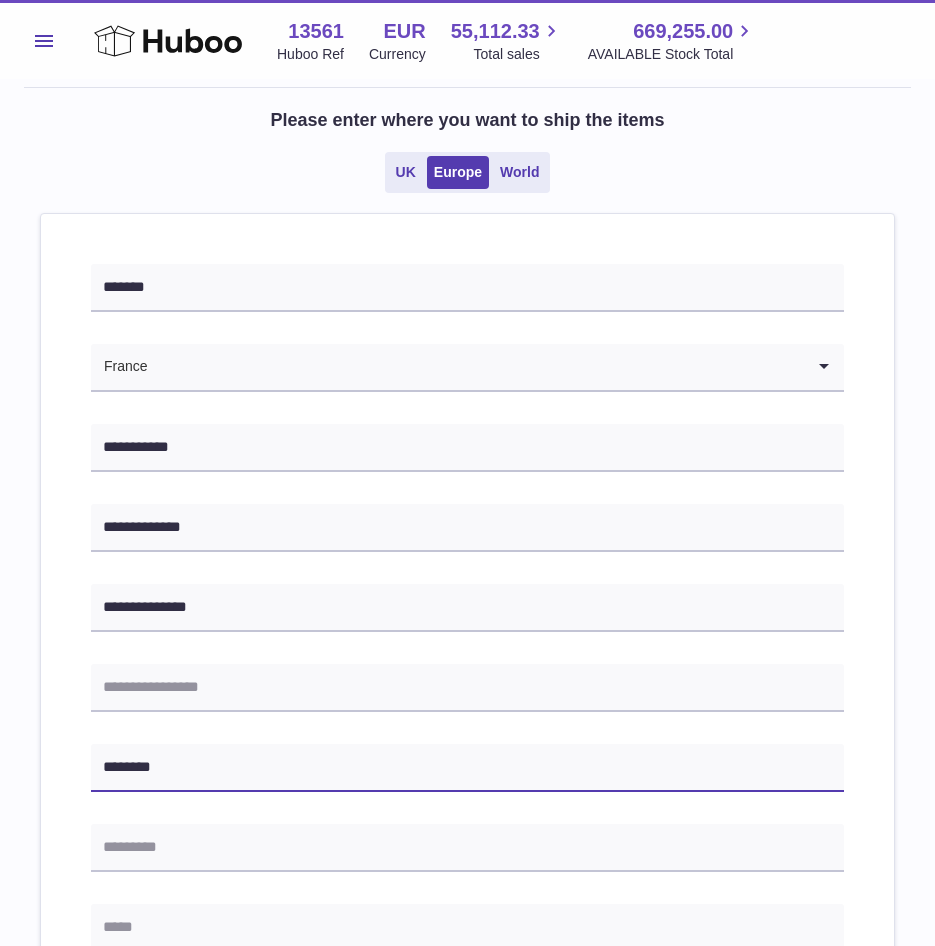type on "********" 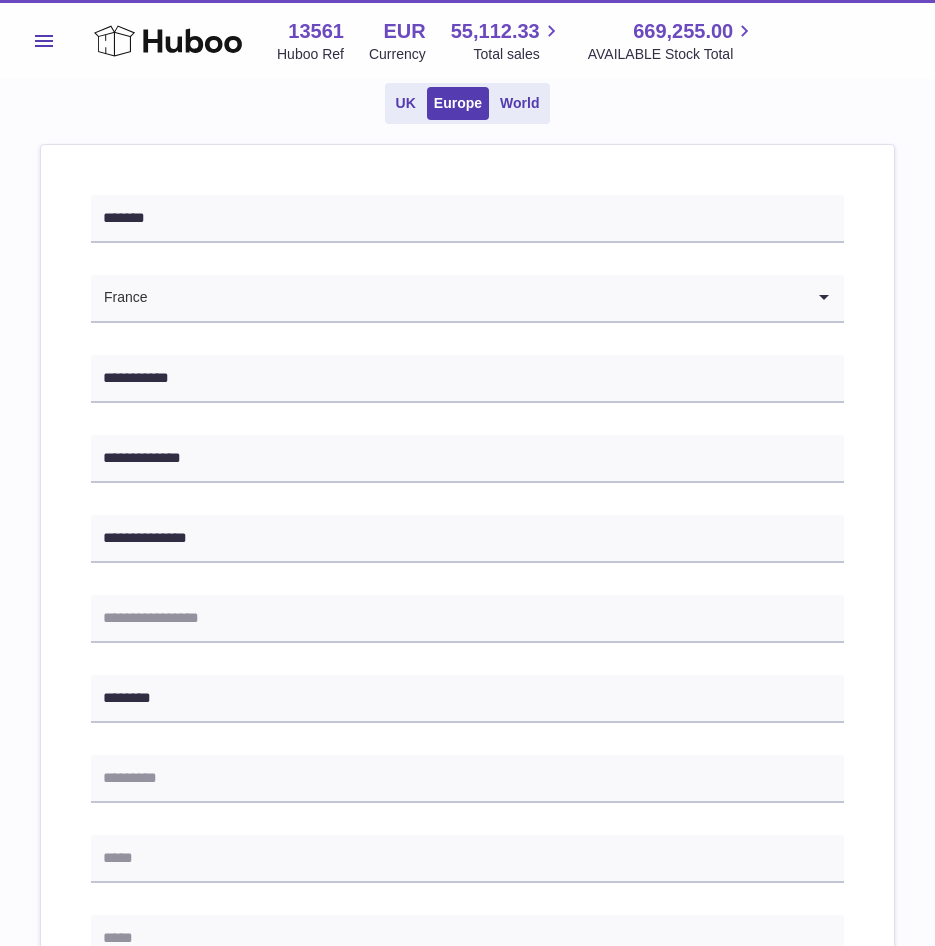 scroll, scrollTop: 200, scrollLeft: 0, axis: vertical 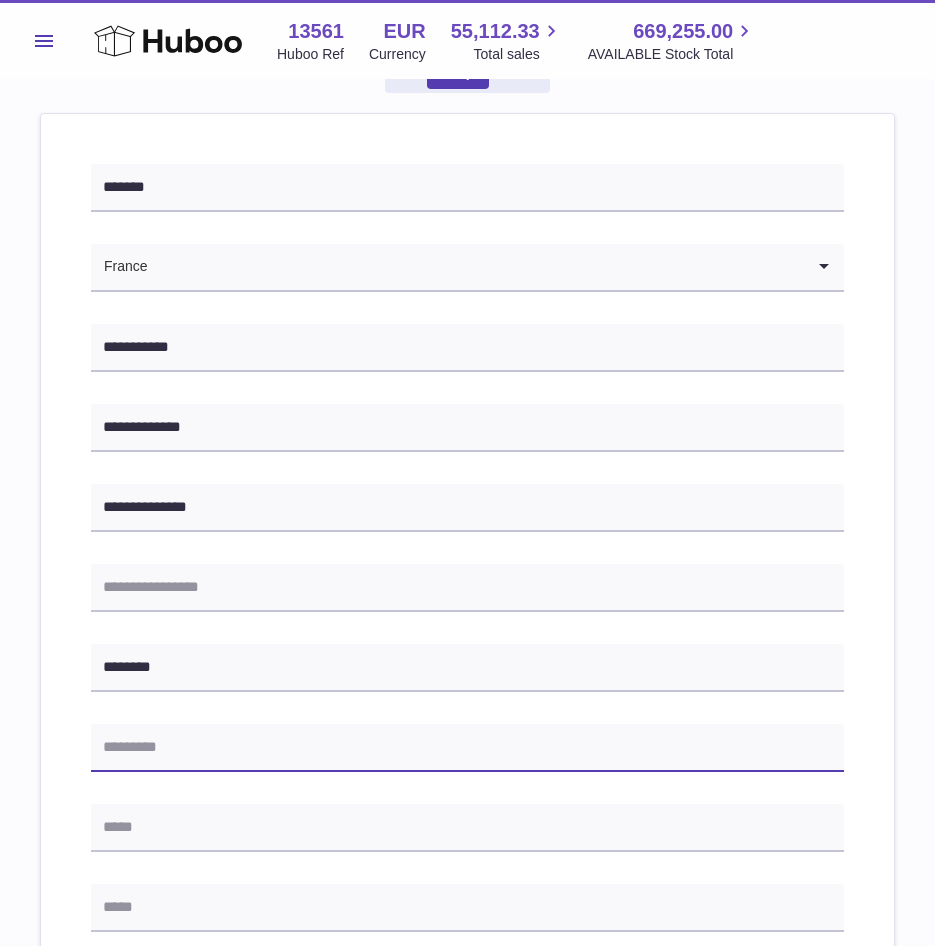 click at bounding box center (467, 748) 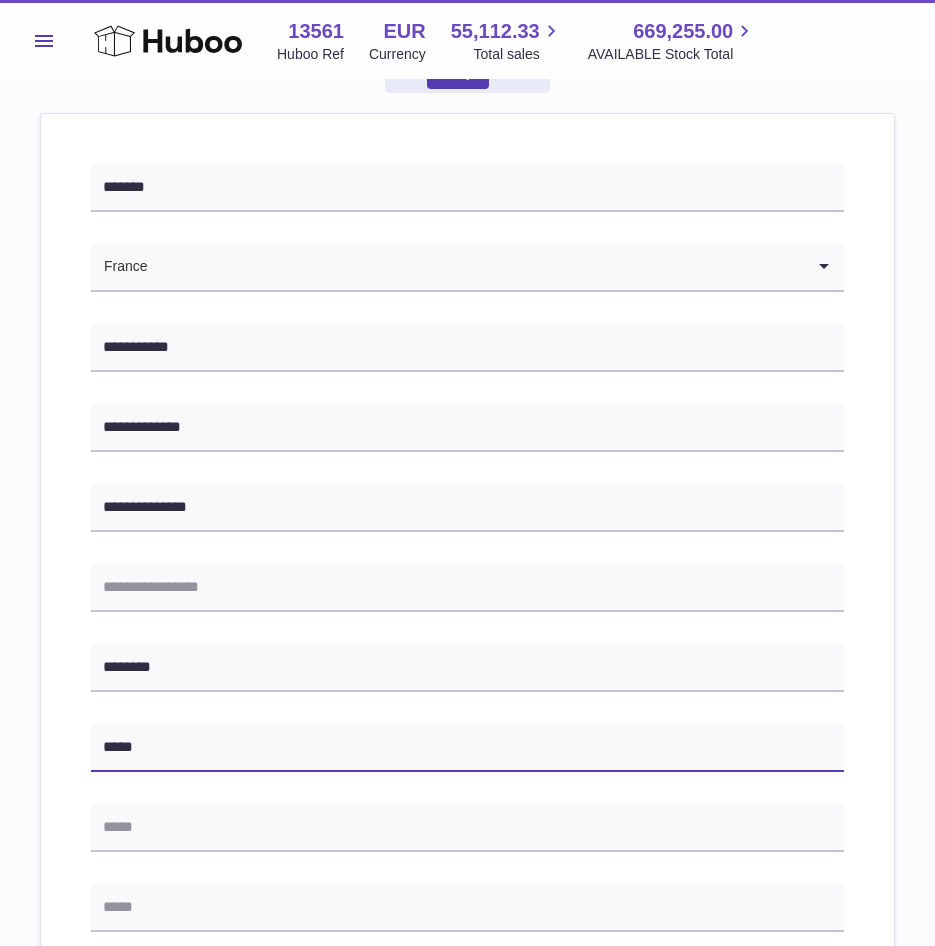 type on "*****" 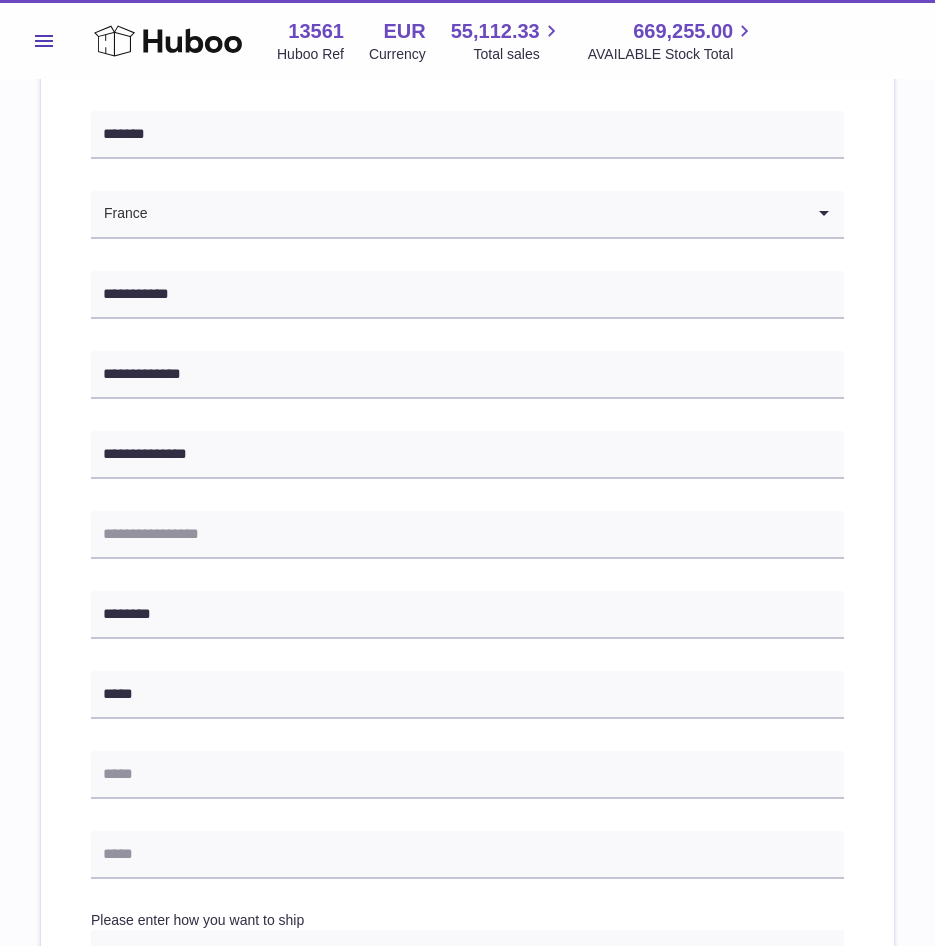 scroll, scrollTop: 300, scrollLeft: 0, axis: vertical 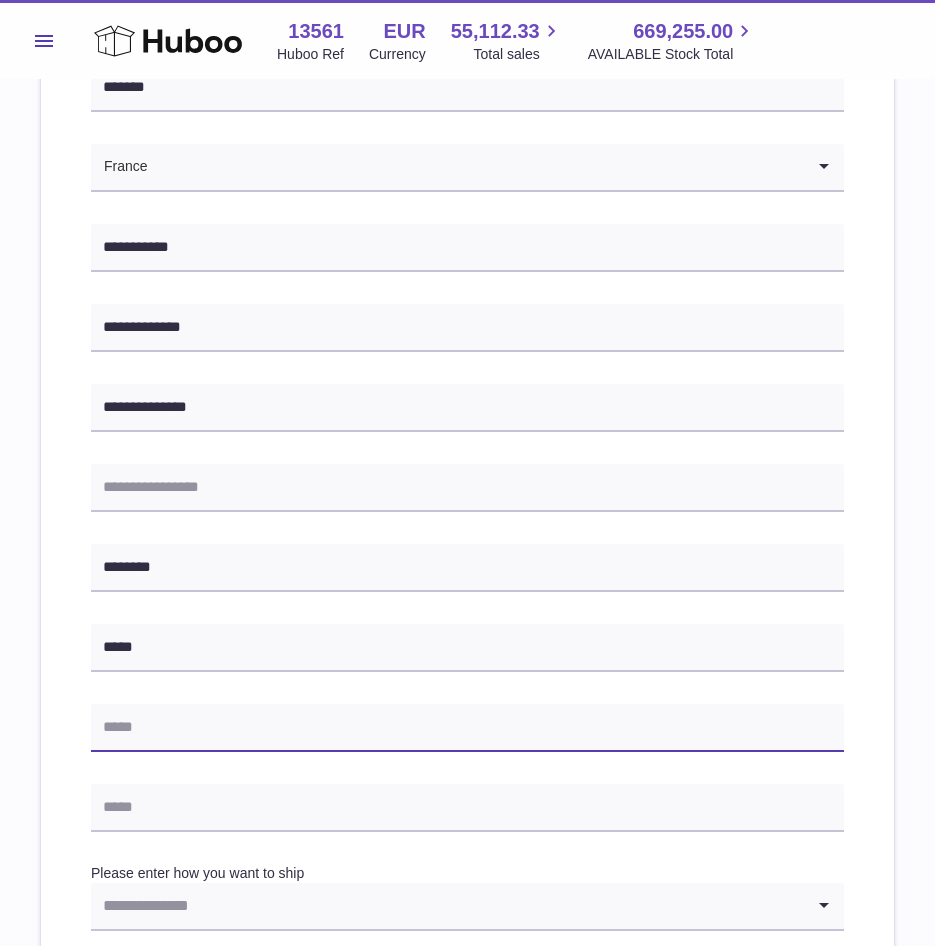 click at bounding box center (467, 728) 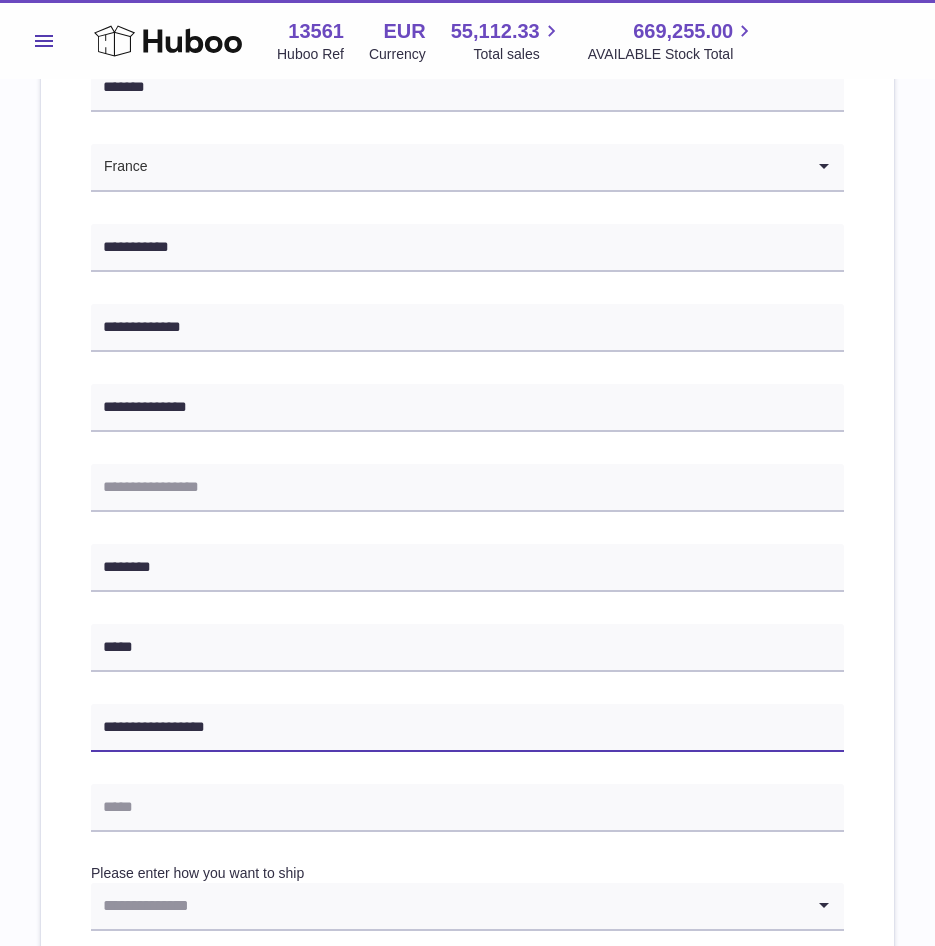 type on "**********" 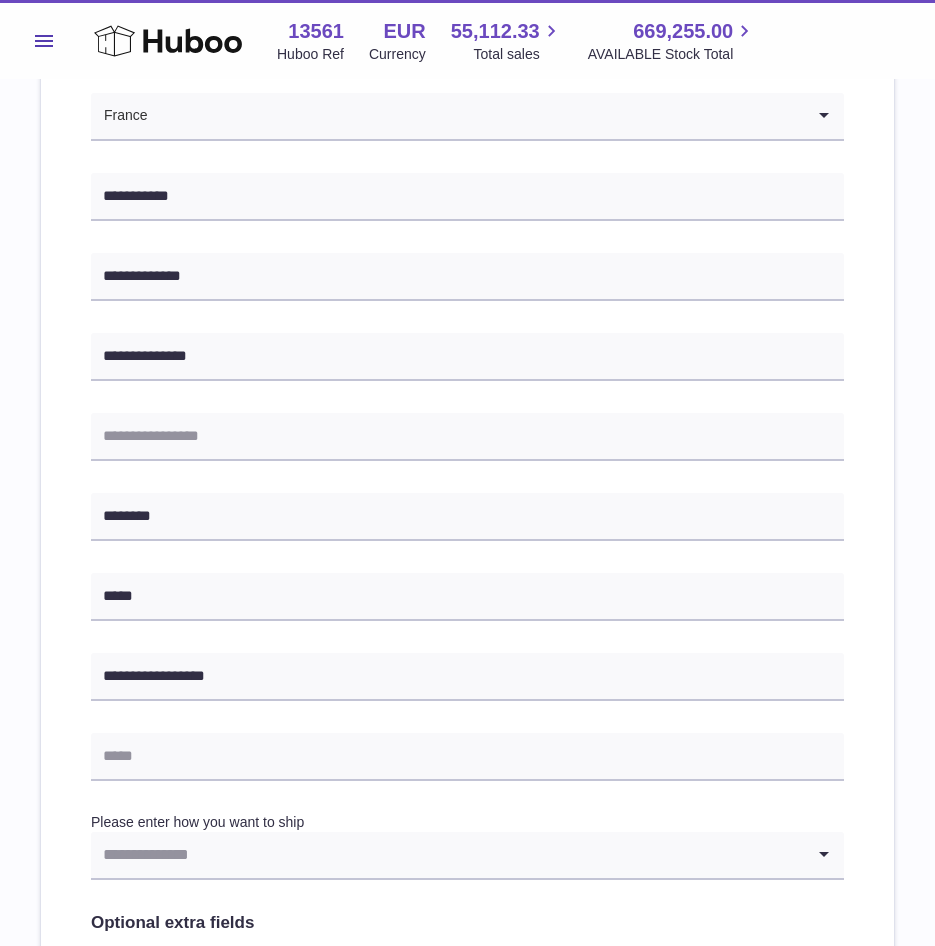 scroll, scrollTop: 400, scrollLeft: 0, axis: vertical 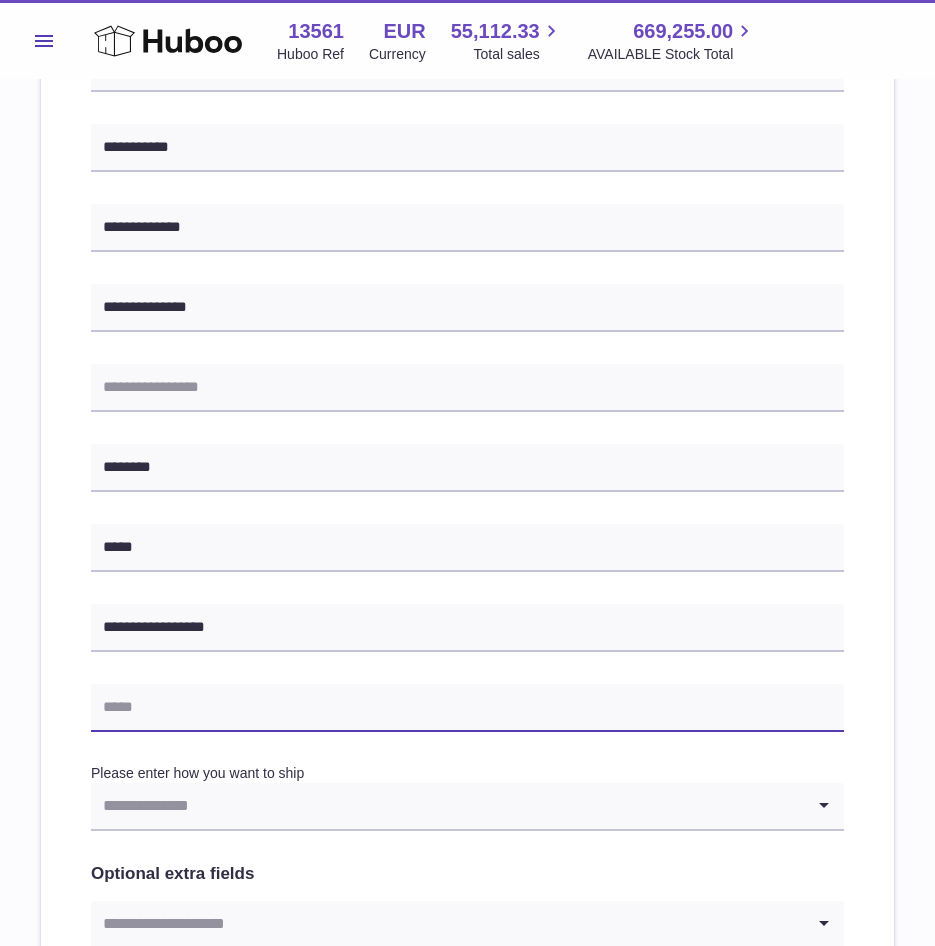 click at bounding box center [467, 708] 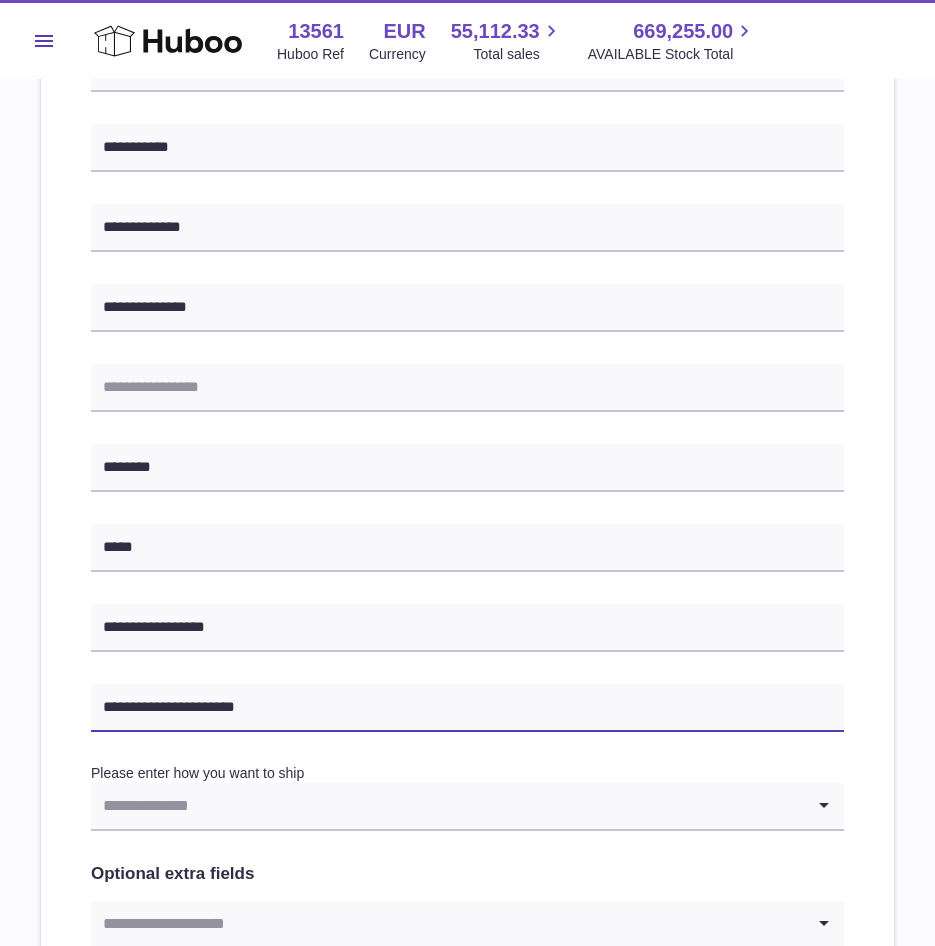type on "**********" 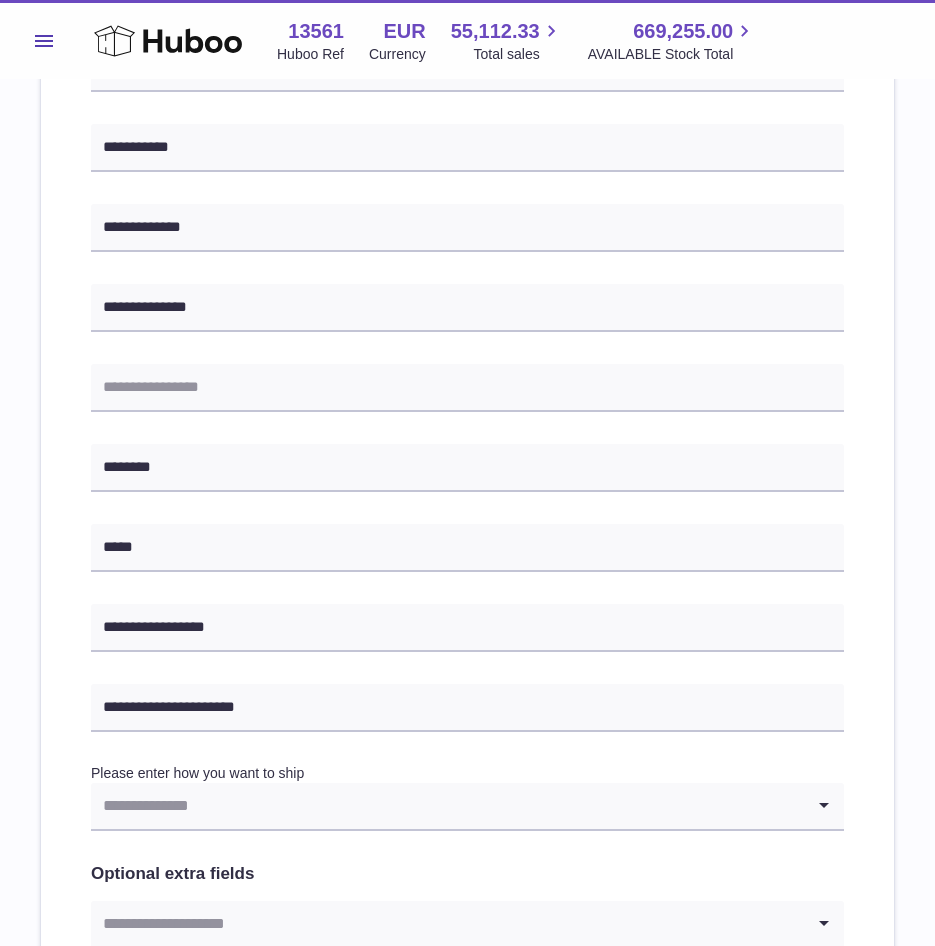 click at bounding box center (447, 806) 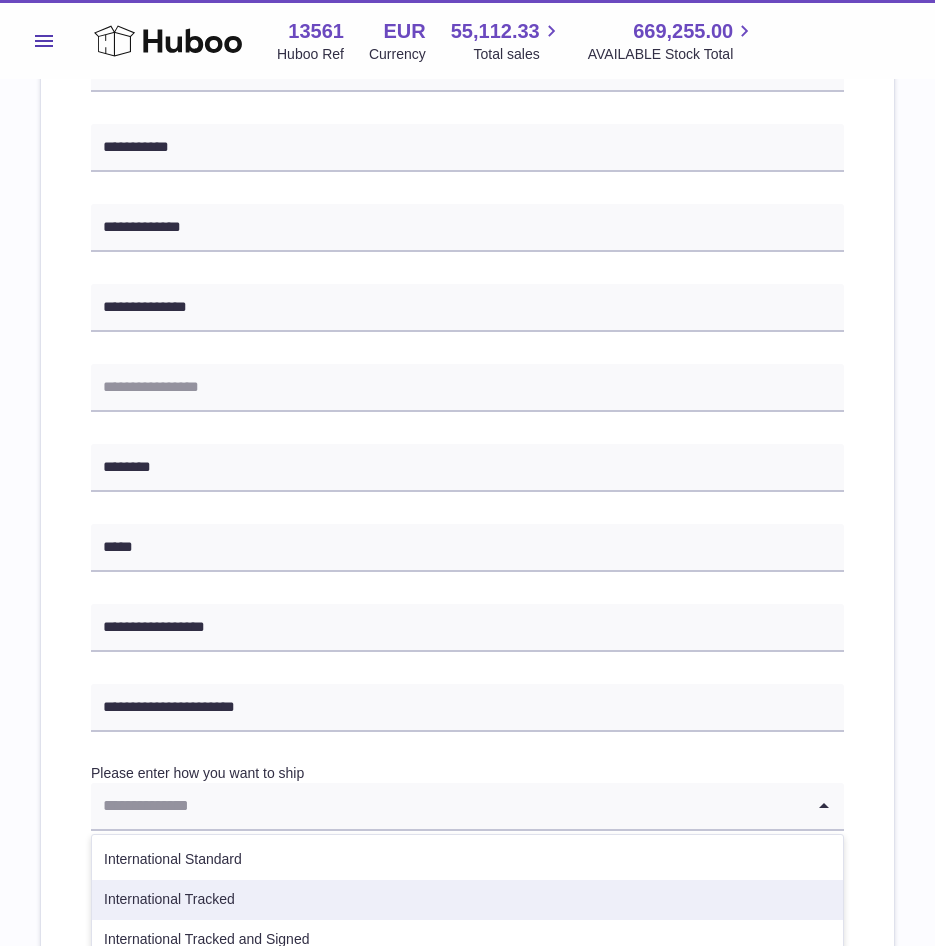 click on "International Tracked" at bounding box center (467, 900) 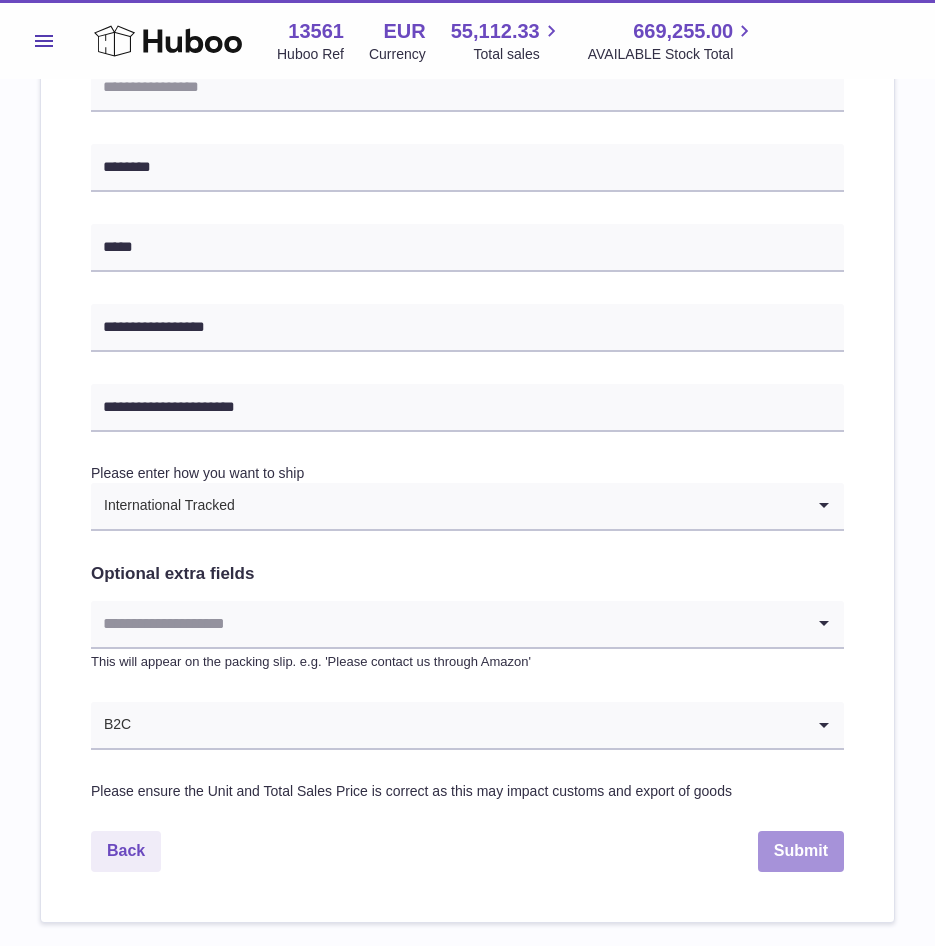 click on "Submit" at bounding box center (801, 851) 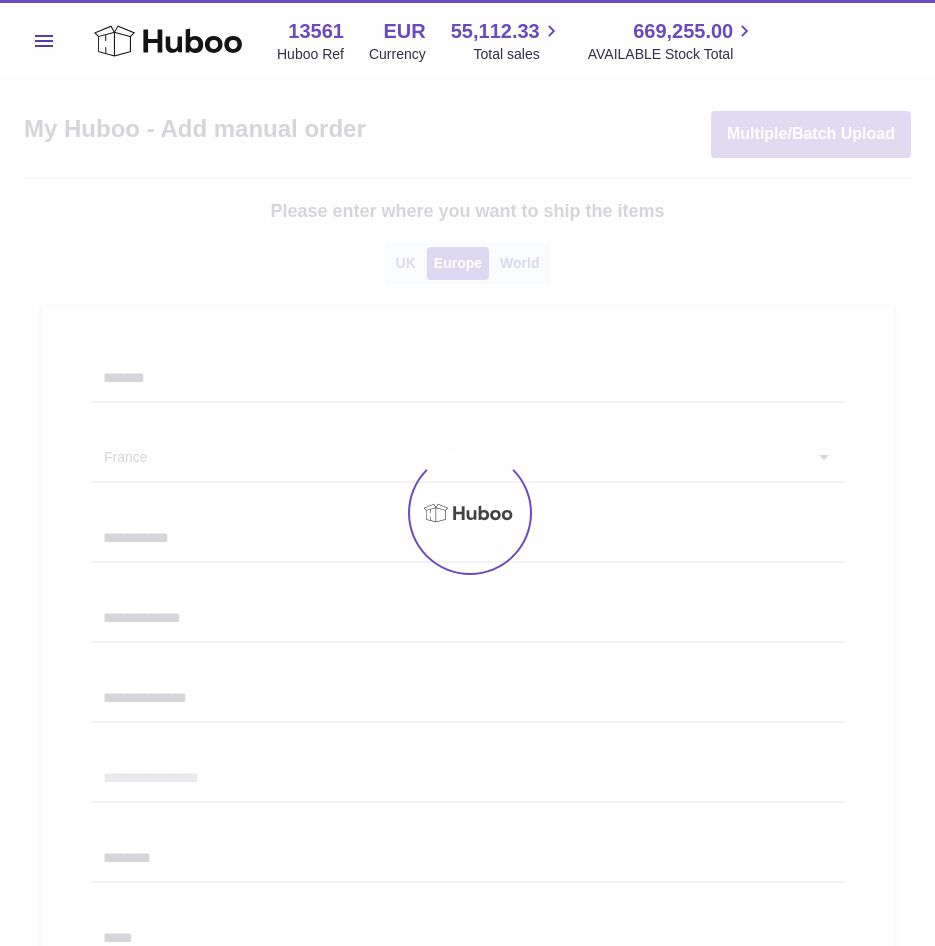 scroll, scrollTop: 0, scrollLeft: 0, axis: both 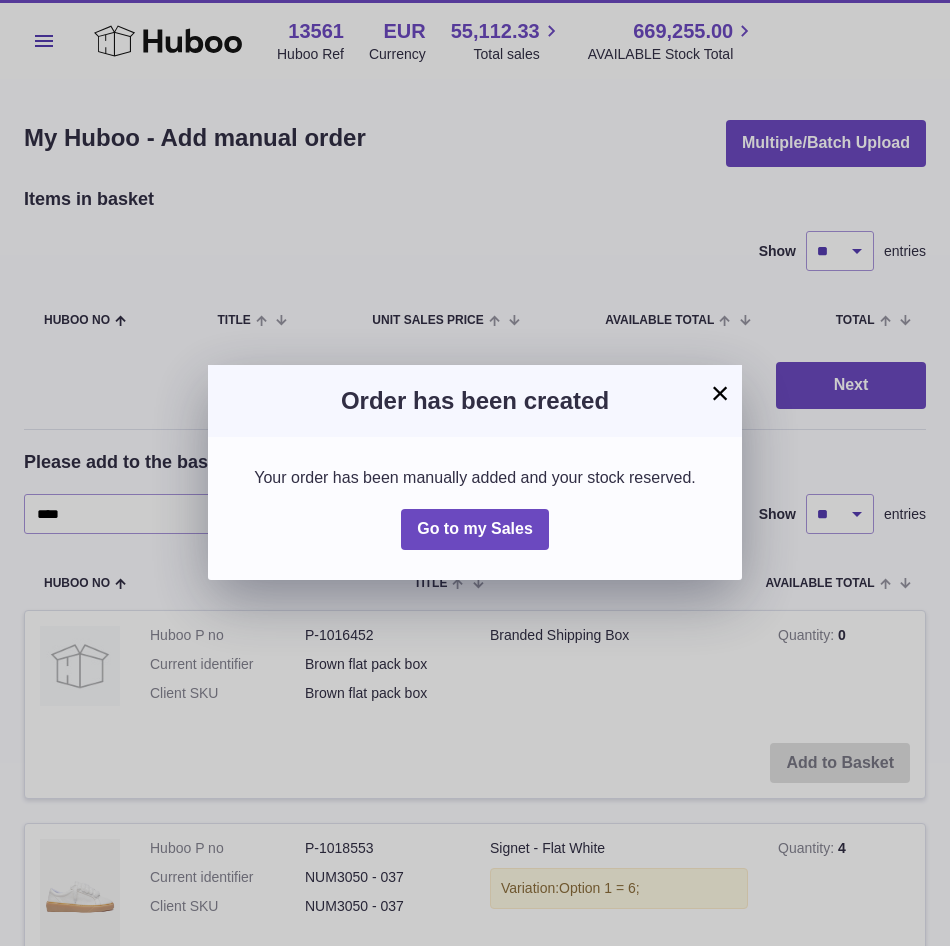 click on "×" at bounding box center (720, 393) 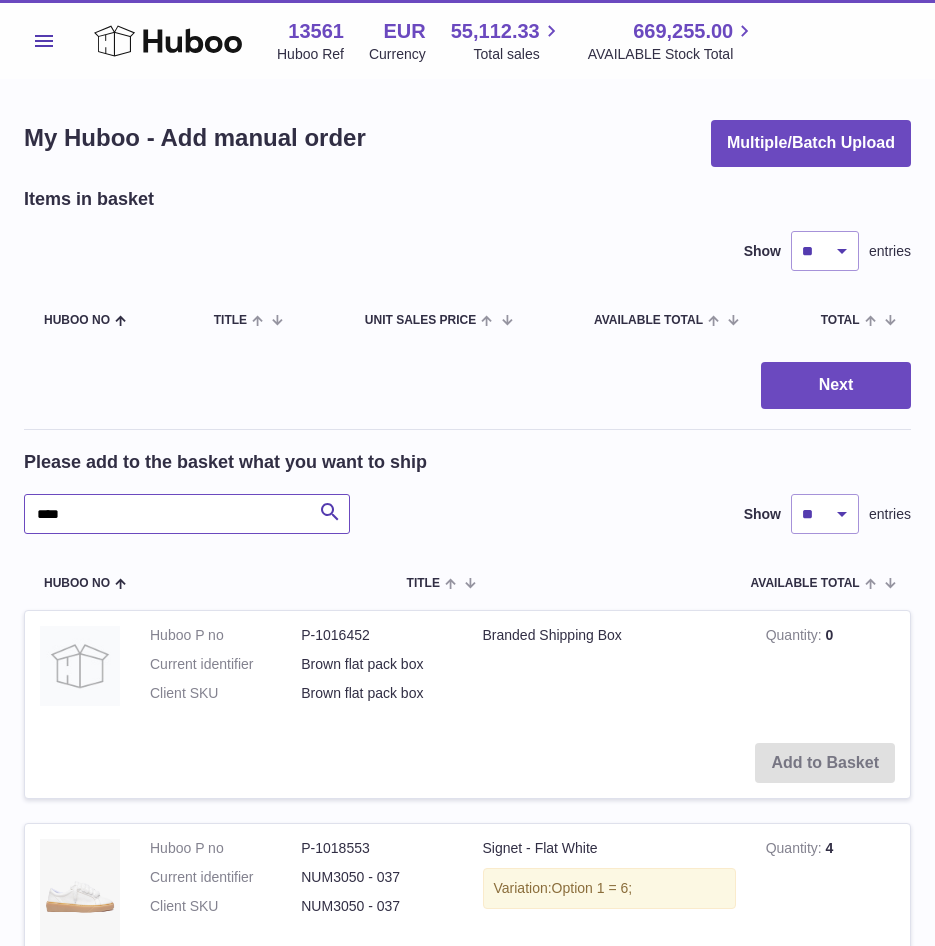 drag, startPoint x: 210, startPoint y: 499, endPoint x: -23, endPoint y: 505, distance: 233.07724 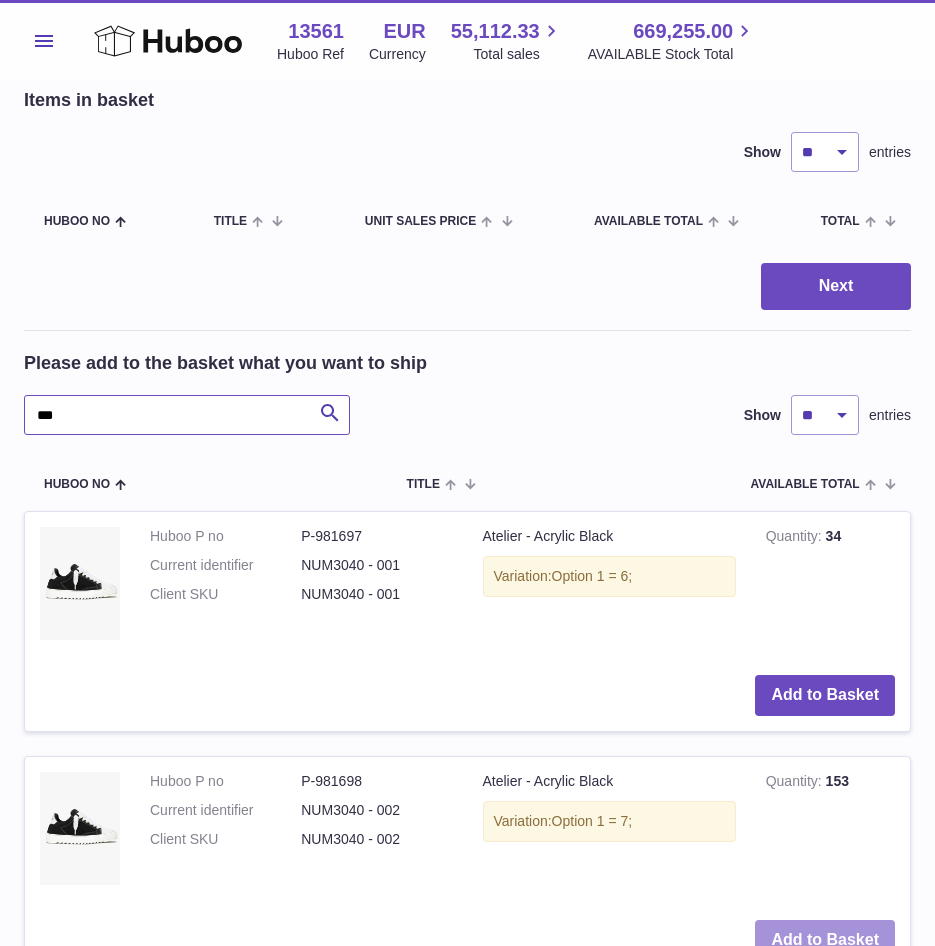 scroll, scrollTop: 300, scrollLeft: 0, axis: vertical 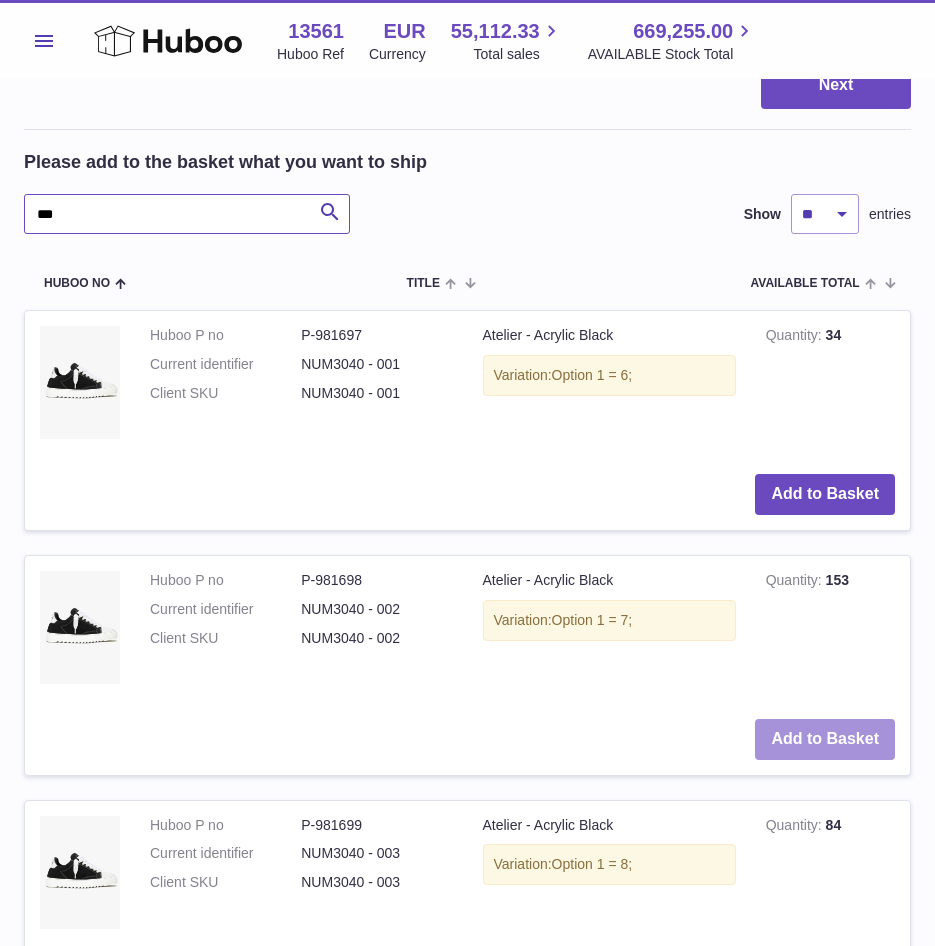 type on "***" 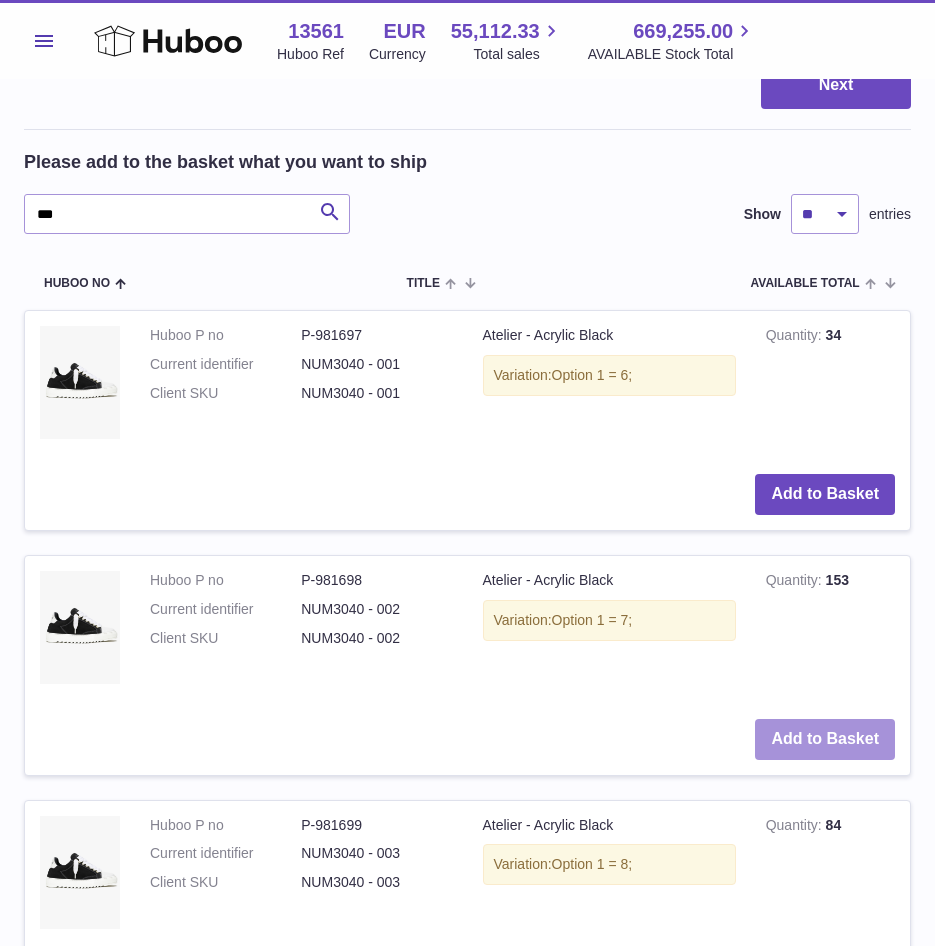 click on "Add to Basket" at bounding box center (825, 739) 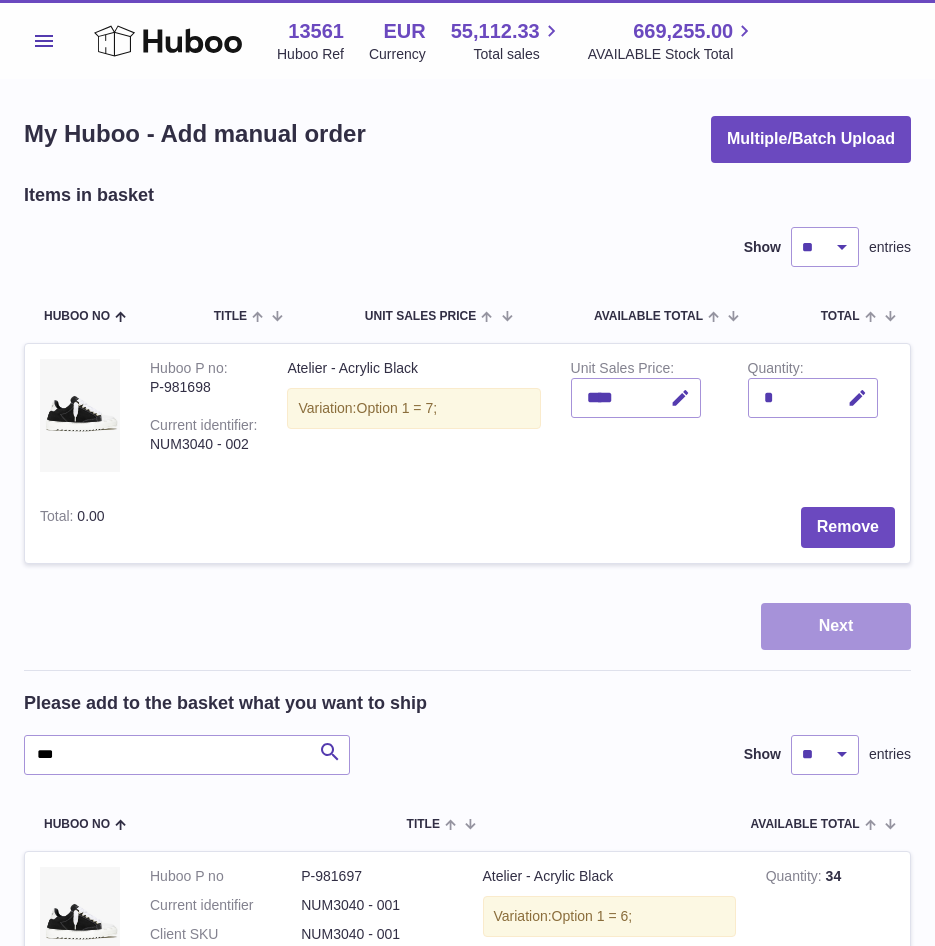 scroll, scrollTop: 0, scrollLeft: 0, axis: both 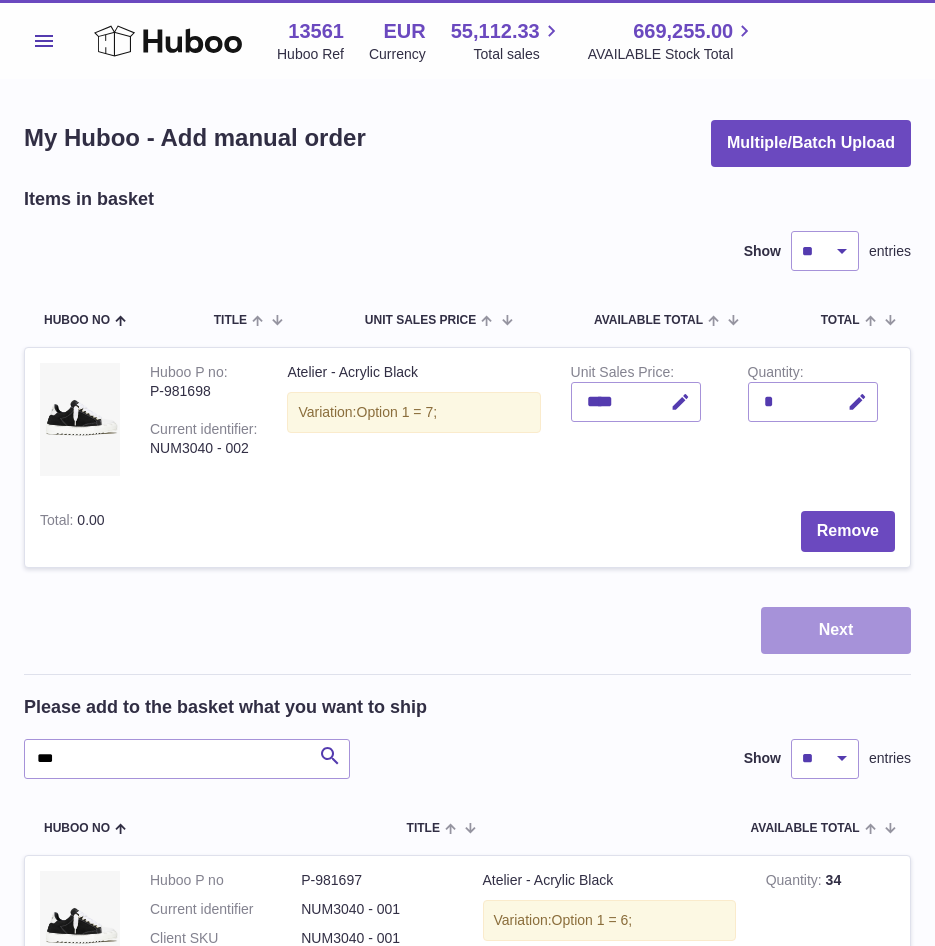 click on "Next" at bounding box center (836, 630) 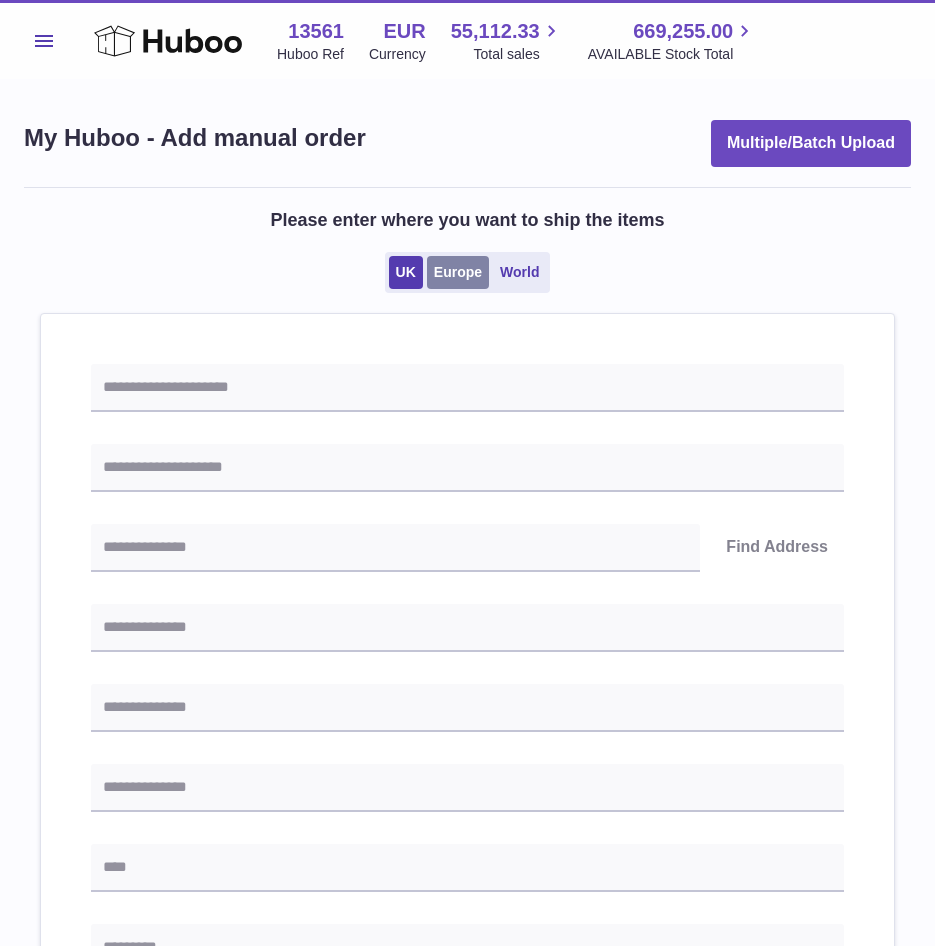 click on "Europe" at bounding box center (458, 272) 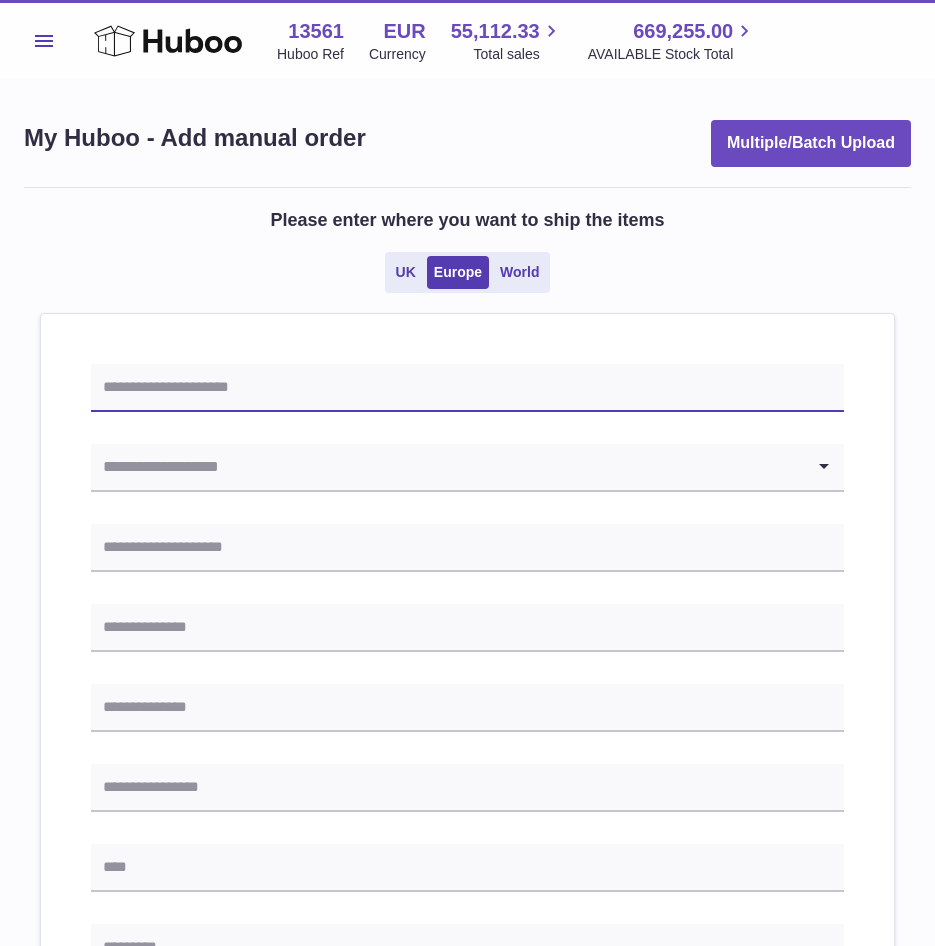 drag, startPoint x: 283, startPoint y: 404, endPoint x: 257, endPoint y: 401, distance: 26.172504 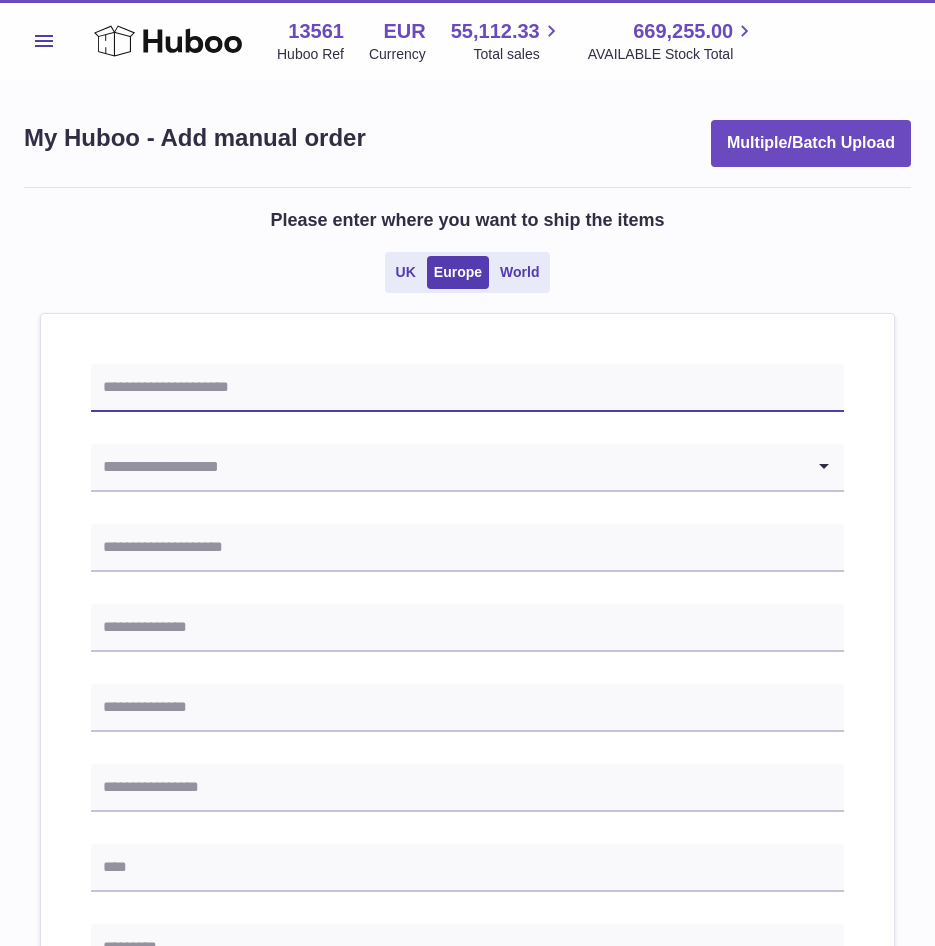 paste on "**********" 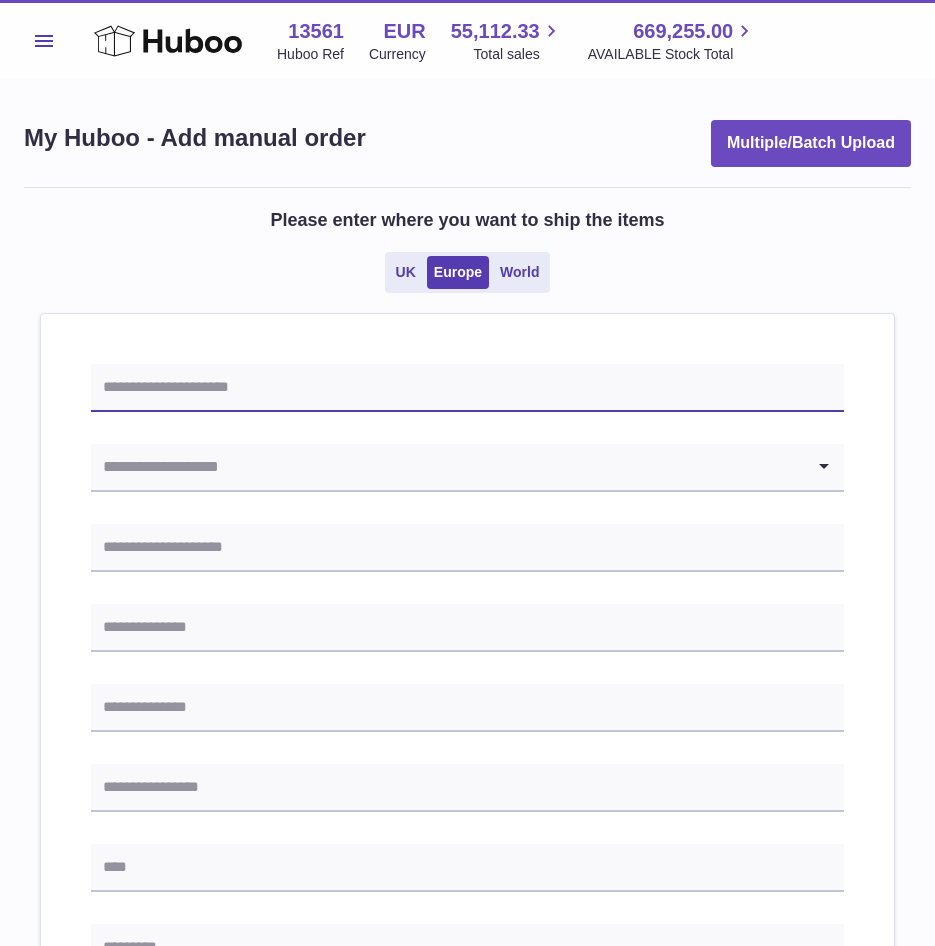 type on "**********" 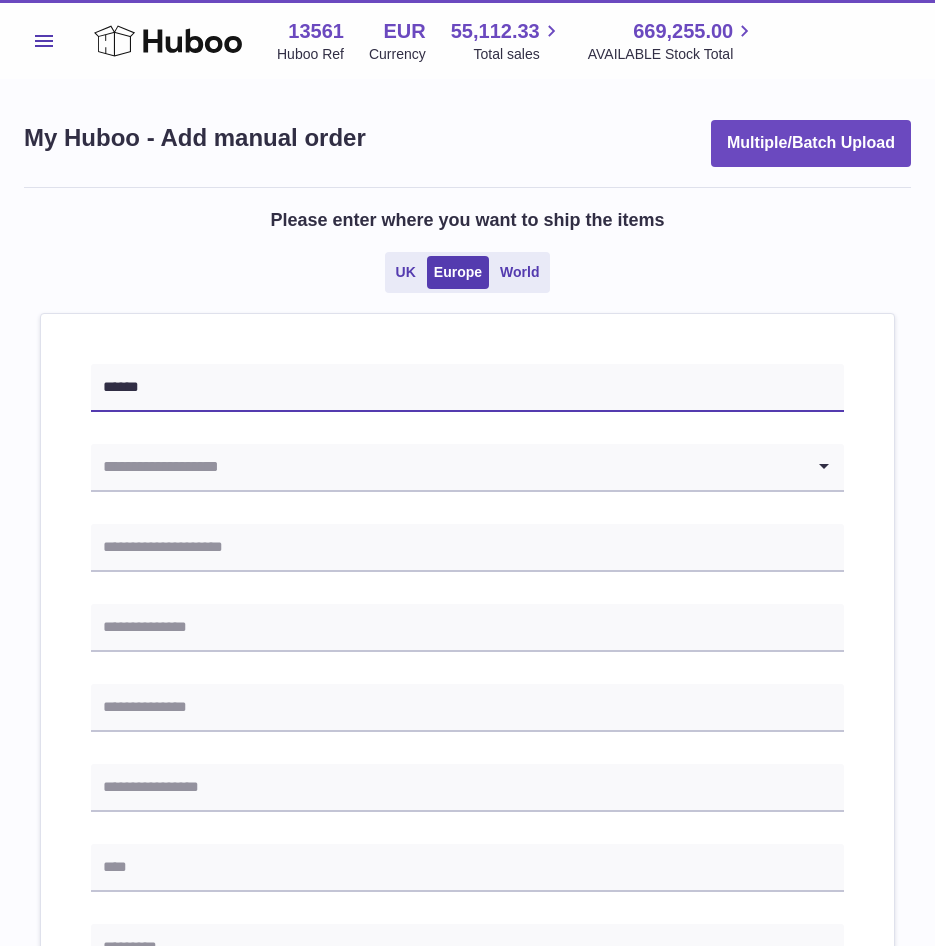 type on "*******" 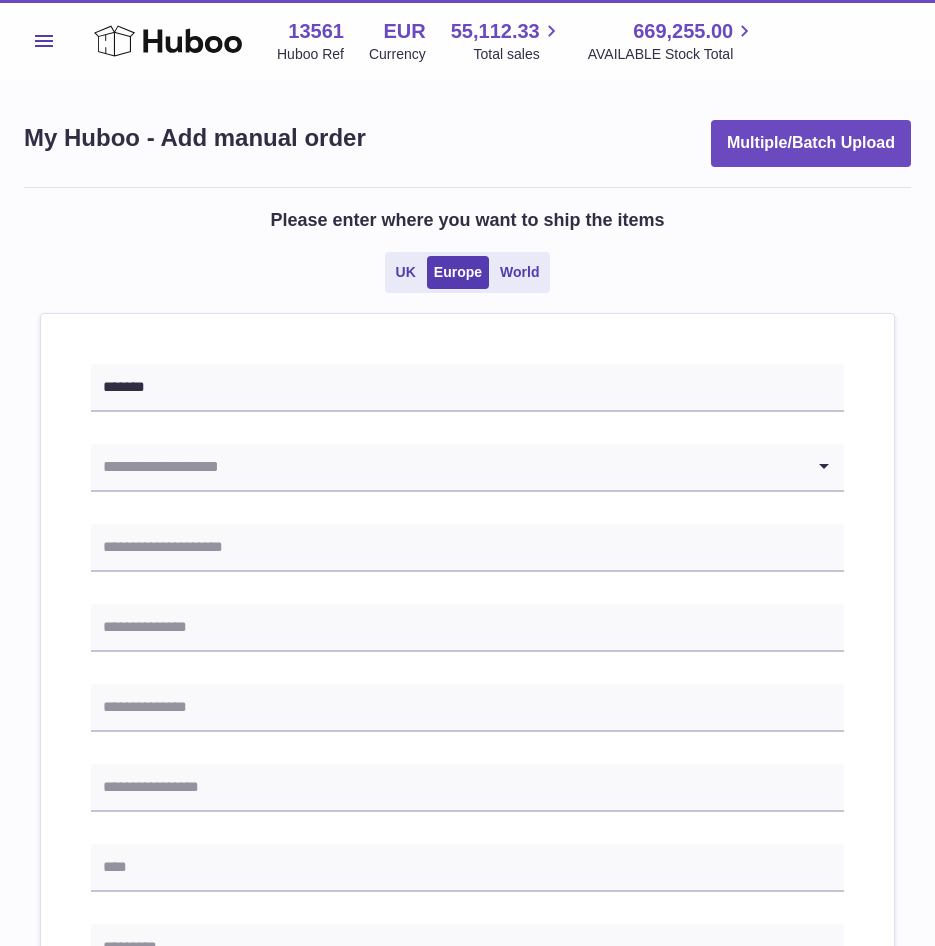 click at bounding box center [447, 467] 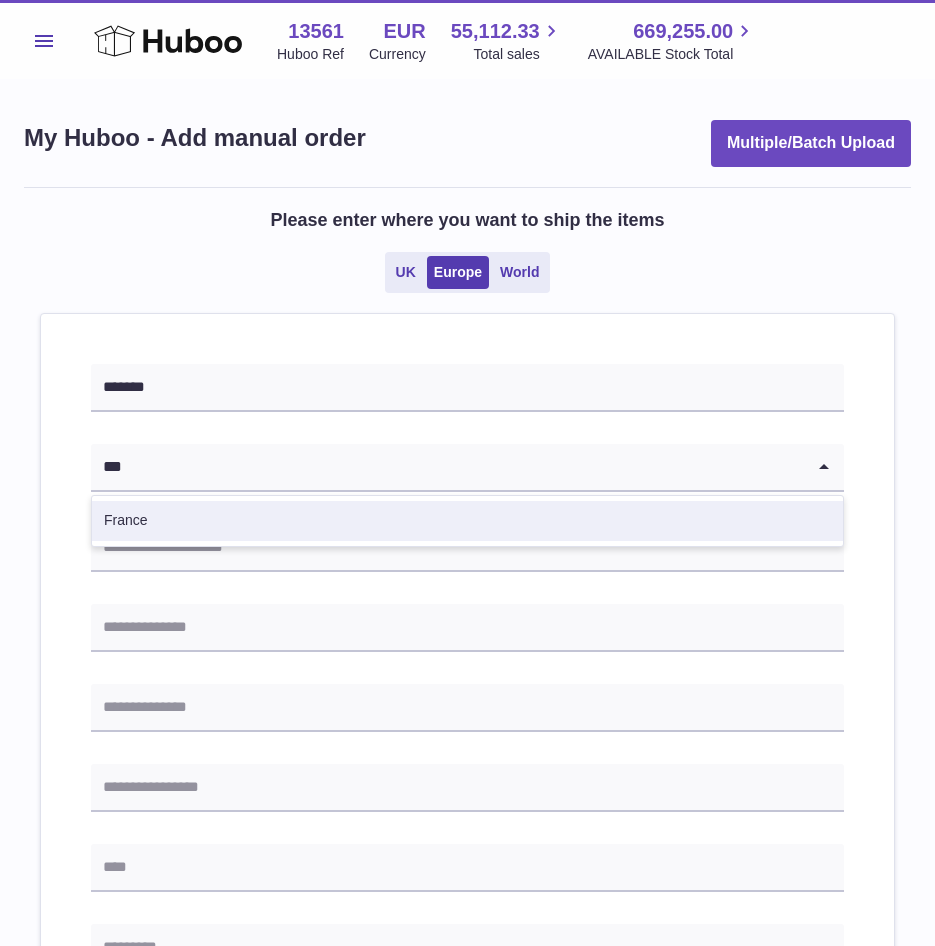 click on "France" at bounding box center (467, 521) 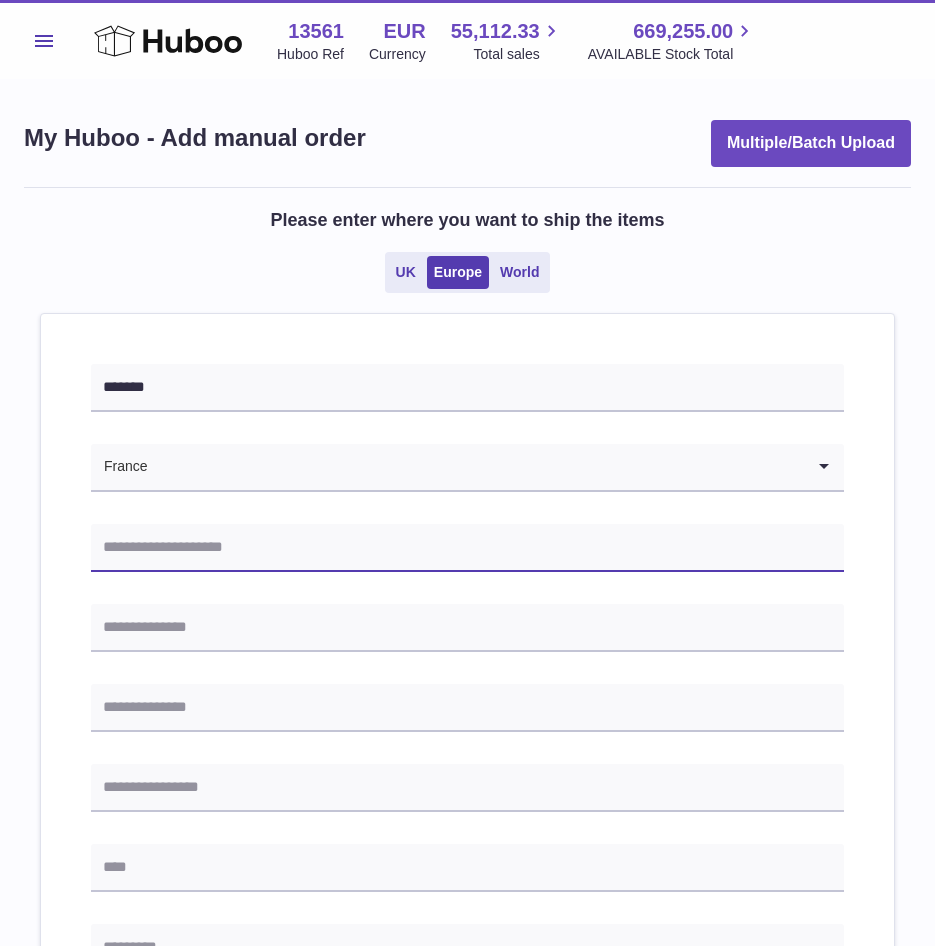 click at bounding box center (467, 548) 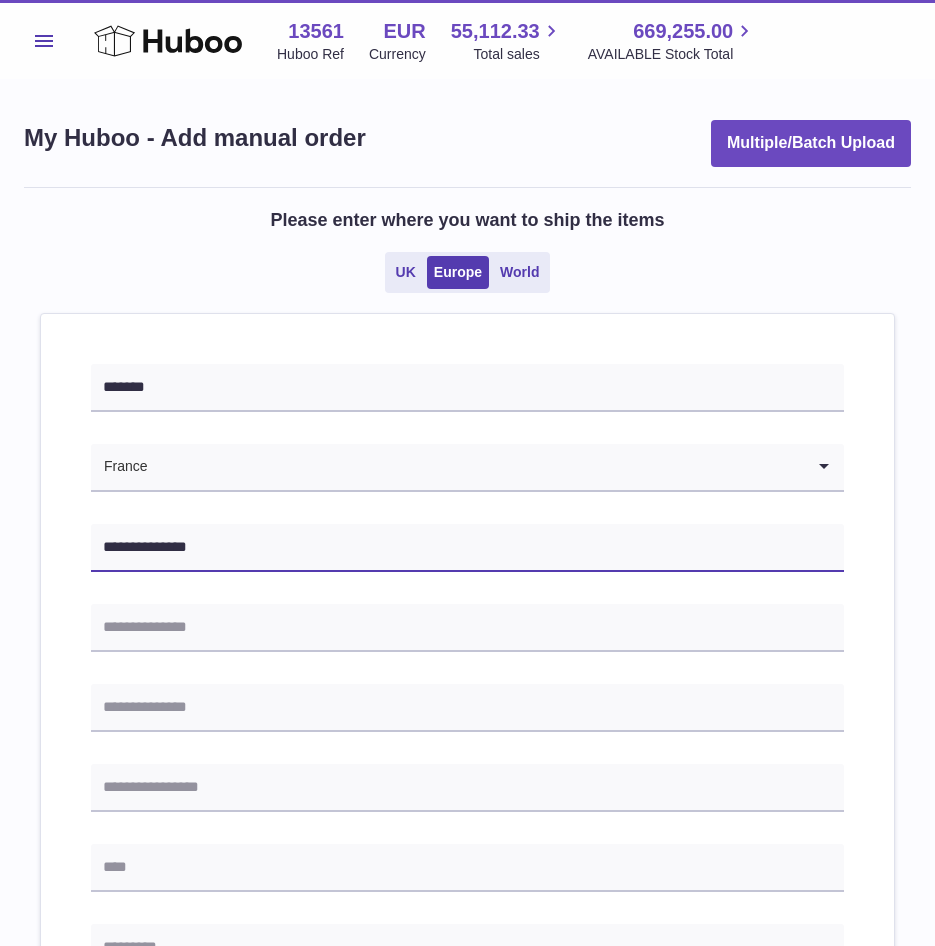 type on "**********" 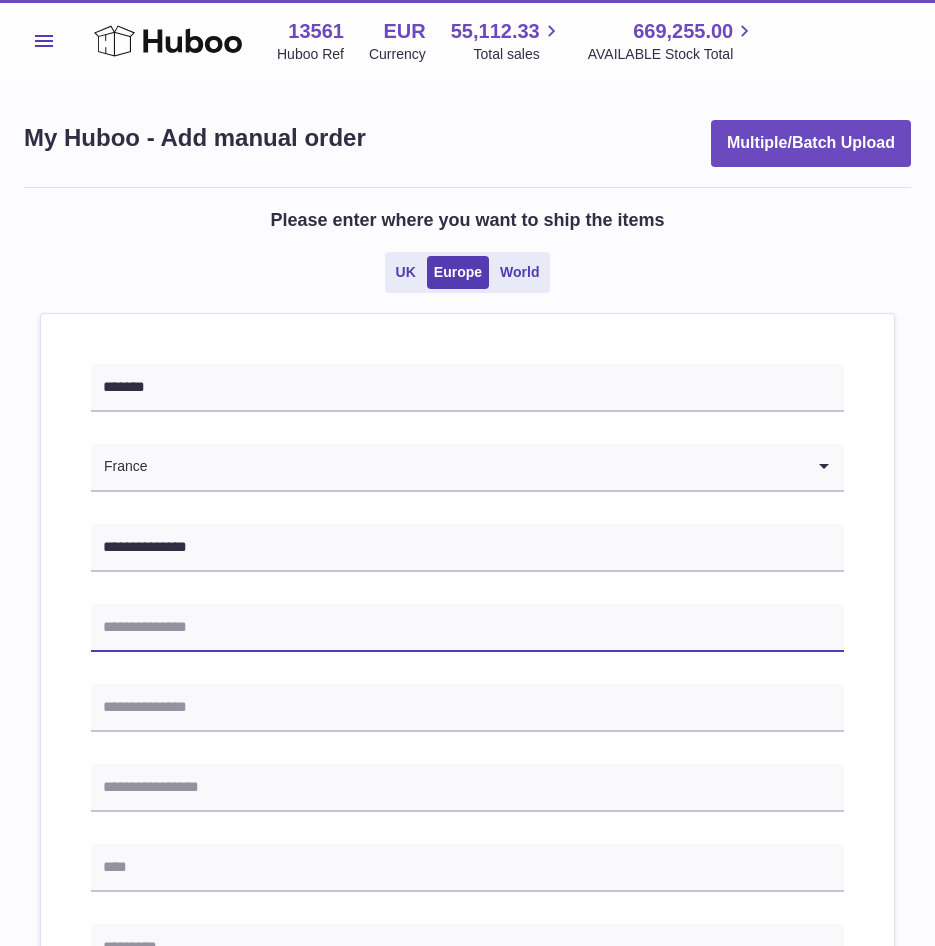 click at bounding box center (467, 628) 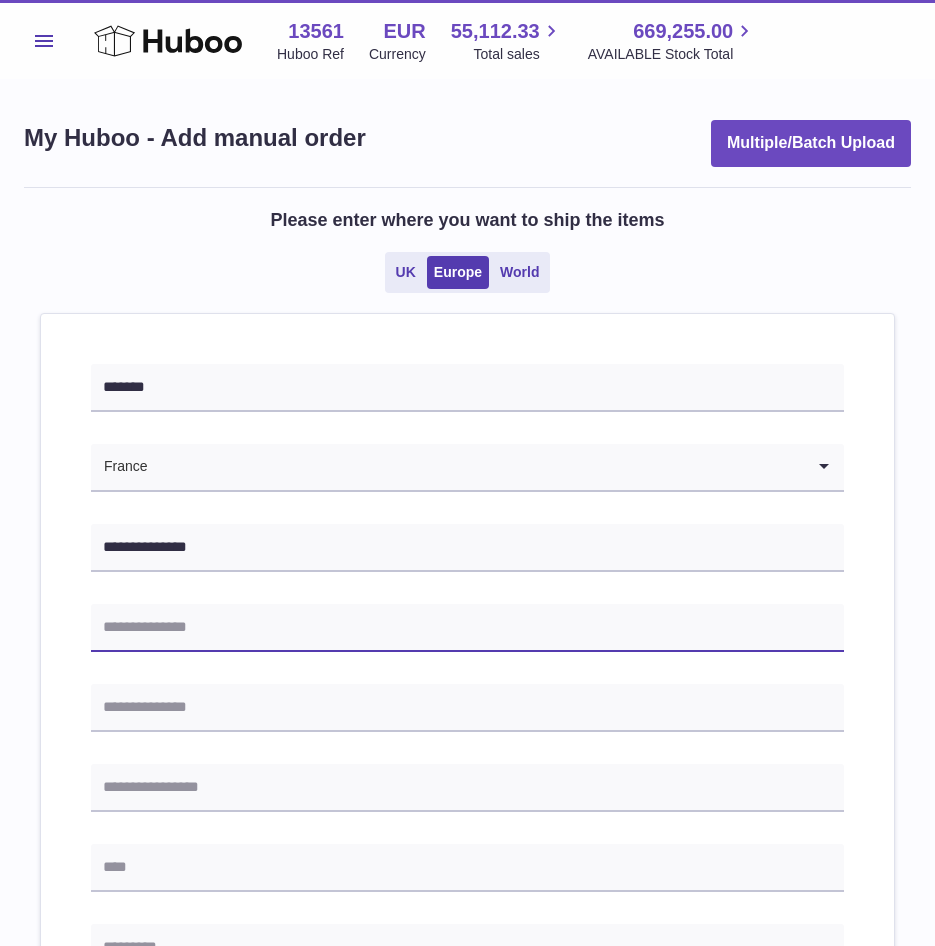 paste on "**********" 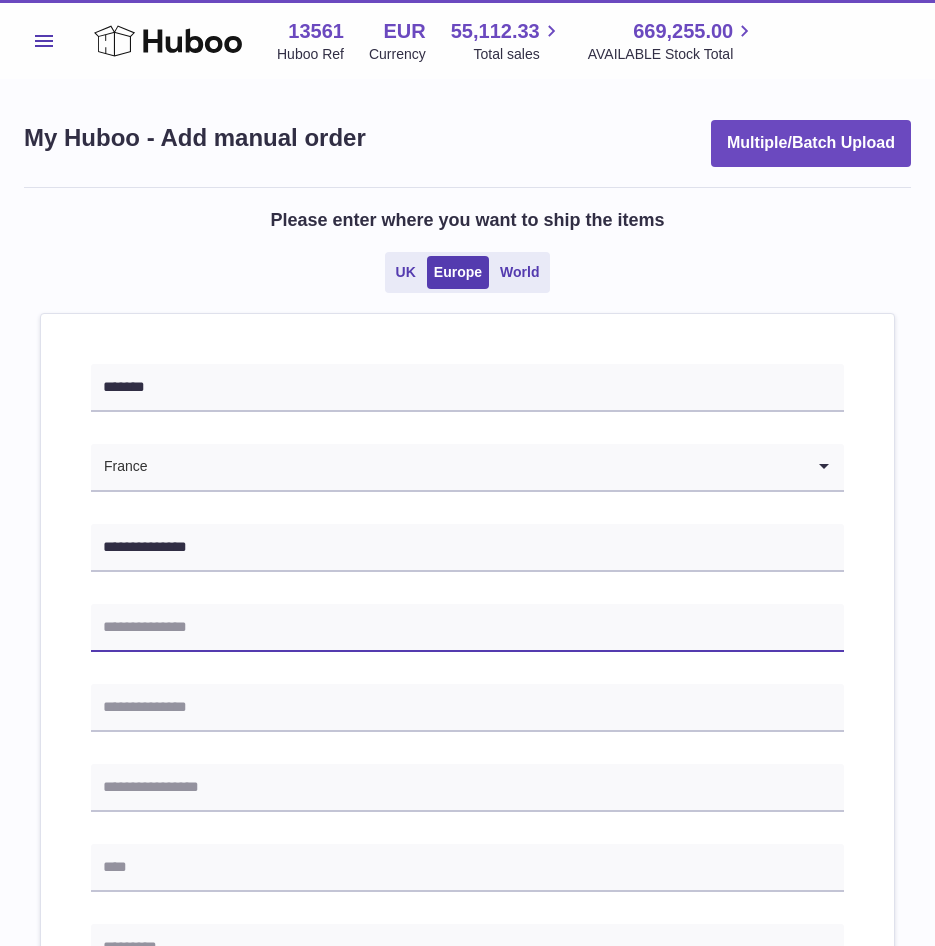 type on "**********" 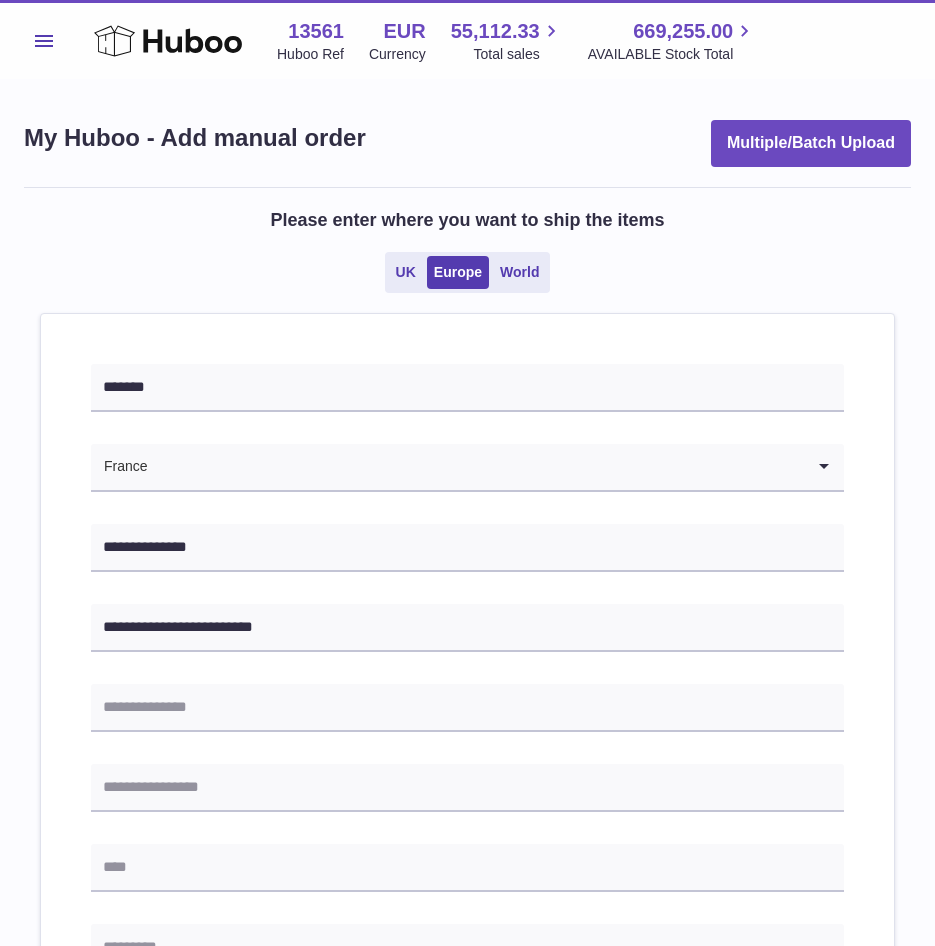 type on "**********" 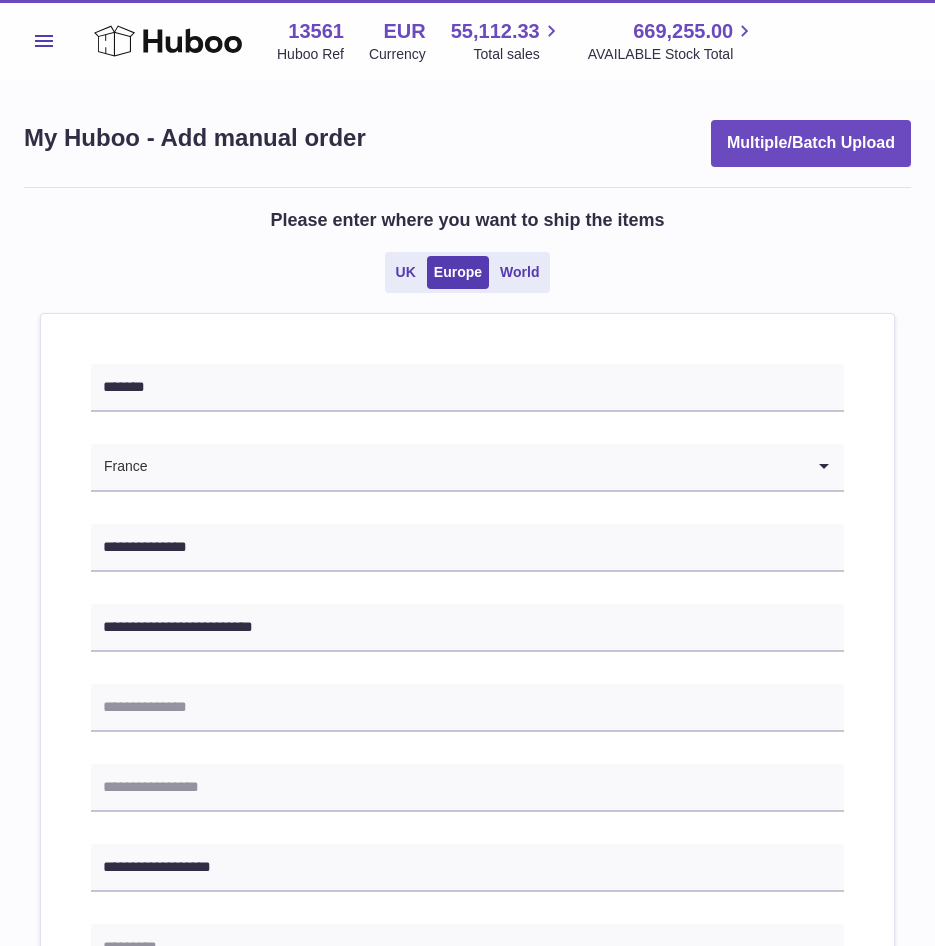 type on "*****" 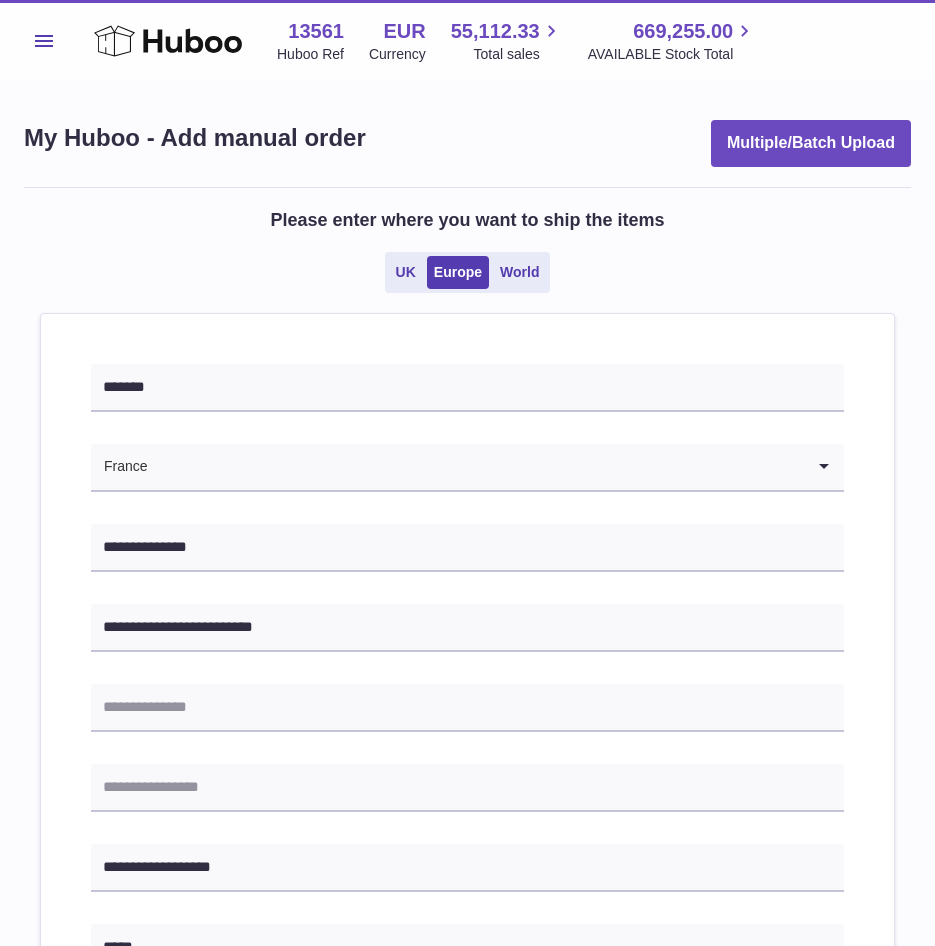 type on "**********" 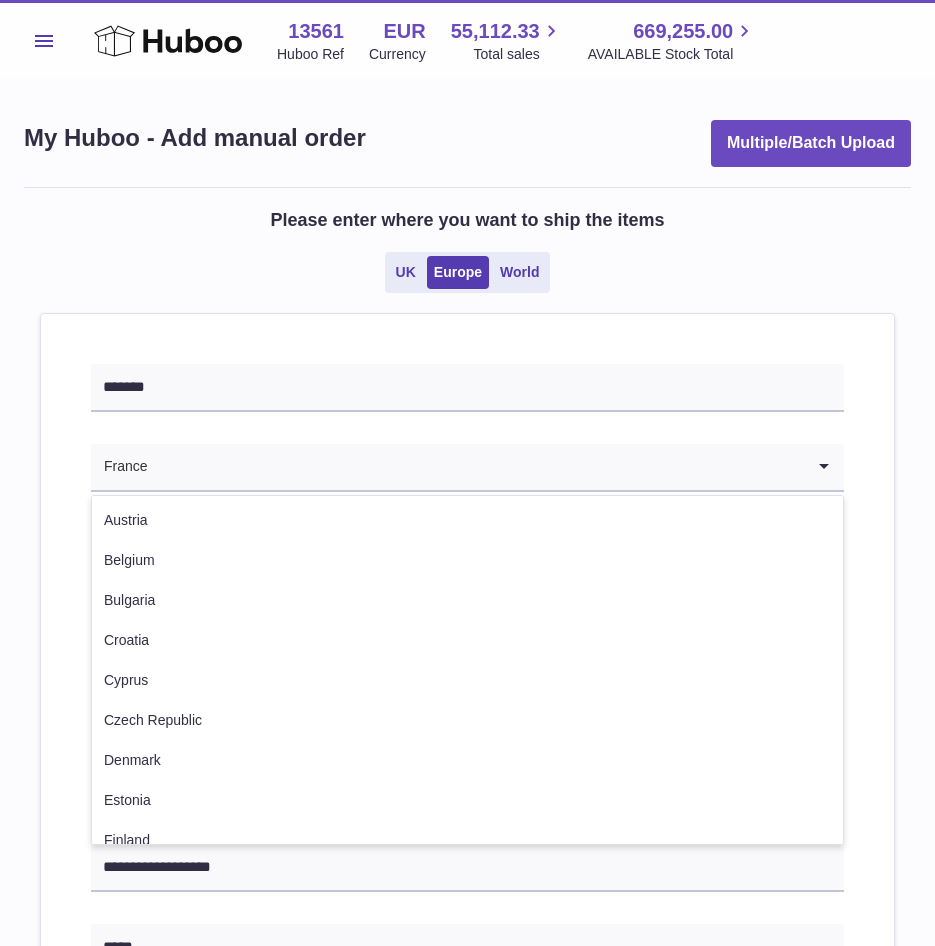 scroll, scrollTop: 55, scrollLeft: 0, axis: vertical 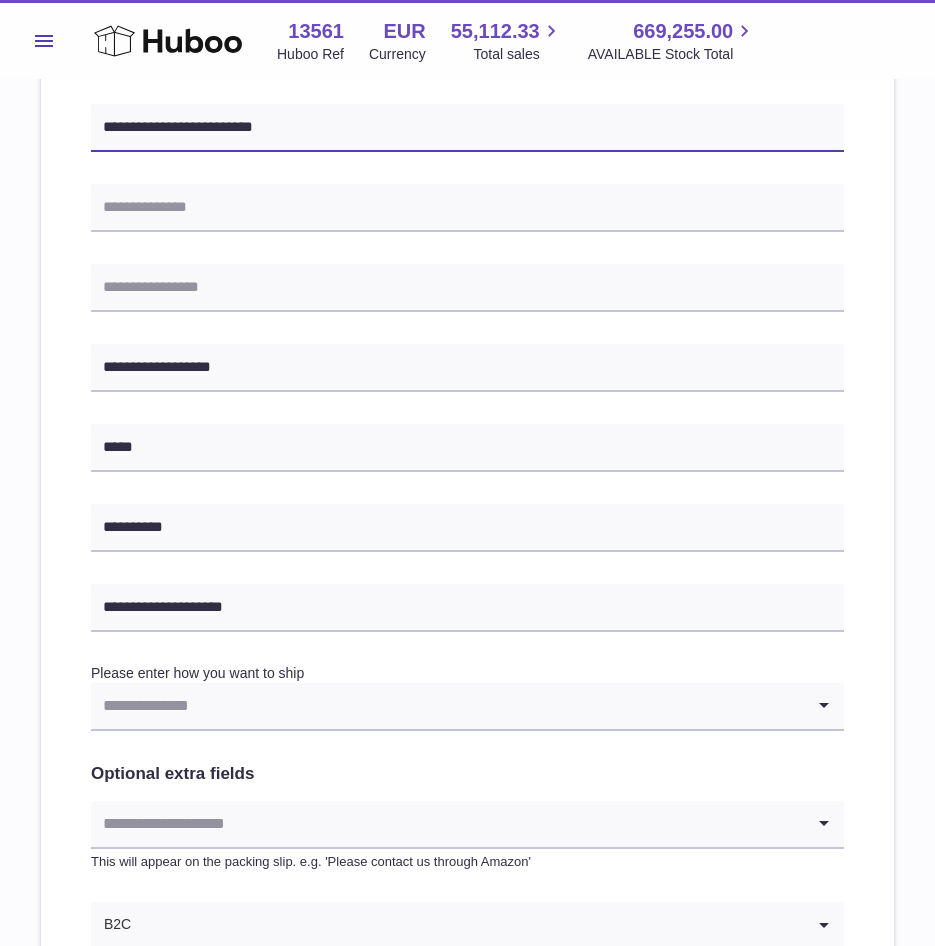 type on "**********" 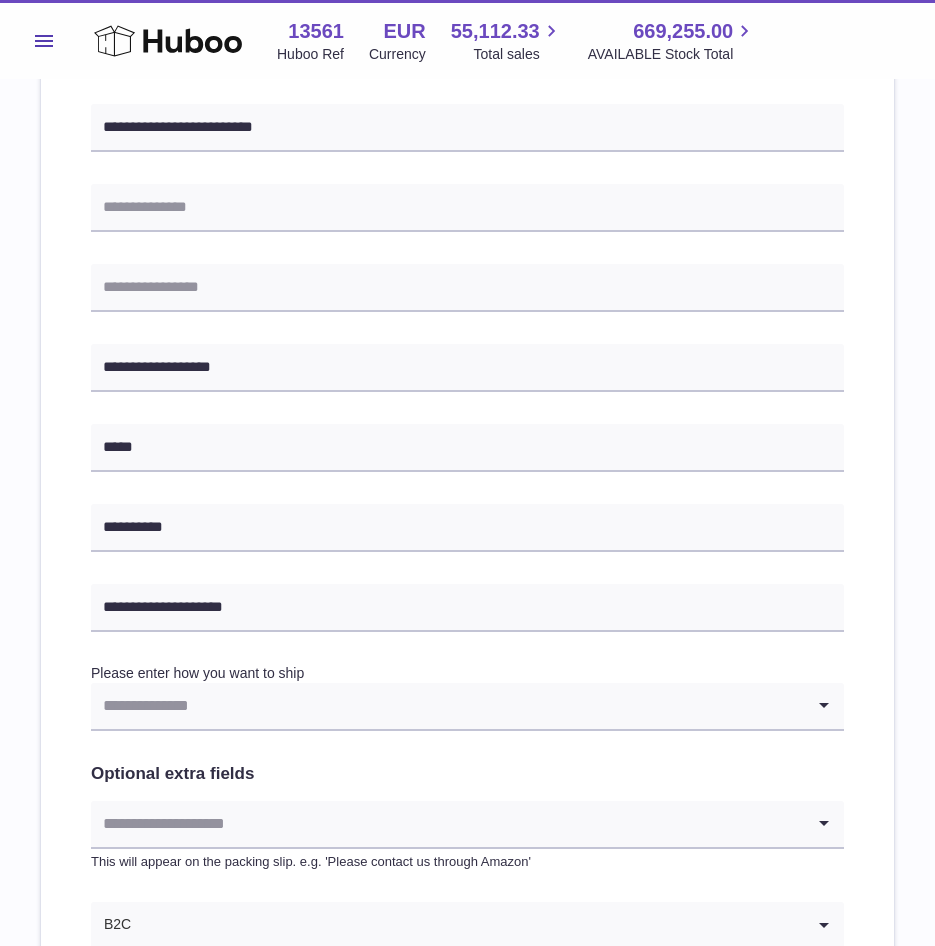 click at bounding box center [447, 706] 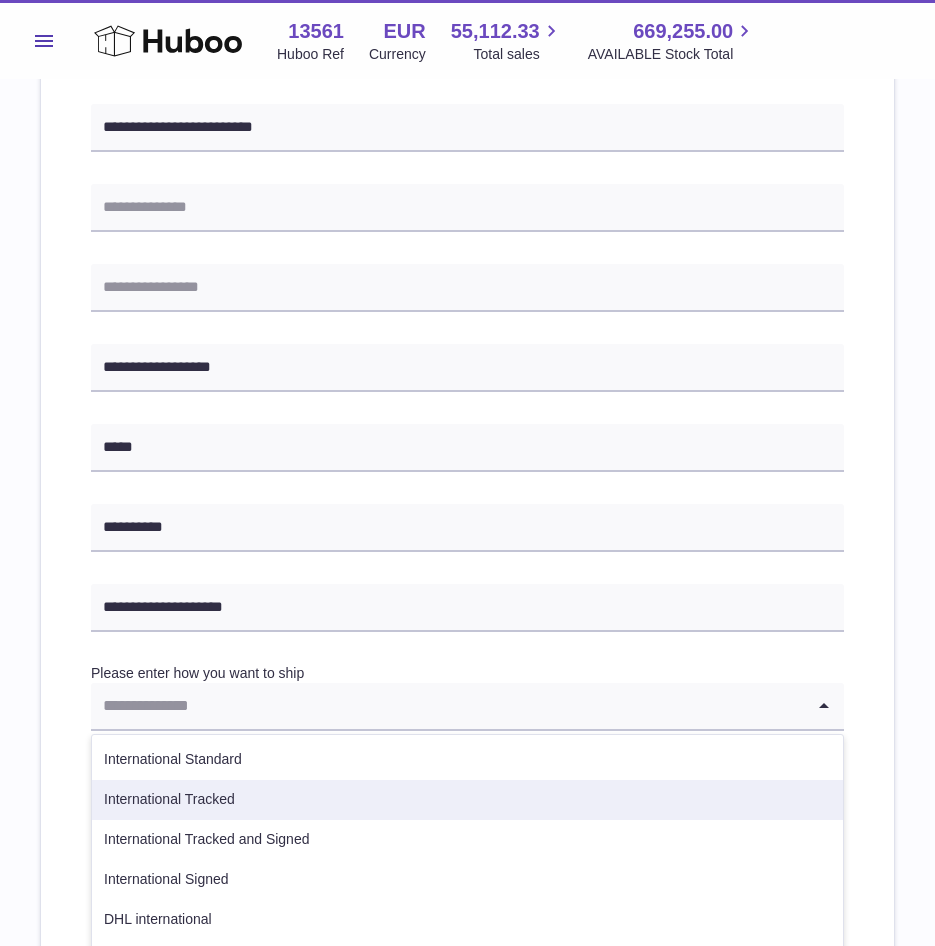 click on "International Tracked" at bounding box center [467, 800] 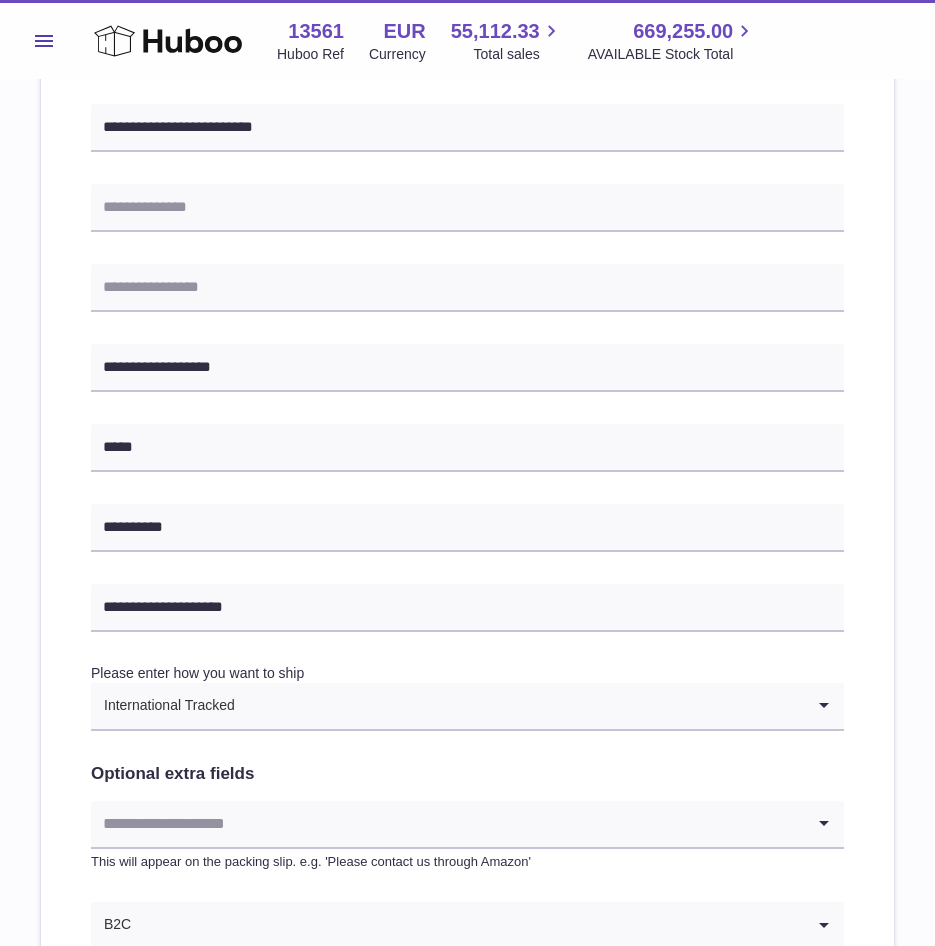 scroll, scrollTop: 100, scrollLeft: 0, axis: vertical 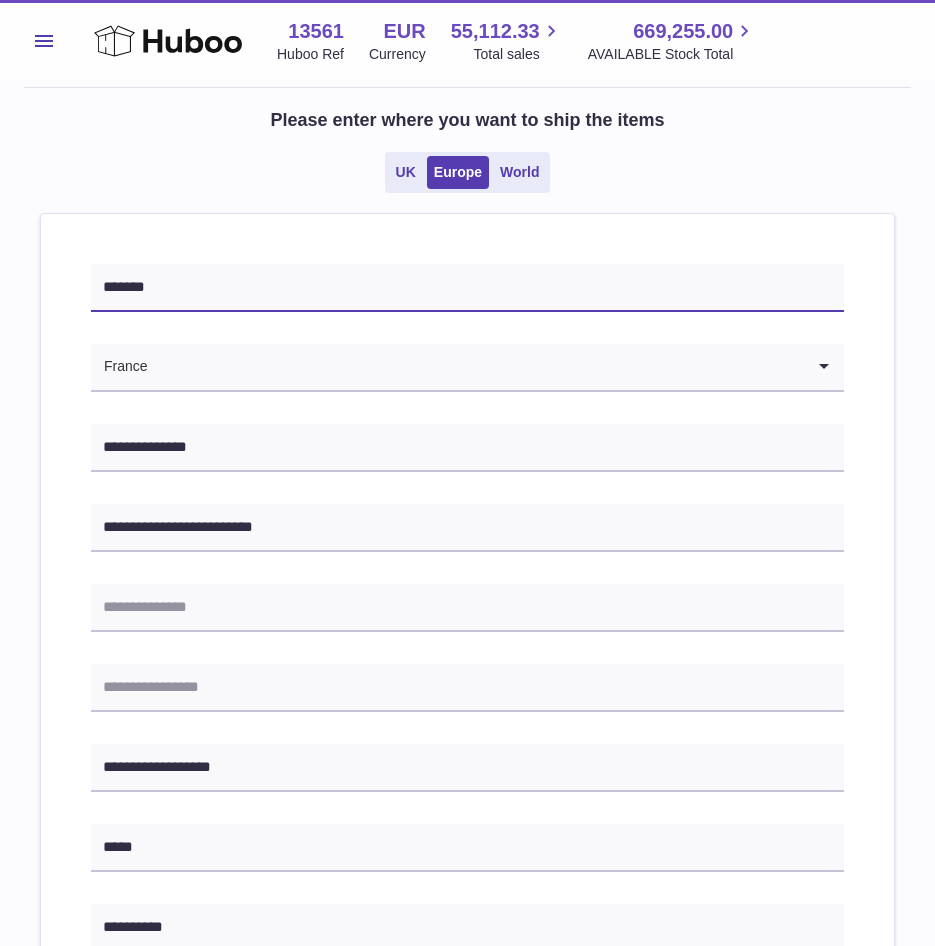 click on "*******" at bounding box center [467, 288] 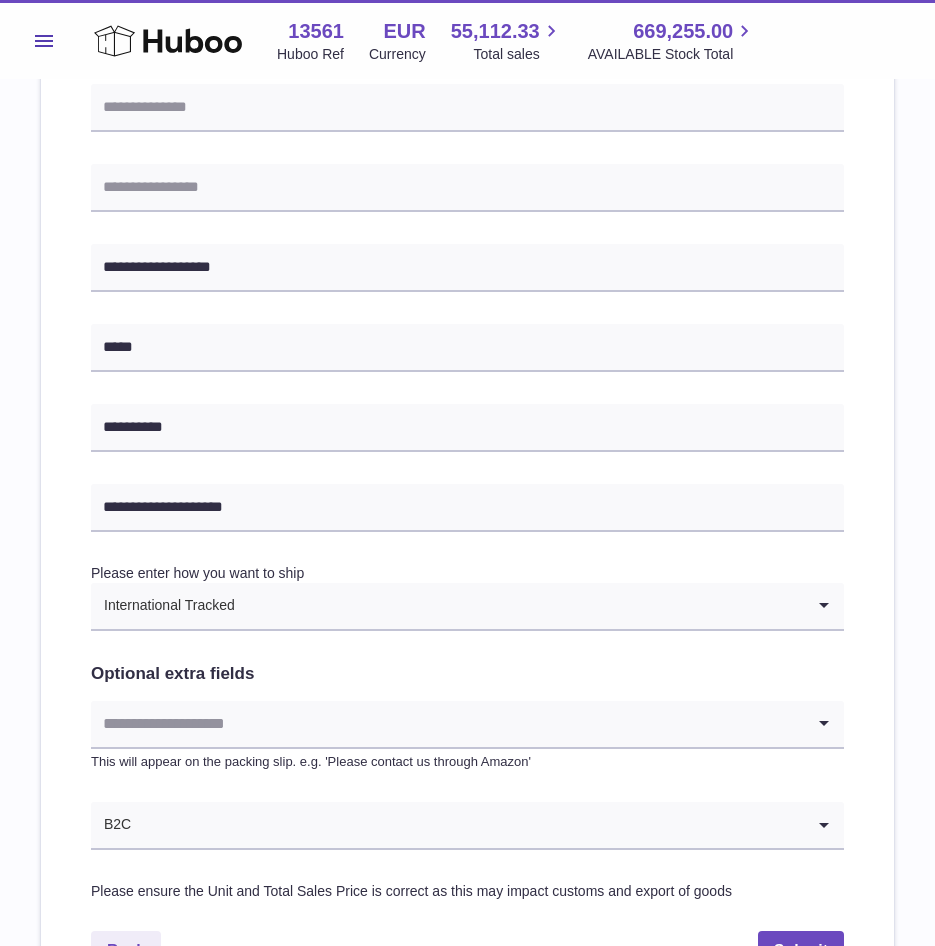scroll, scrollTop: 700, scrollLeft: 0, axis: vertical 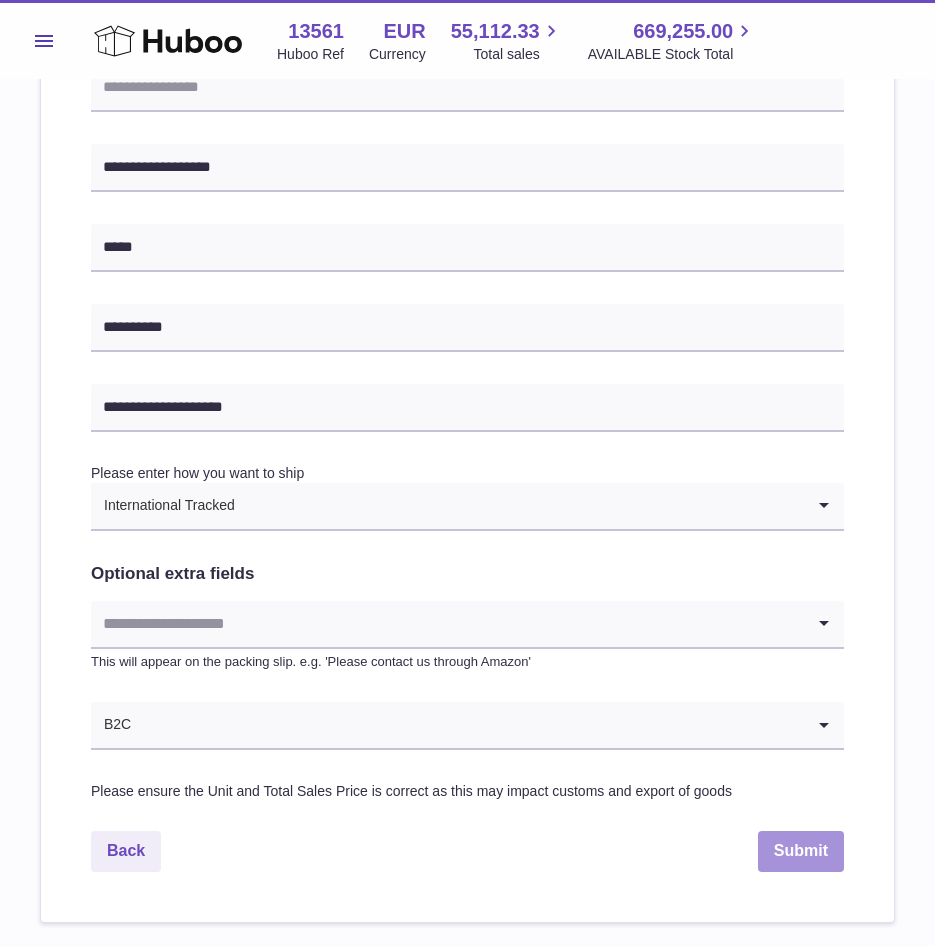 click on "Submit" at bounding box center (801, 851) 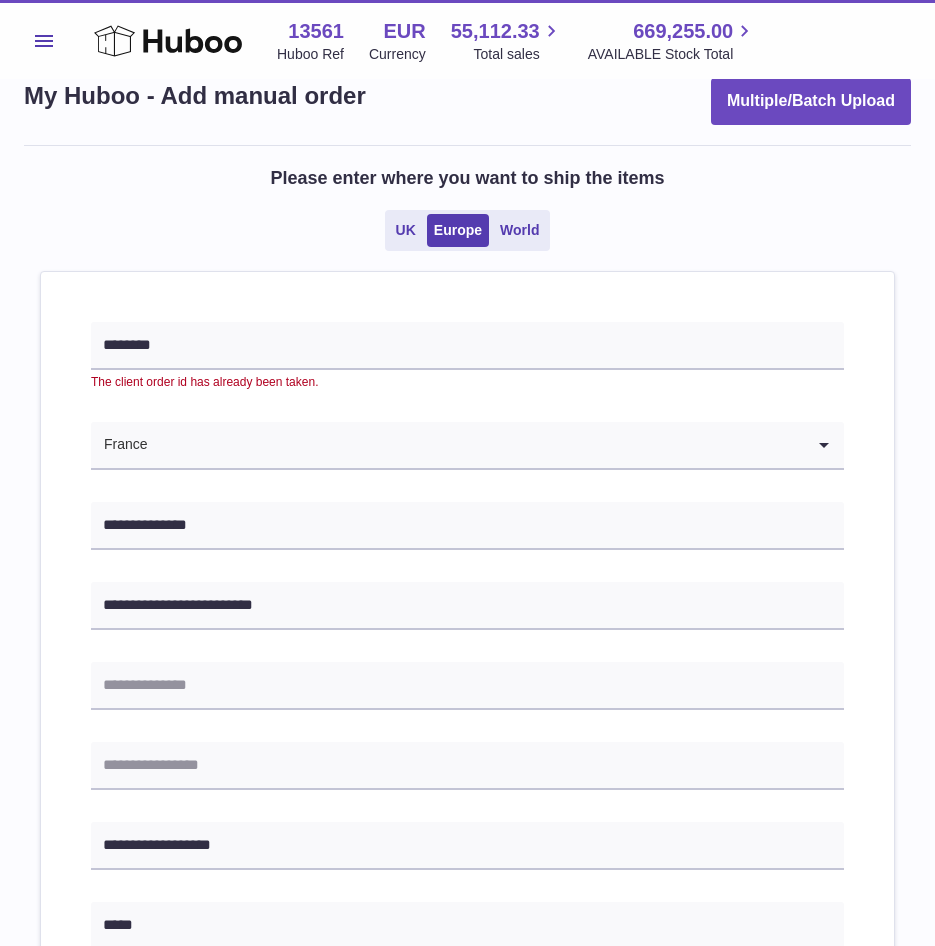 scroll, scrollTop: 21, scrollLeft: 0, axis: vertical 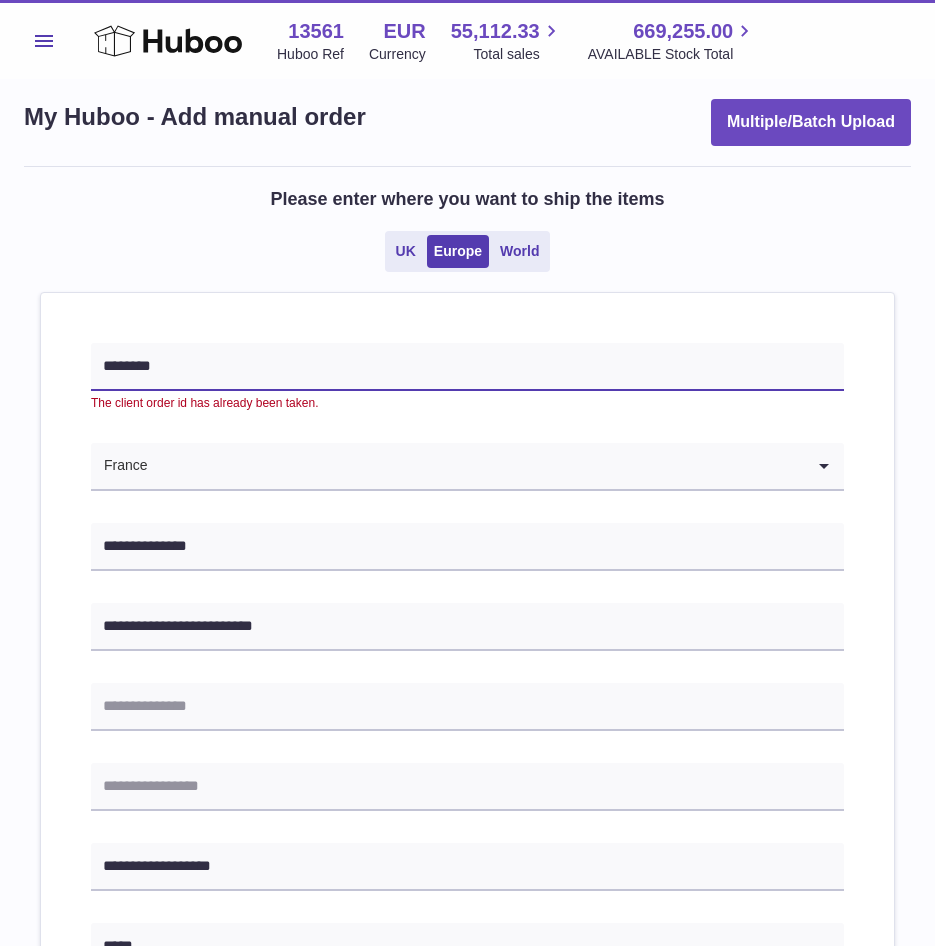 click on "********" at bounding box center [467, 367] 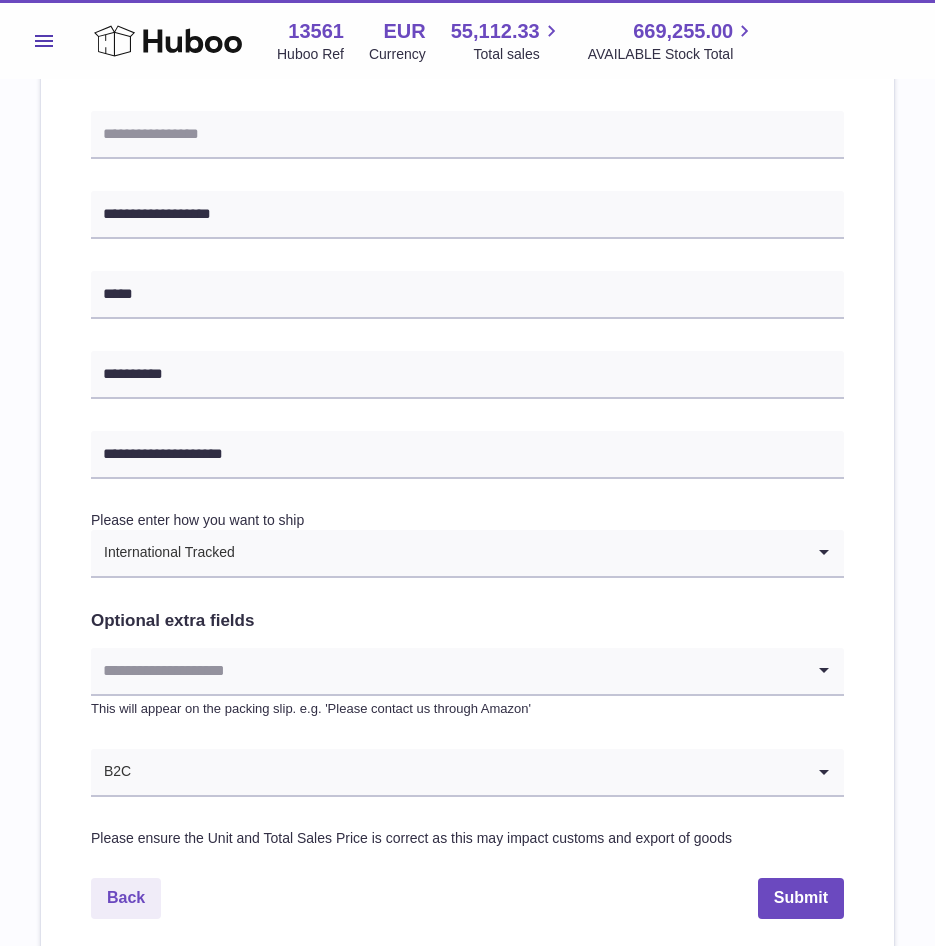 scroll, scrollTop: 835, scrollLeft: 0, axis: vertical 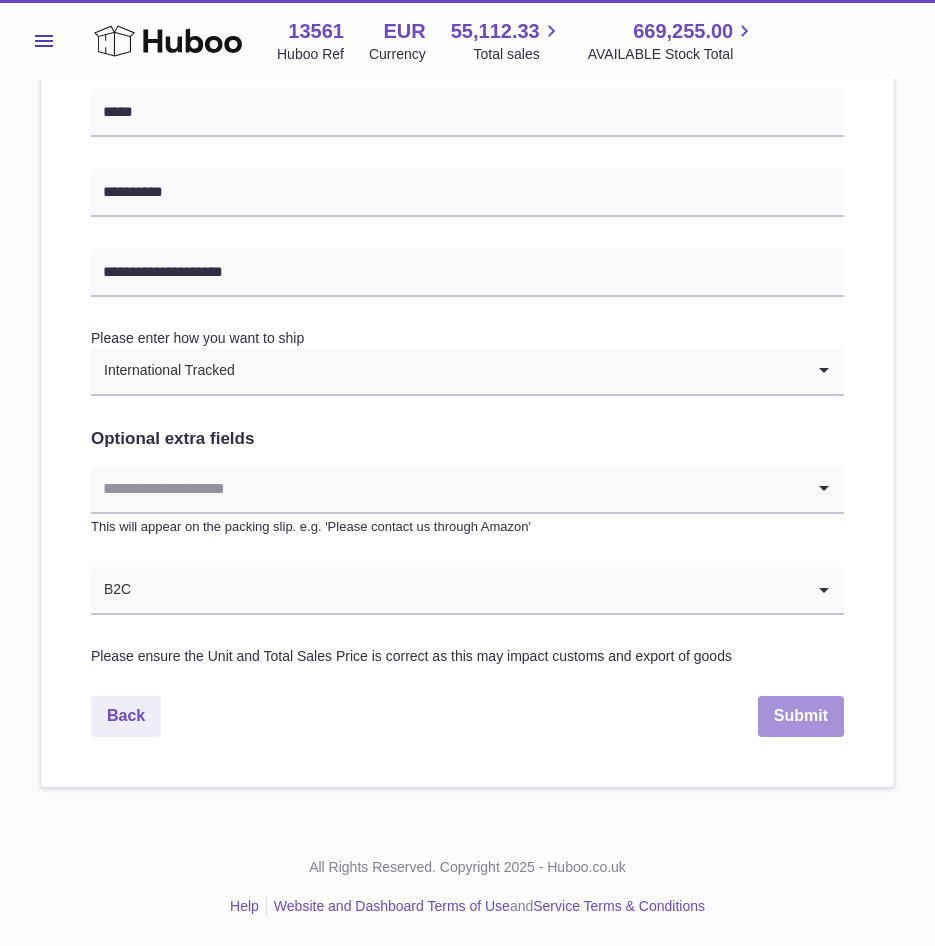 type on "*********" 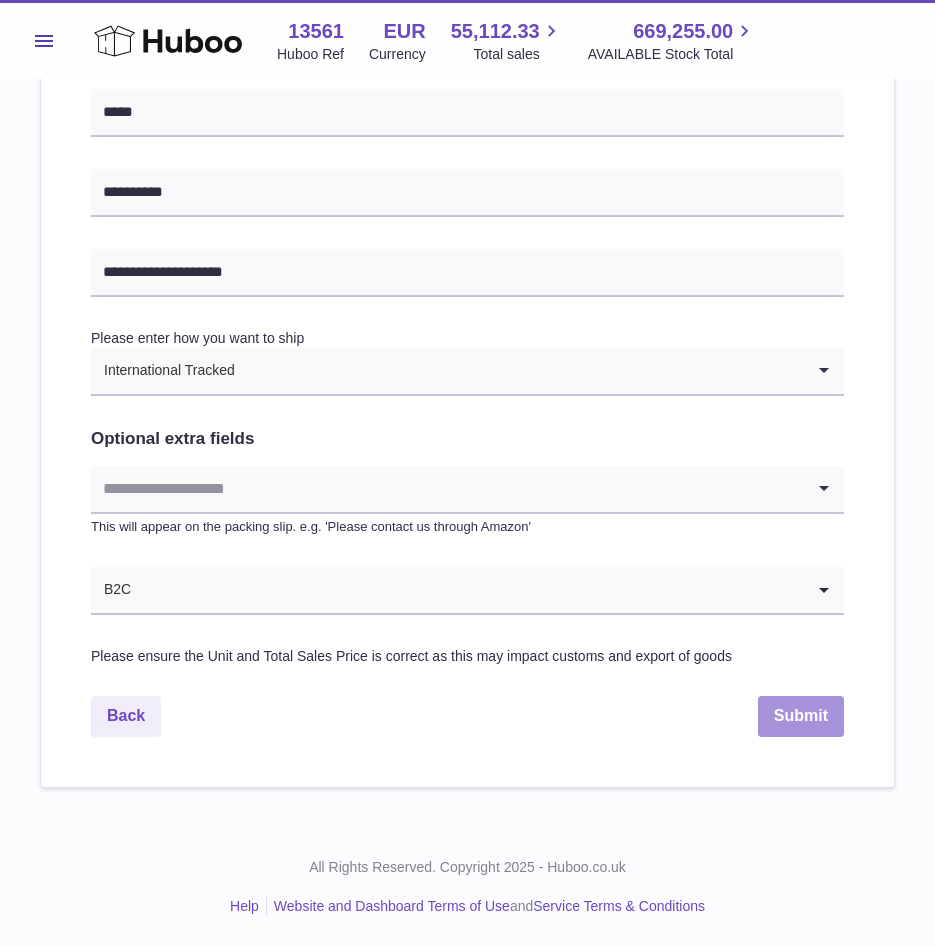 click on "Submit" at bounding box center [801, 716] 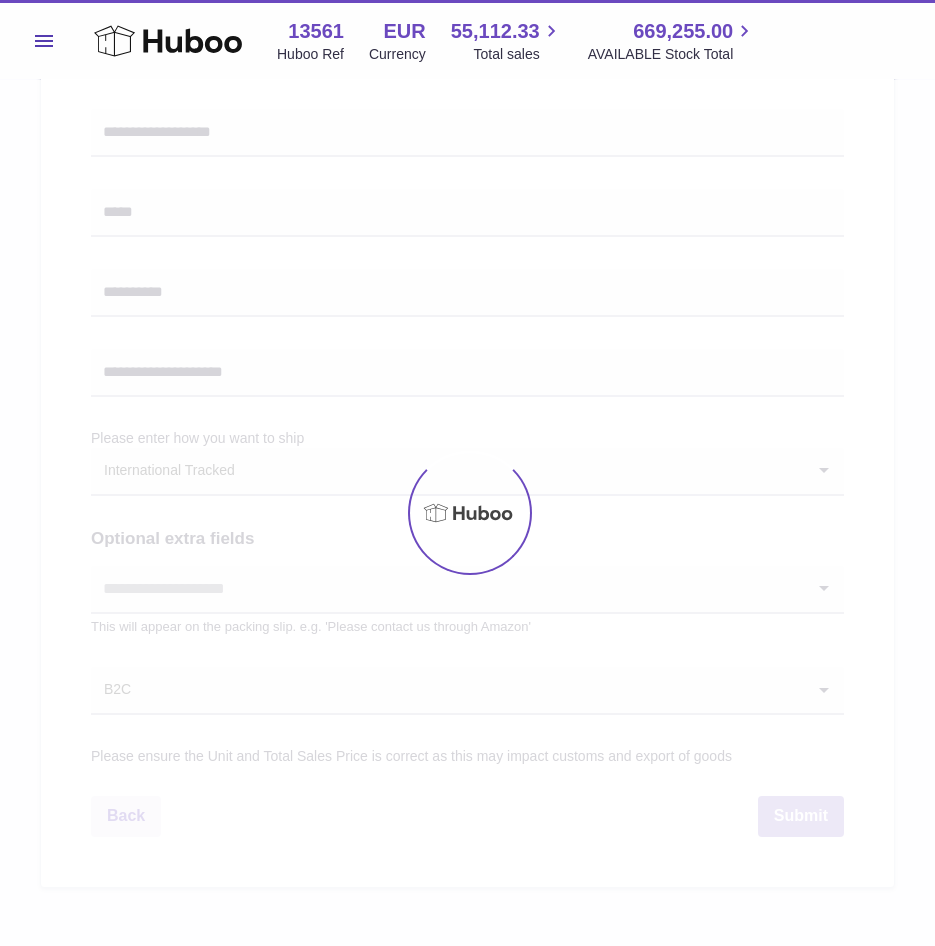 scroll, scrollTop: 535, scrollLeft: 0, axis: vertical 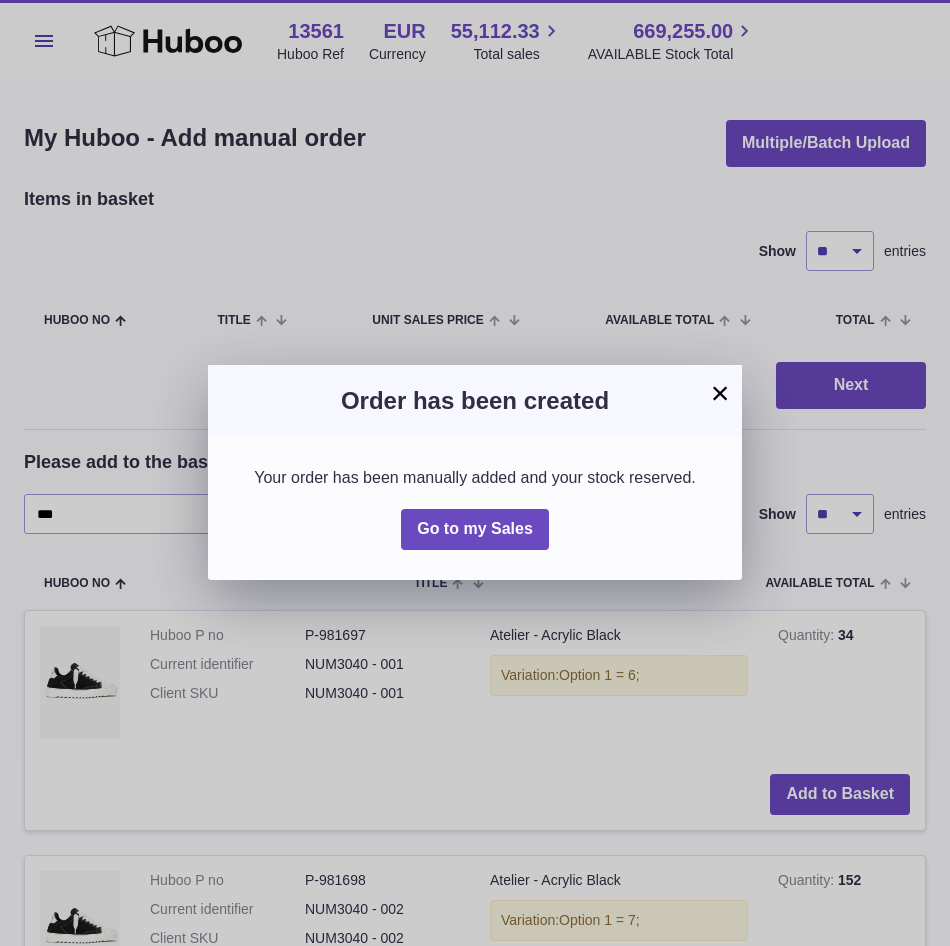 click on "×" at bounding box center (720, 393) 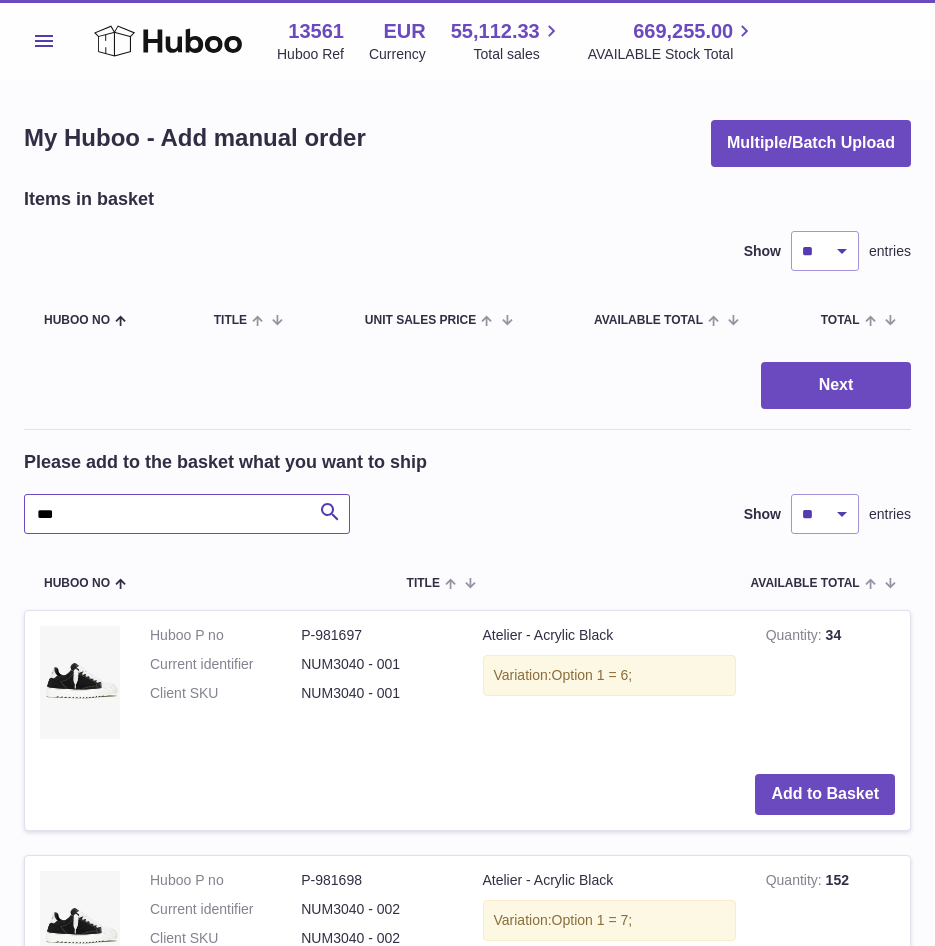 drag, startPoint x: 69, startPoint y: 521, endPoint x: -8, endPoint y: 519, distance: 77.02597 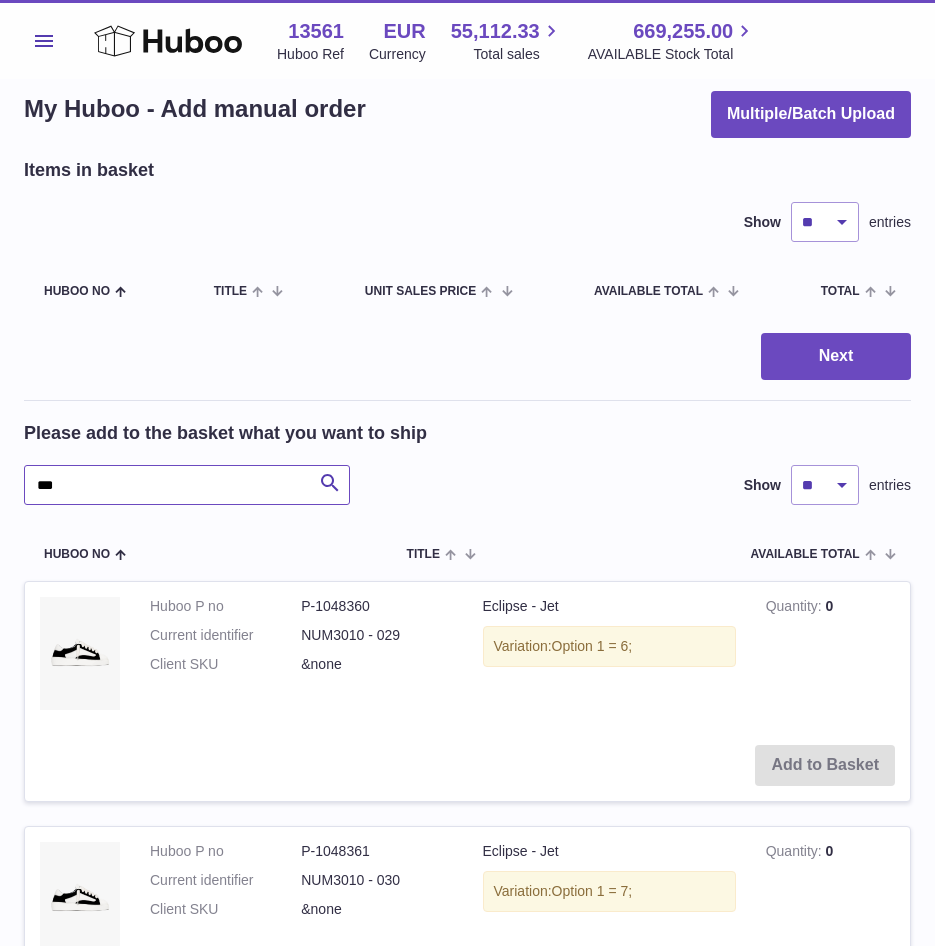 scroll, scrollTop: 0, scrollLeft: 0, axis: both 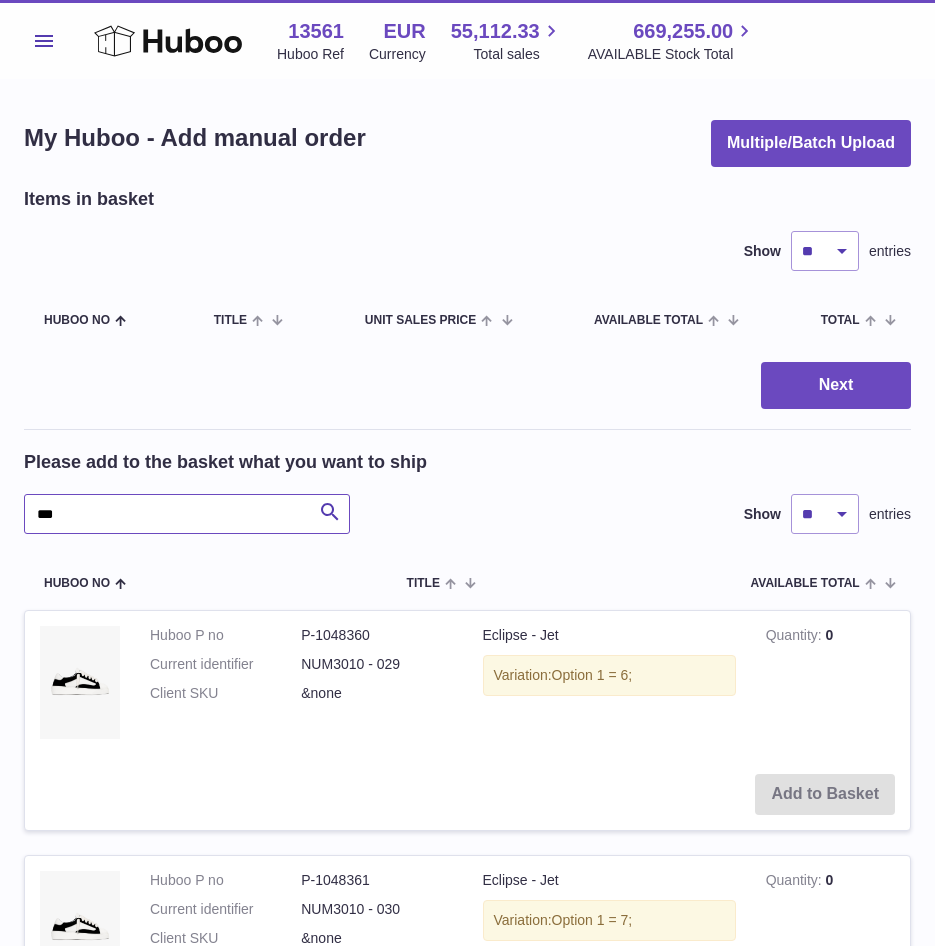 drag, startPoint x: 67, startPoint y: 514, endPoint x: -17, endPoint y: 522, distance: 84.38009 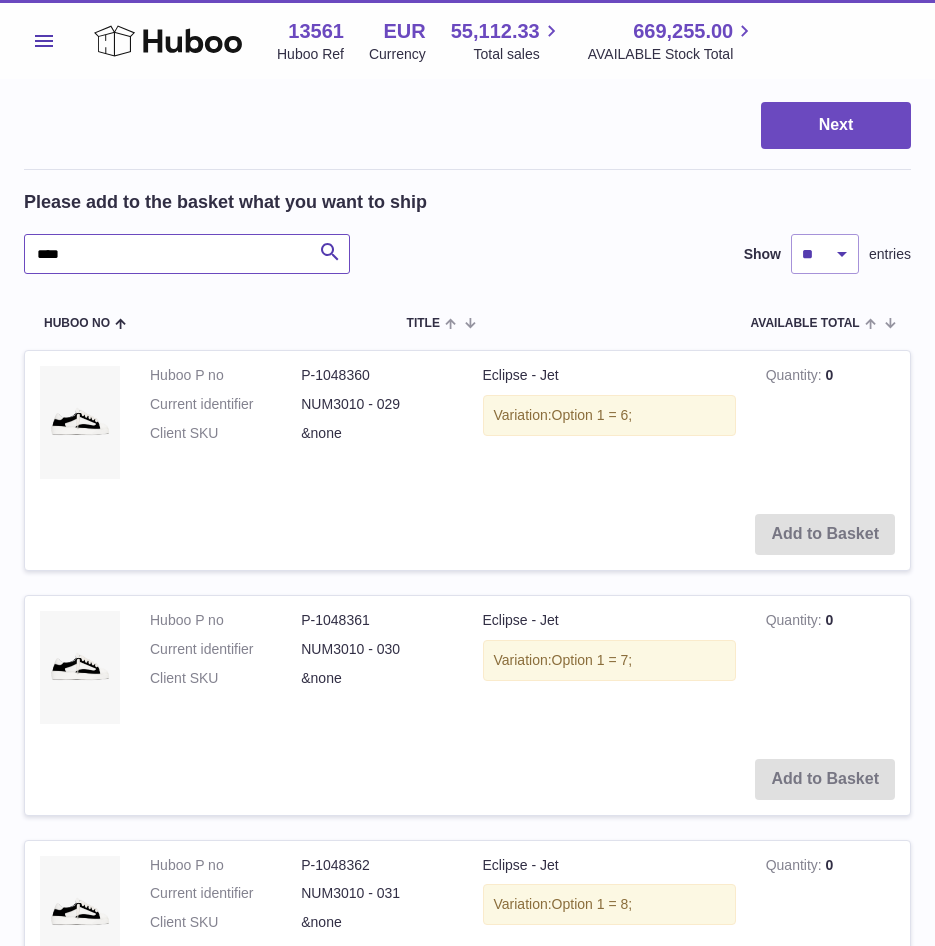 scroll, scrollTop: 300, scrollLeft: 0, axis: vertical 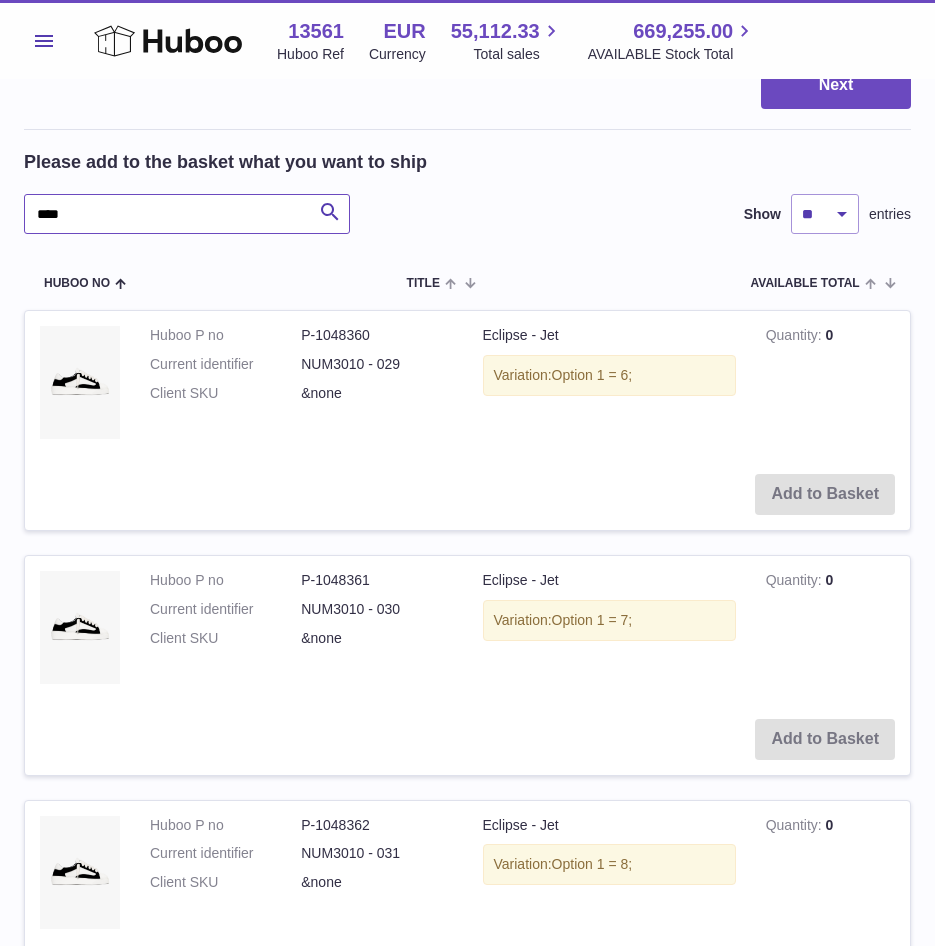 type on "****" 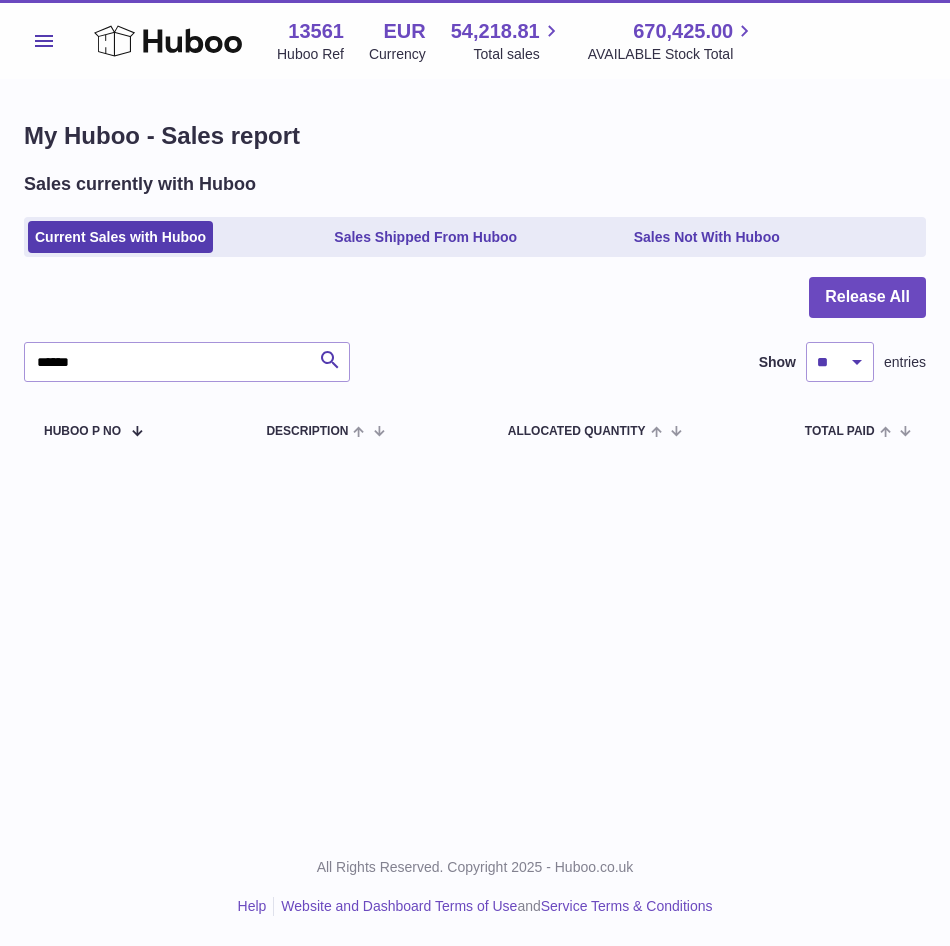 scroll, scrollTop: 0, scrollLeft: 0, axis: both 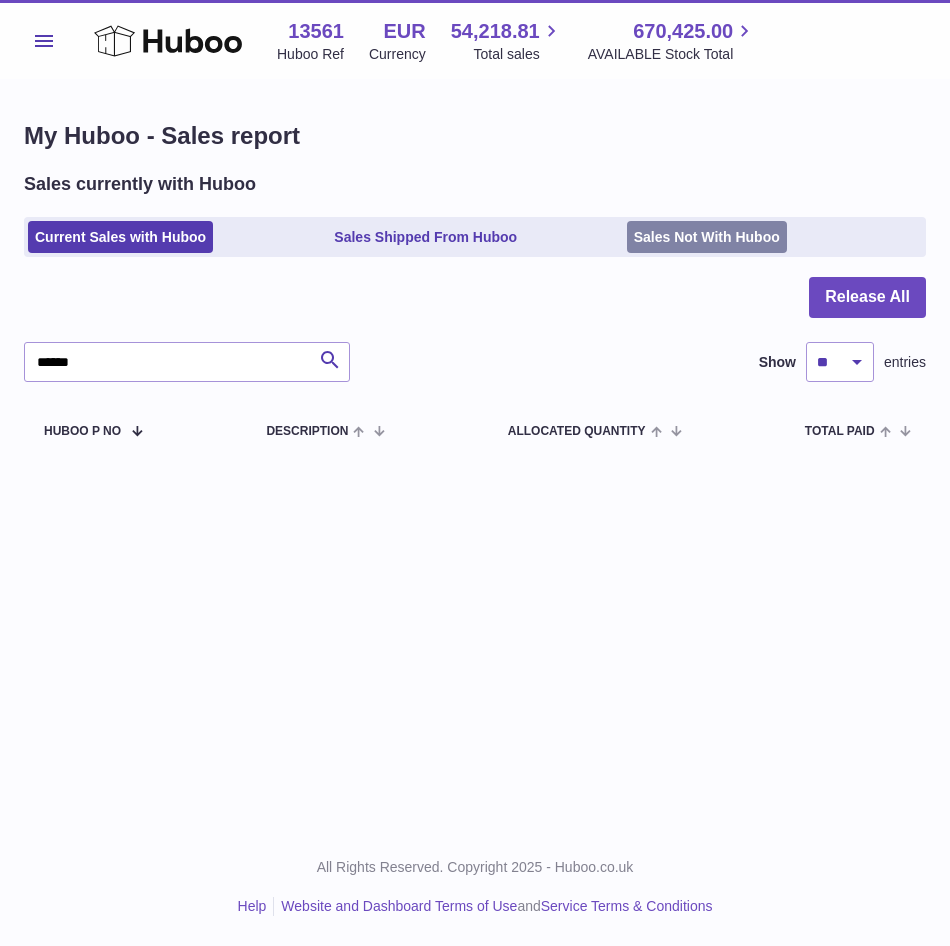 click on "Sales Not With Huboo" at bounding box center (707, 237) 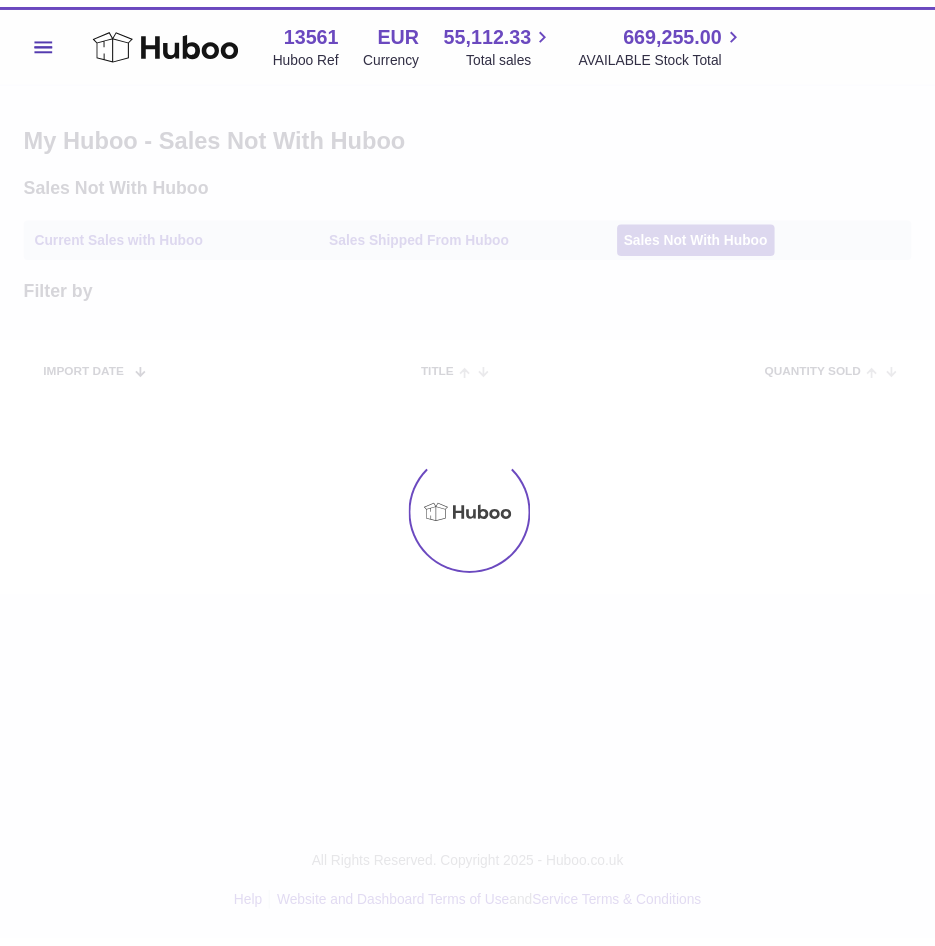 scroll, scrollTop: 0, scrollLeft: 0, axis: both 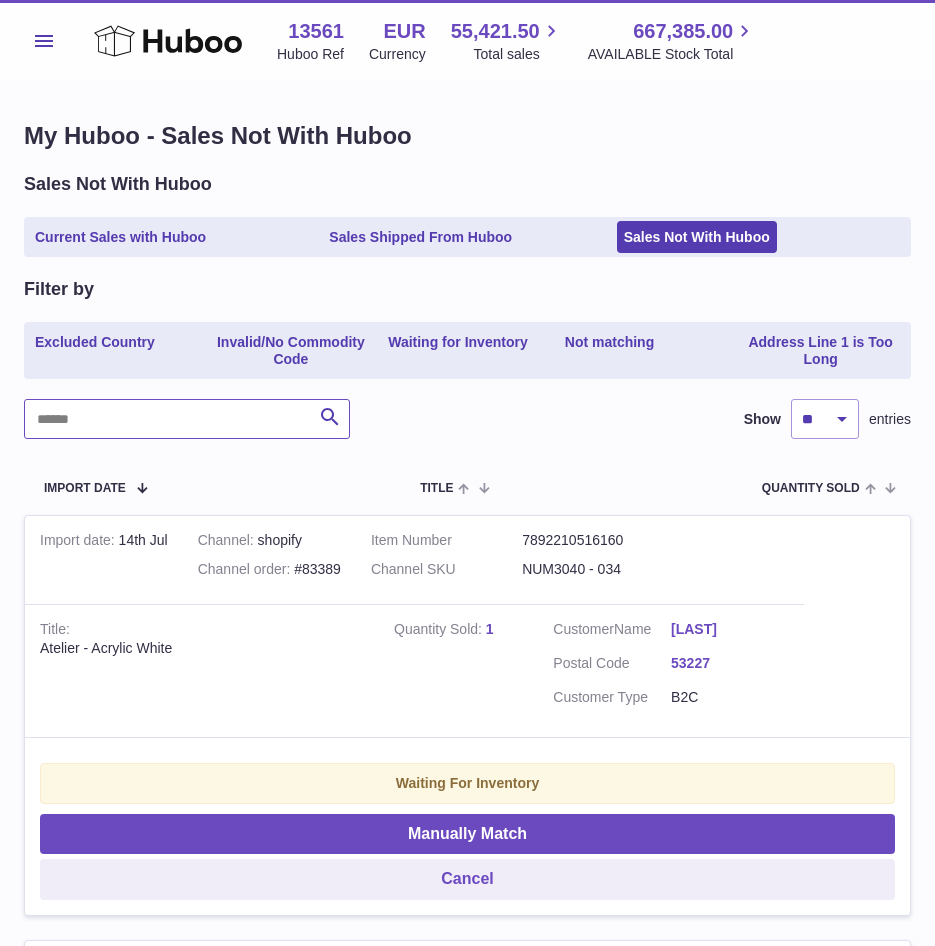 click at bounding box center [187, 419] 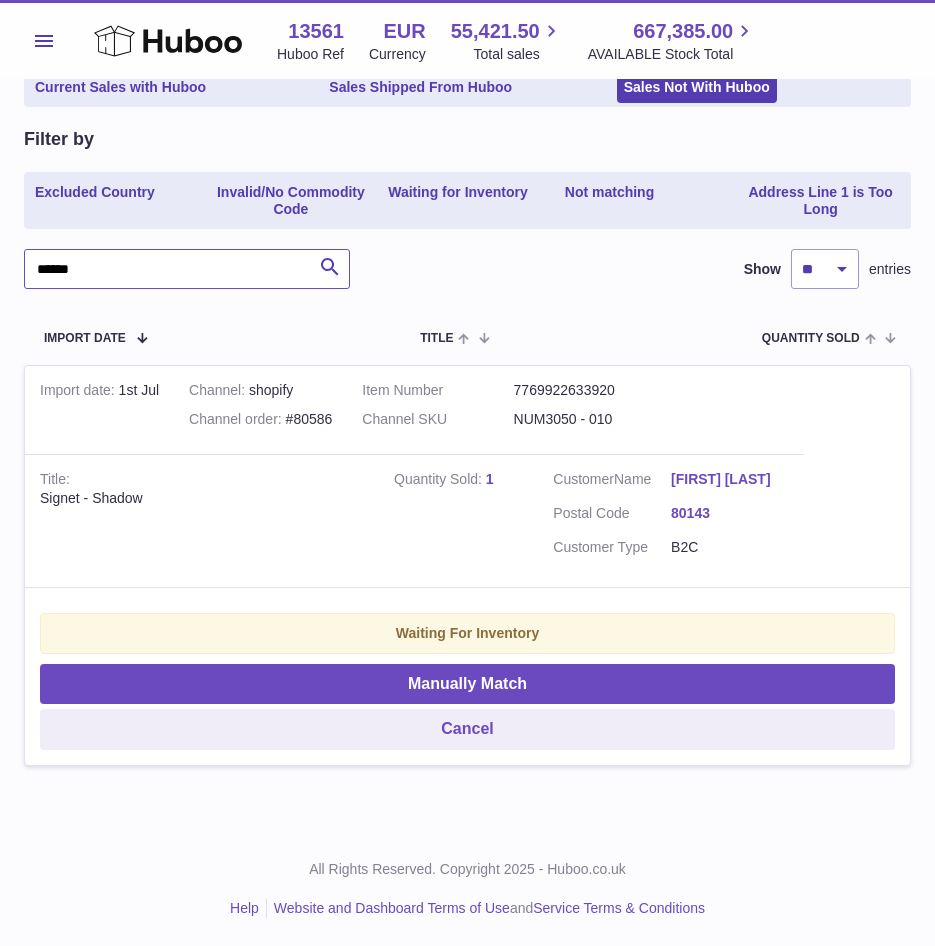 scroll, scrollTop: 152, scrollLeft: 0, axis: vertical 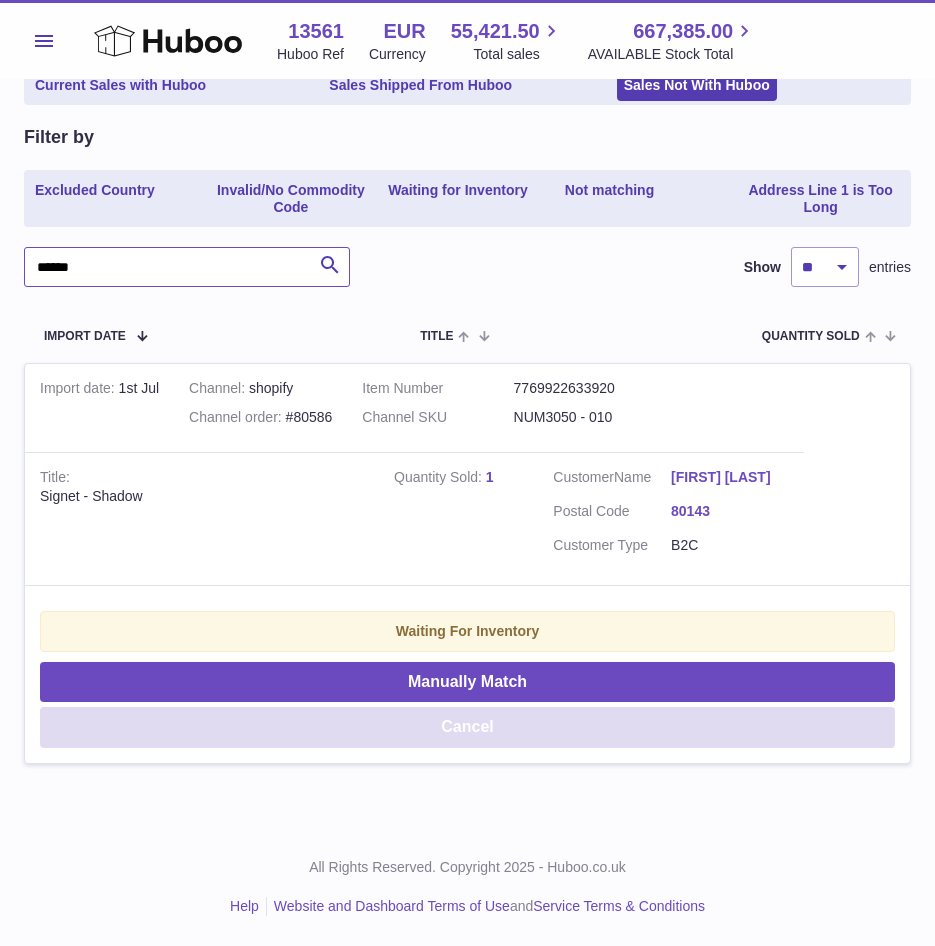 type on "******" 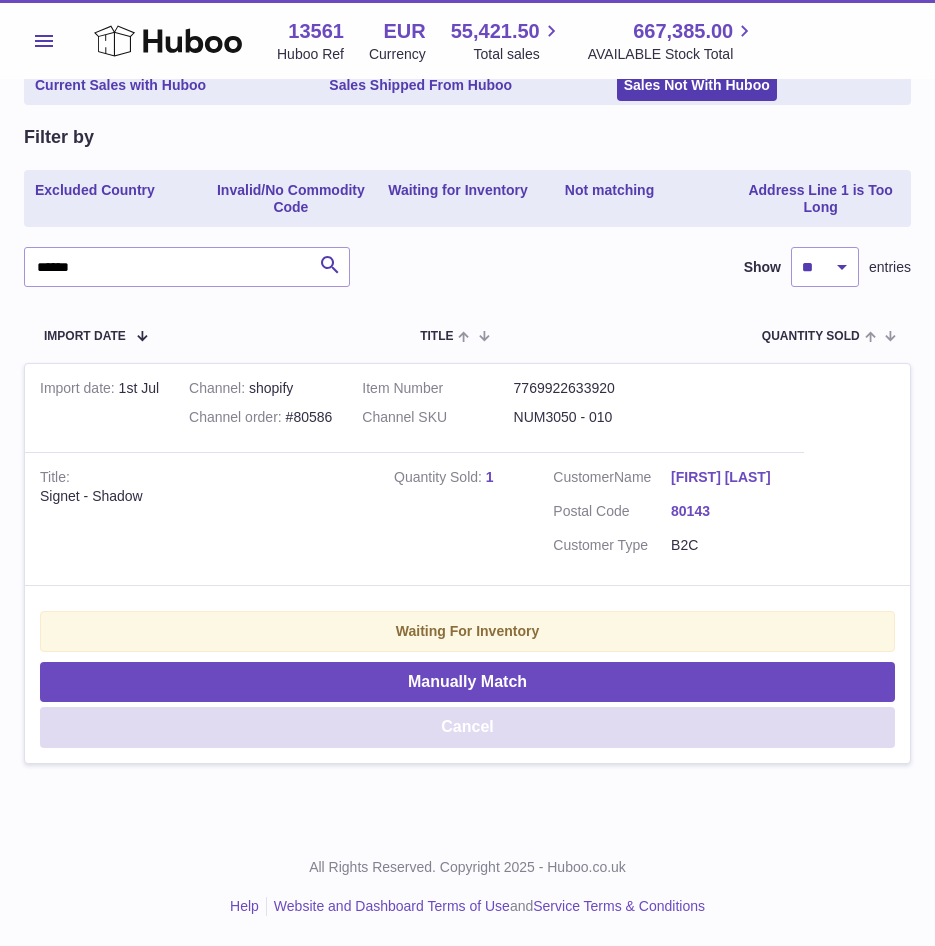 click on "Cancel" at bounding box center (467, 727) 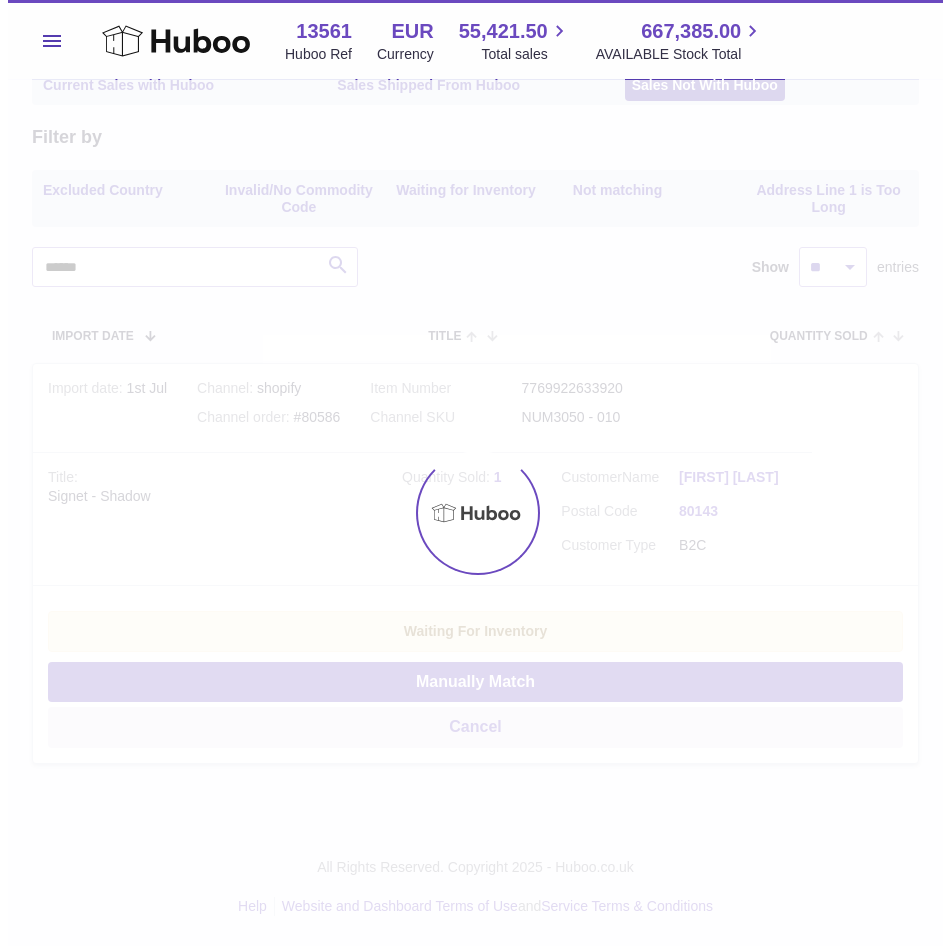 scroll, scrollTop: 0, scrollLeft: 0, axis: both 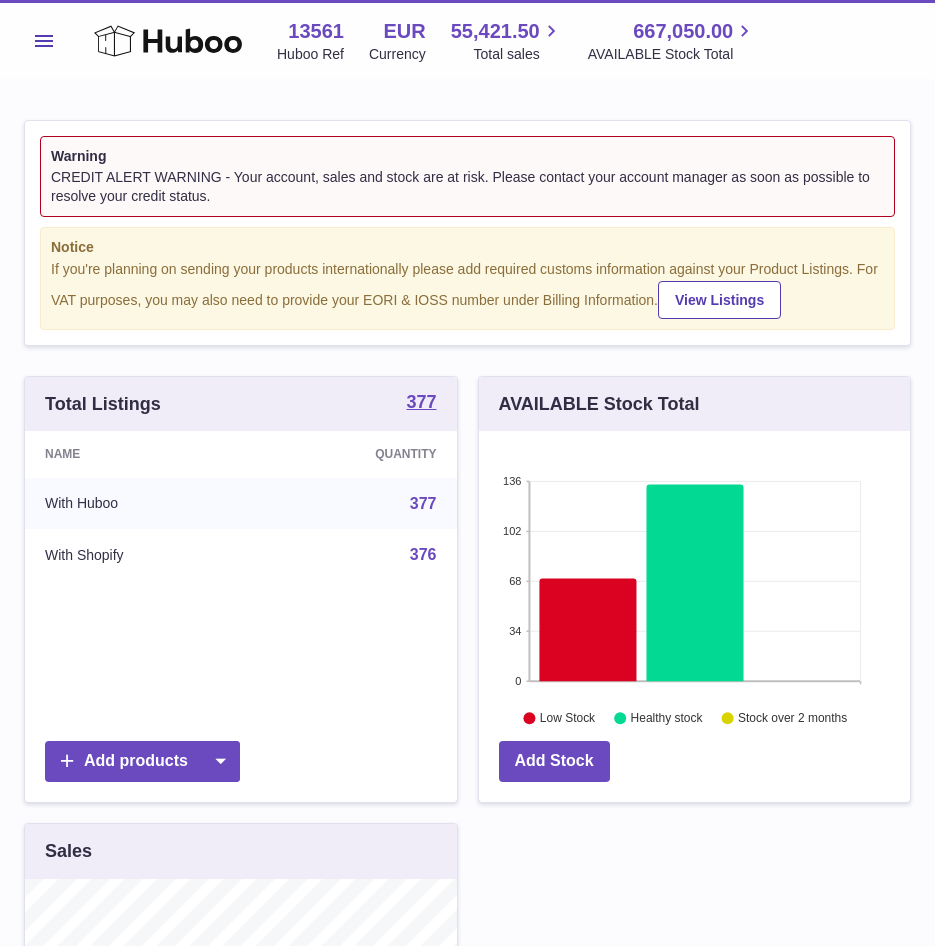 click on "Menu" at bounding box center [44, 41] 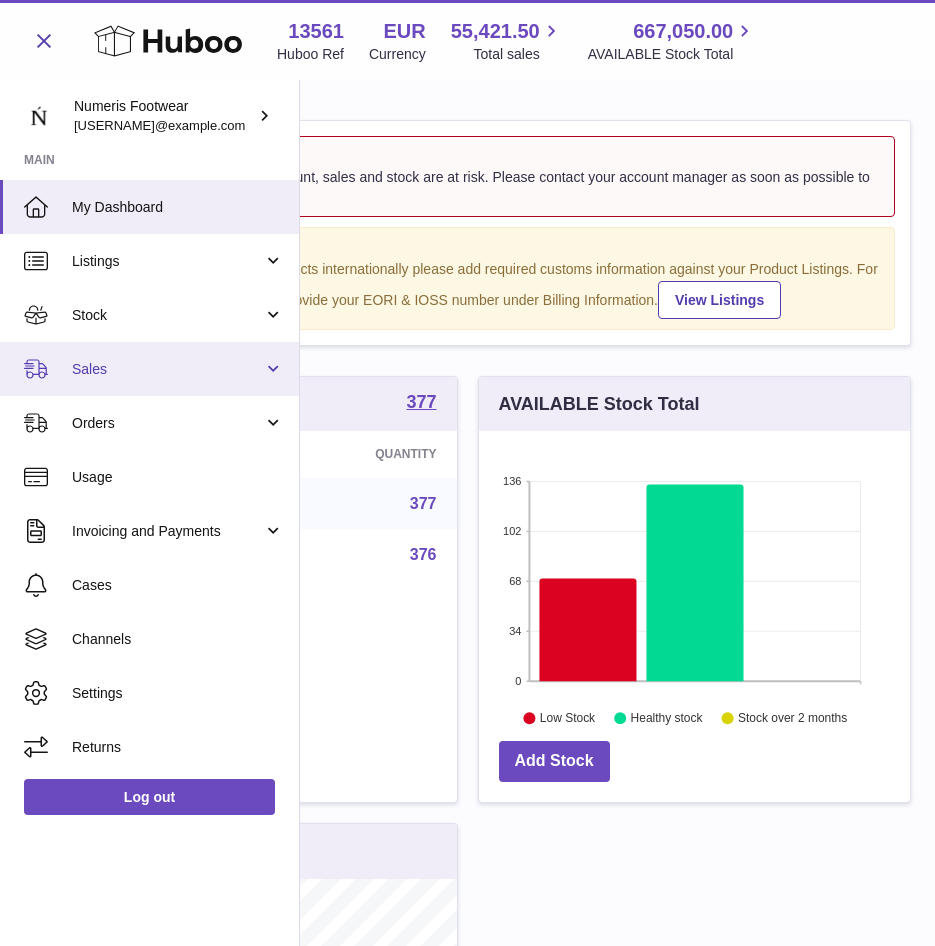 click on "Sales" at bounding box center [149, 369] 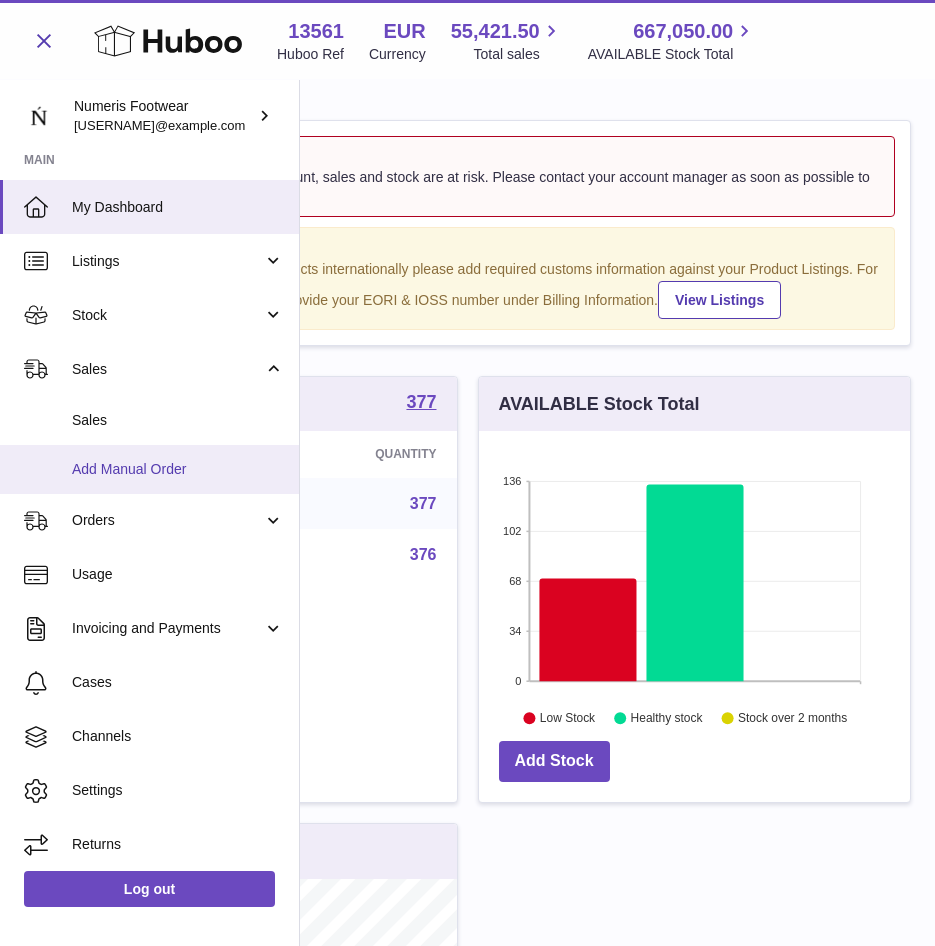 click on "Add Manual Order" at bounding box center [178, 469] 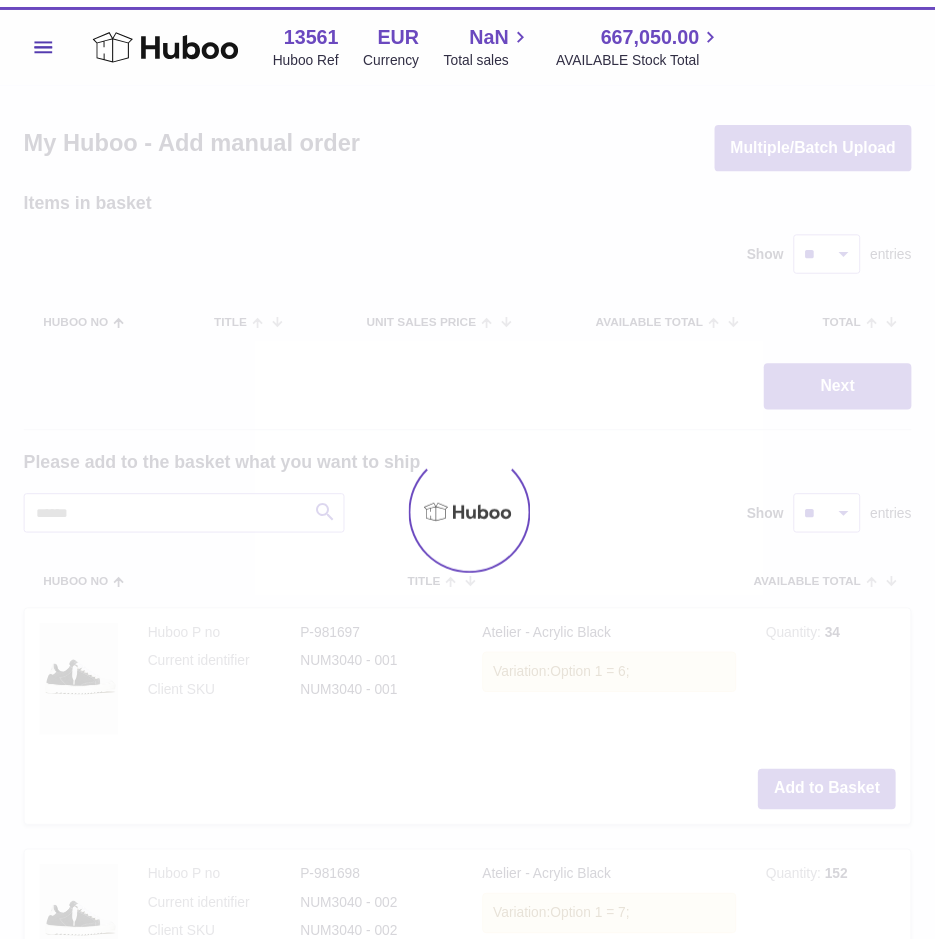 scroll, scrollTop: 0, scrollLeft: 0, axis: both 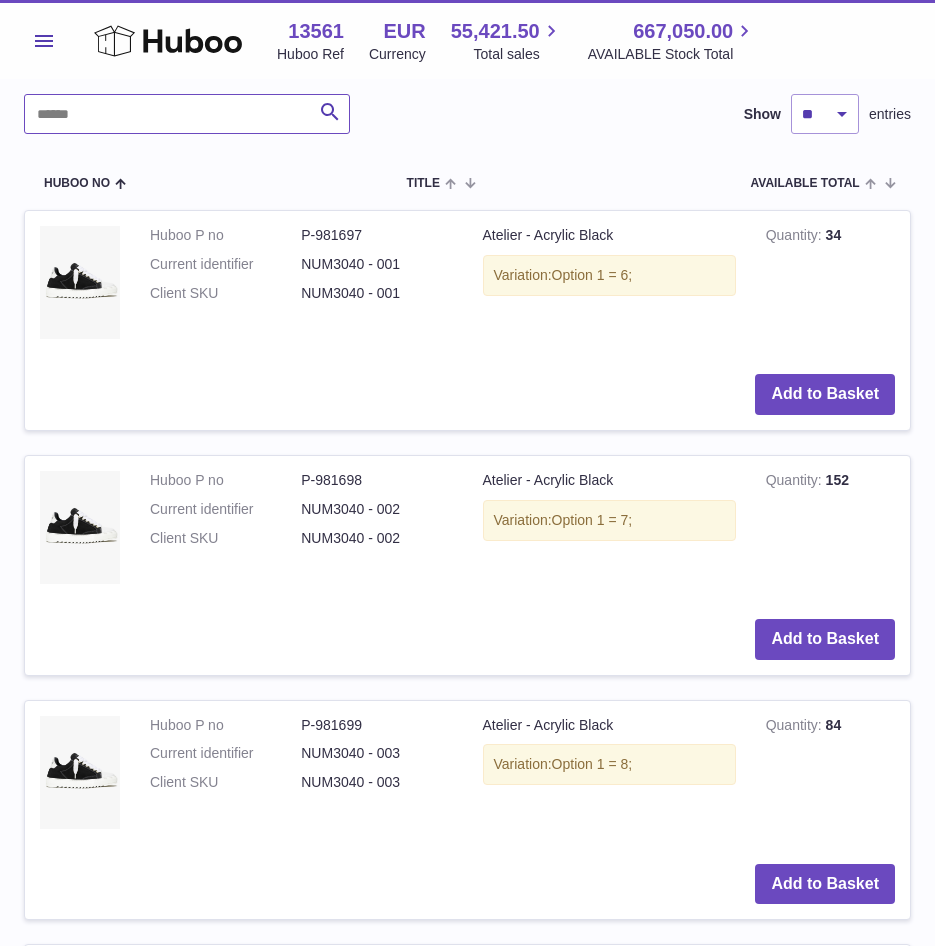 click at bounding box center [187, 114] 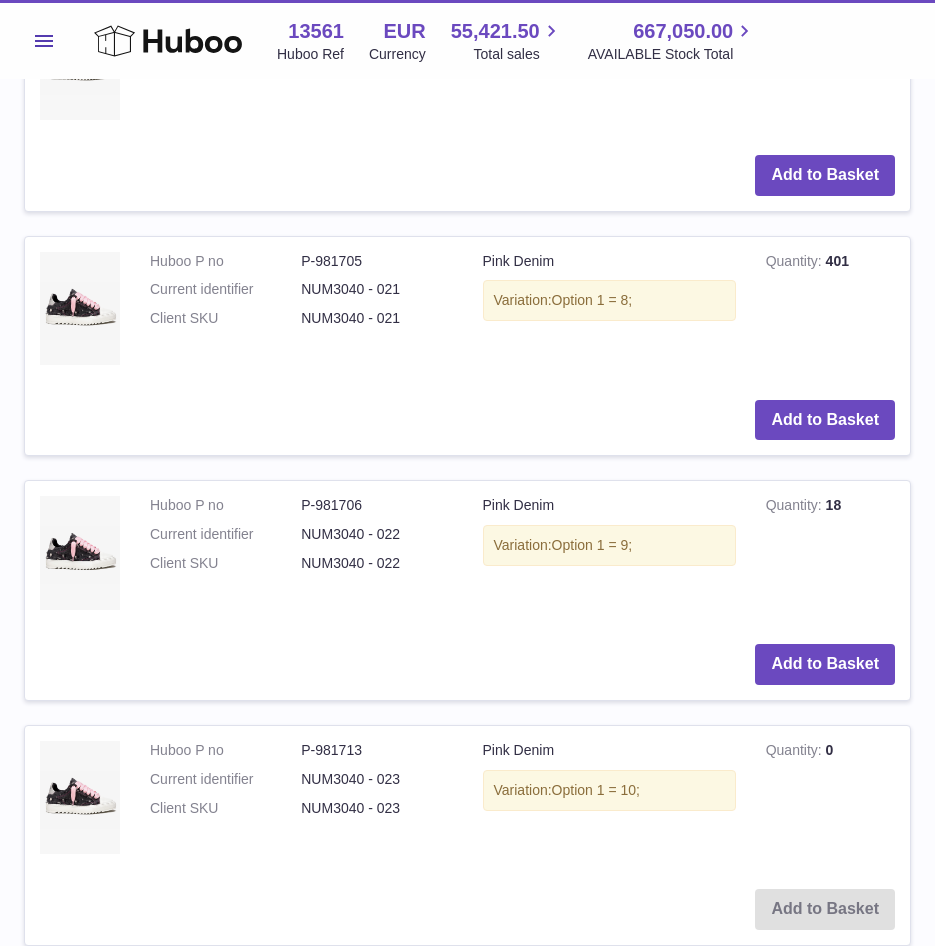 scroll, scrollTop: 1000, scrollLeft: 0, axis: vertical 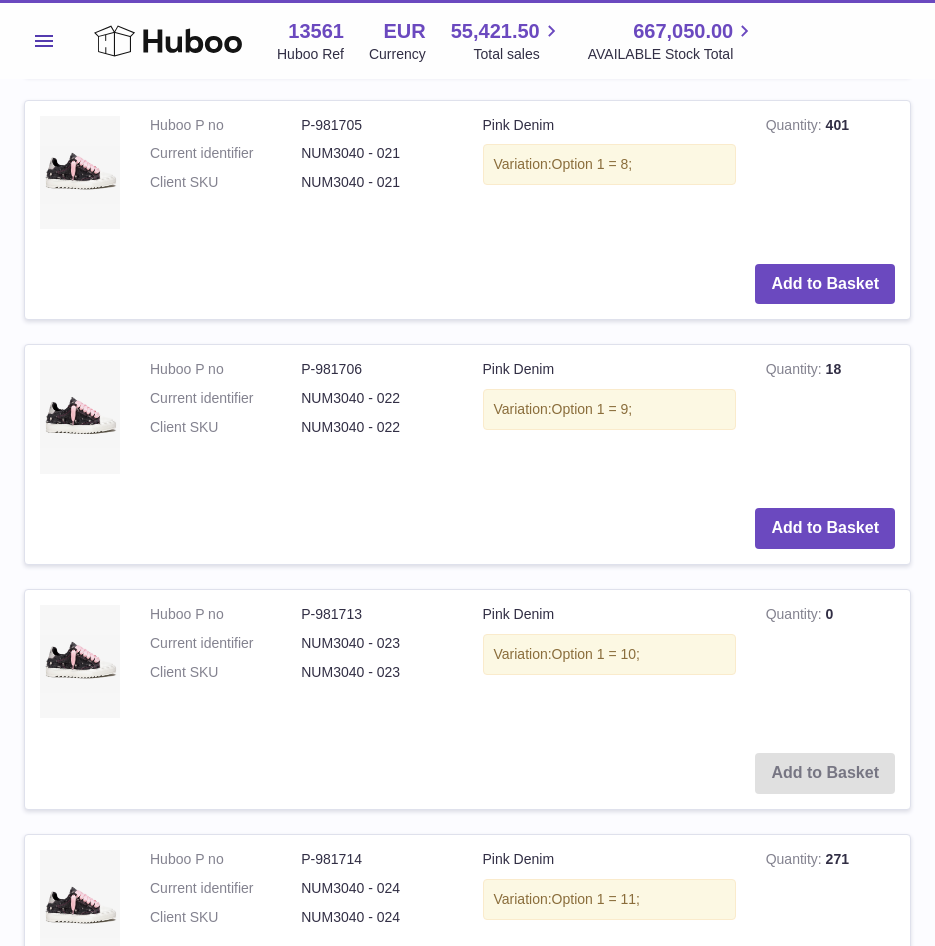 type on "****" 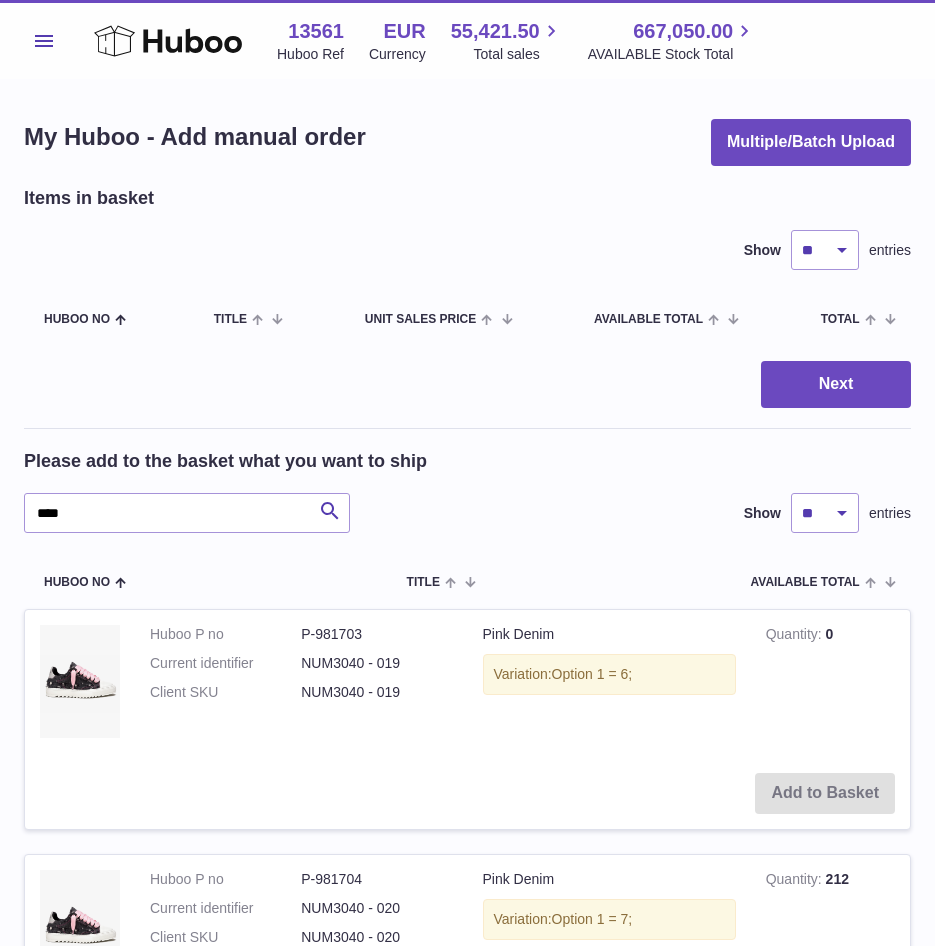 scroll, scrollTop: 0, scrollLeft: 0, axis: both 